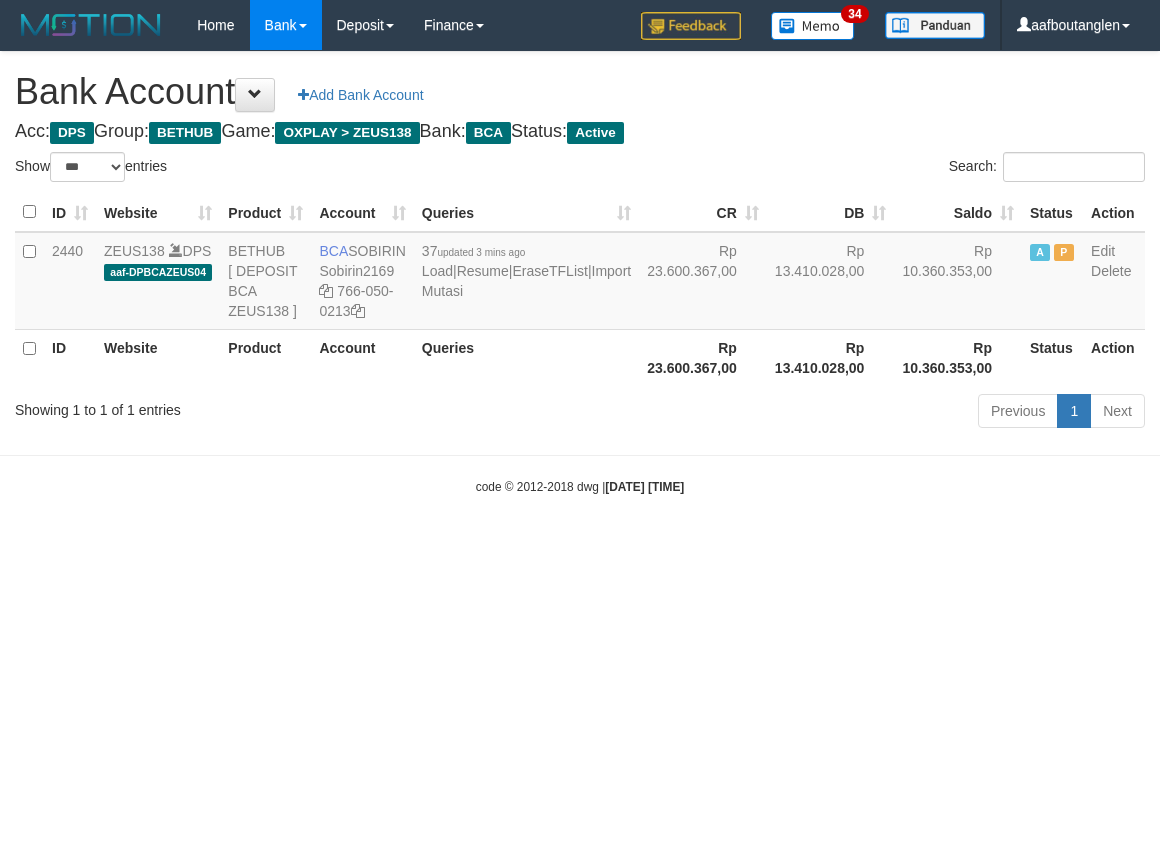 select on "***" 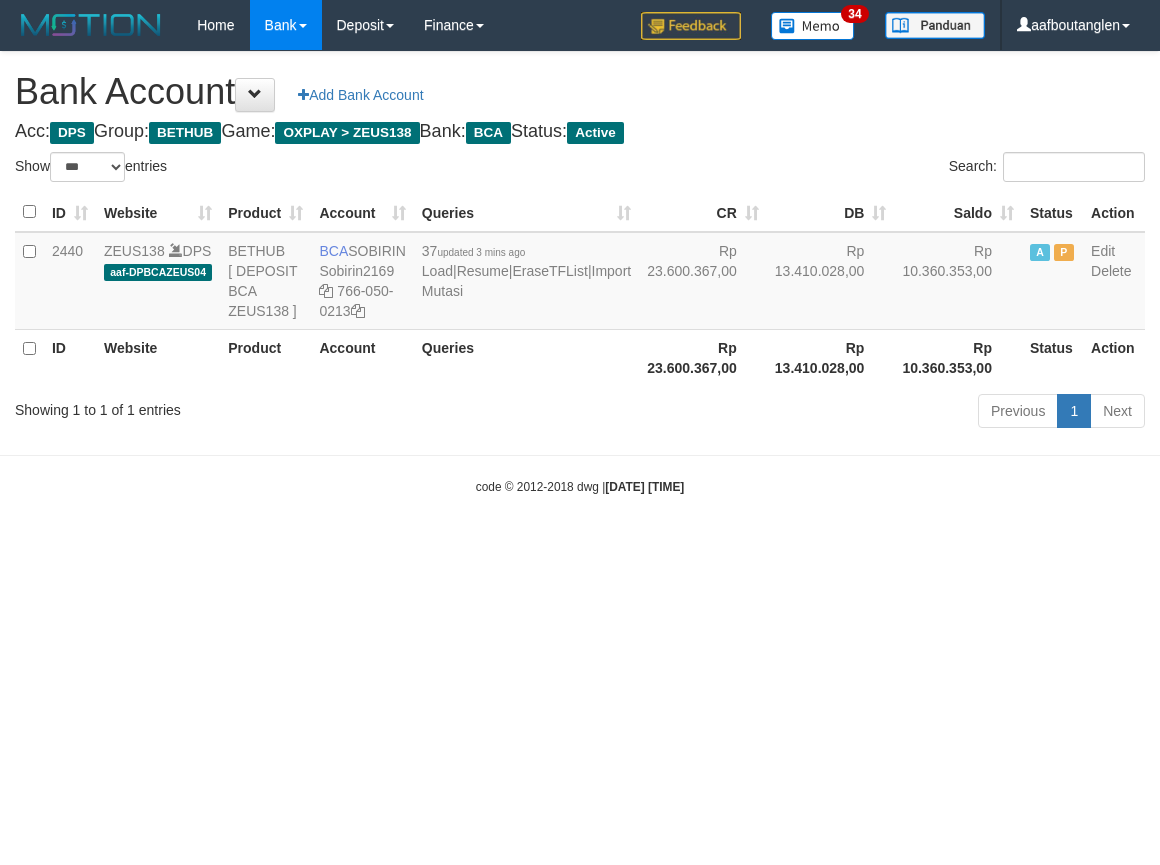scroll, scrollTop: 0, scrollLeft: 0, axis: both 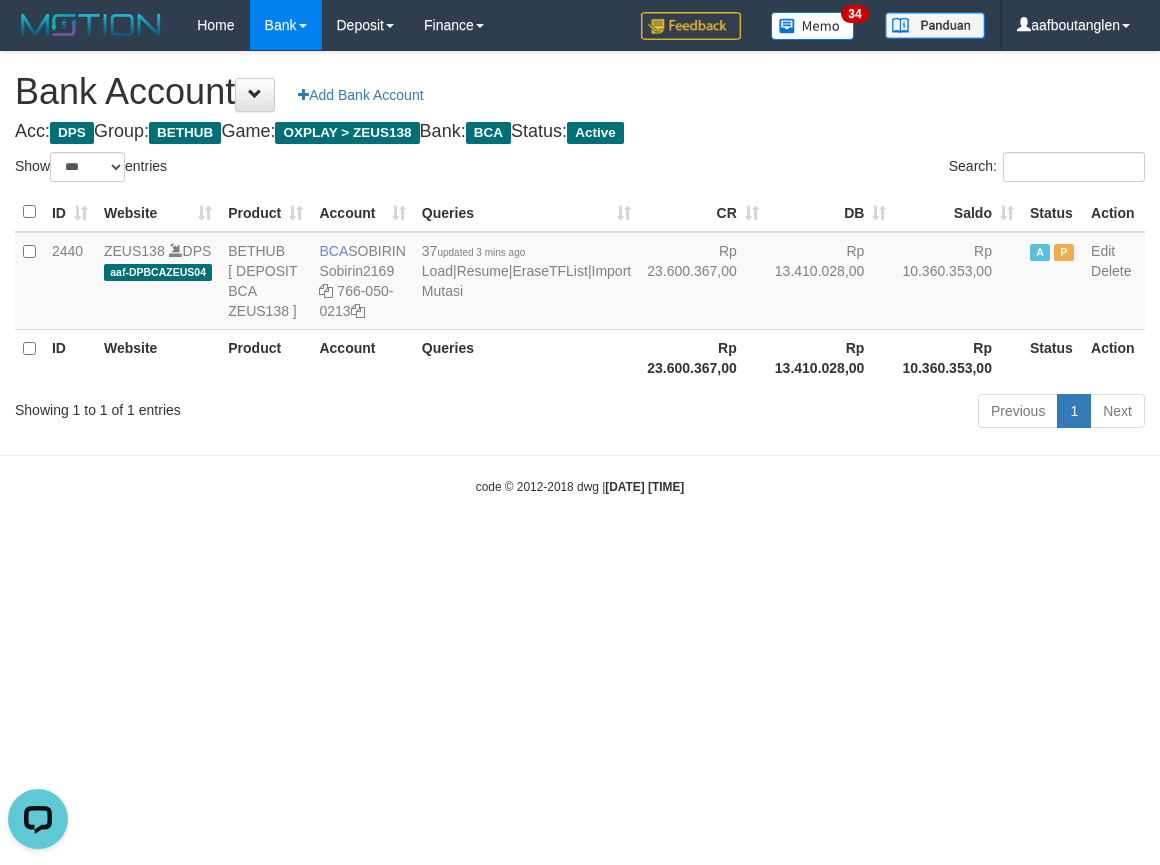 click on "Toggle navigation
Home
Bank
Account List
Deposit
DPS List
History
Note DPS
Finance
Financial Data
aafboutanglen
My Profile
Log Out
34" at bounding box center [580, 273] 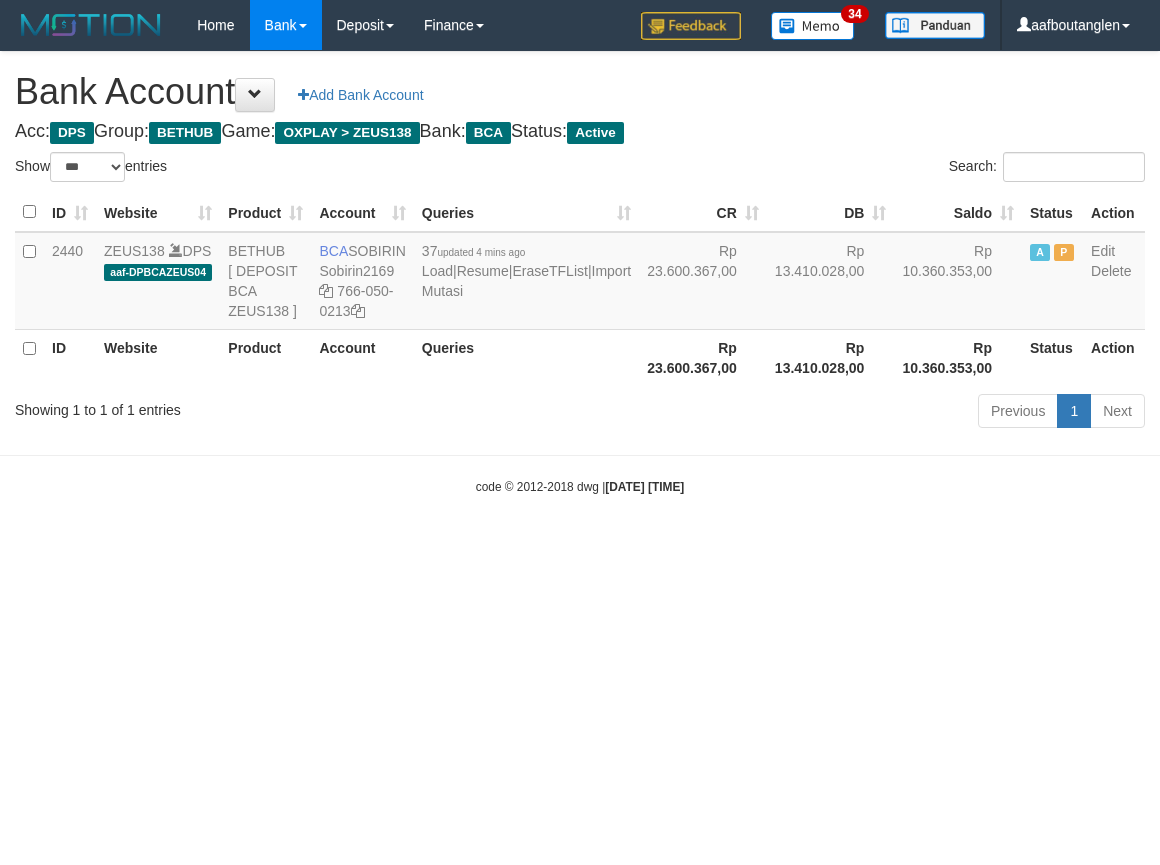 select on "***" 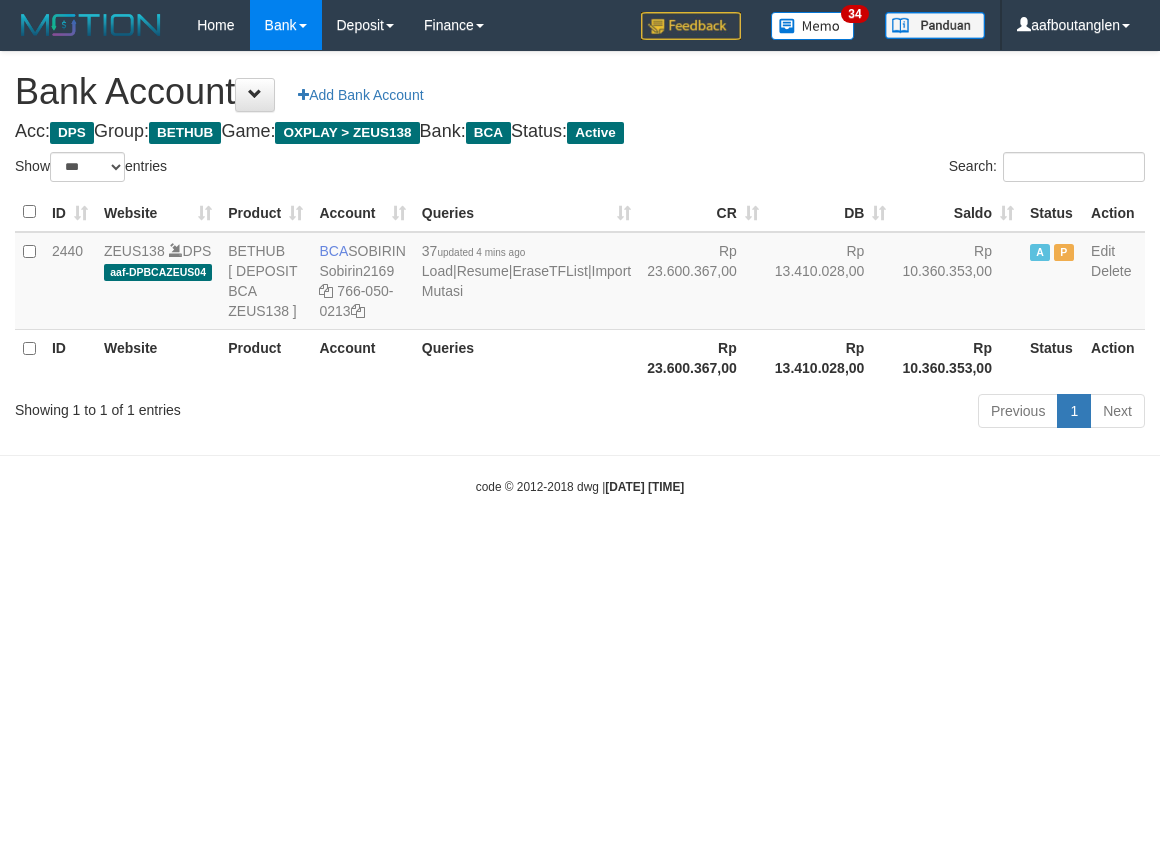 scroll, scrollTop: 0, scrollLeft: 0, axis: both 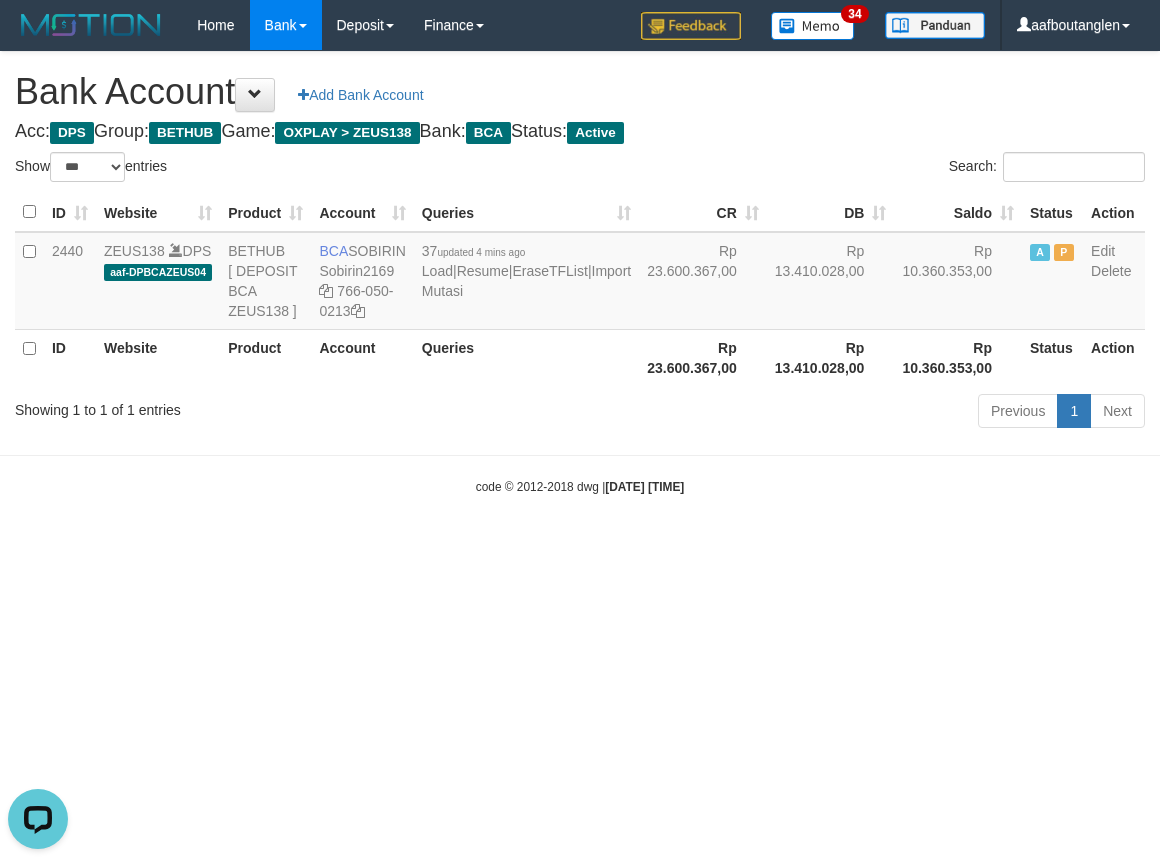 click on "Toggle navigation
Home
Bank
Account List
Deposit
DPS List
History
Note DPS
Finance
Financial Data
aafboutanglen
My Profile
Log Out
34" at bounding box center (580, 273) 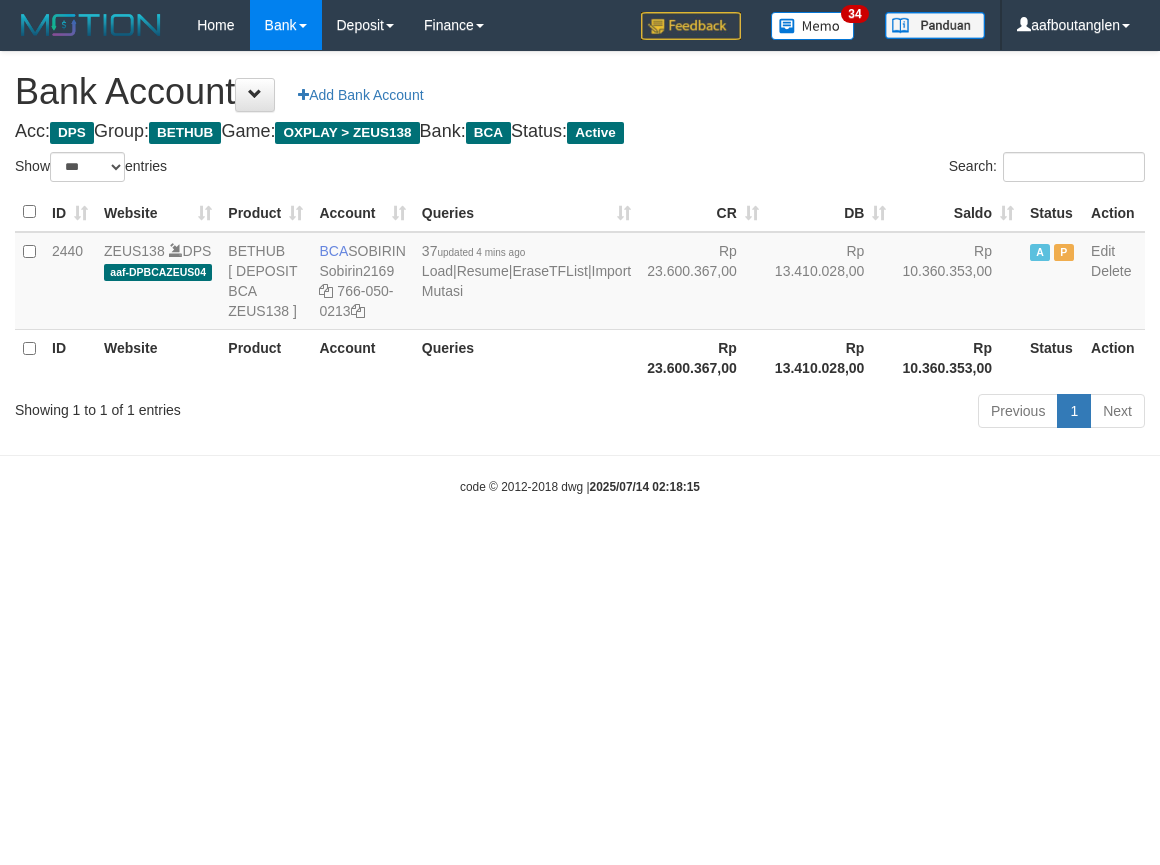 select on "***" 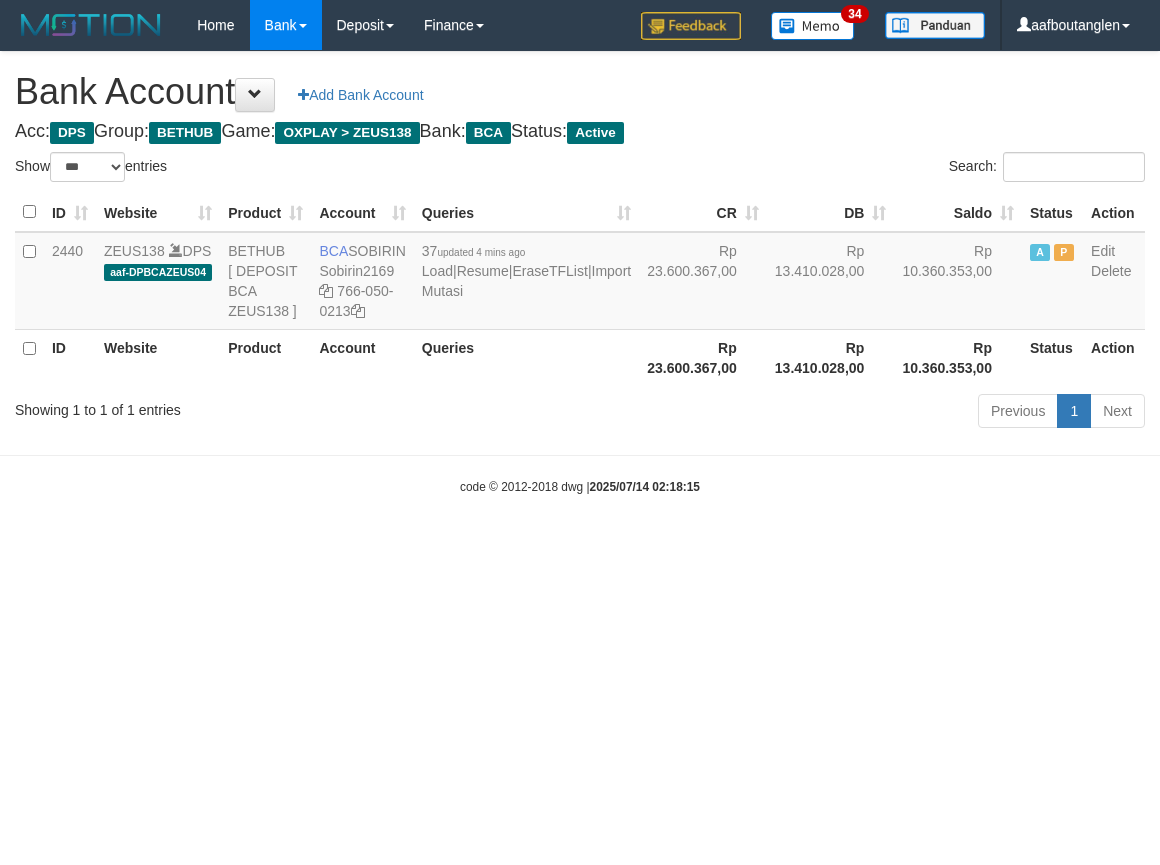 scroll, scrollTop: 0, scrollLeft: 0, axis: both 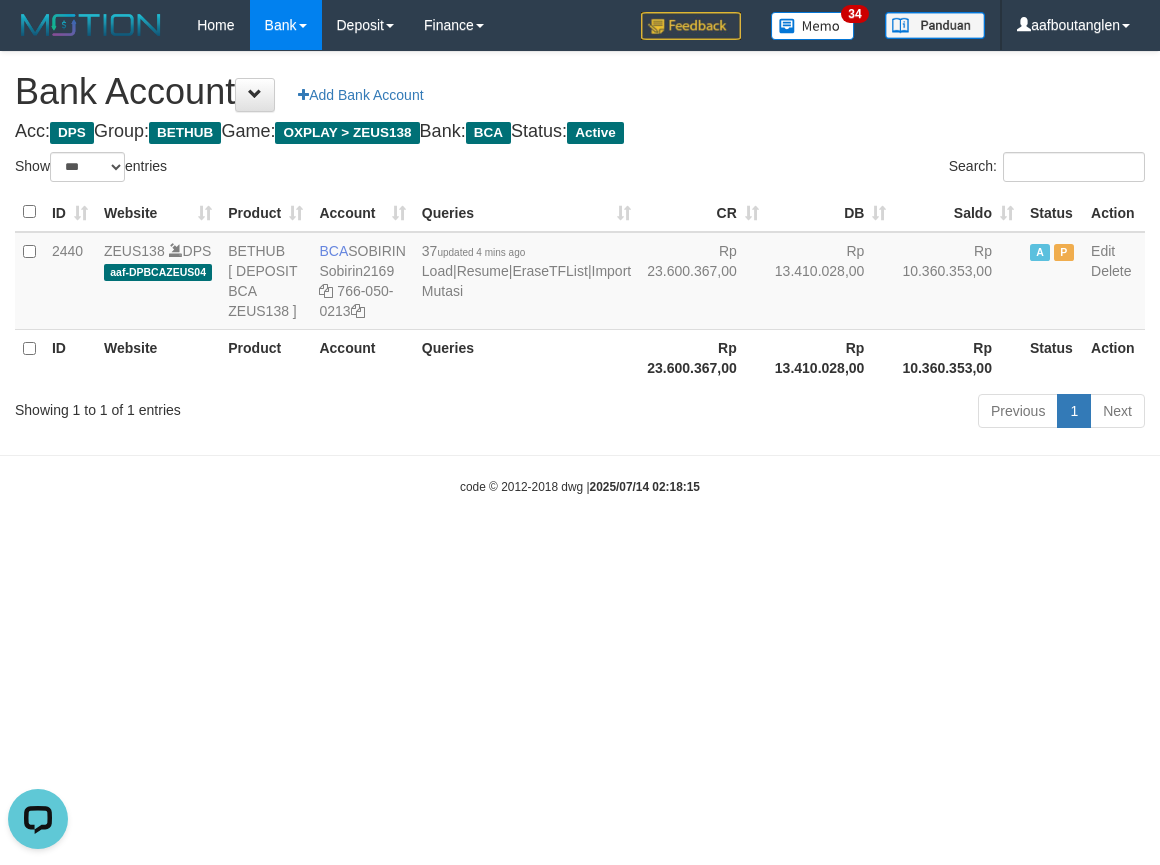click on "Toggle navigation
Home
Bank
Account List
Deposit
DPS List
History
Note DPS
Finance
Financial Data
aafboutanglen
My Profile
Log Out
34" at bounding box center [580, 273] 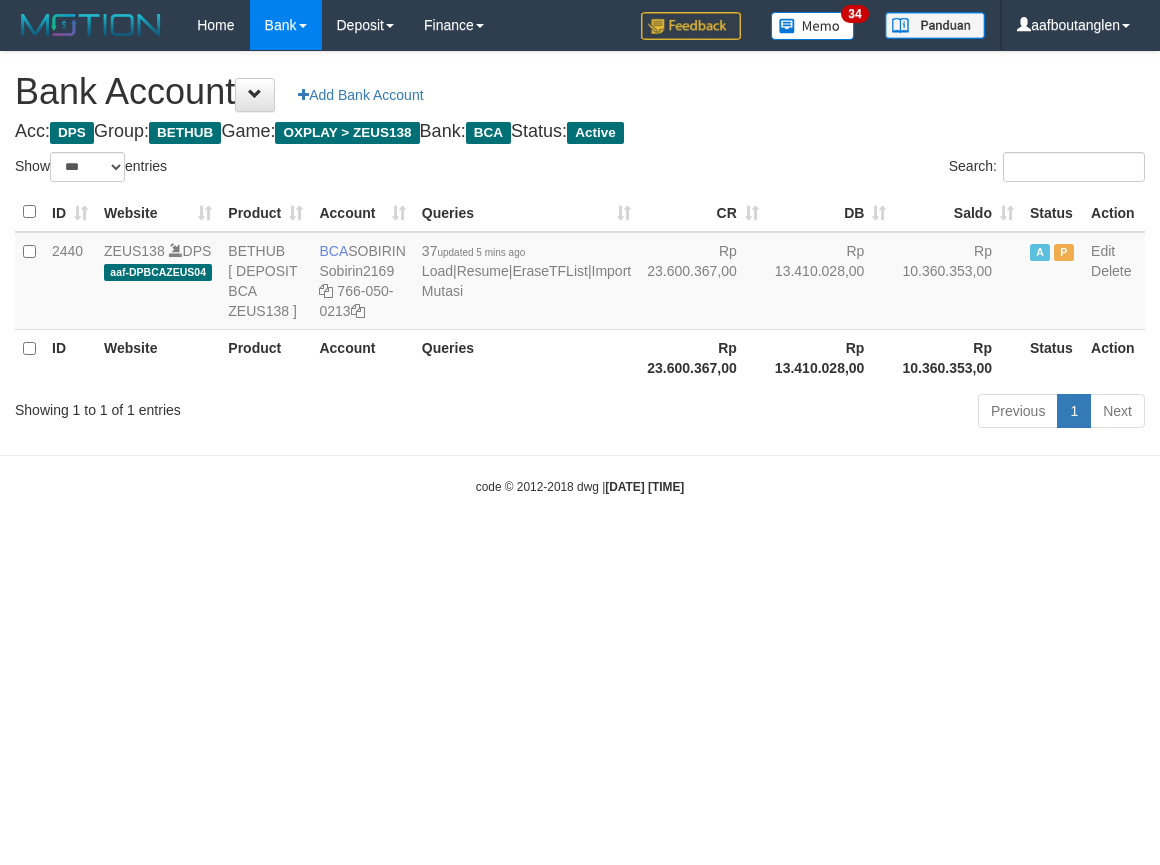 select on "***" 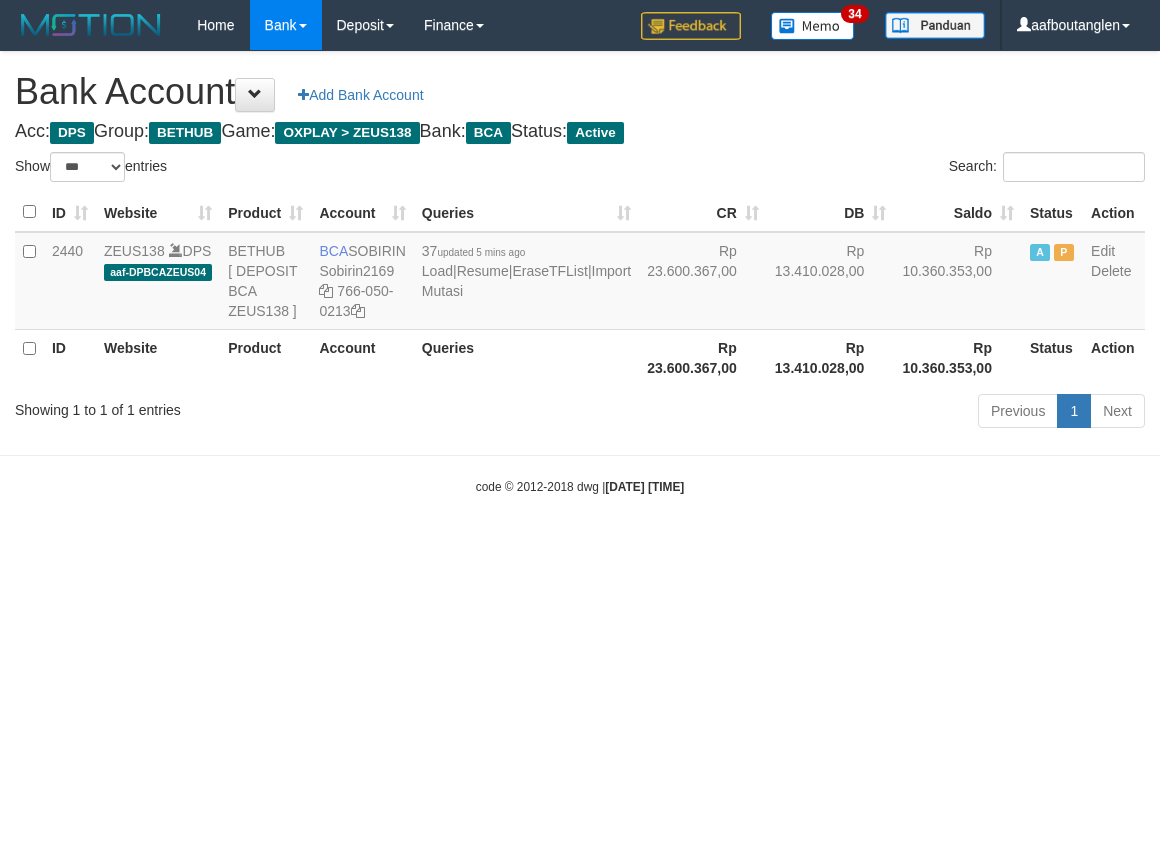 scroll, scrollTop: 0, scrollLeft: 0, axis: both 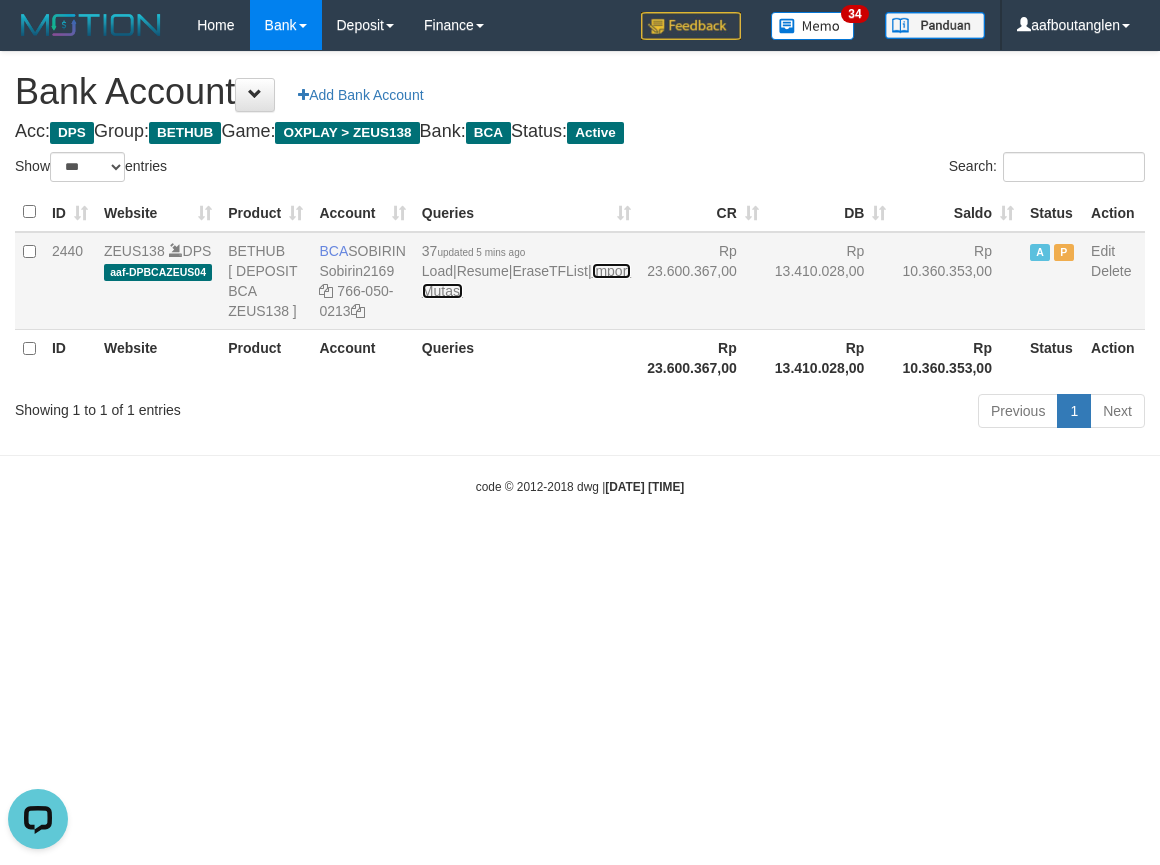 click on "Import Mutasi" at bounding box center [526, 281] 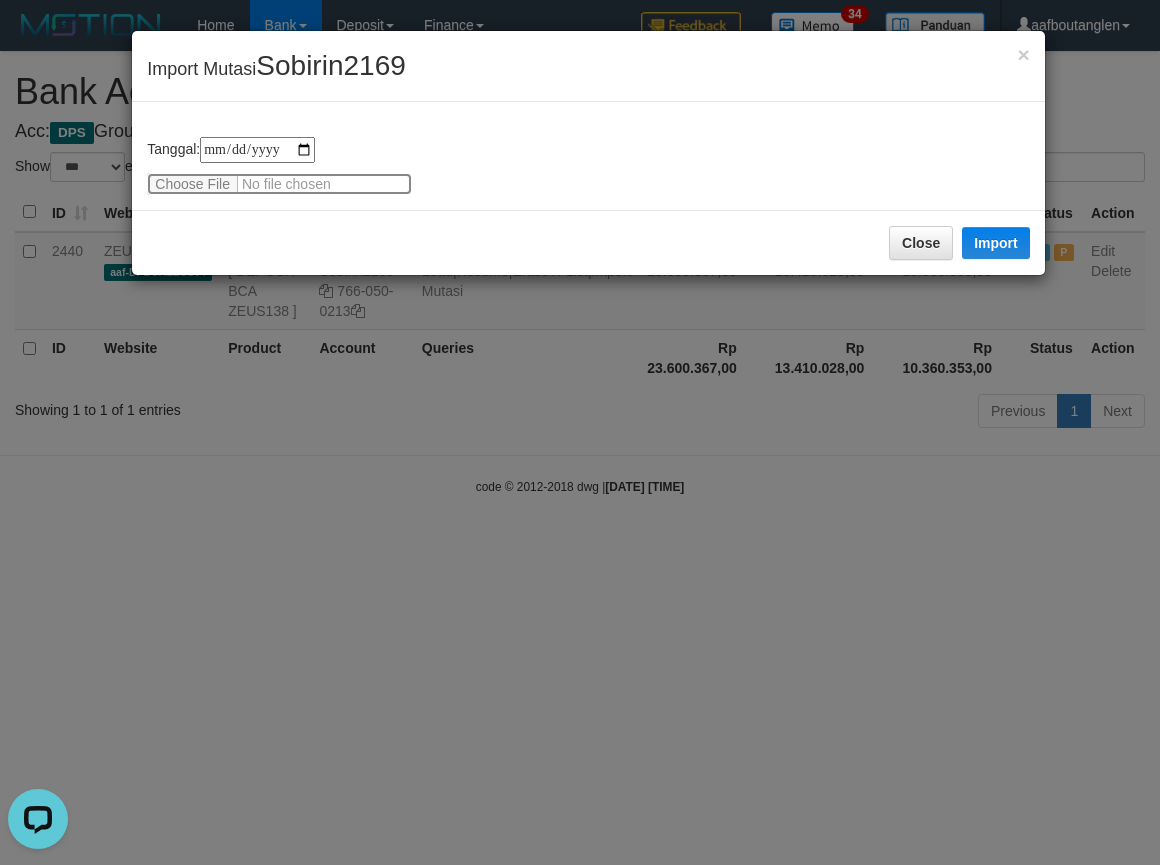 click at bounding box center [279, 184] 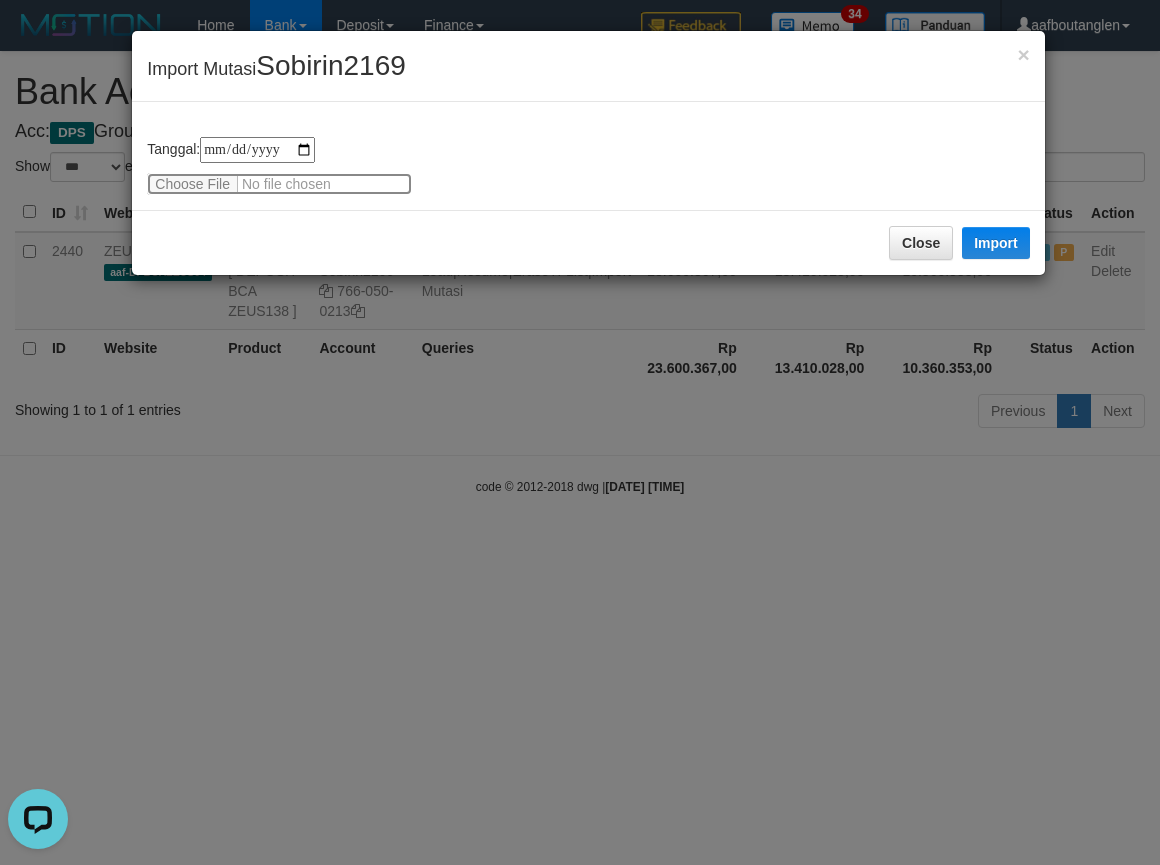 type on "**********" 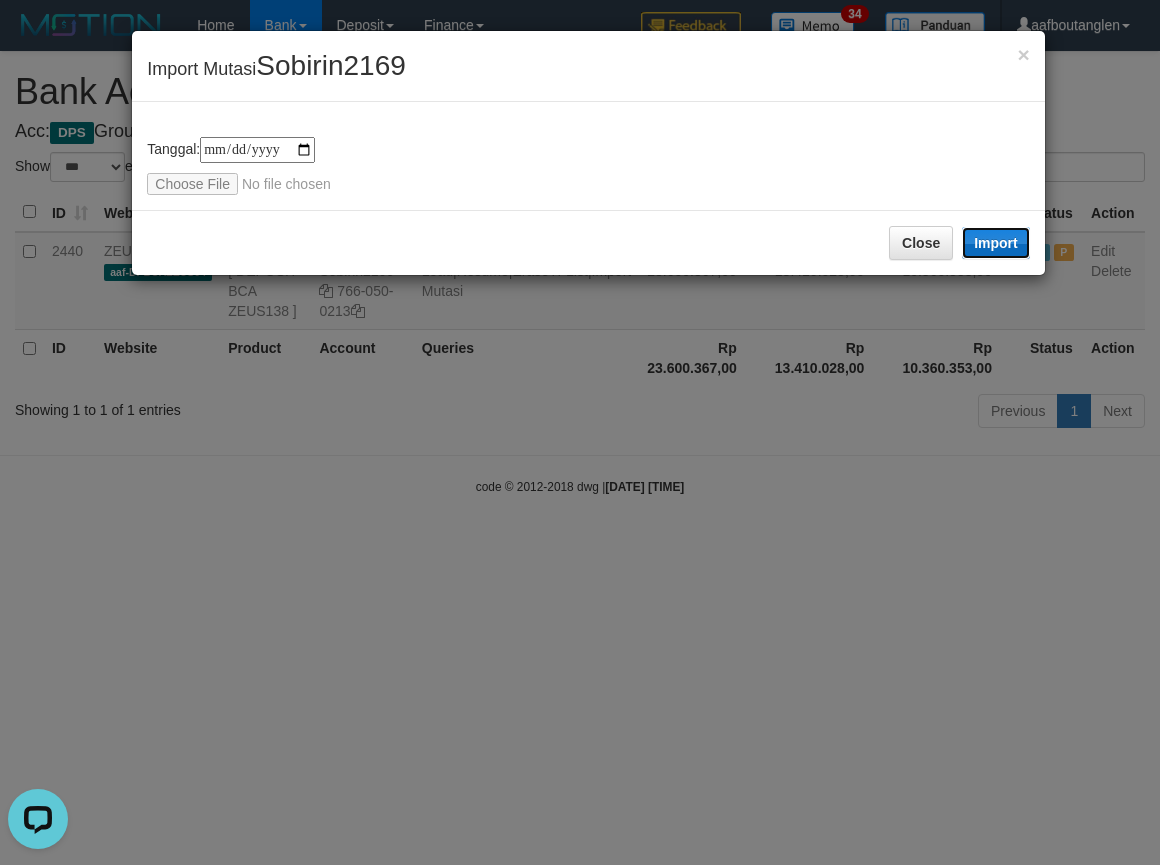 click on "Import" at bounding box center [996, 243] 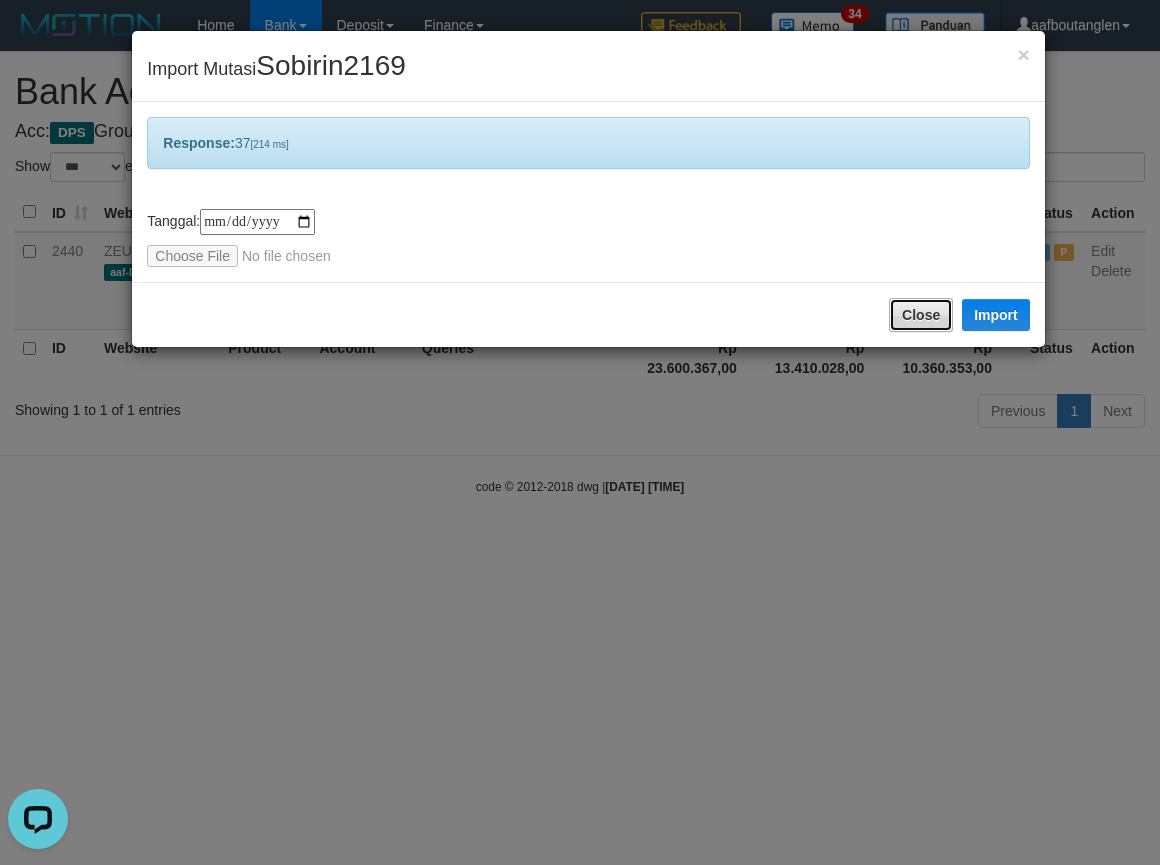click on "Close" at bounding box center [921, 315] 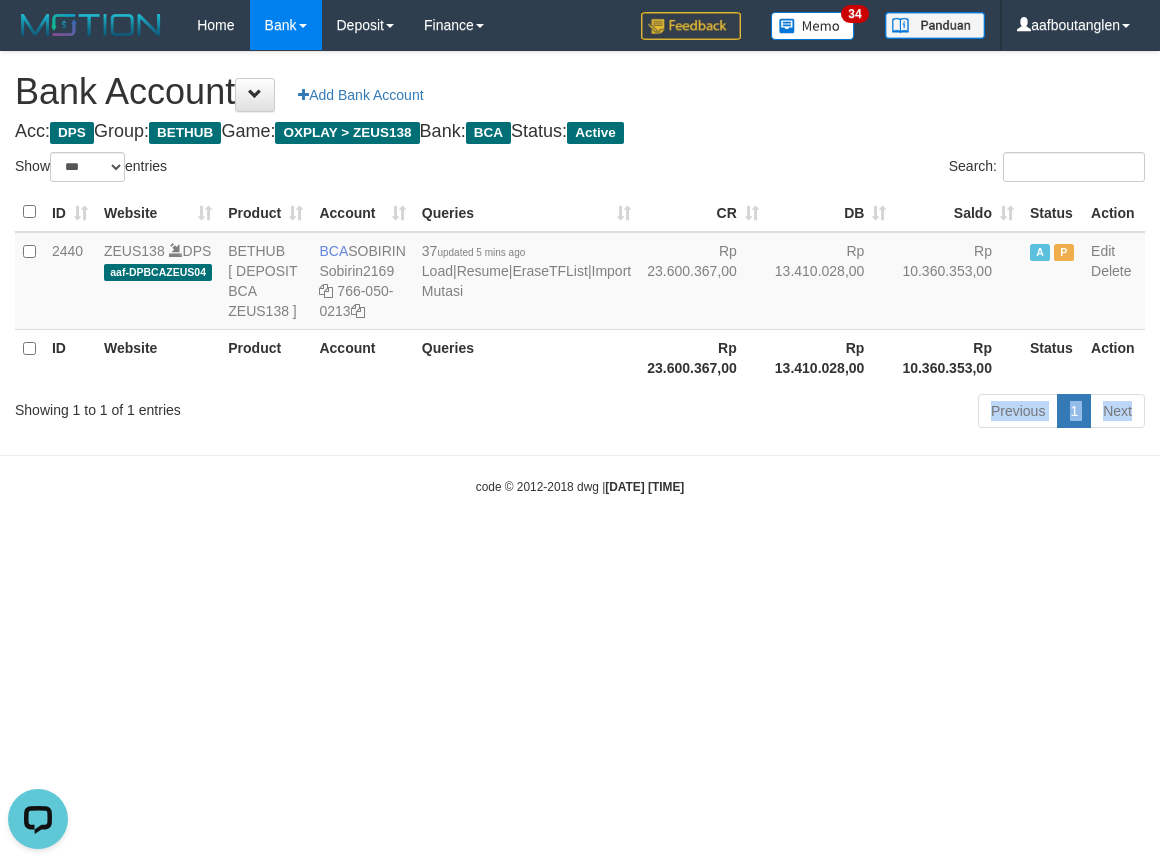 click on "Toggle navigation
Home
Bank
Account List
Deposit
DPS List
History
Note DPS
Finance
Financial Data
aafboutanglen
My Profile
Log Out
34" at bounding box center [580, 273] 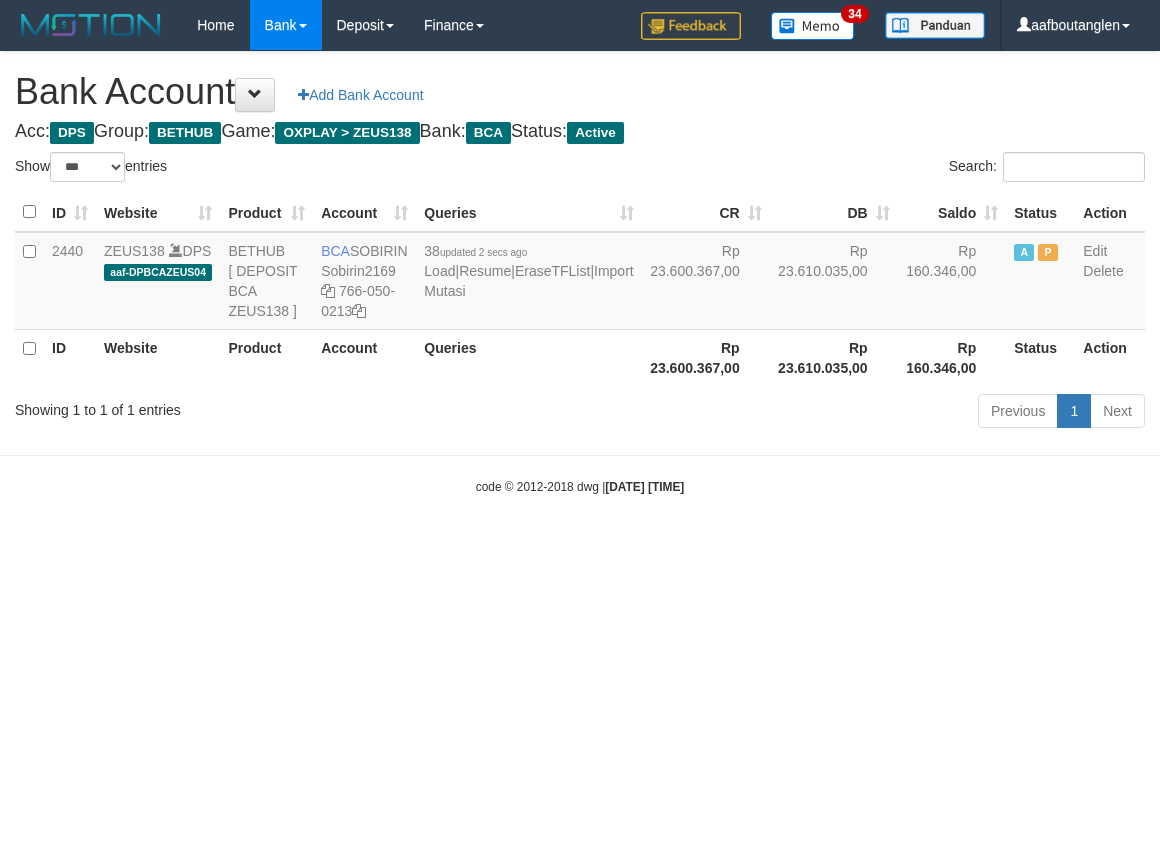 select on "***" 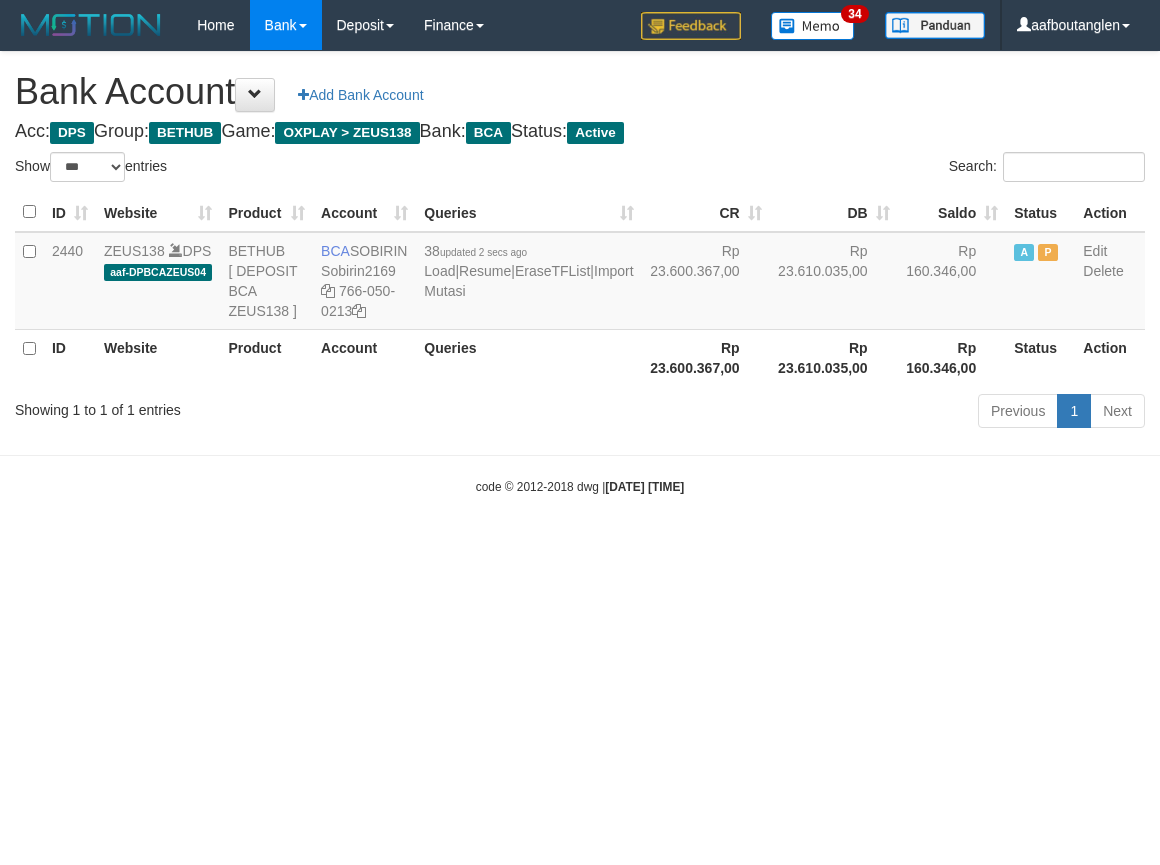 scroll, scrollTop: 0, scrollLeft: 0, axis: both 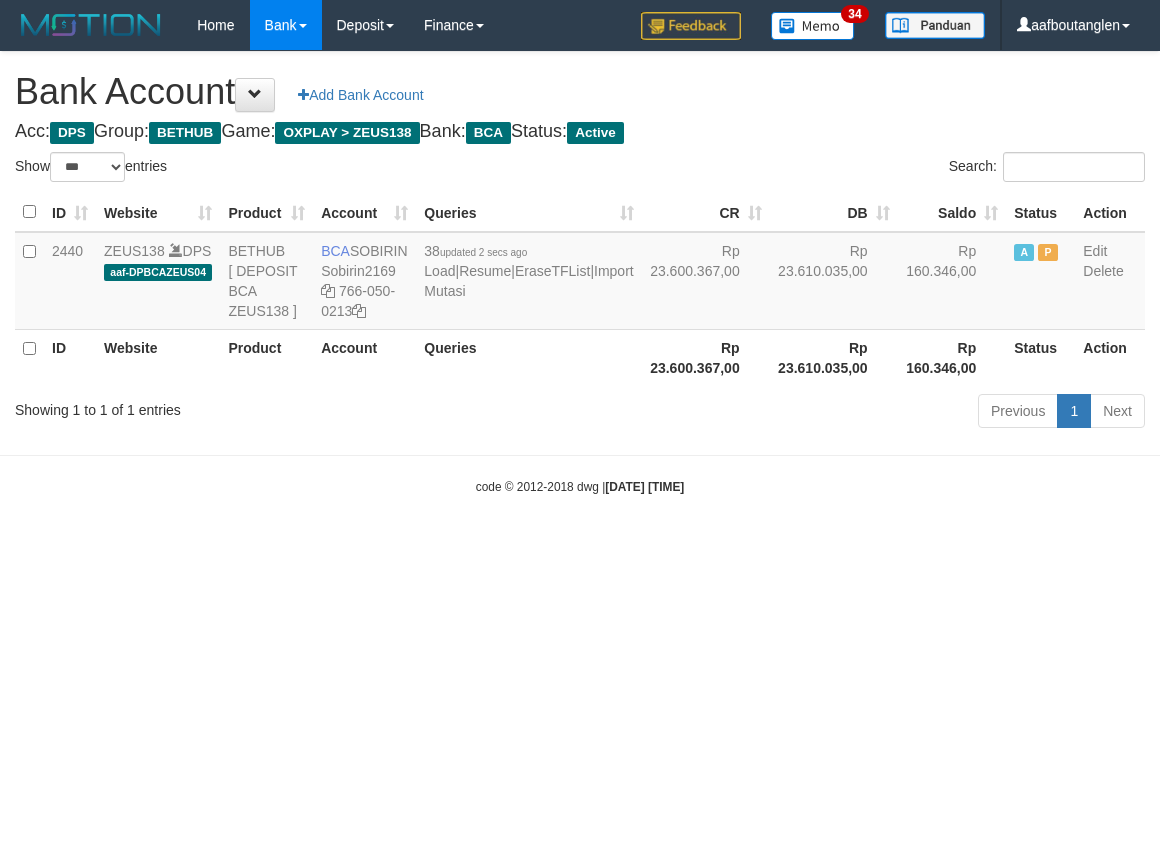 select on "***" 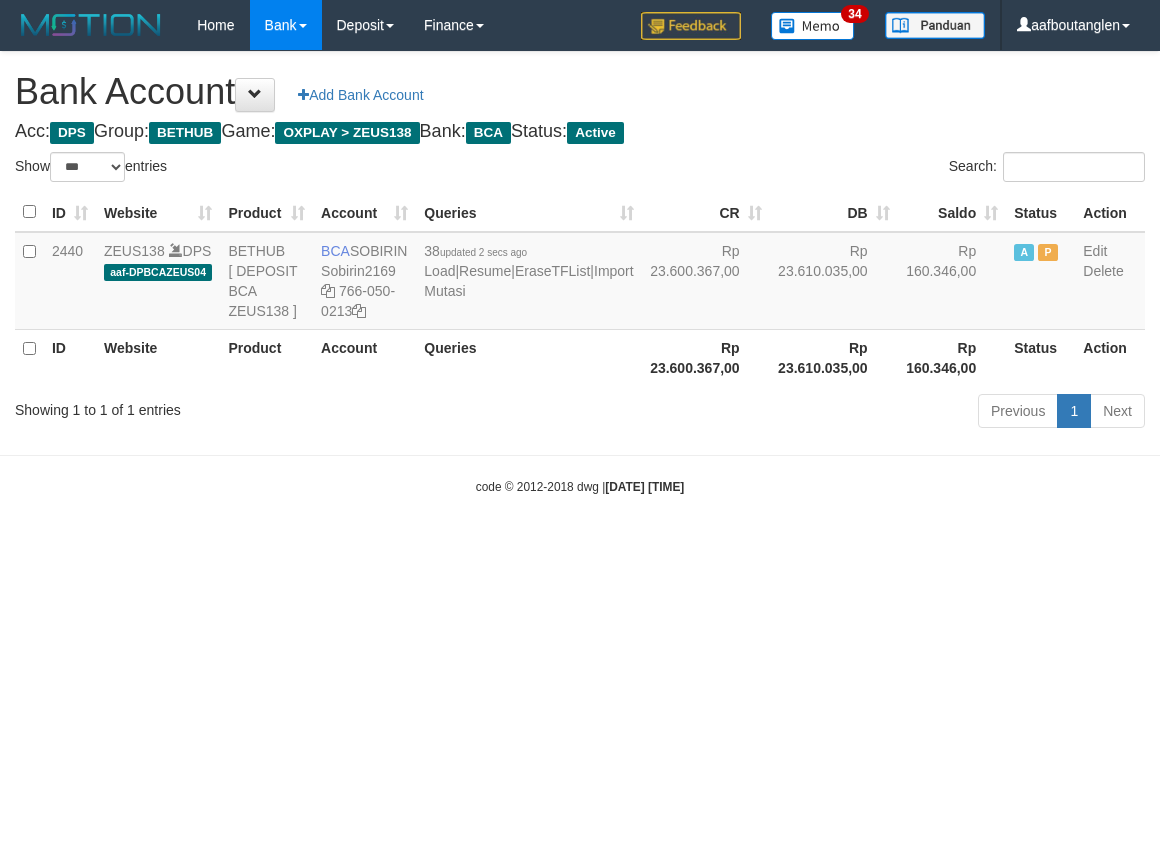 scroll, scrollTop: 0, scrollLeft: 0, axis: both 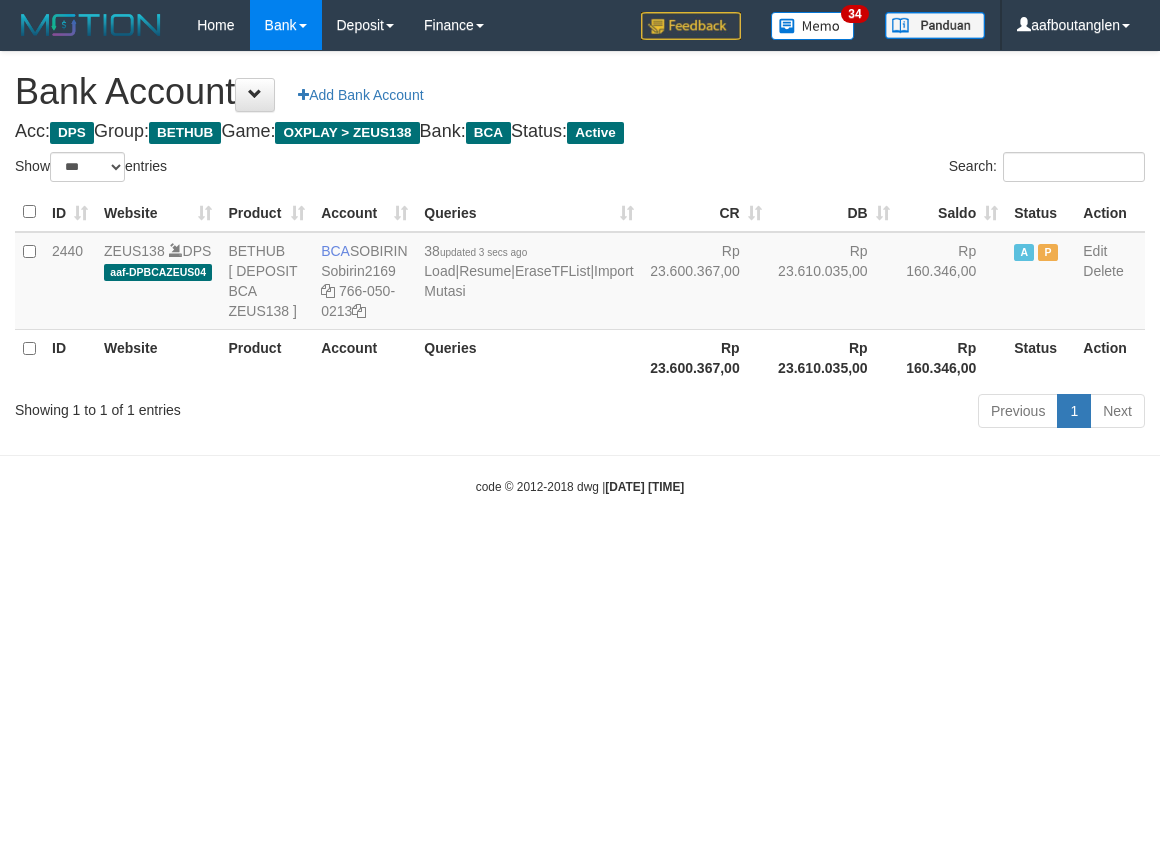 select on "***" 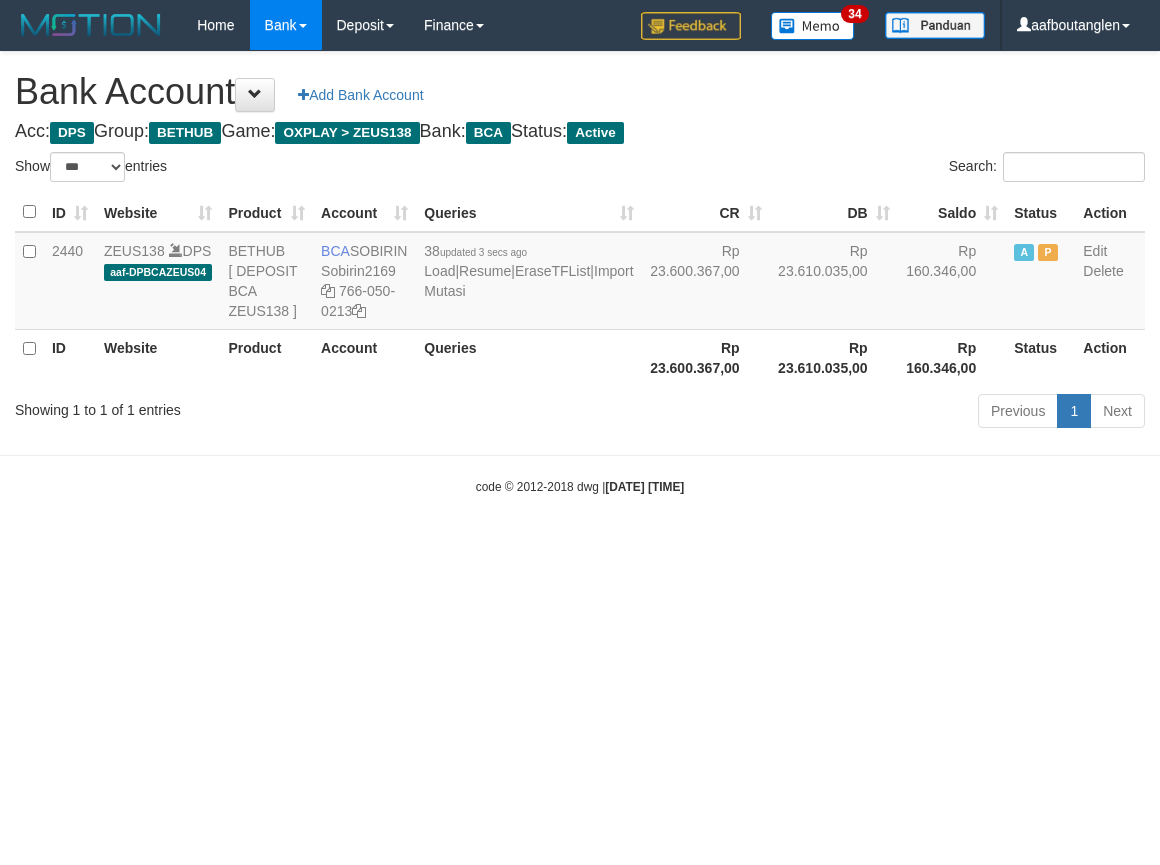 scroll, scrollTop: 0, scrollLeft: 0, axis: both 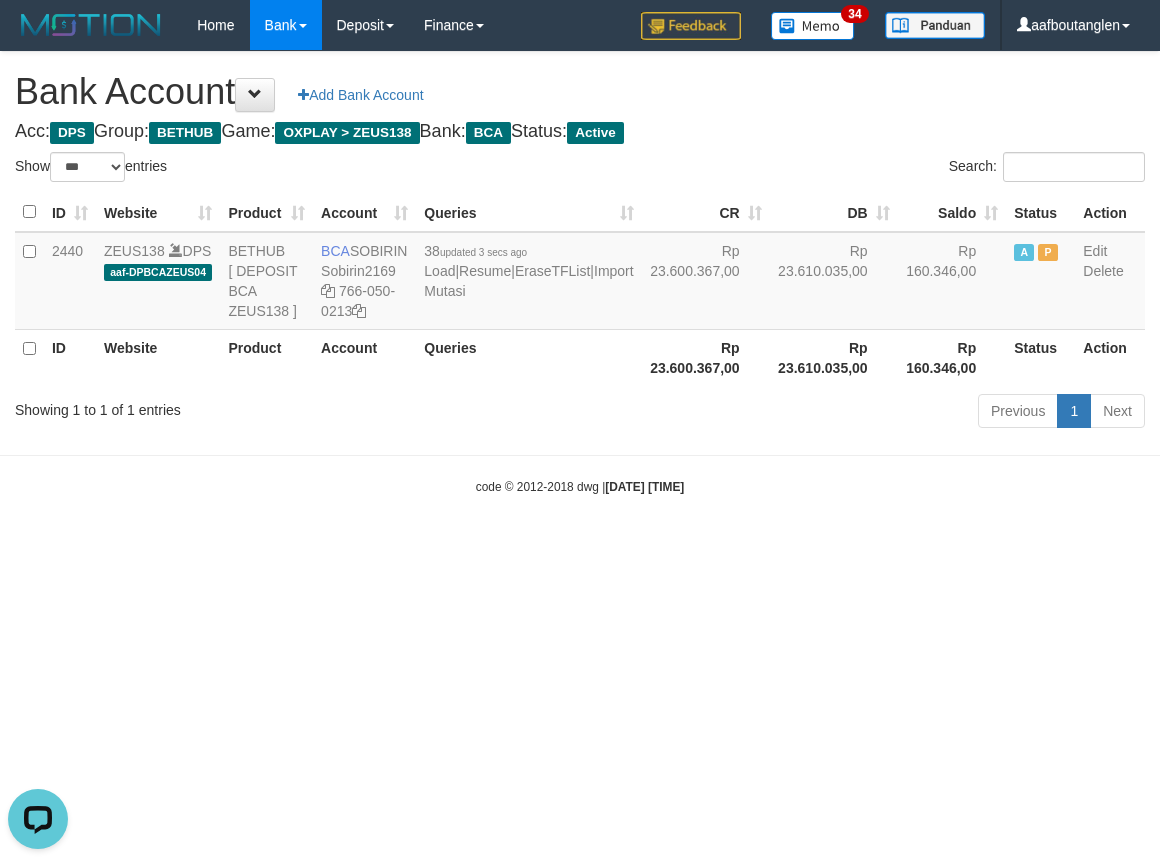 click on "code © 2012-2018 dwg |  2025/07/14 02:18:43" at bounding box center (580, 486) 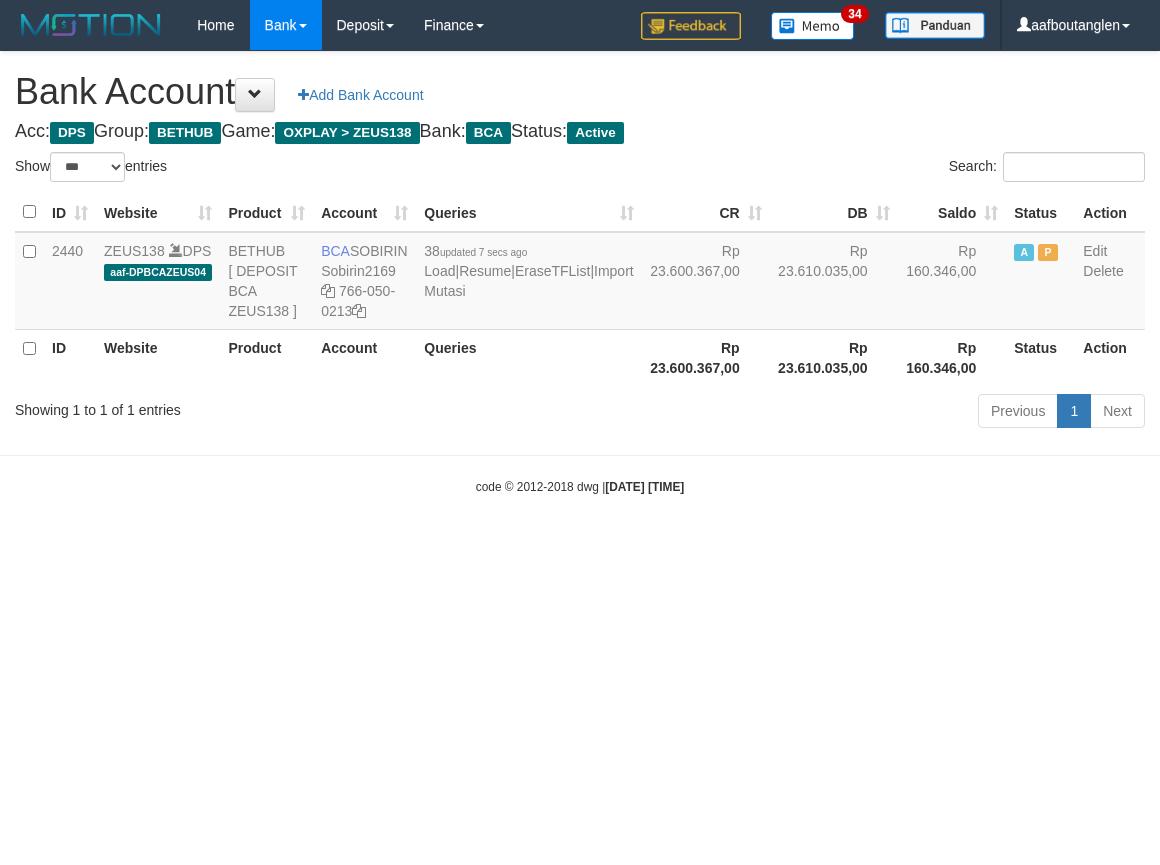 select on "***" 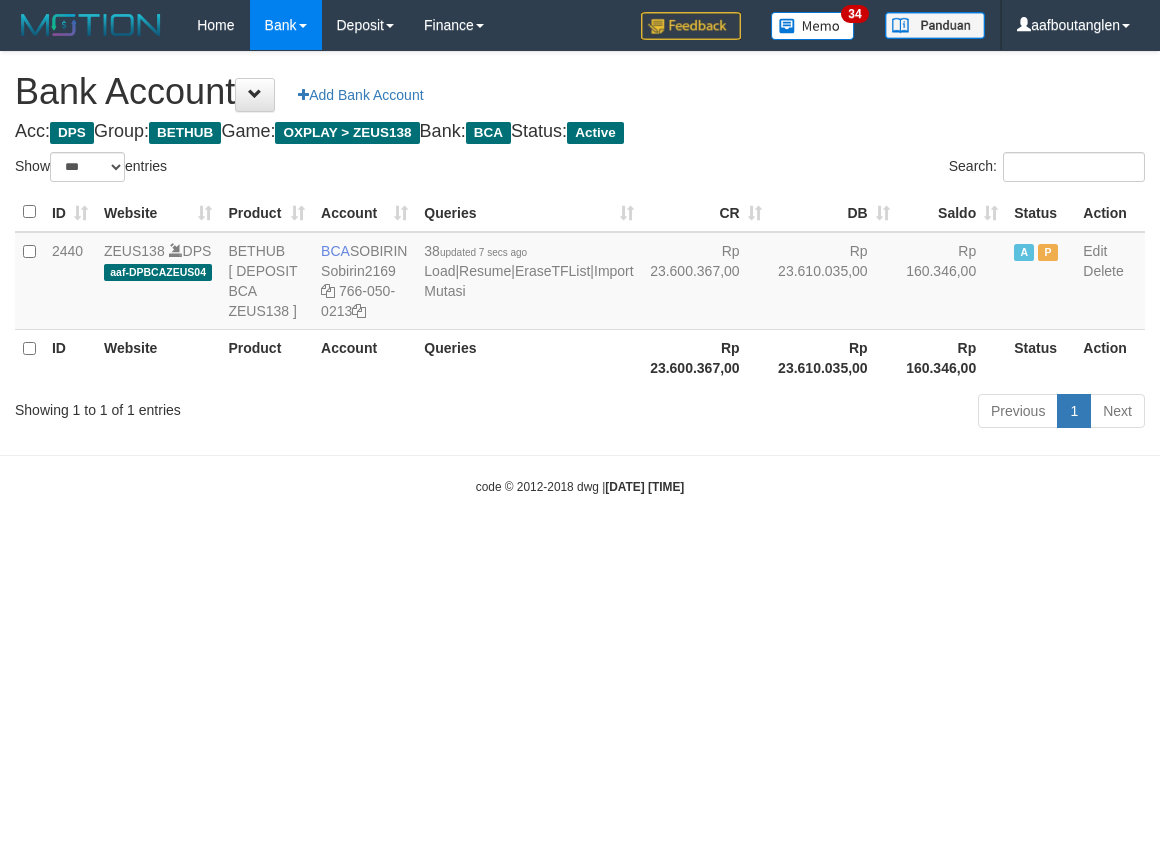 scroll, scrollTop: 0, scrollLeft: 0, axis: both 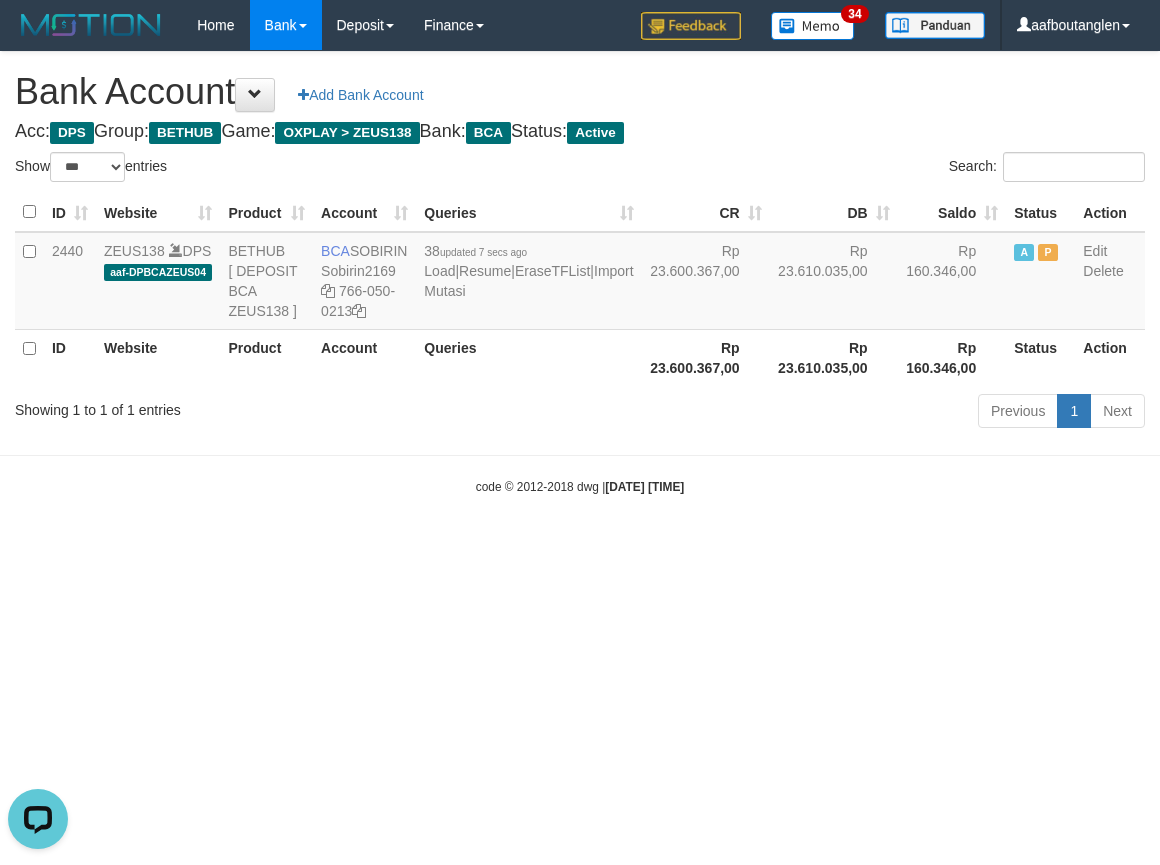 drag, startPoint x: 888, startPoint y: 548, endPoint x: 844, endPoint y: 595, distance: 64.381676 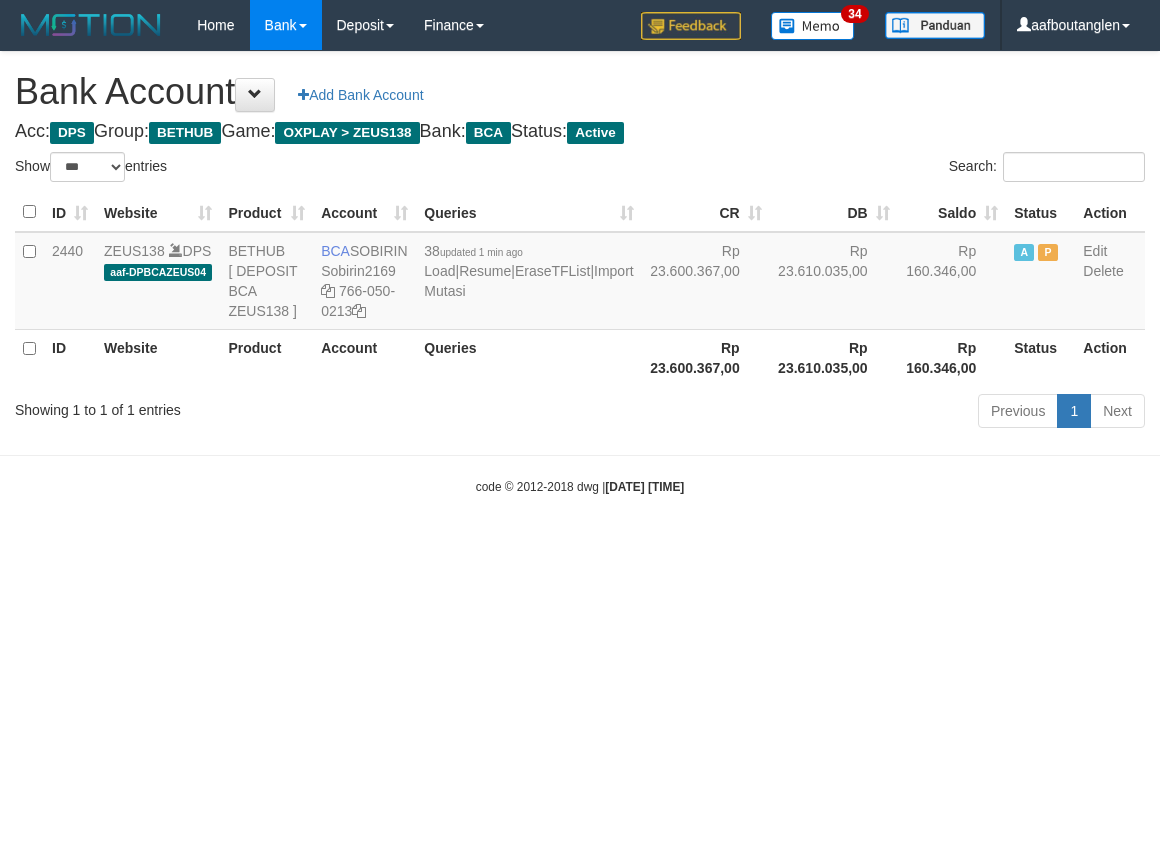 select on "***" 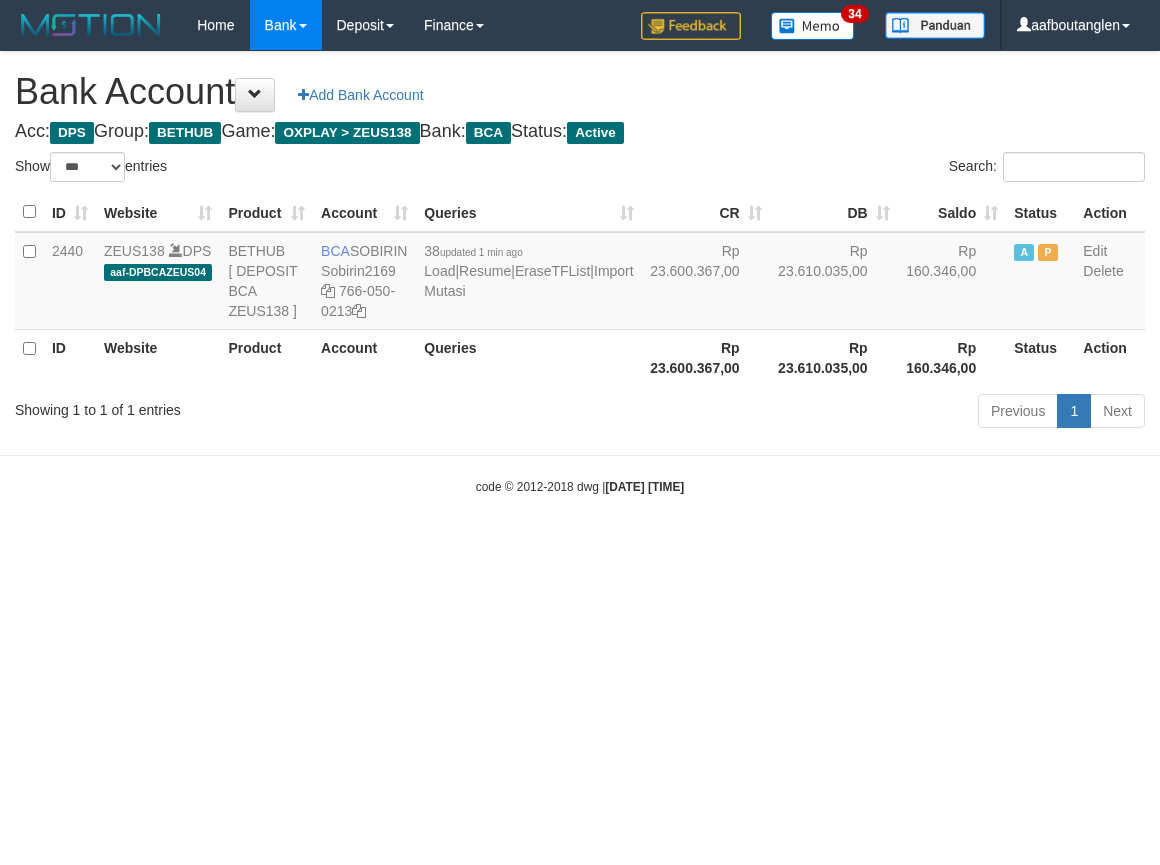 scroll, scrollTop: 0, scrollLeft: 0, axis: both 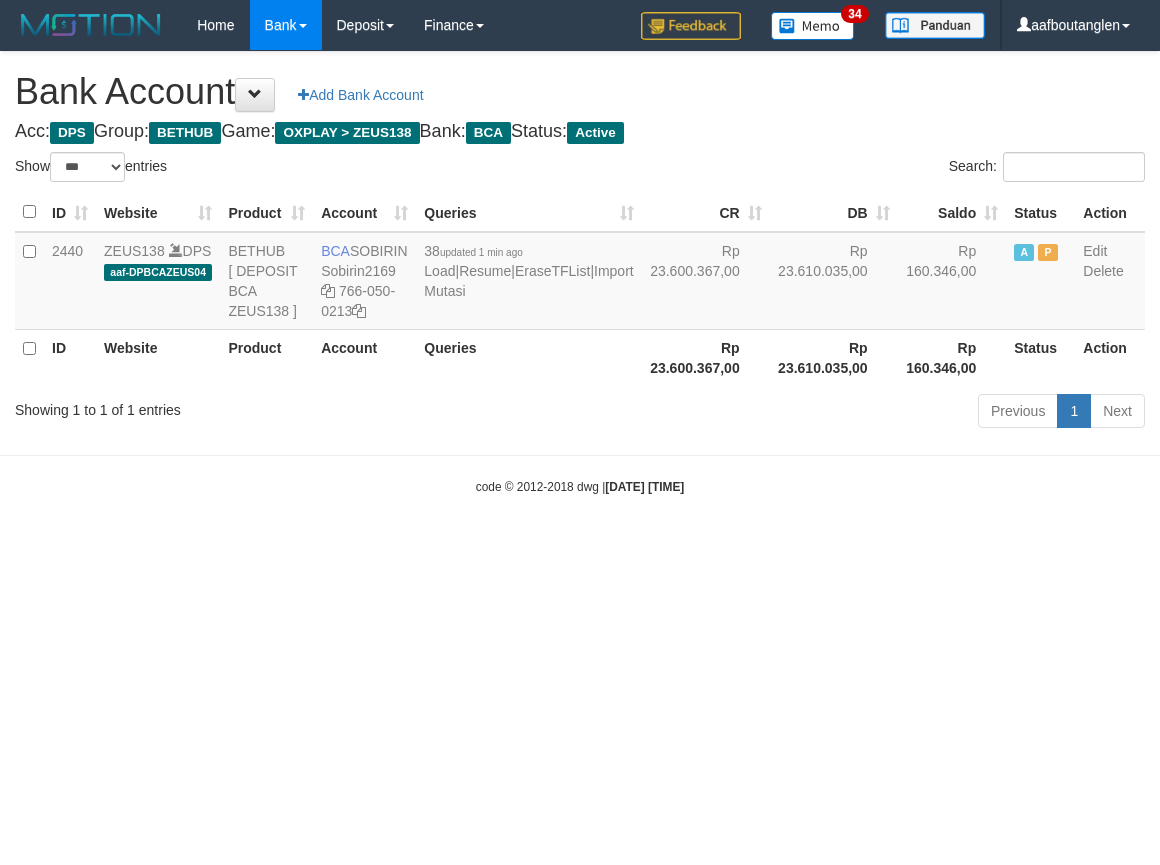 select on "***" 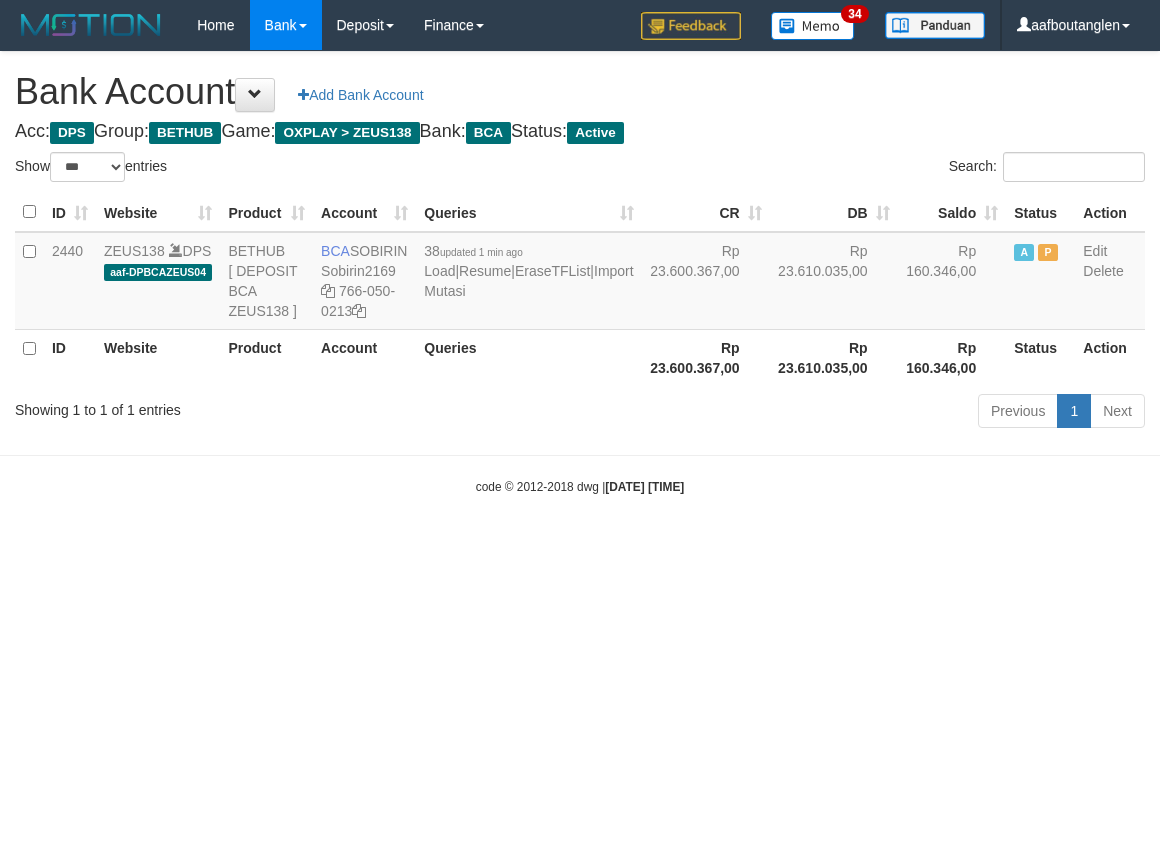 scroll, scrollTop: 0, scrollLeft: 0, axis: both 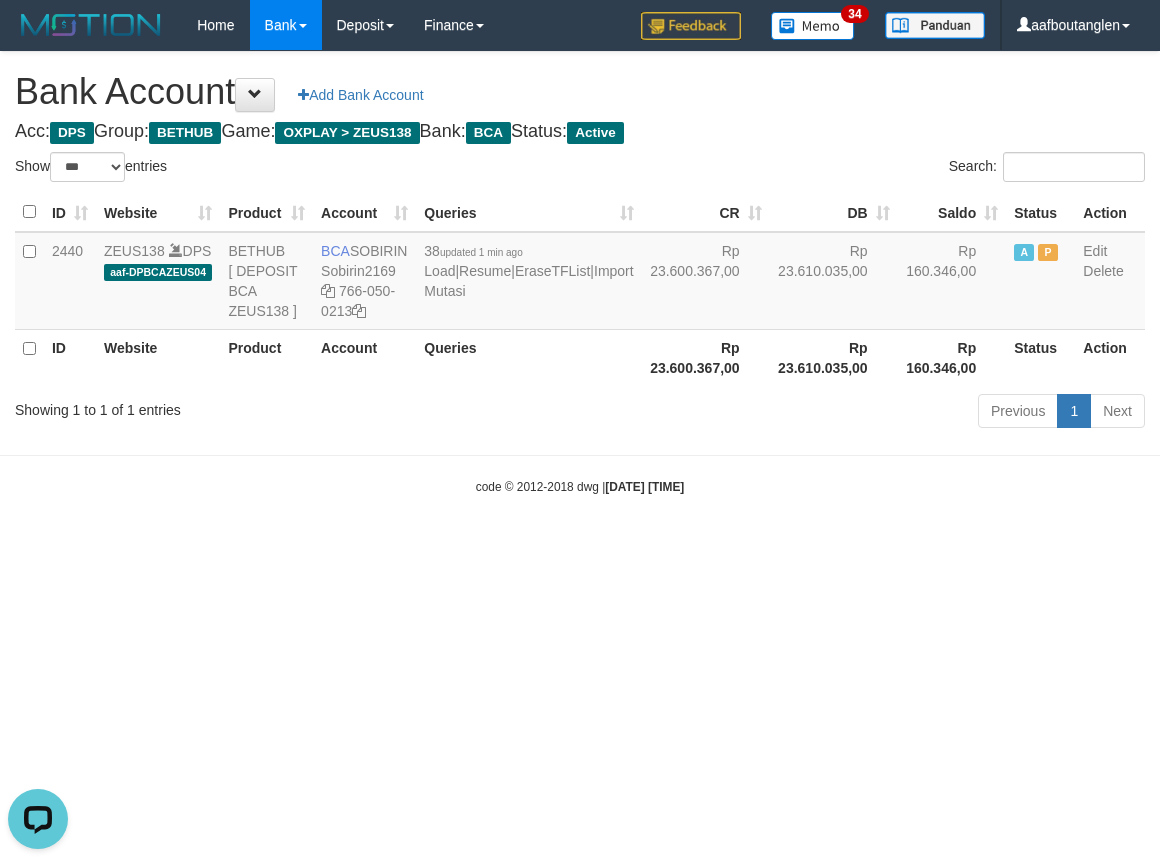 click on "Toggle navigation
Home
Bank
Account List
Deposit
DPS List
History
Note DPS
Finance
Financial Data
aafboutanglen
My Profile
Log Out
34" at bounding box center (580, 273) 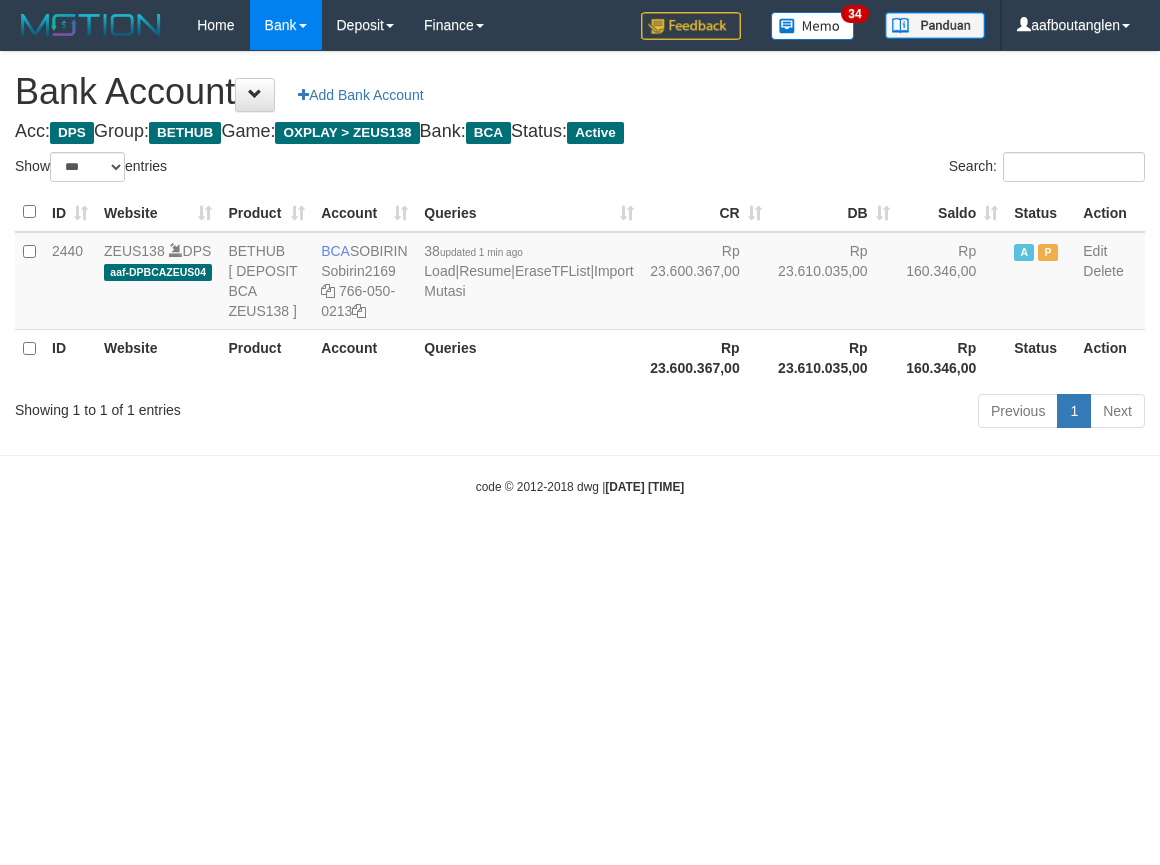 select on "***" 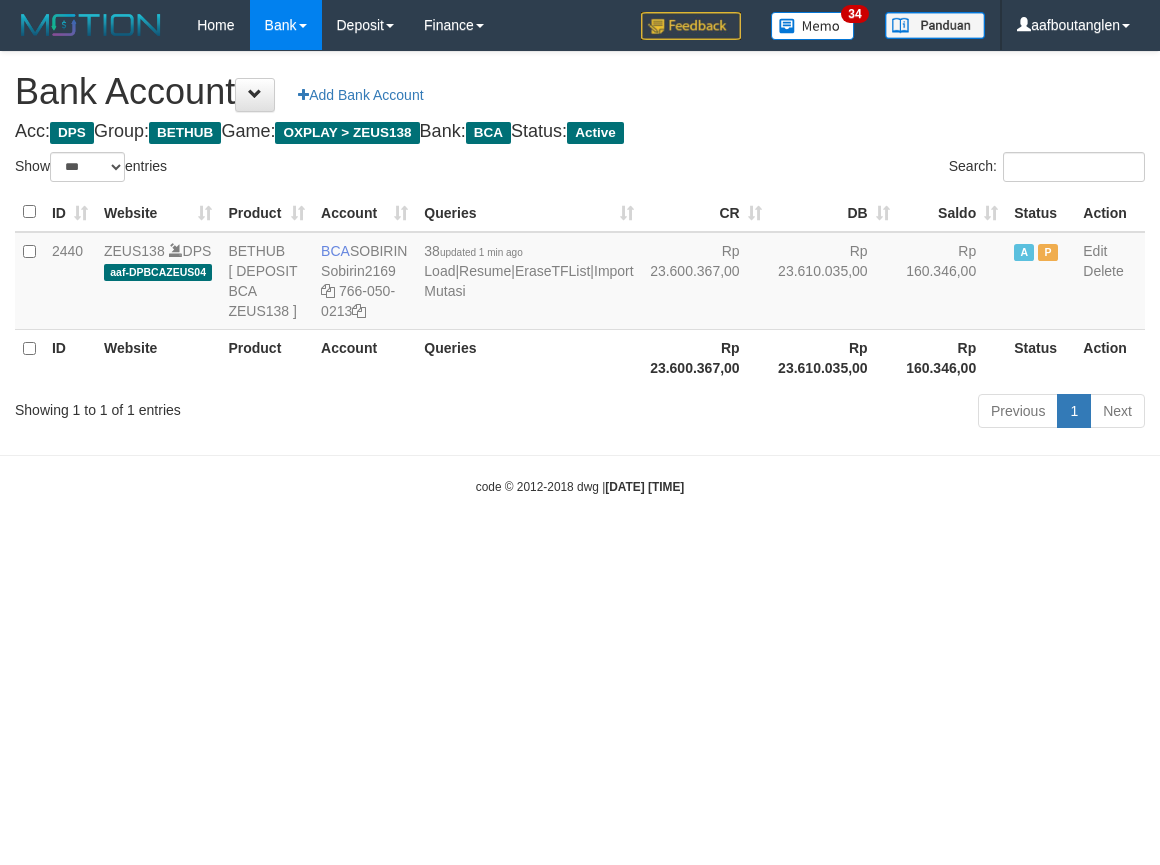 scroll, scrollTop: 0, scrollLeft: 0, axis: both 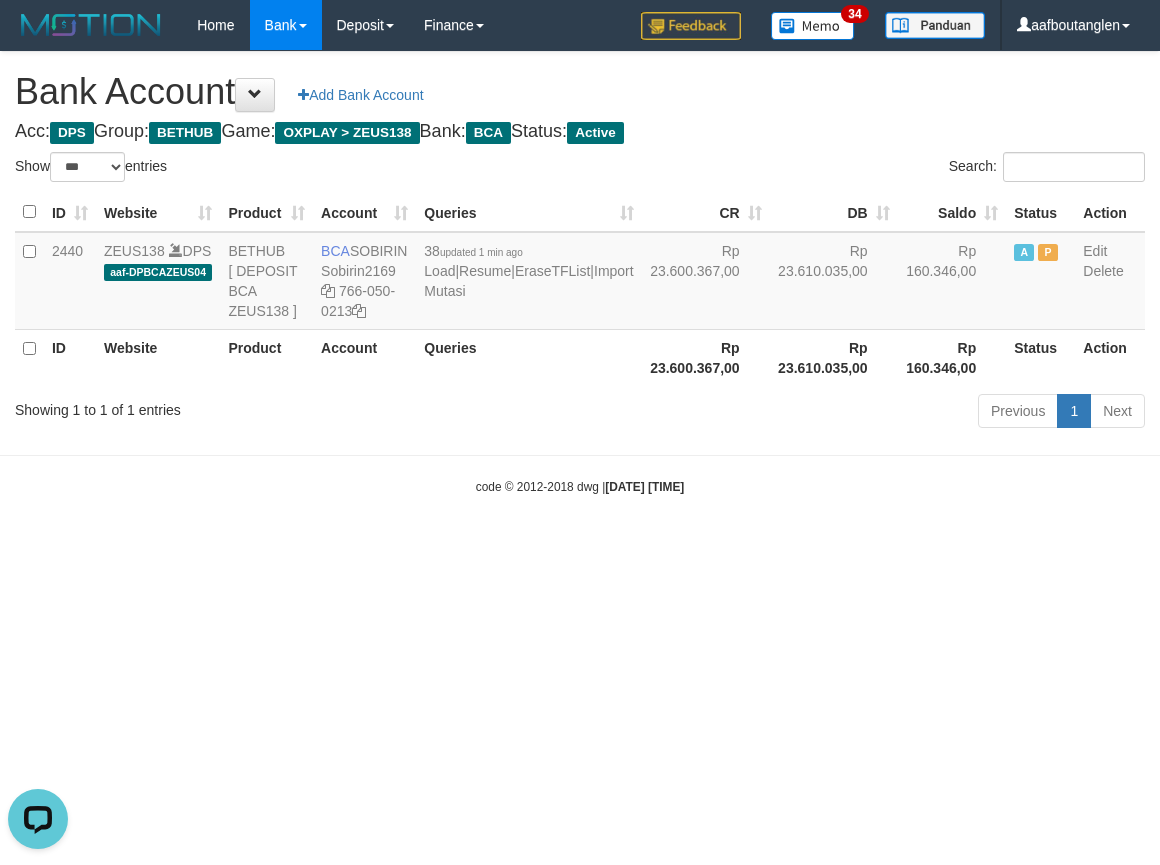 drag, startPoint x: 156, startPoint y: 555, endPoint x: 182, endPoint y: 563, distance: 27.202942 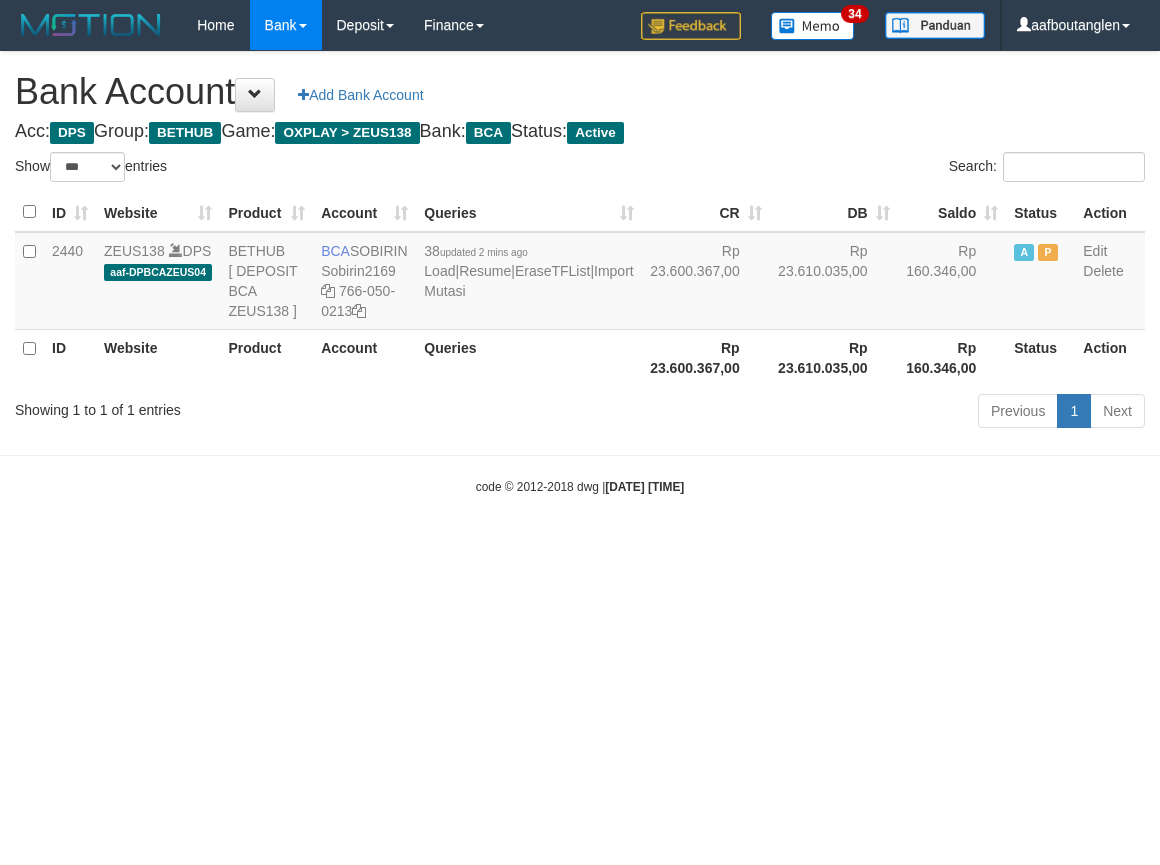 select on "***" 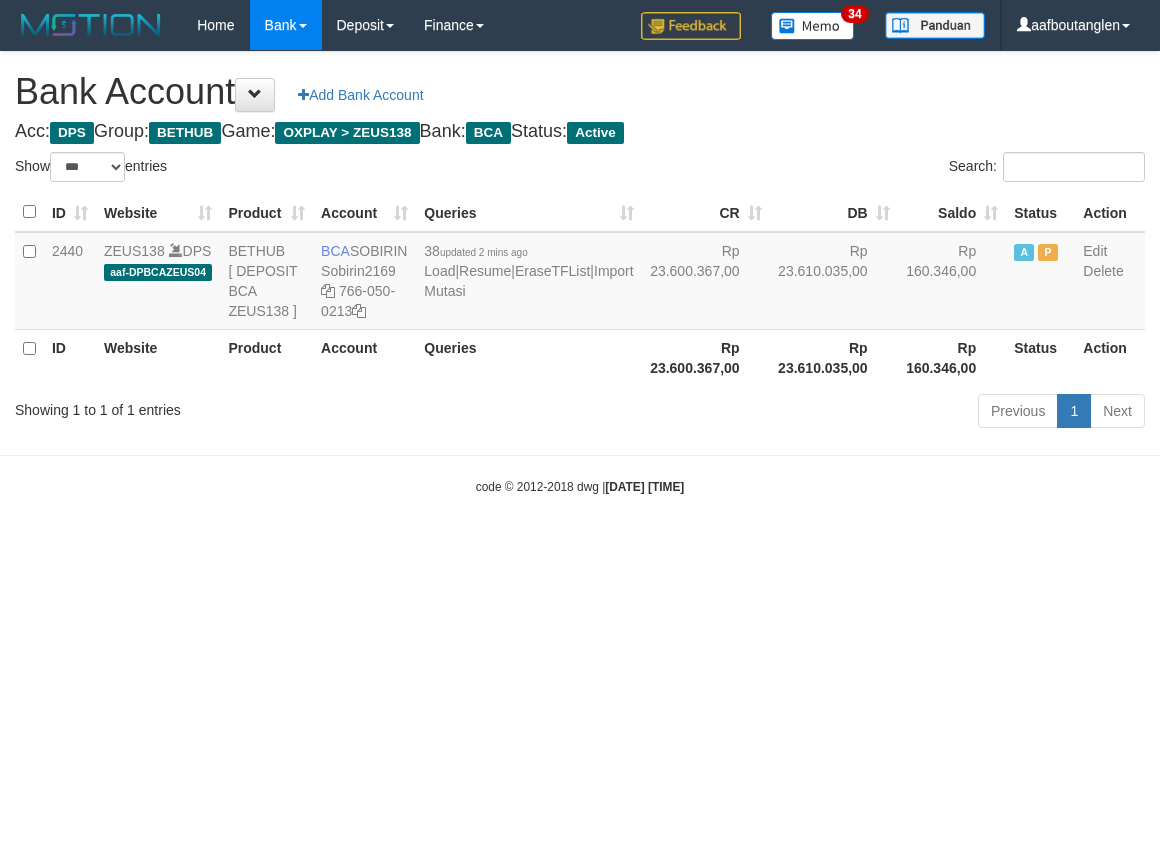 scroll, scrollTop: 0, scrollLeft: 0, axis: both 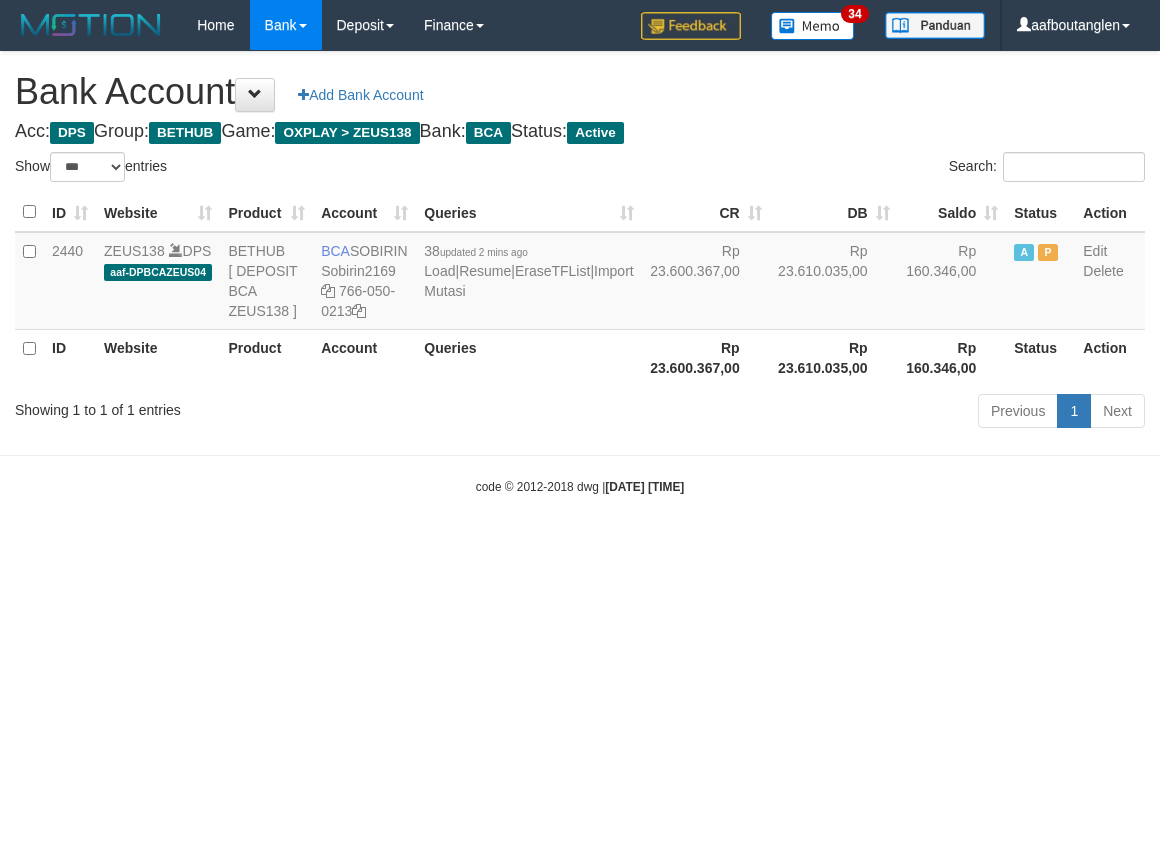 select on "***" 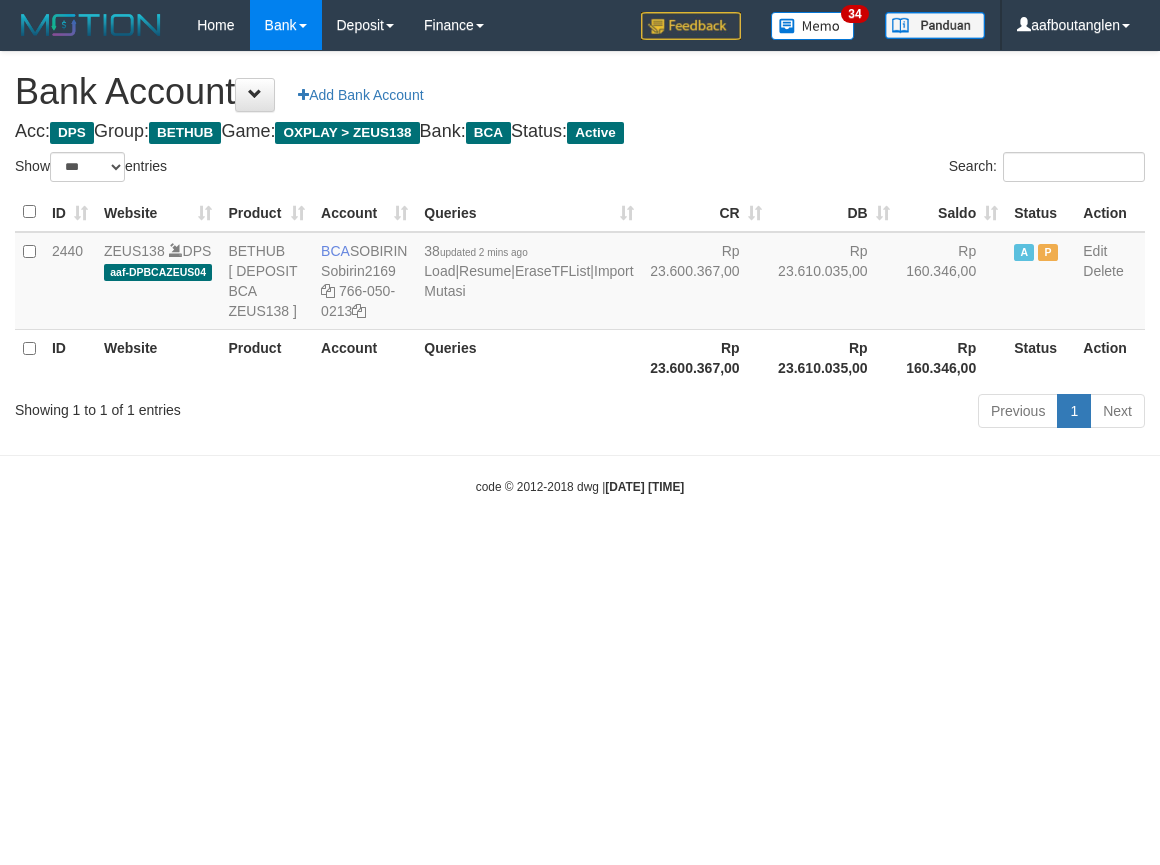 scroll, scrollTop: 0, scrollLeft: 0, axis: both 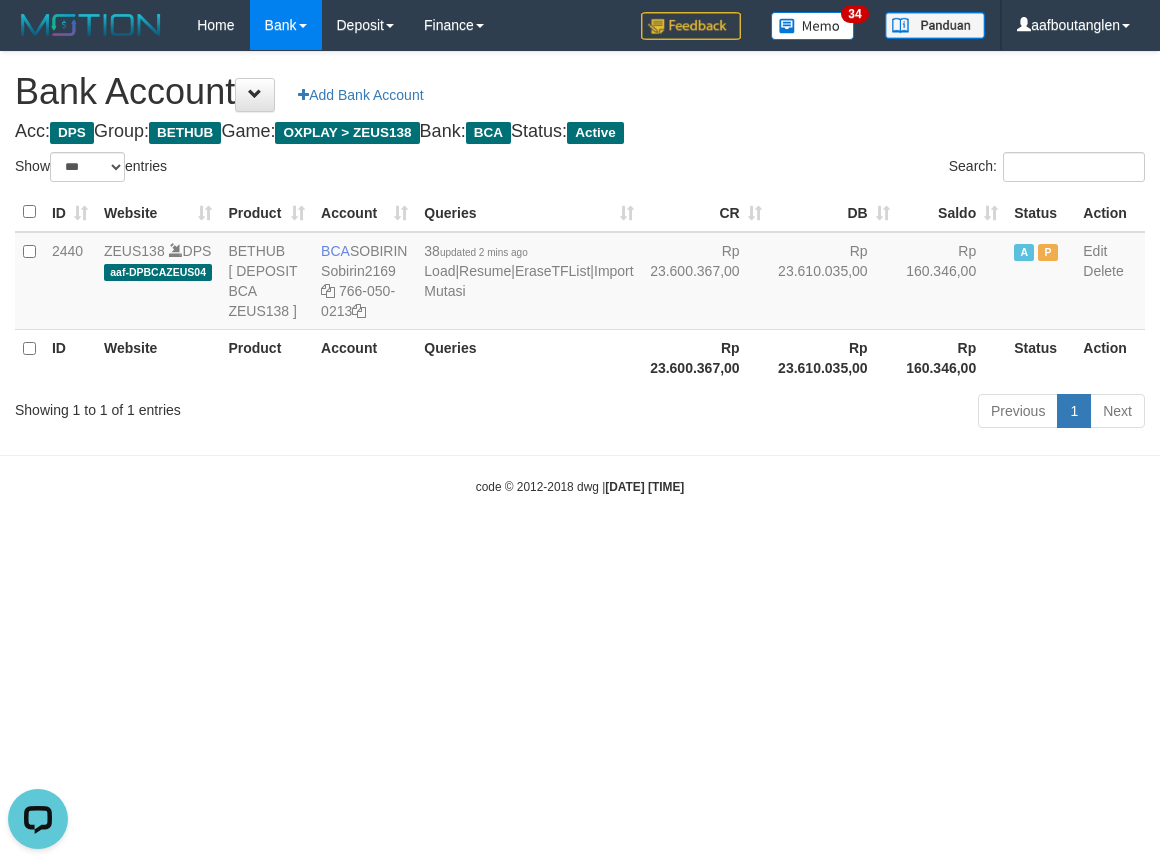drag, startPoint x: 854, startPoint y: 608, endPoint x: 708, endPoint y: 604, distance: 146.05478 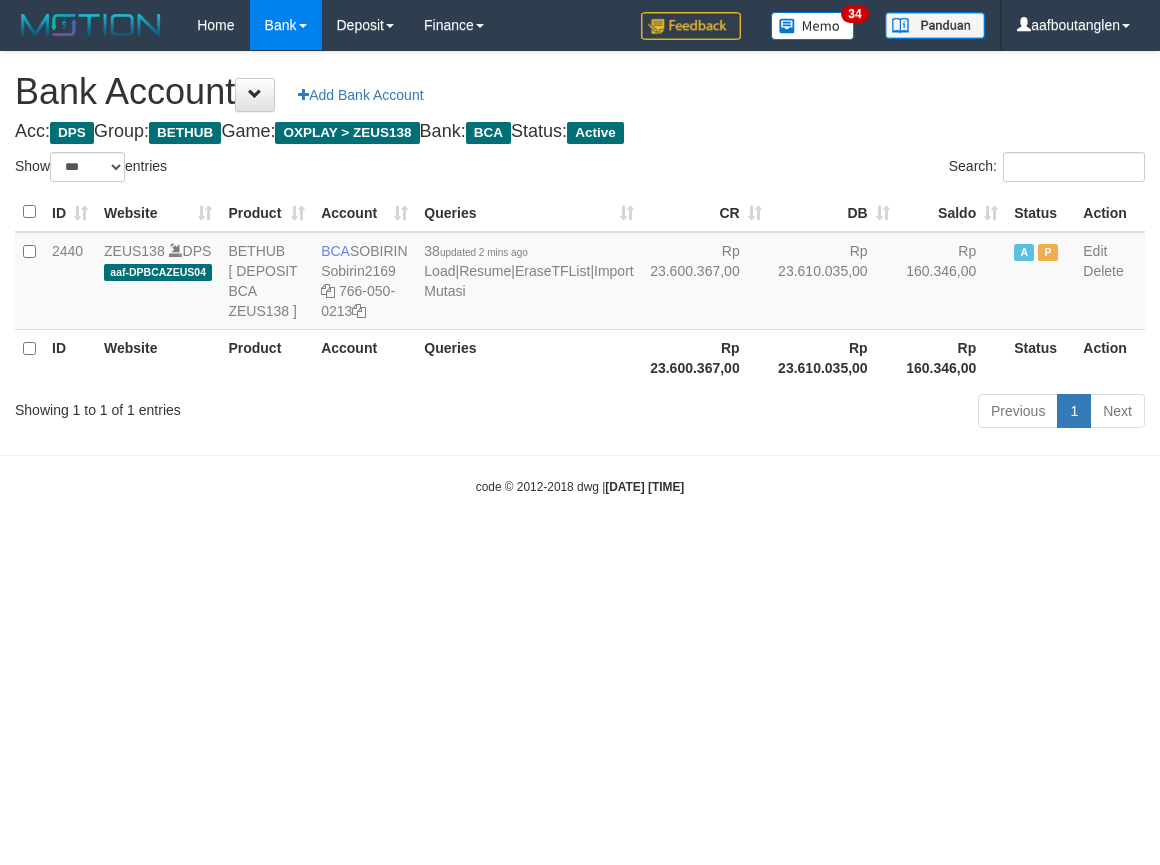 select on "***" 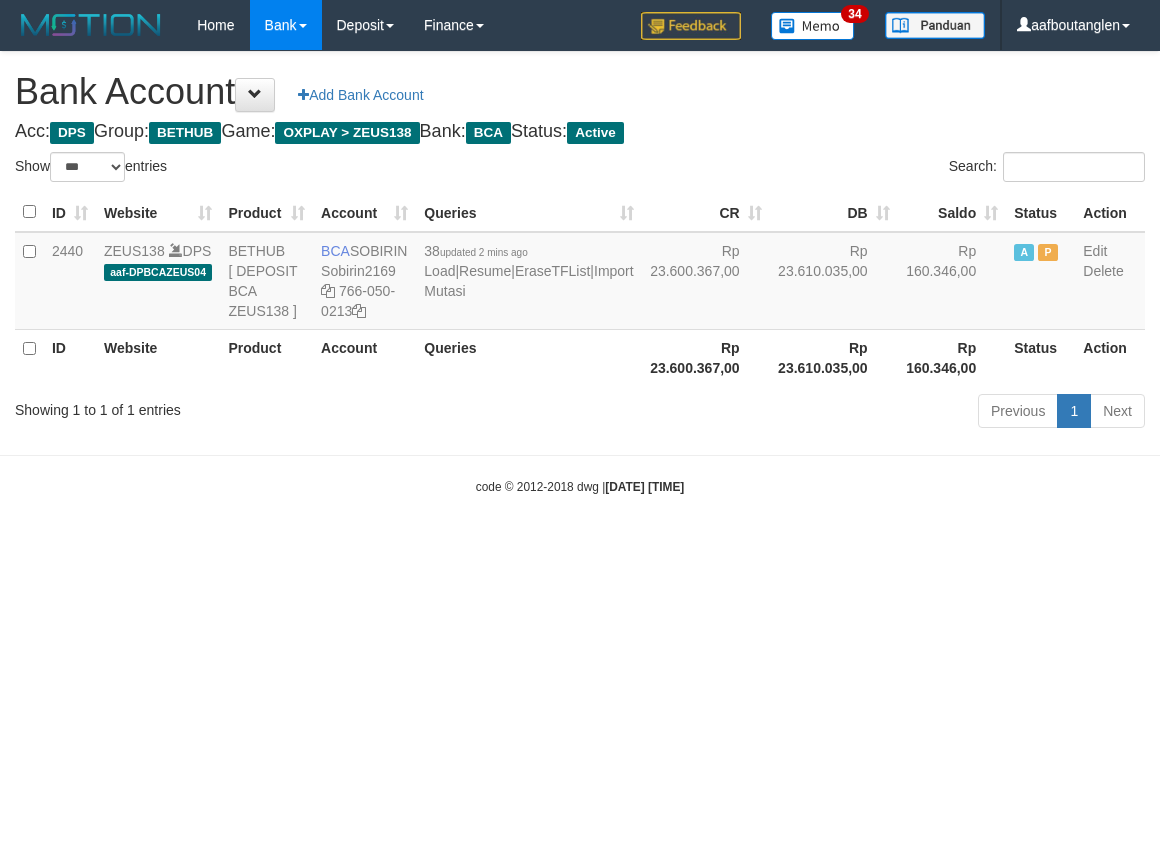 scroll, scrollTop: 0, scrollLeft: 0, axis: both 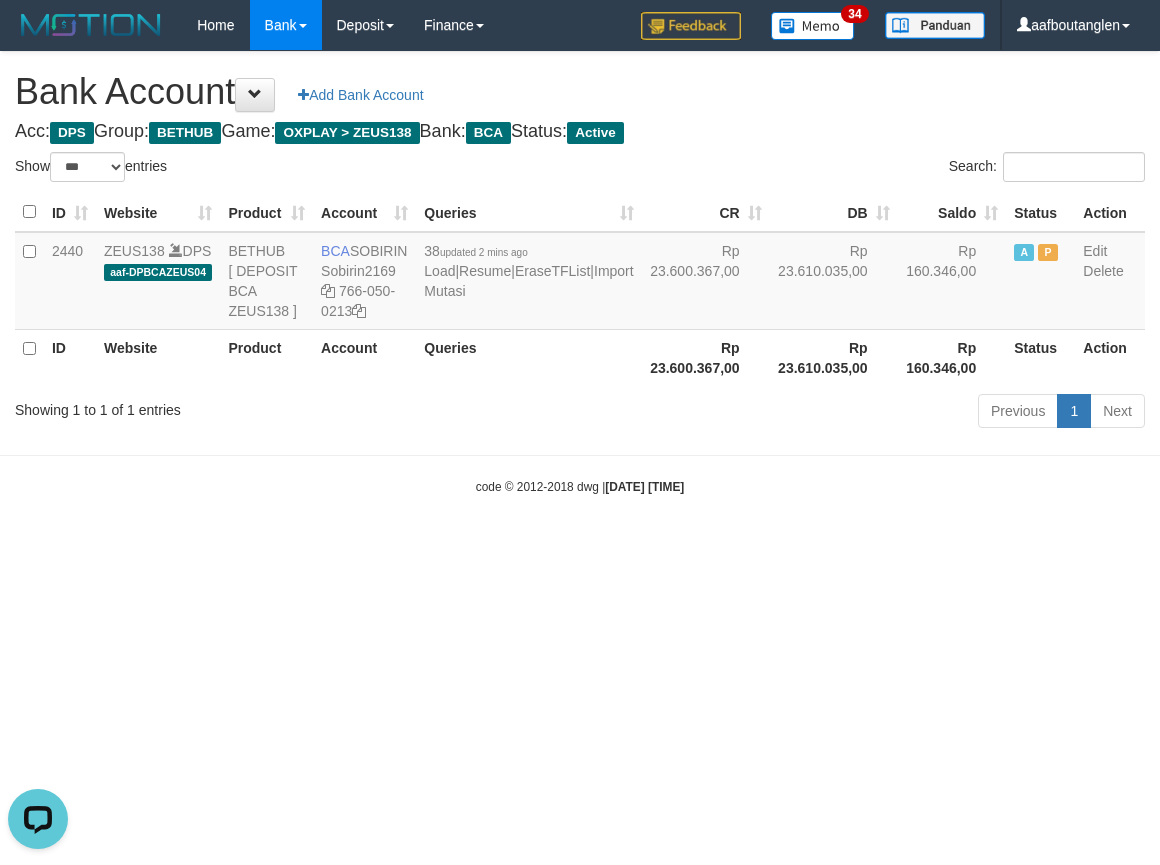 click at bounding box center (29, 357) 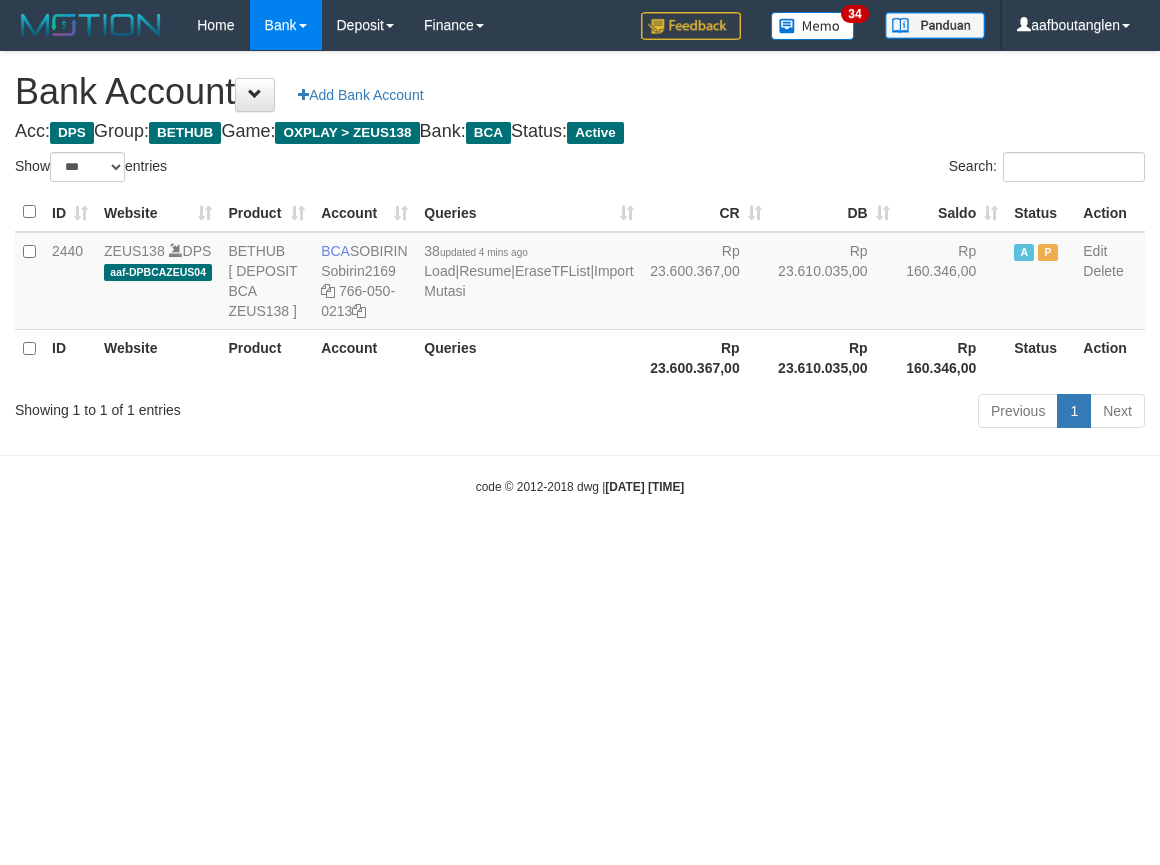 select on "***" 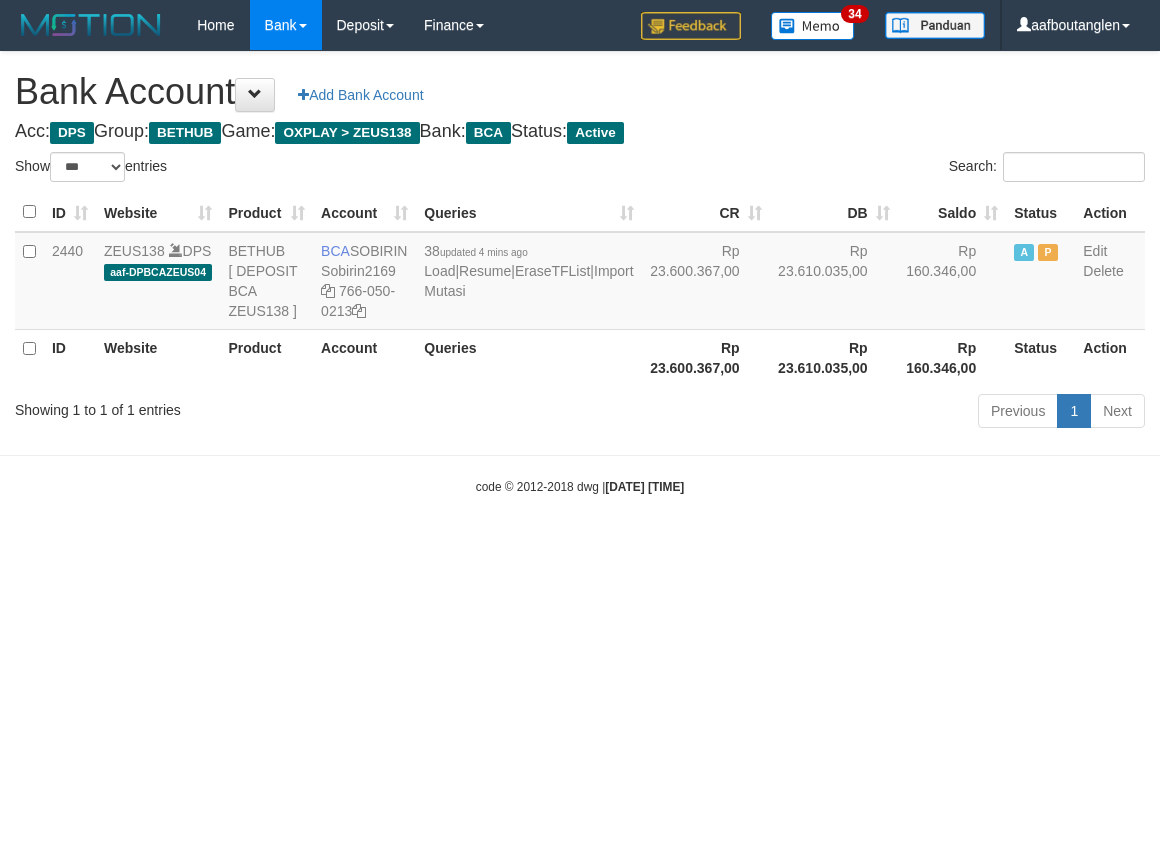 scroll, scrollTop: 0, scrollLeft: 0, axis: both 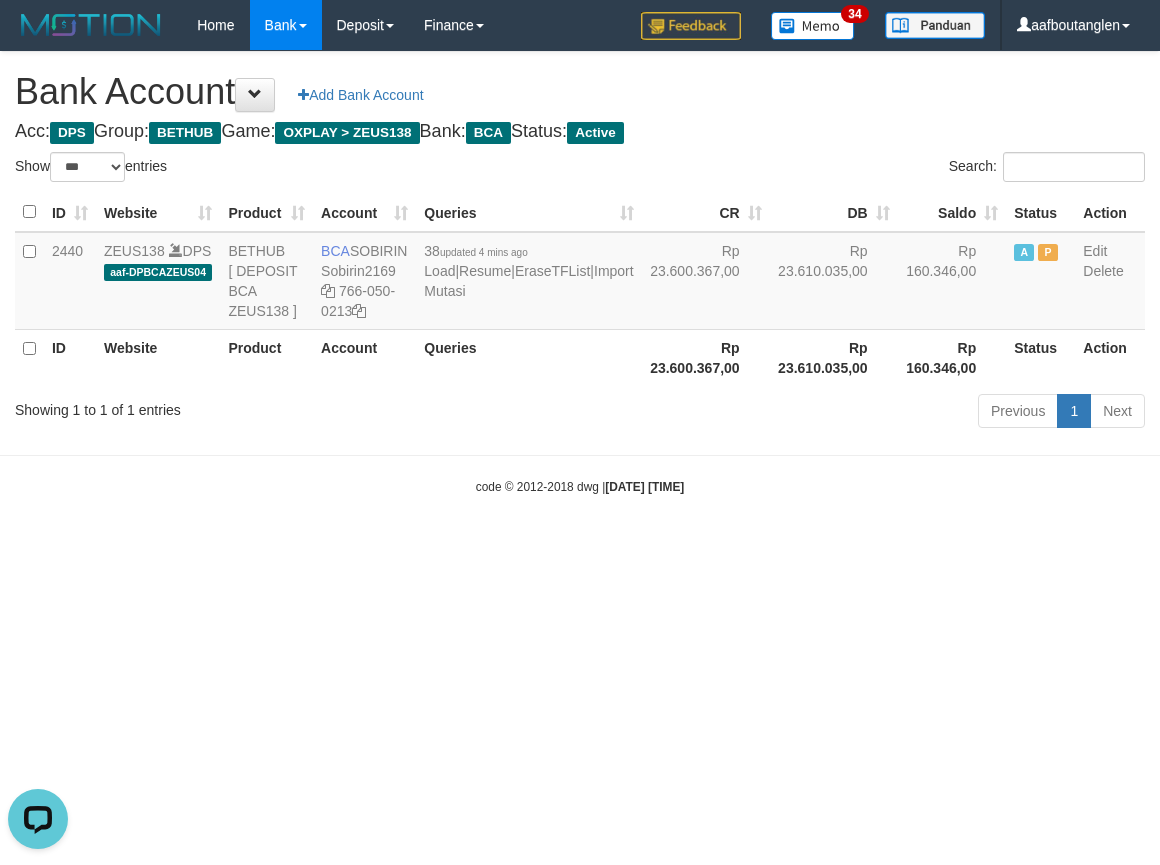 click on "ID Website Product Account Queries CR DB Saldo Status Action
2440
ZEUS138
DPS
aaf-DPBCAZEUS04
BETHUB
[ DEPOSIT BCA ZEUS138 ]
BCA
SOBIRIN
Sobirin2169
766-050-0213
38  updated 4 mins ago
Load
|
Resume
|
EraseTFList
|
Import Mutasi
Rp 23.600.367,00
Rp 23.610.035,00
Rp 160.346,00
A
P
Edit
Delete
ID Website Product Account Queries Rp 23.600.367,00 Rp 23.610.035,00 Rp 160.346,00 Status Action" at bounding box center (580, 289) 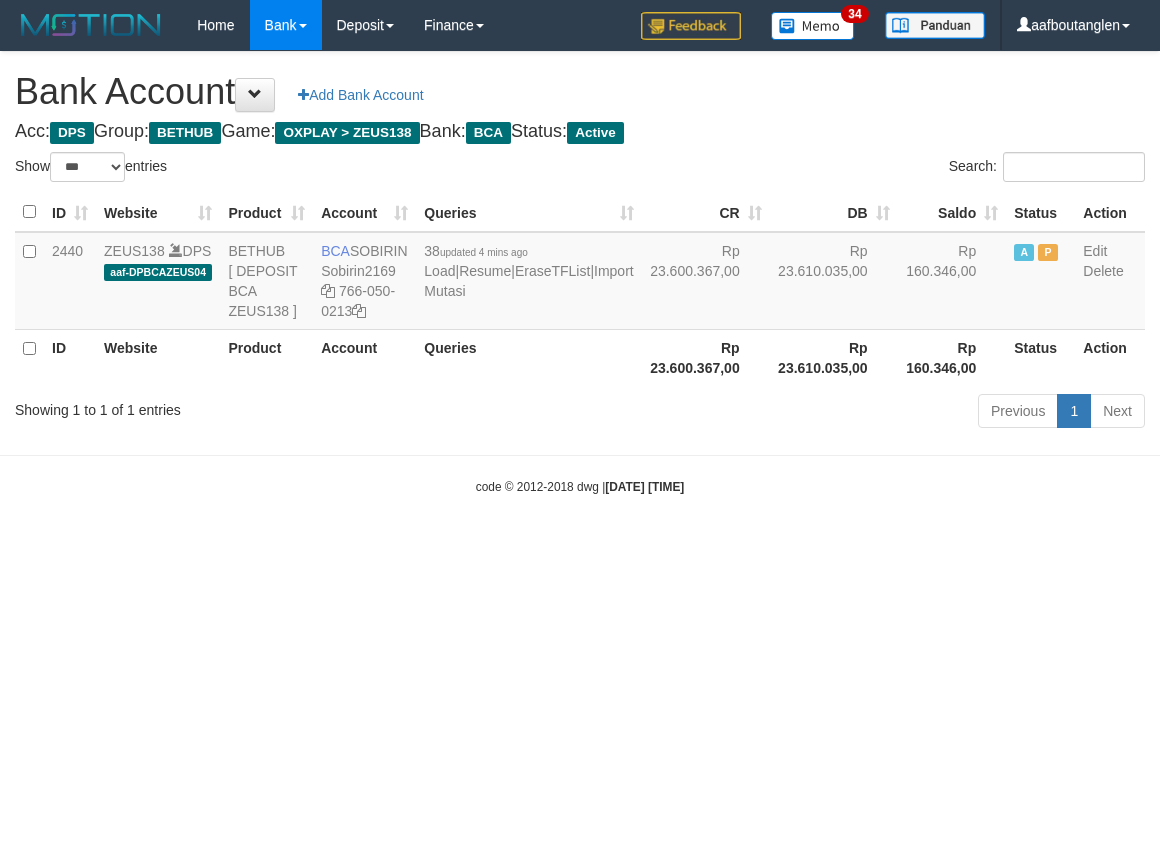 select on "***" 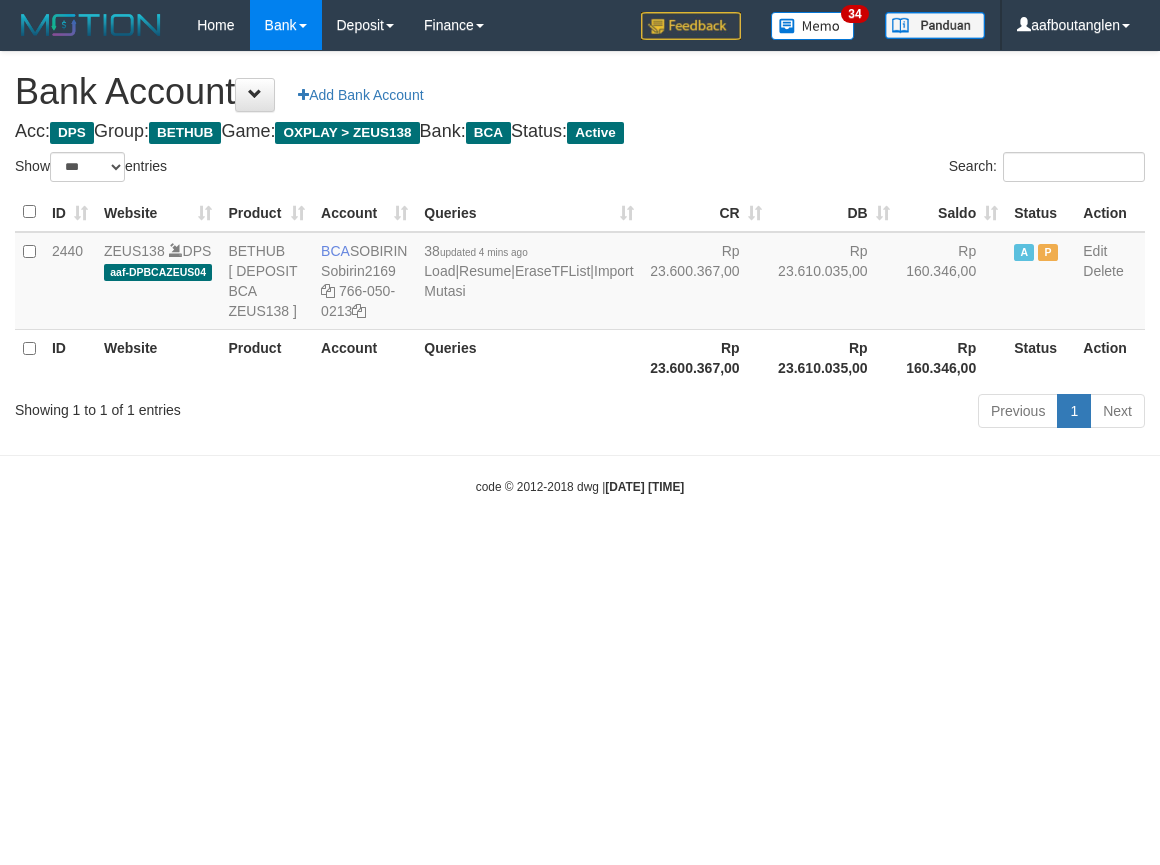 scroll, scrollTop: 0, scrollLeft: 0, axis: both 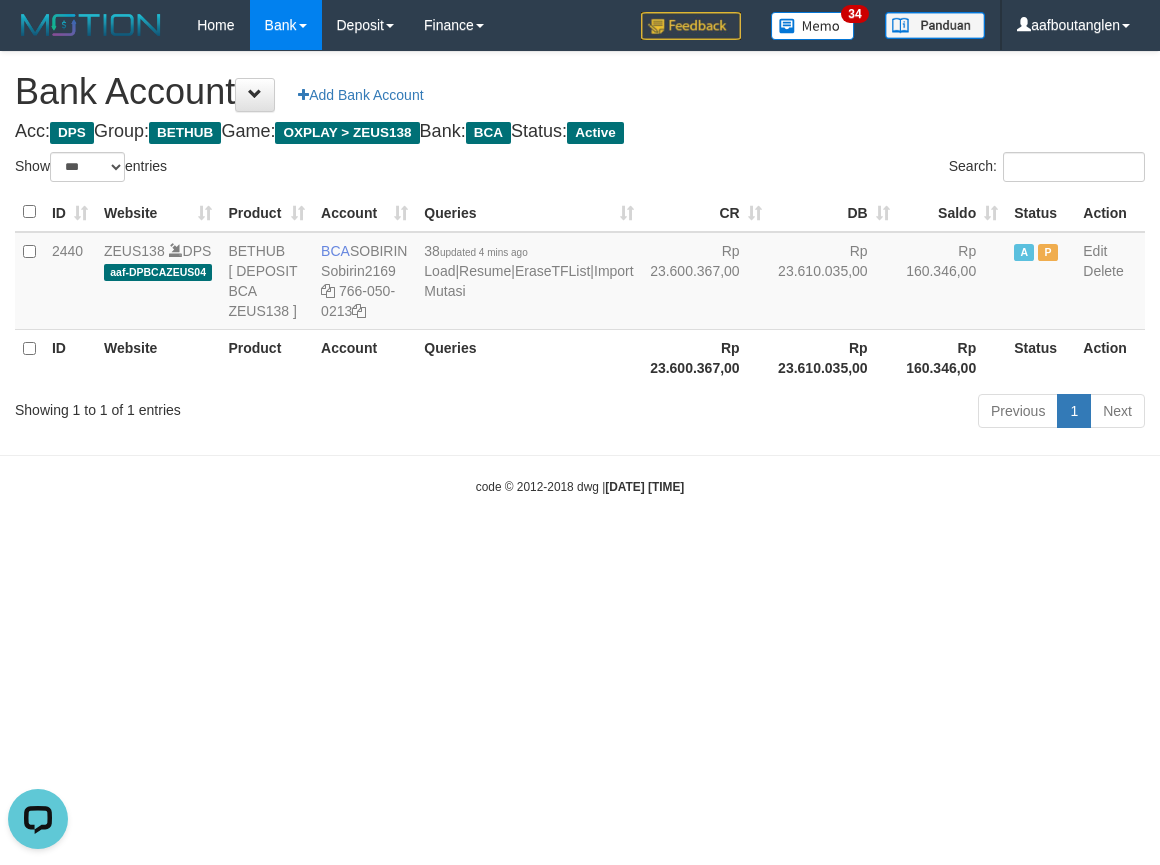 drag, startPoint x: 922, startPoint y: 577, endPoint x: 1077, endPoint y: 576, distance: 155.00322 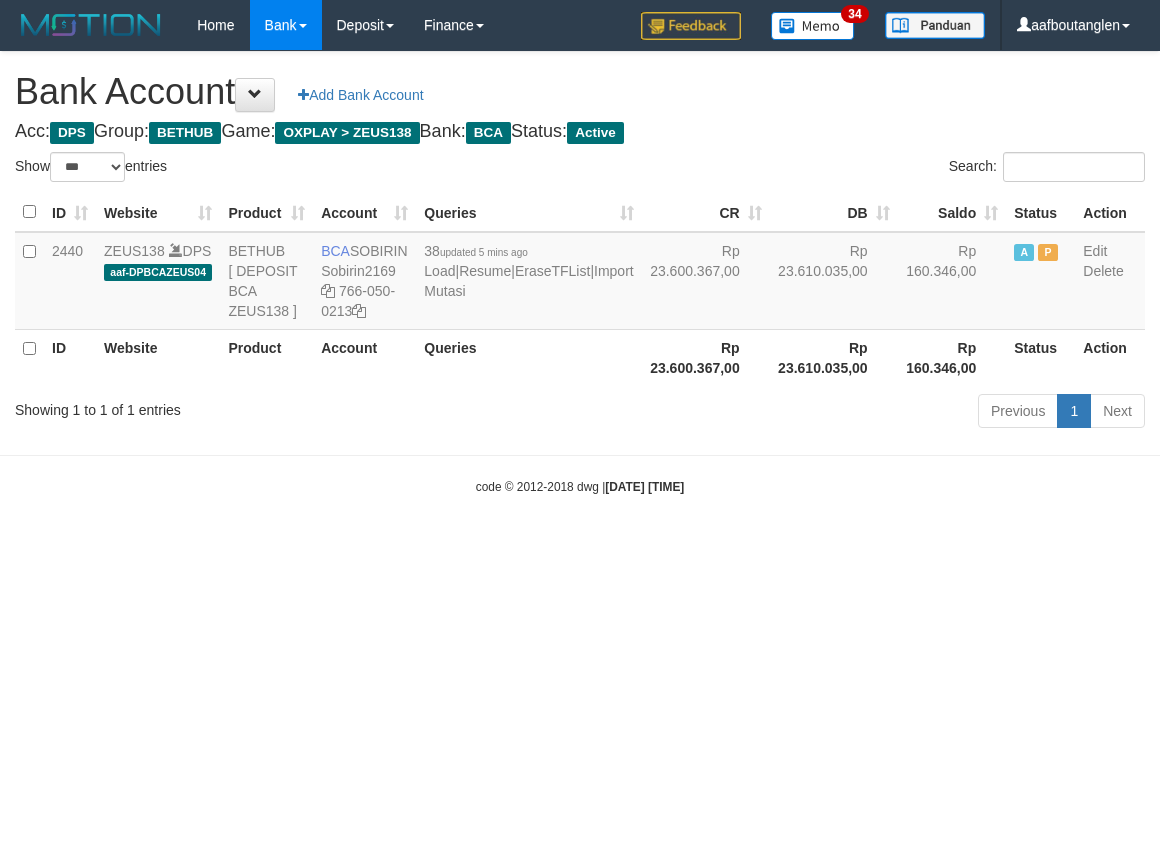 select on "***" 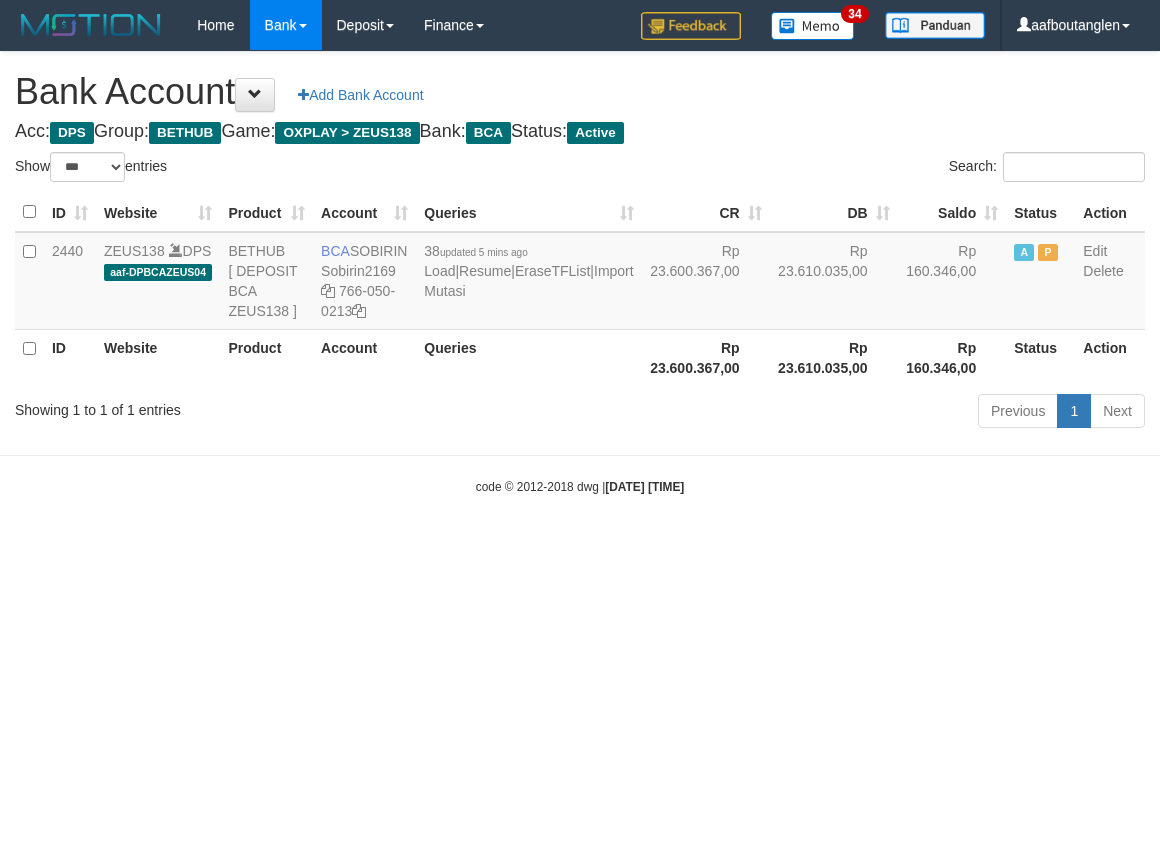 scroll, scrollTop: 0, scrollLeft: 0, axis: both 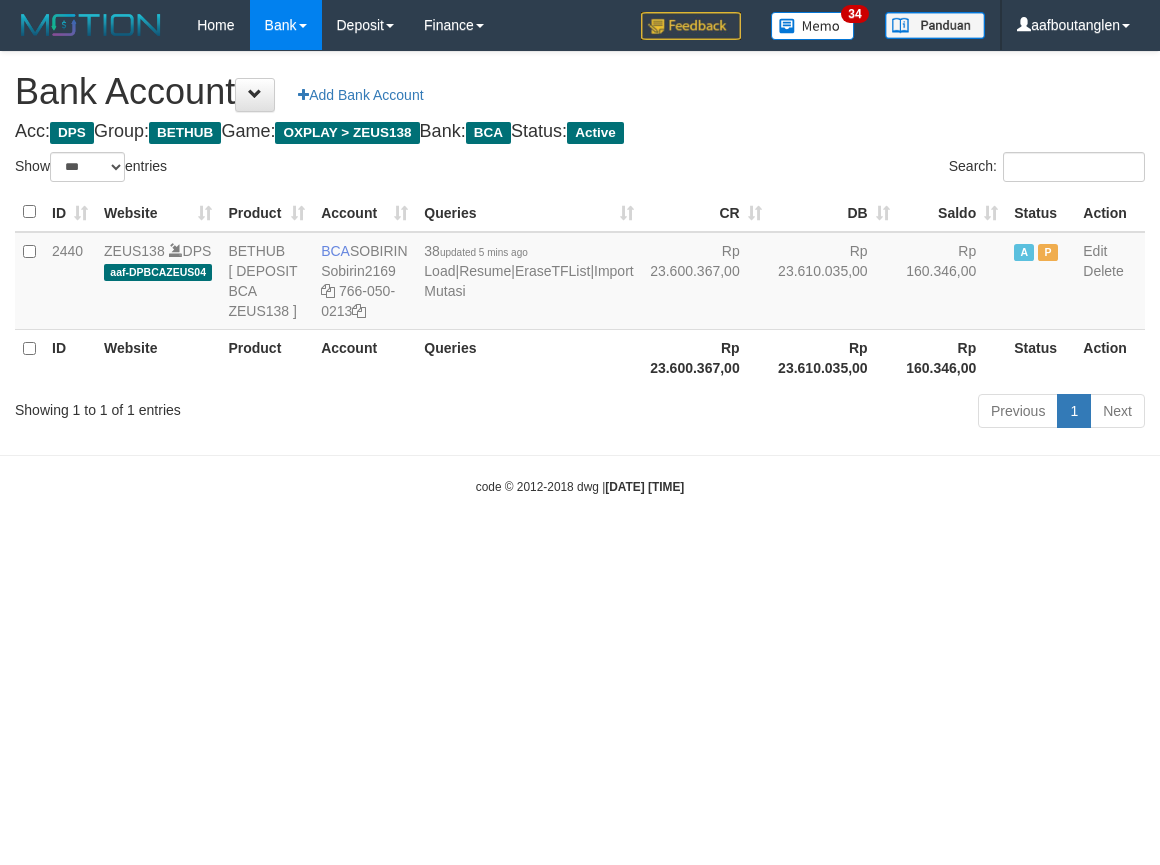 select on "***" 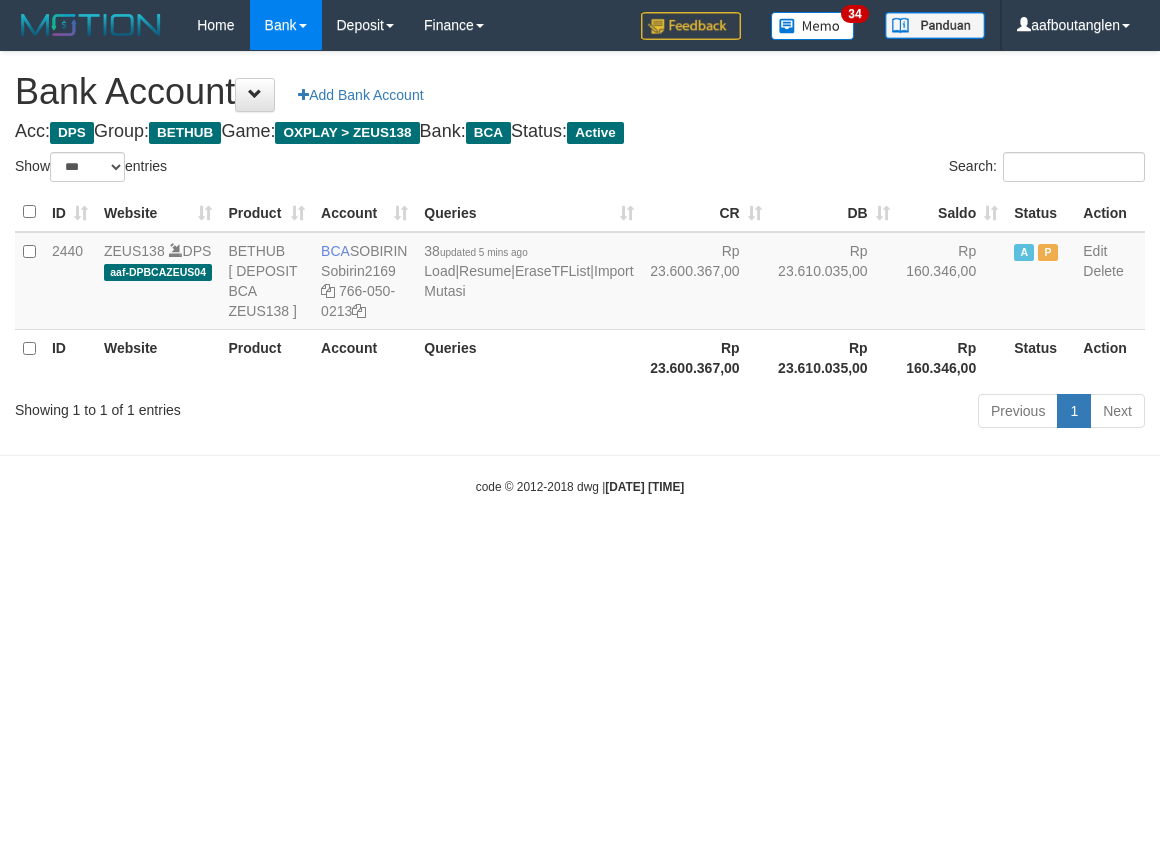 scroll, scrollTop: 0, scrollLeft: 0, axis: both 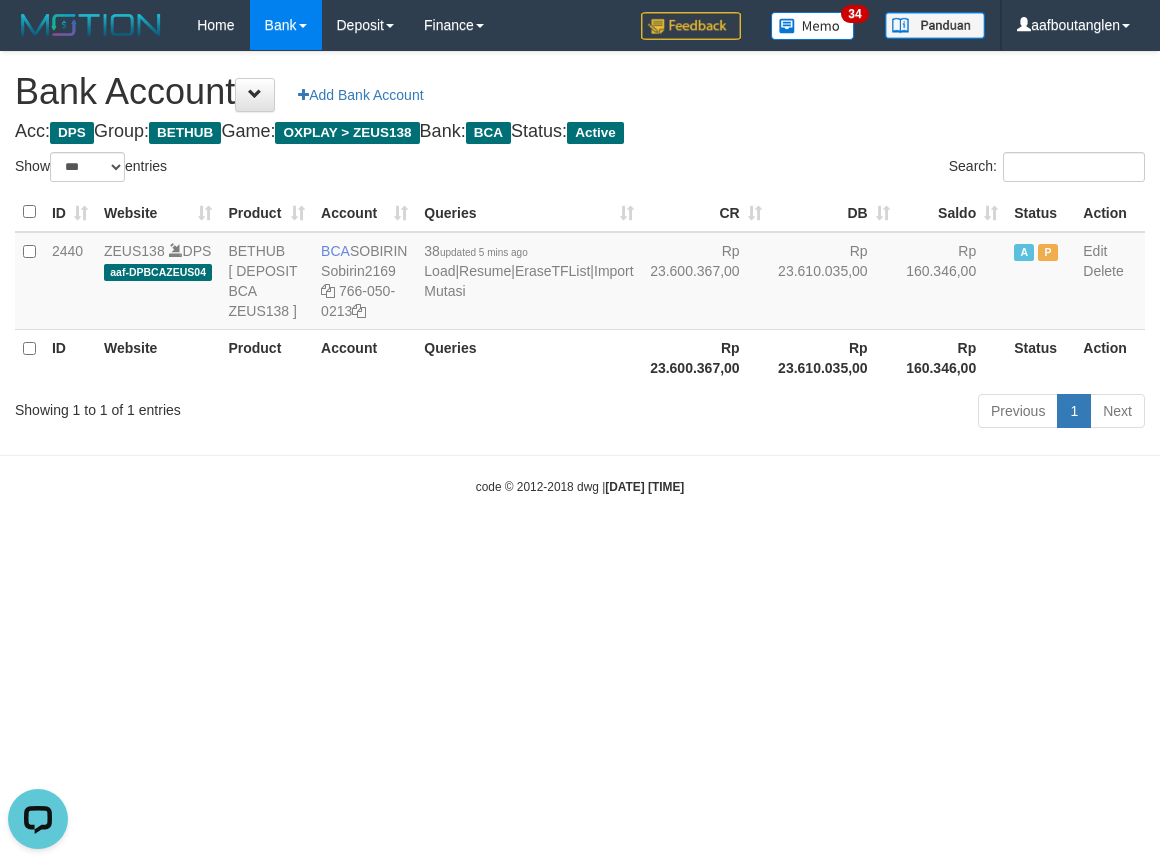 drag, startPoint x: 898, startPoint y: 698, endPoint x: 883, endPoint y: 711, distance: 19.849434 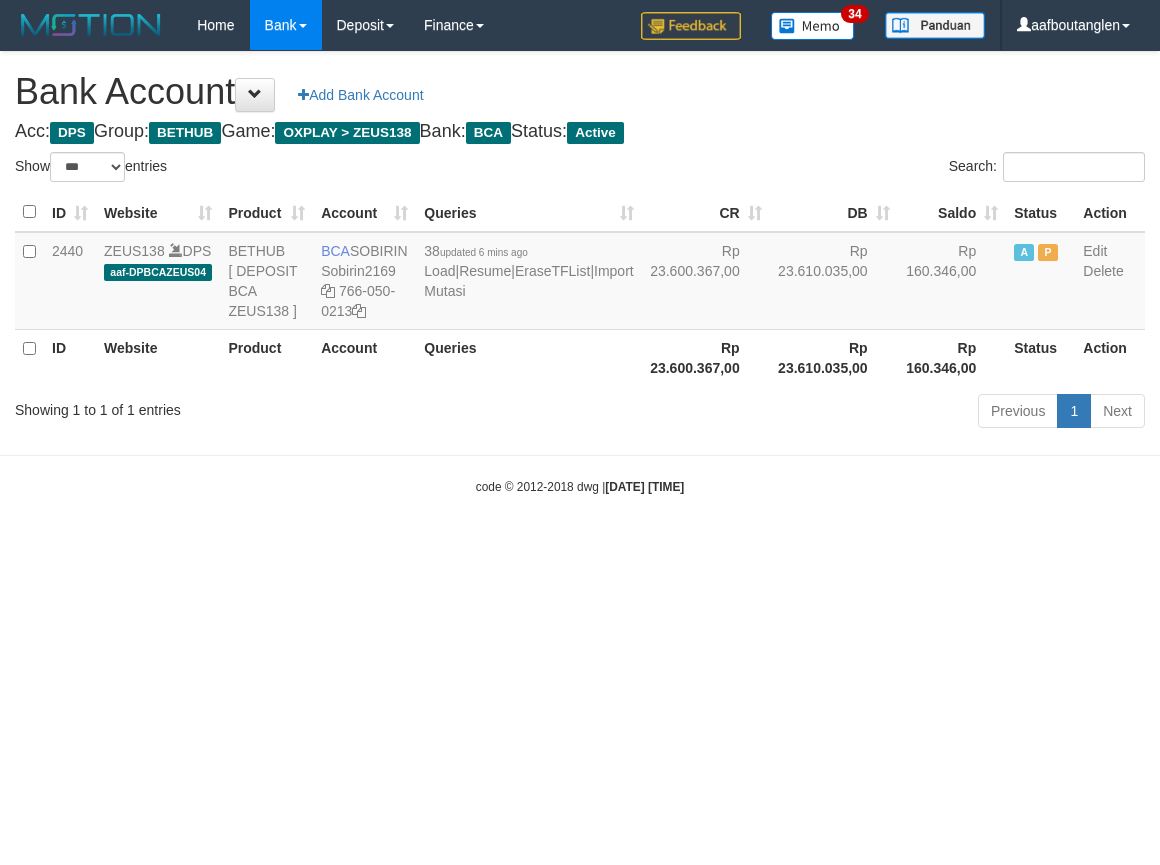 select on "***" 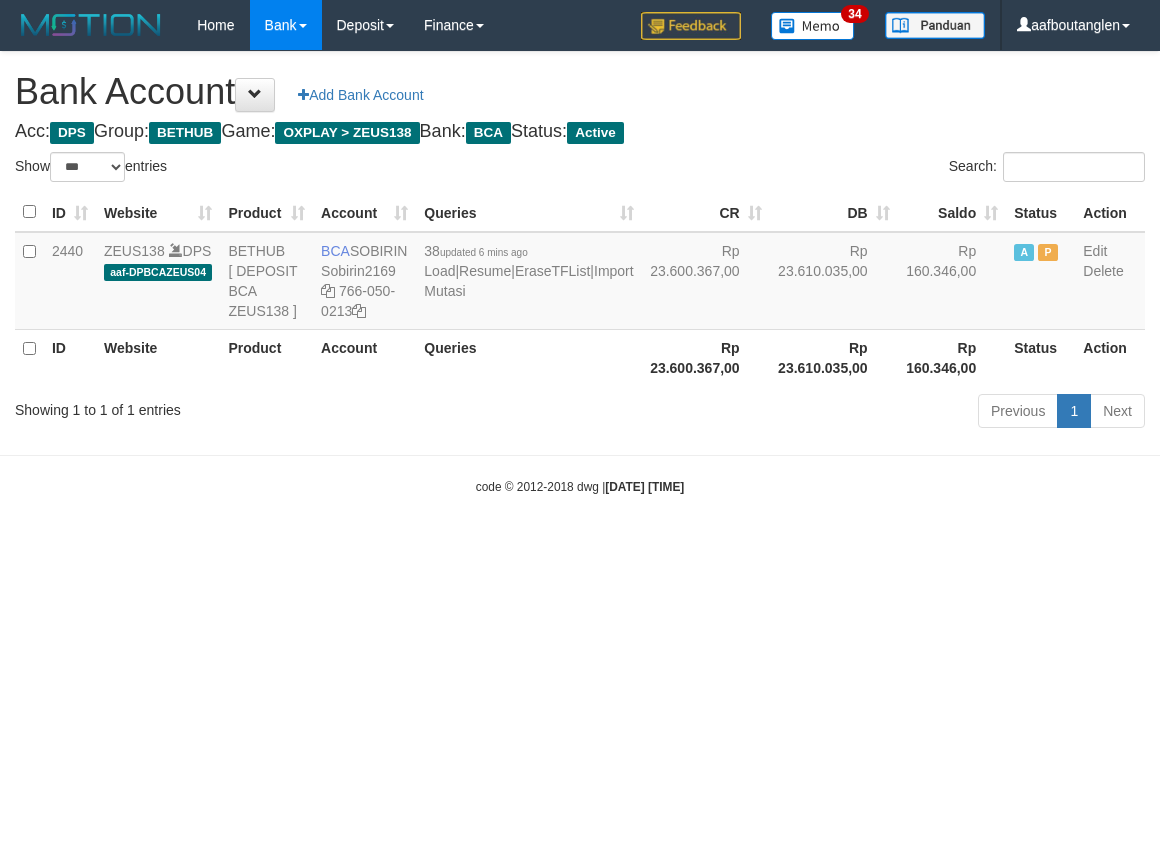 scroll, scrollTop: 0, scrollLeft: 0, axis: both 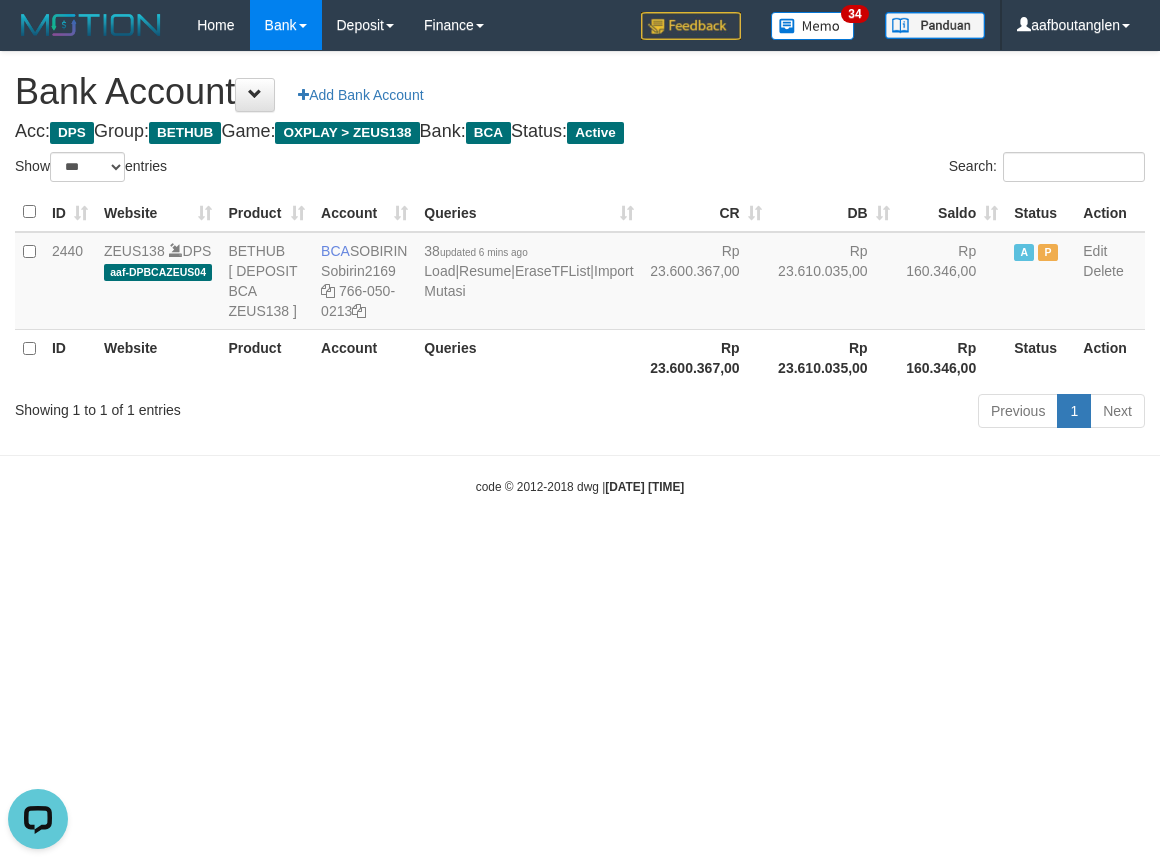 drag, startPoint x: 1035, startPoint y: 555, endPoint x: 960, endPoint y: 568, distance: 76.11833 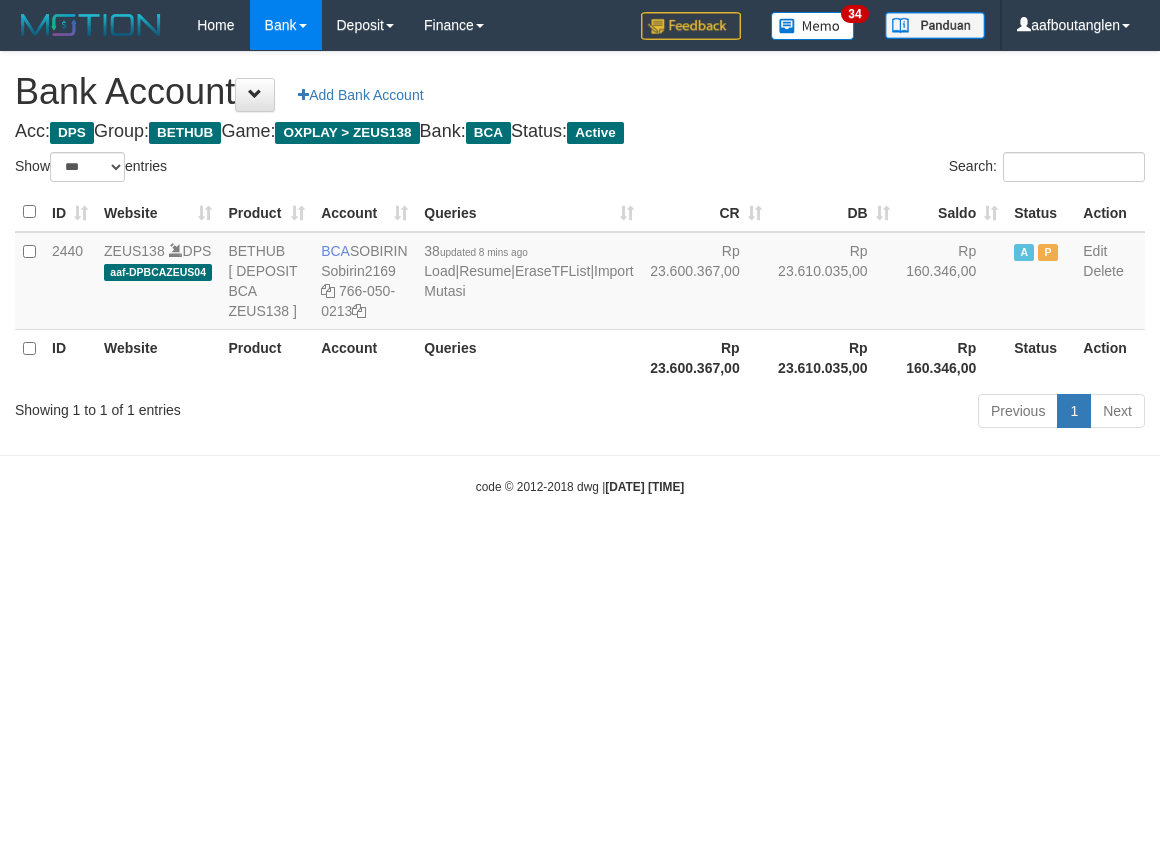 select on "***" 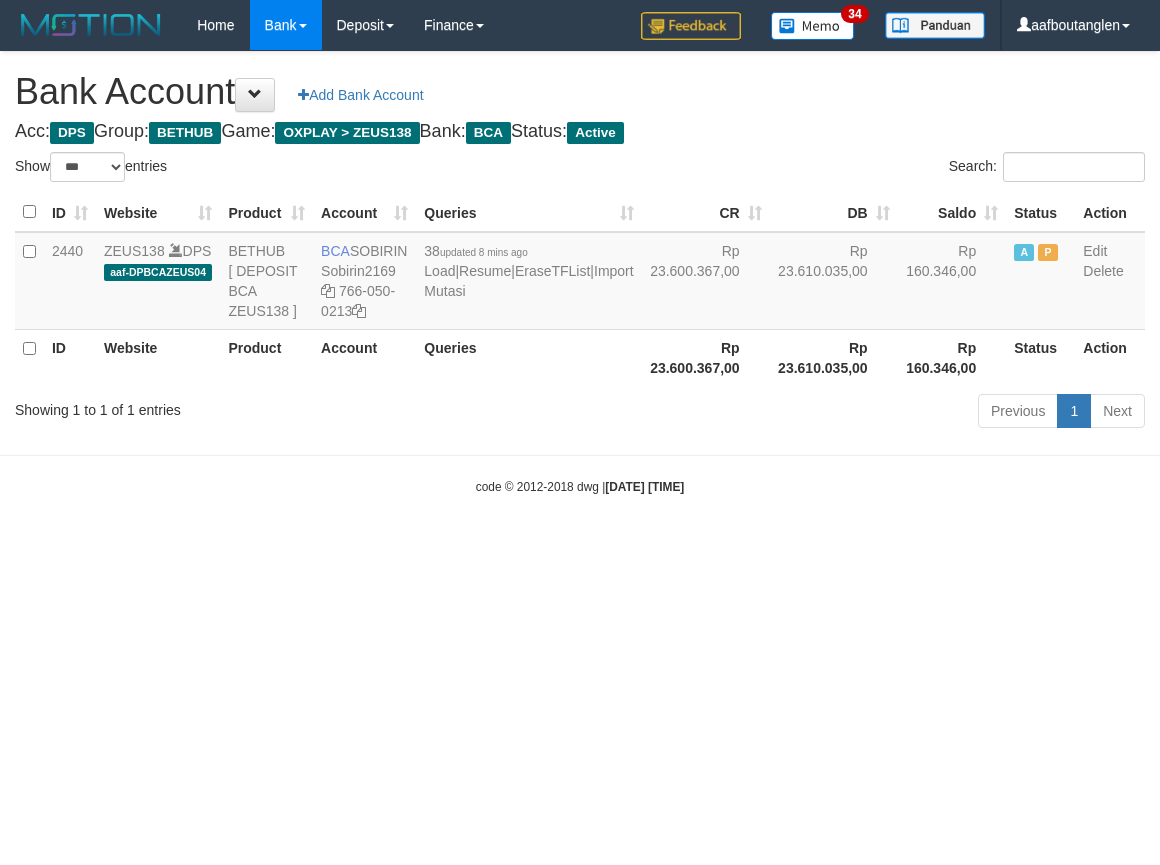 scroll, scrollTop: 0, scrollLeft: 0, axis: both 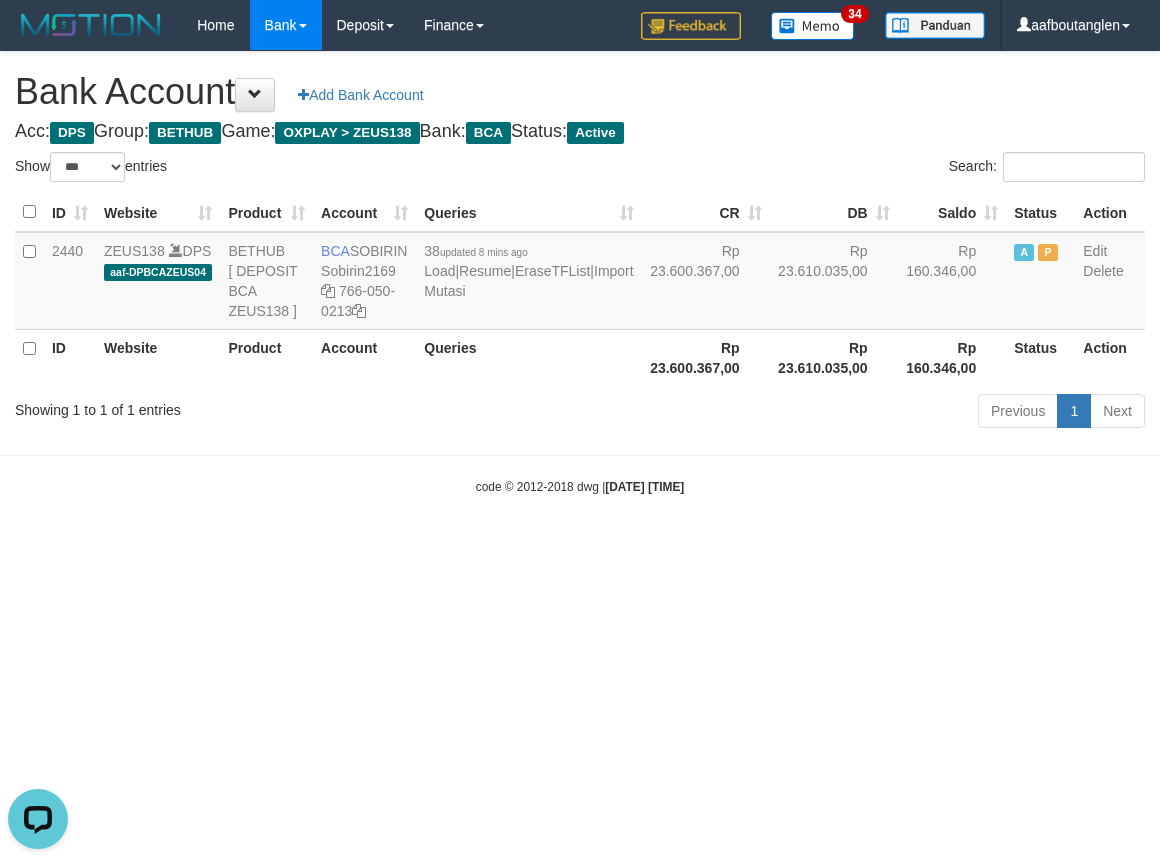 drag, startPoint x: 65, startPoint y: 466, endPoint x: 111, endPoint y: 467, distance: 46.010868 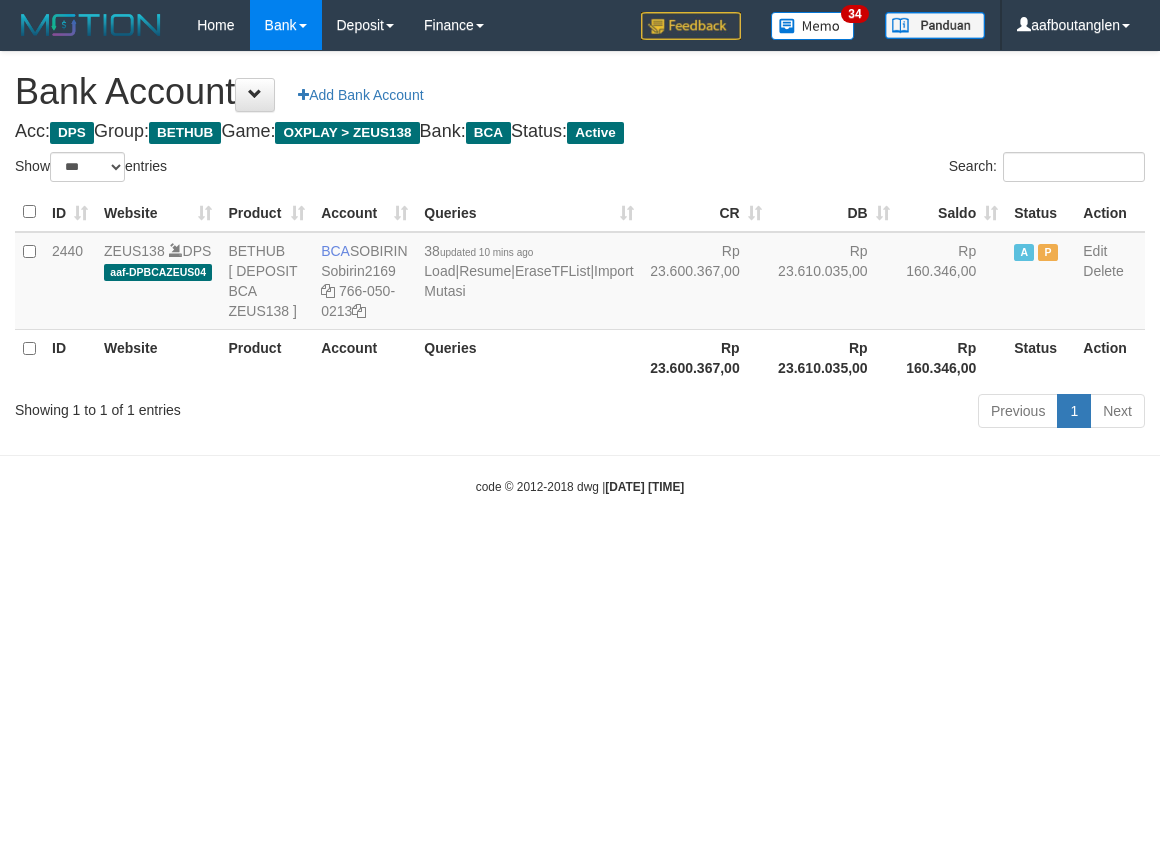 select on "***" 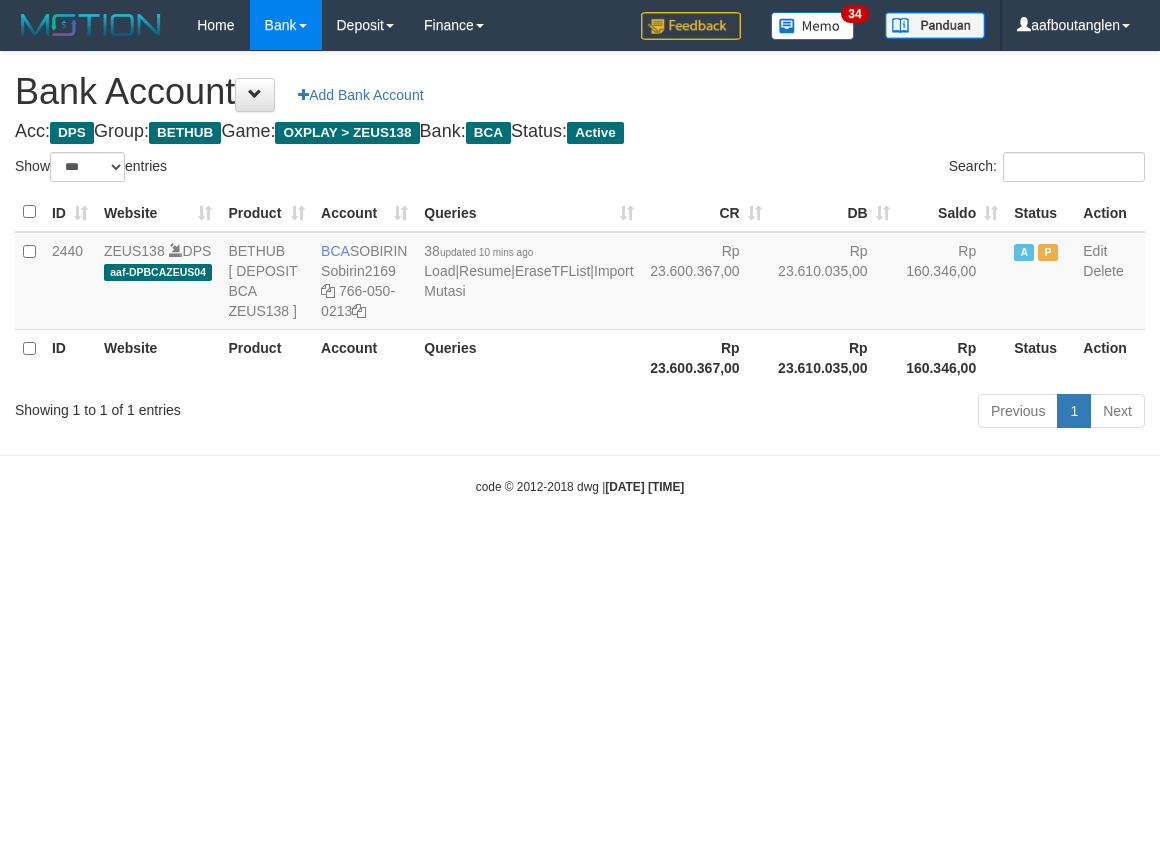 scroll, scrollTop: 0, scrollLeft: 0, axis: both 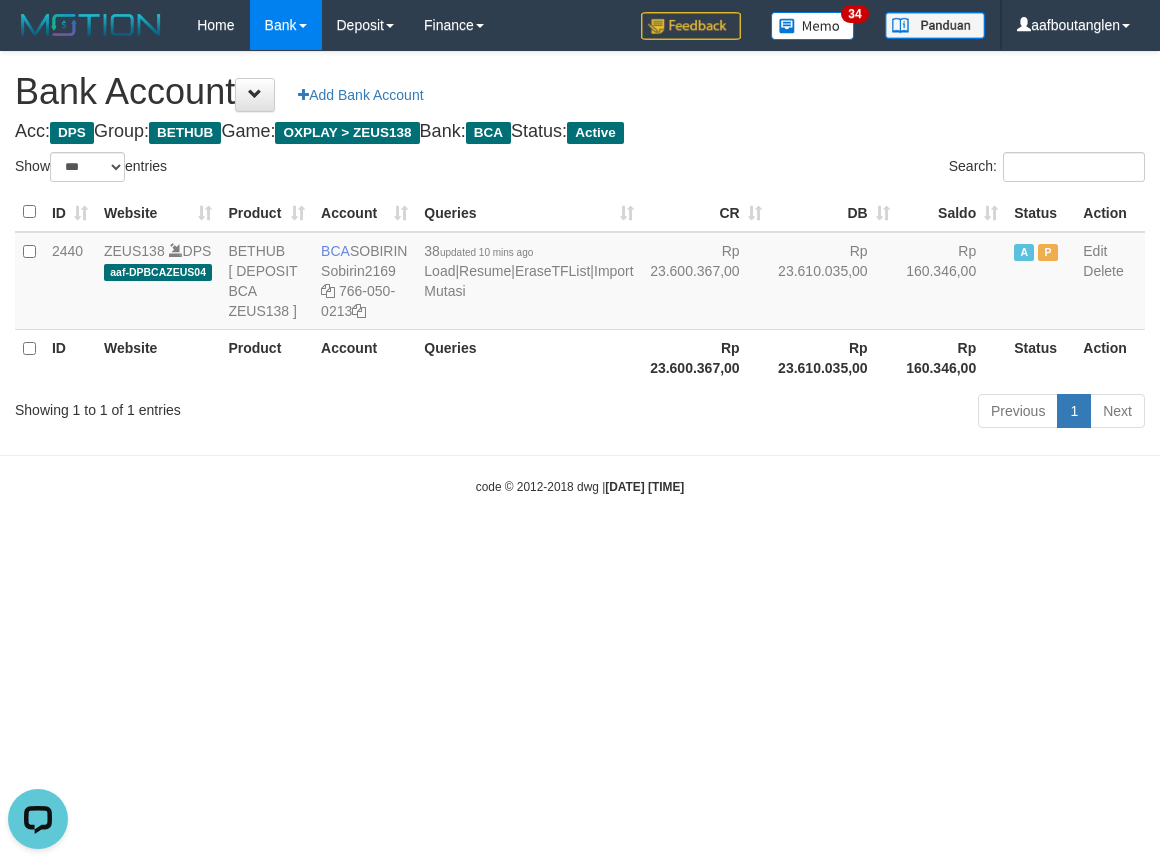 drag, startPoint x: 877, startPoint y: 643, endPoint x: 875, endPoint y: 658, distance: 15.132746 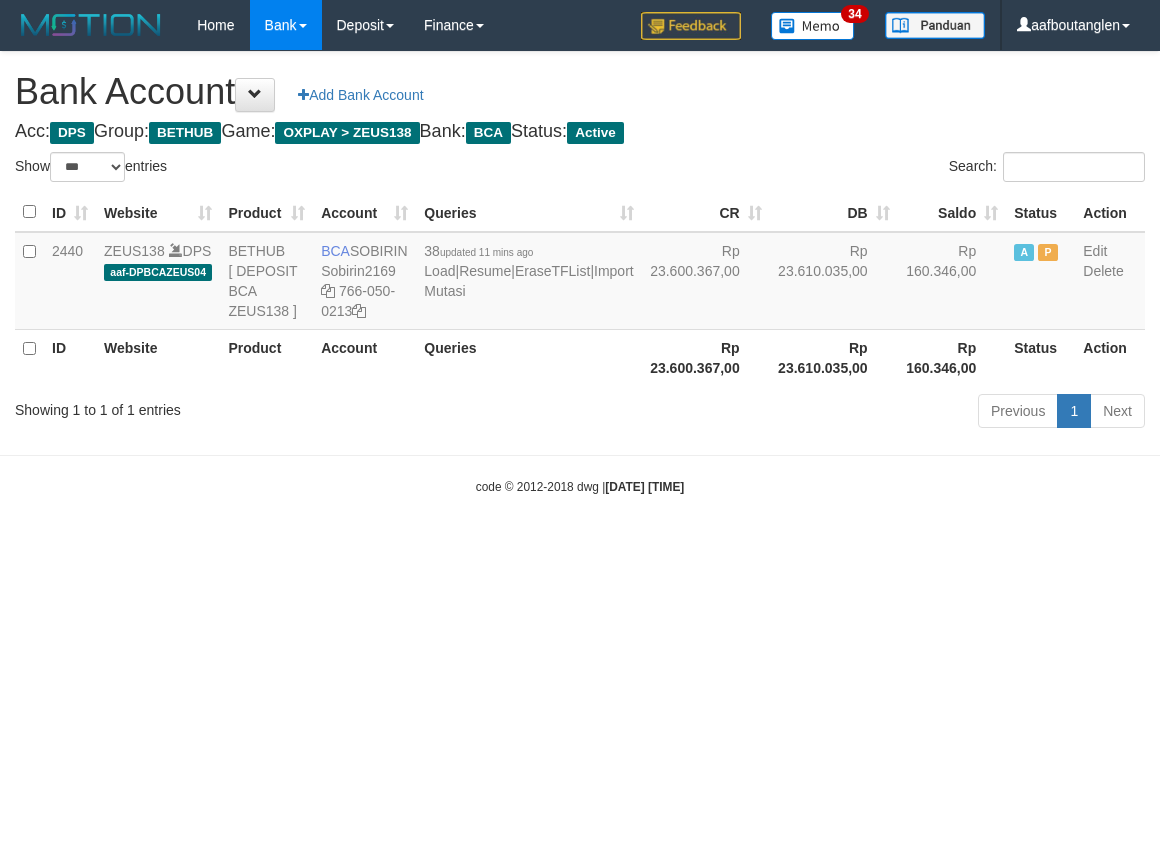 select on "***" 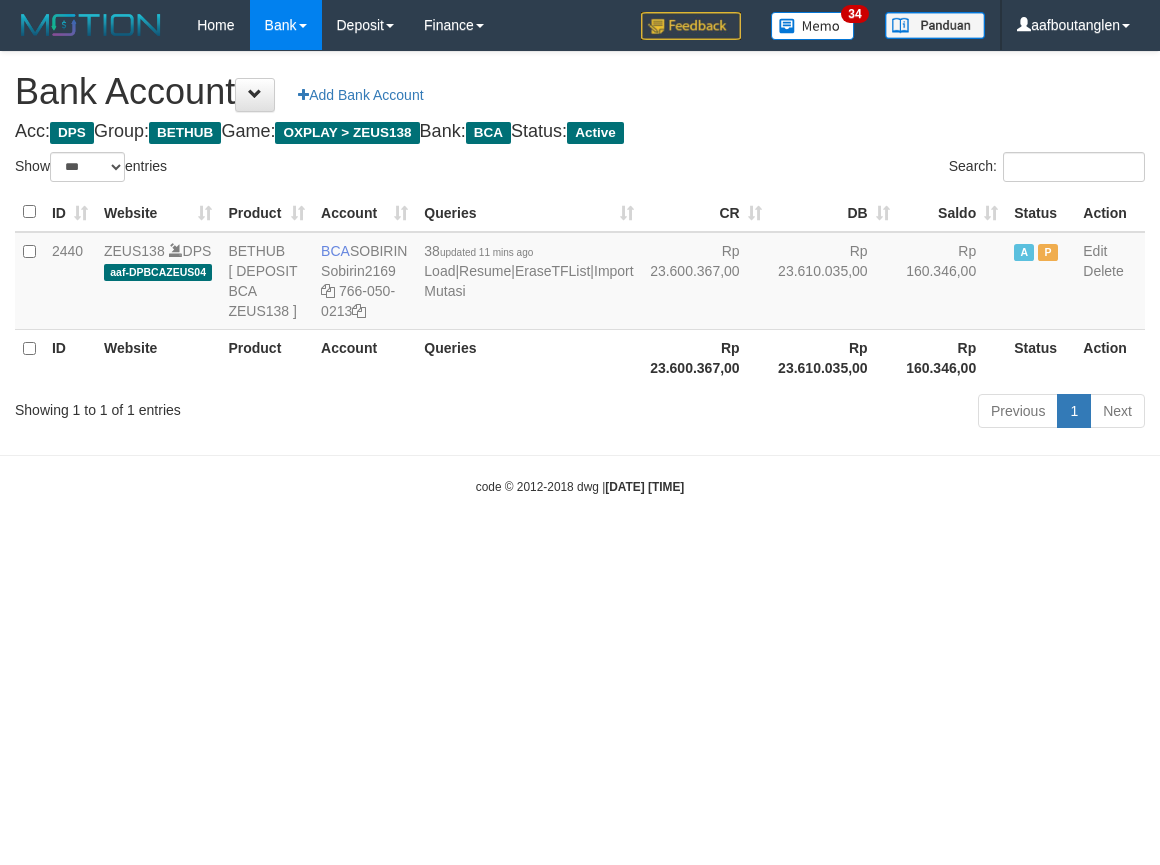 scroll, scrollTop: 0, scrollLeft: 0, axis: both 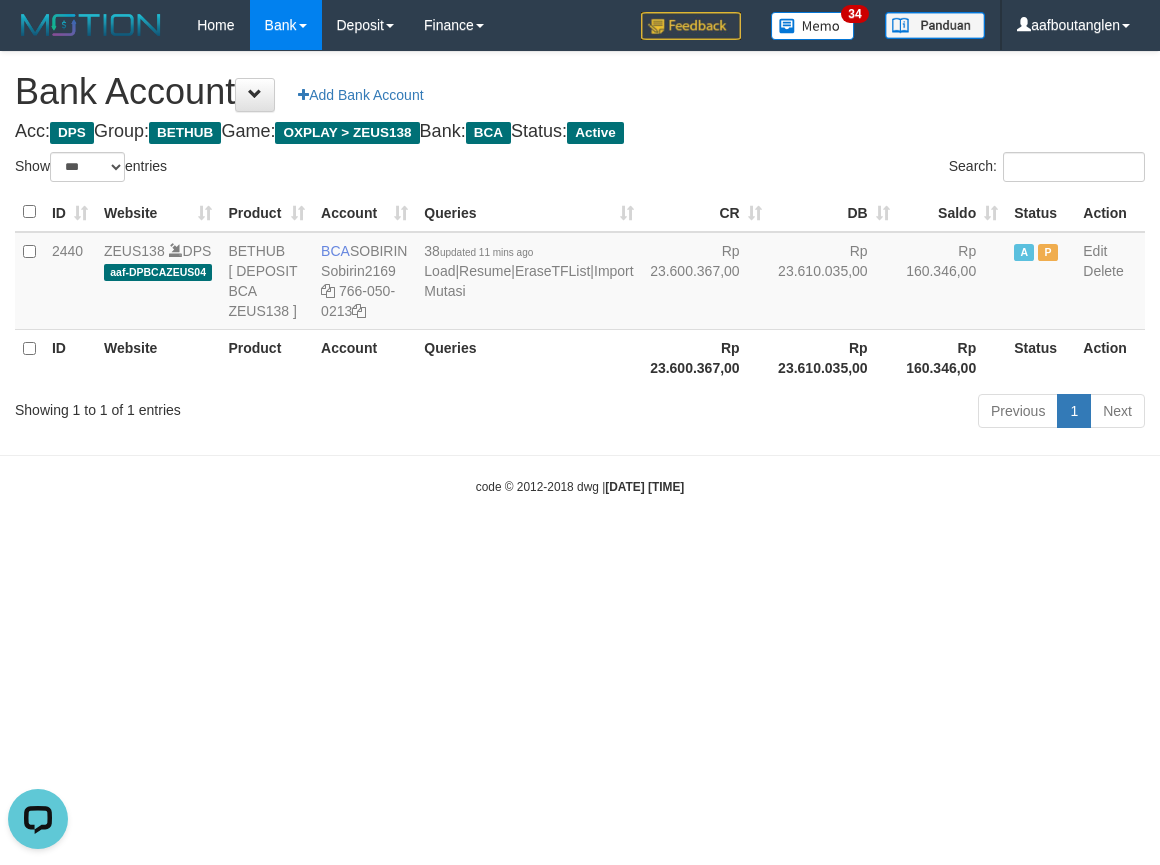 click on "Toggle navigation
Home
Bank
Account List
Deposit
DPS List
History
Note DPS
Finance
Financial Data
aafboutanglen
My Profile
Log Out
34" at bounding box center [580, 273] 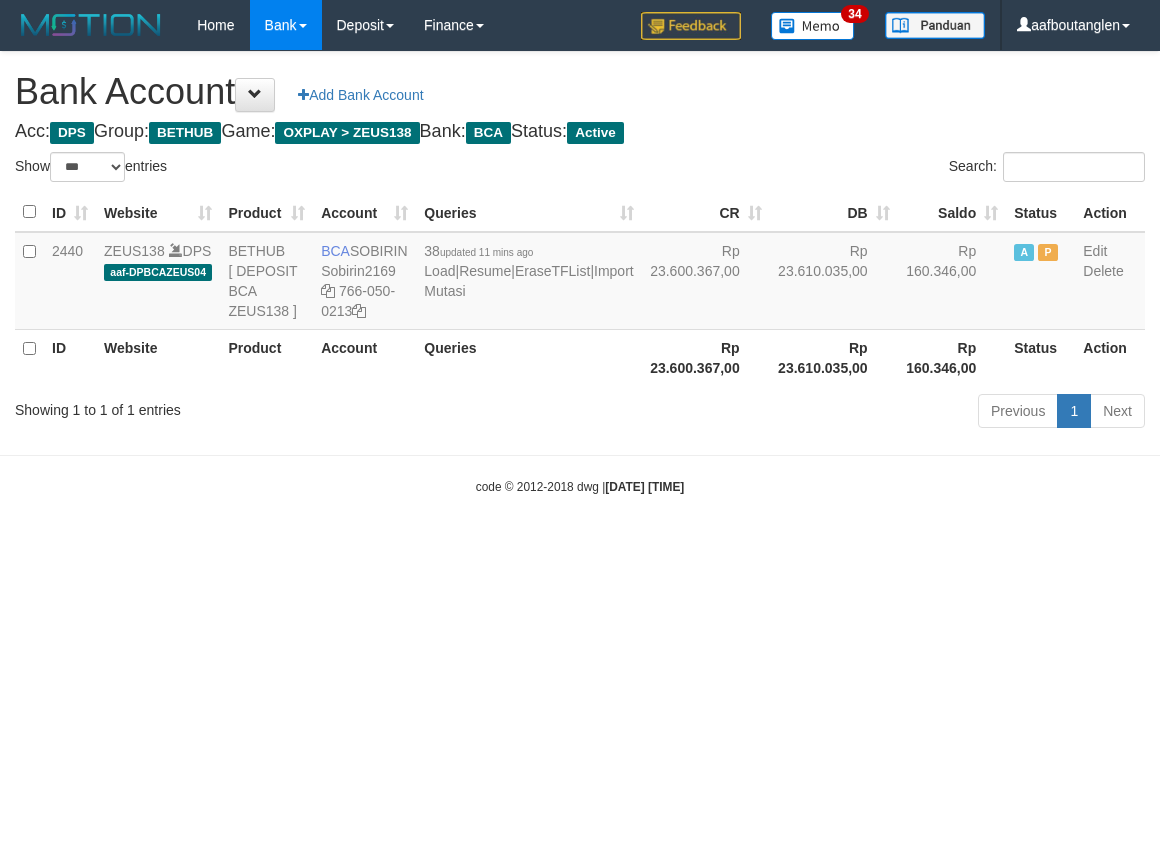 select on "***" 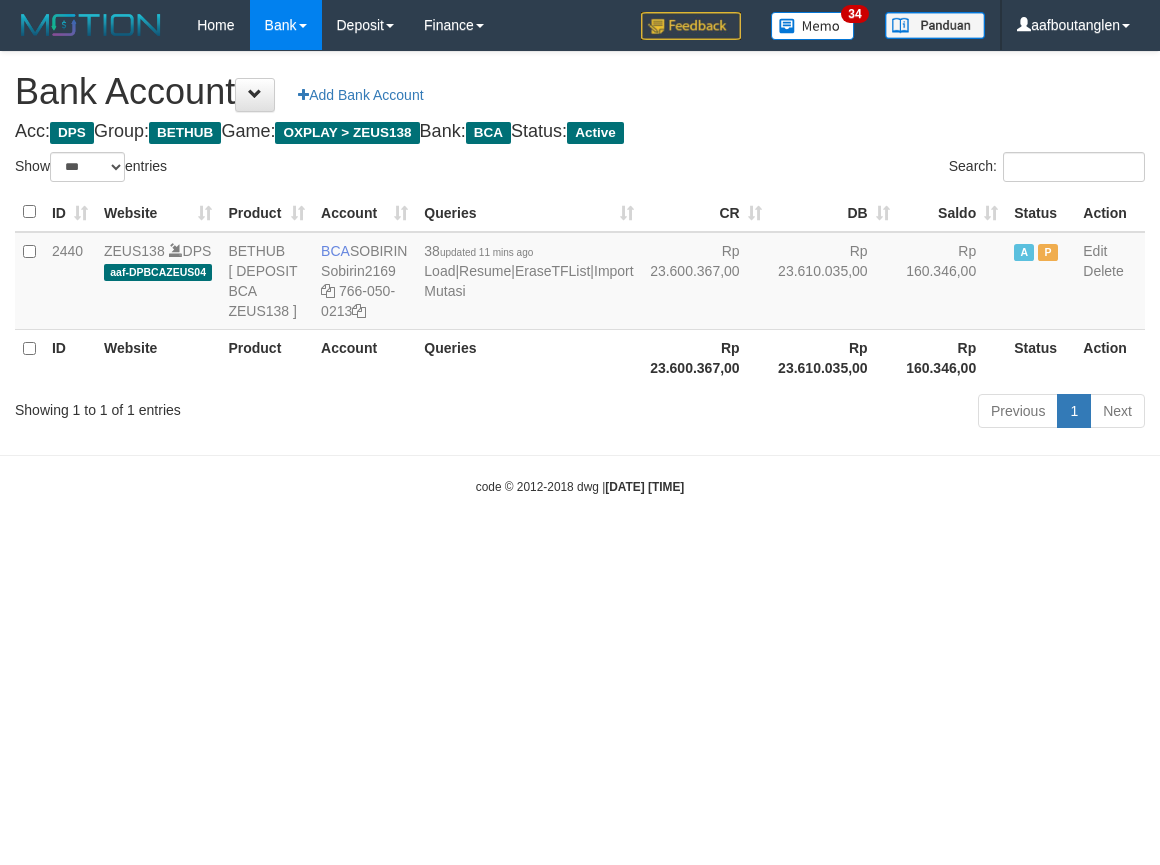 scroll, scrollTop: 0, scrollLeft: 0, axis: both 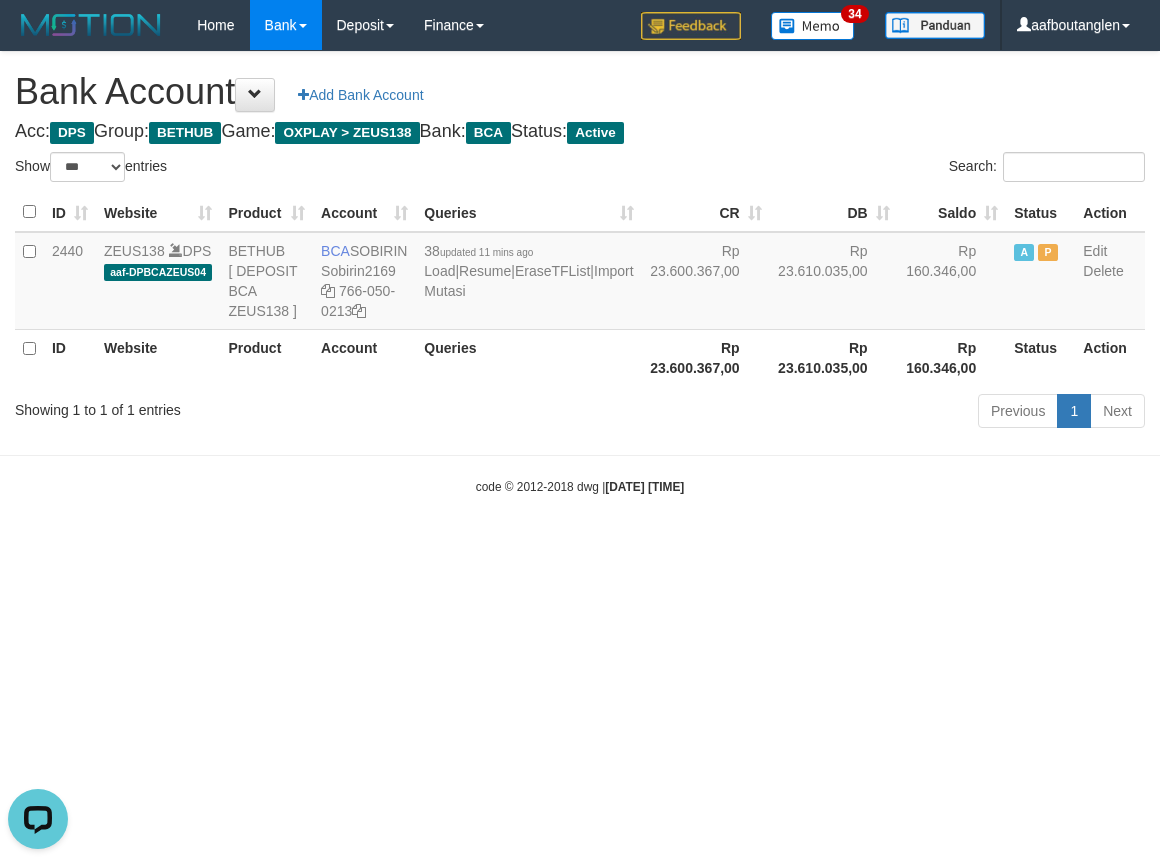 click on "Toggle navigation
Home
Bank
Account List
Deposit
DPS List
History
Note DPS
Finance
Financial Data
aafboutanglen
My Profile
Log Out
34" at bounding box center [580, 273] 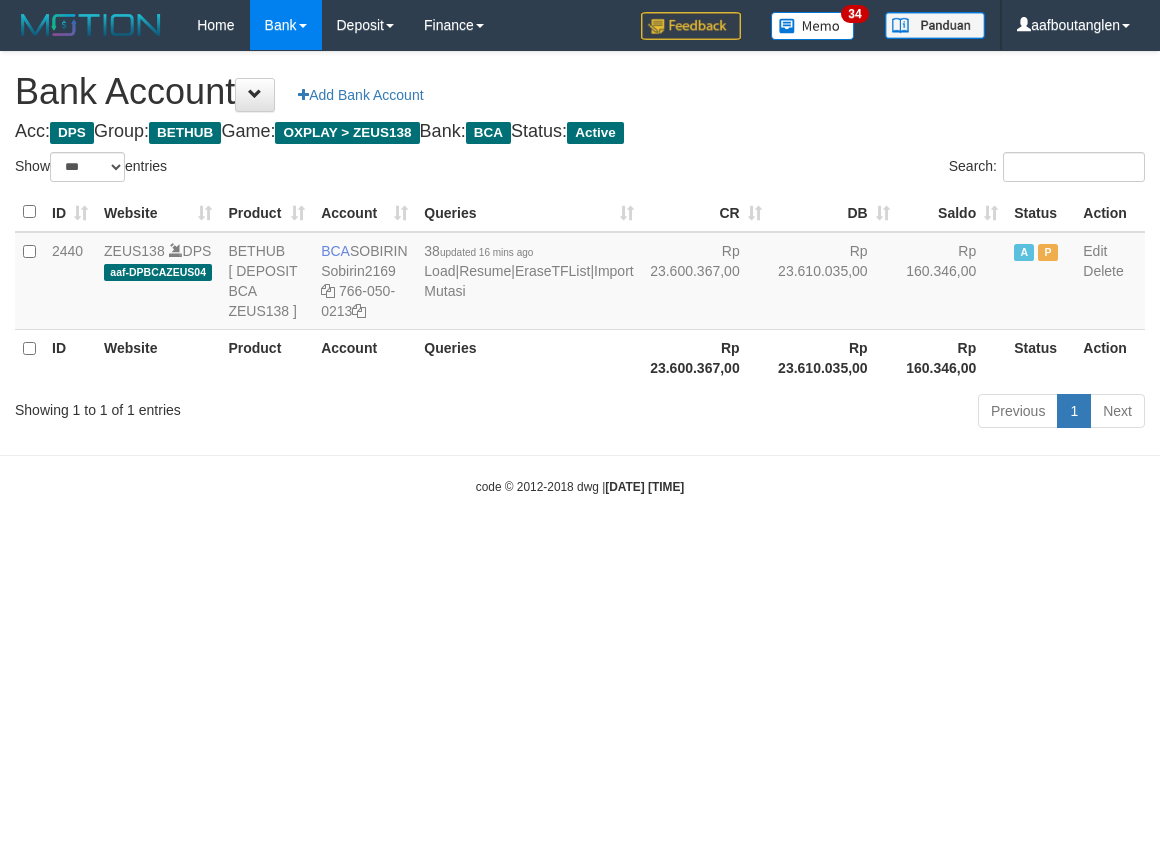 select on "***" 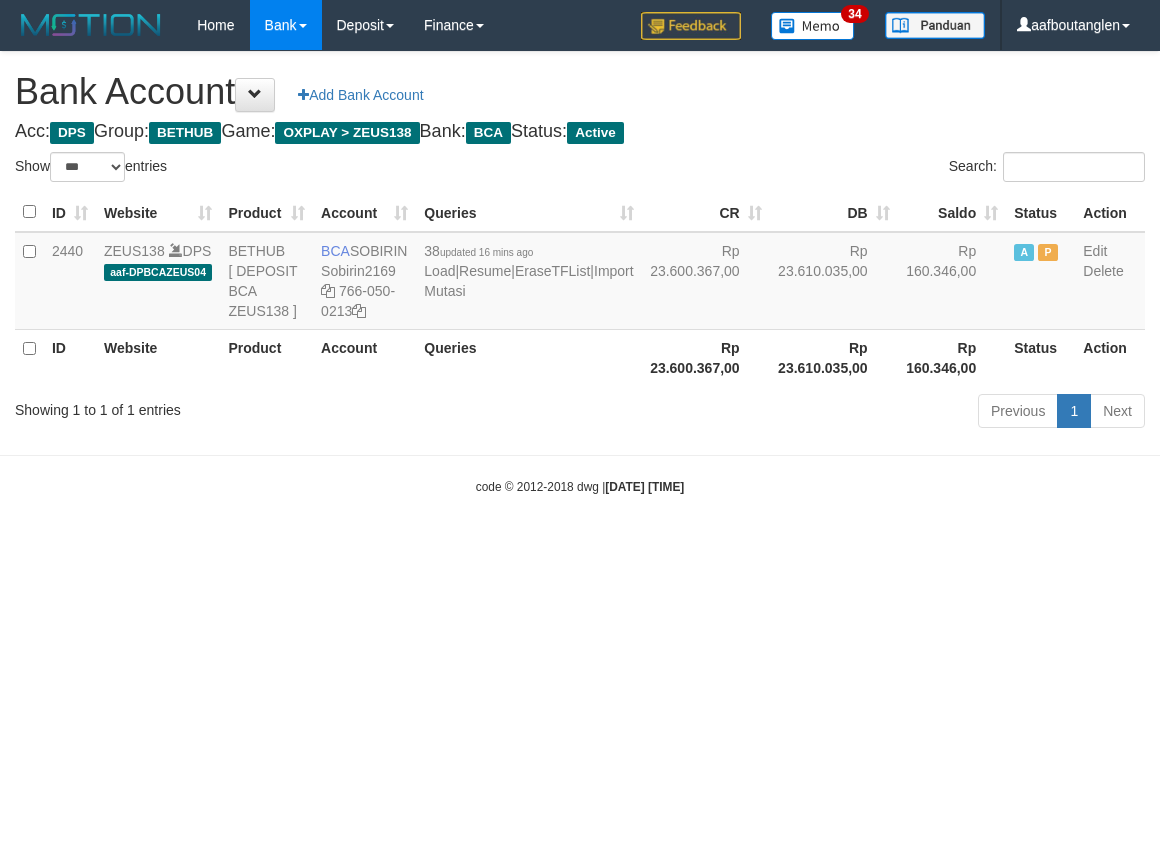 scroll, scrollTop: 0, scrollLeft: 0, axis: both 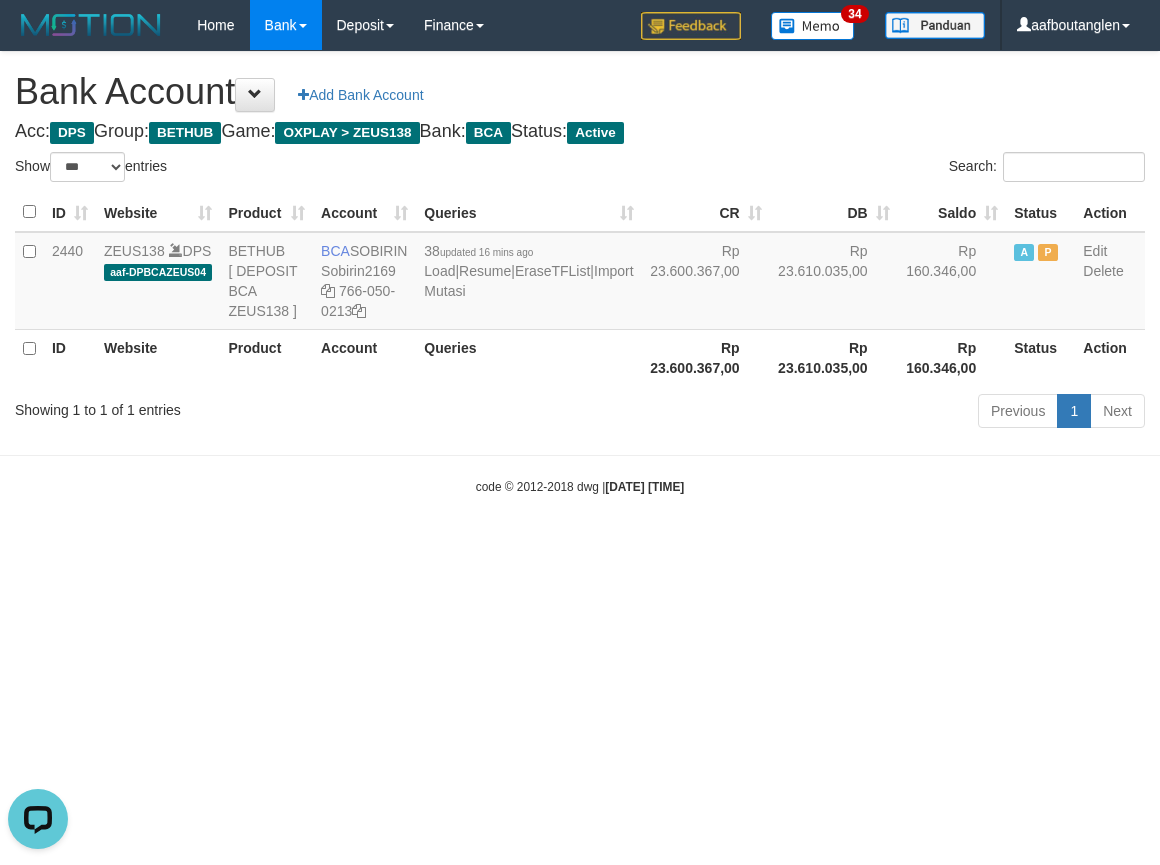 click on "Toggle navigation
Home
Bank
Account List
Deposit
DPS List
History
Note DPS
Finance
Financial Data
aafboutanglen
My Profile
Log Out
34" at bounding box center [580, 273] 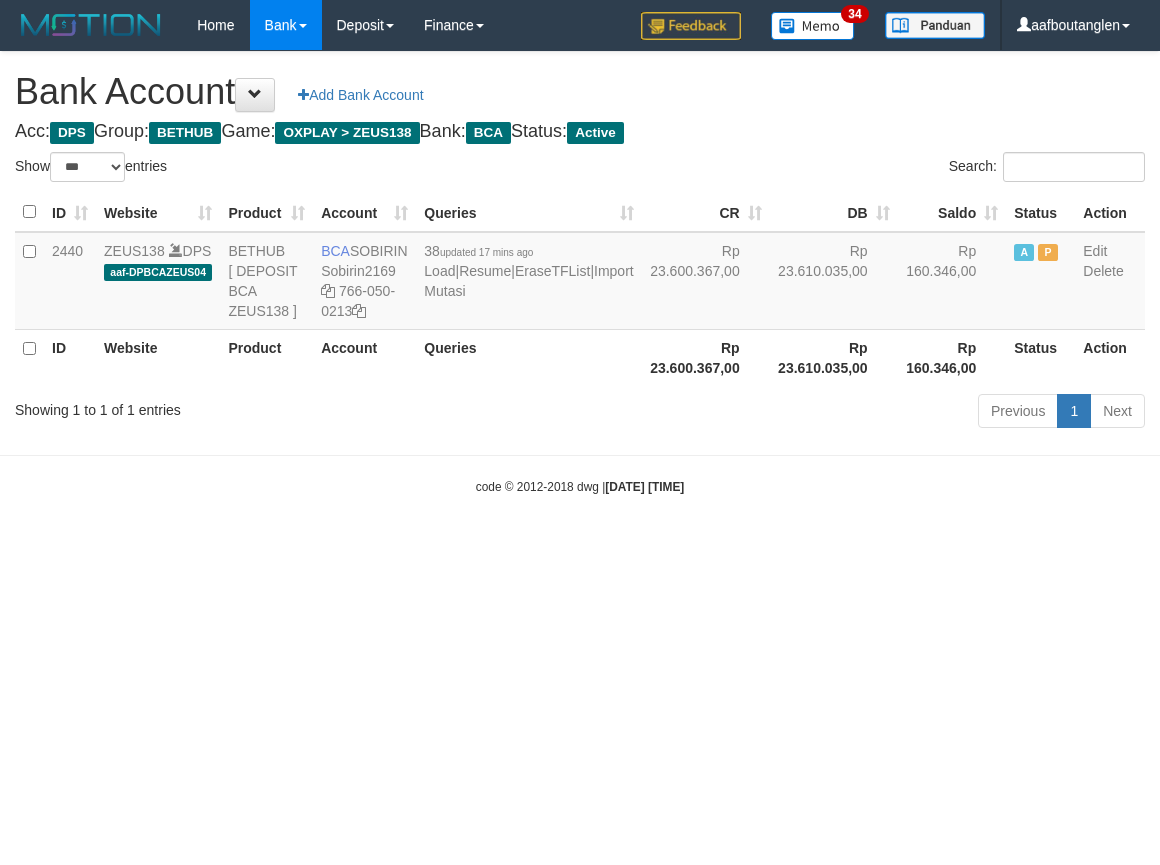 select on "***" 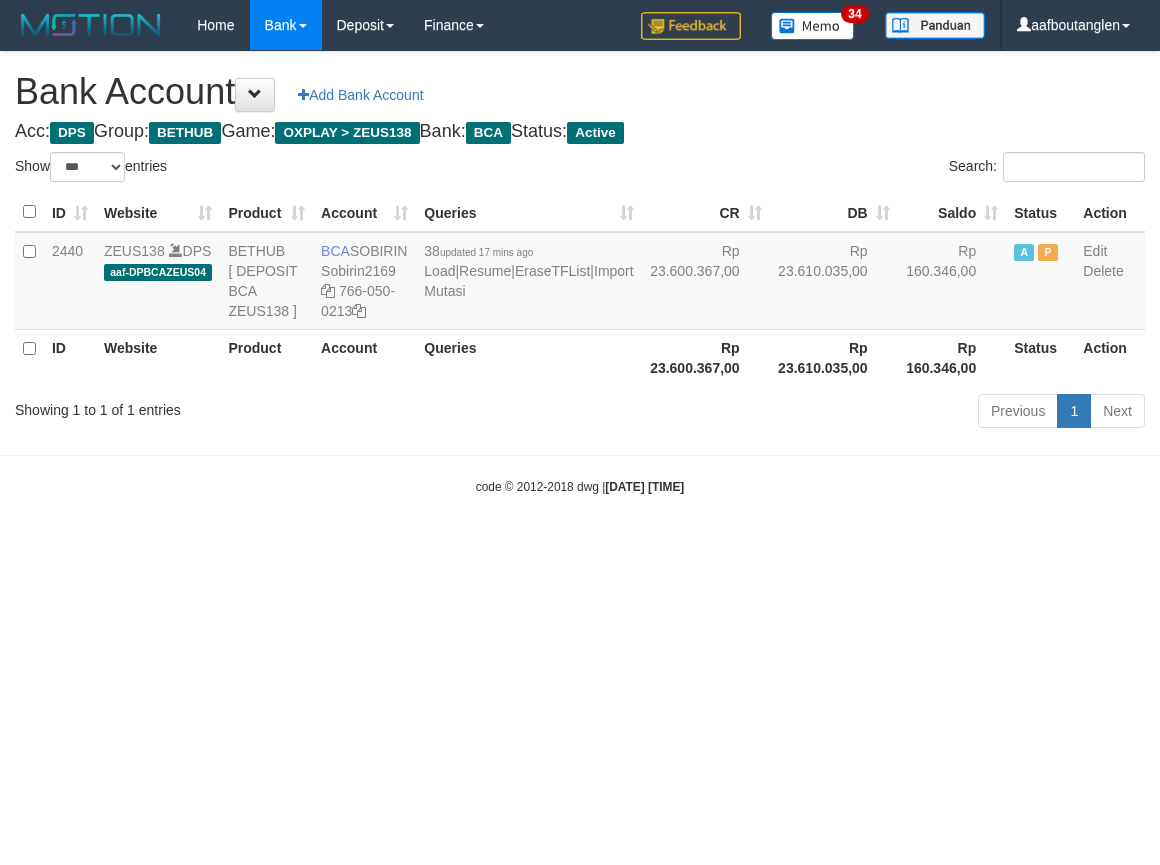 scroll, scrollTop: 0, scrollLeft: 0, axis: both 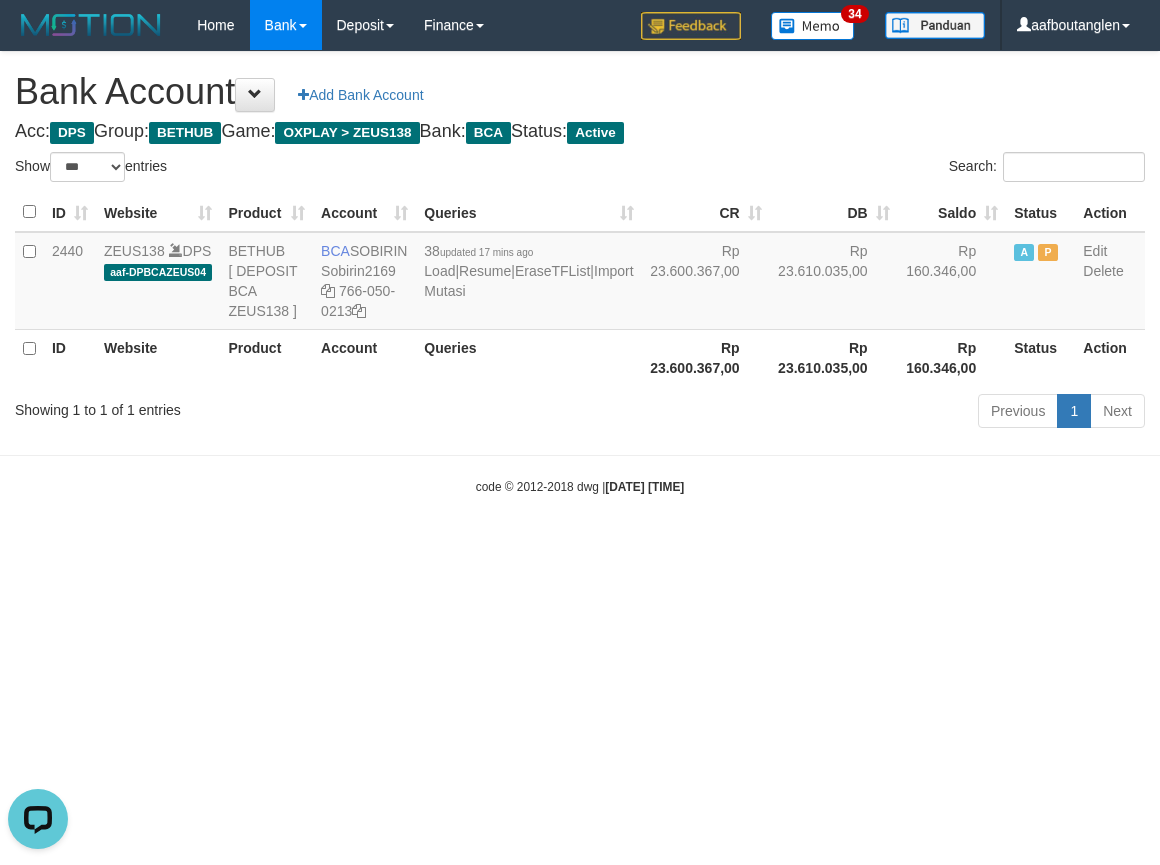 drag, startPoint x: 0, startPoint y: 434, endPoint x: 0, endPoint y: 423, distance: 11 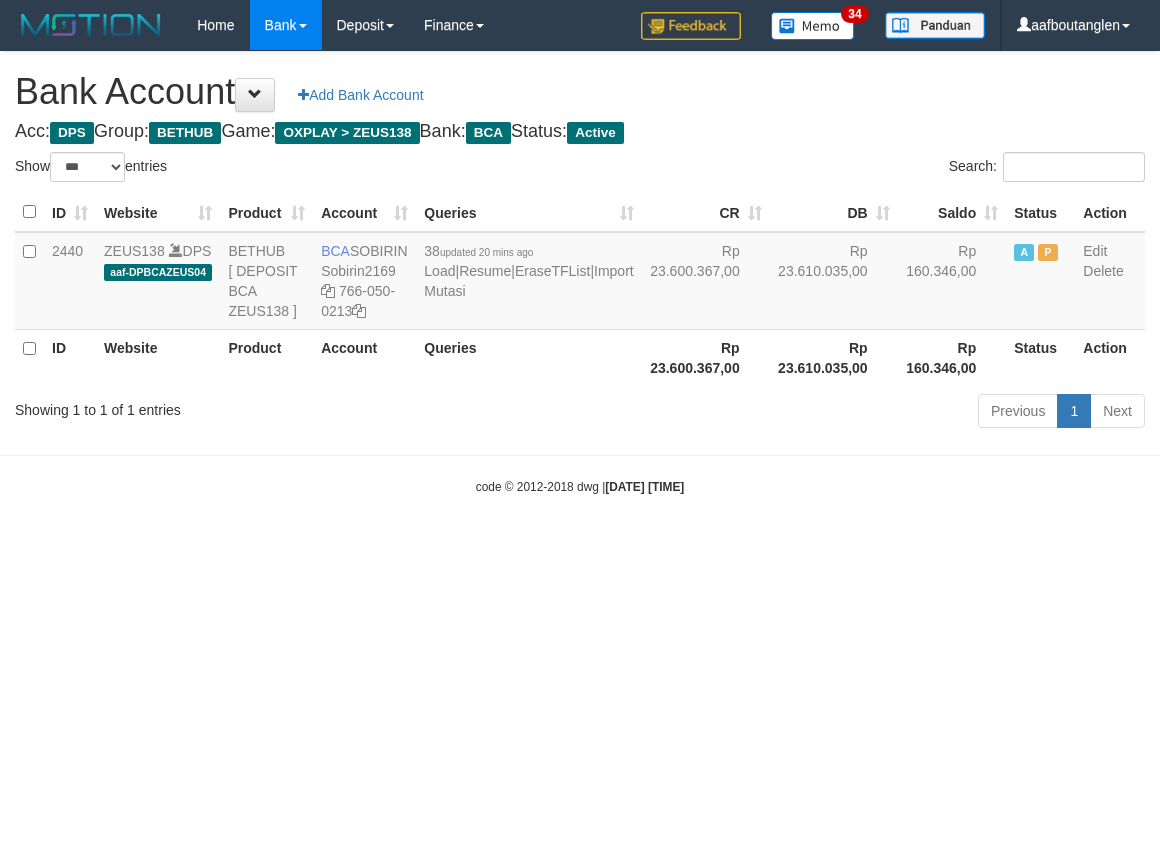 select on "***" 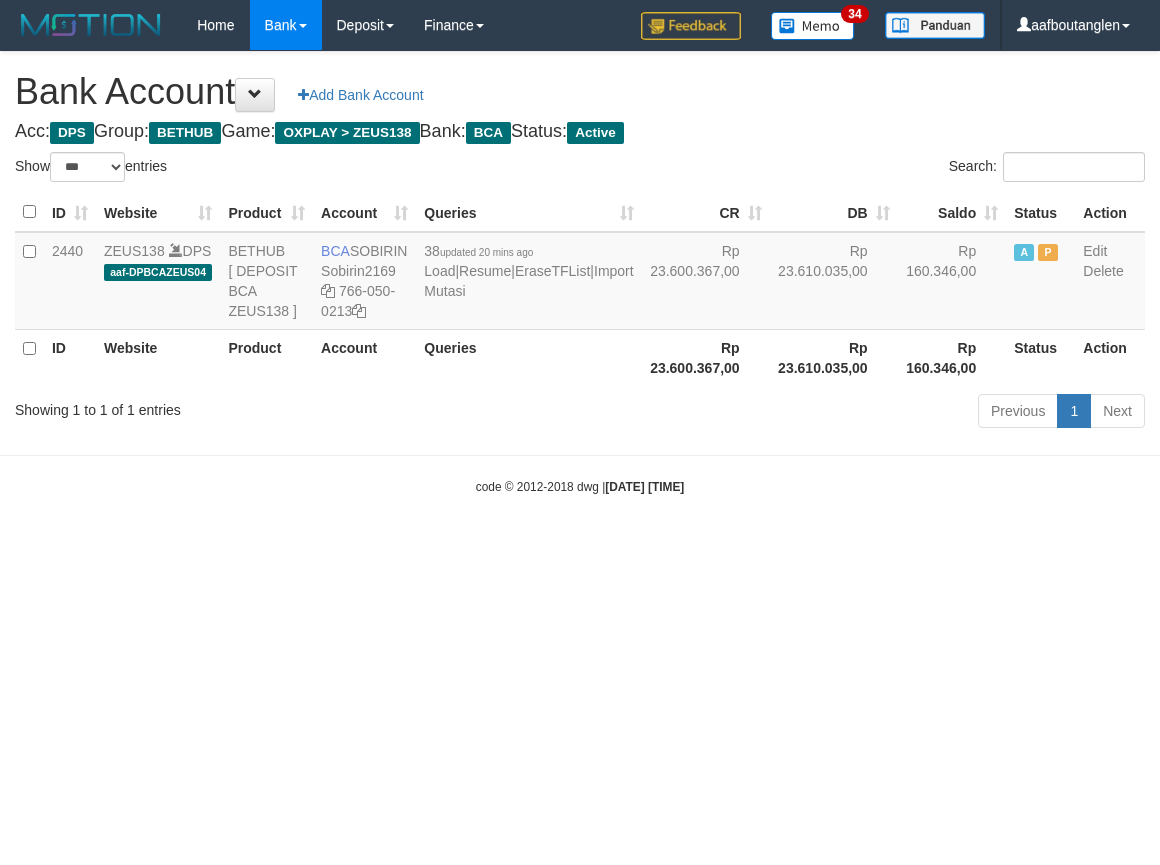 scroll, scrollTop: 0, scrollLeft: 0, axis: both 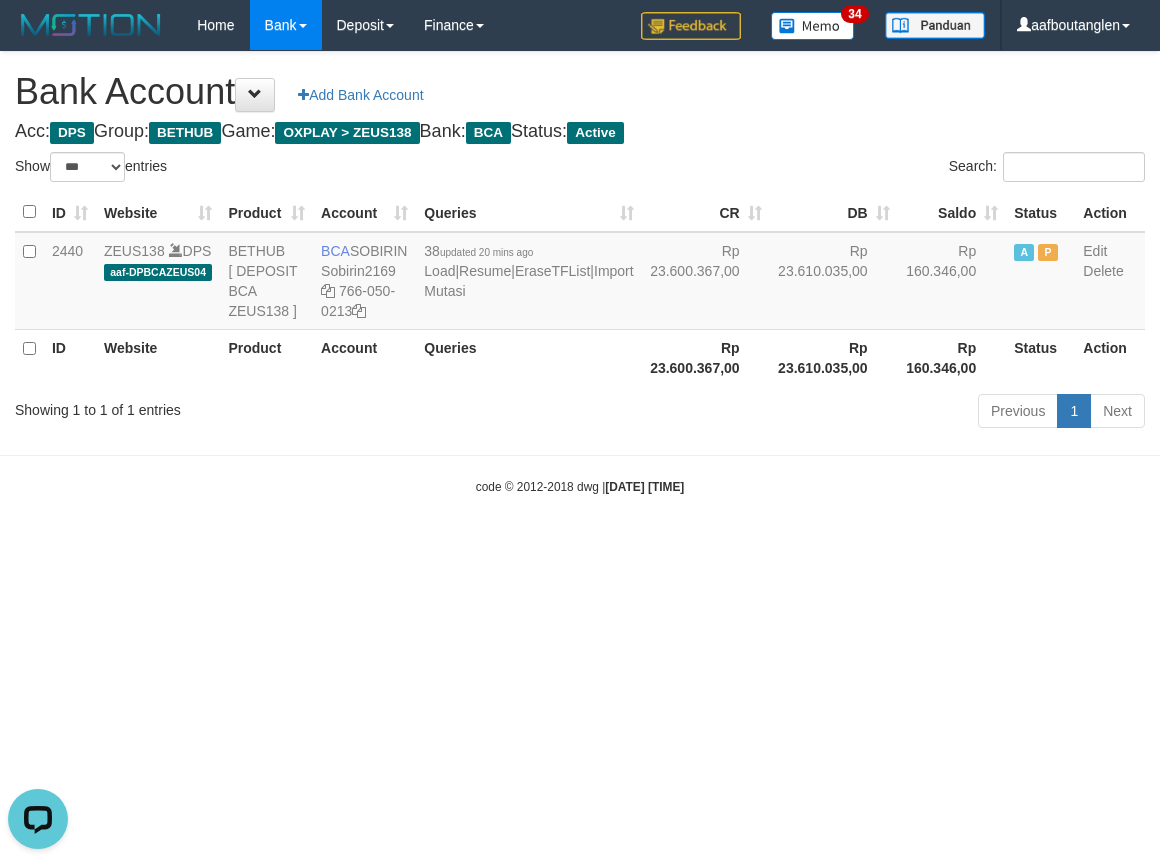 click on "Toggle navigation
Home
Bank
Account List
Deposit
DPS List
History
Note DPS
Finance
Financial Data
aafboutanglen
My Profile
Log Out
34" at bounding box center (580, 273) 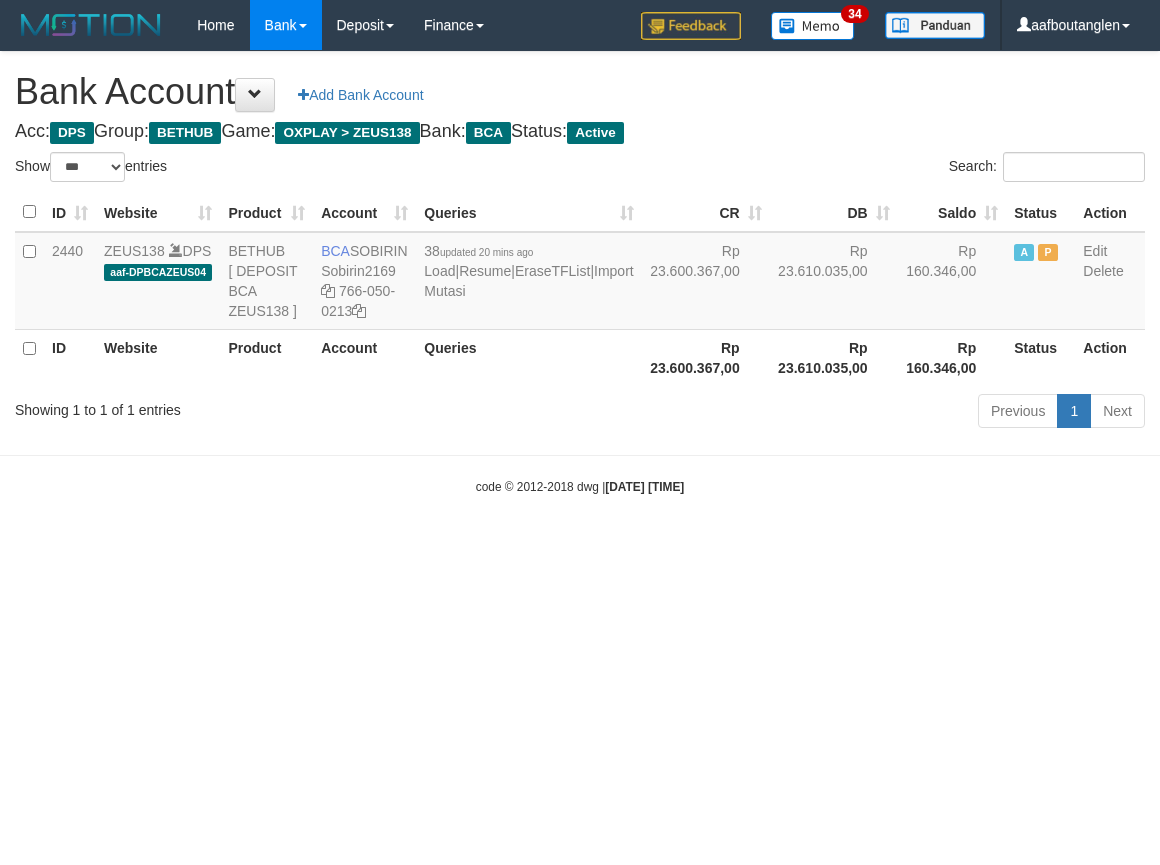 select on "***" 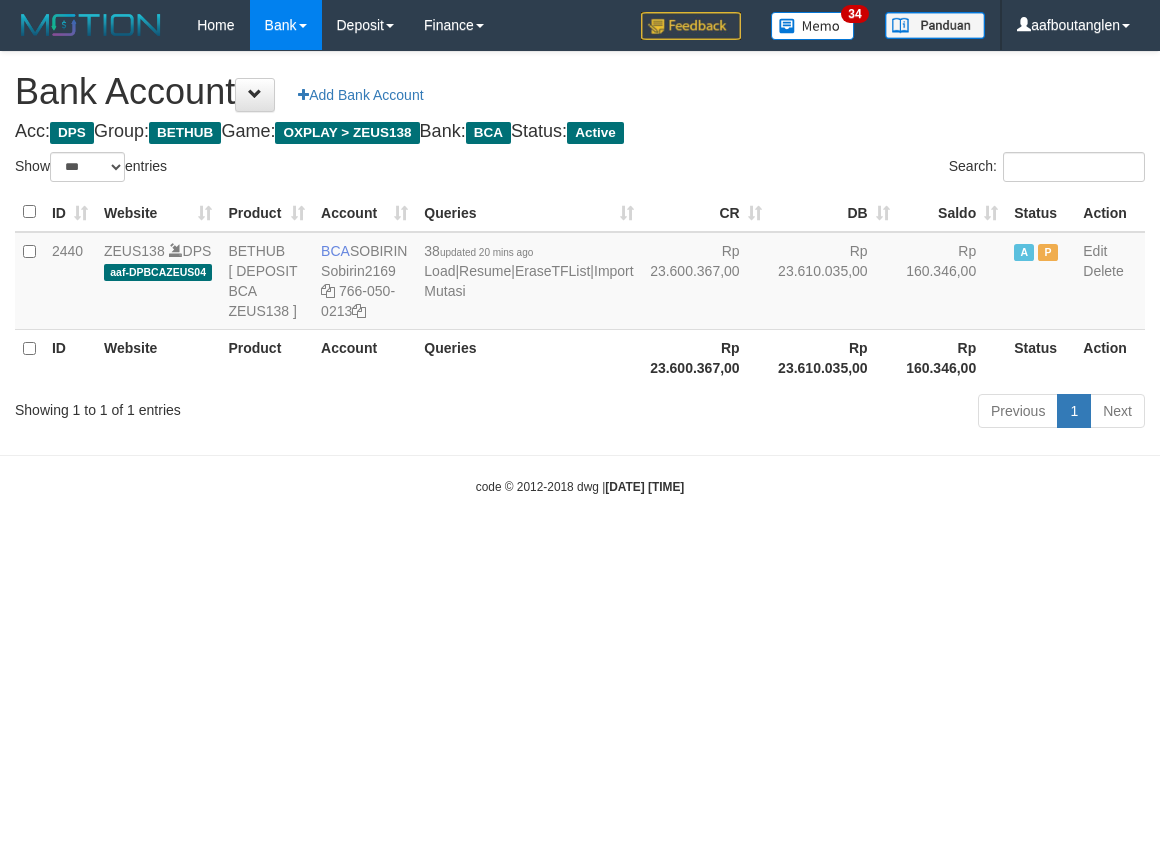 scroll, scrollTop: 0, scrollLeft: 0, axis: both 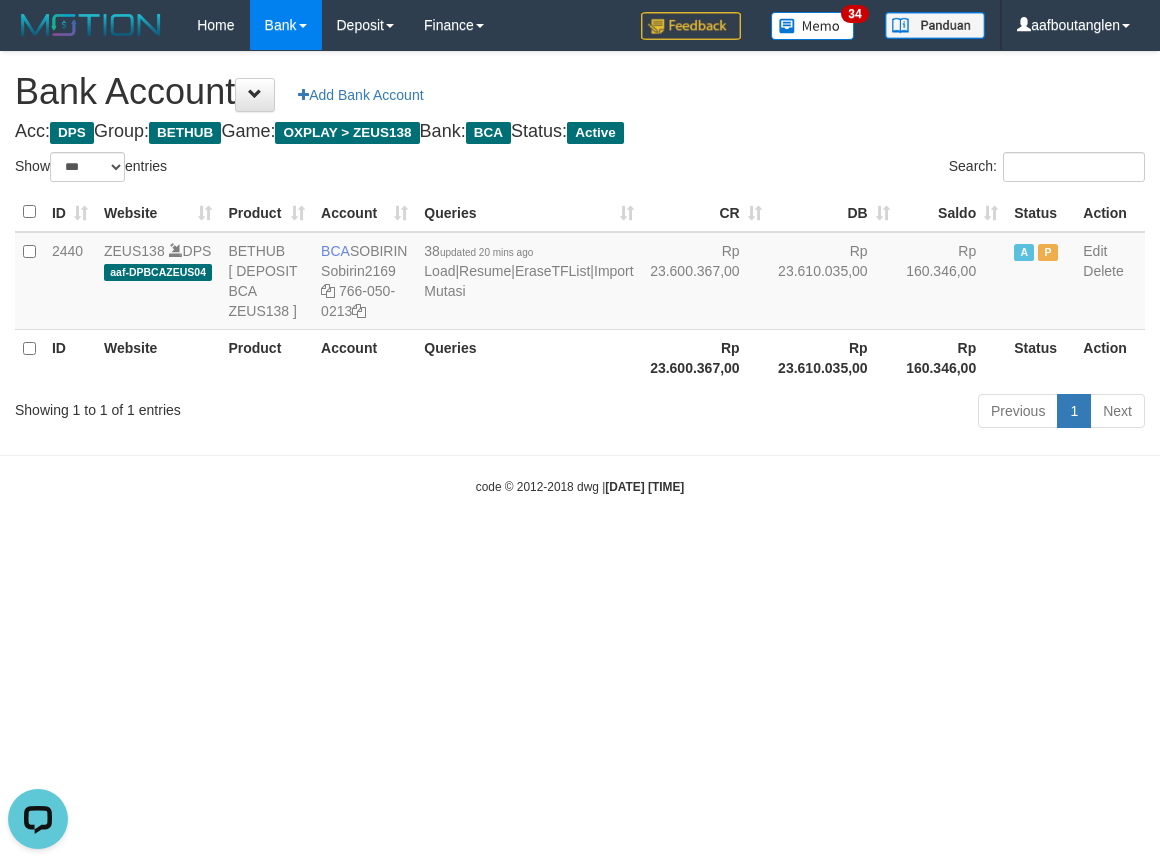 drag, startPoint x: 0, startPoint y: 500, endPoint x: 13, endPoint y: 492, distance: 15.264338 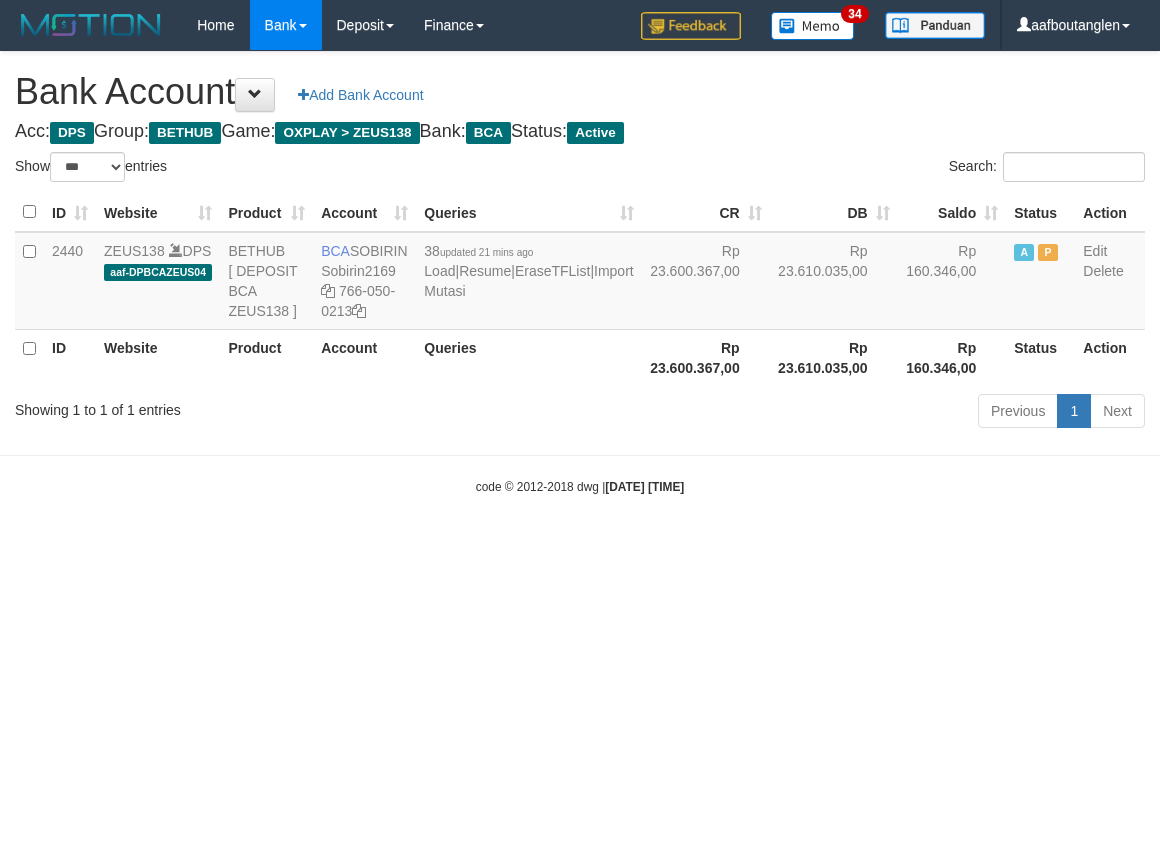 select on "***" 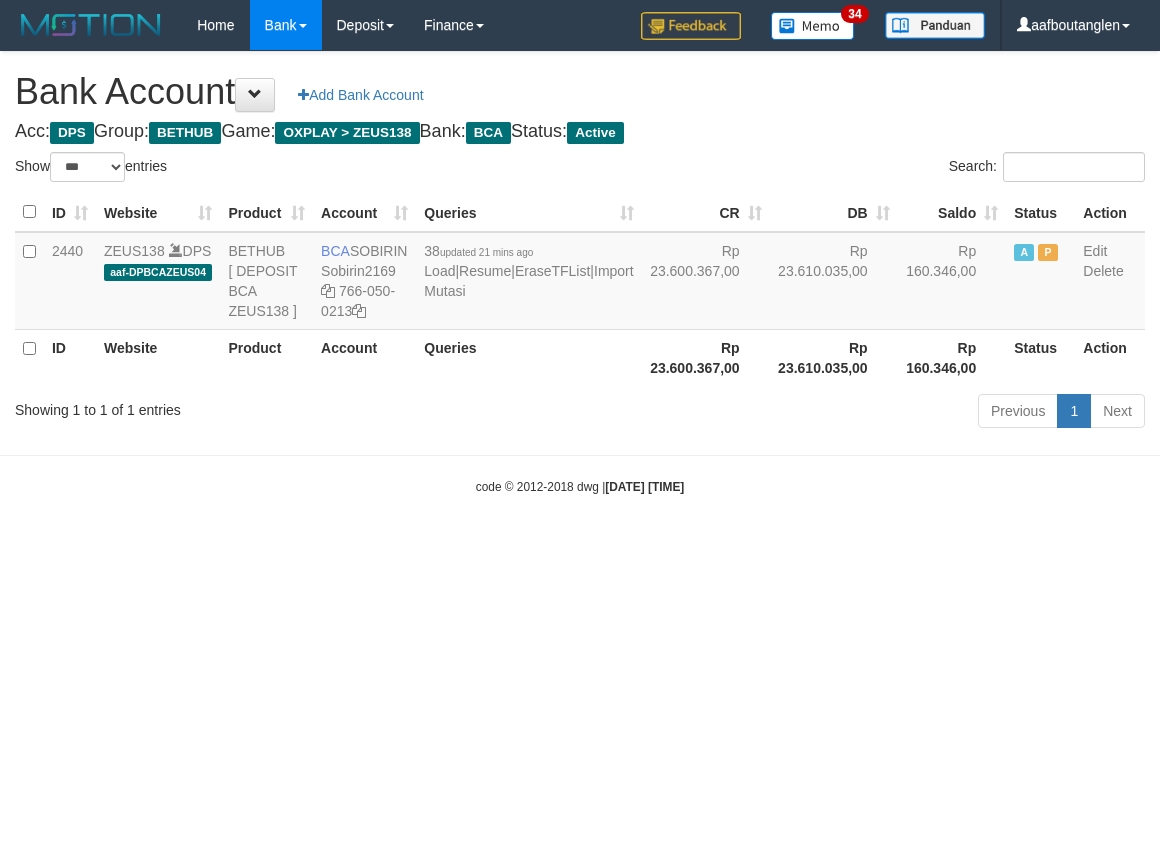 scroll, scrollTop: 0, scrollLeft: 0, axis: both 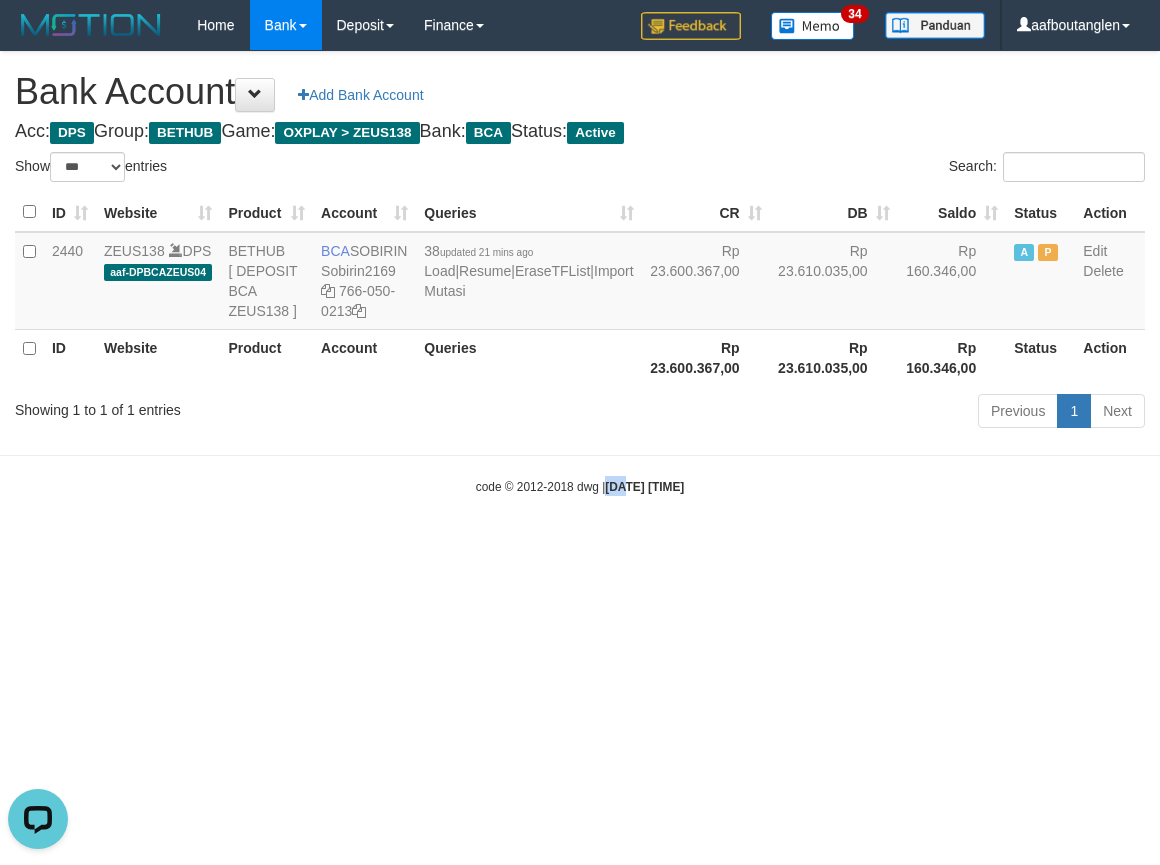 click on "Toggle navigation
Home
Bank
Account List
Deposit
DPS List
History
Note DPS
Finance
Financial Data
aafboutanglen
My Profile
Log Out
34" at bounding box center [580, 273] 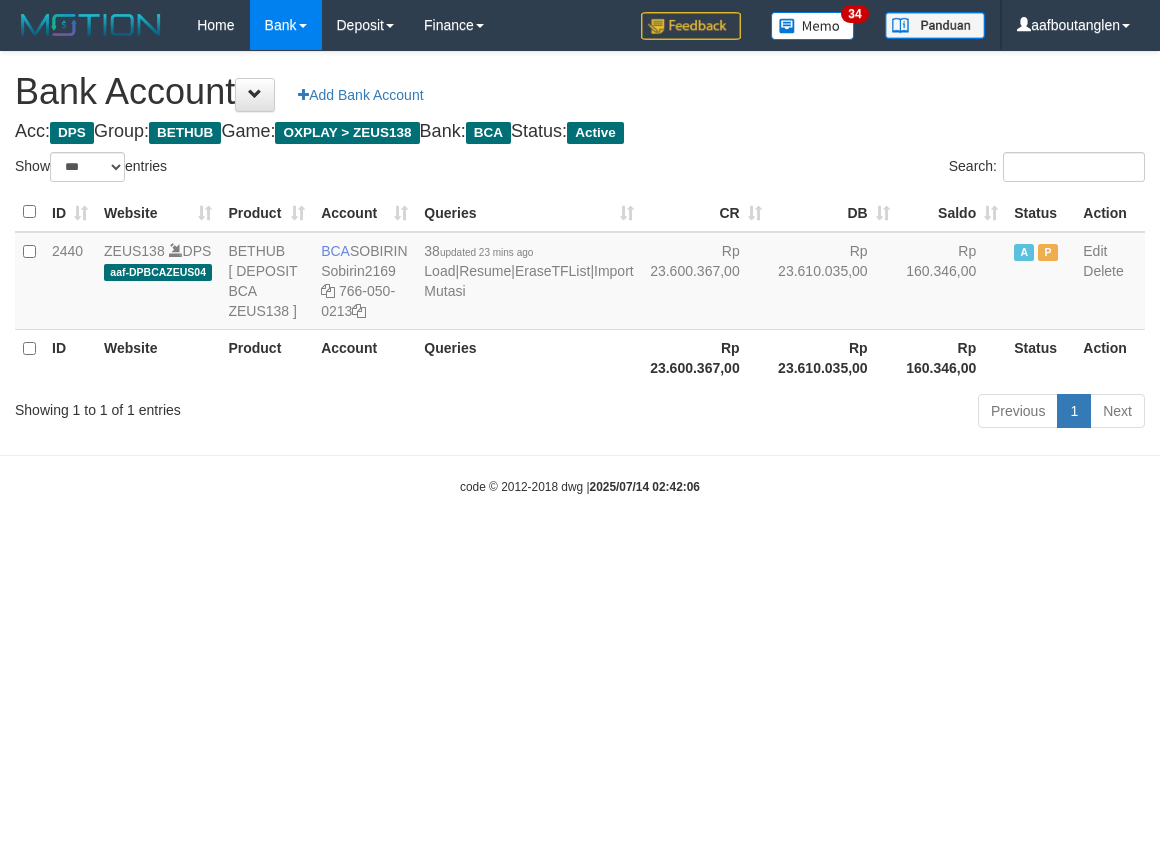 select on "***" 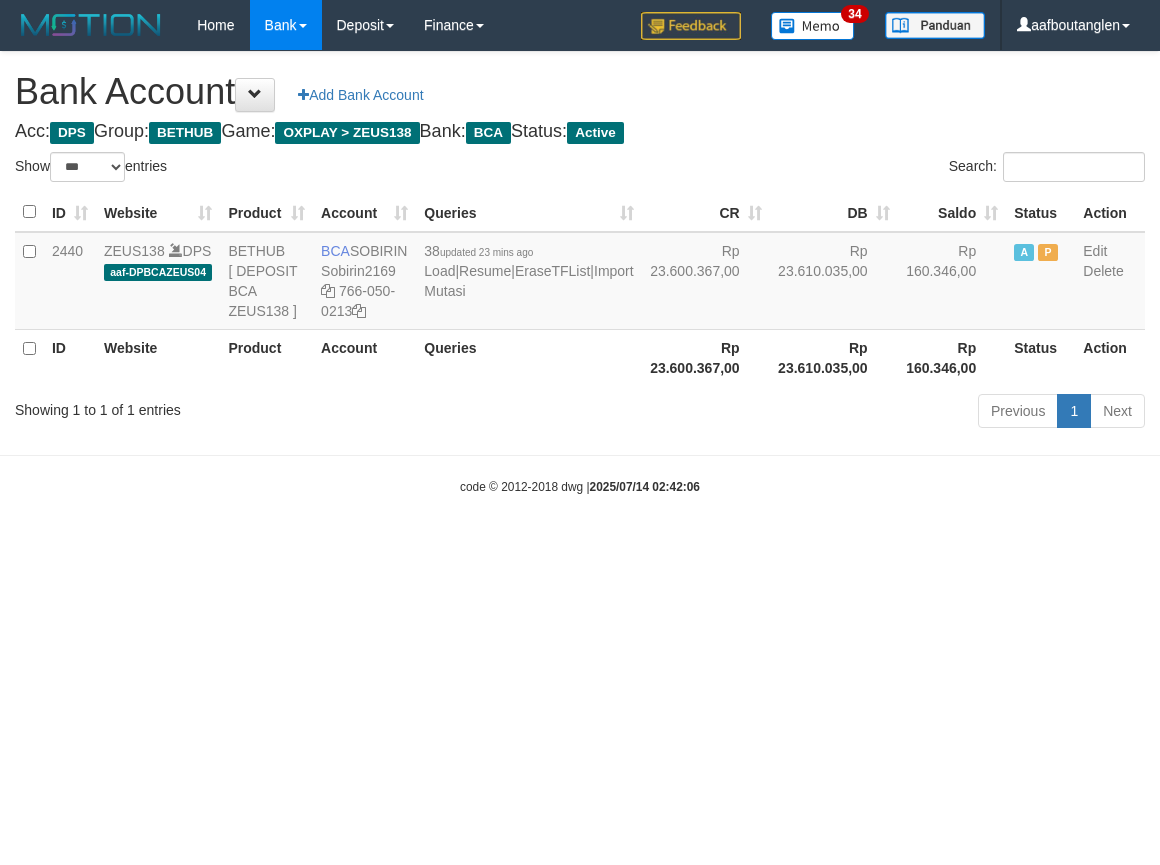 scroll, scrollTop: 0, scrollLeft: 0, axis: both 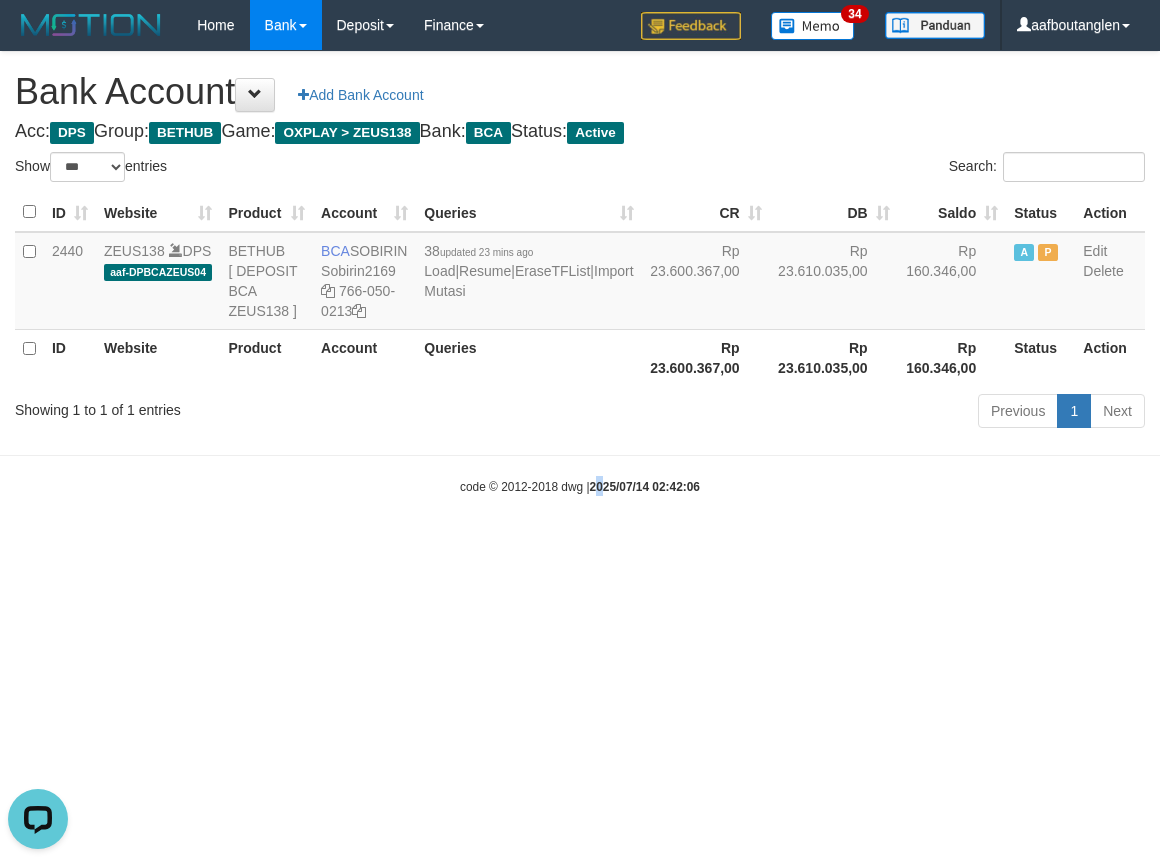 click on "Toggle navigation
Home
Bank
Account List
Deposit
DPS List
History
Note DPS
Finance
Financial Data
aafboutanglen
My Profile
Log Out
34" at bounding box center [580, 273] 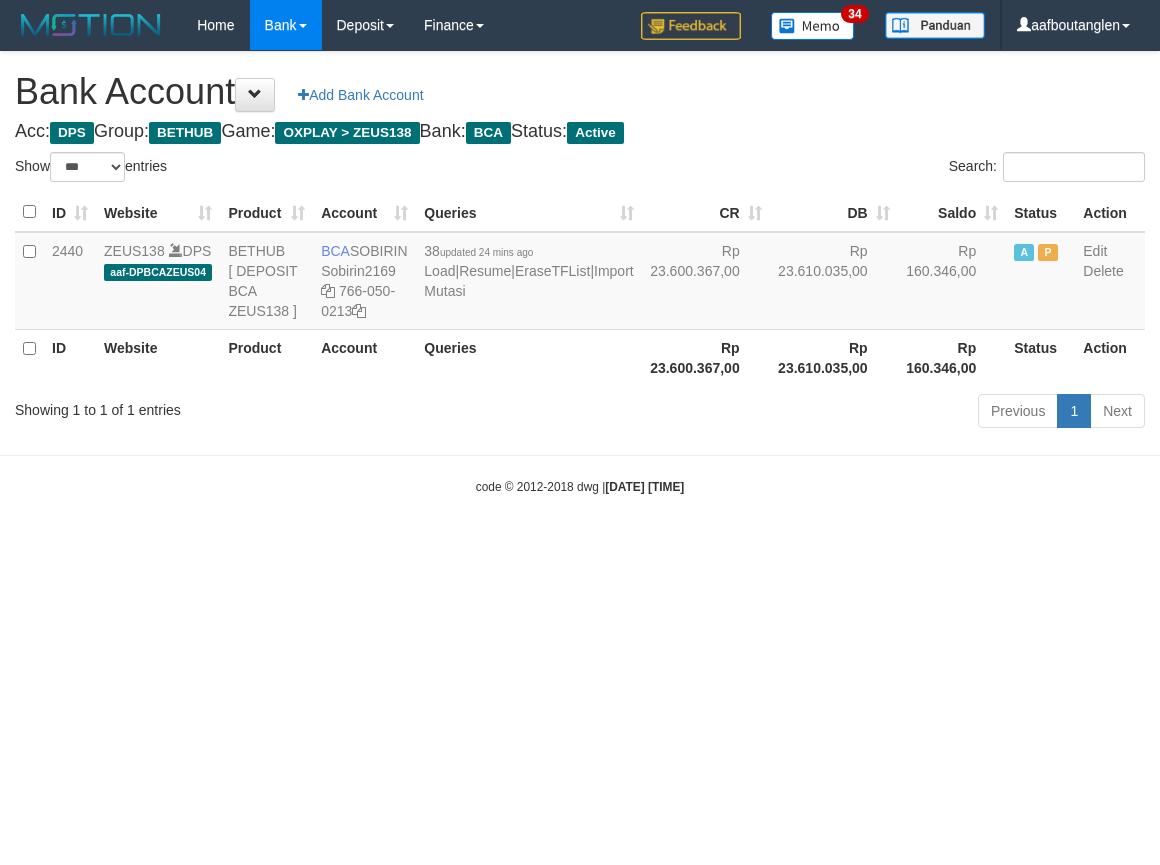select on "***" 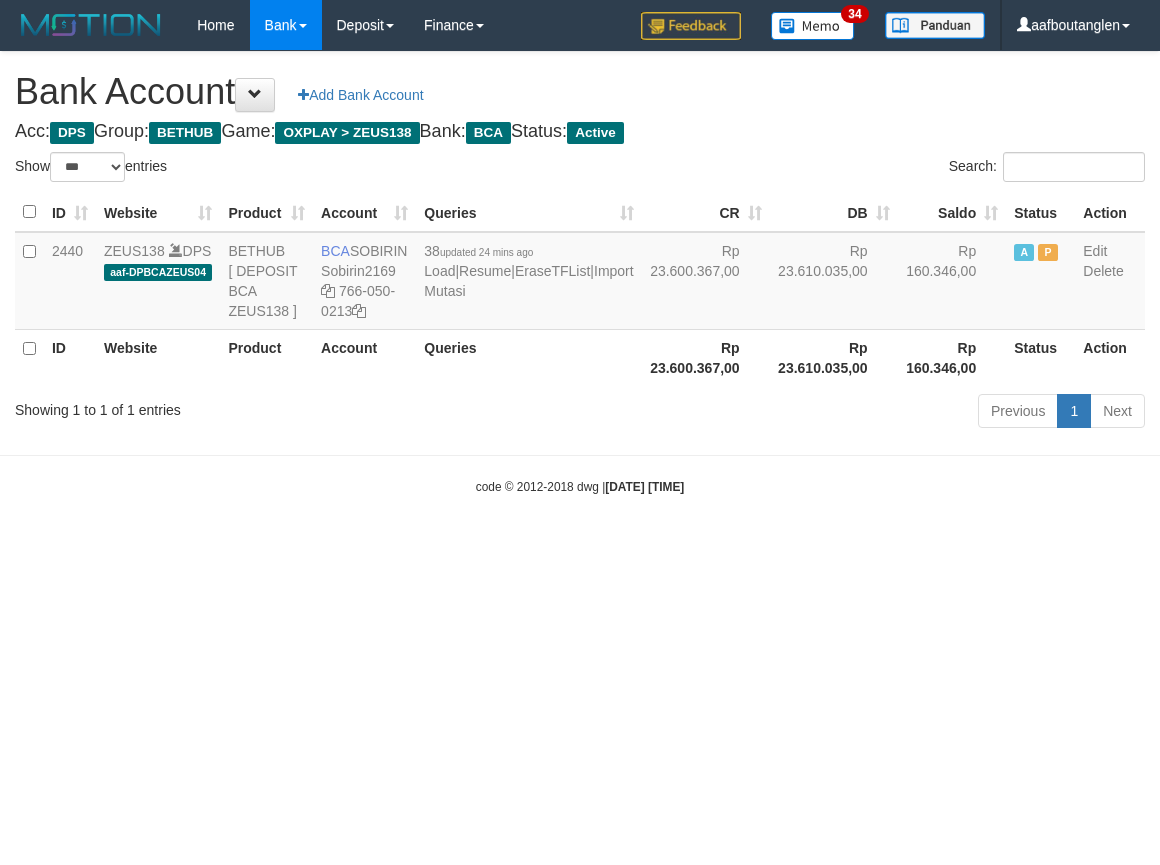 scroll, scrollTop: 0, scrollLeft: 0, axis: both 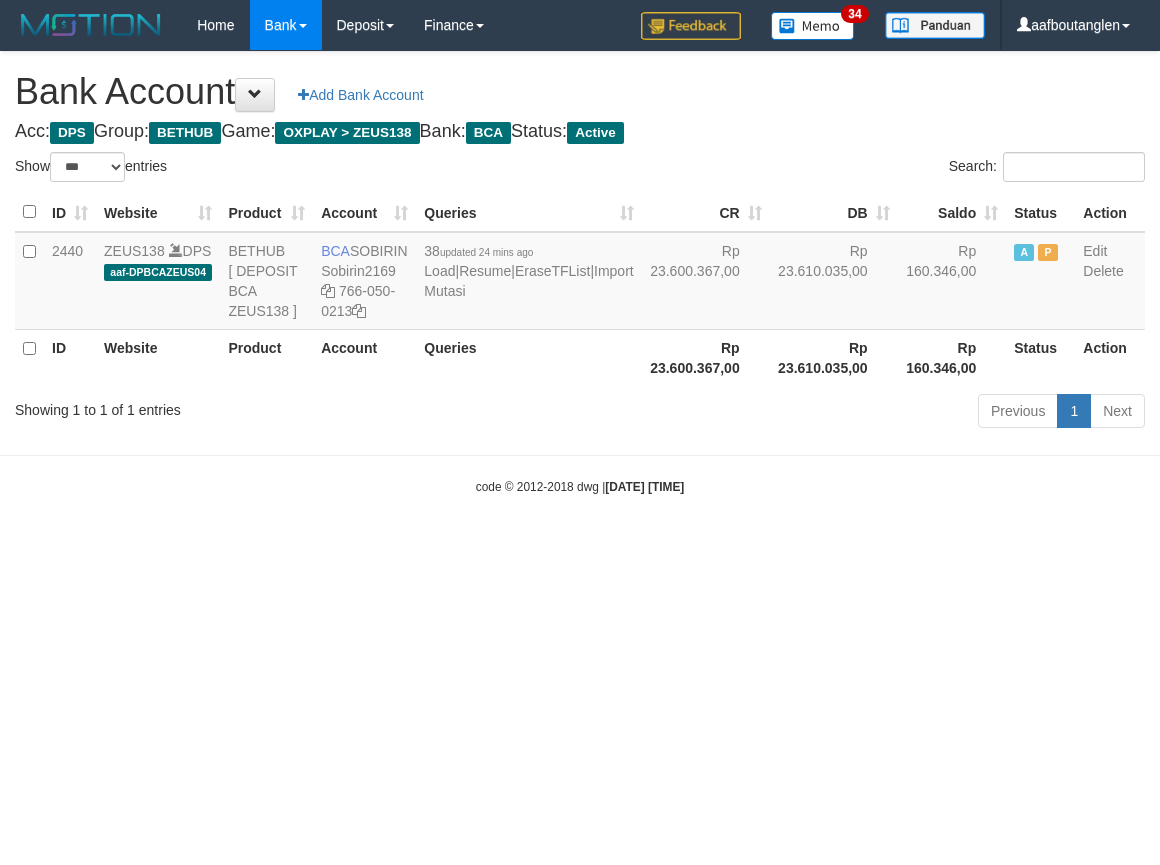select on "***" 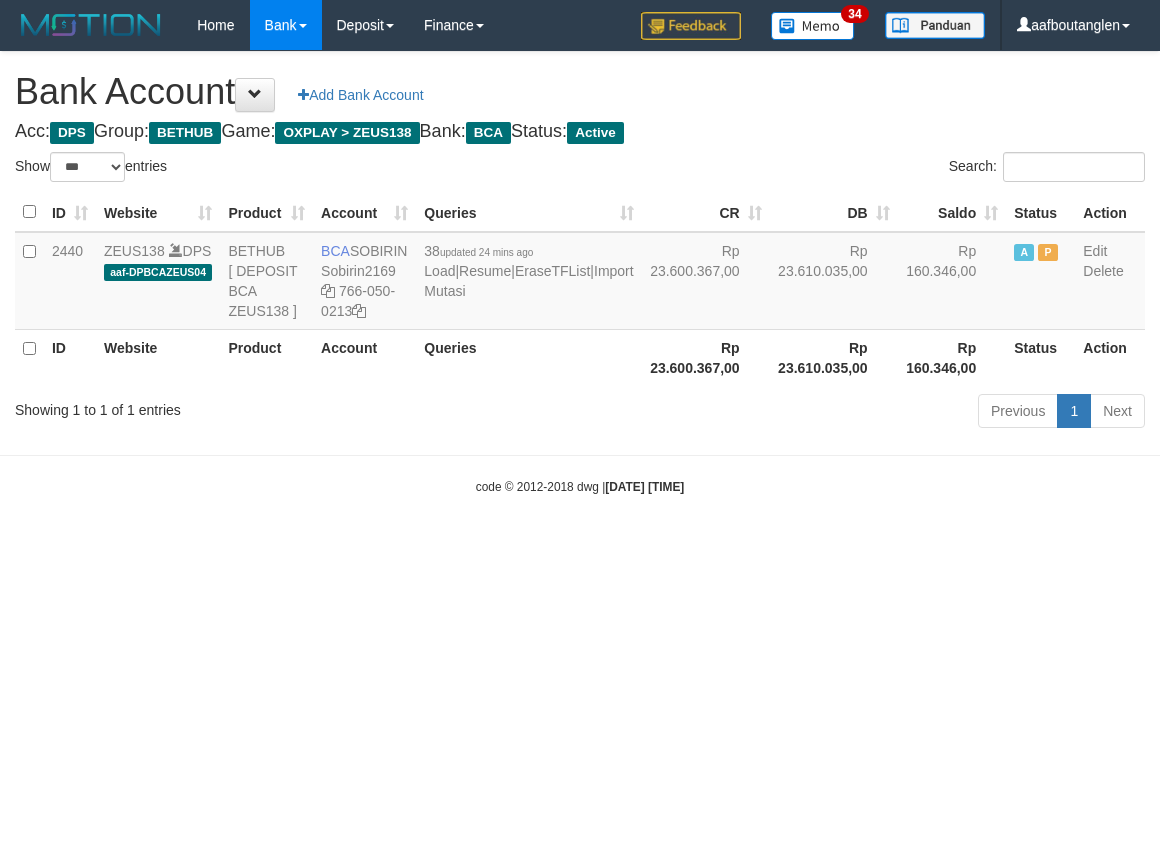scroll, scrollTop: 0, scrollLeft: 0, axis: both 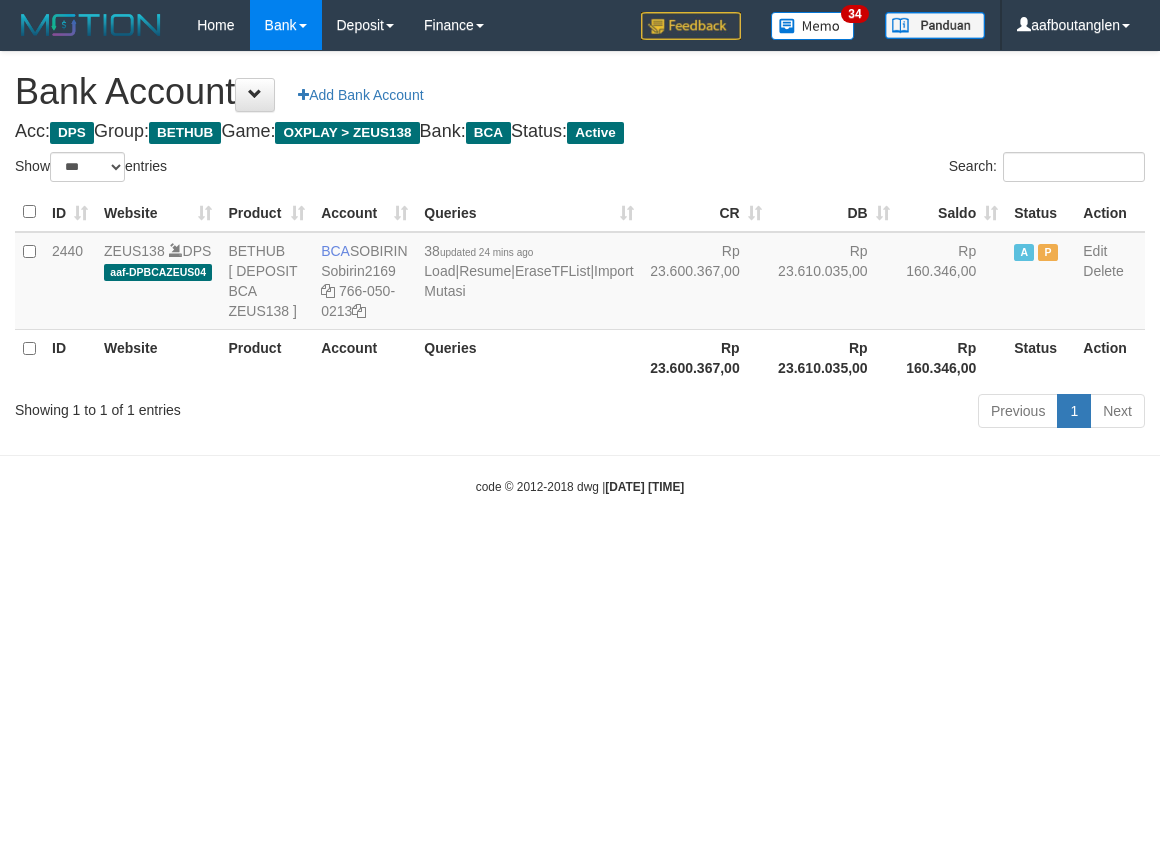 select on "***" 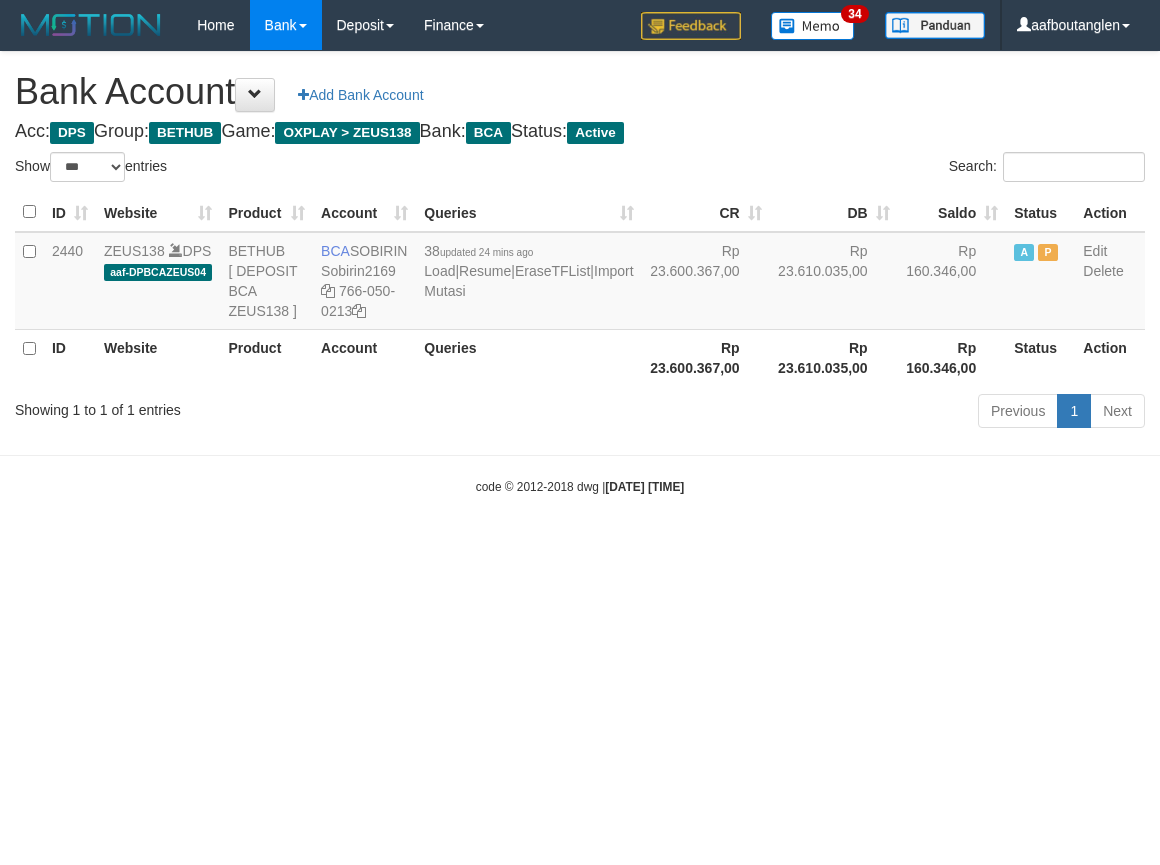 scroll, scrollTop: 0, scrollLeft: 0, axis: both 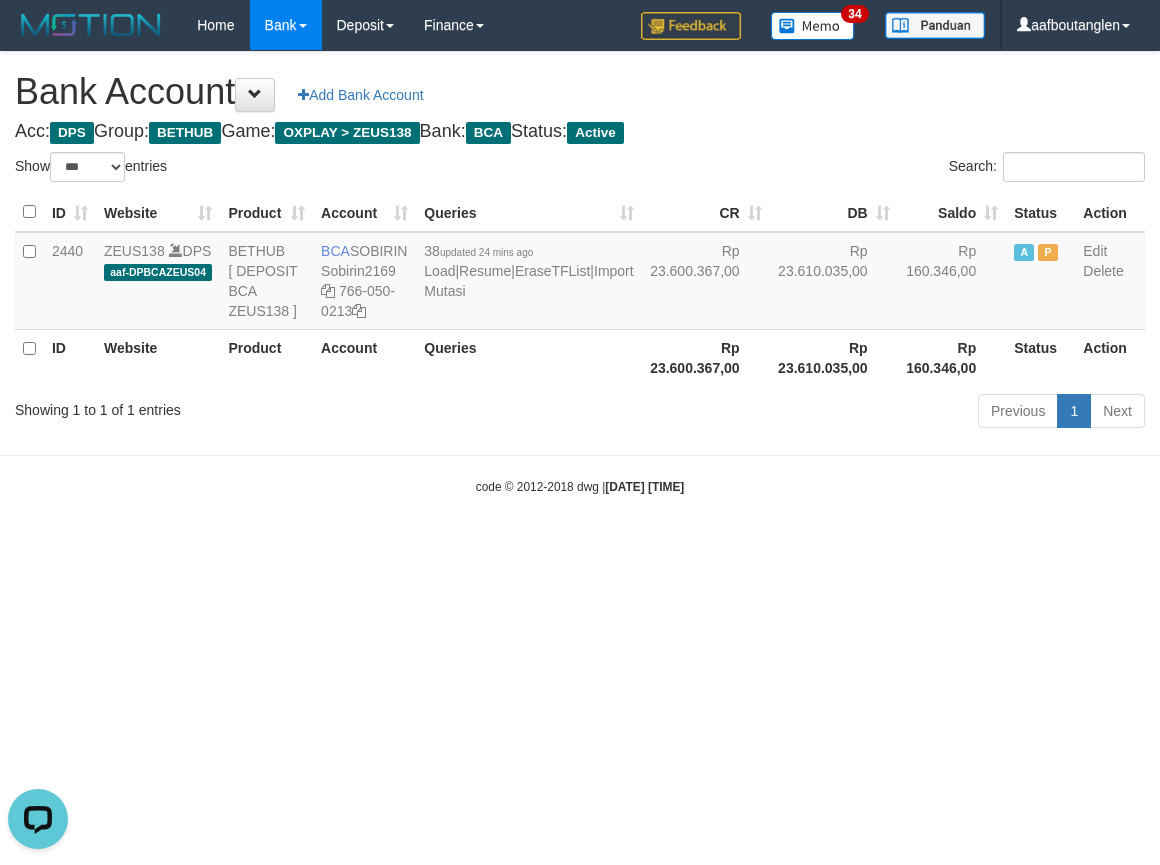 drag, startPoint x: 14, startPoint y: 494, endPoint x: 95, endPoint y: 490, distance: 81.09871 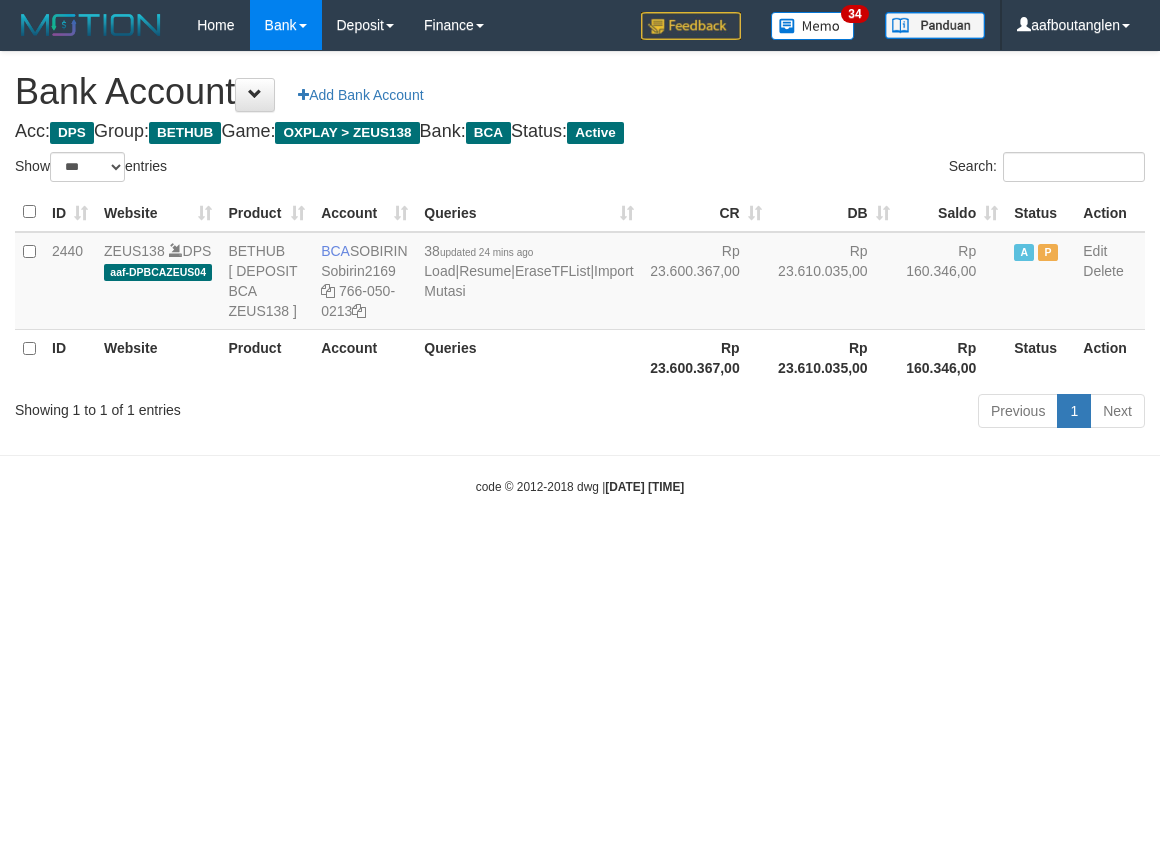 select on "***" 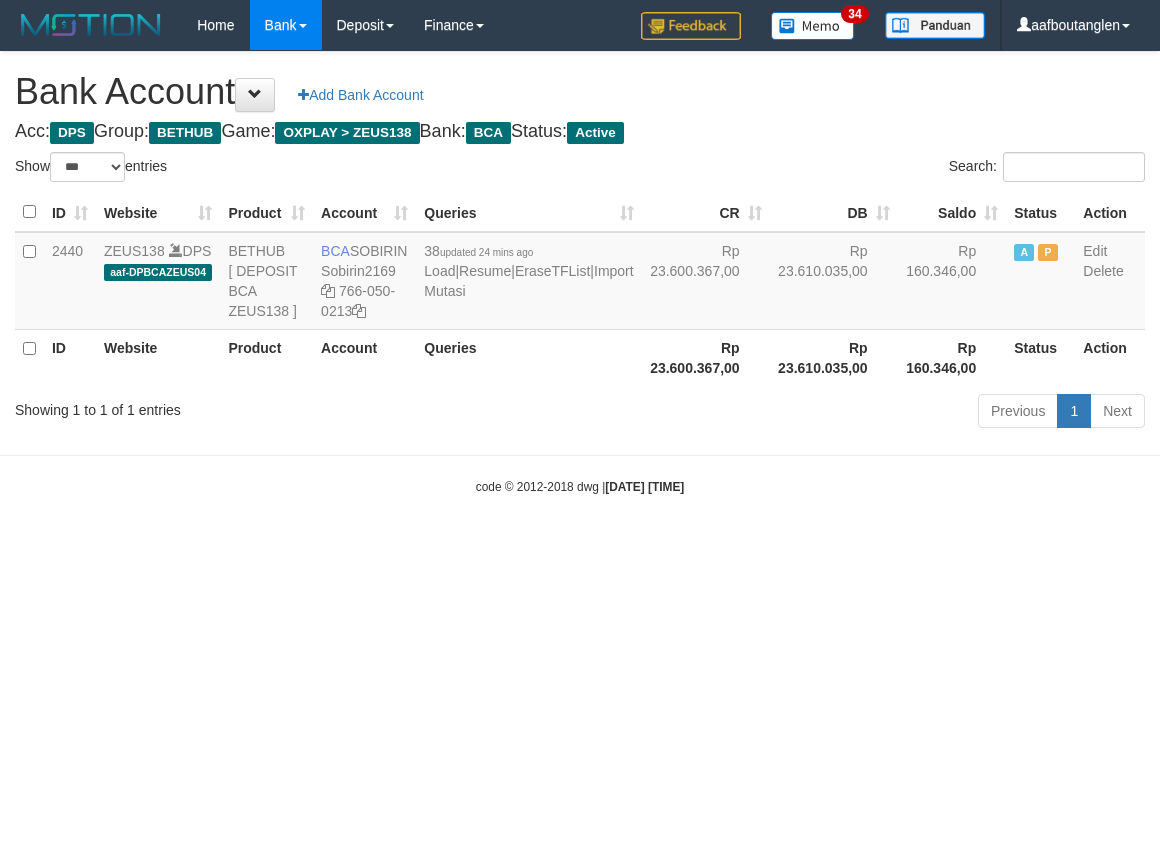 scroll, scrollTop: 0, scrollLeft: 0, axis: both 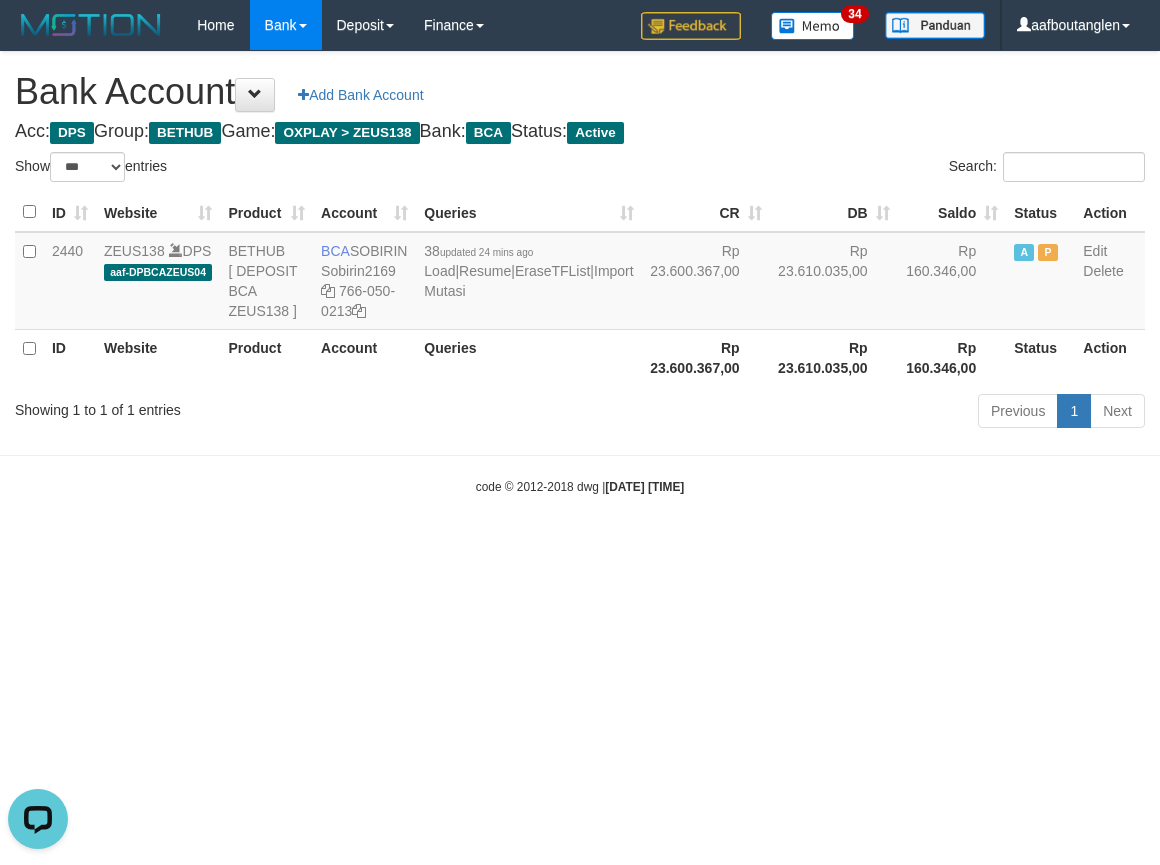 drag, startPoint x: 873, startPoint y: 585, endPoint x: 860, endPoint y: 577, distance: 15.264338 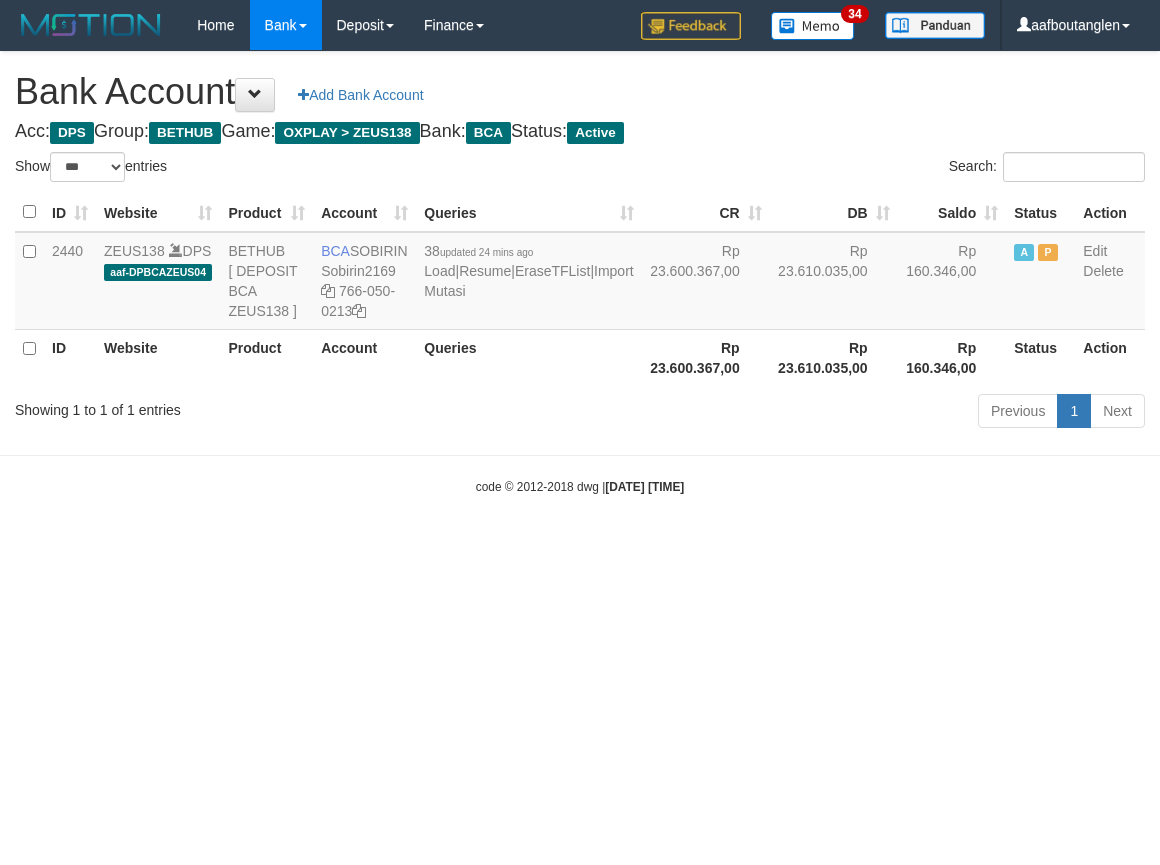 select on "***" 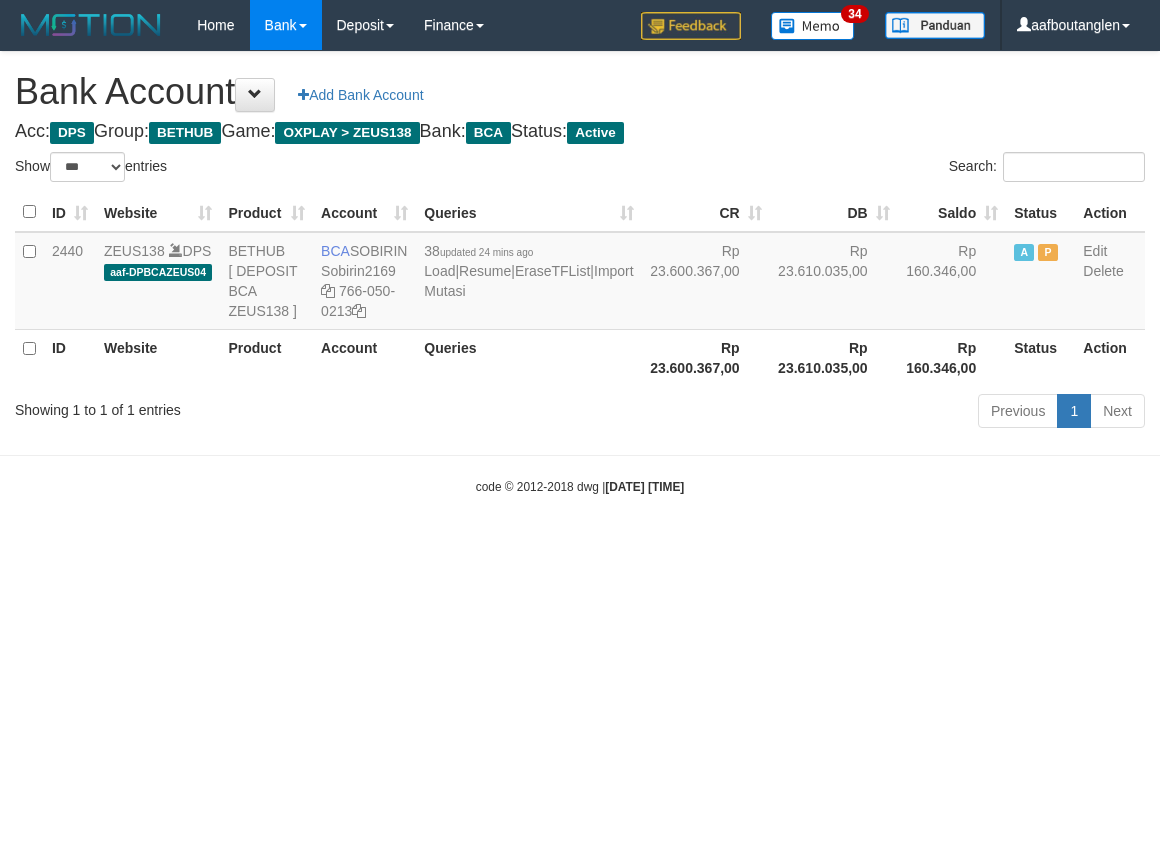 scroll, scrollTop: 0, scrollLeft: 0, axis: both 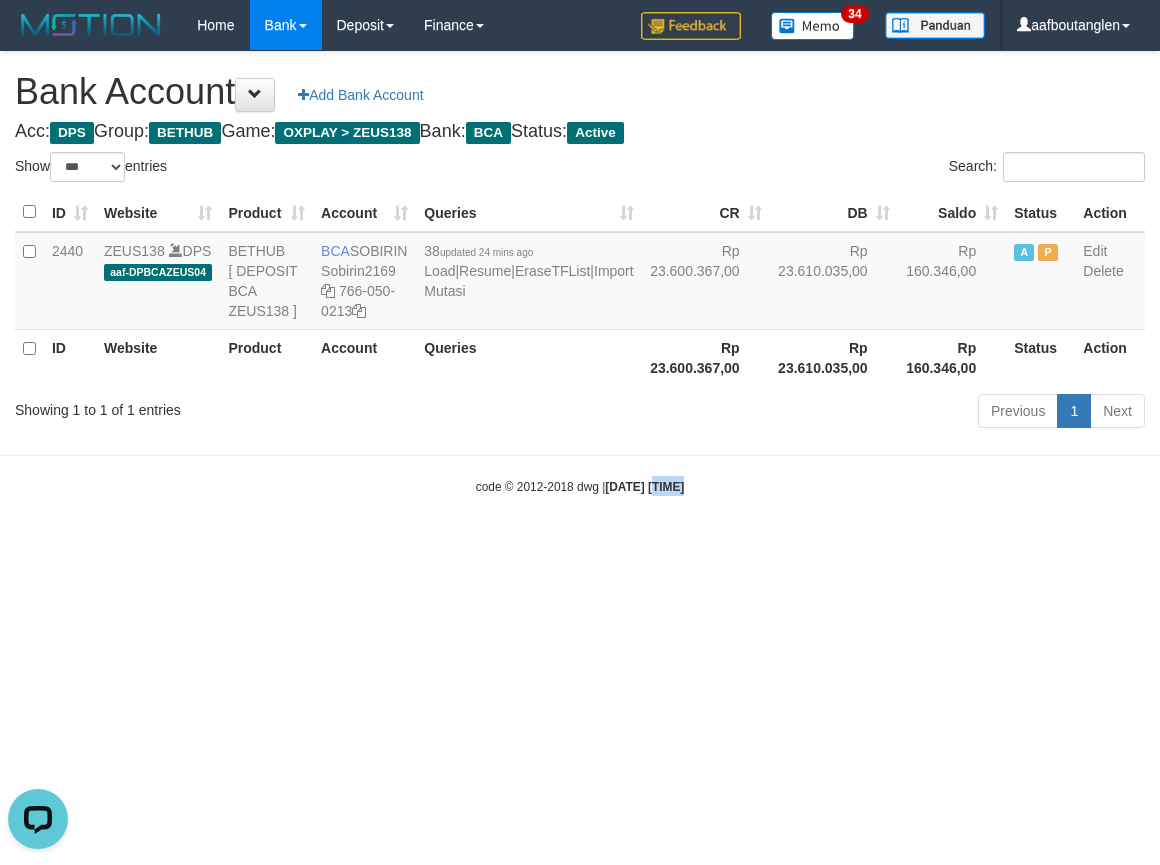 drag, startPoint x: 665, startPoint y: 515, endPoint x: 645, endPoint y: 511, distance: 20.396078 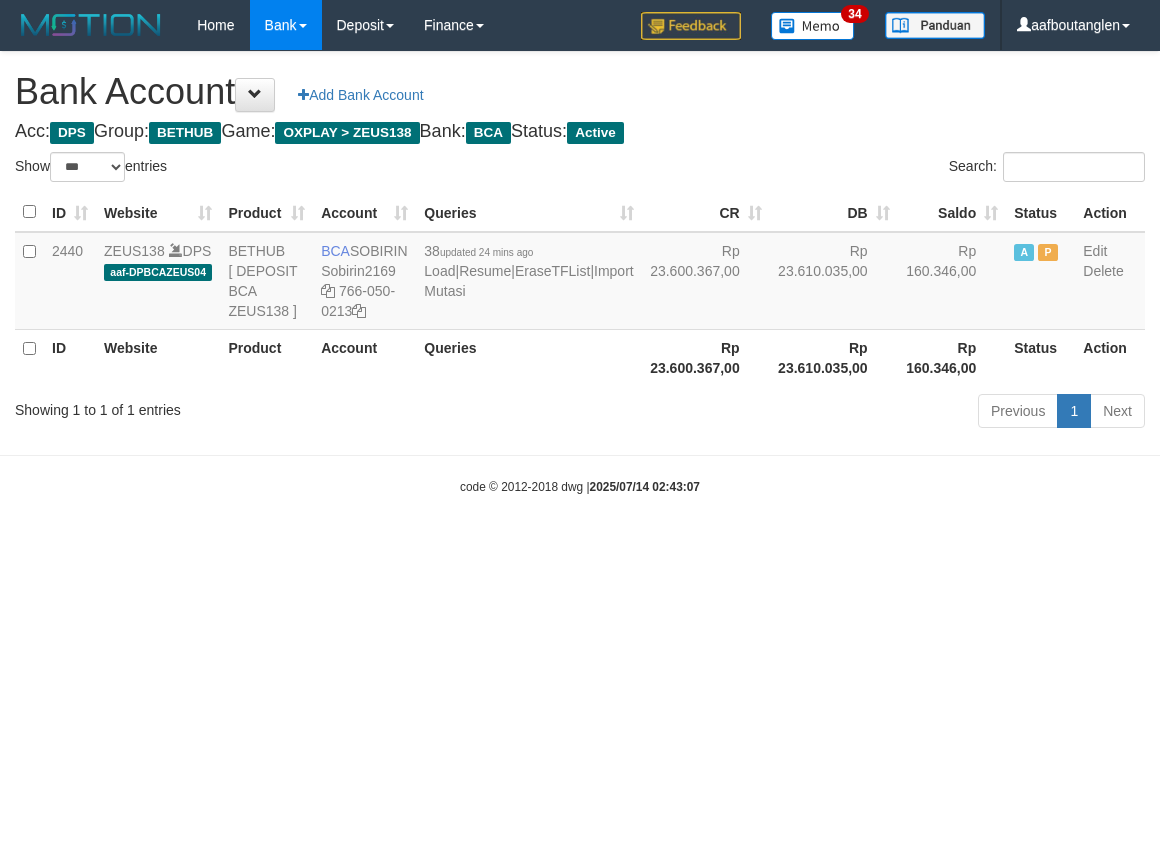 select on "***" 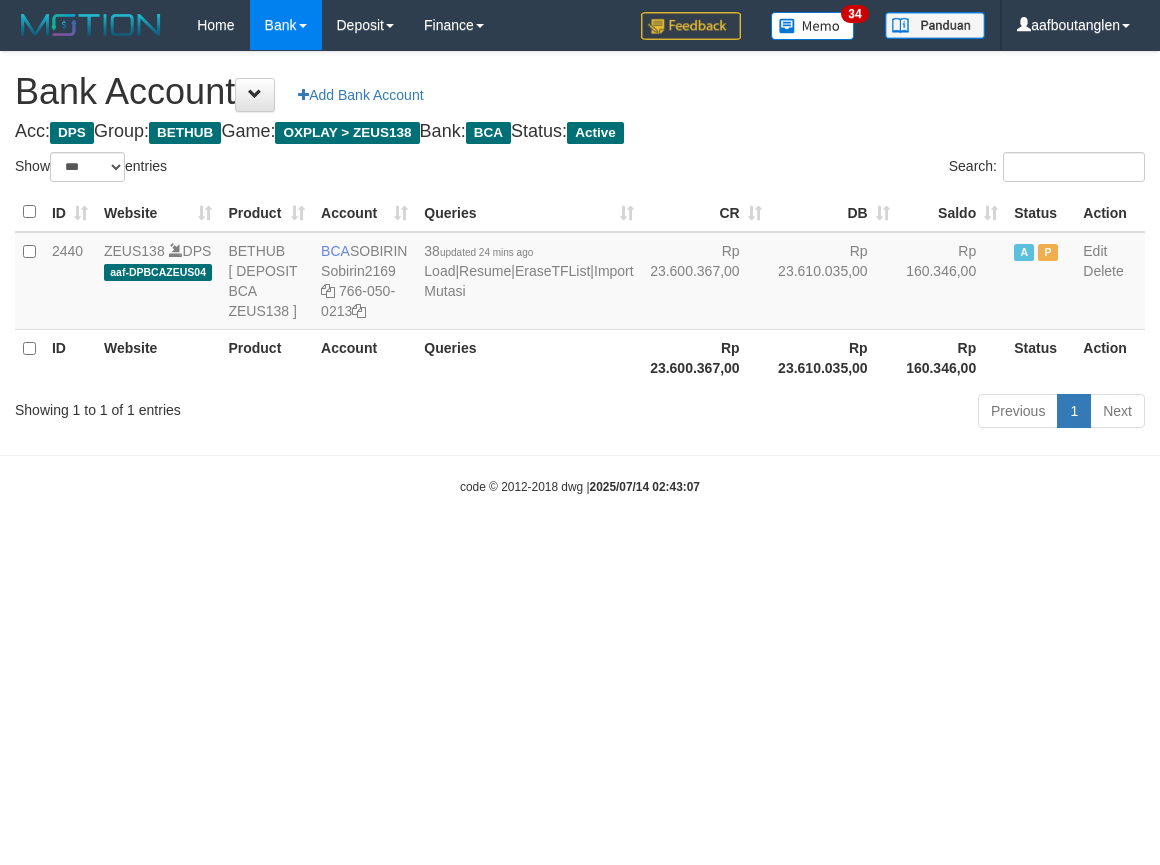 scroll, scrollTop: 0, scrollLeft: 0, axis: both 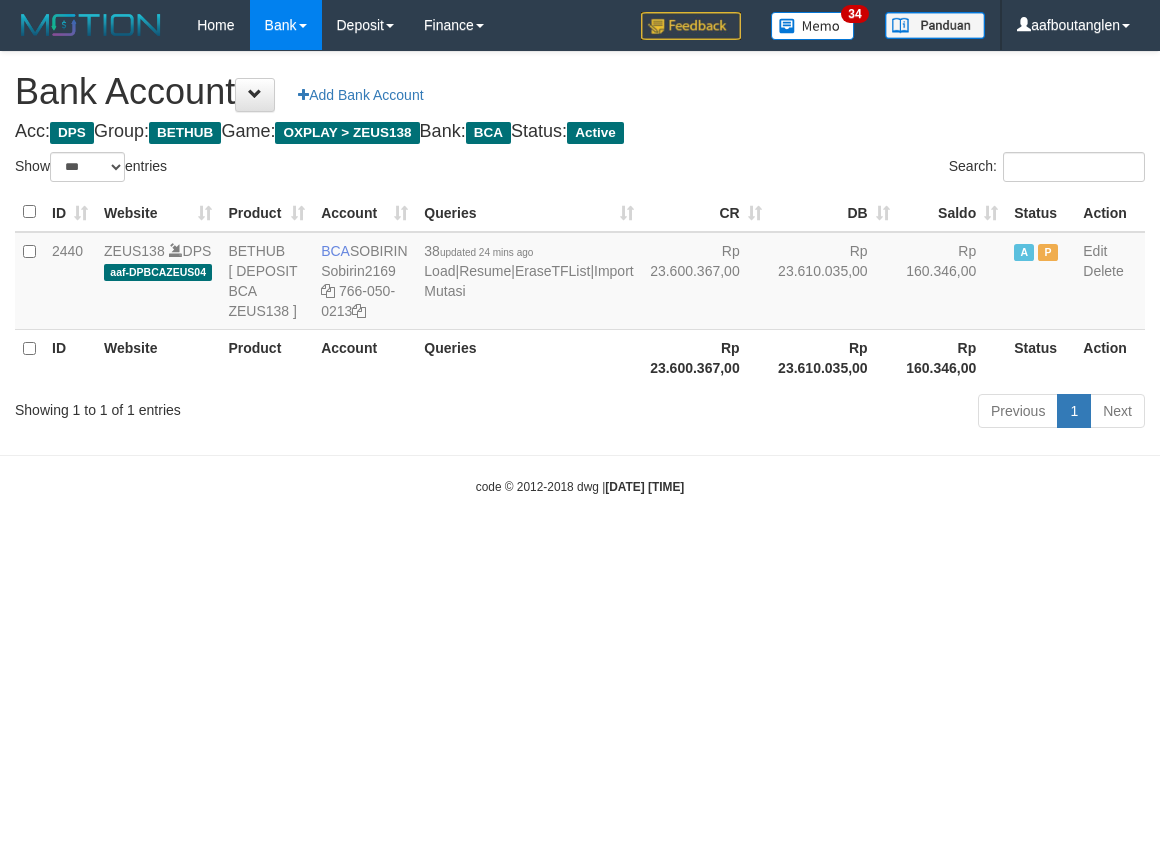 select on "***" 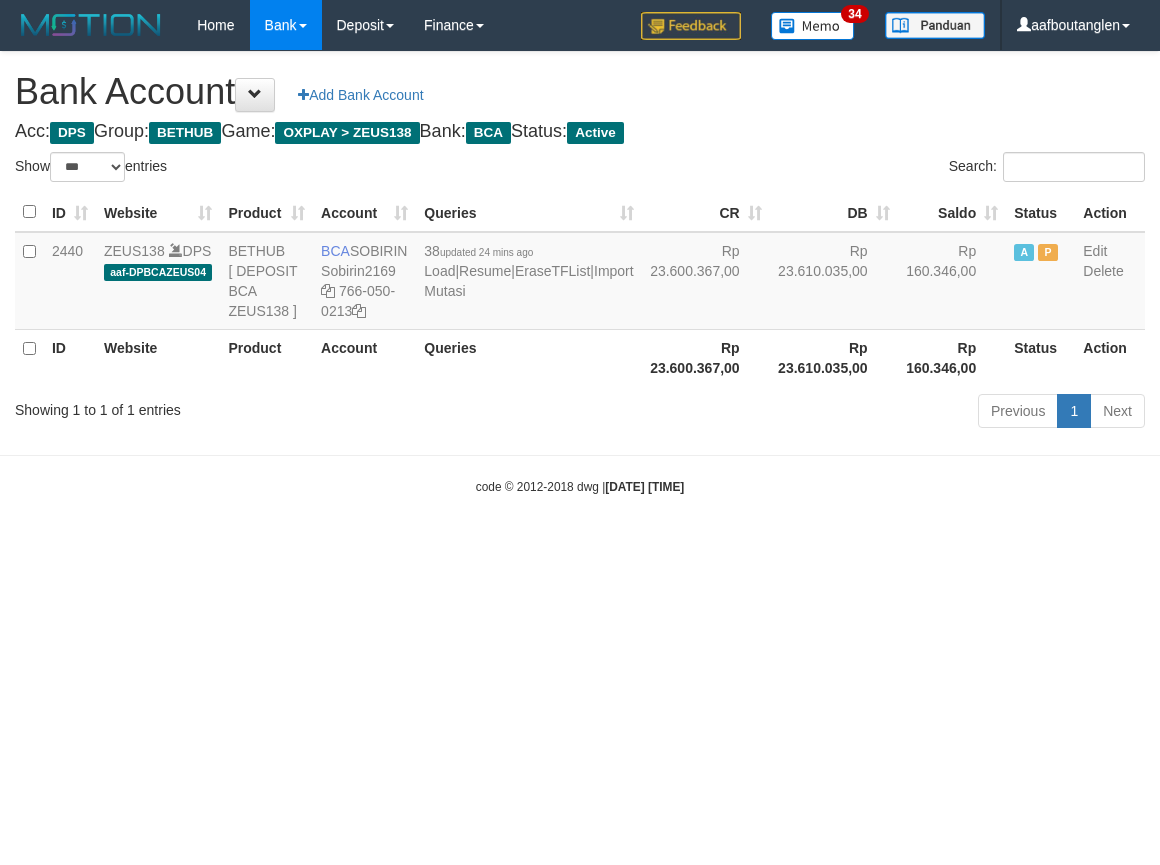scroll, scrollTop: 0, scrollLeft: 0, axis: both 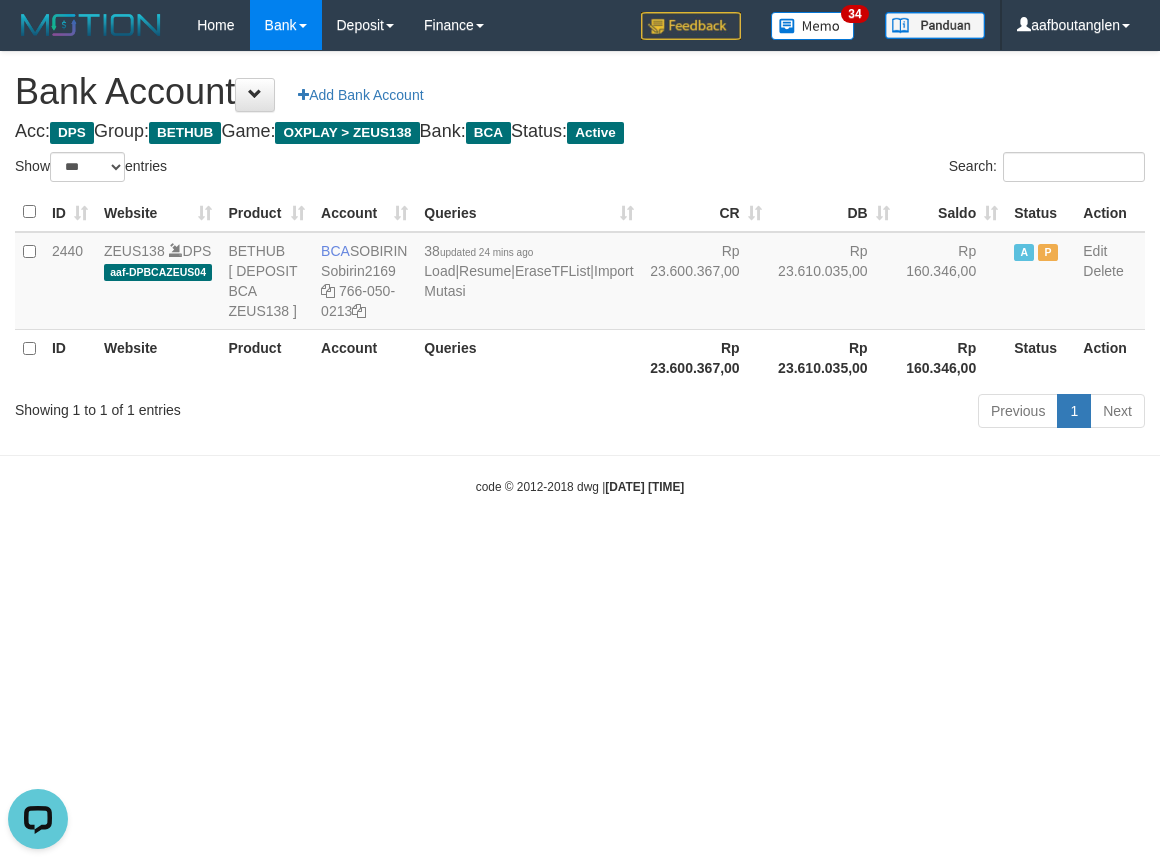 click on "Toggle navigation
Home
Bank
Account List
Deposit
DPS List
History
Note DPS
Finance
Financial Data
aafboutanglen
My Profile
Log Out
34" at bounding box center (580, 273) 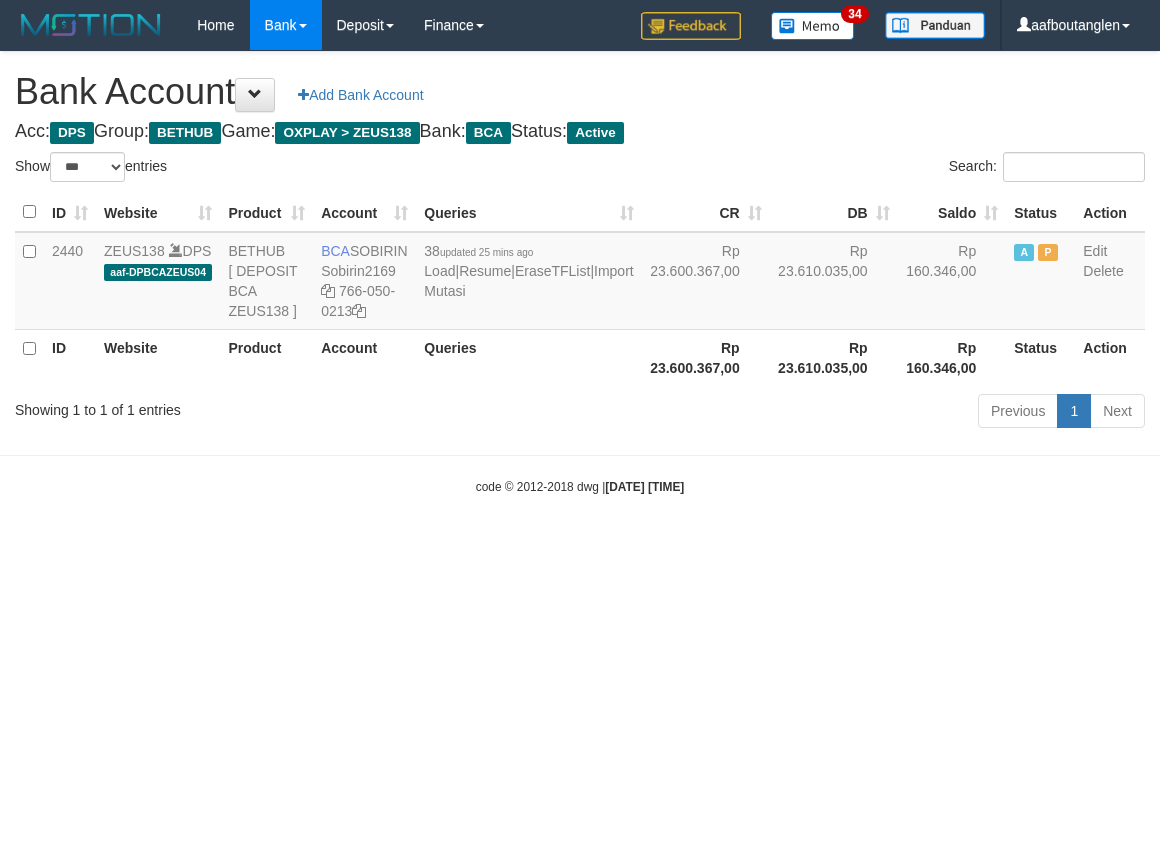 select on "***" 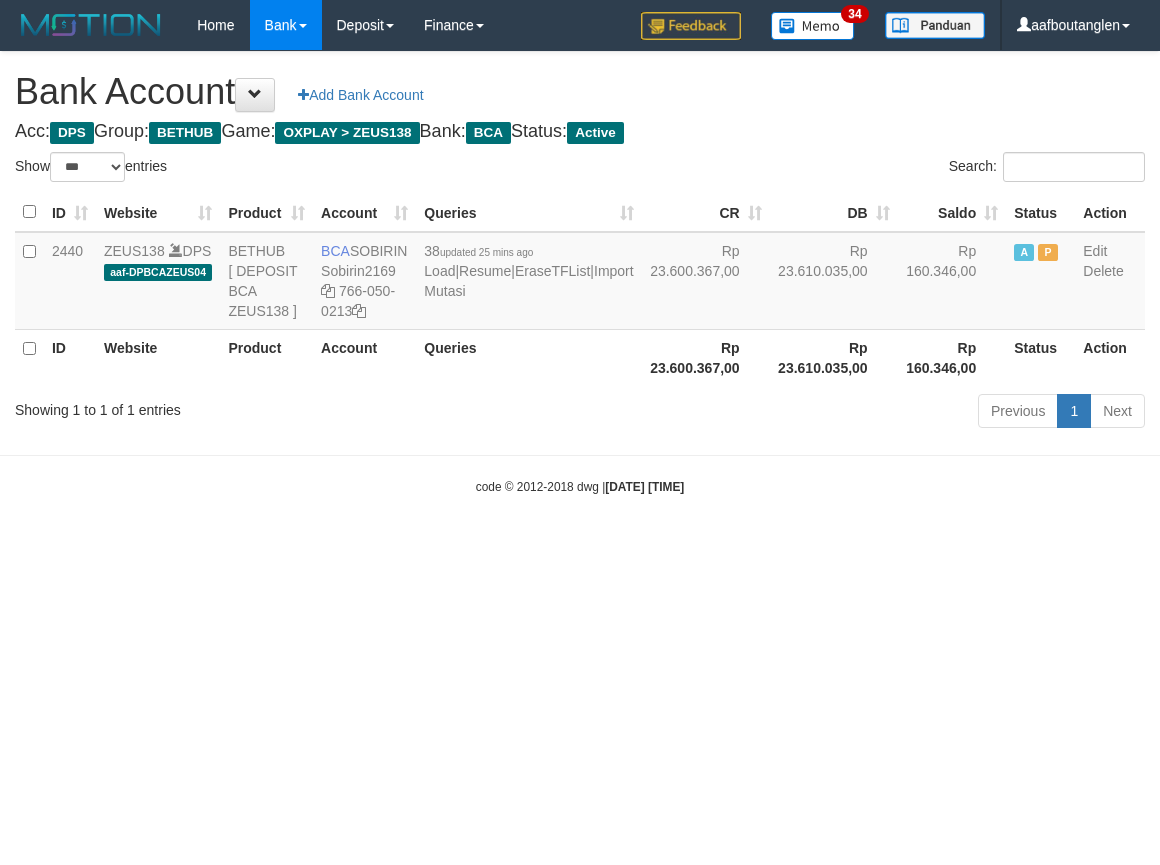 scroll, scrollTop: 0, scrollLeft: 0, axis: both 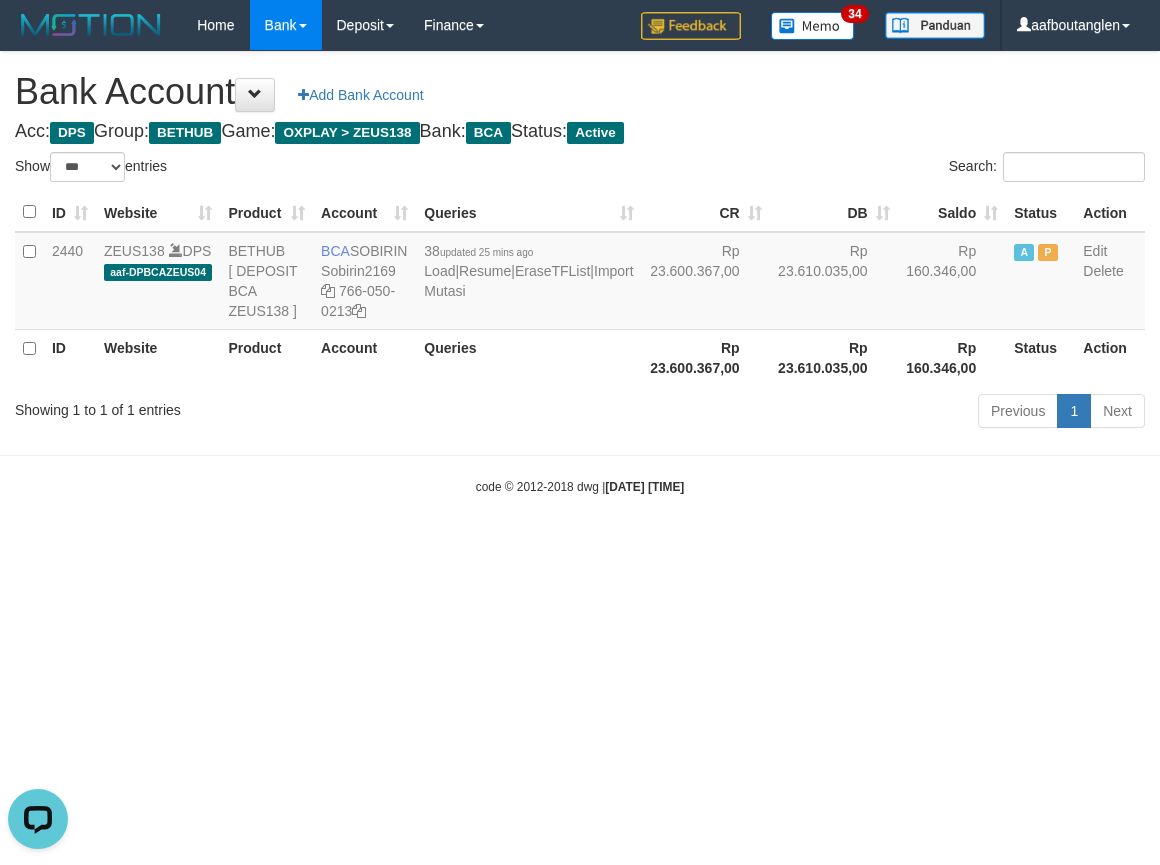 click on "Toggle navigation
Home
Bank
Account List
Deposit
DPS List
History
Note DPS
Finance
Financial Data
aafboutanglen
My Profile
Log Out
34" at bounding box center [580, 273] 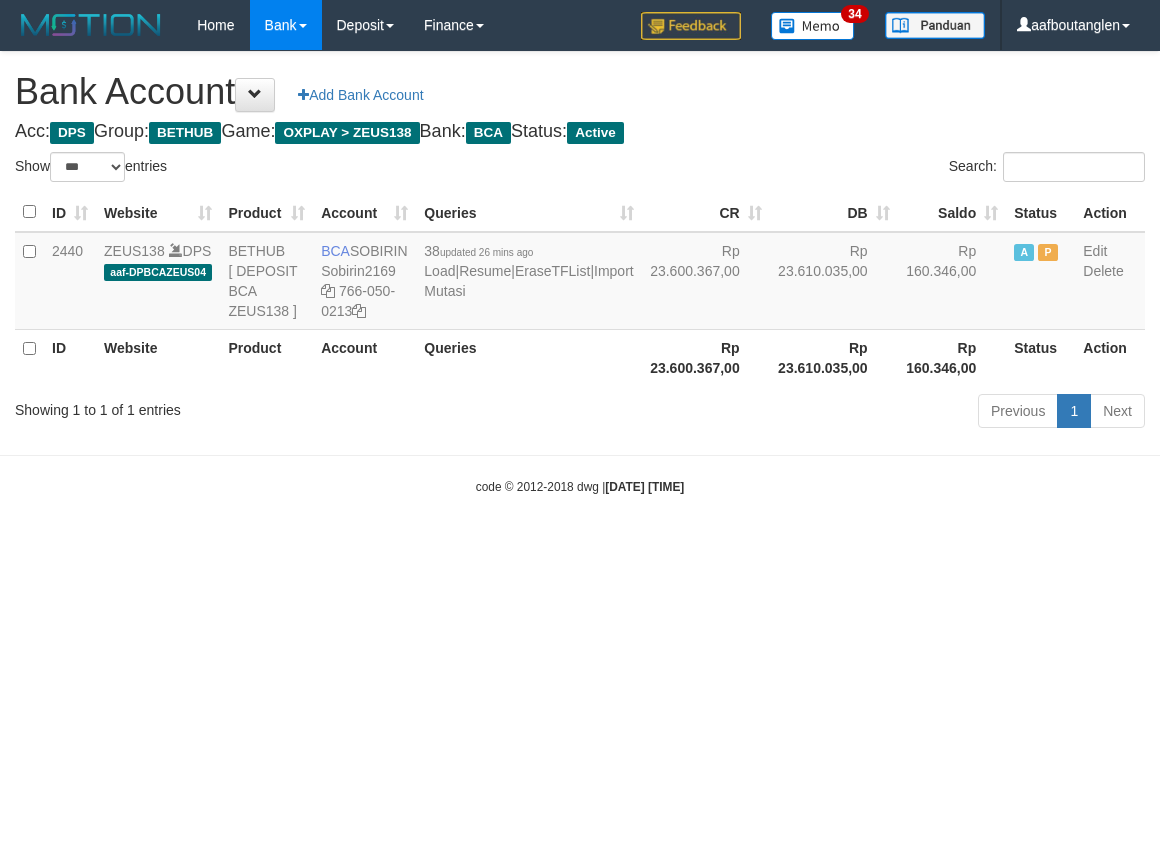 select on "***" 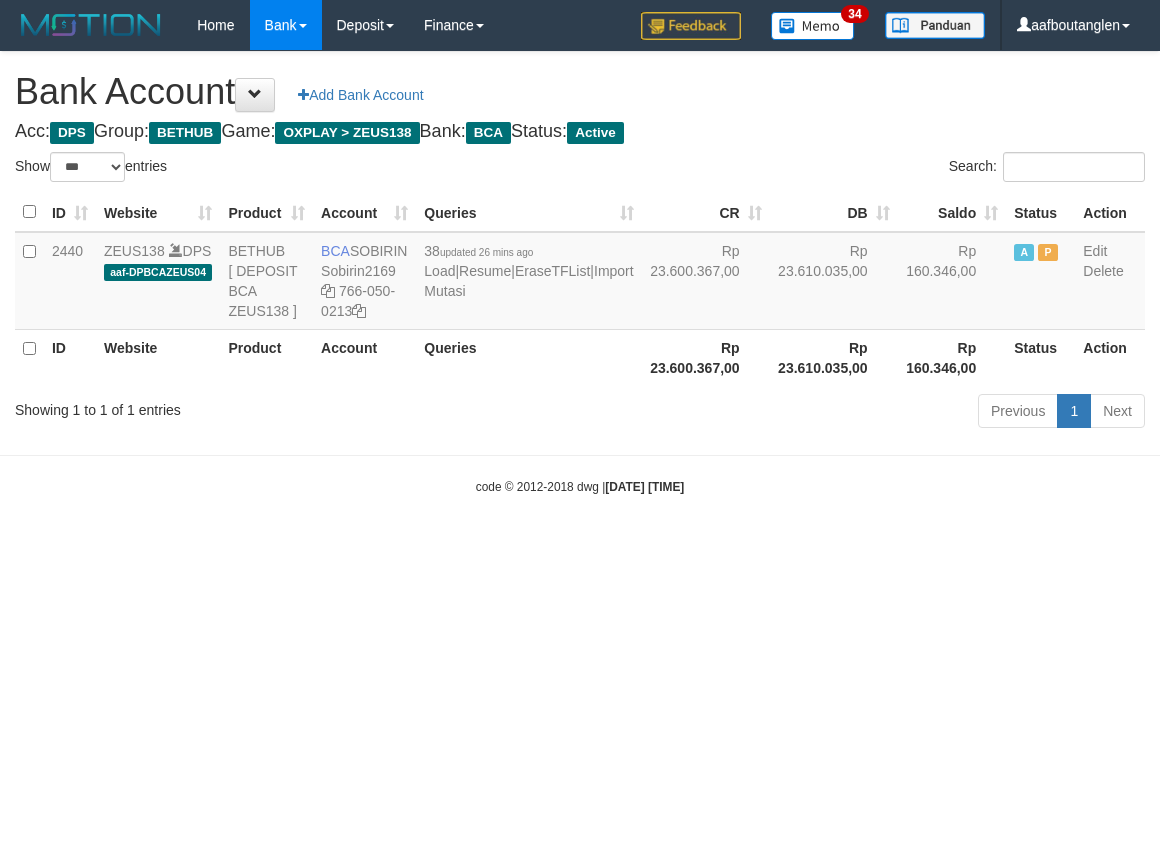 scroll, scrollTop: 0, scrollLeft: 0, axis: both 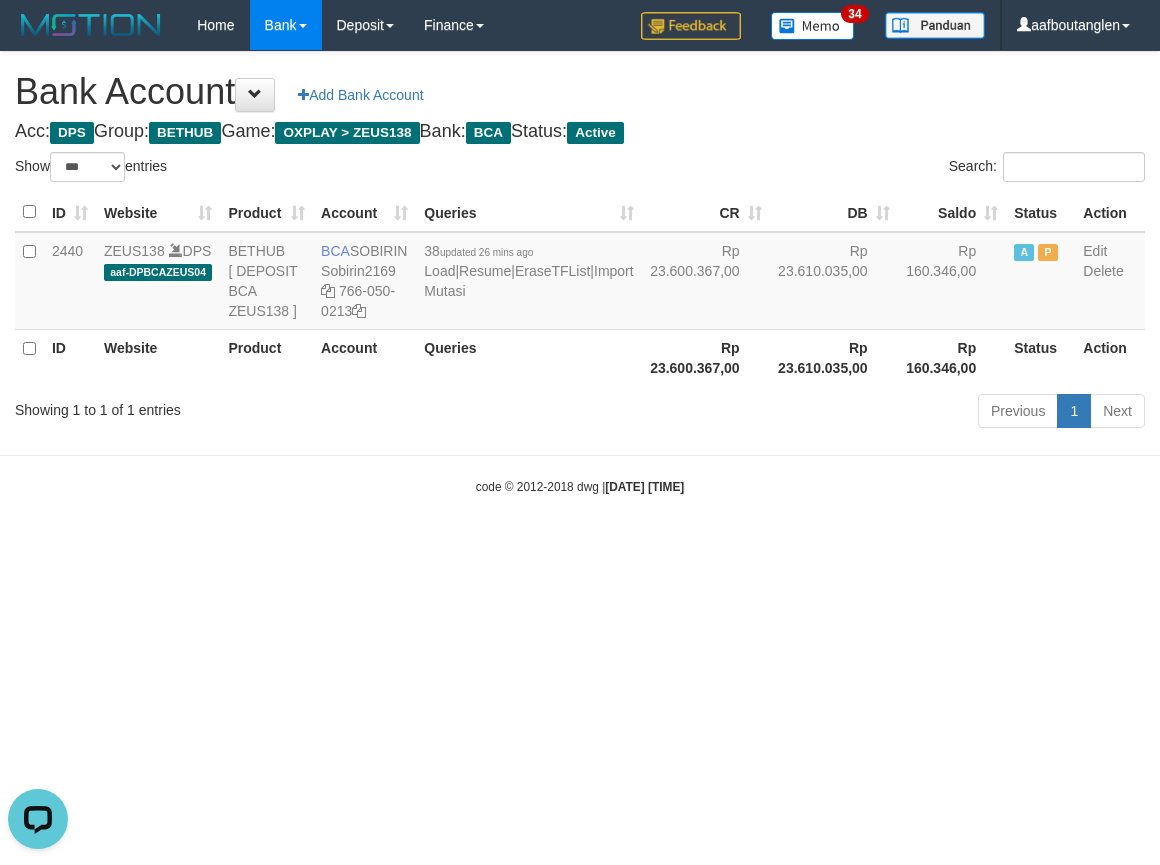 drag, startPoint x: 0, startPoint y: 493, endPoint x: 17, endPoint y: 494, distance: 17.029387 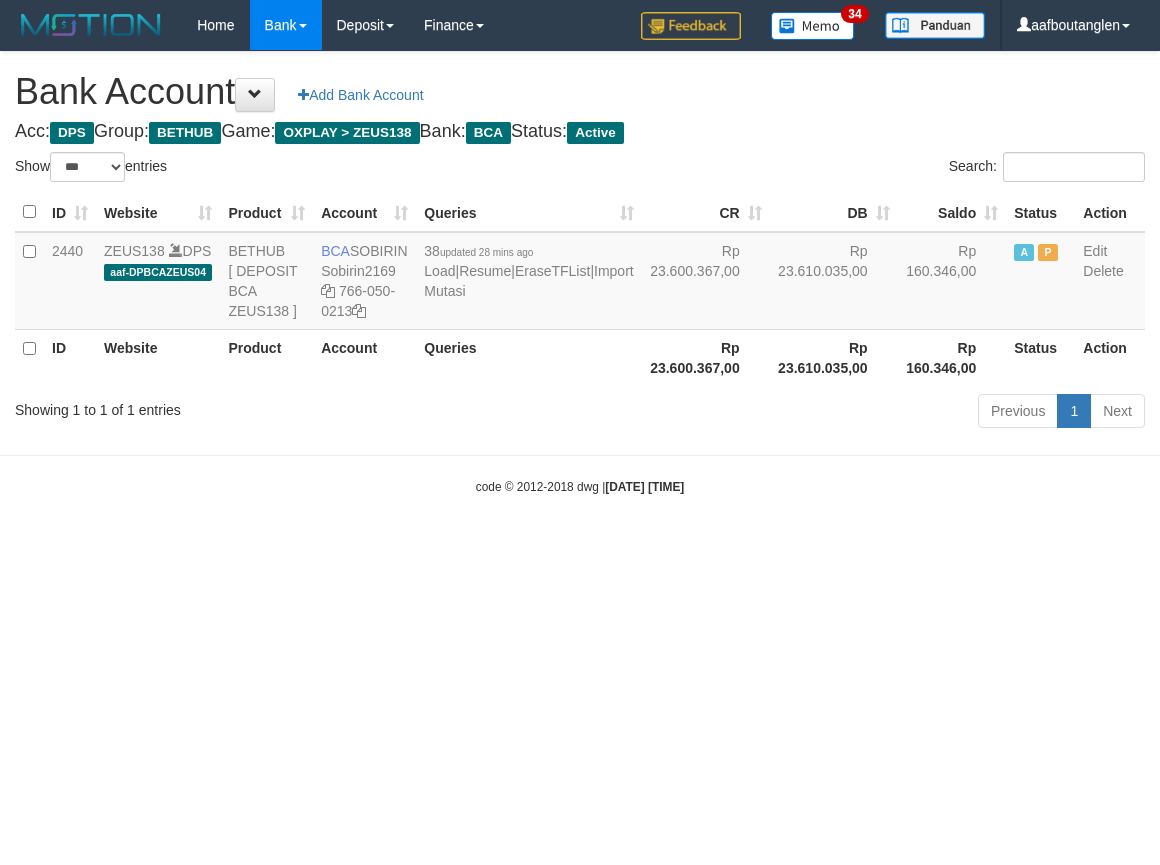 select on "***" 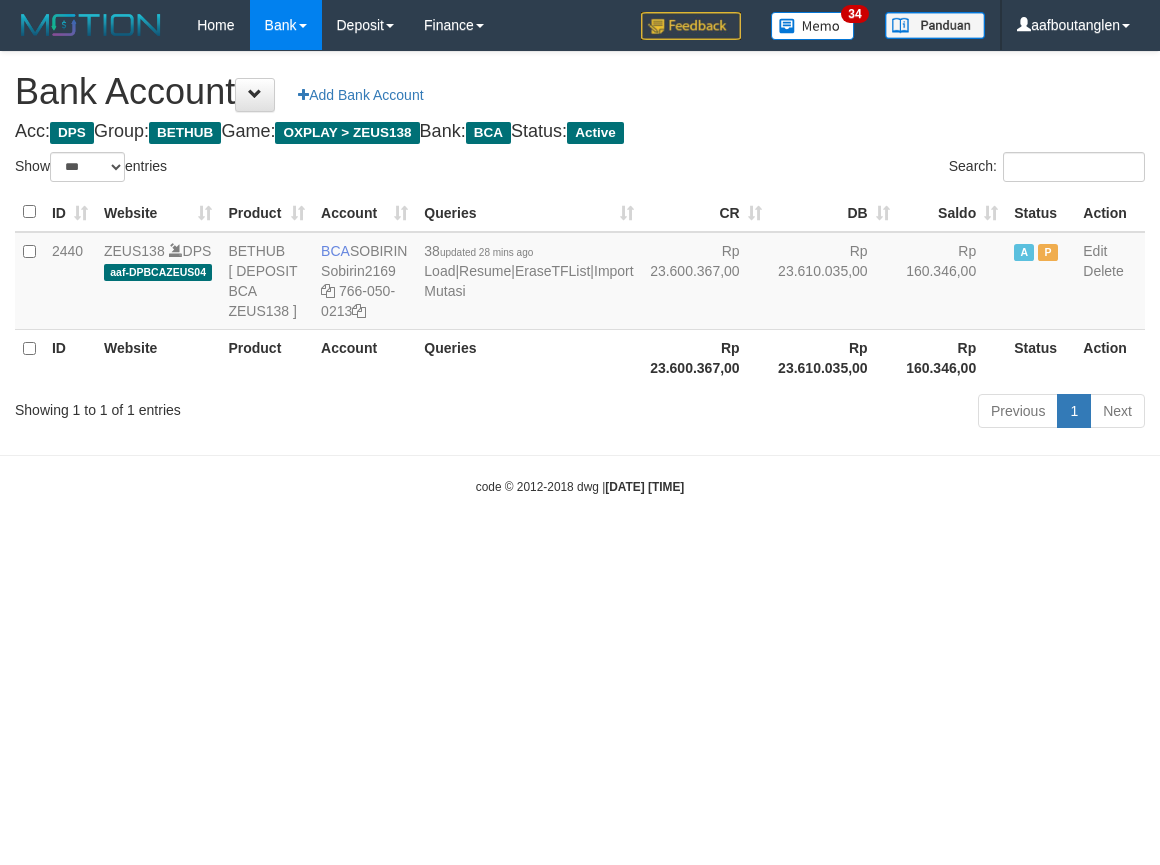 scroll, scrollTop: 0, scrollLeft: 0, axis: both 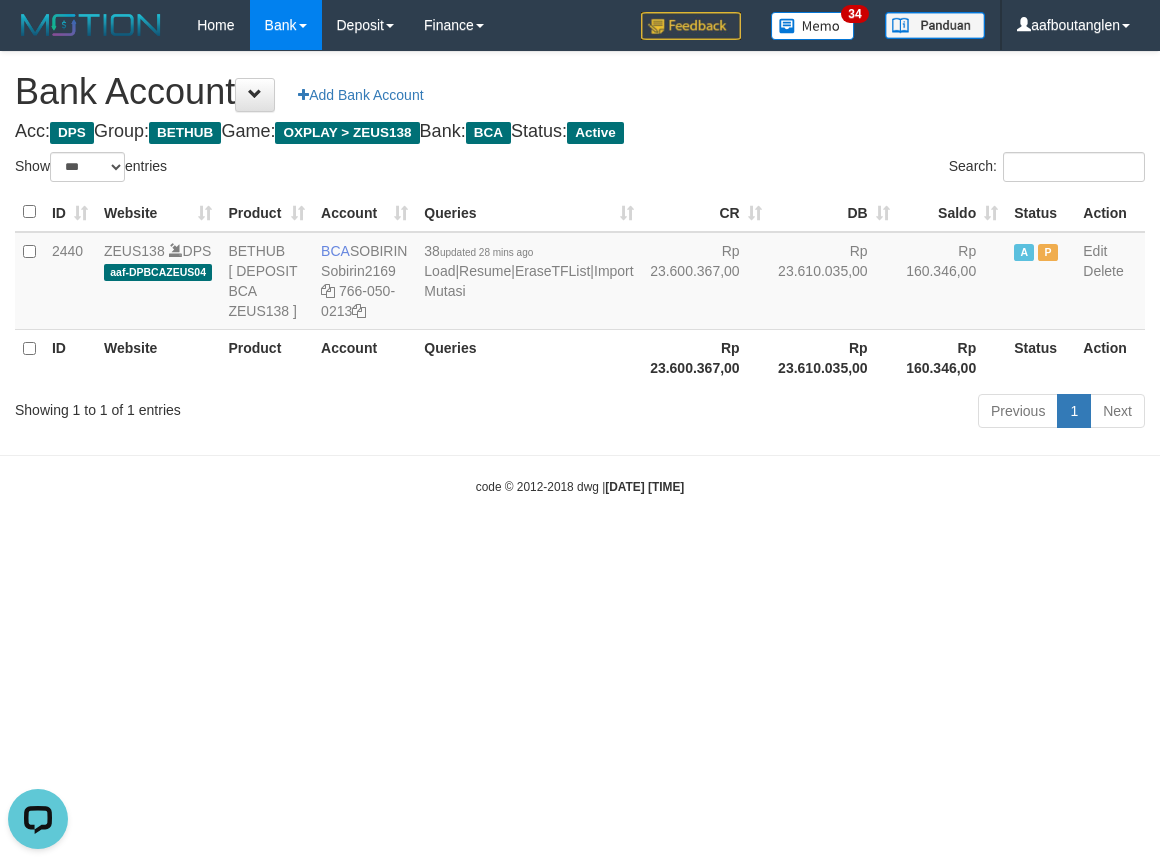 drag, startPoint x: 875, startPoint y: 564, endPoint x: 892, endPoint y: 560, distance: 17.464249 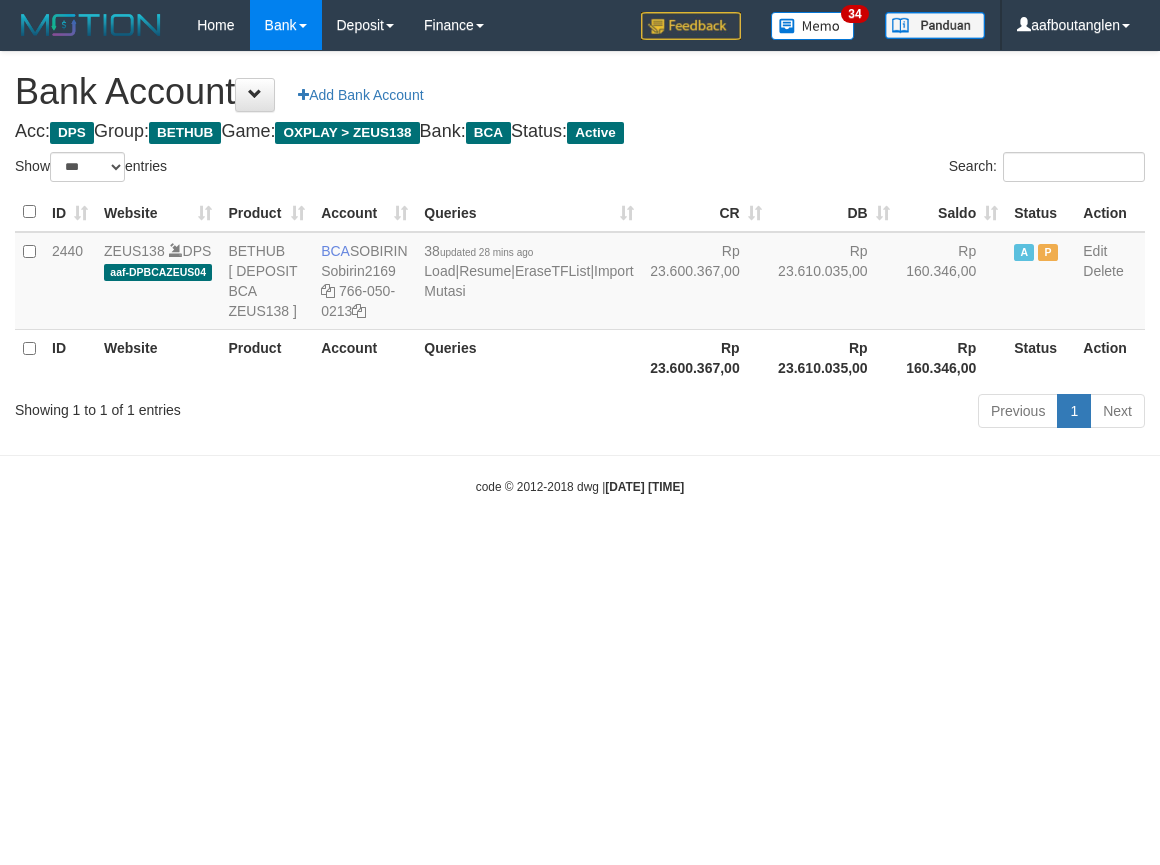 select on "***" 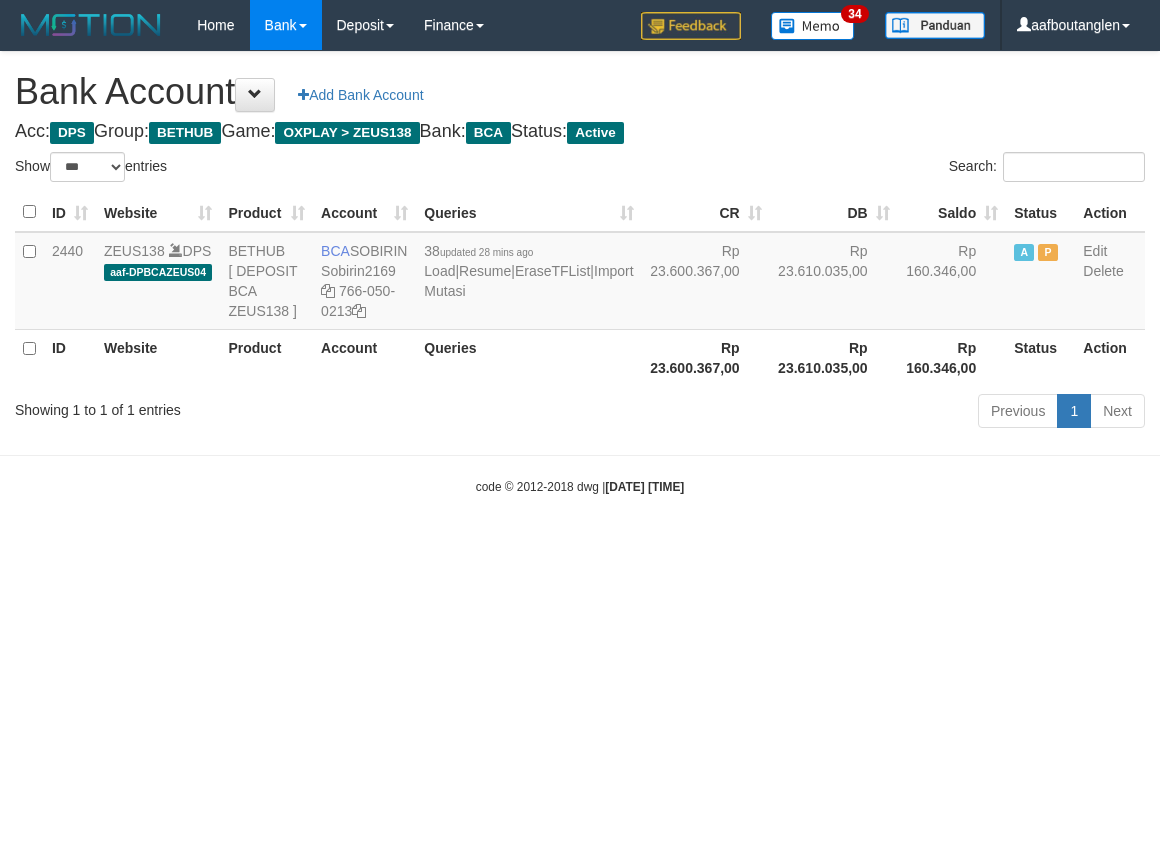 scroll, scrollTop: 0, scrollLeft: 0, axis: both 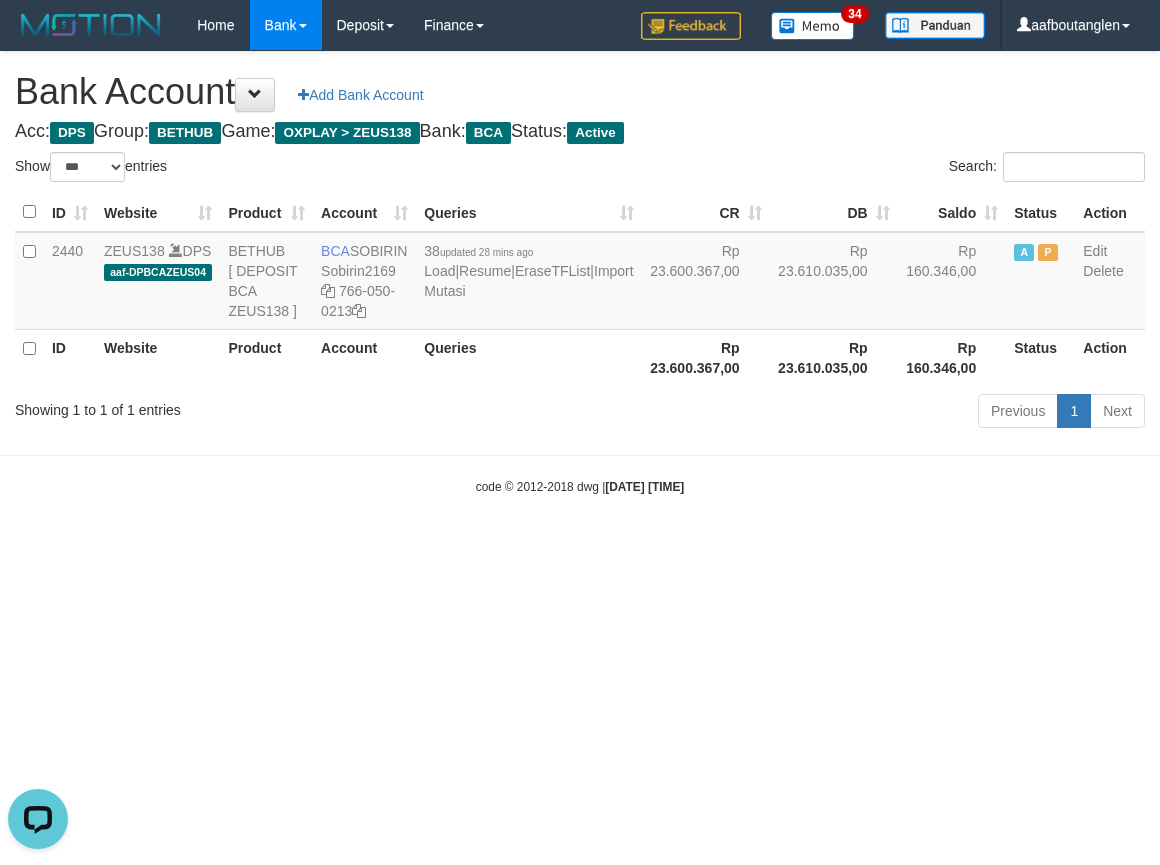 drag, startPoint x: 1015, startPoint y: 545, endPoint x: 1006, endPoint y: 562, distance: 19.235384 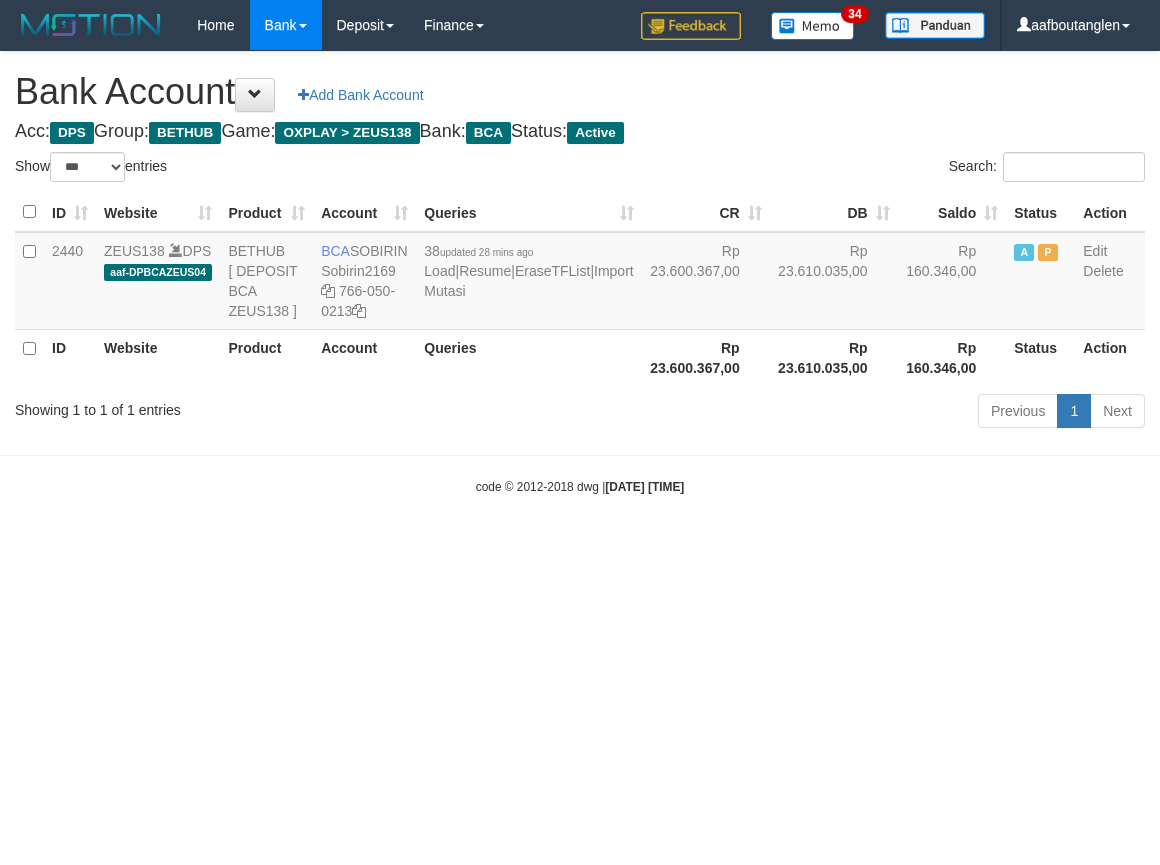 select on "***" 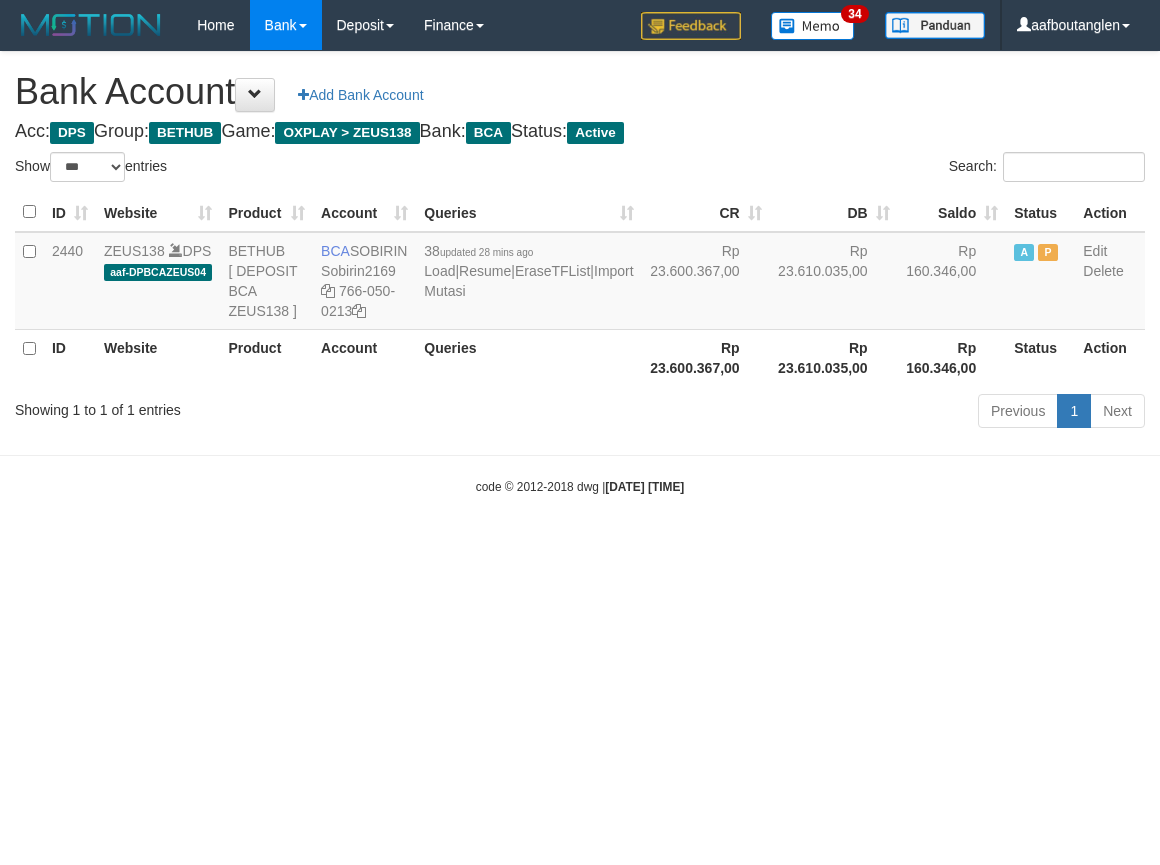 scroll, scrollTop: 0, scrollLeft: 0, axis: both 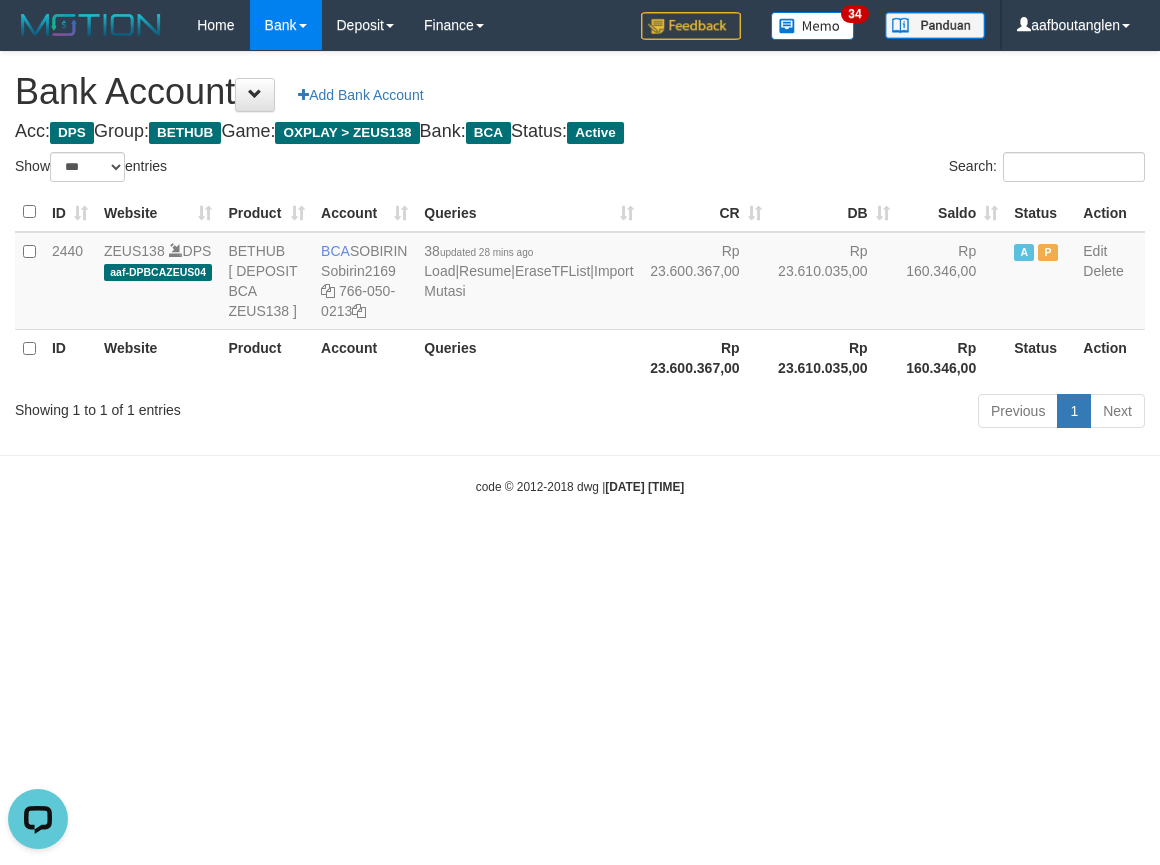 drag, startPoint x: 791, startPoint y: 550, endPoint x: 781, endPoint y: 548, distance: 10.198039 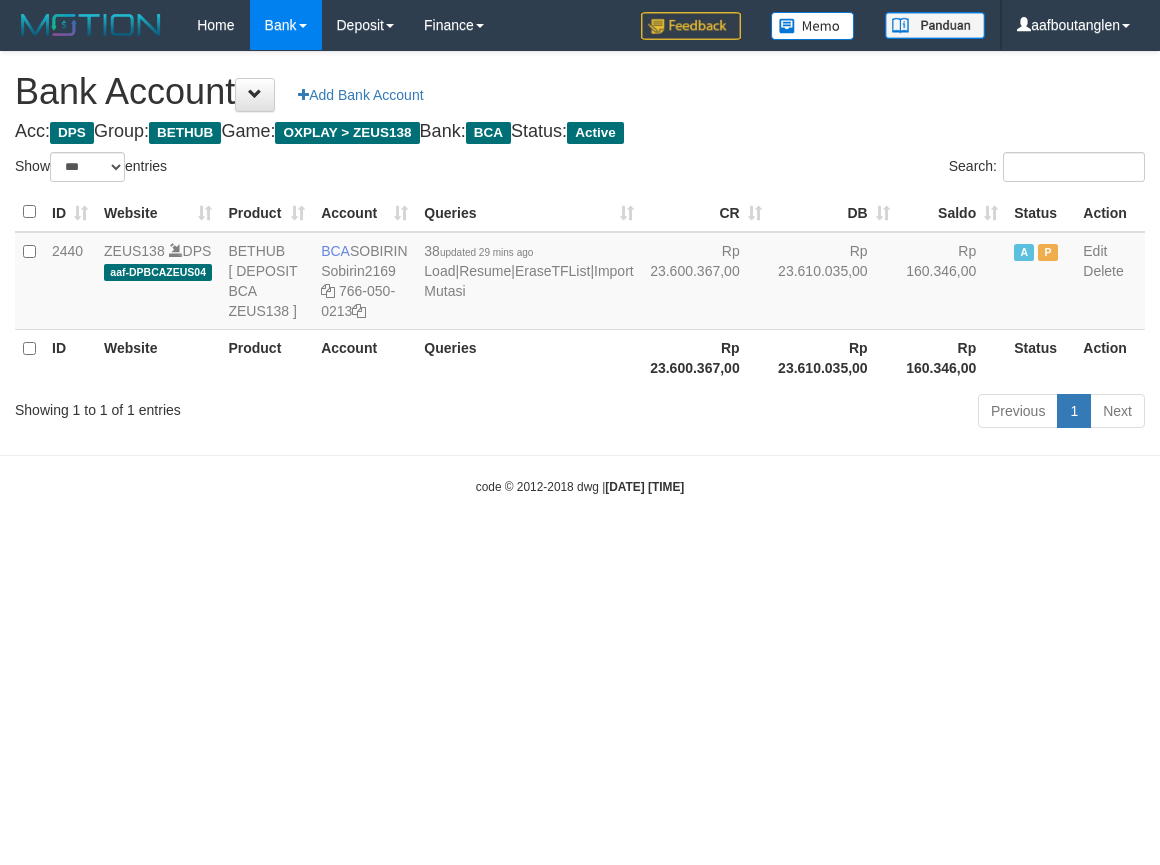 select on "***" 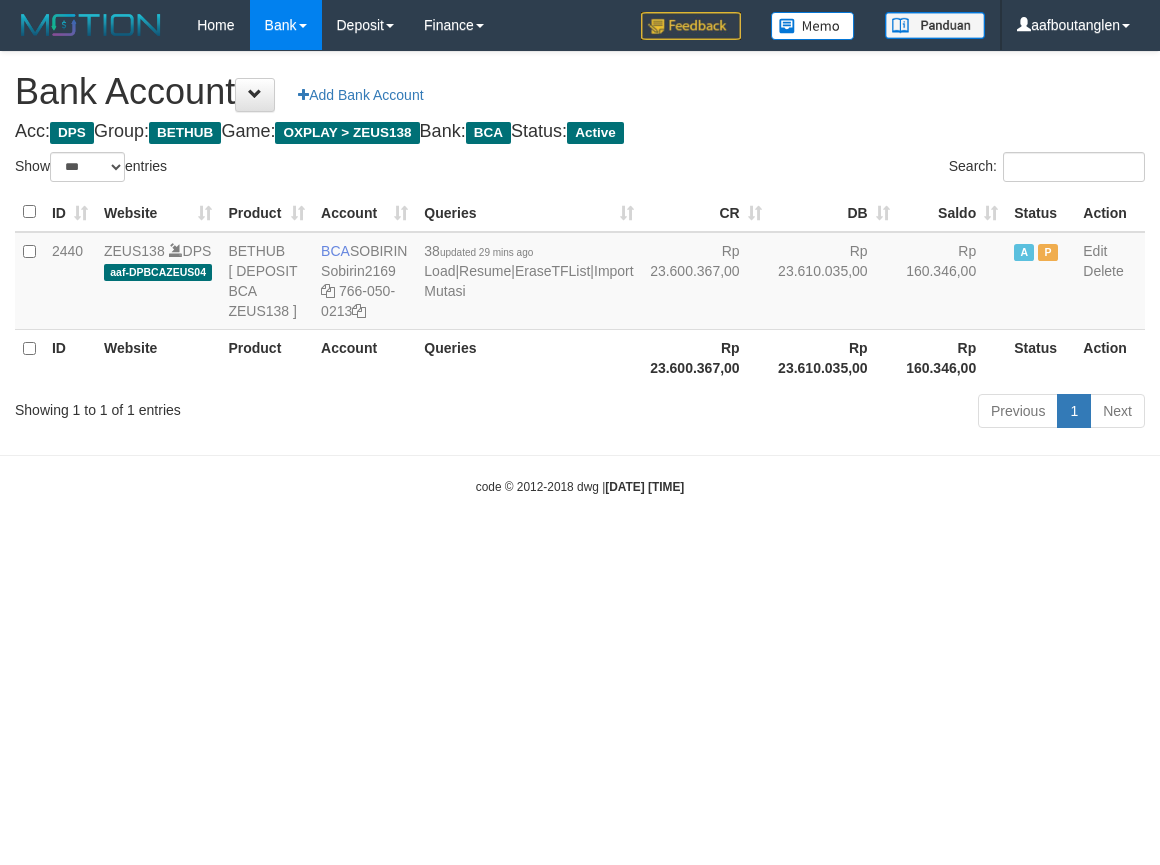 scroll, scrollTop: 0, scrollLeft: 0, axis: both 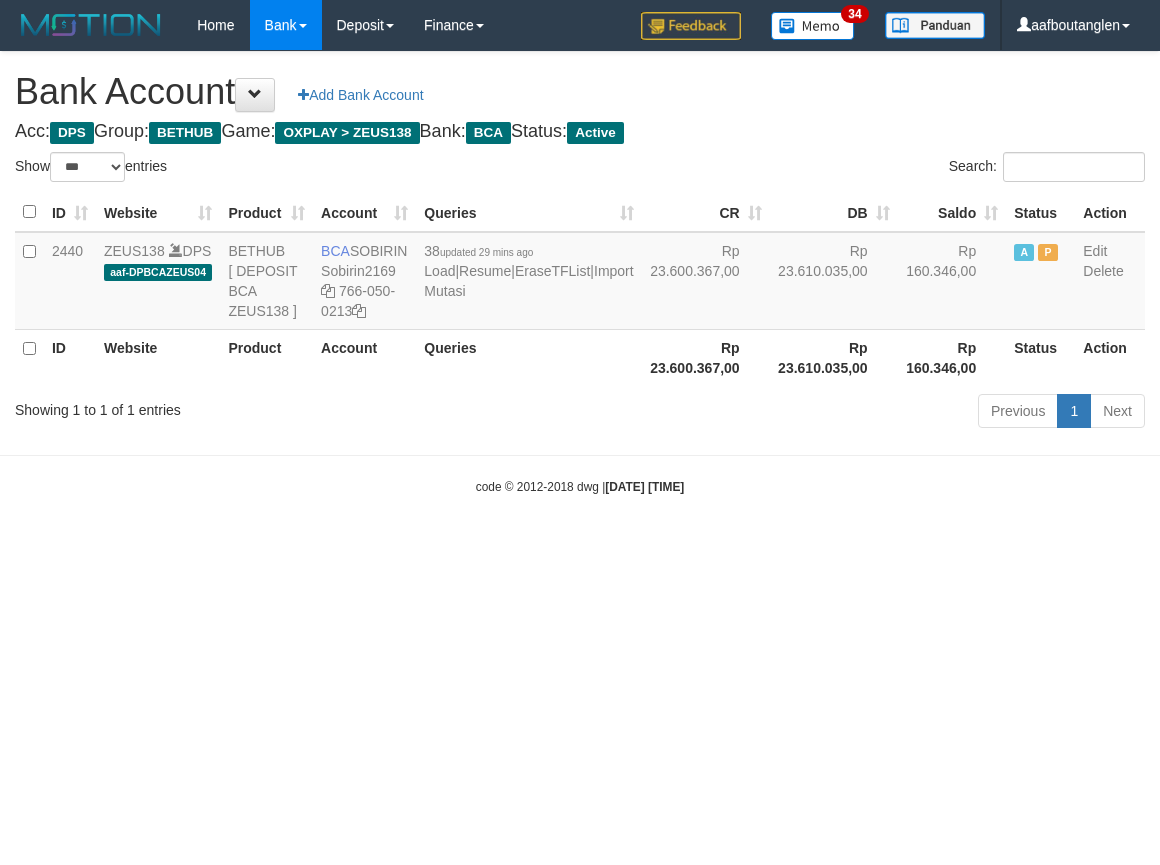 click on "Toggle navigation
Home
Bank
Account List
Deposit
DPS List
History
Note DPS
Finance
Financial Data
aafboutanglen
My Profile
Log Out
34" at bounding box center [580, 273] 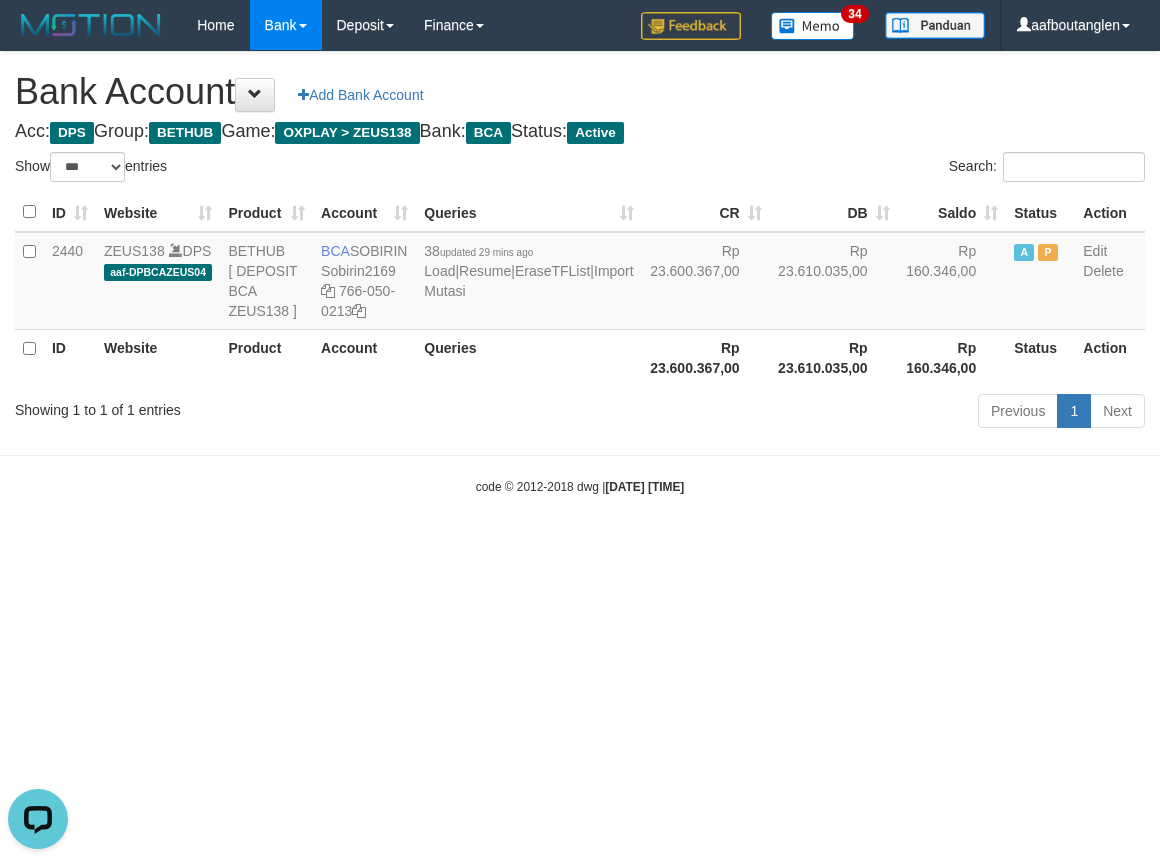 scroll, scrollTop: 0, scrollLeft: 0, axis: both 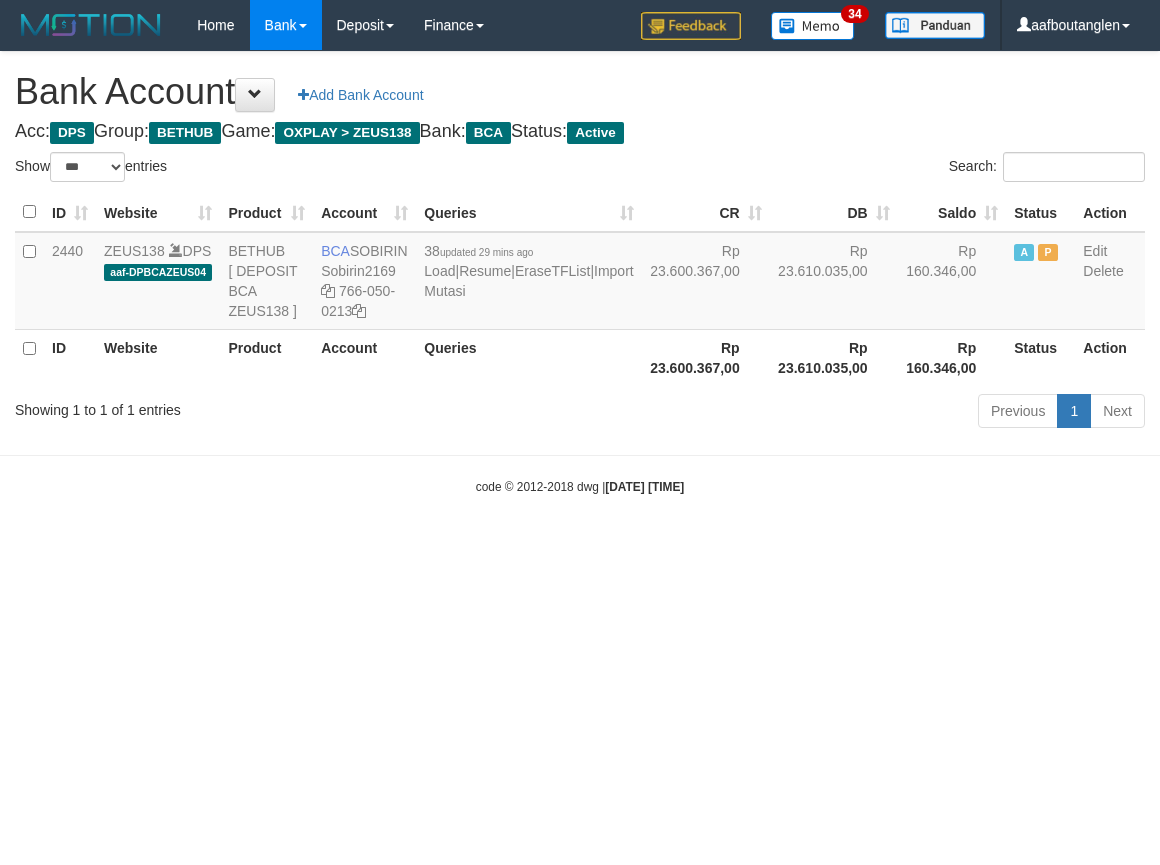 select on "***" 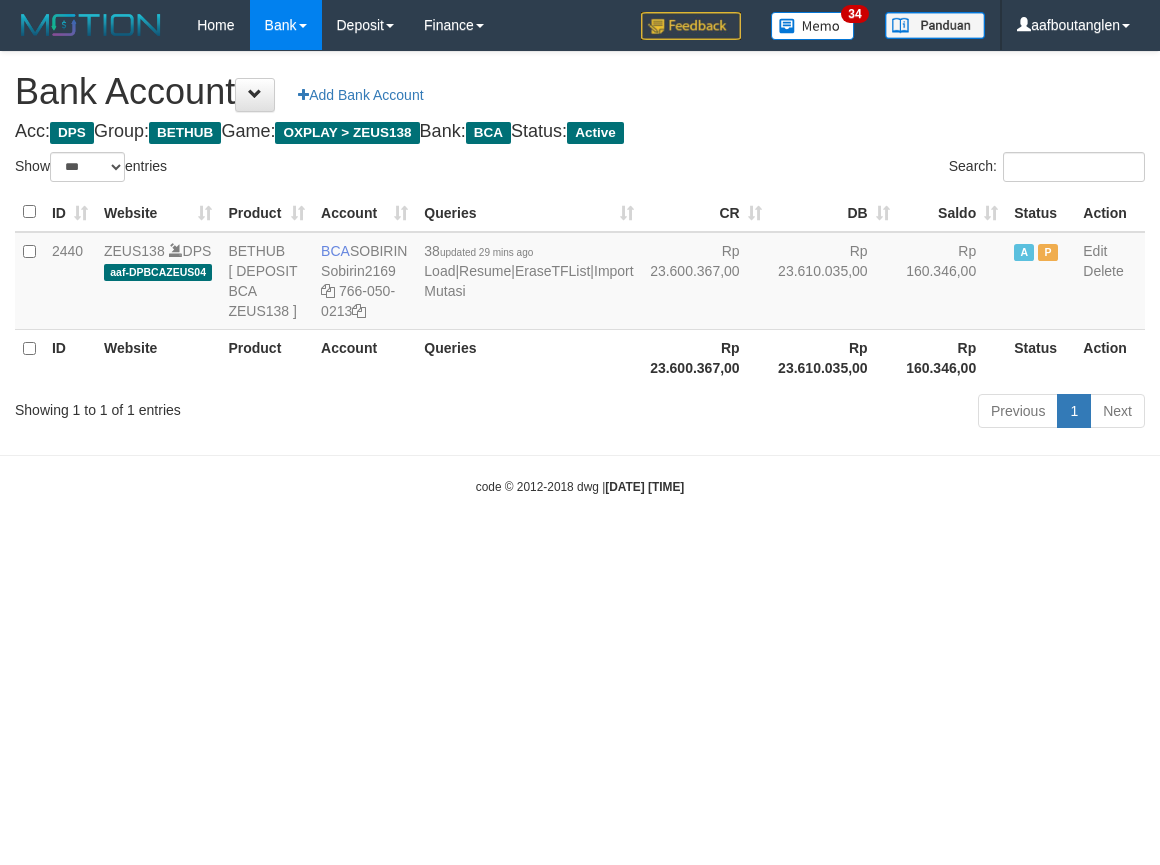 scroll, scrollTop: 0, scrollLeft: 0, axis: both 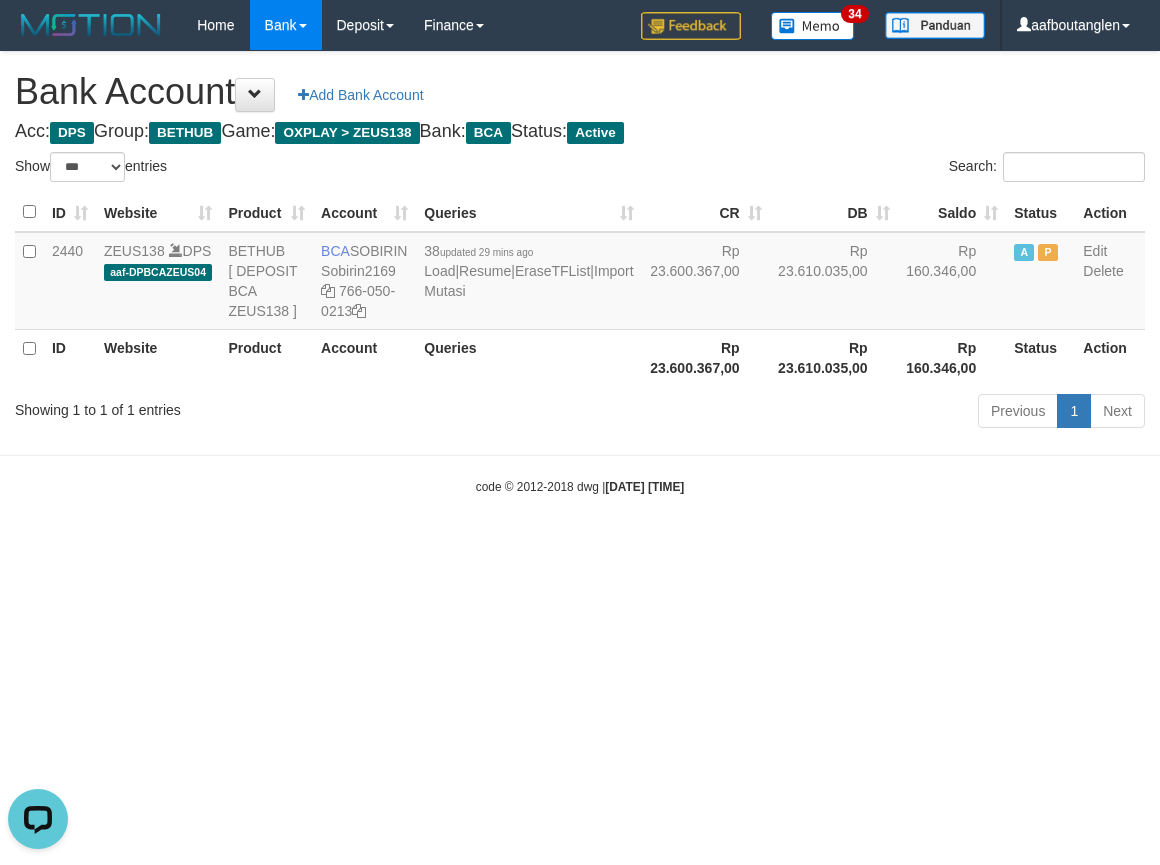click on "Toggle navigation
Home
Bank
Account List
Deposit
DPS List
History
Note DPS
Finance
Financial Data
aafboutanglen
My Profile
Log Out
34" at bounding box center (580, 273) 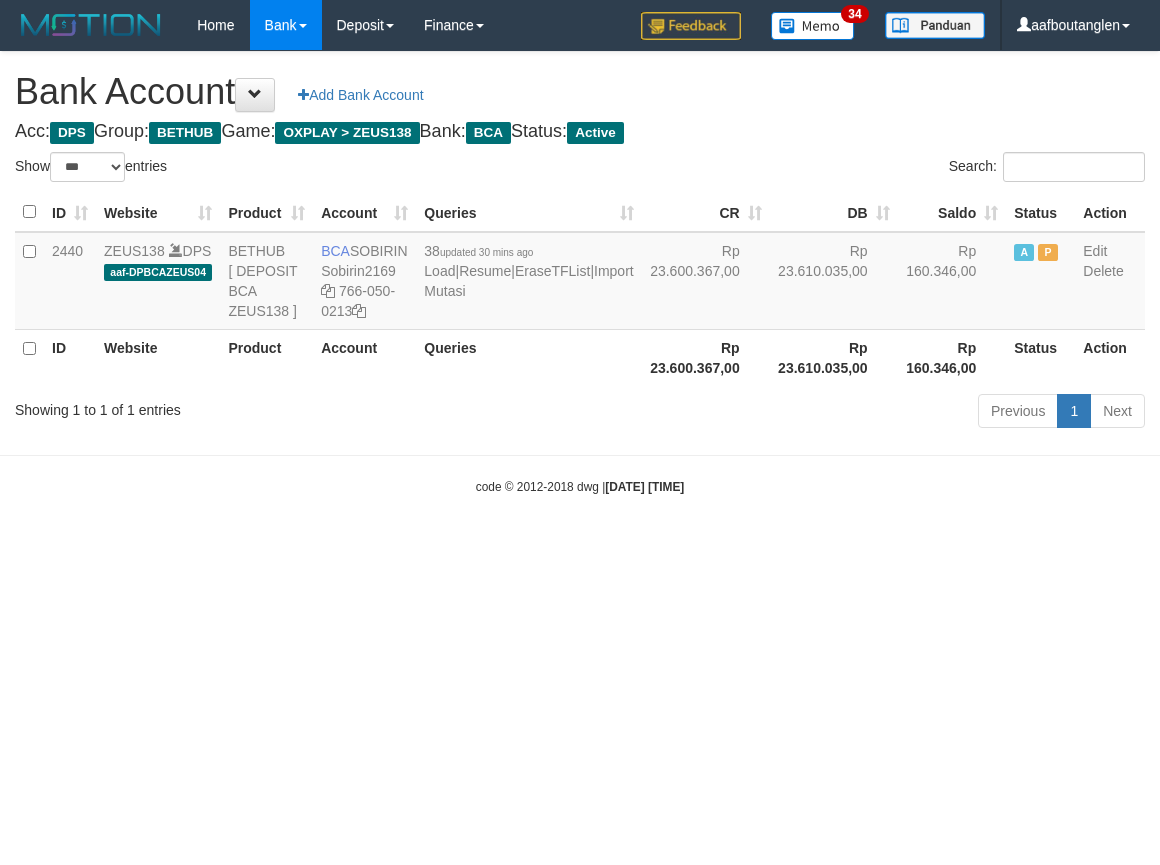 select on "***" 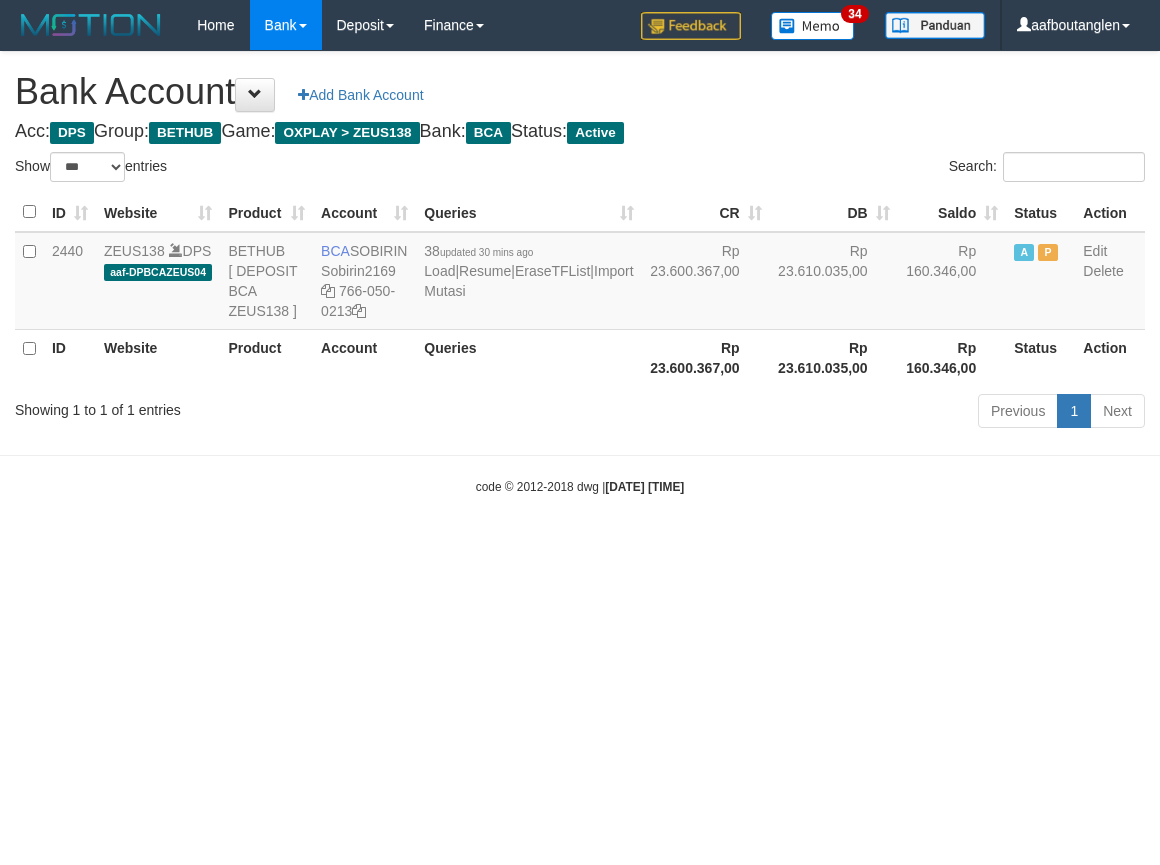 scroll, scrollTop: 0, scrollLeft: 0, axis: both 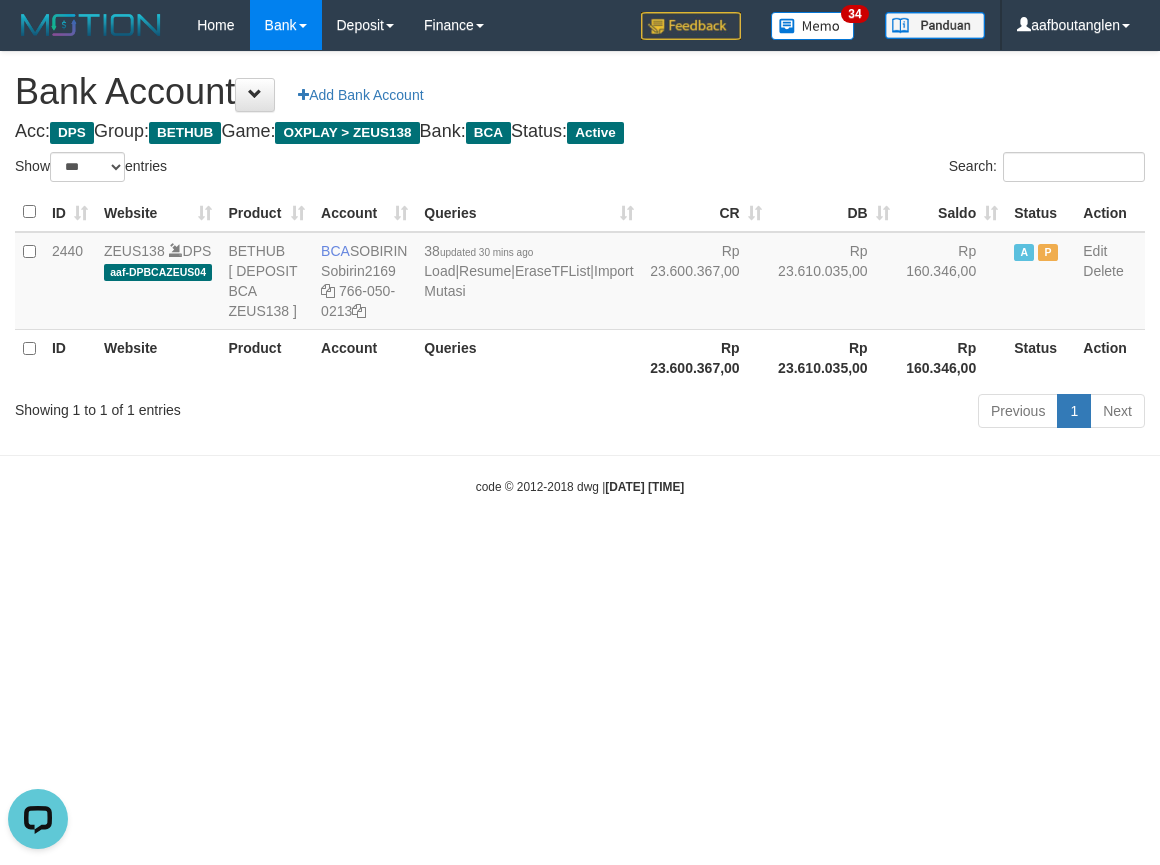 drag, startPoint x: 880, startPoint y: 578, endPoint x: 840, endPoint y: 540, distance: 55.17246 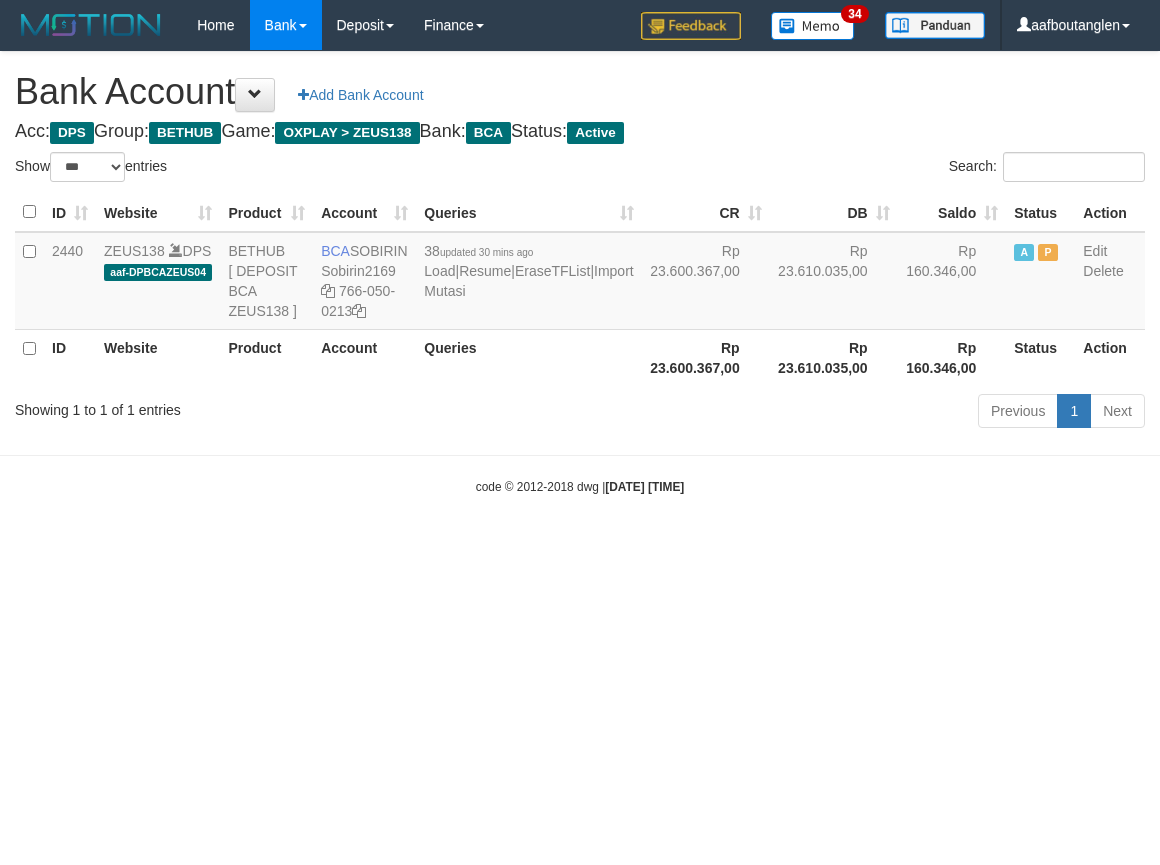 select on "***" 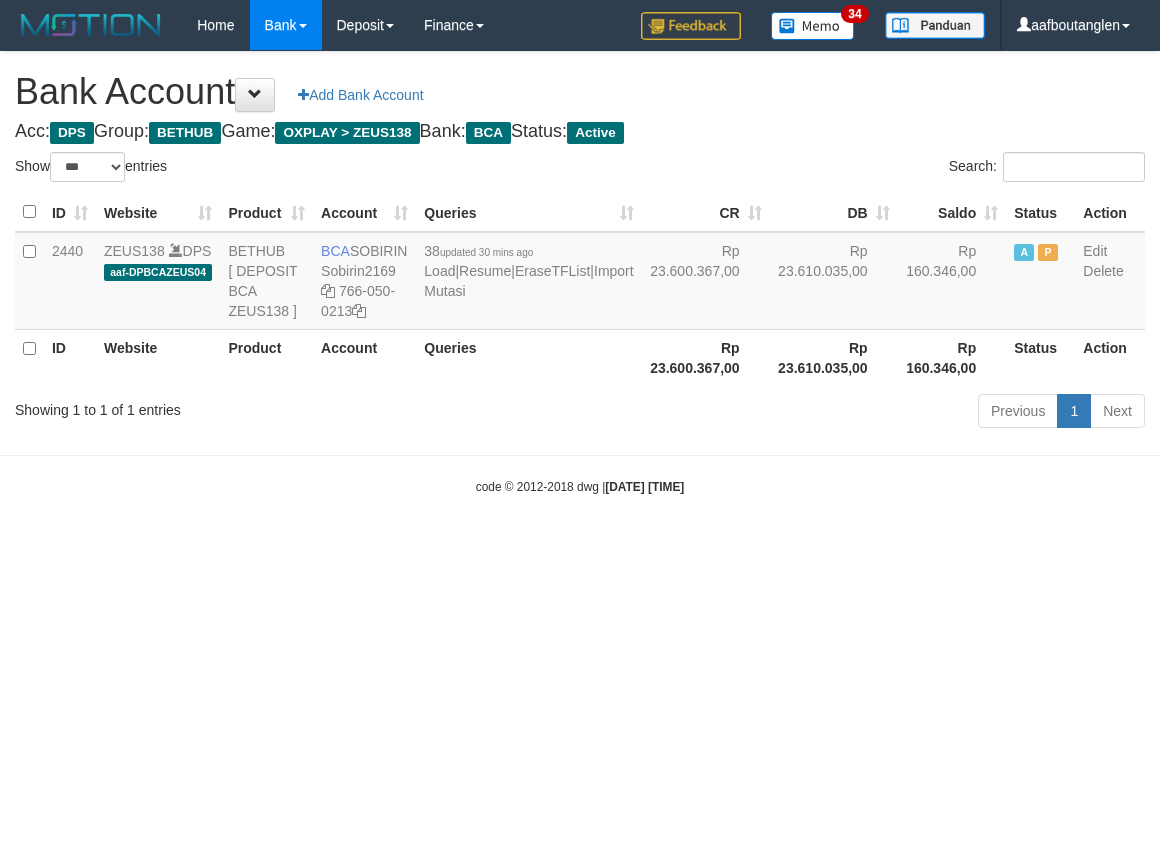scroll, scrollTop: 0, scrollLeft: 0, axis: both 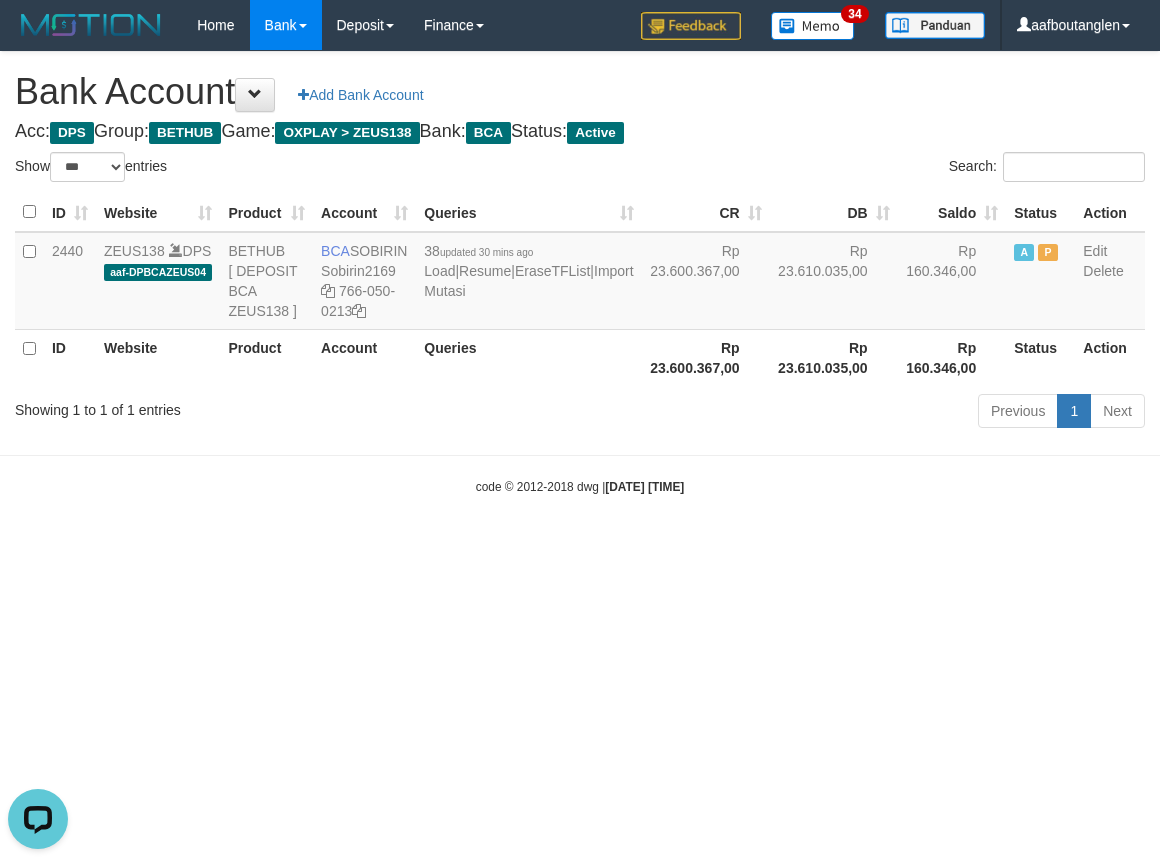 drag, startPoint x: 955, startPoint y: 601, endPoint x: 964, endPoint y: 626, distance: 26.57066 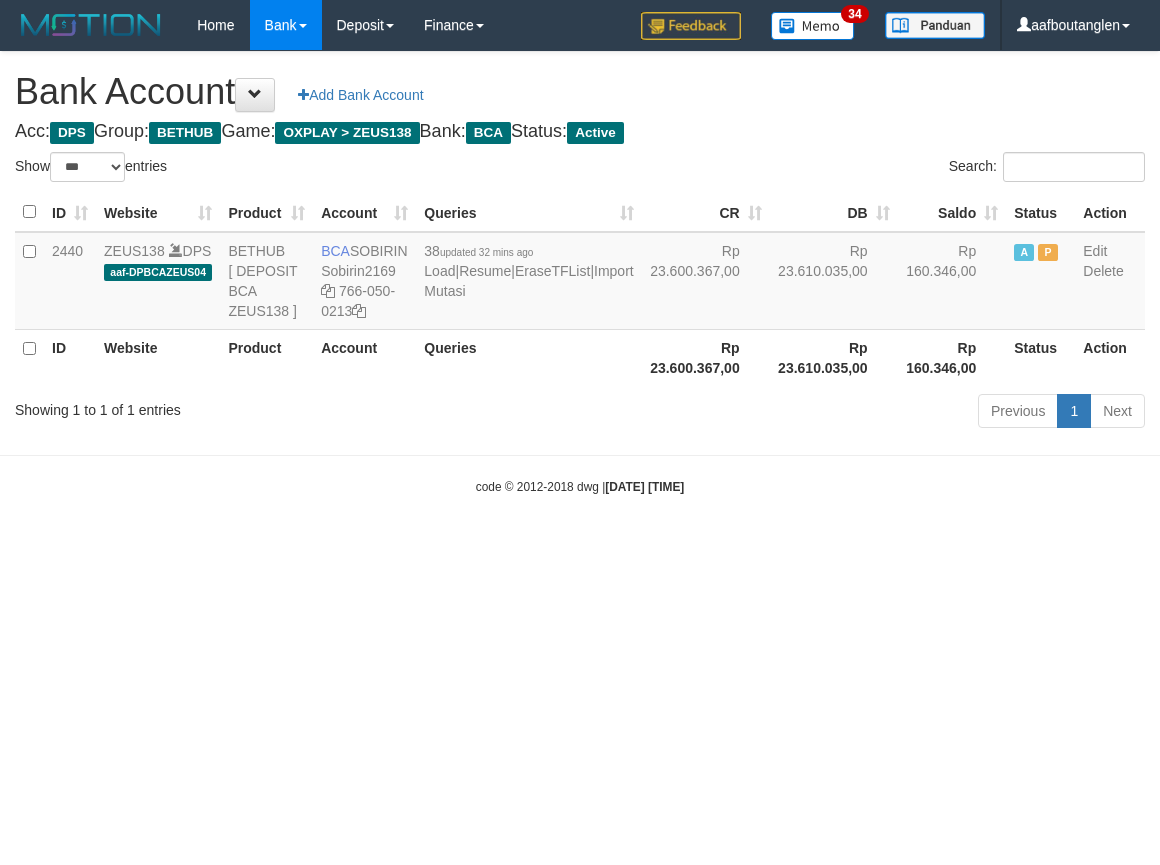 select on "***" 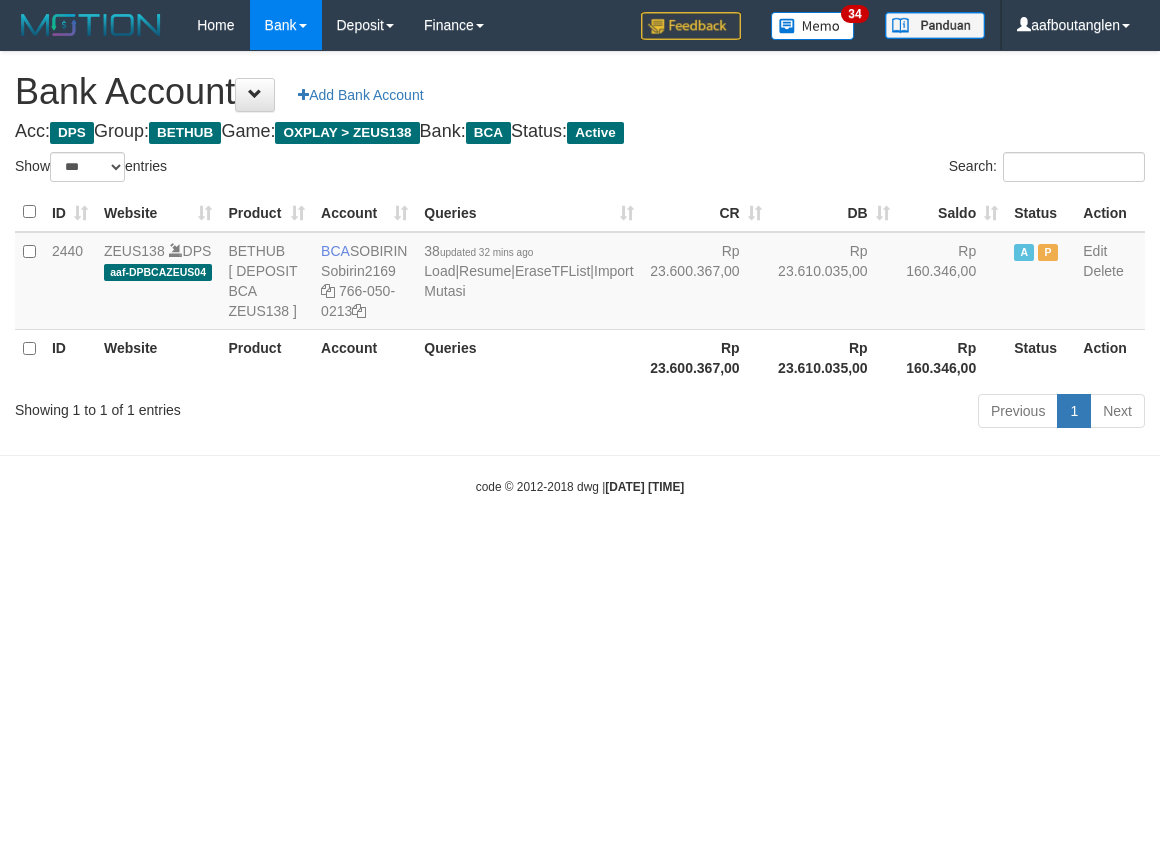 scroll, scrollTop: 0, scrollLeft: 0, axis: both 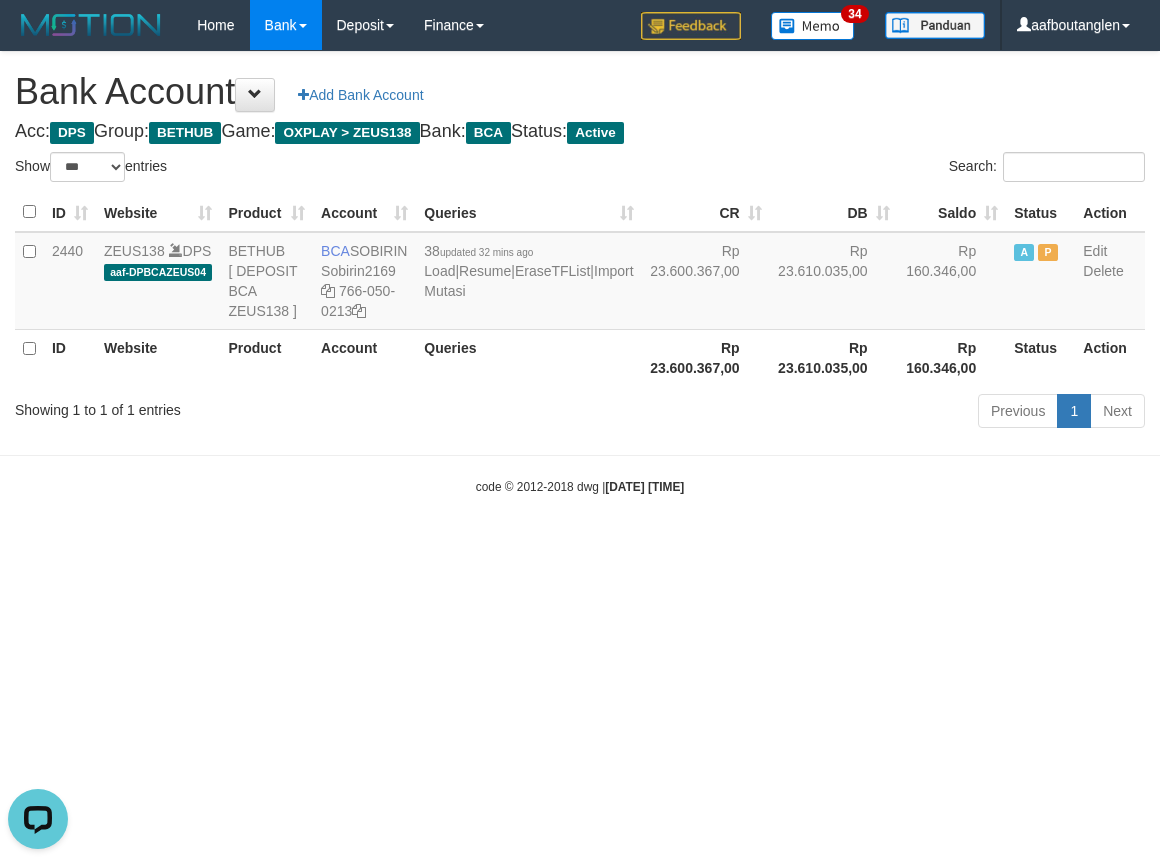 drag, startPoint x: 993, startPoint y: 618, endPoint x: 987, endPoint y: 645, distance: 27.658634 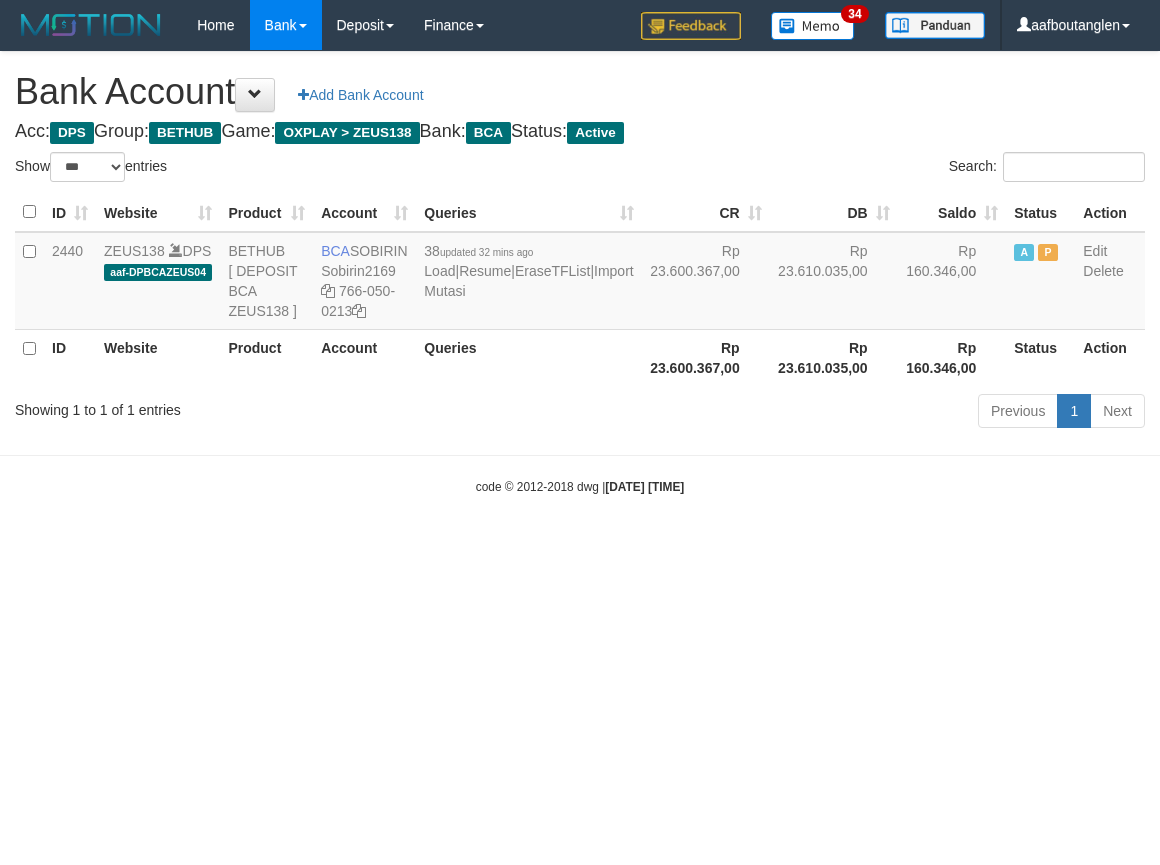 select on "***" 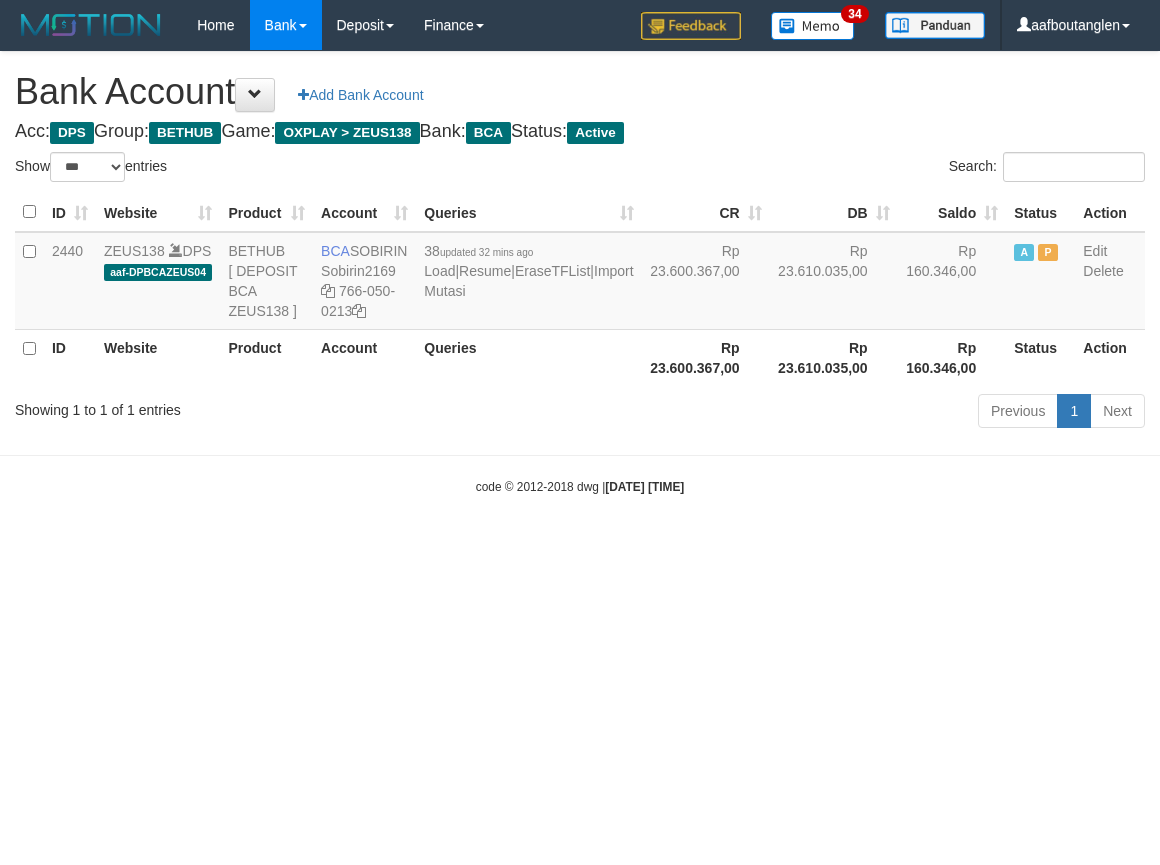 scroll, scrollTop: 0, scrollLeft: 0, axis: both 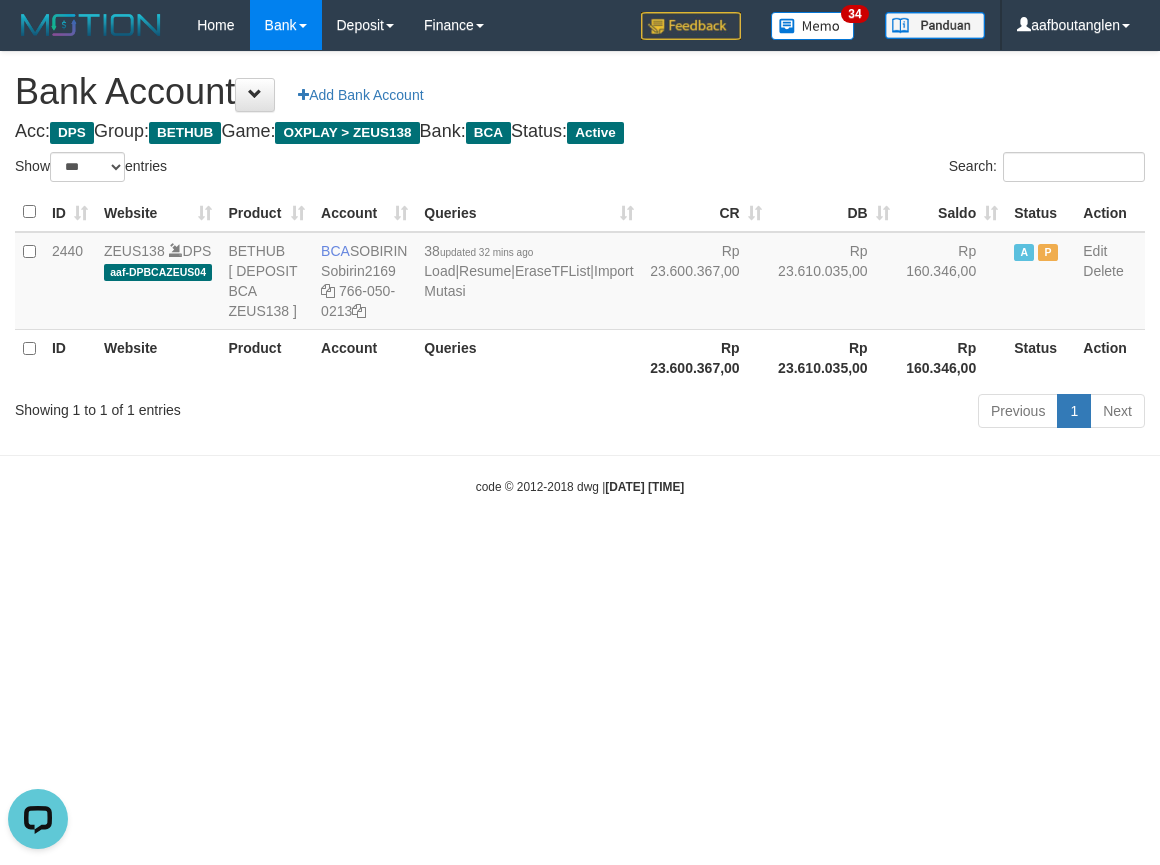 drag, startPoint x: 12, startPoint y: 543, endPoint x: 22, endPoint y: 552, distance: 13.453624 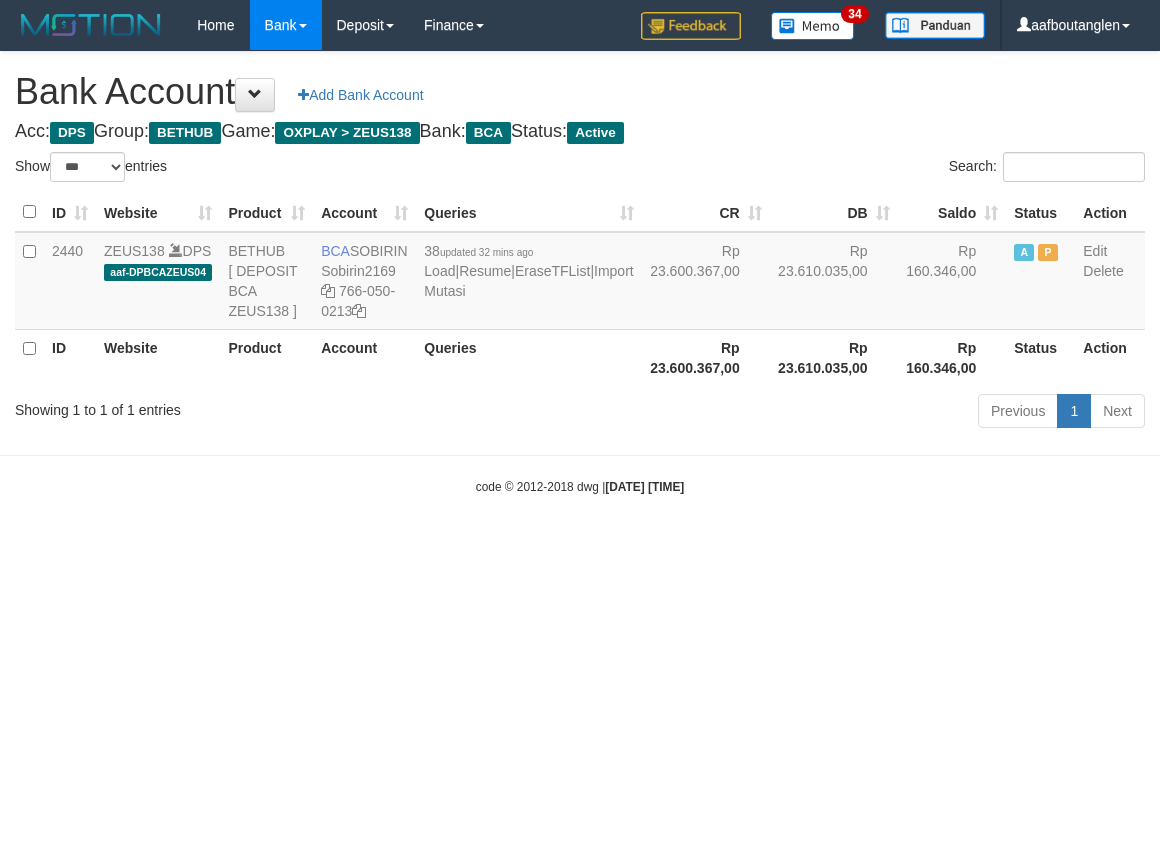 select on "***" 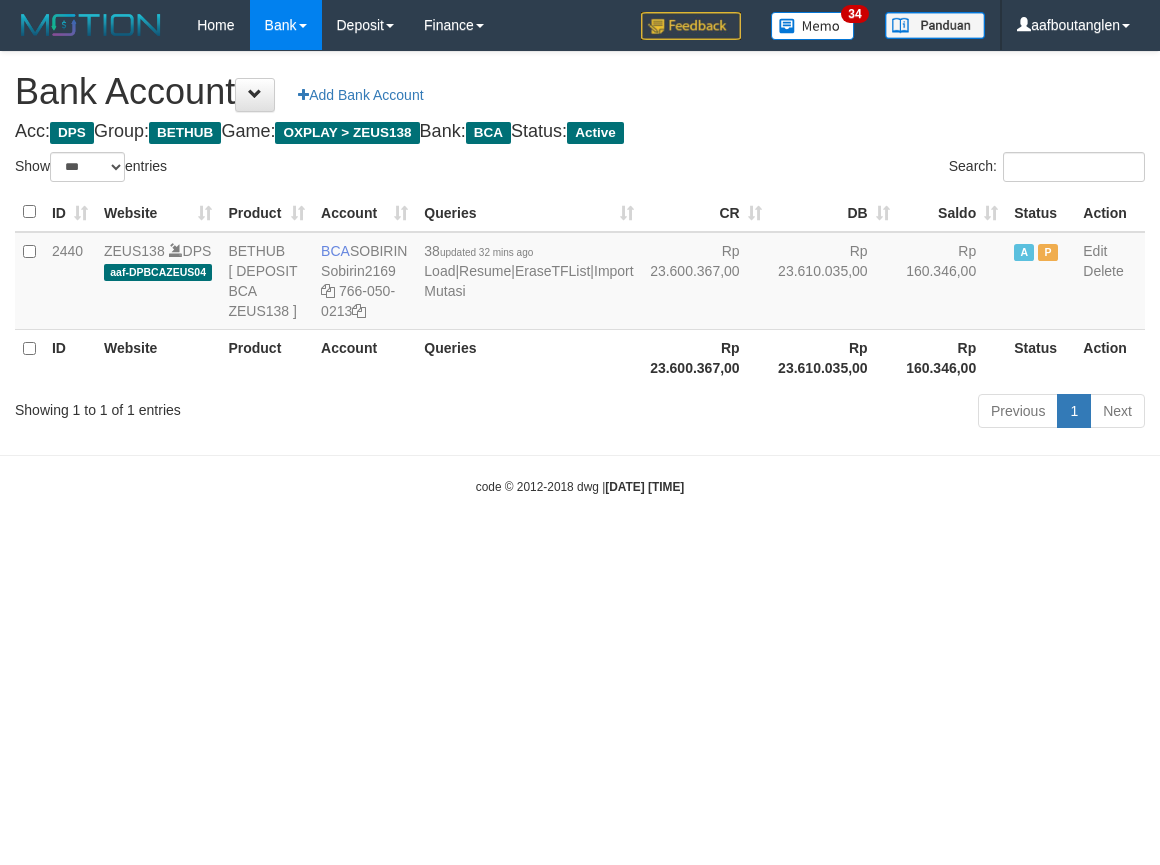 scroll, scrollTop: 0, scrollLeft: 0, axis: both 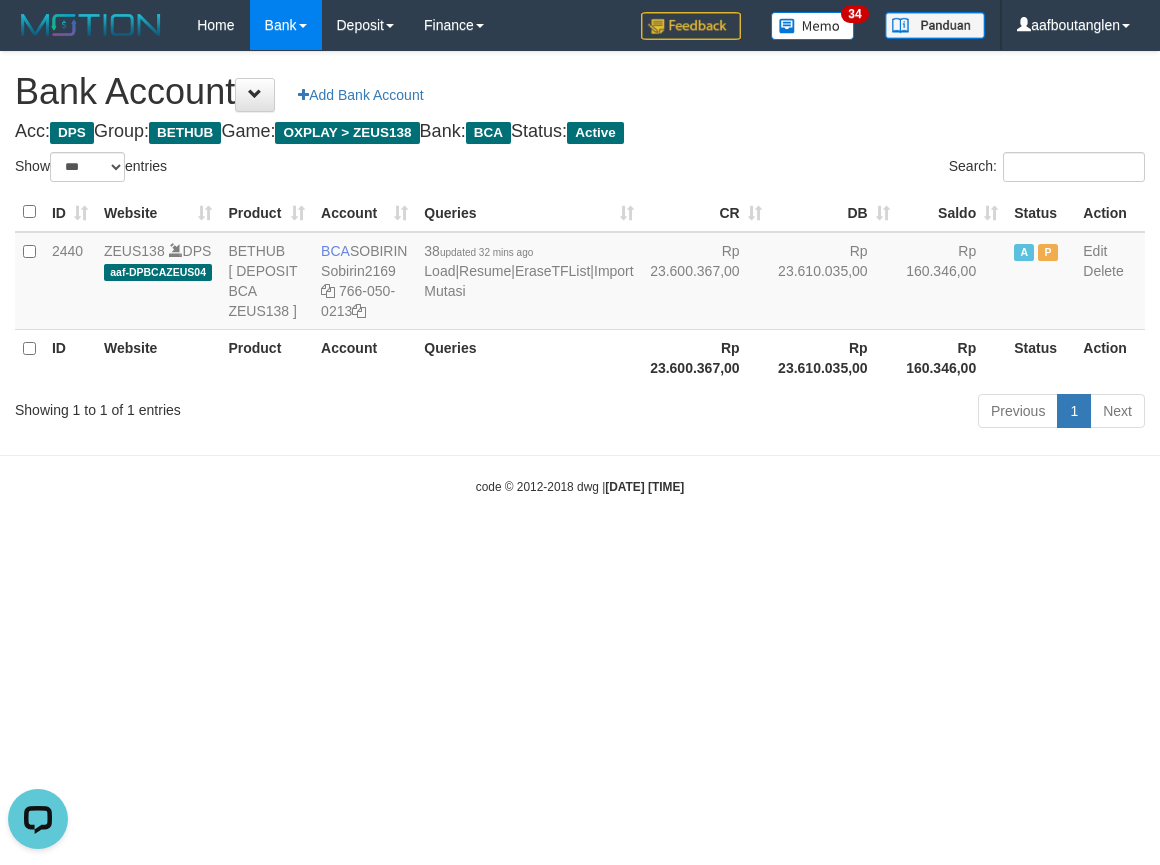 click on "code © 2012-2018 dwg |  [DATE] [TIME]" at bounding box center (580, 486) 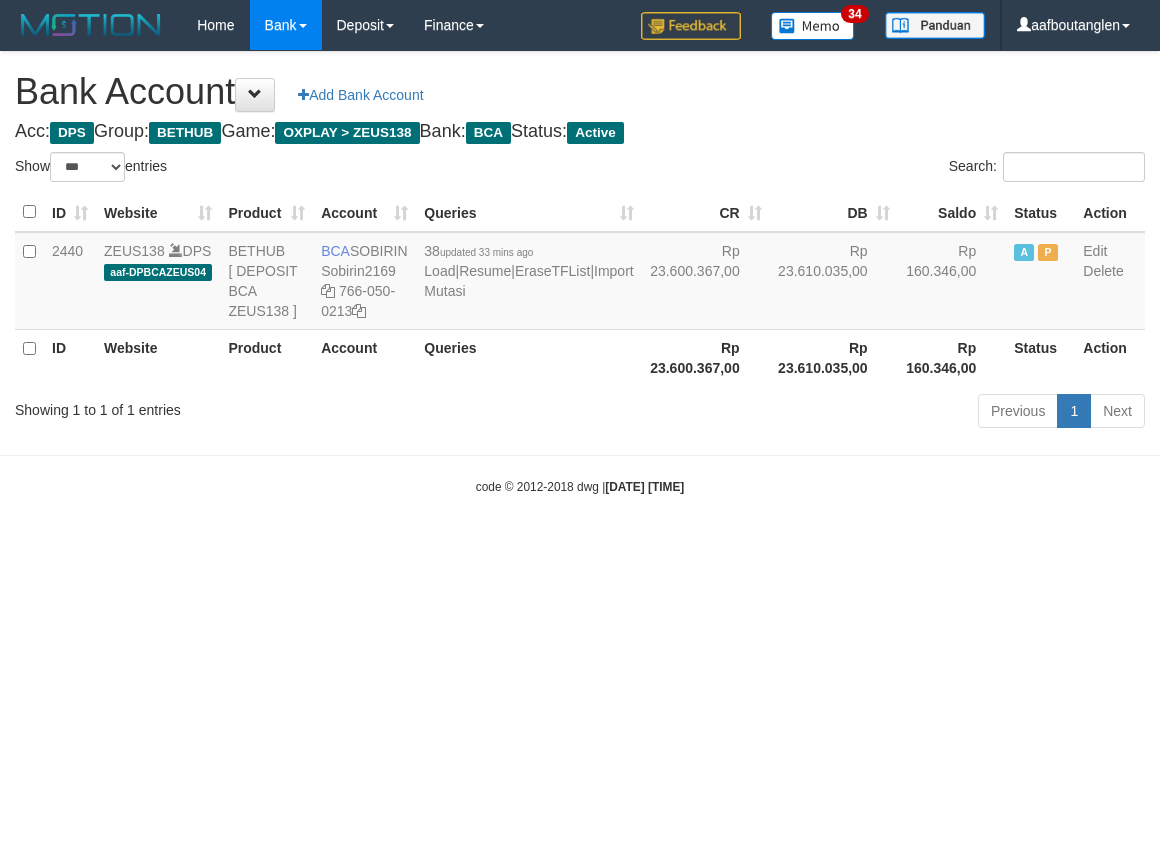select on "***" 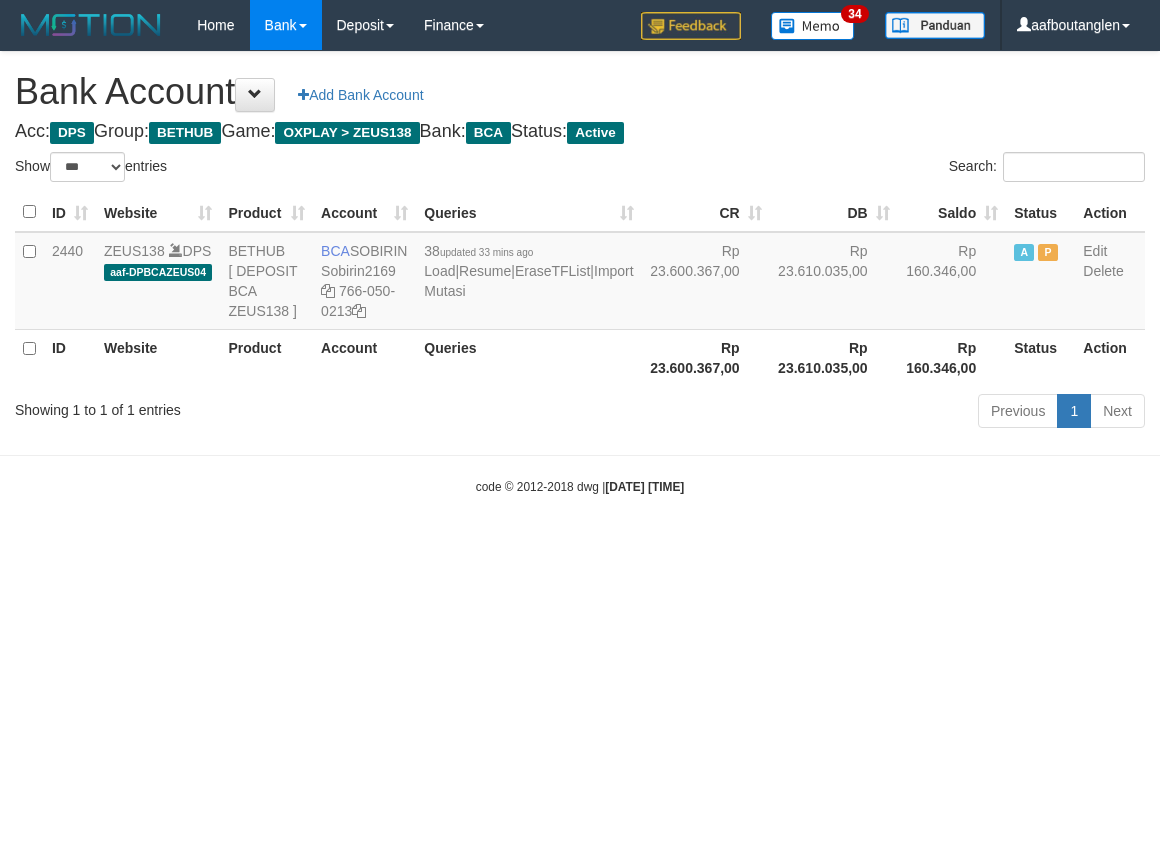 scroll, scrollTop: 0, scrollLeft: 0, axis: both 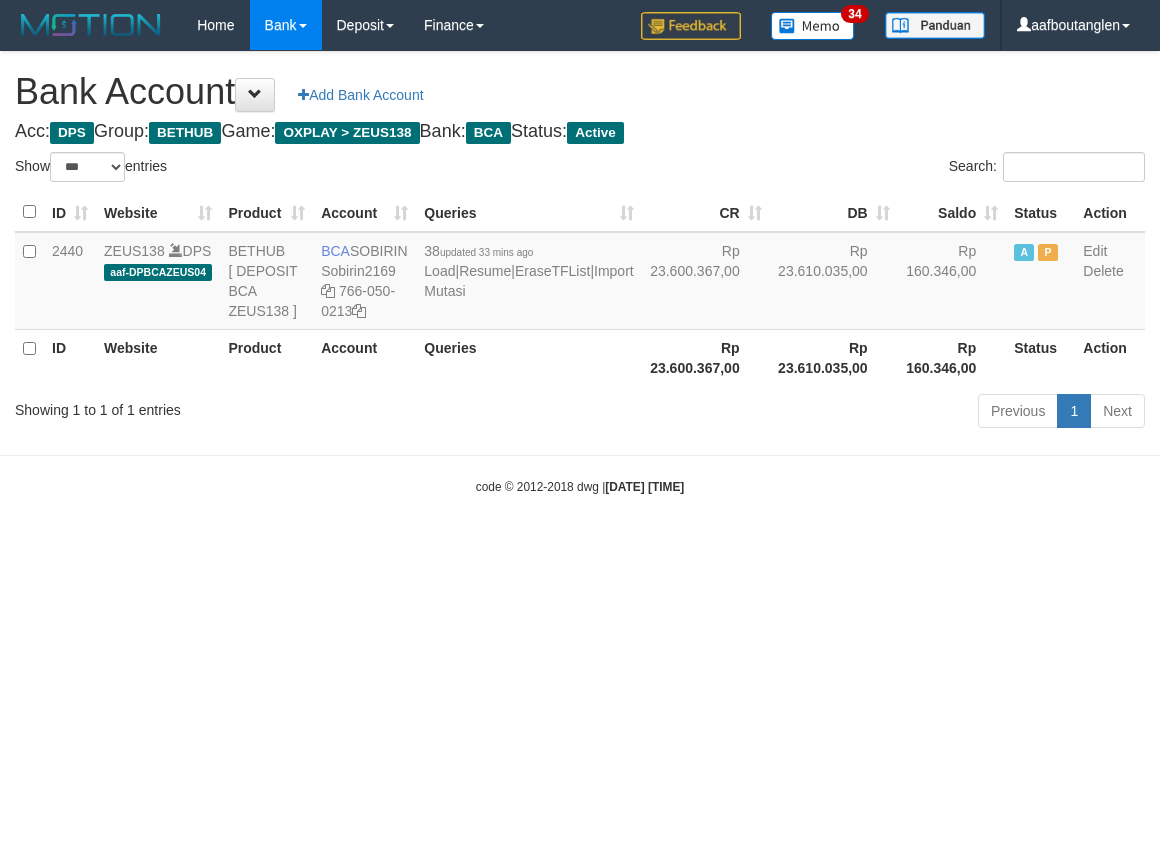 select on "***" 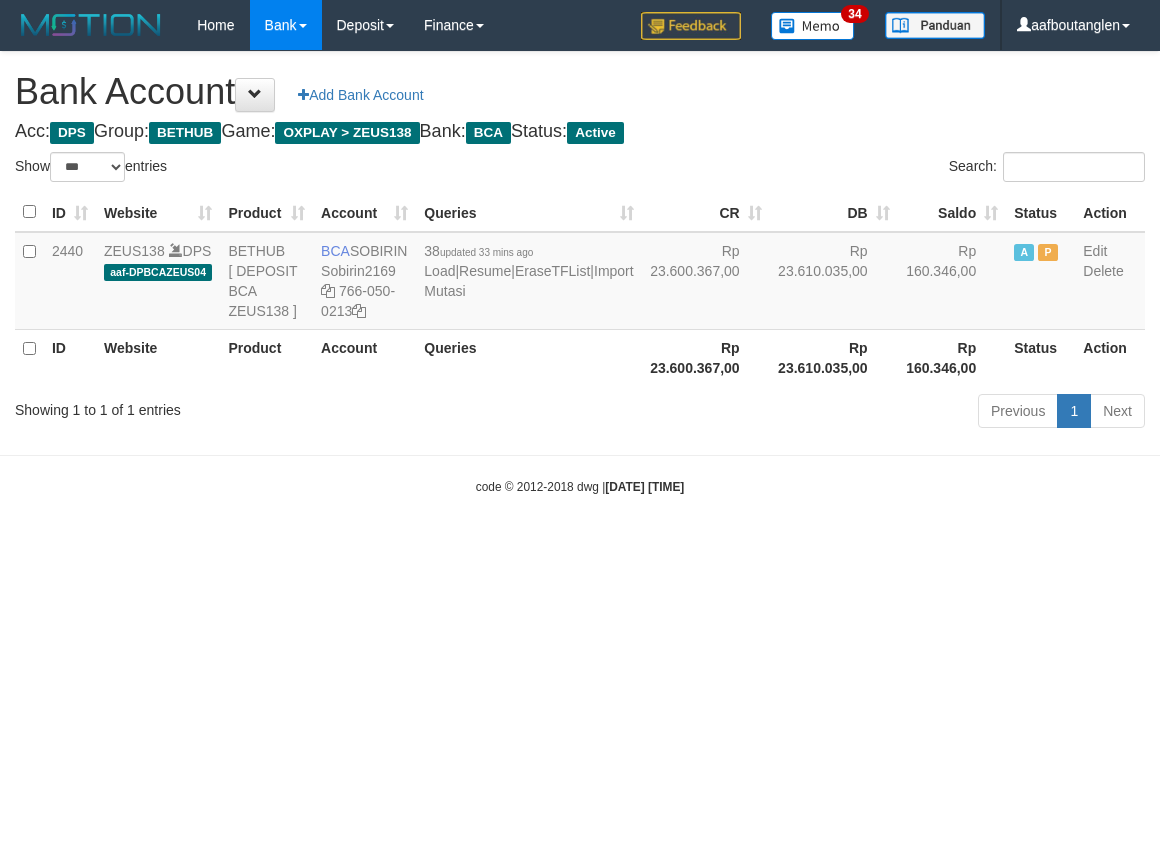 scroll, scrollTop: 0, scrollLeft: 0, axis: both 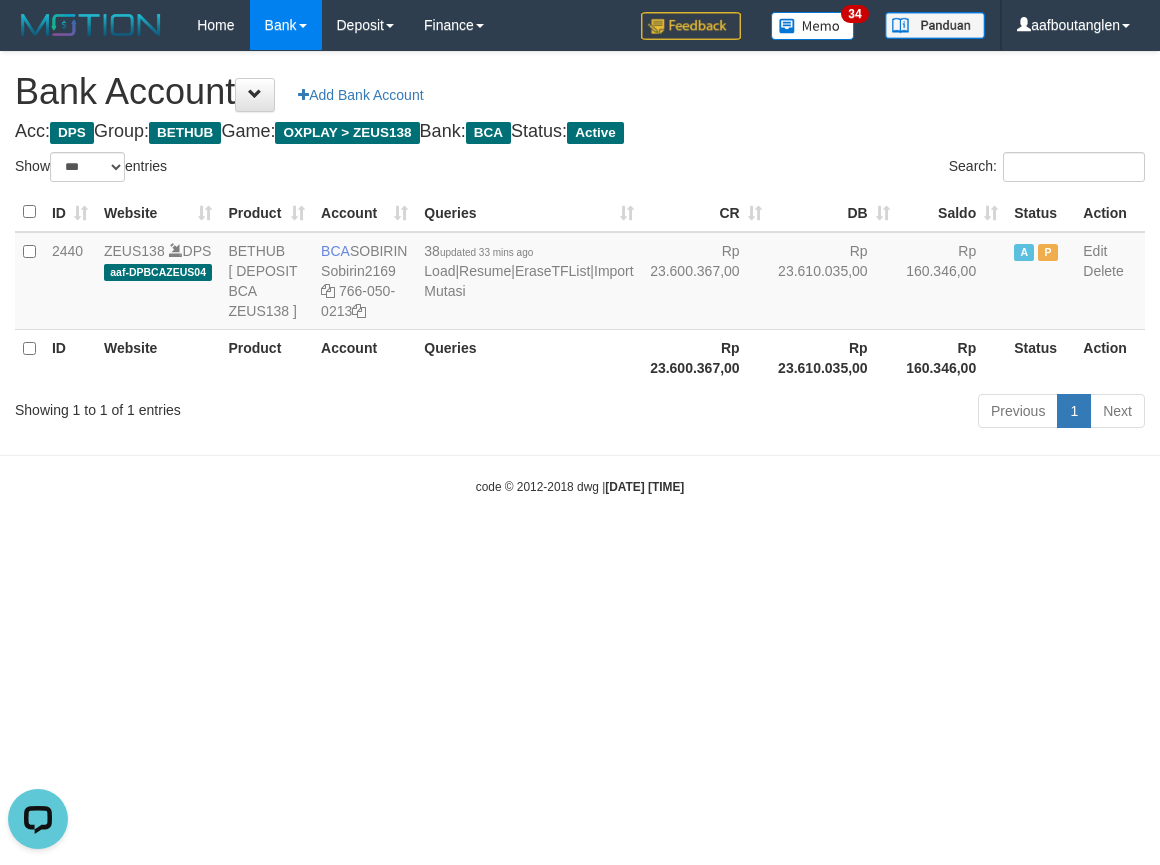click on "Toggle navigation
Home
Bank
Account List
Deposit
DPS List
History
Note DPS
Finance
Financial Data
aafboutanglen
My Profile
Log Out
34" at bounding box center (580, 273) 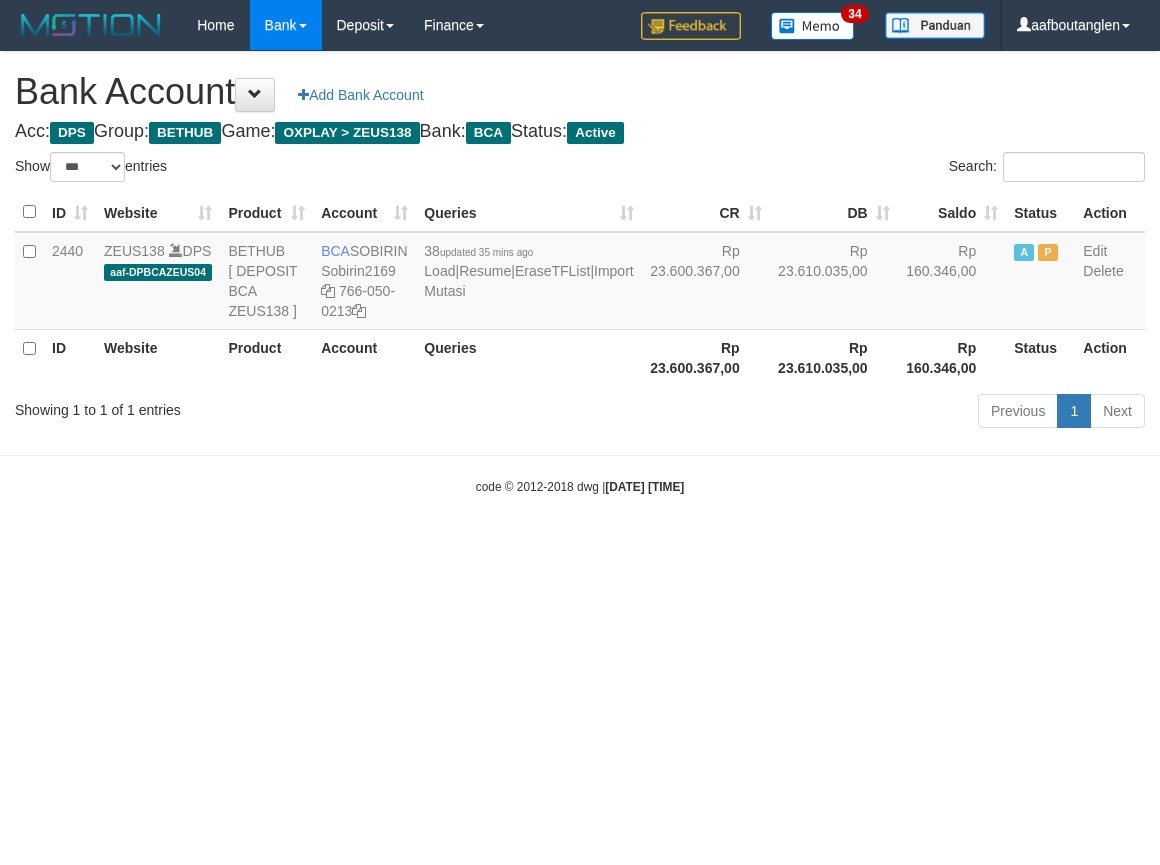 select on "***" 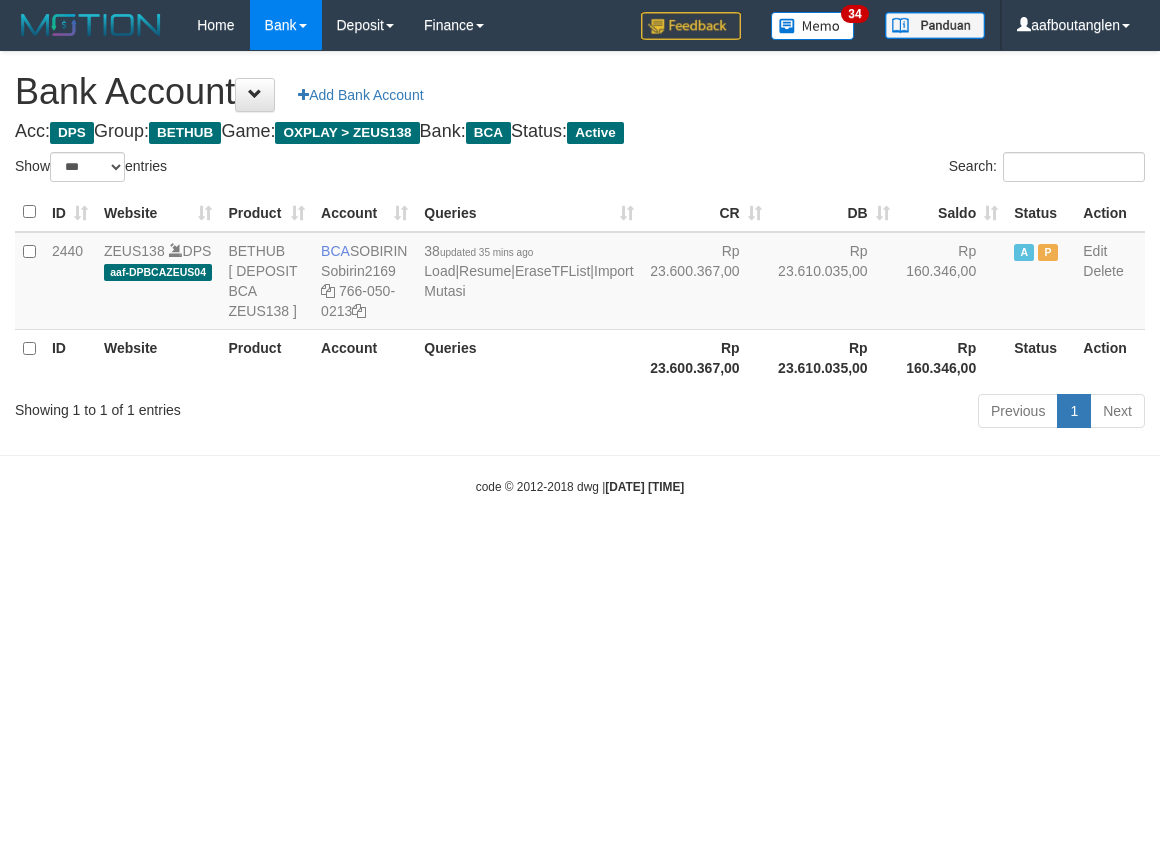 scroll, scrollTop: 0, scrollLeft: 0, axis: both 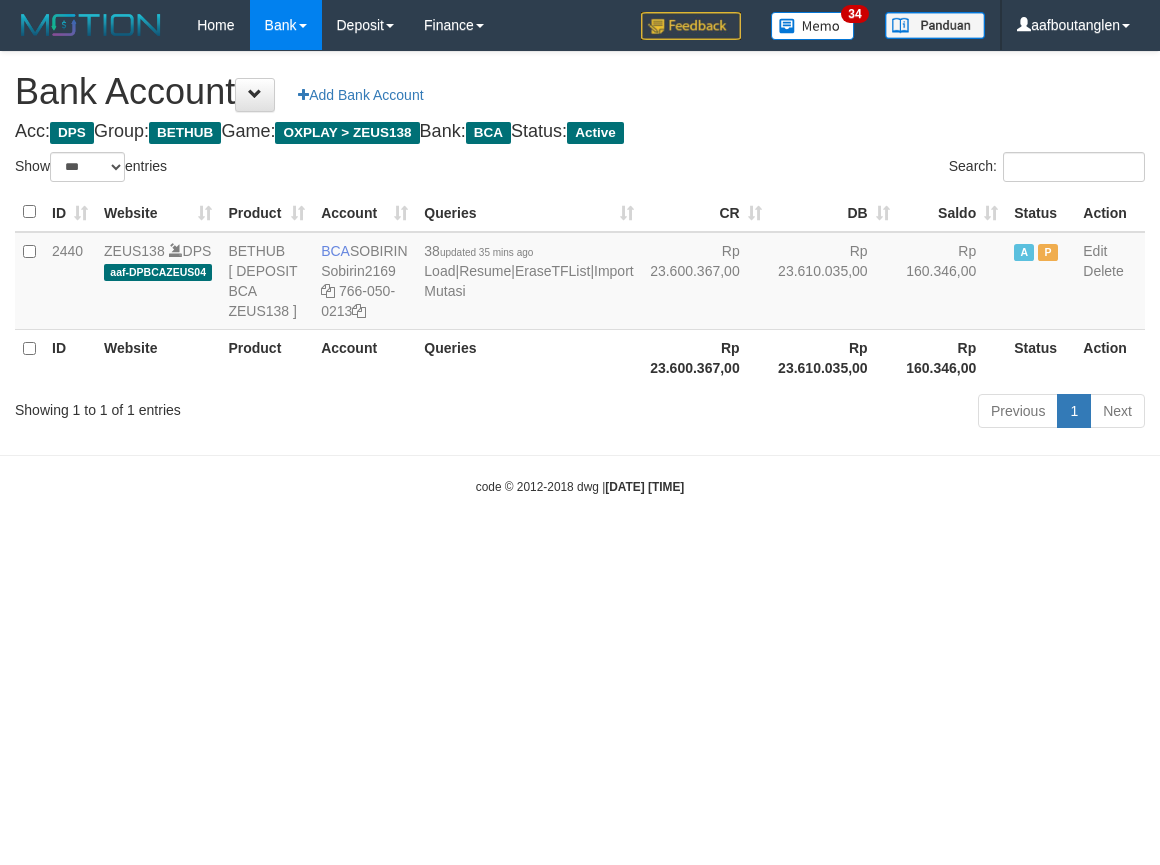 select on "***" 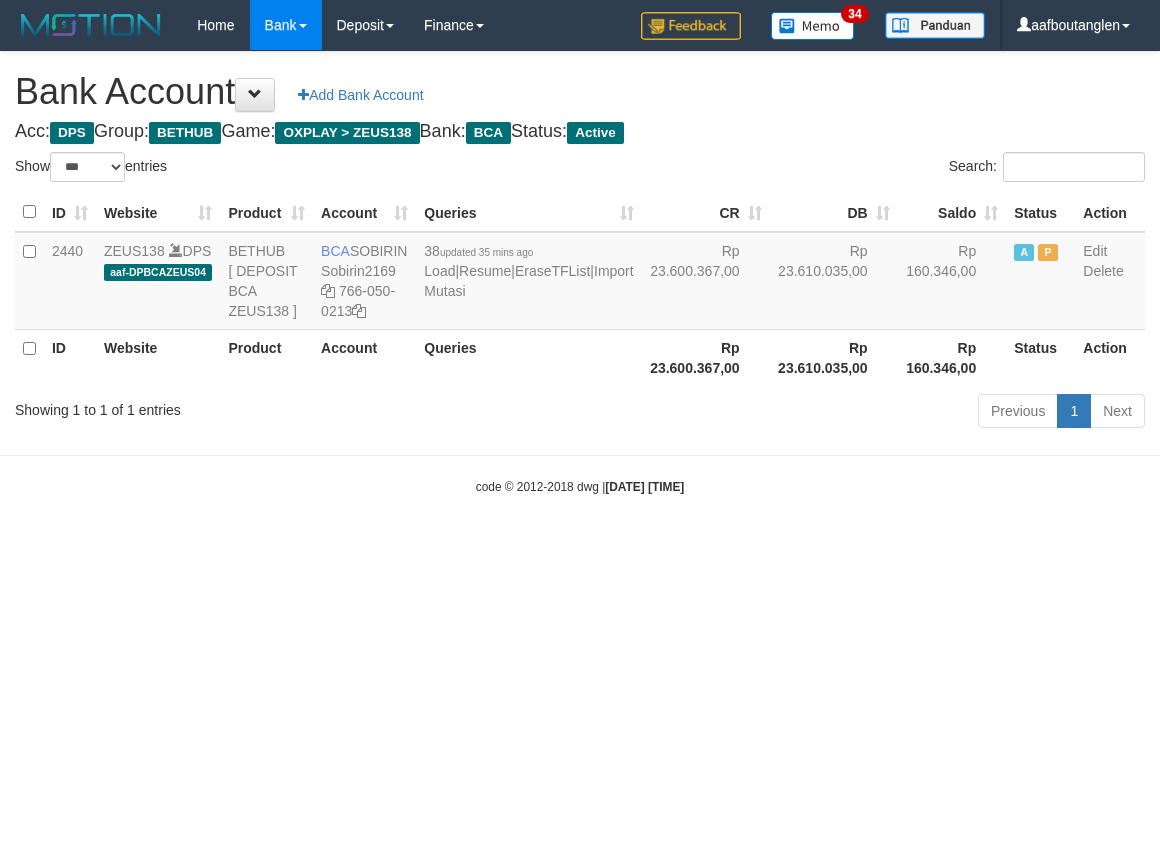scroll, scrollTop: 0, scrollLeft: 0, axis: both 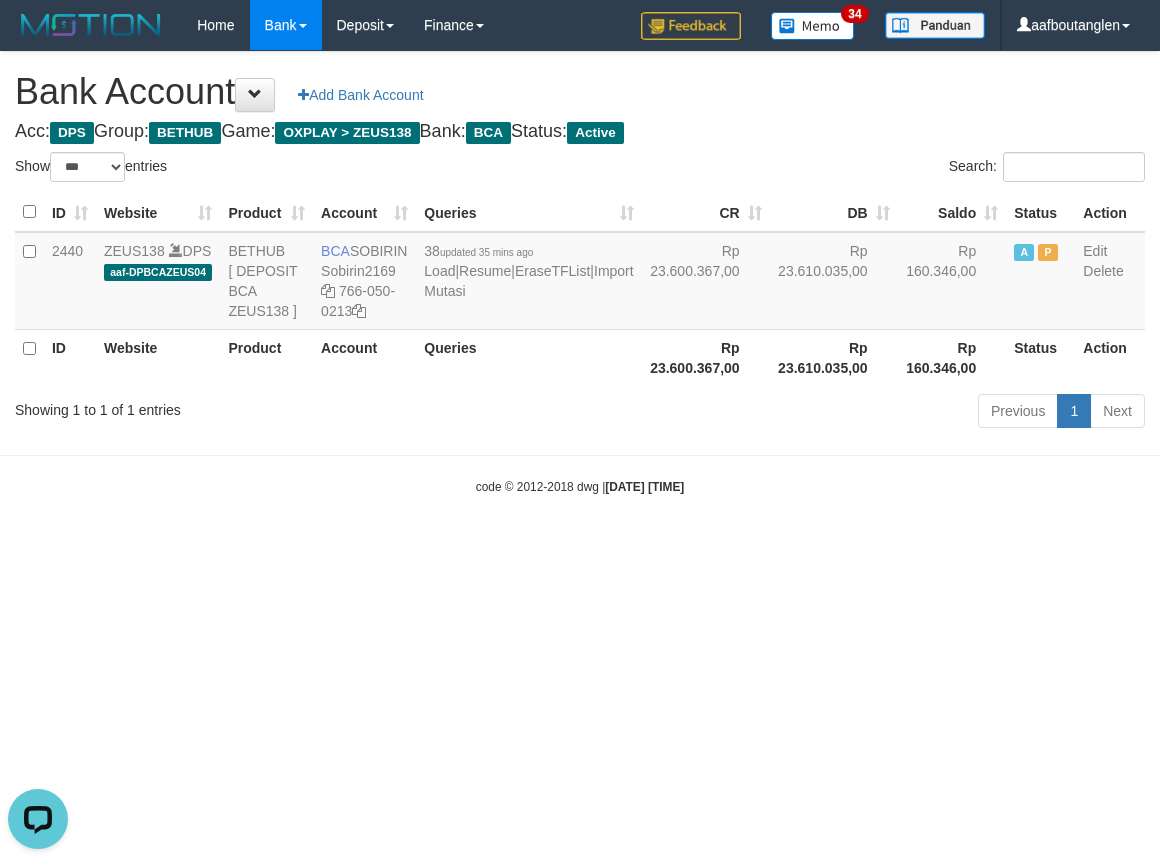 click on "Toggle navigation
Home
Bank
Account List
Deposit
DPS List
History
Note DPS
Finance
Financial Data
aafboutanglen
My Profile
Log Out
34" at bounding box center (580, 273) 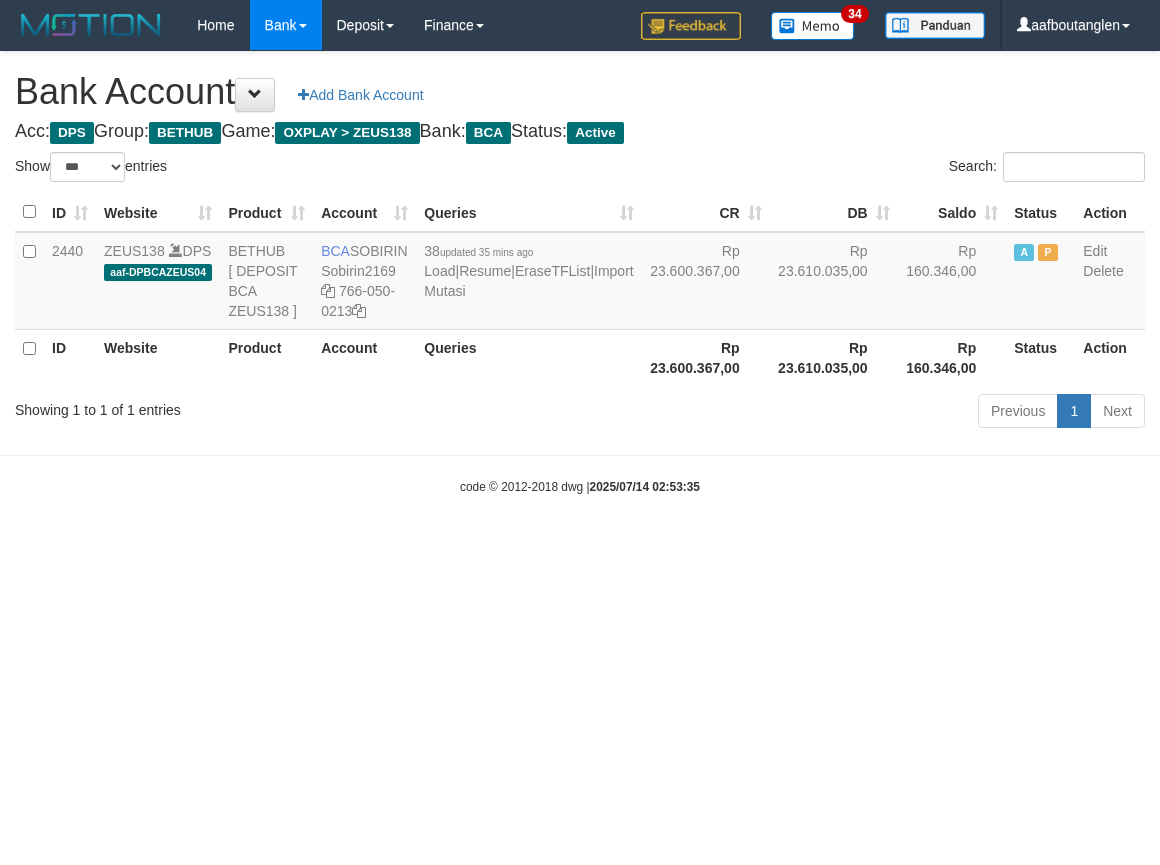 select on "***" 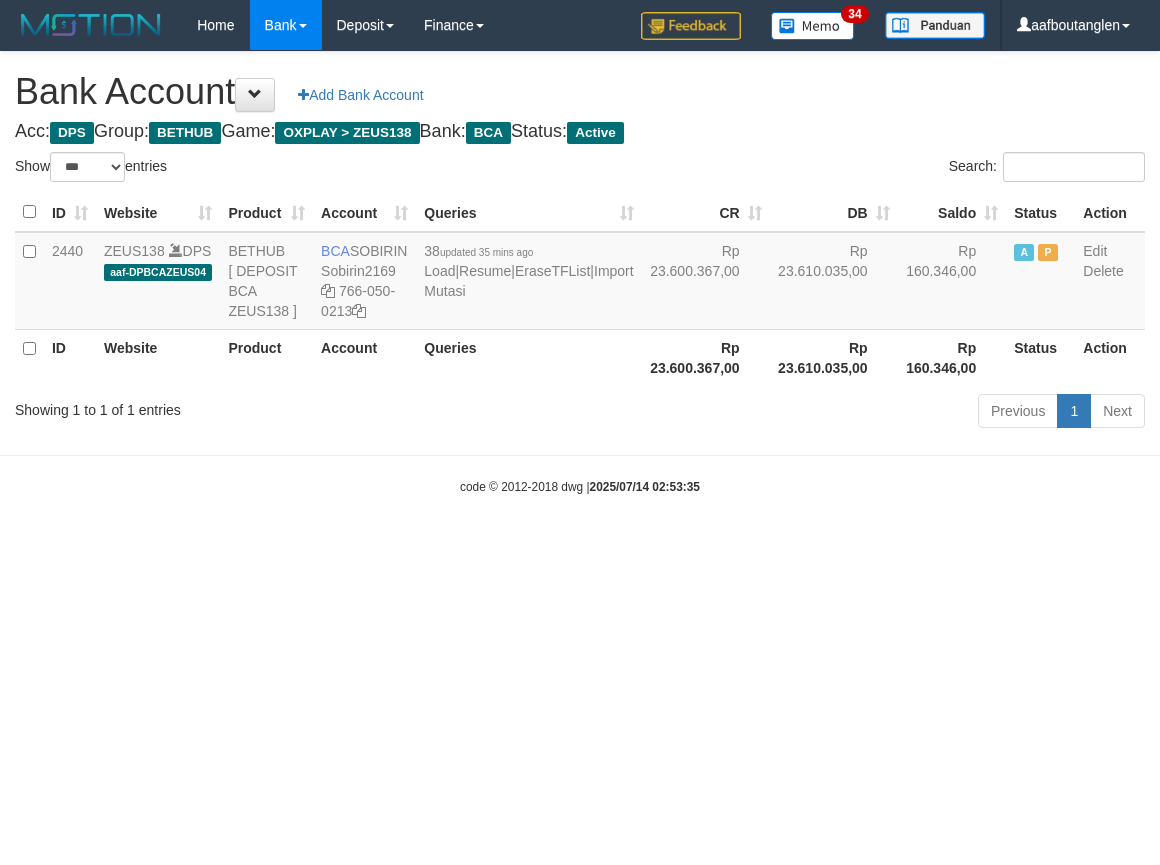 scroll, scrollTop: 0, scrollLeft: 0, axis: both 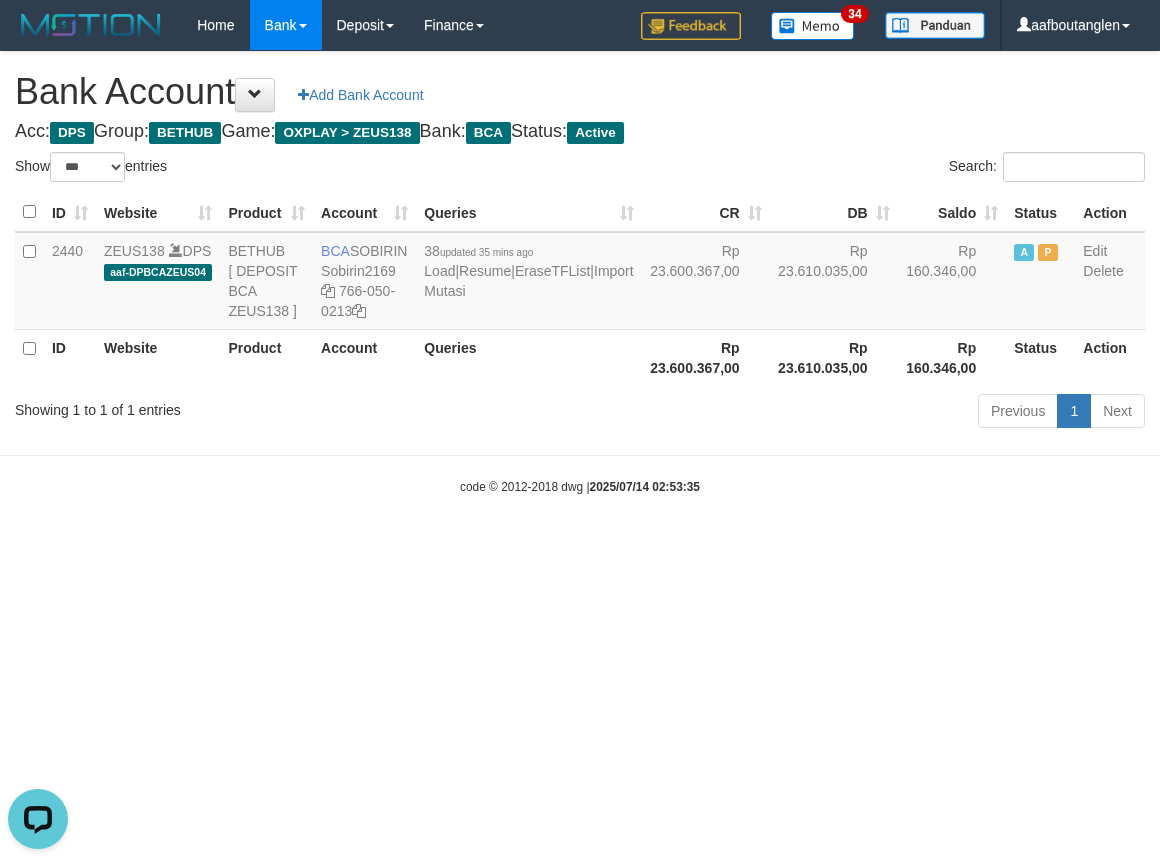 drag, startPoint x: 921, startPoint y: 551, endPoint x: 992, endPoint y: 552, distance: 71.00704 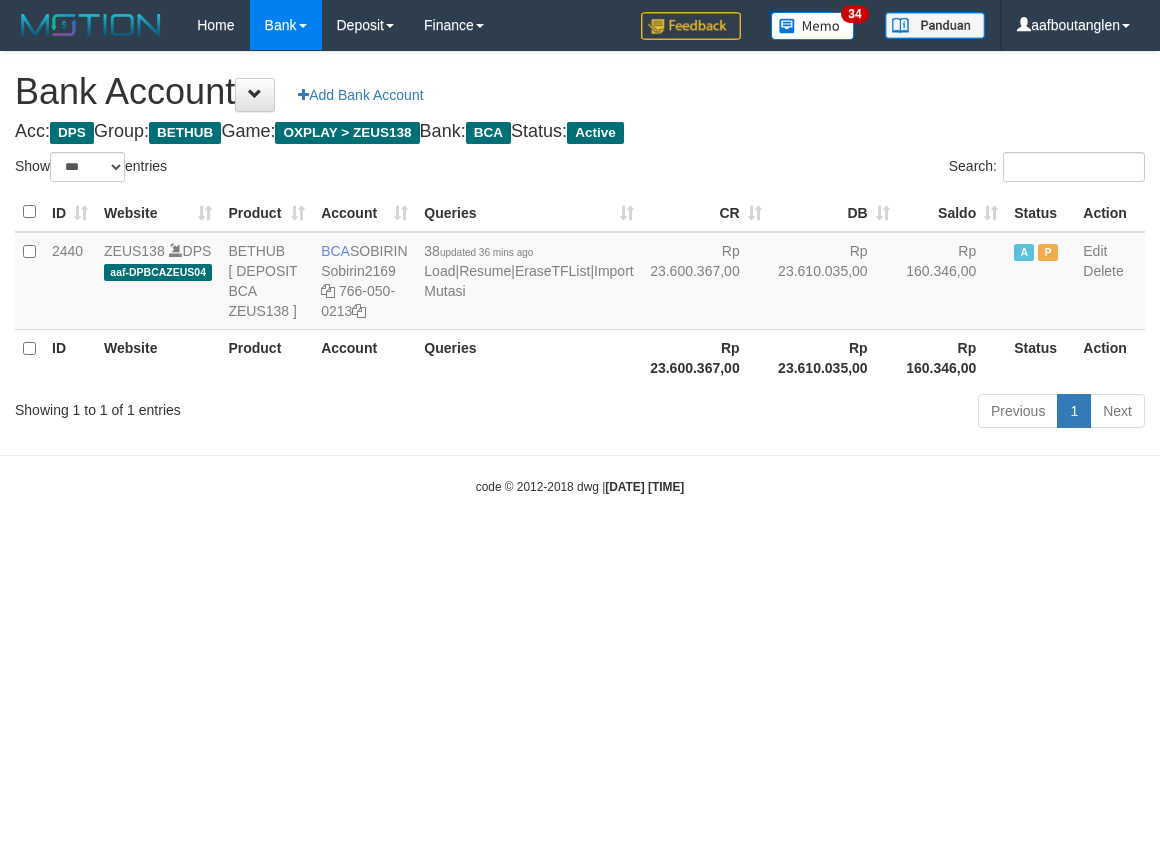 select on "***" 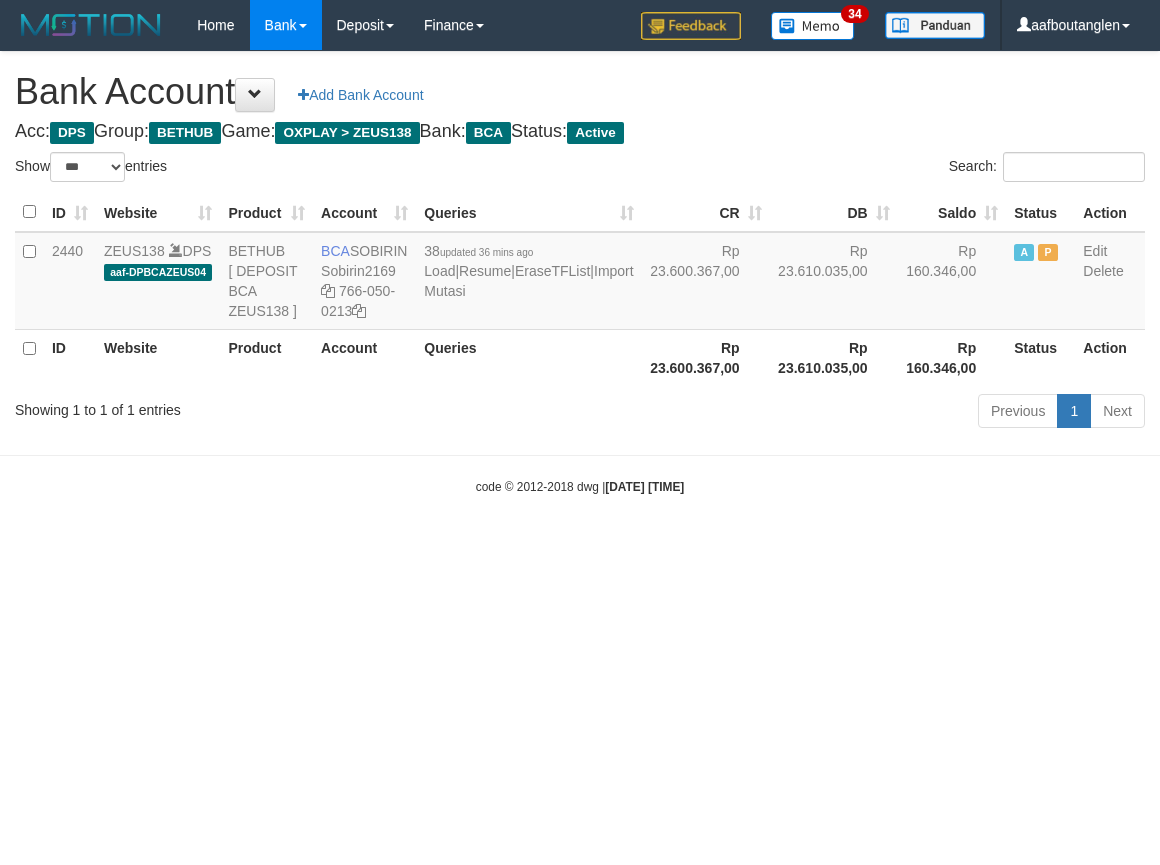 scroll, scrollTop: 0, scrollLeft: 0, axis: both 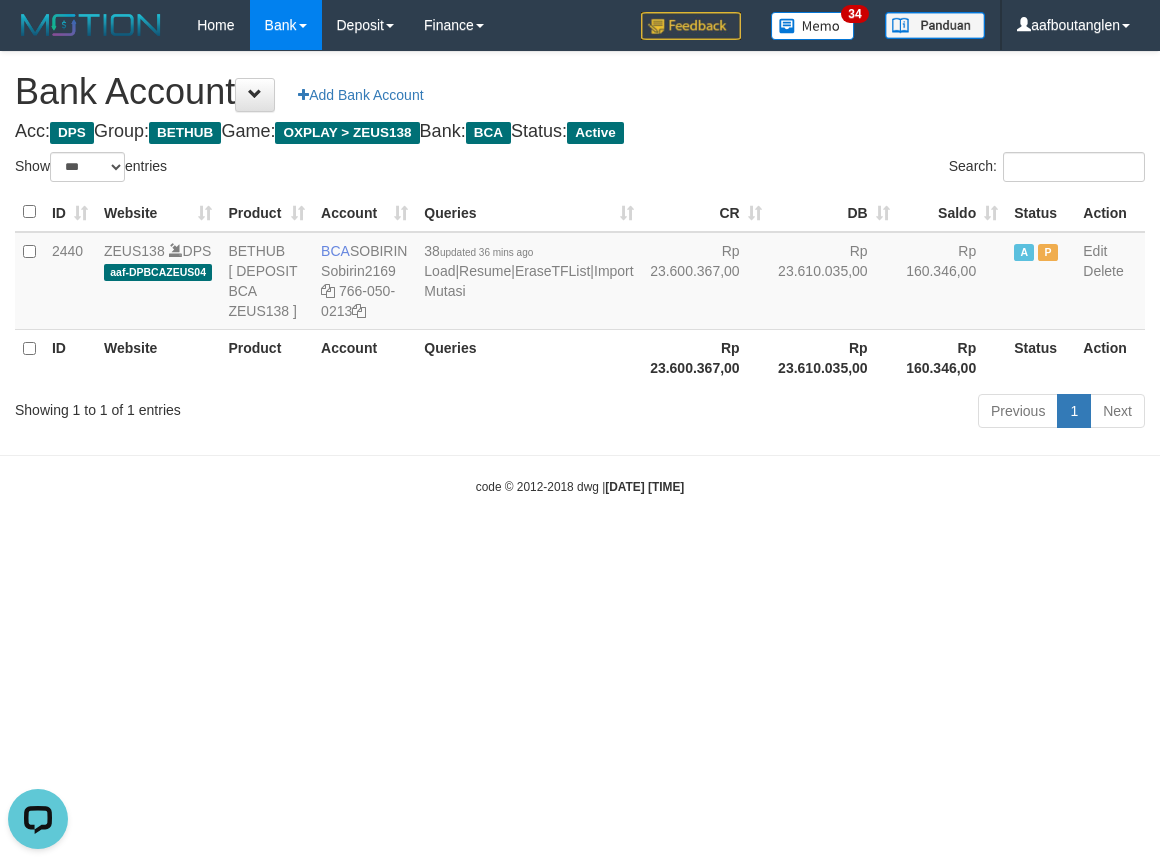 click on "Toggle navigation
Home
Bank
Account List
Deposit
DPS List
History
Note DPS
Finance
Financial Data
aafboutanglen
My Profile
Log Out
34" at bounding box center (580, 273) 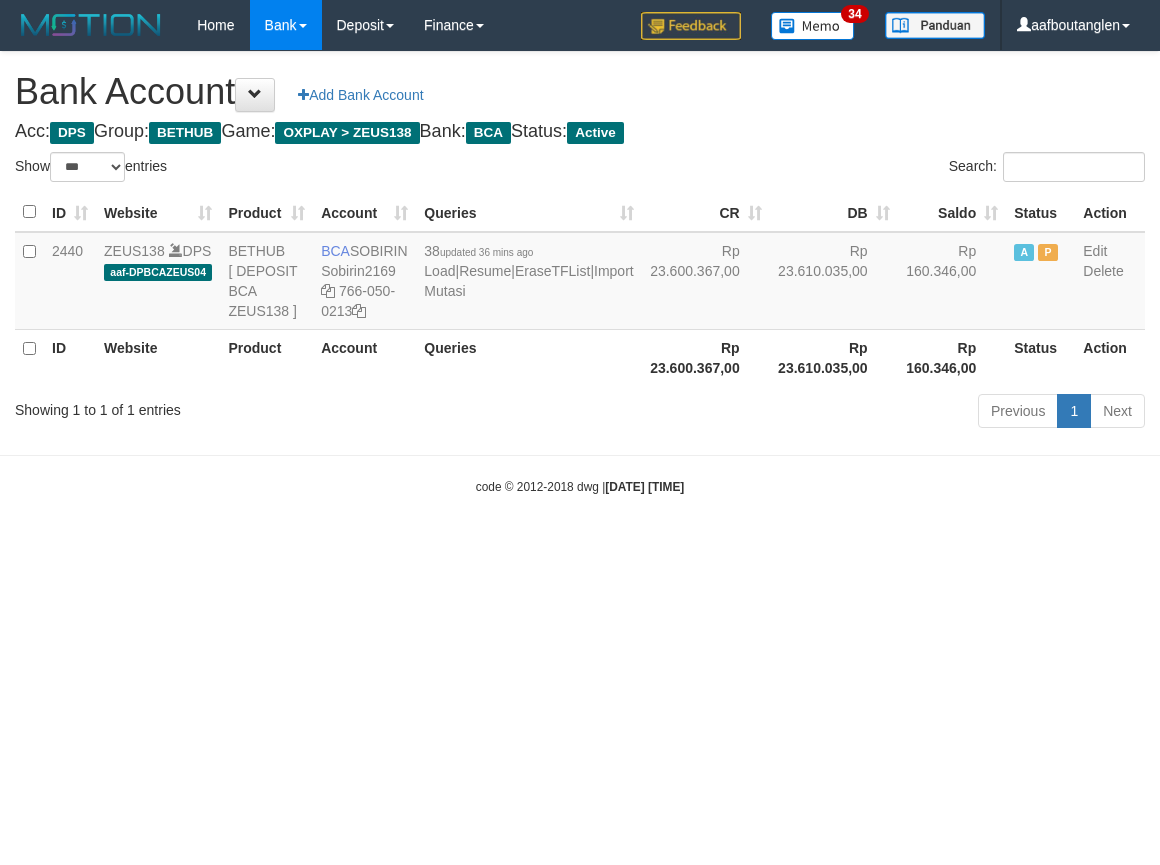 select on "***" 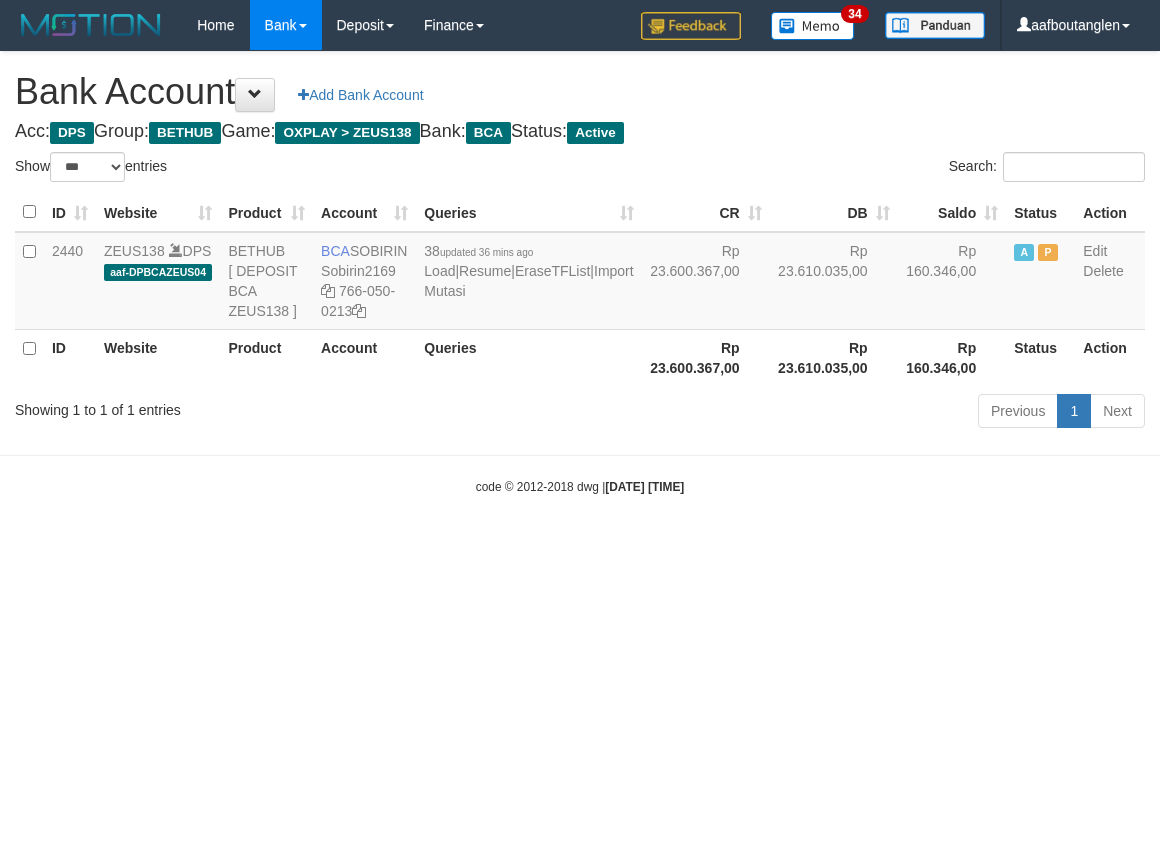 scroll, scrollTop: 0, scrollLeft: 0, axis: both 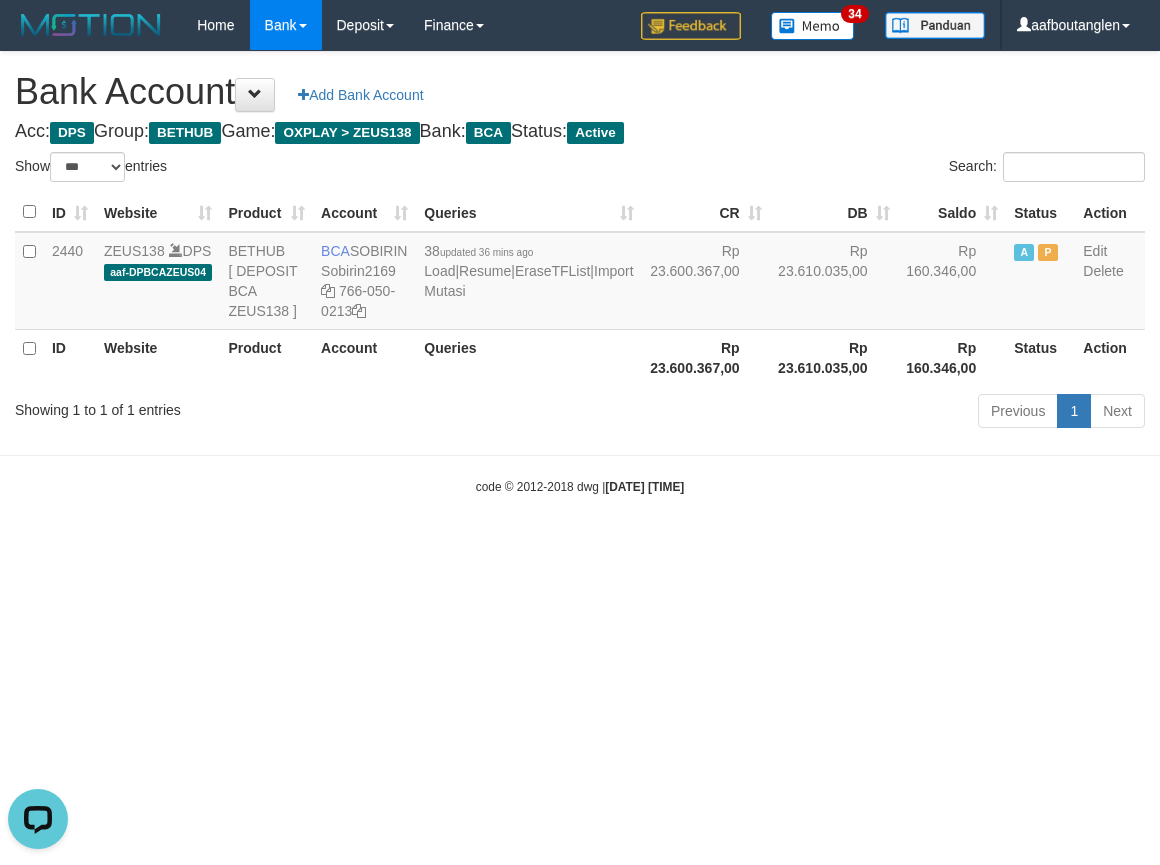 drag, startPoint x: 135, startPoint y: 478, endPoint x: 153, endPoint y: 475, distance: 18.248287 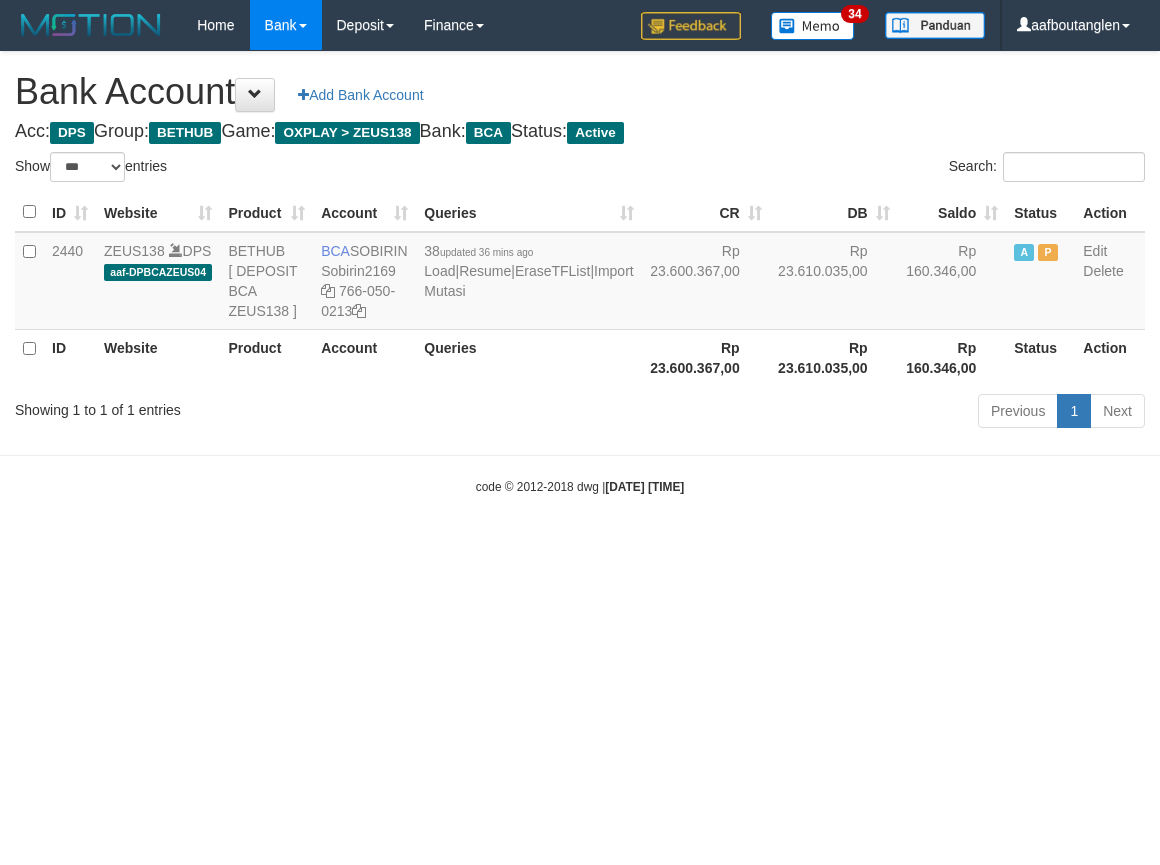 select on "***" 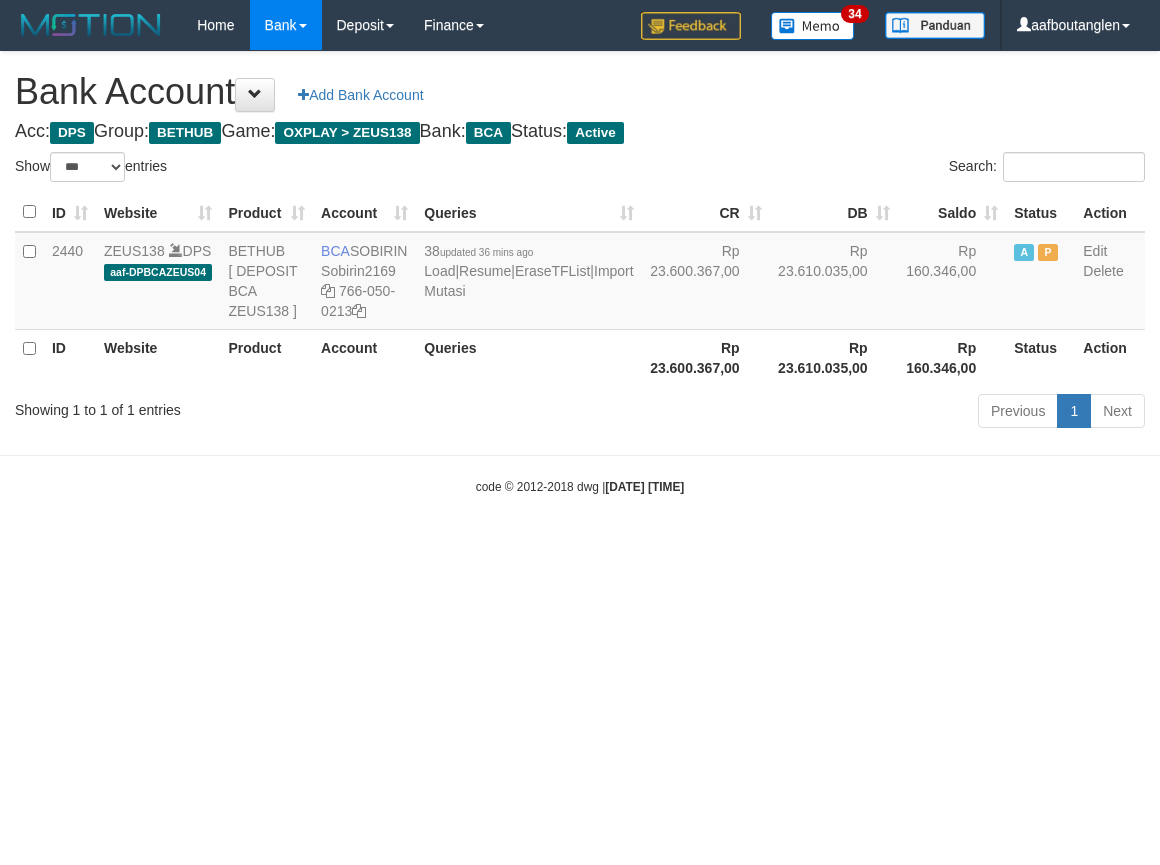 scroll, scrollTop: 0, scrollLeft: 0, axis: both 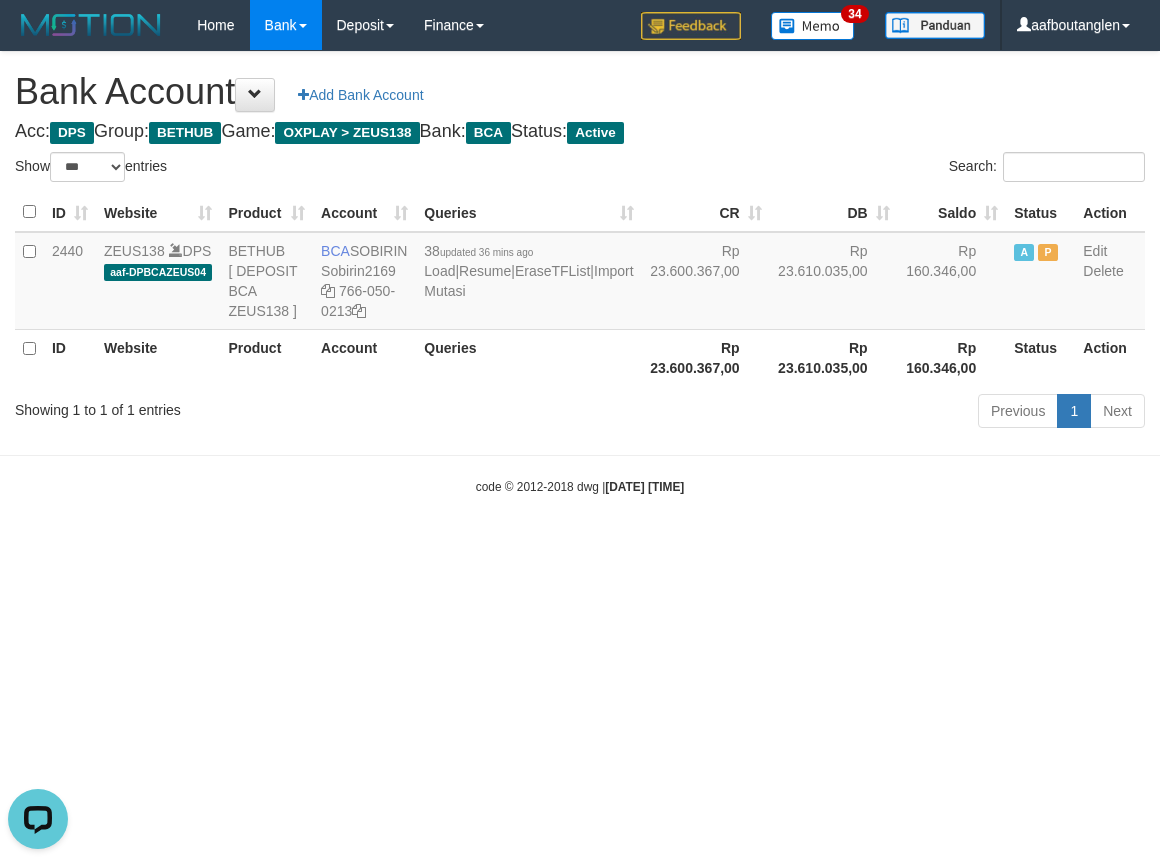 click on "Toggle navigation
Home
Bank
Account List
Deposit
DPS List
History
Note DPS
Finance
Financial Data
aafboutanglen
My Profile
Log Out
34" at bounding box center [580, 273] 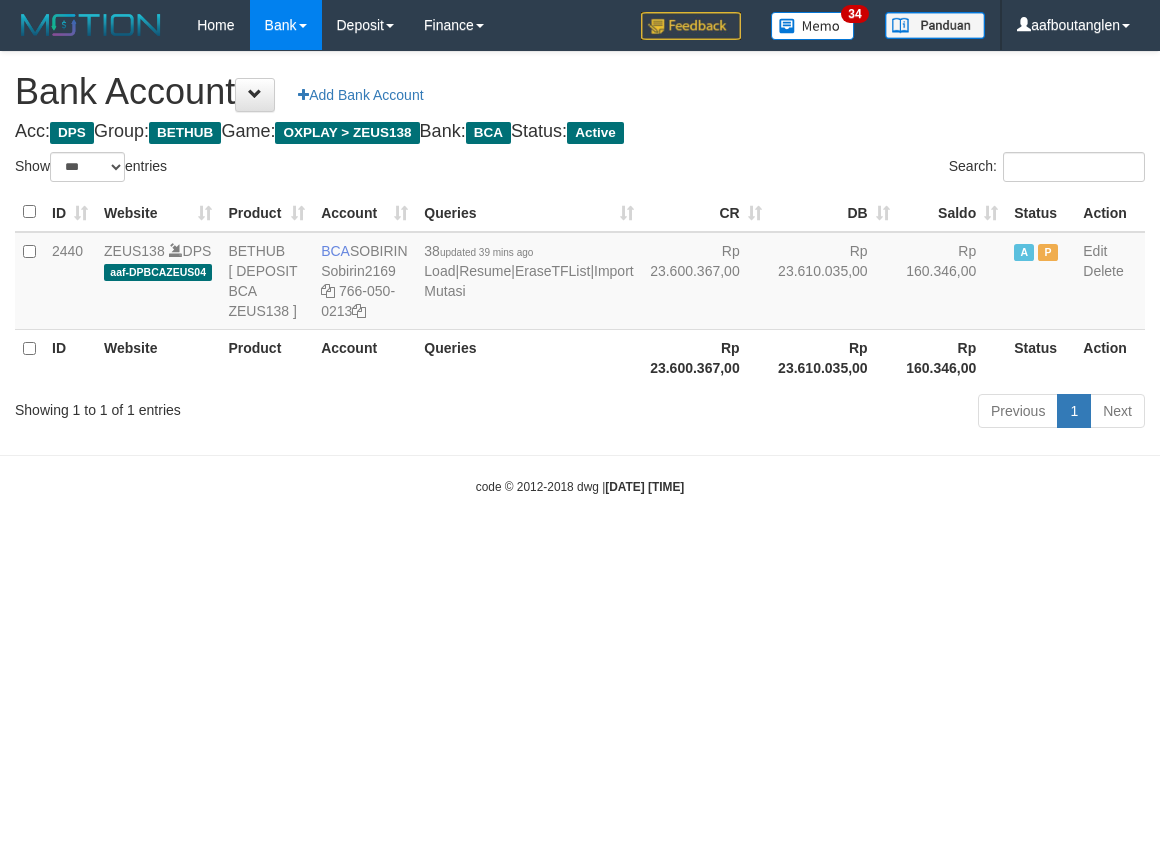 select on "***" 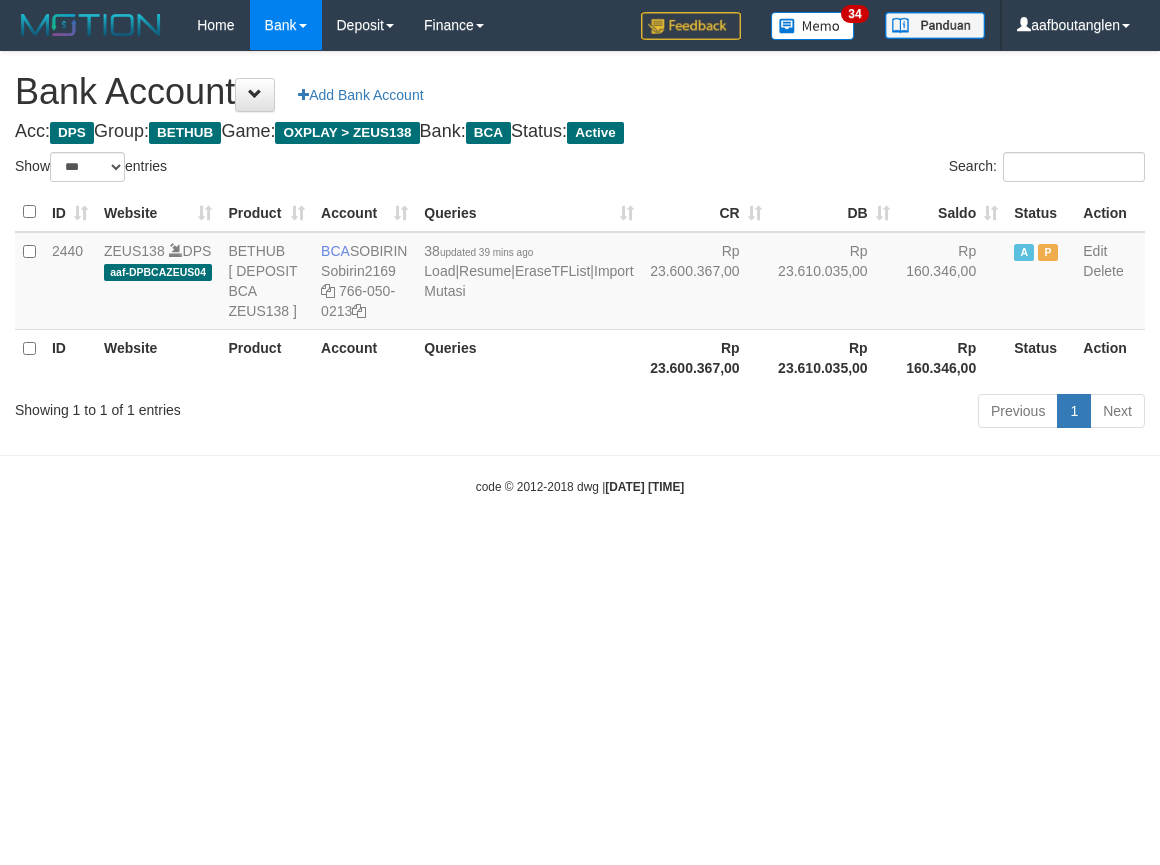 scroll, scrollTop: 0, scrollLeft: 0, axis: both 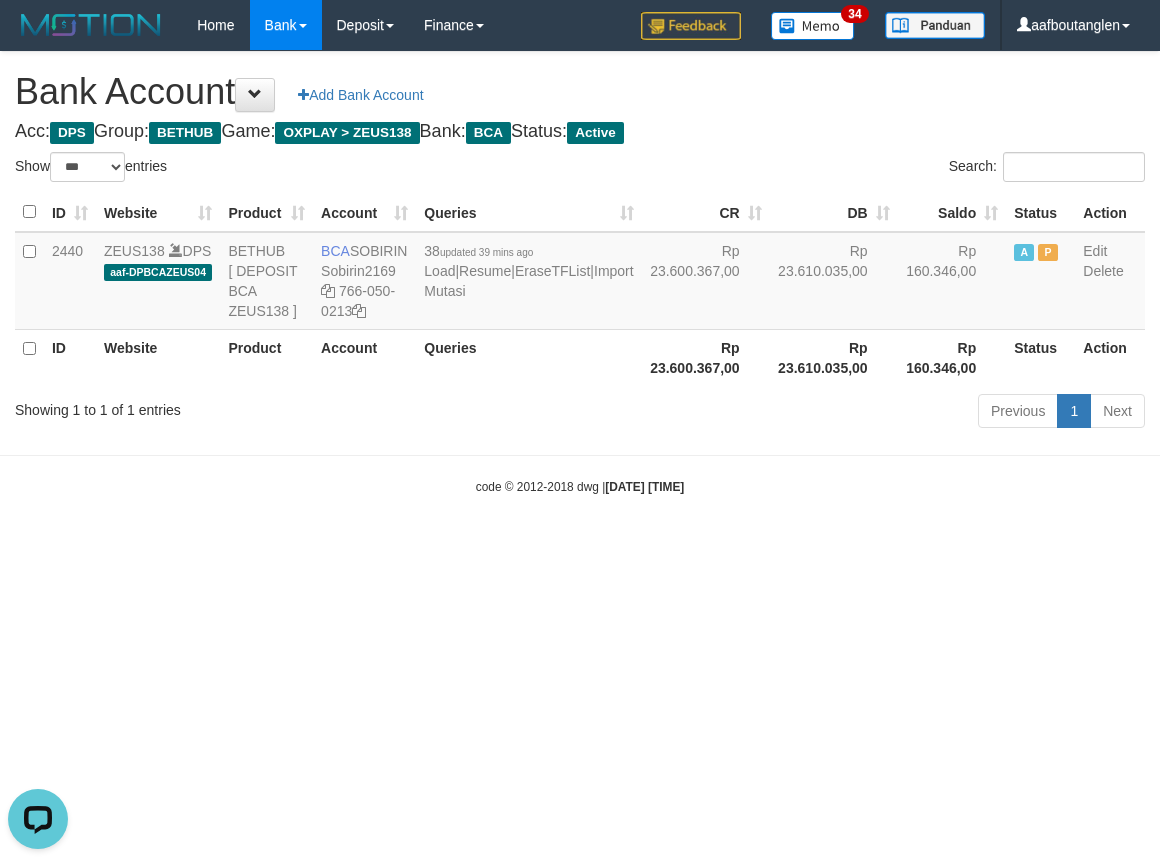 click on "Toggle navigation
Home
Bank
Account List
Deposit
DPS List
History
Note DPS
Finance
Financial Data
aafboutanglen
My Profile
Log Out
34" at bounding box center [580, 273] 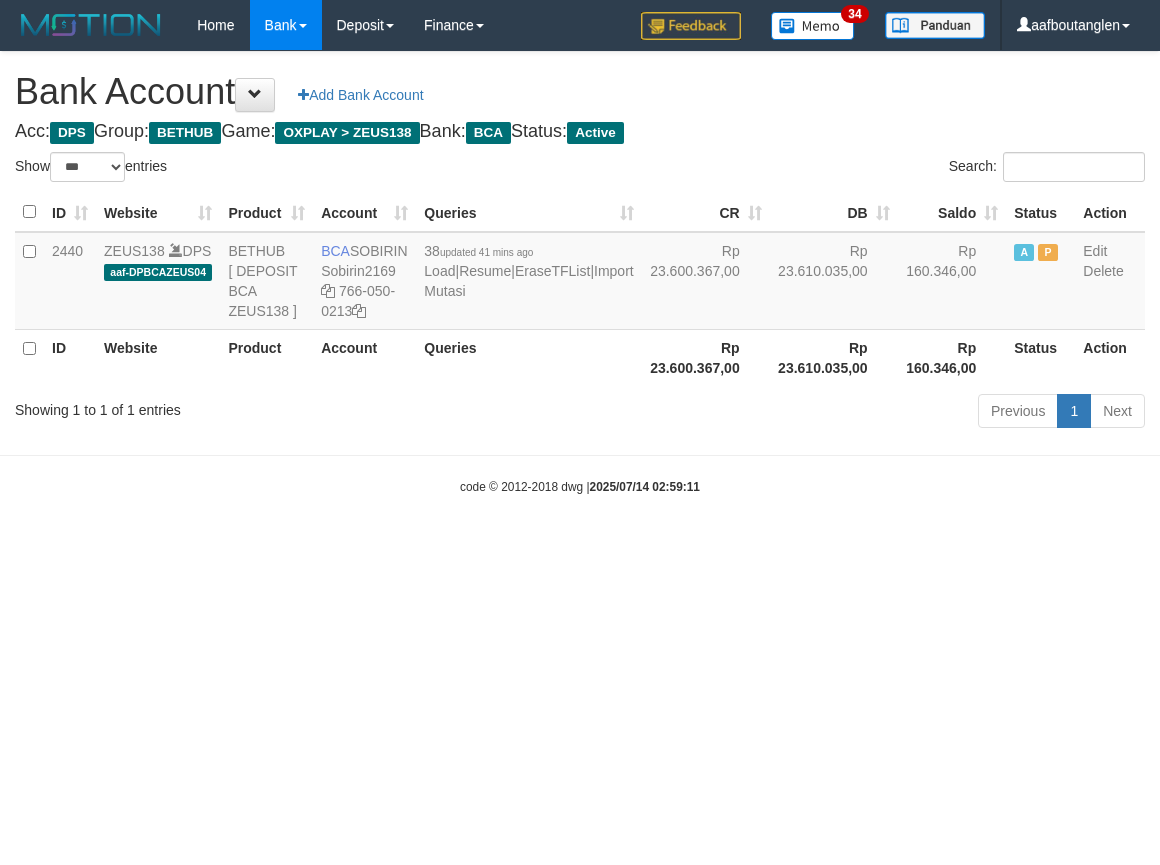 select on "***" 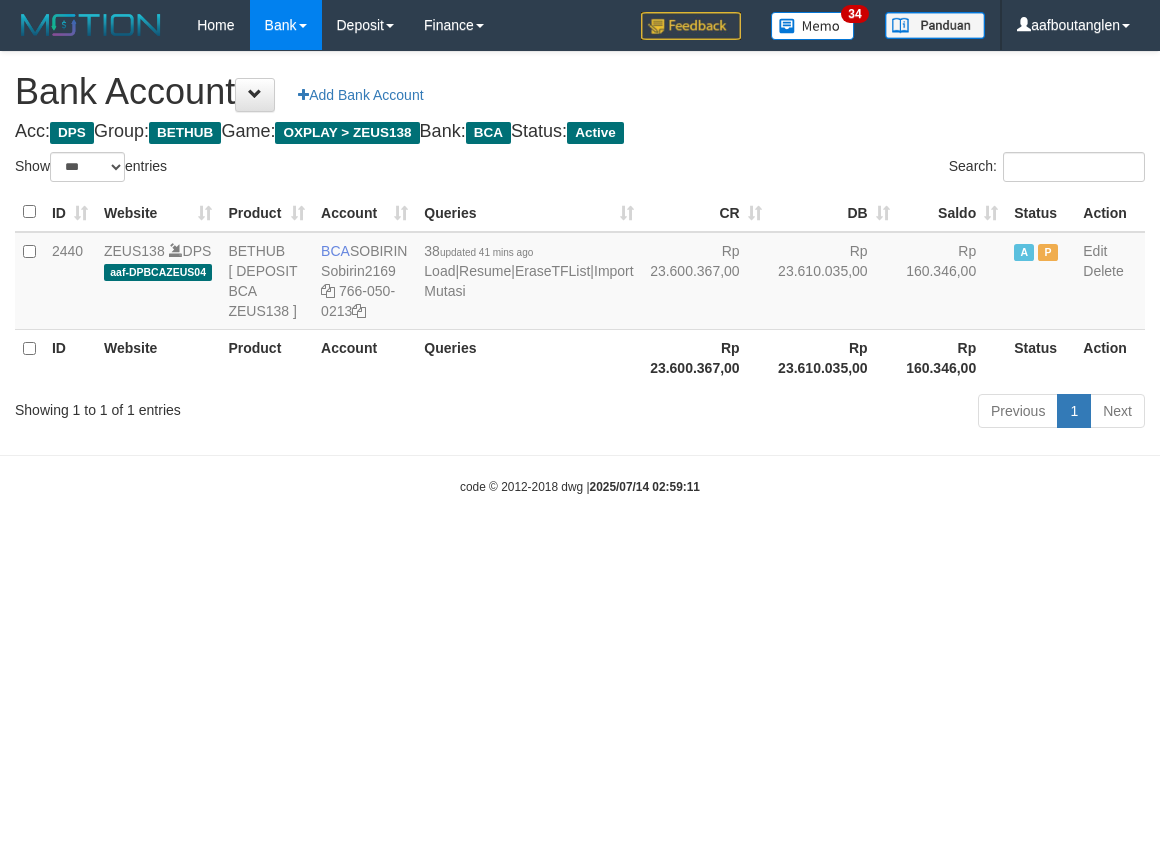 scroll, scrollTop: 0, scrollLeft: 0, axis: both 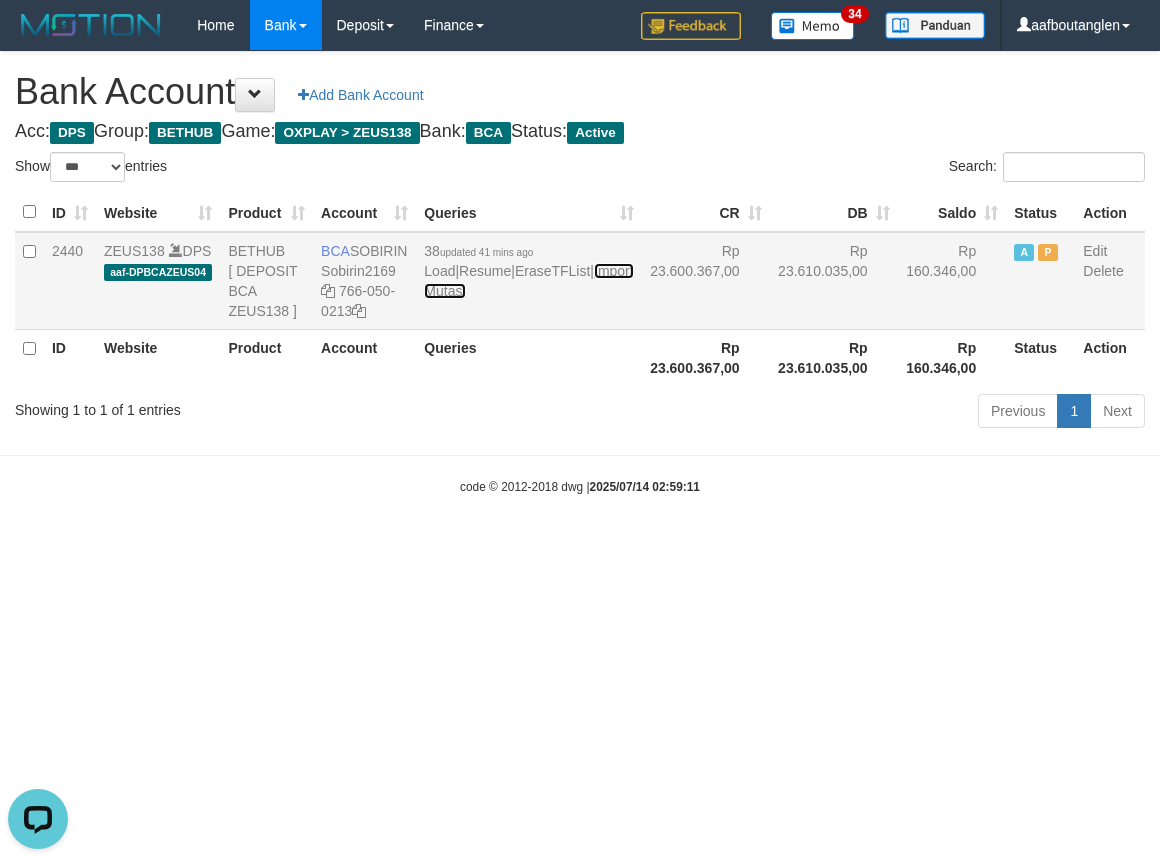 click on "Import Mutasi" at bounding box center [528, 281] 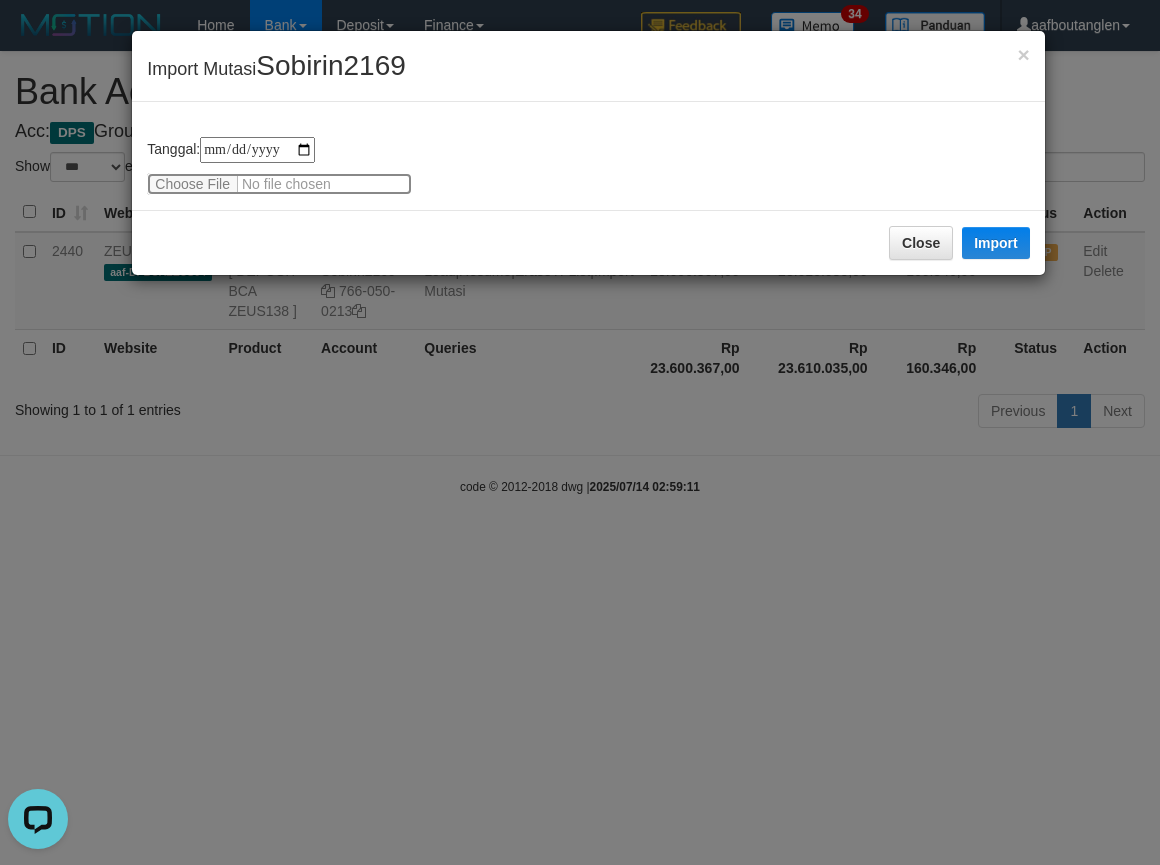 click at bounding box center (279, 184) 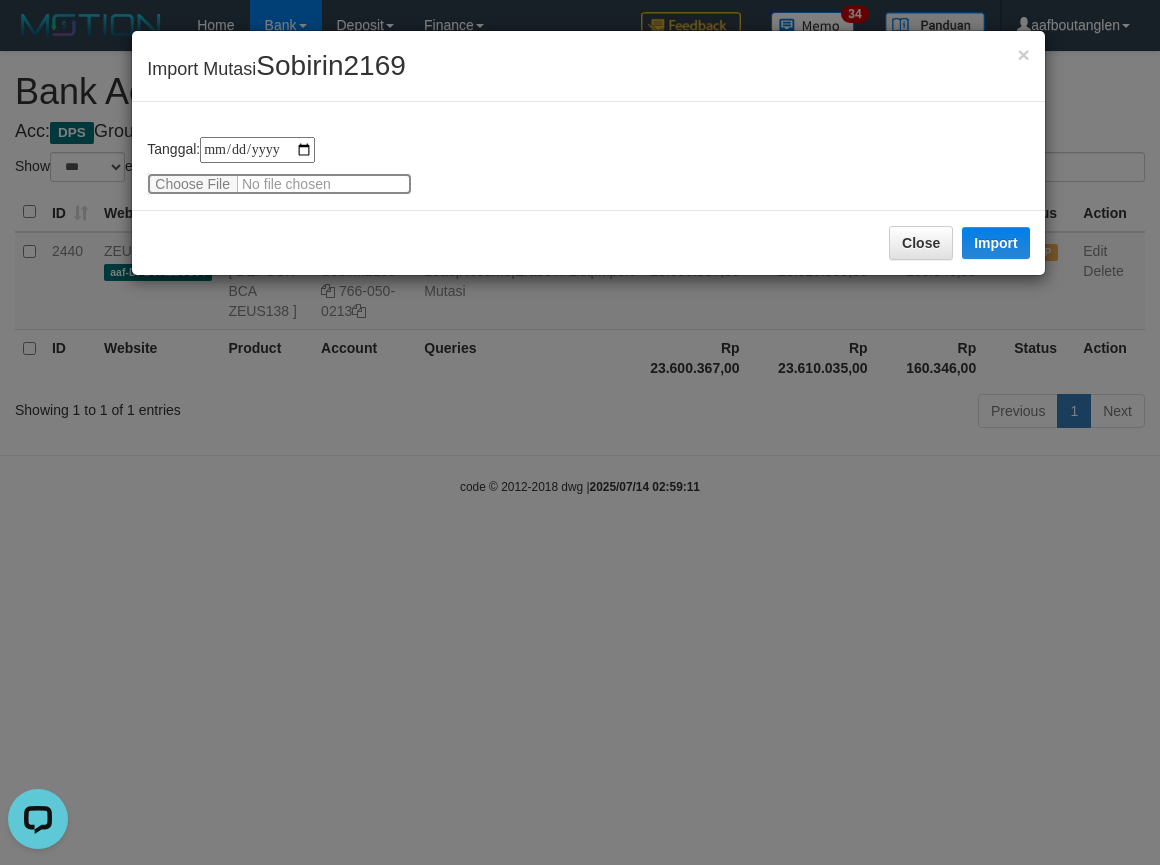 type on "**********" 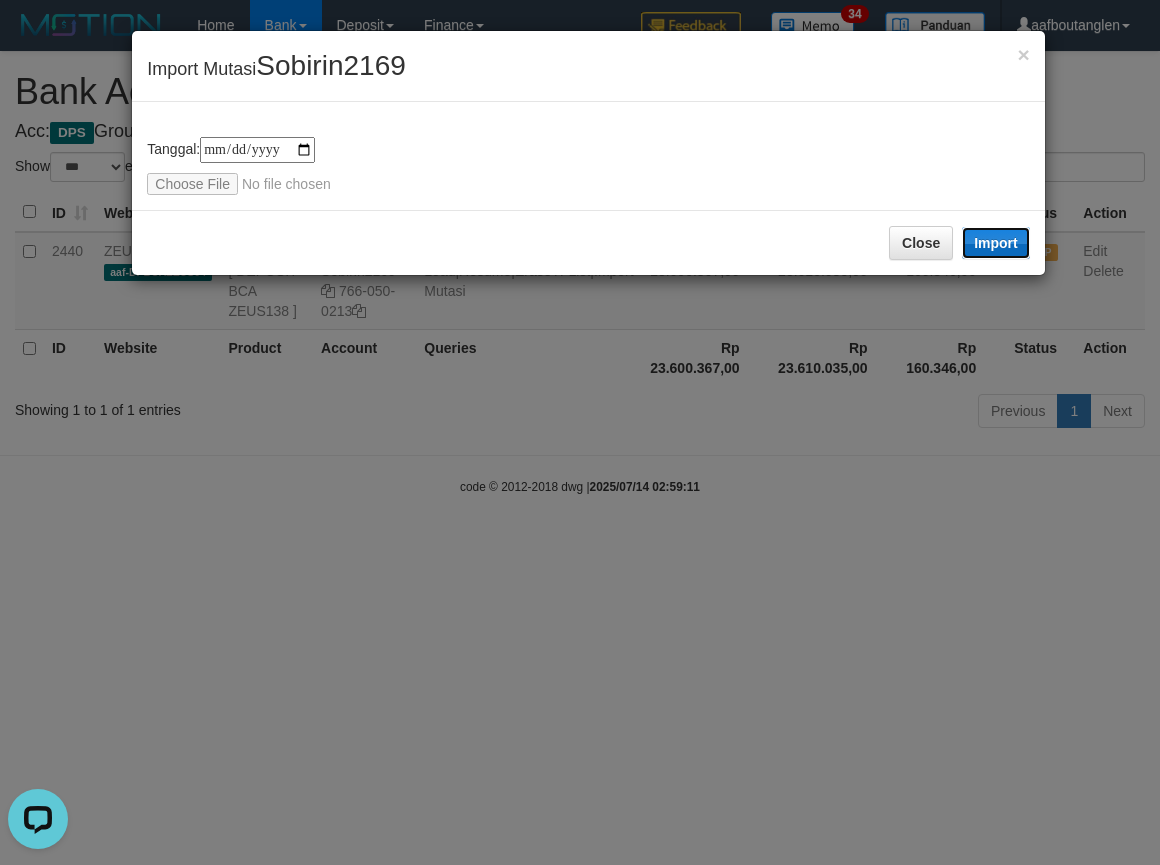 click on "Import" at bounding box center (996, 243) 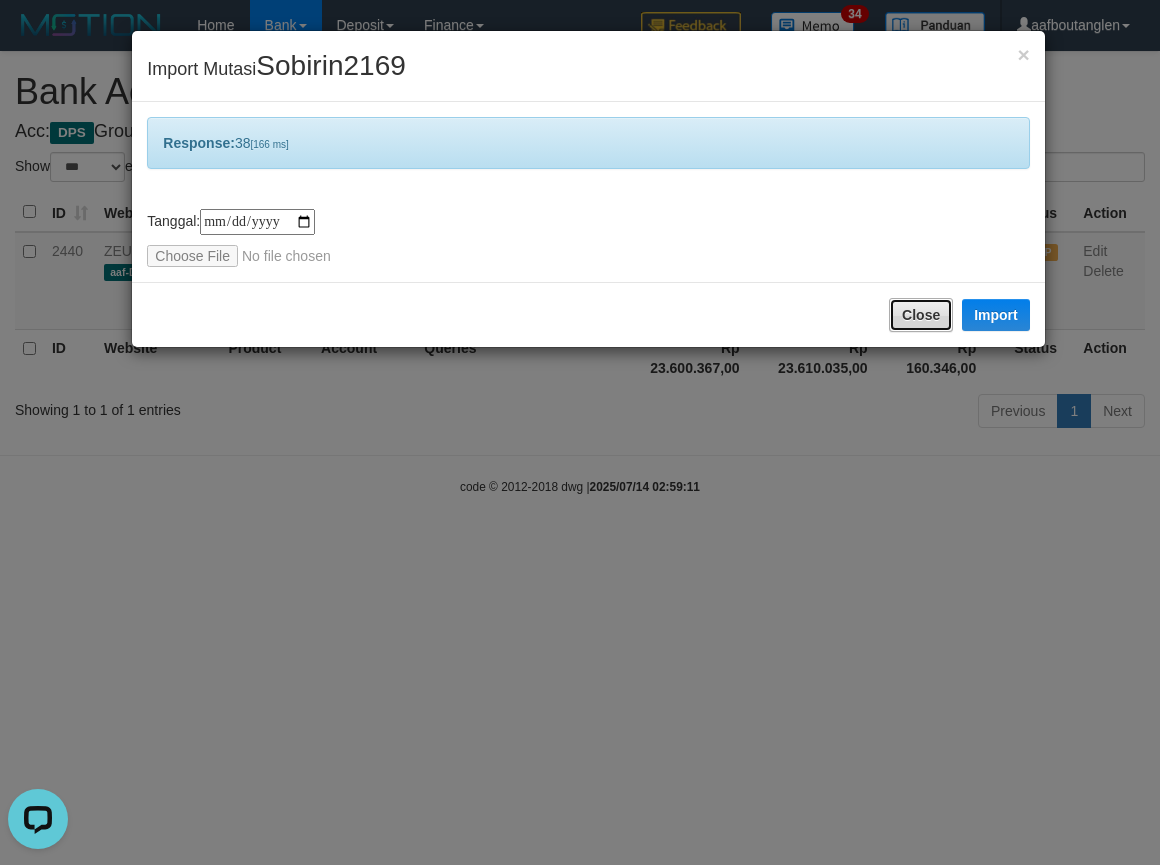 click on "Close" at bounding box center [921, 315] 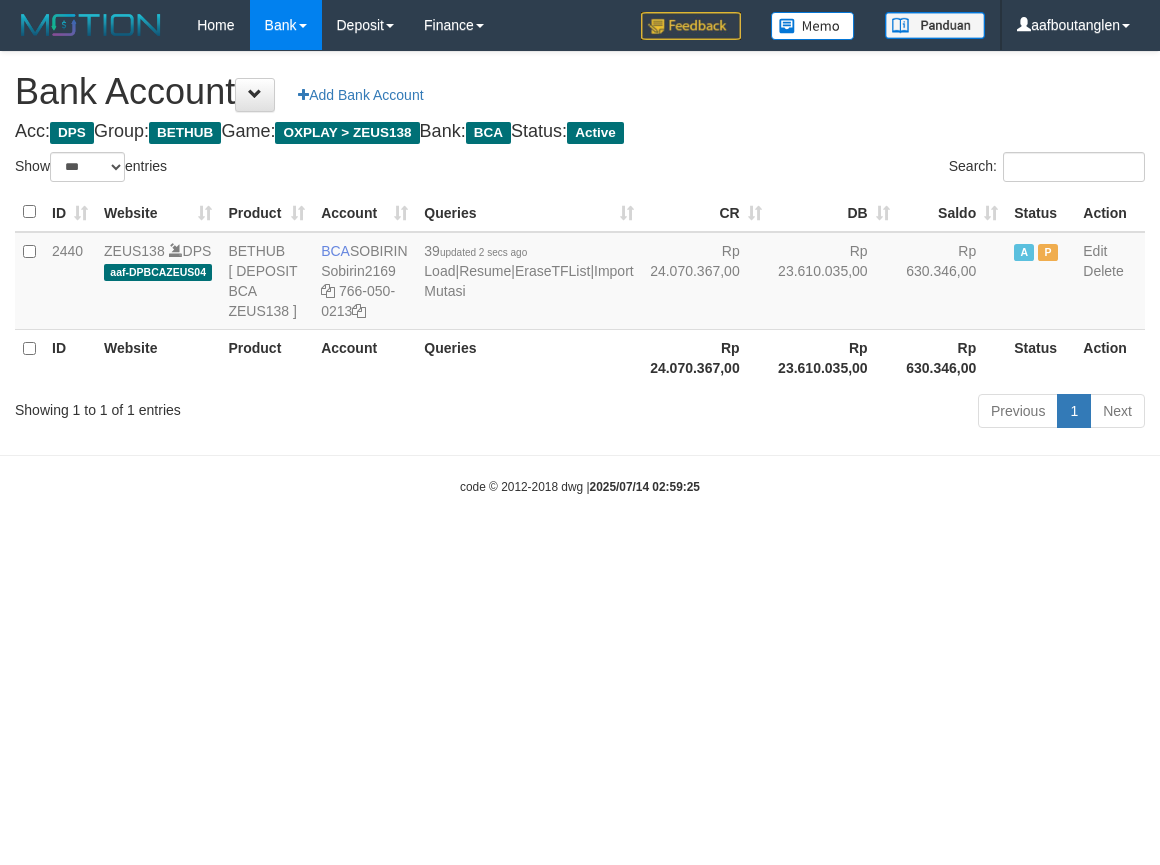 select on "***" 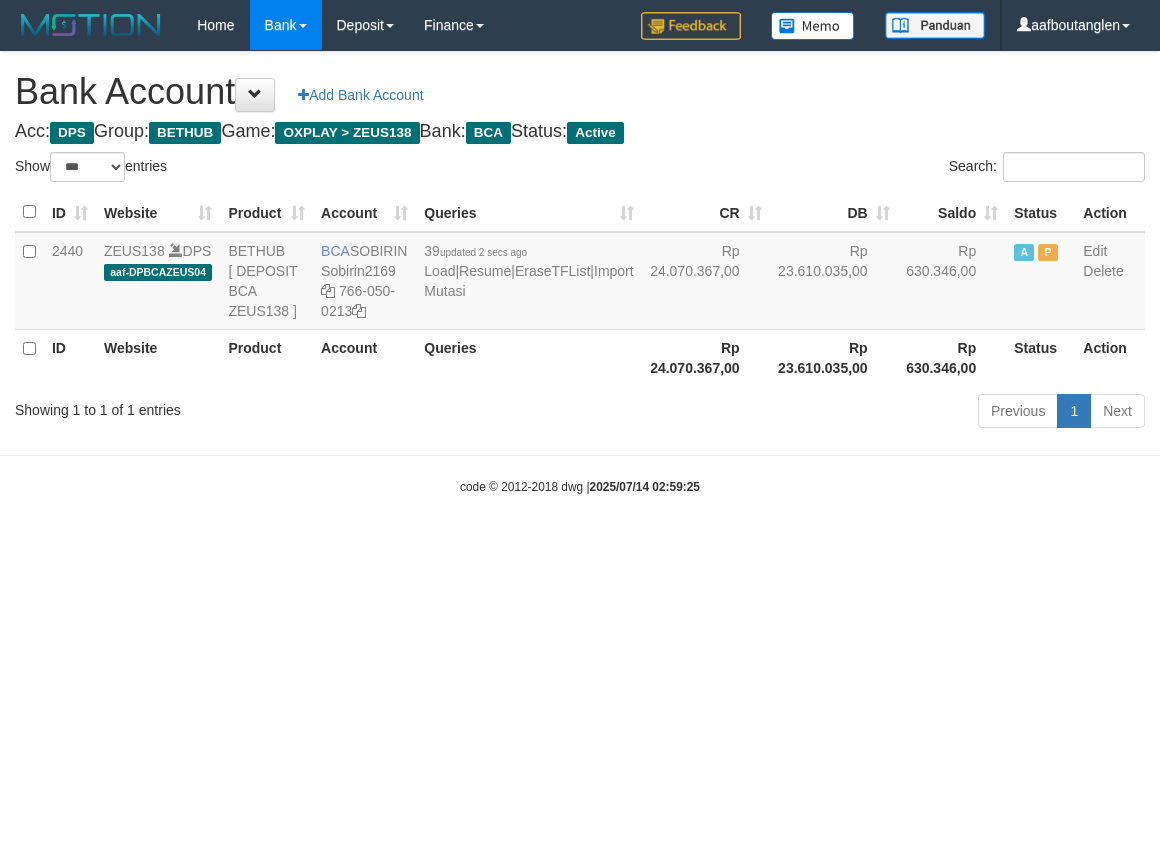 scroll, scrollTop: 0, scrollLeft: 0, axis: both 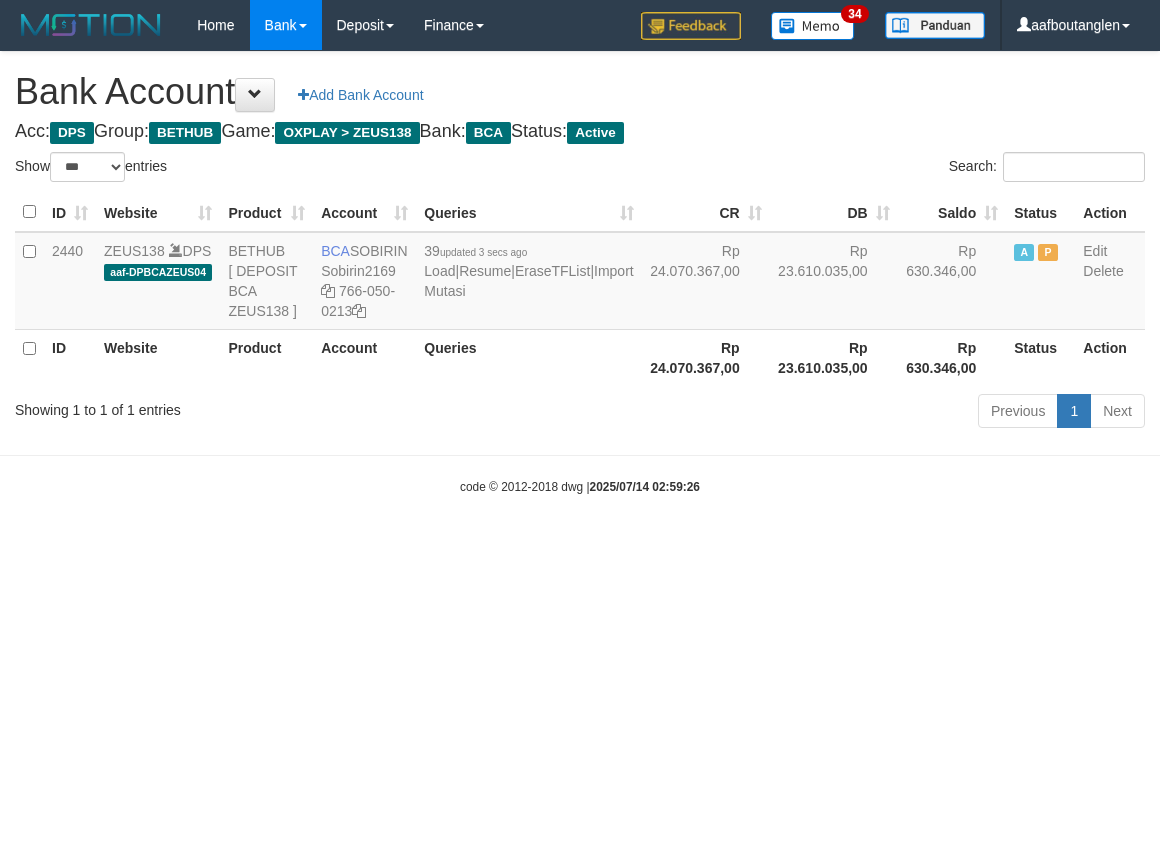 select on "***" 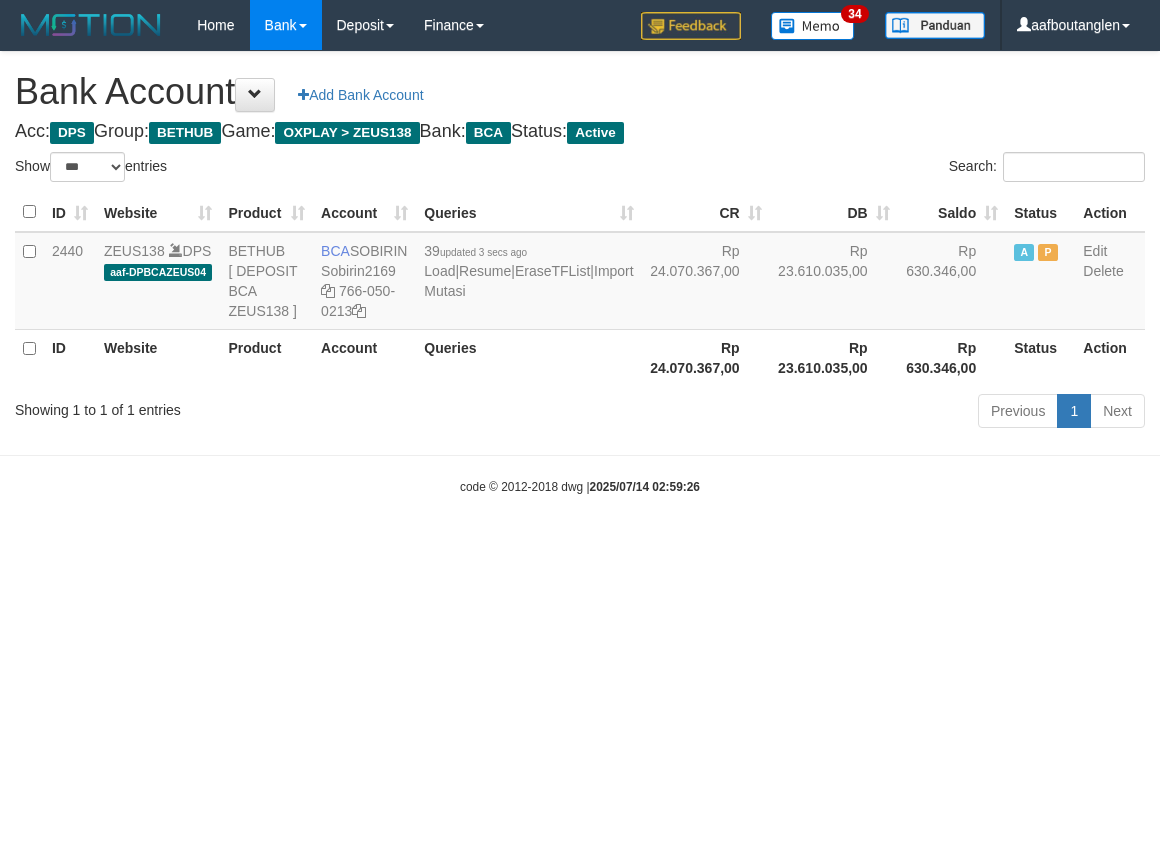 scroll, scrollTop: 0, scrollLeft: 0, axis: both 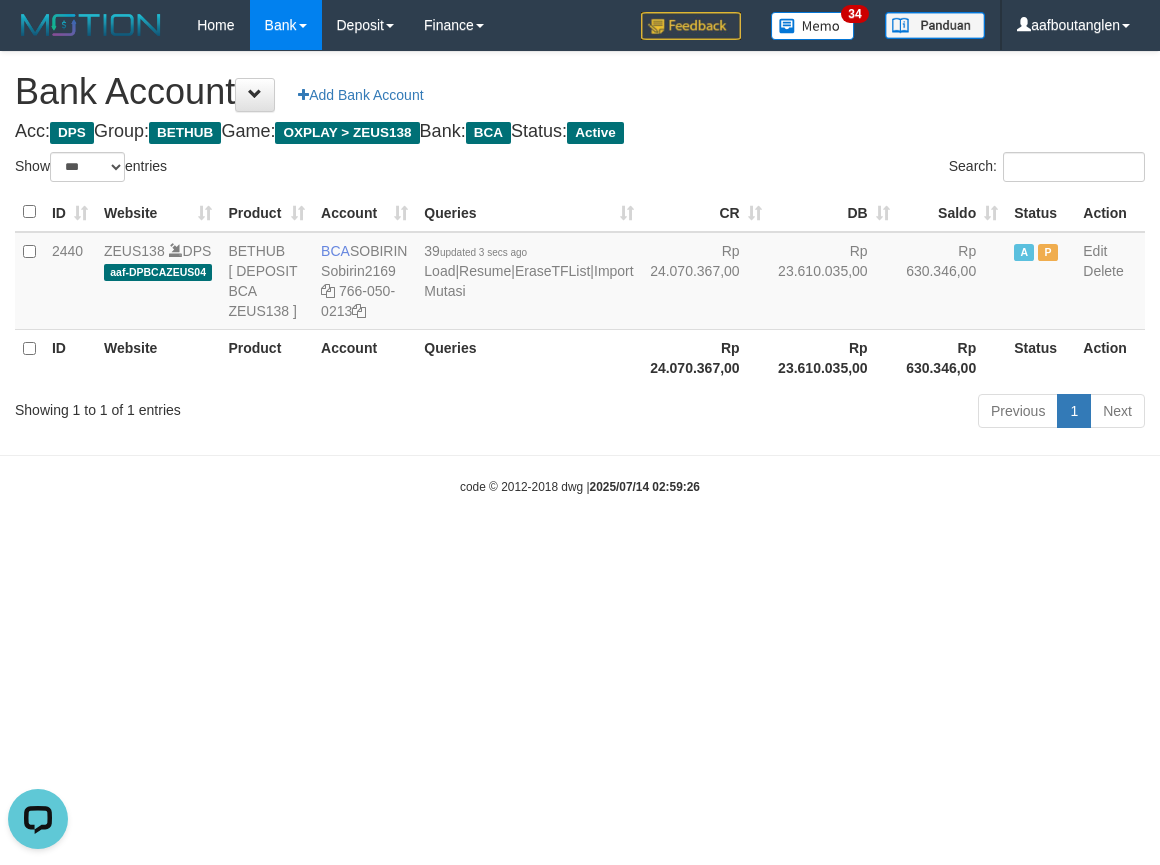 click on "Toggle navigation
Home
Bank
Account List
Deposit
DPS List
History
Note DPS
Finance
Financial Data
aafboutanglen
My Profile
Log Out
34" at bounding box center (580, 273) 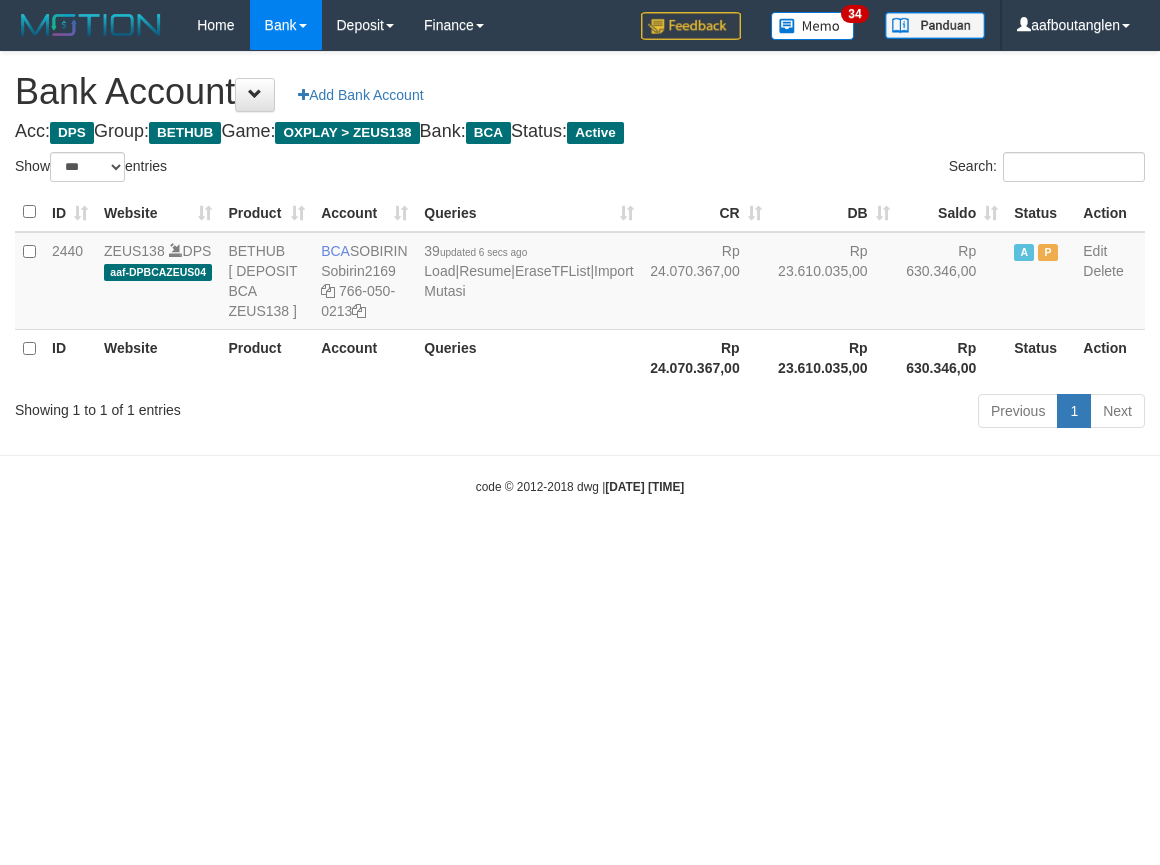 select on "***" 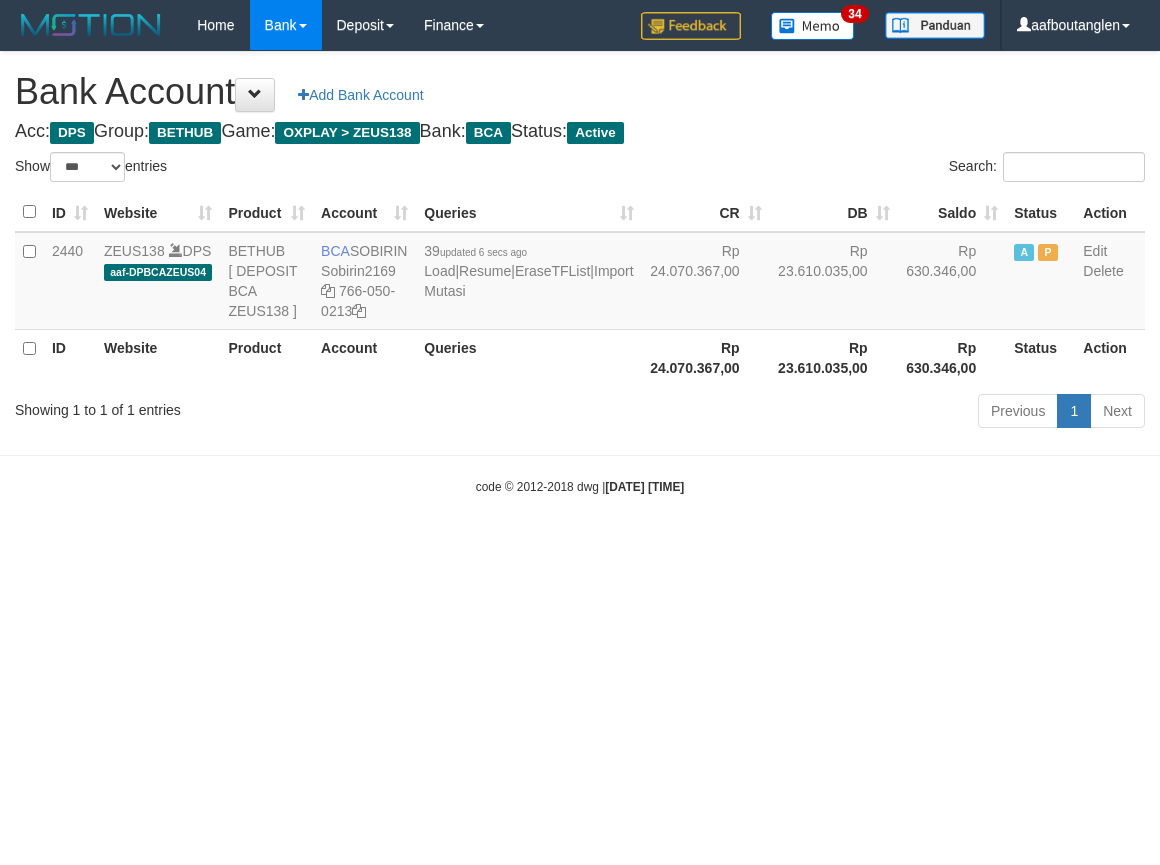 scroll, scrollTop: 0, scrollLeft: 0, axis: both 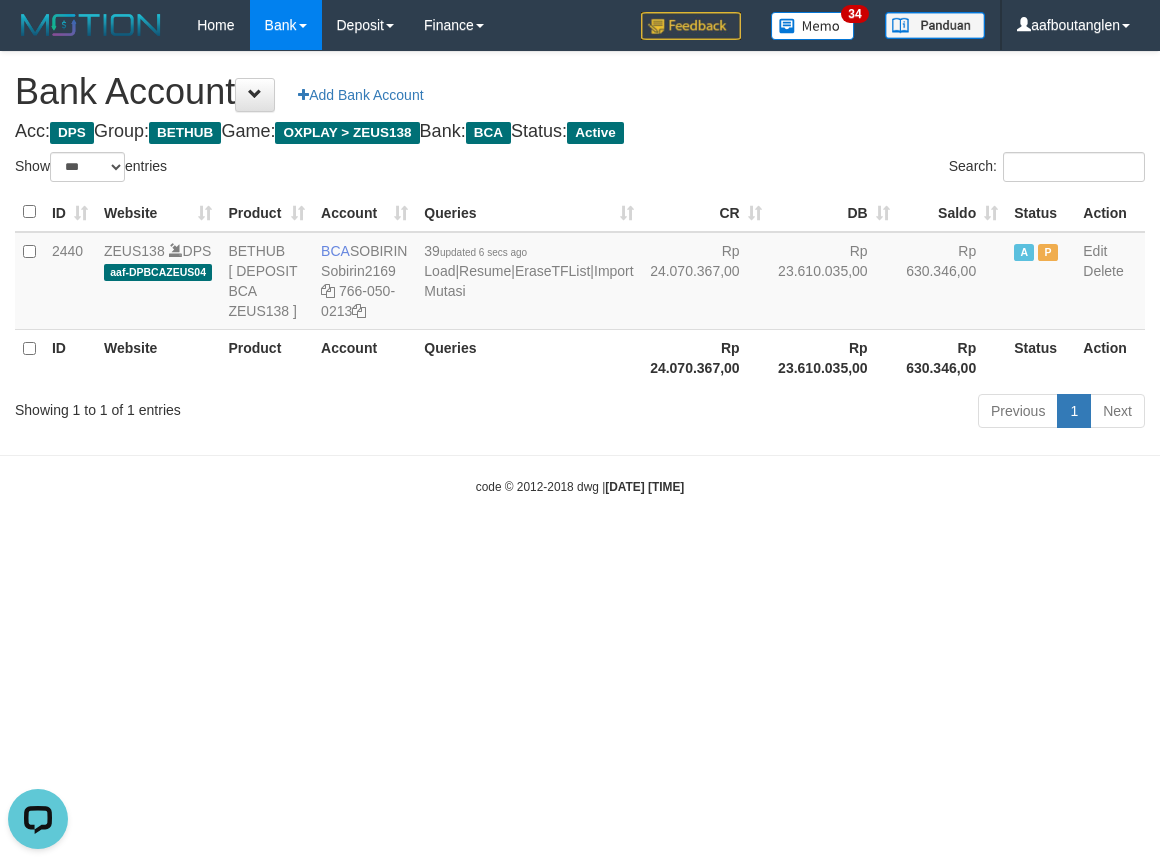 click on "Toggle navigation
Home
Bank
Account List
Deposit
DPS List
History
Note DPS
Finance
Financial Data
aafboutanglen
My Profile
Log Out
34" at bounding box center [580, 273] 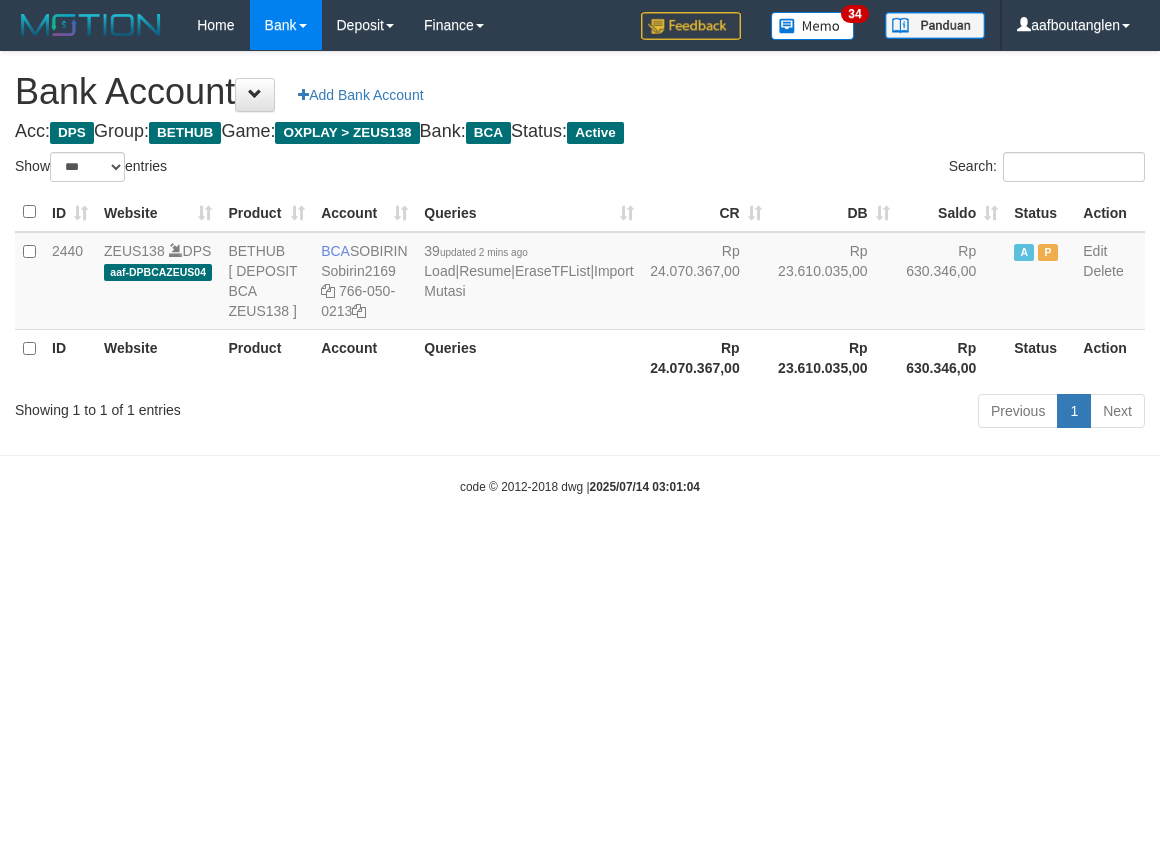 select on "***" 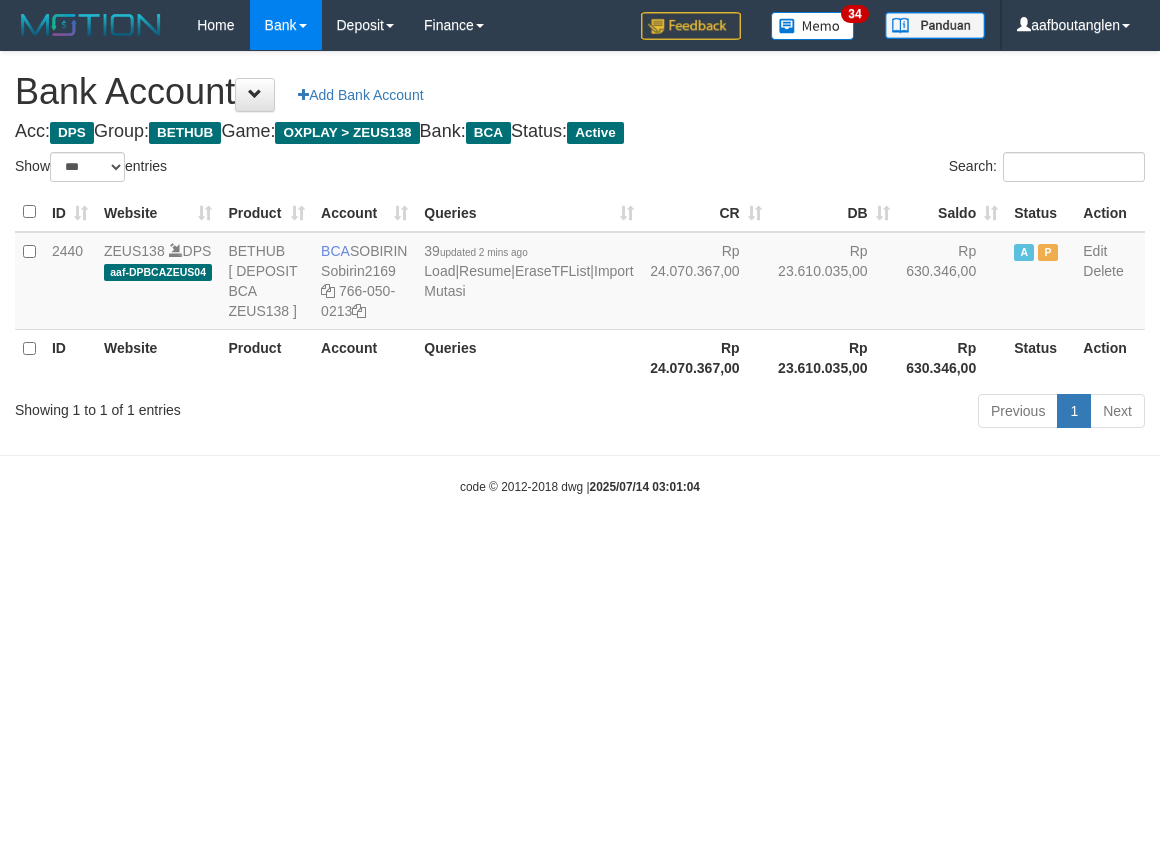 scroll, scrollTop: 0, scrollLeft: 0, axis: both 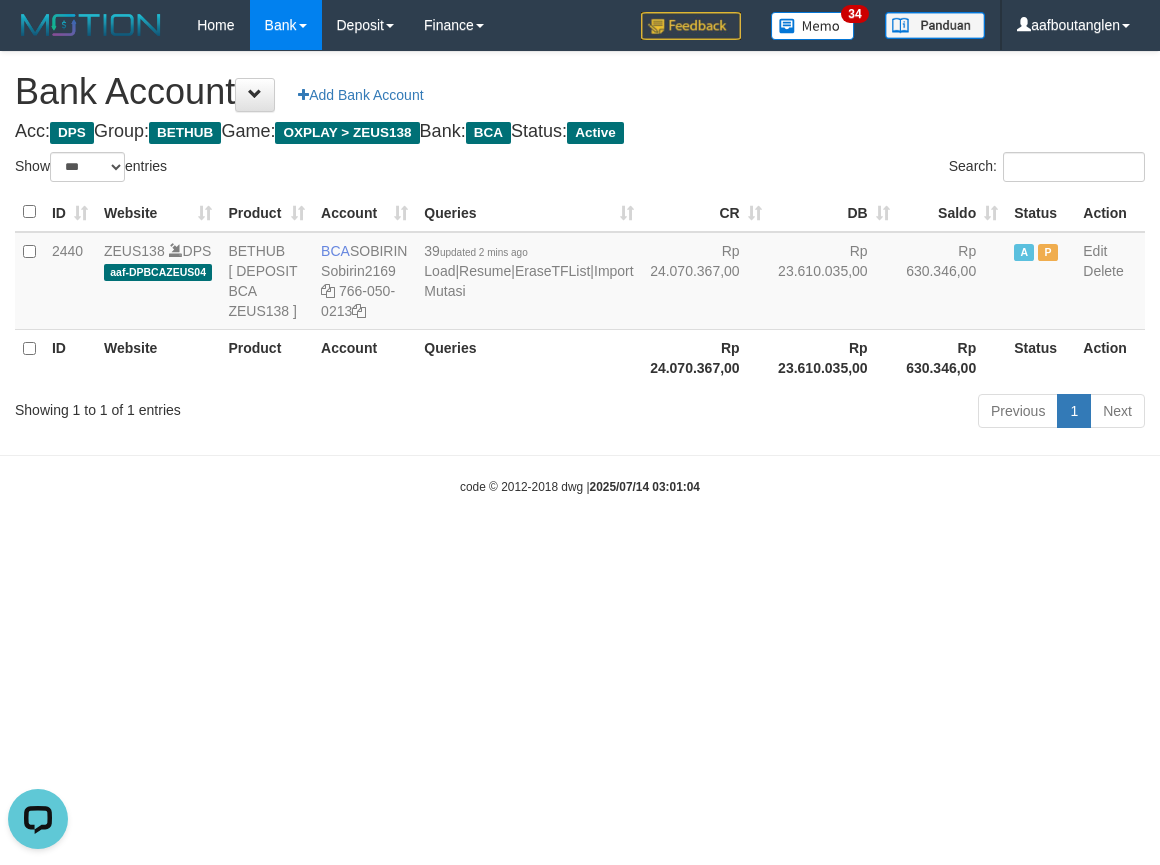 click on "Toggle navigation
Home
Bank
Account List
Deposit
DPS List
History
Note DPS
Finance
Financial Data
aafboutanglen
My Profile
Log Out
34" at bounding box center (580, 273) 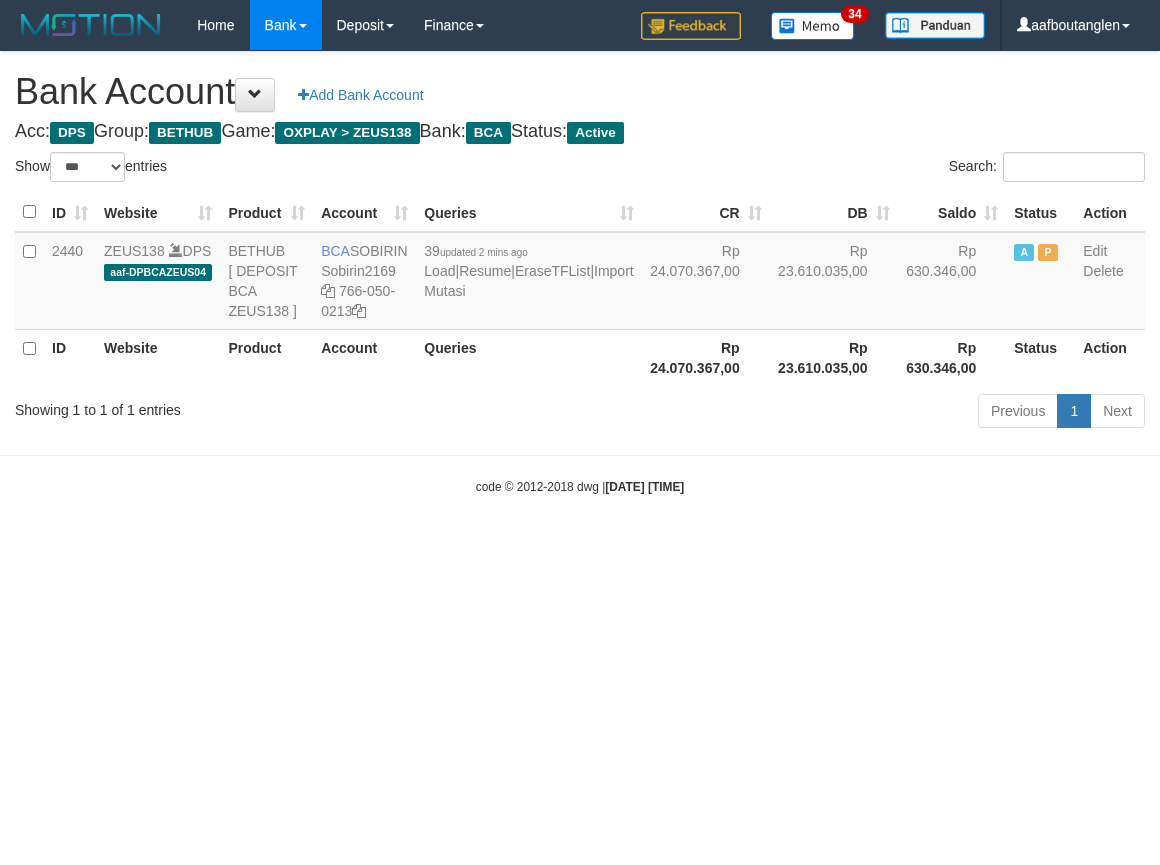 select on "***" 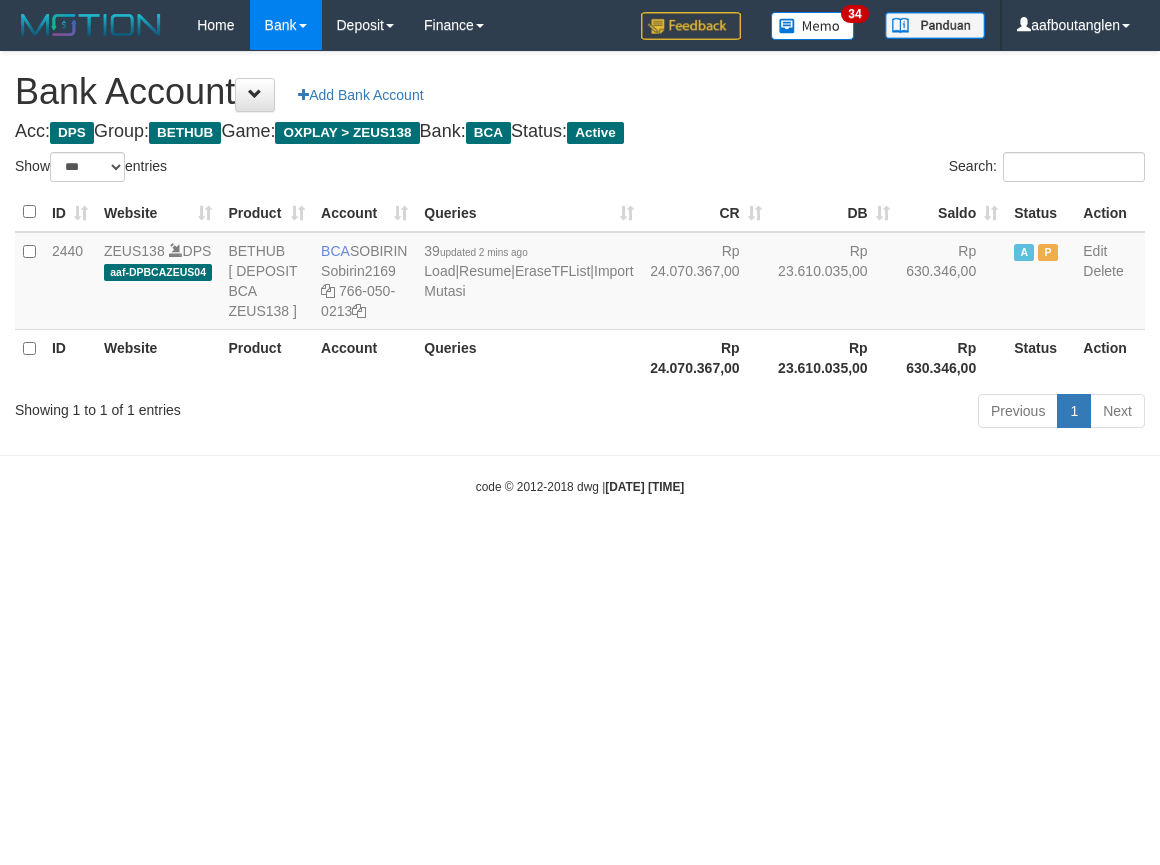 scroll, scrollTop: 0, scrollLeft: 0, axis: both 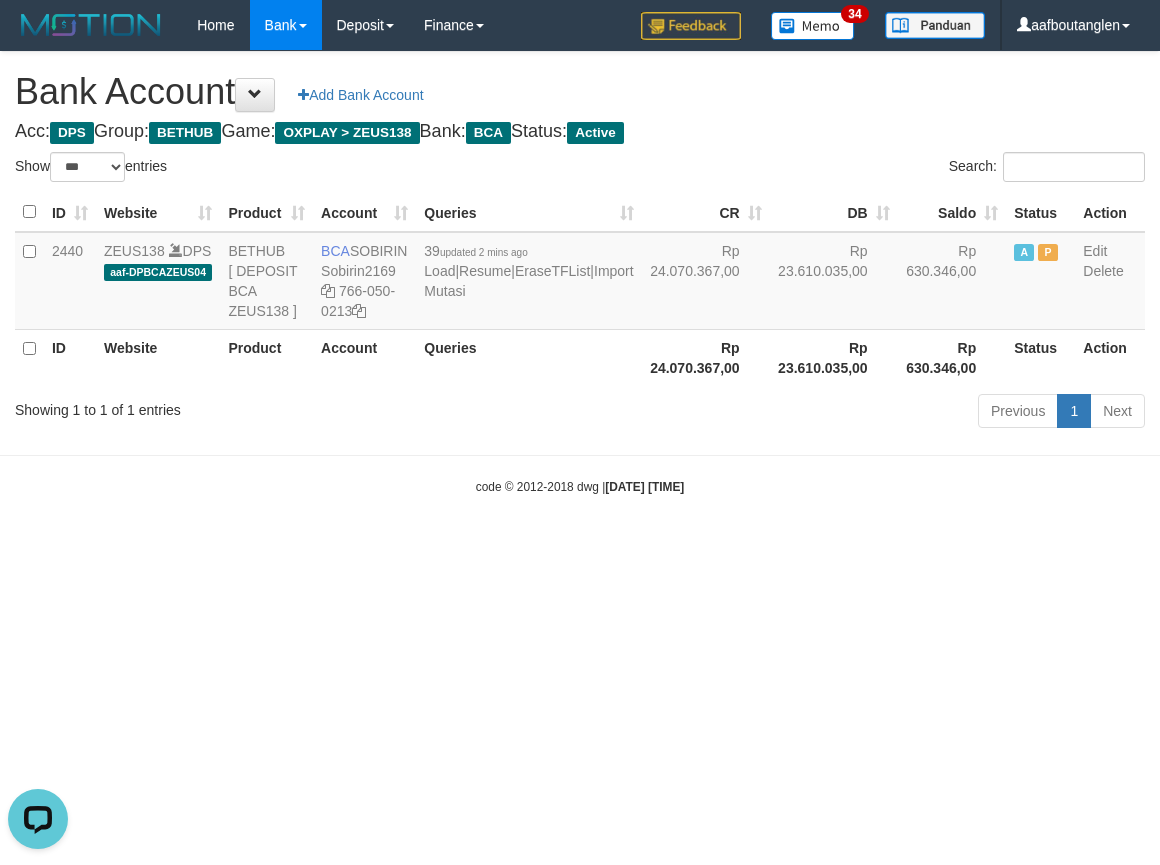 click on "Toggle navigation
Home
Bank
Account List
Deposit
DPS List
History
Note DPS
Finance
Financial Data
aafboutanglen
My Profile
Log Out
34" at bounding box center [580, 273] 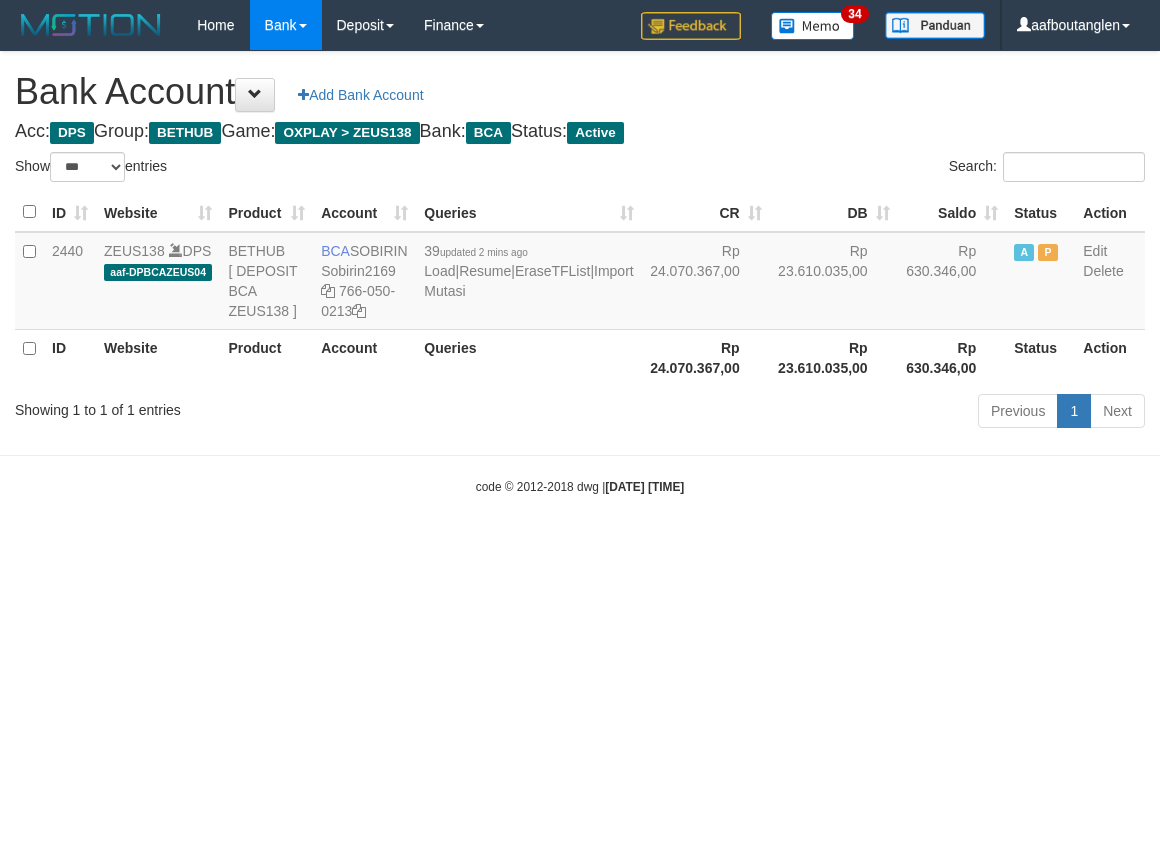 select on "***" 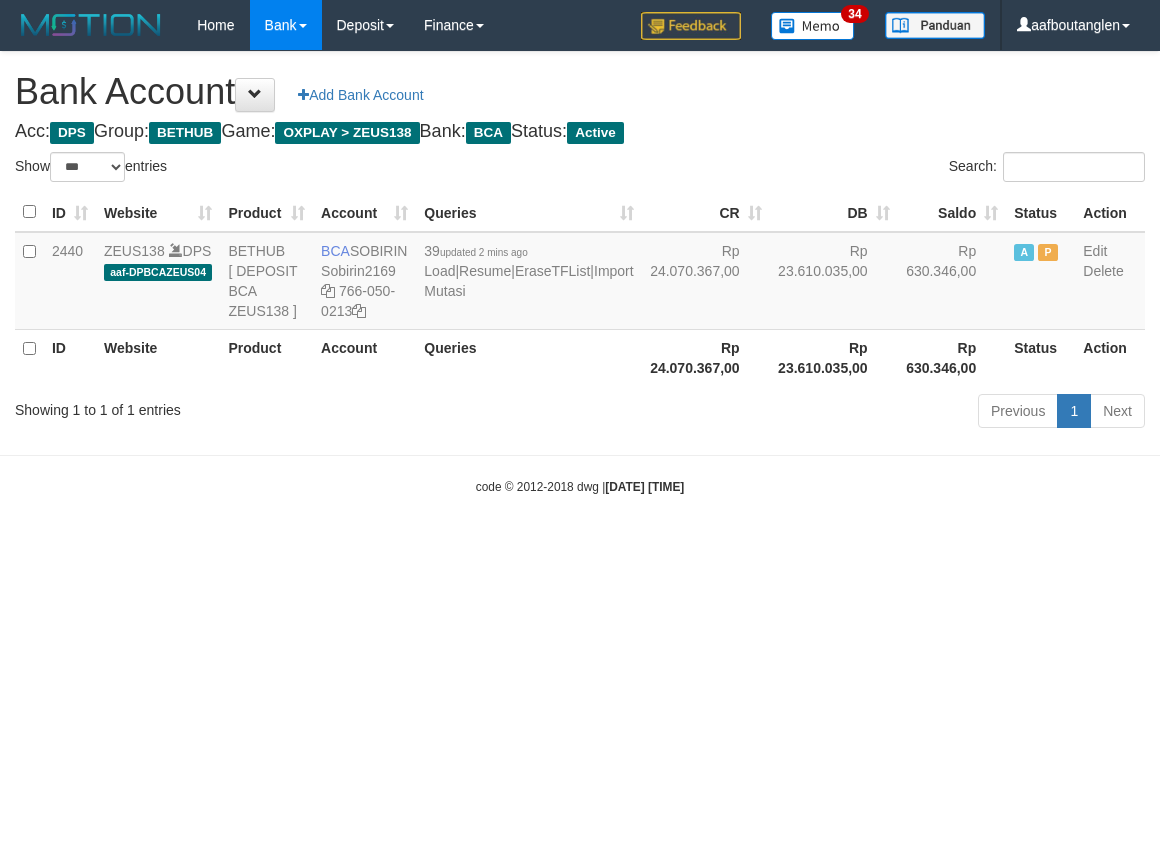 scroll, scrollTop: 0, scrollLeft: 0, axis: both 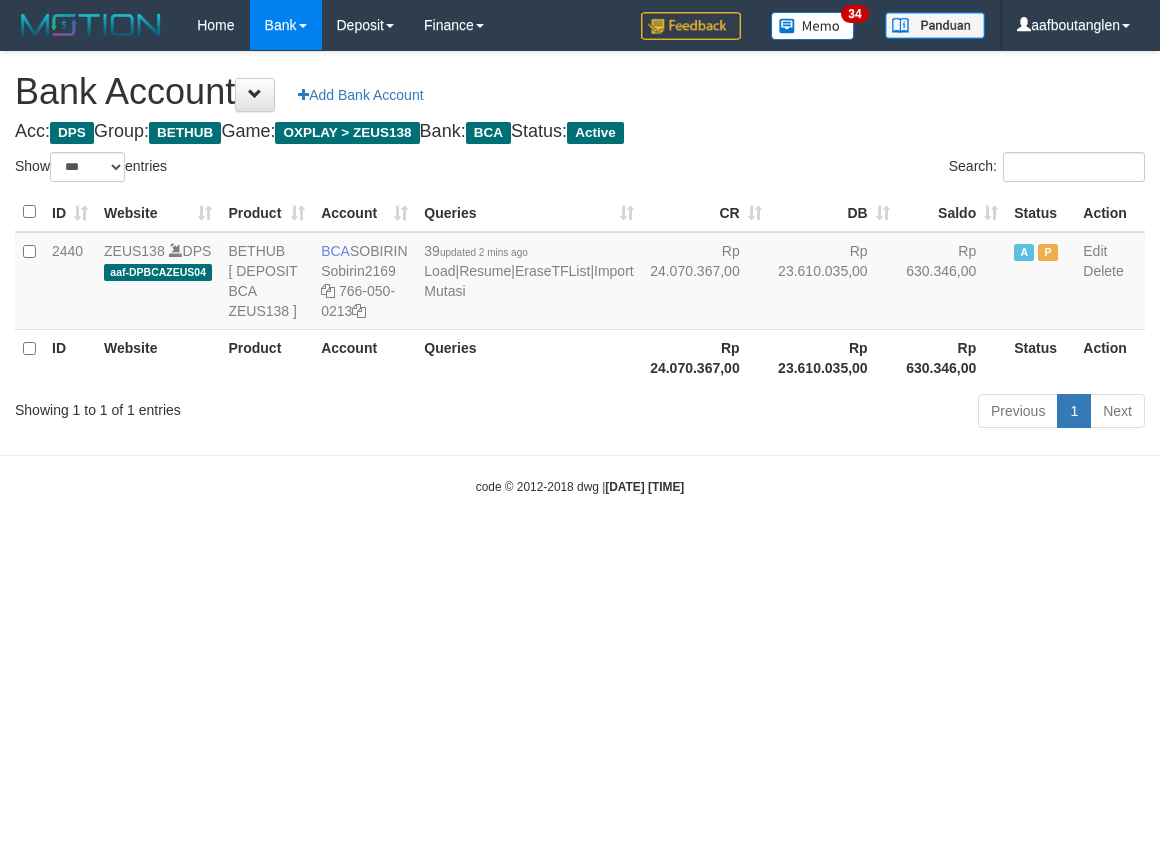 select on "***" 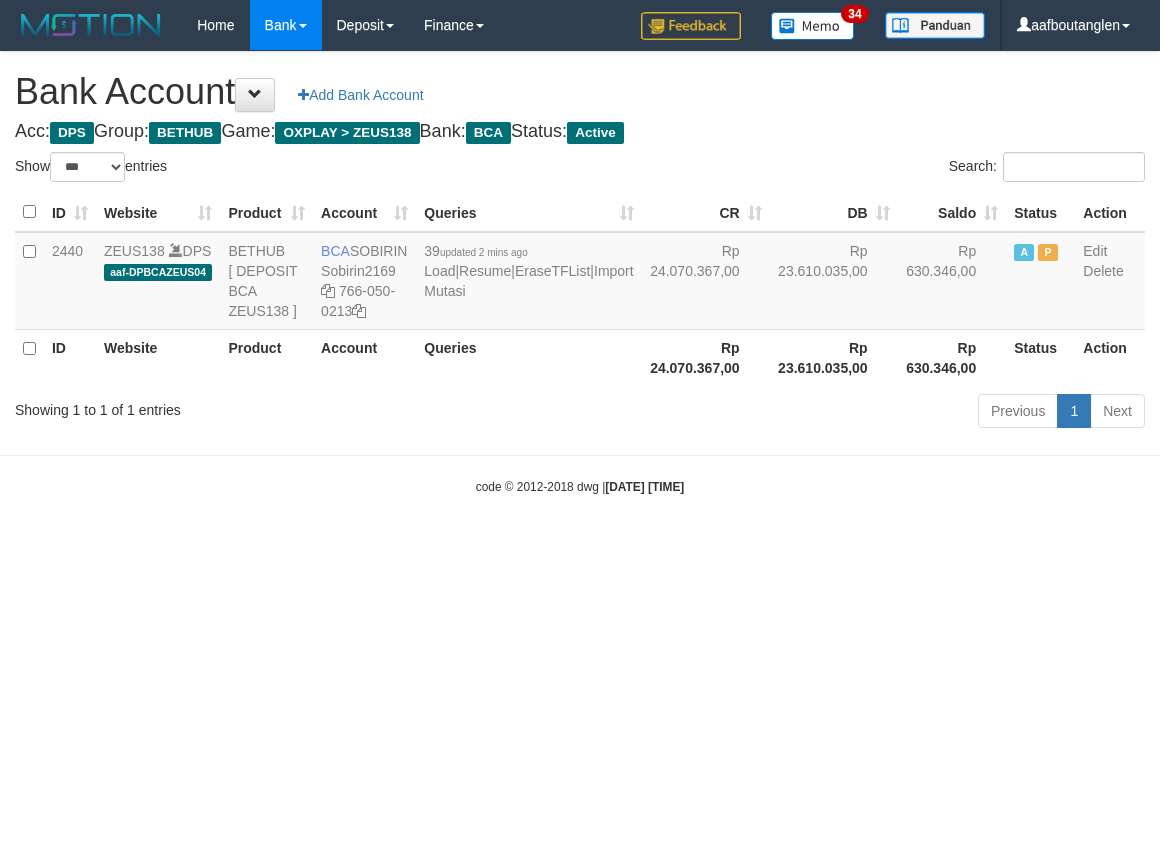 scroll, scrollTop: 0, scrollLeft: 0, axis: both 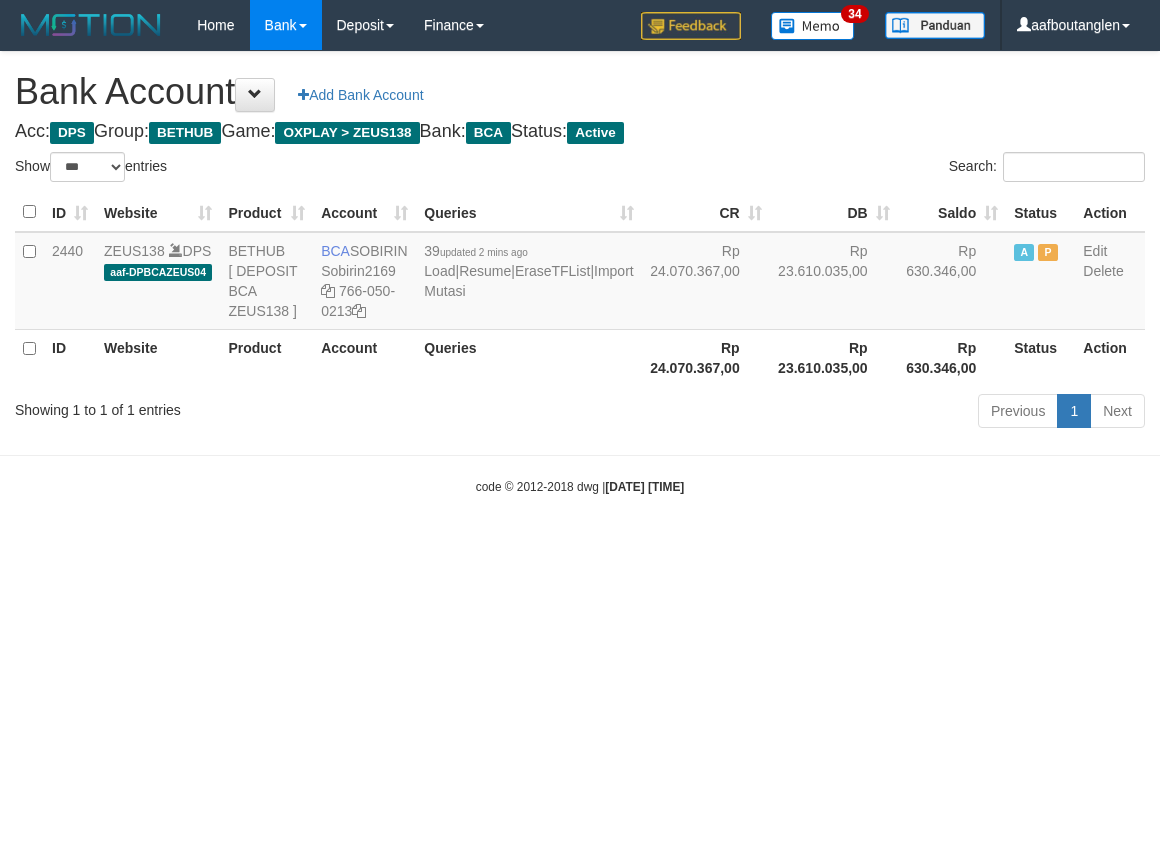 select on "***" 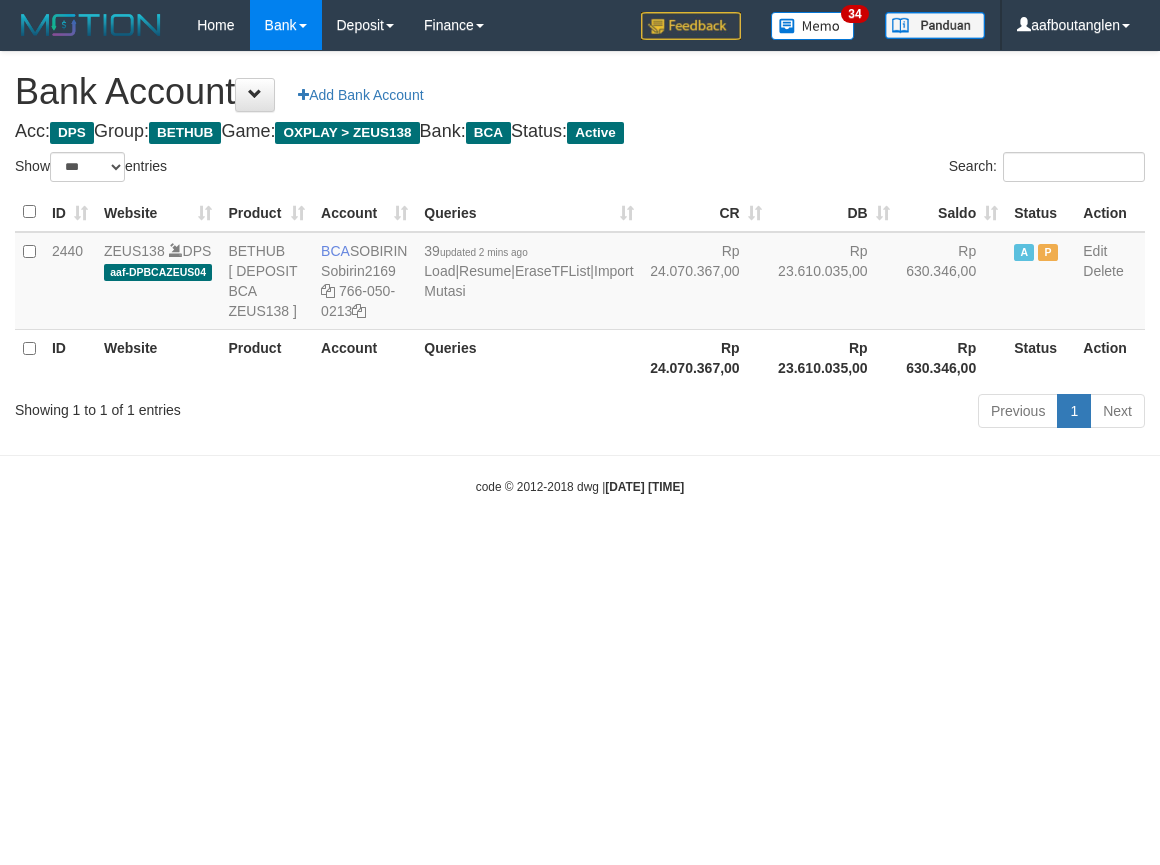 scroll, scrollTop: 0, scrollLeft: 0, axis: both 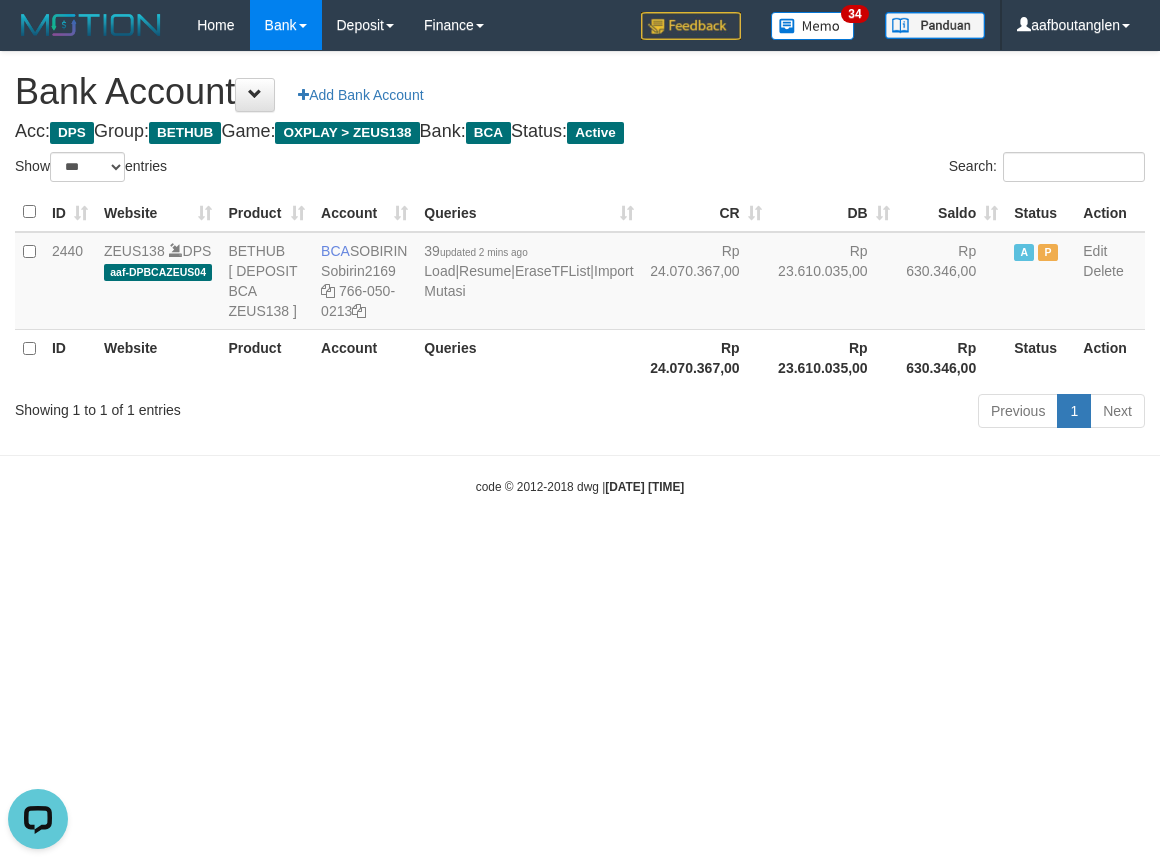 click on "Toggle navigation
Home
Bank
Account List
Deposit
DPS List
History
Note DPS
Finance
Financial Data
aafboutanglen
My Profile
Log Out
34" at bounding box center (580, 273) 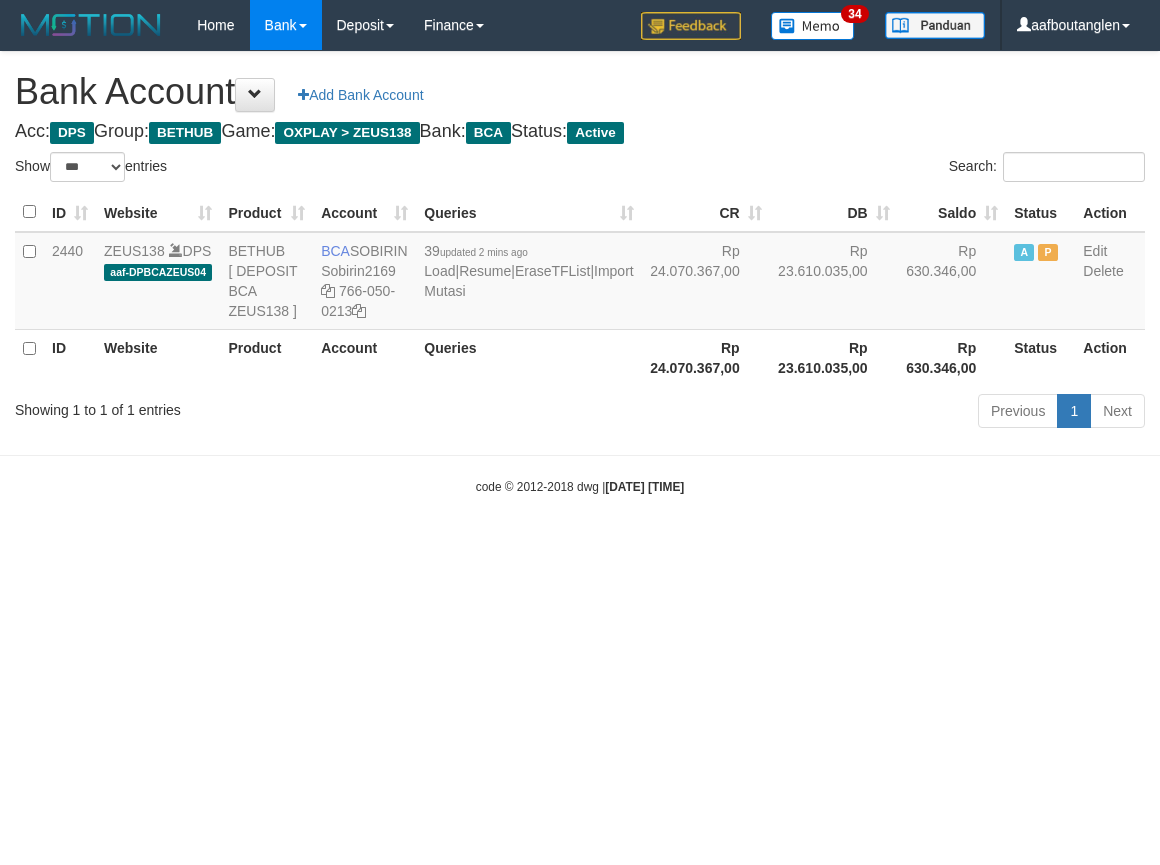 select on "***" 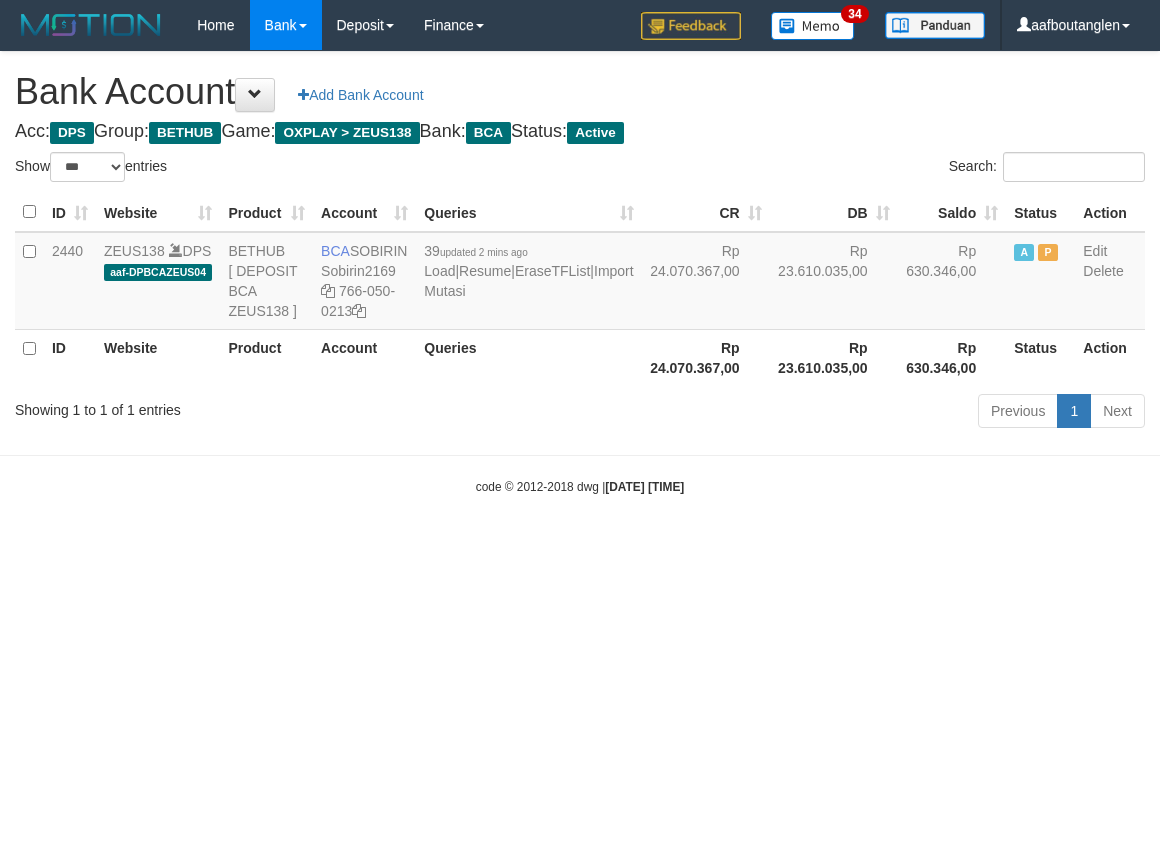 scroll, scrollTop: 0, scrollLeft: 0, axis: both 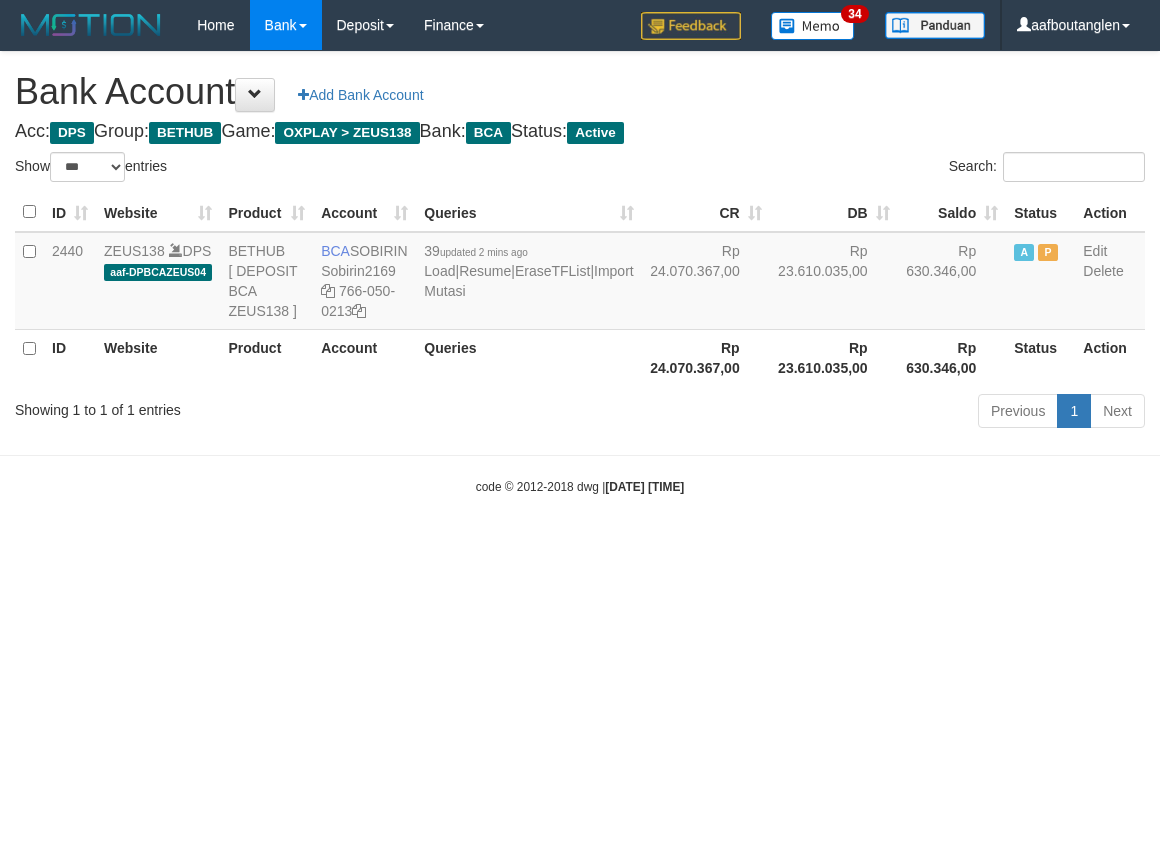 select on "***" 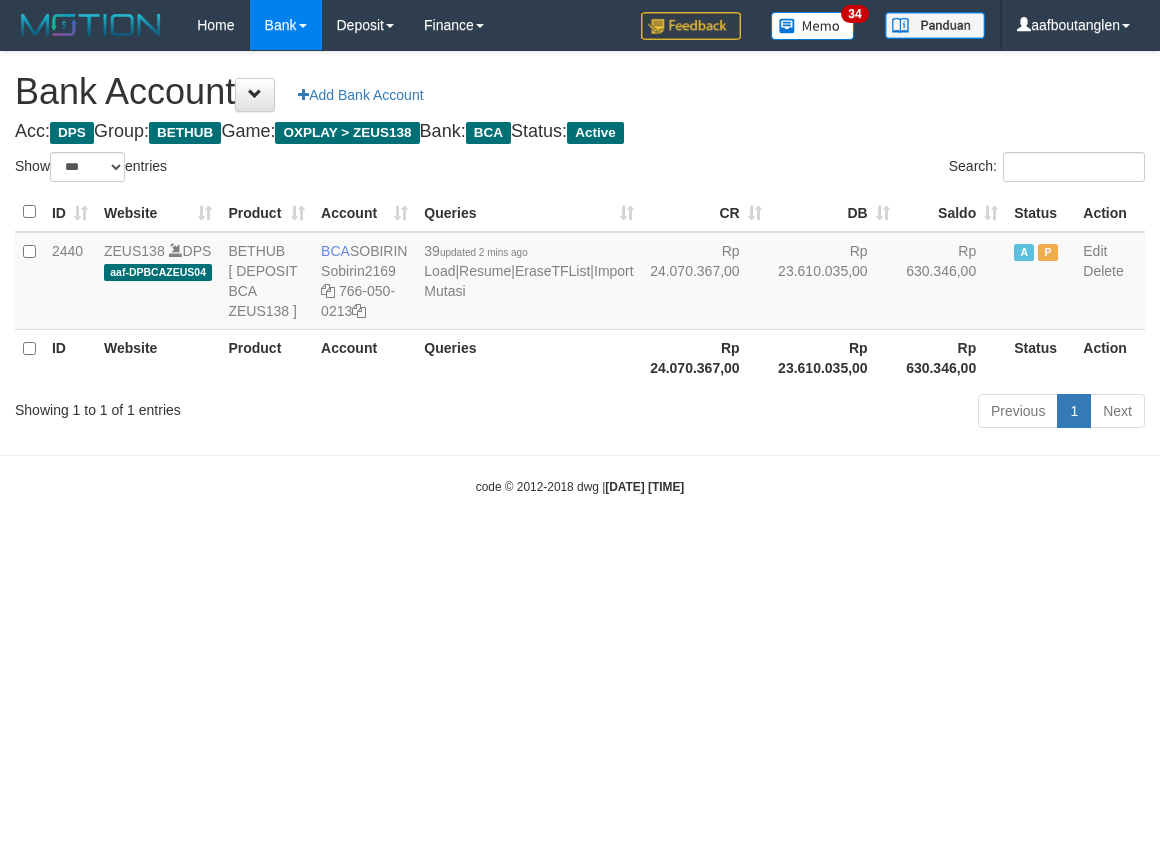 scroll, scrollTop: 0, scrollLeft: 0, axis: both 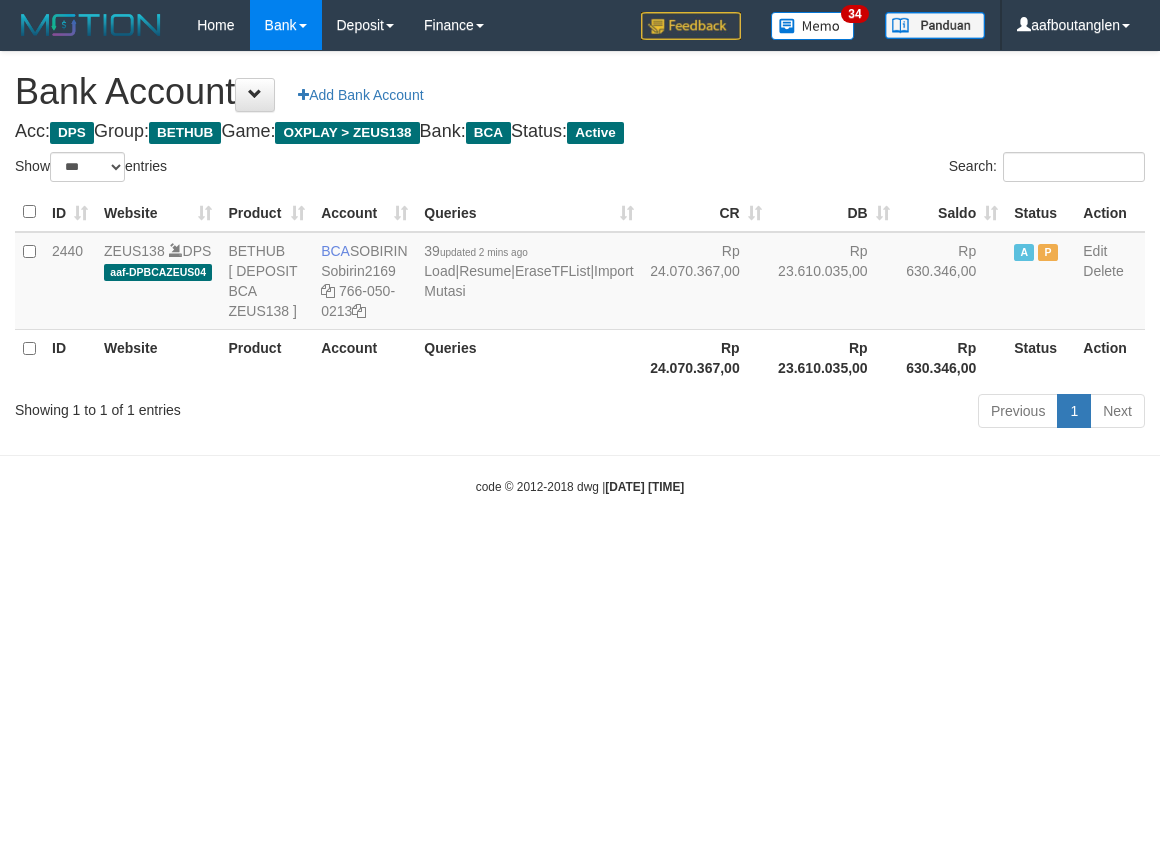 select on "***" 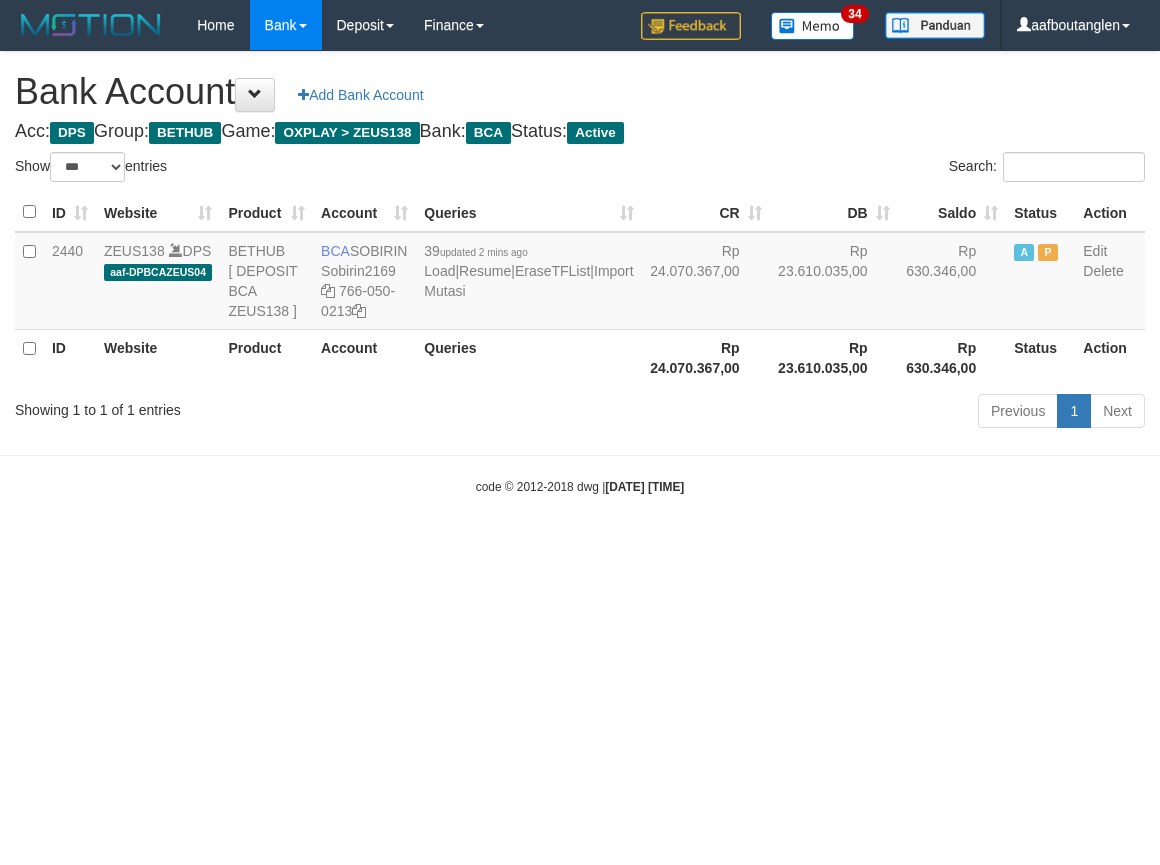 scroll, scrollTop: 0, scrollLeft: 0, axis: both 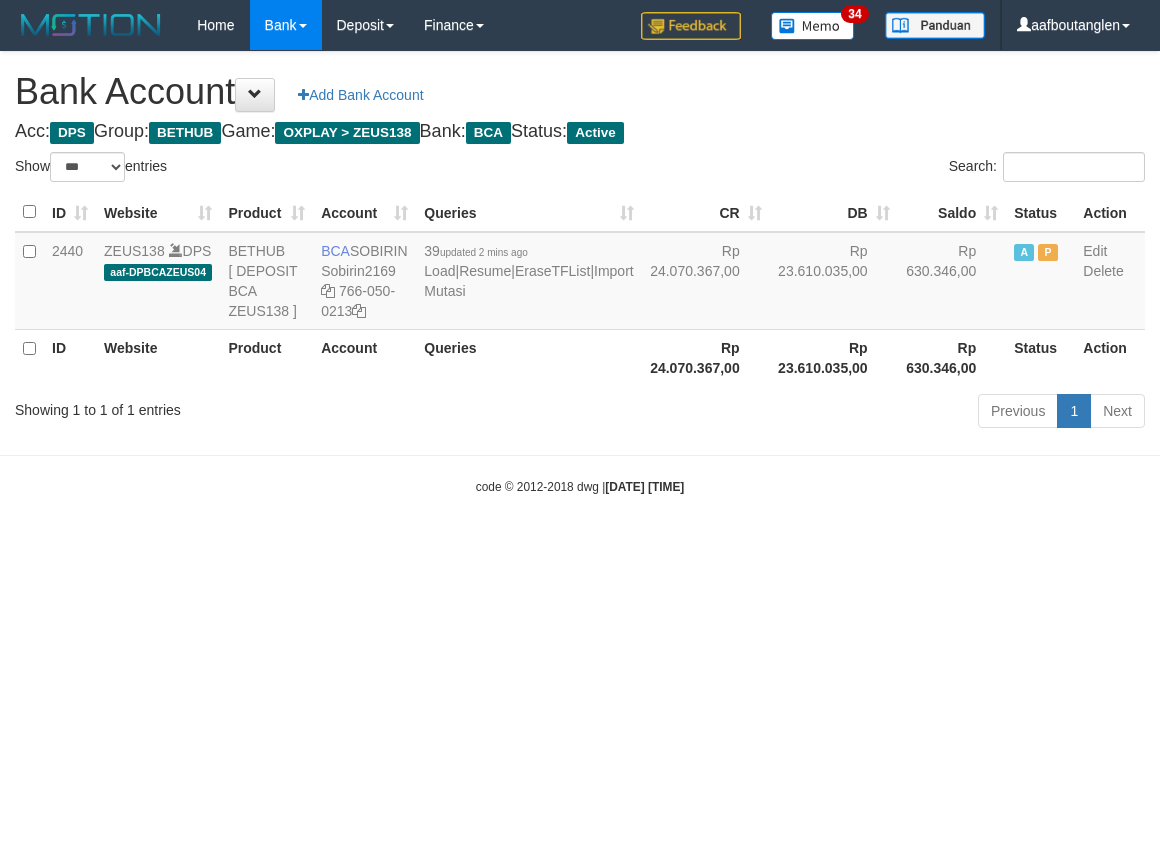 select on "***" 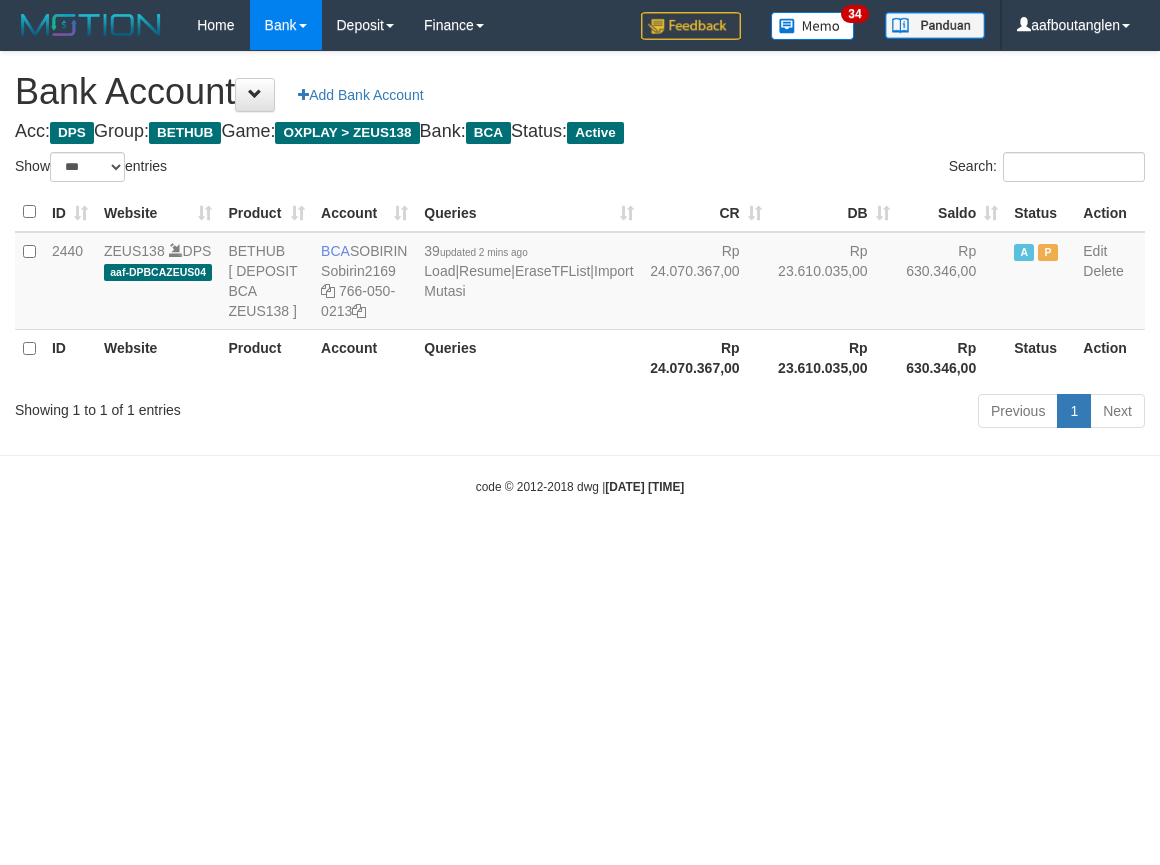 scroll, scrollTop: 0, scrollLeft: 0, axis: both 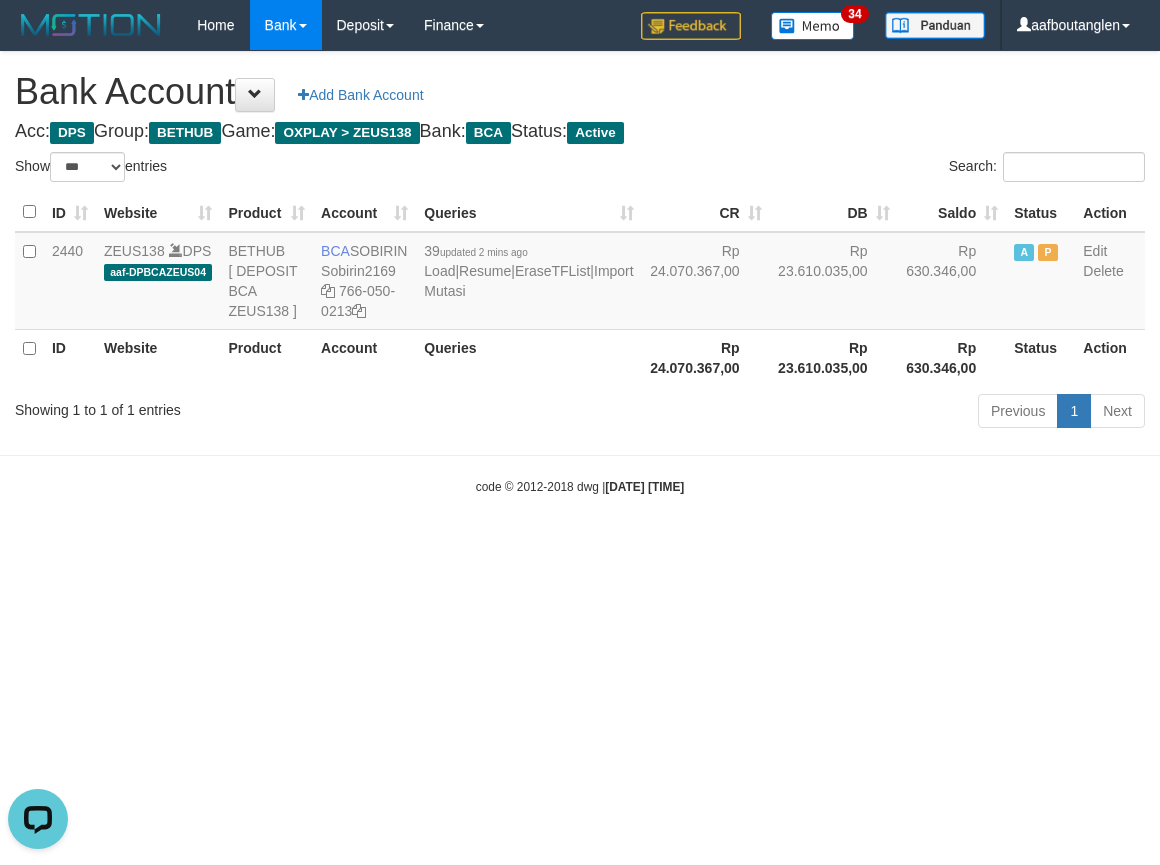 click on "Toggle navigation
Home
Bank
Account List
Deposit
DPS List
History
Note DPS
Finance
Financial Data
aafboutanglen
My Profile
Log Out
34" at bounding box center (580, 273) 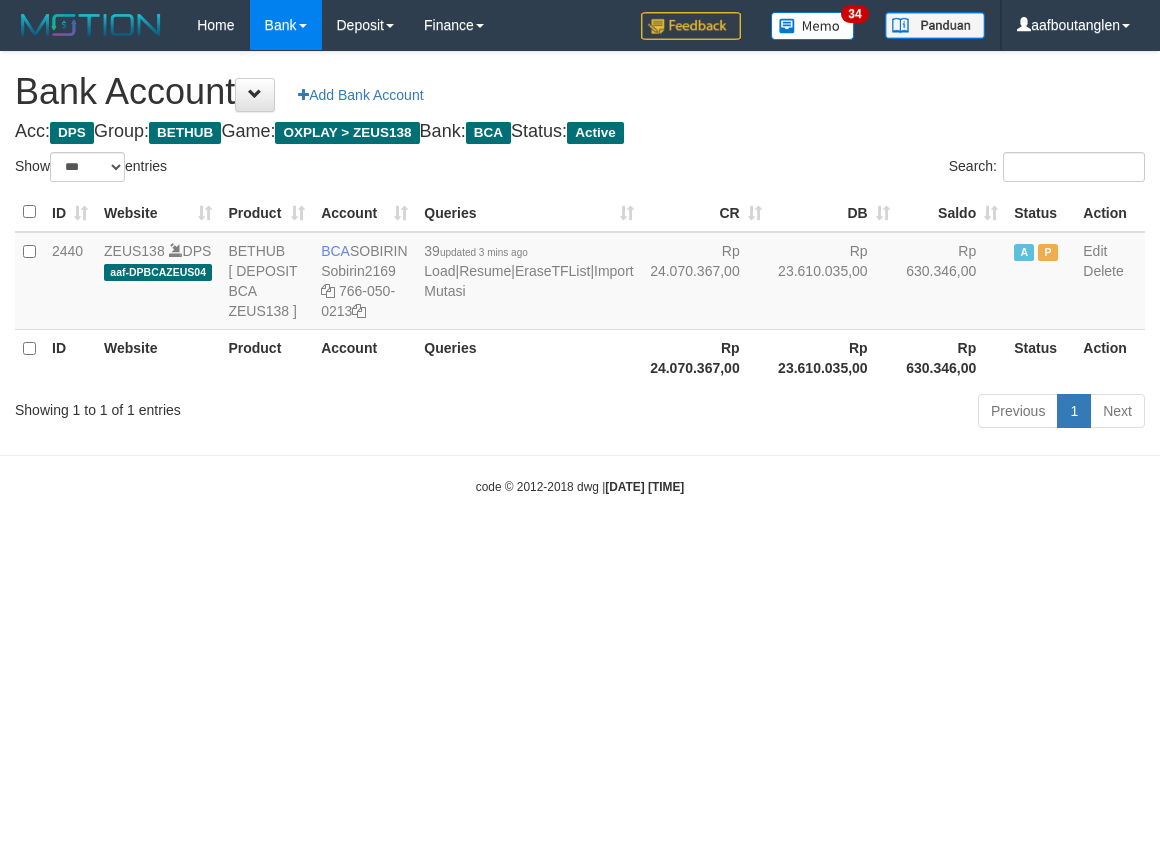 select on "***" 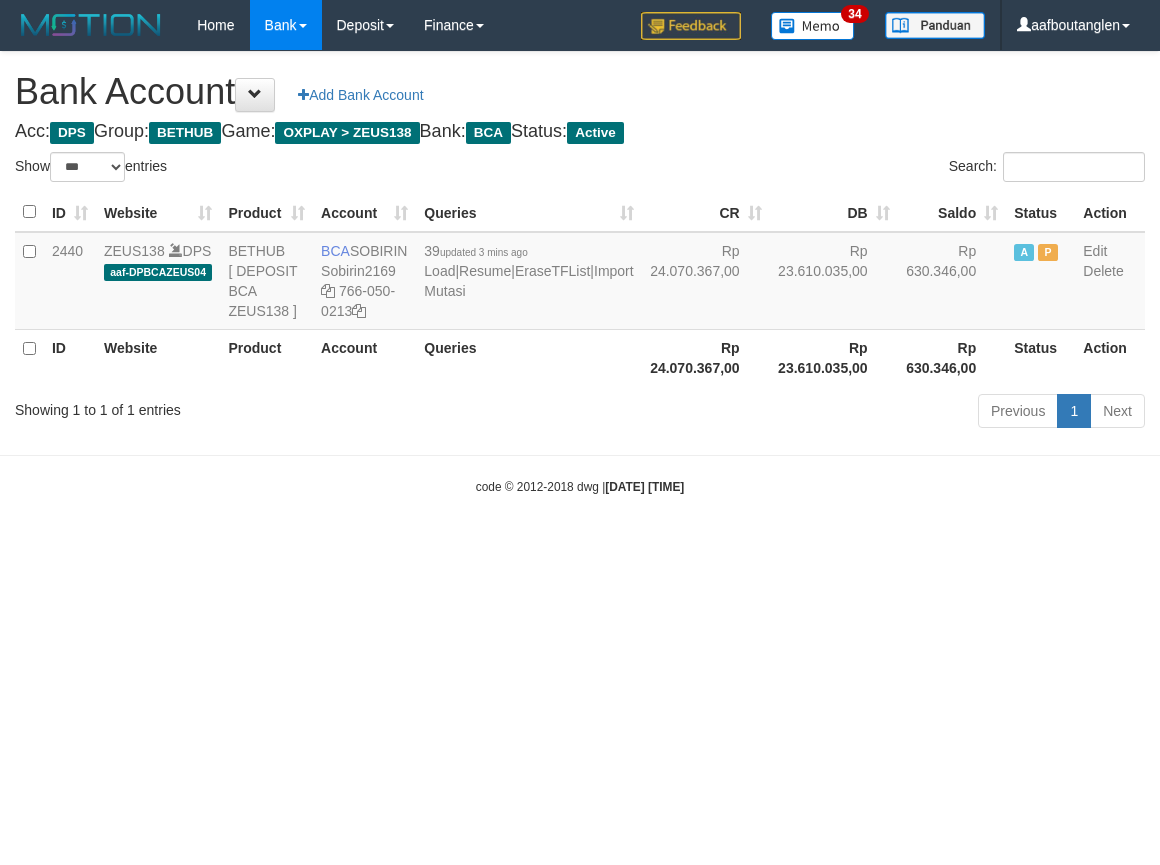 scroll, scrollTop: 0, scrollLeft: 0, axis: both 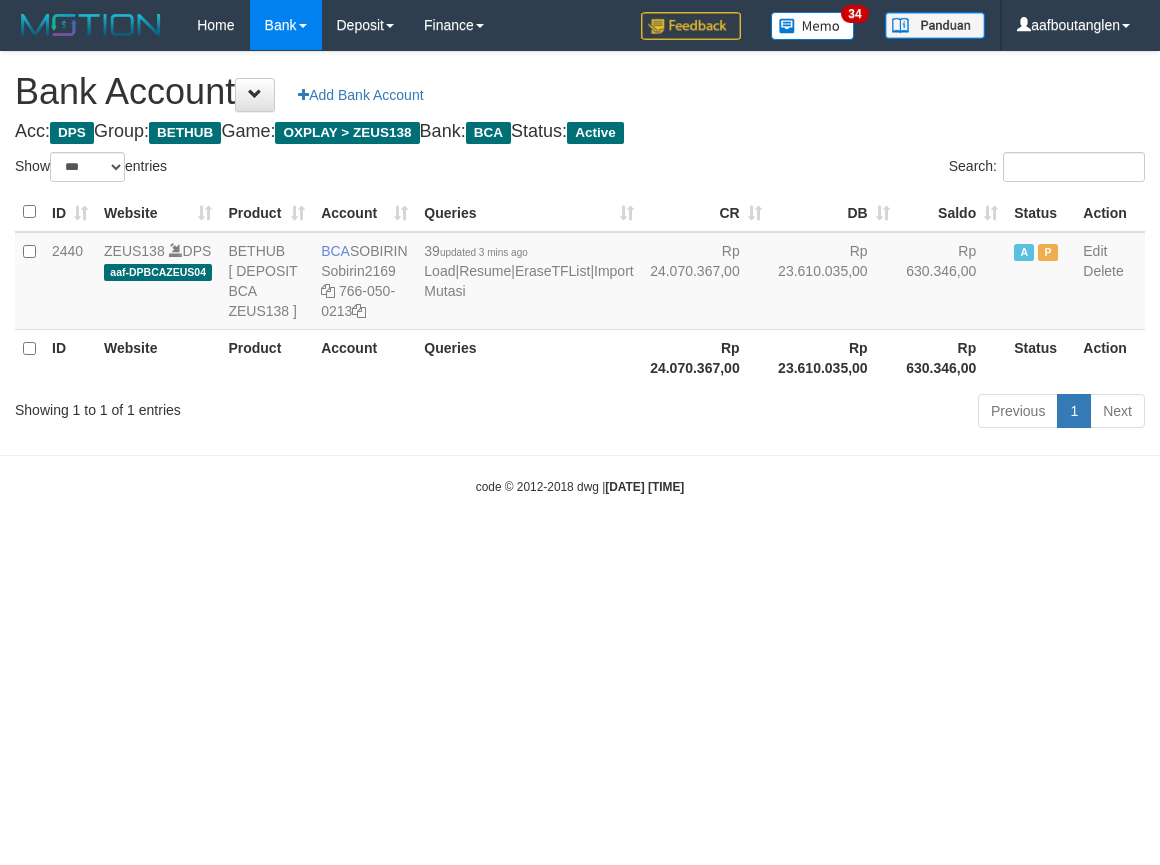 select on "***" 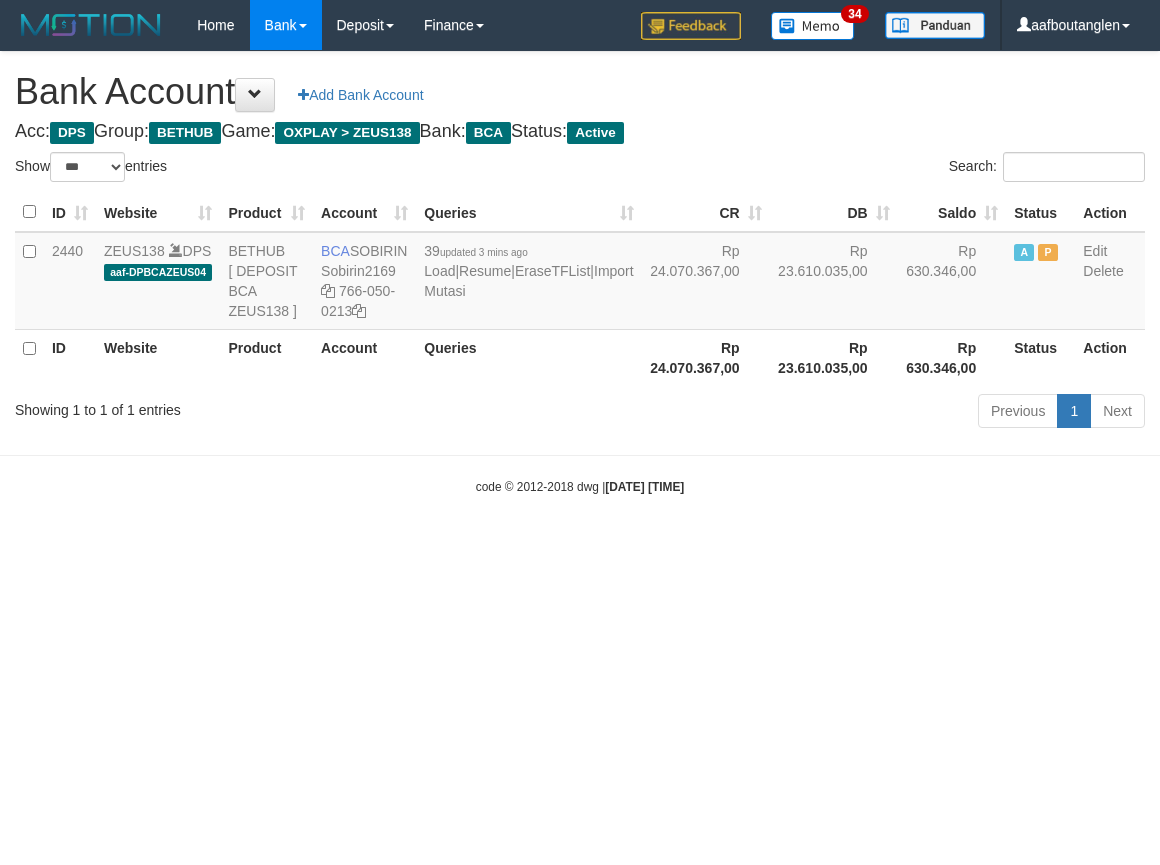 scroll, scrollTop: 0, scrollLeft: 0, axis: both 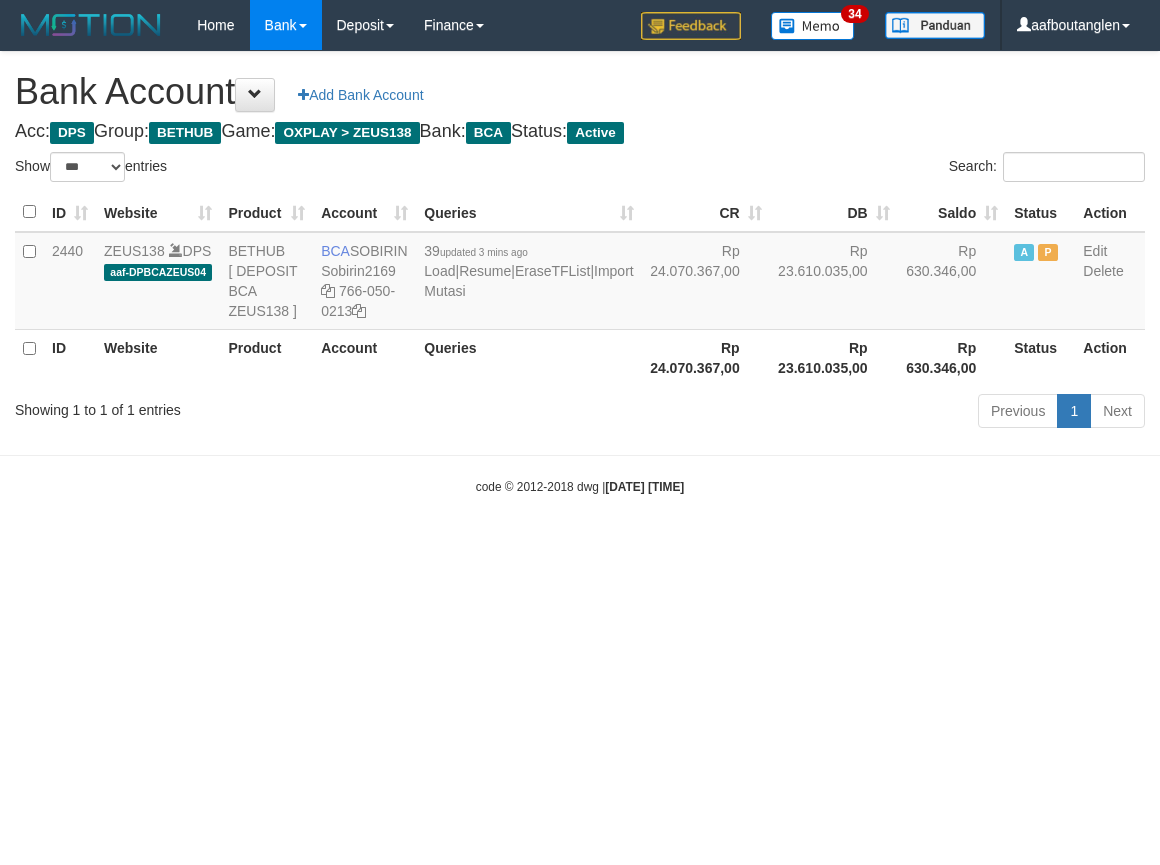 select on "***" 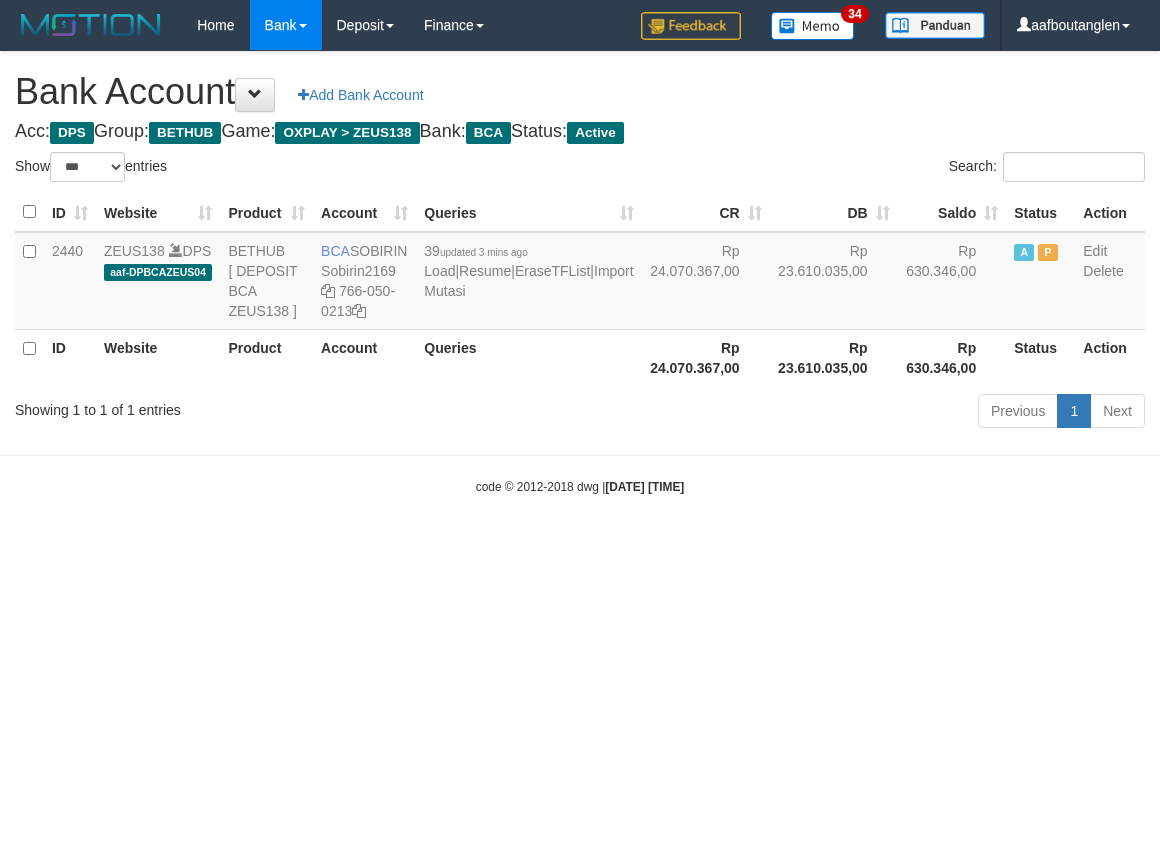 scroll, scrollTop: 0, scrollLeft: 0, axis: both 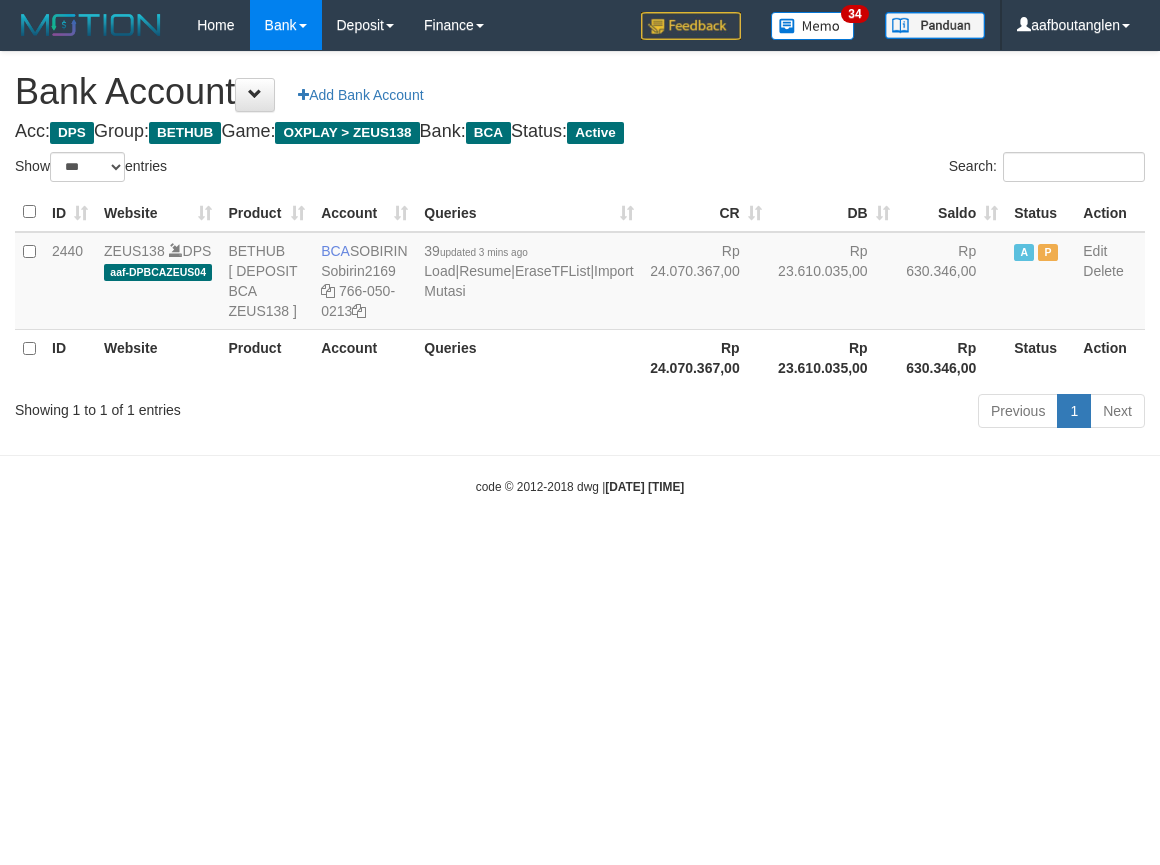select on "***" 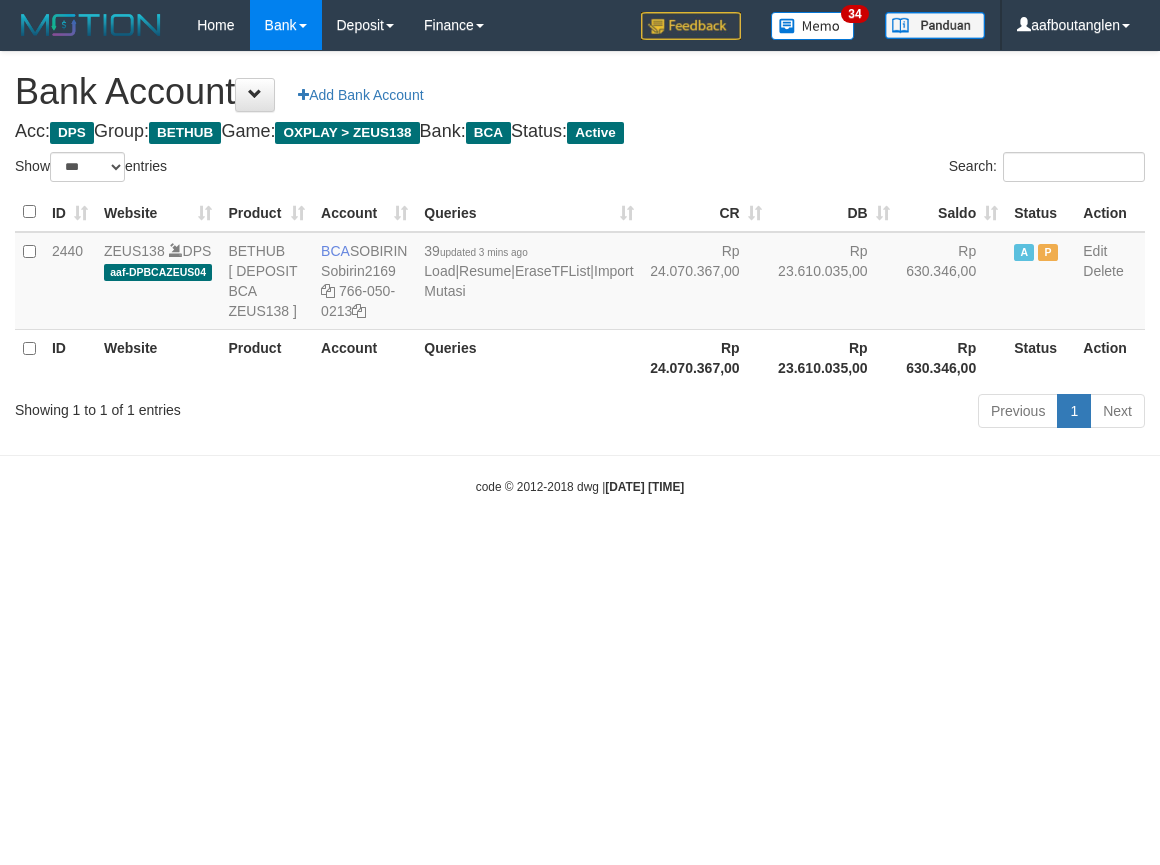 scroll, scrollTop: 0, scrollLeft: 0, axis: both 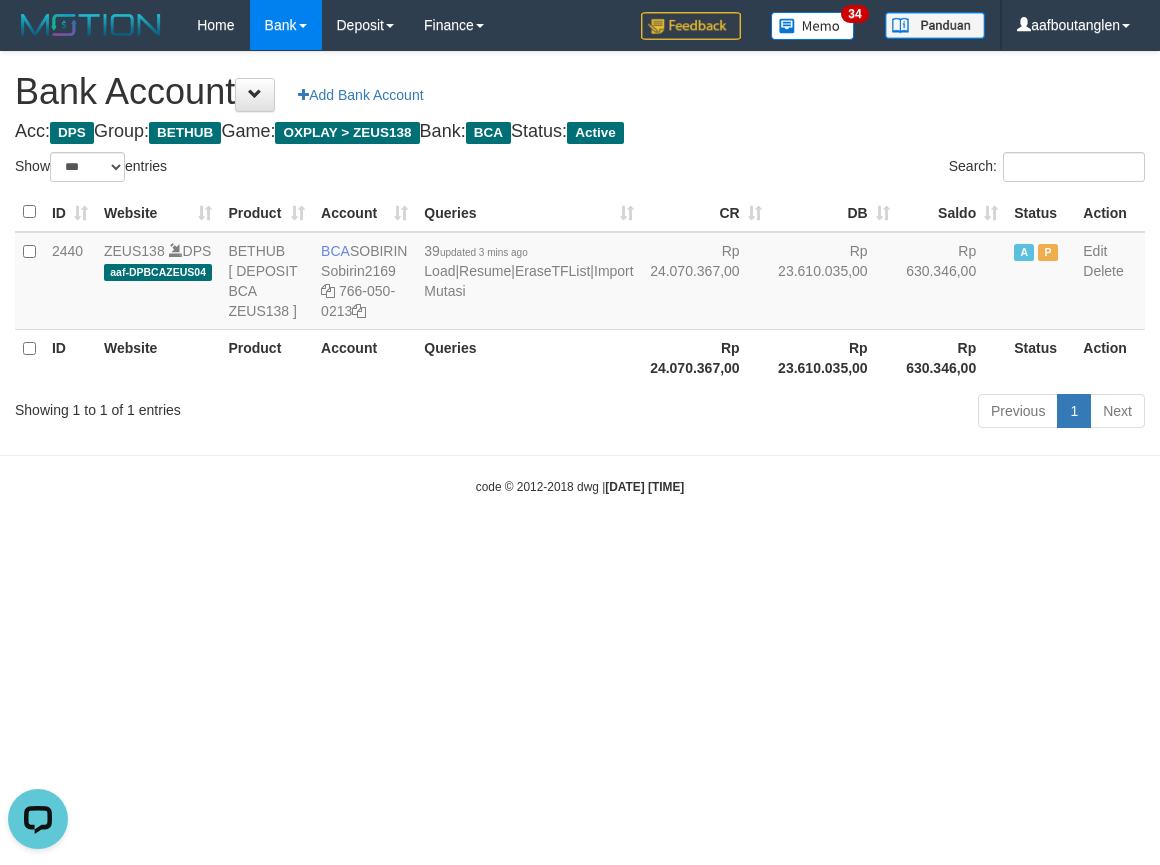click on "code © 2012-2018 dwg |  2025/07/14 03:01:58" at bounding box center [580, 486] 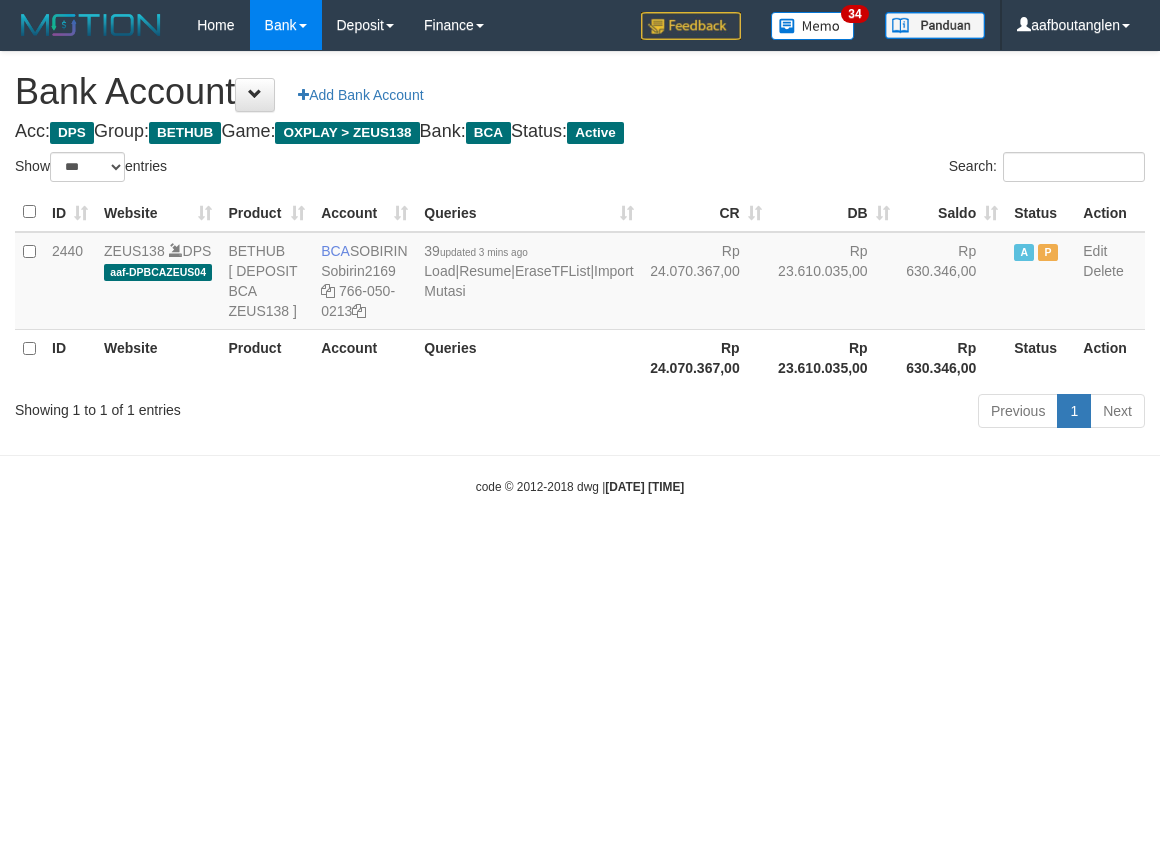 select on "***" 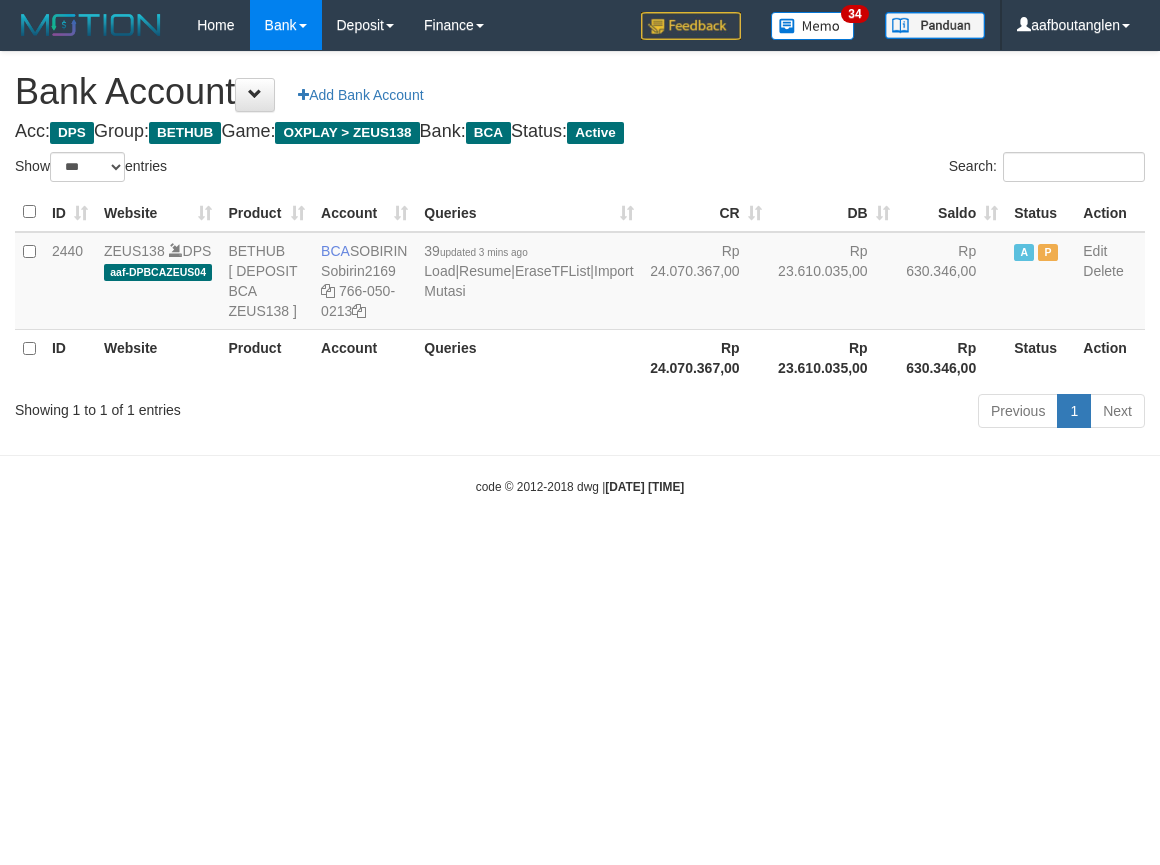 scroll, scrollTop: 0, scrollLeft: 0, axis: both 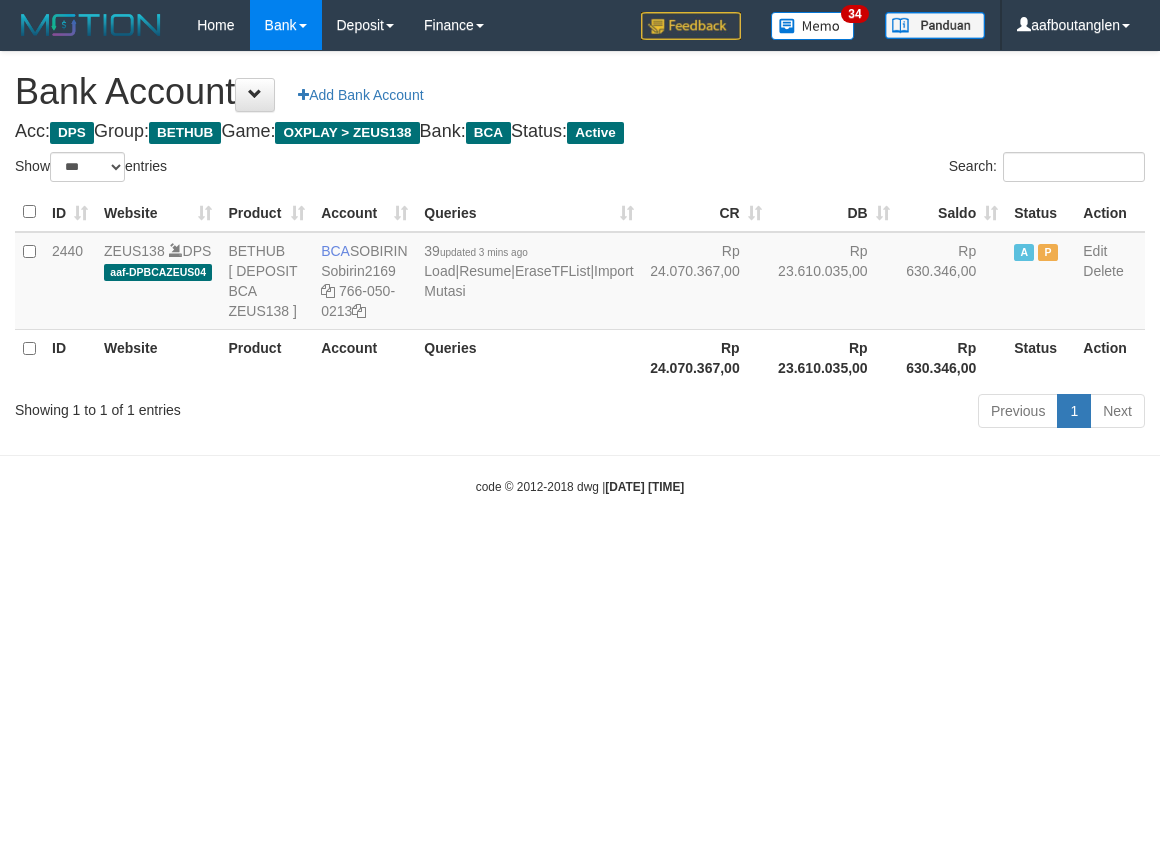 select on "***" 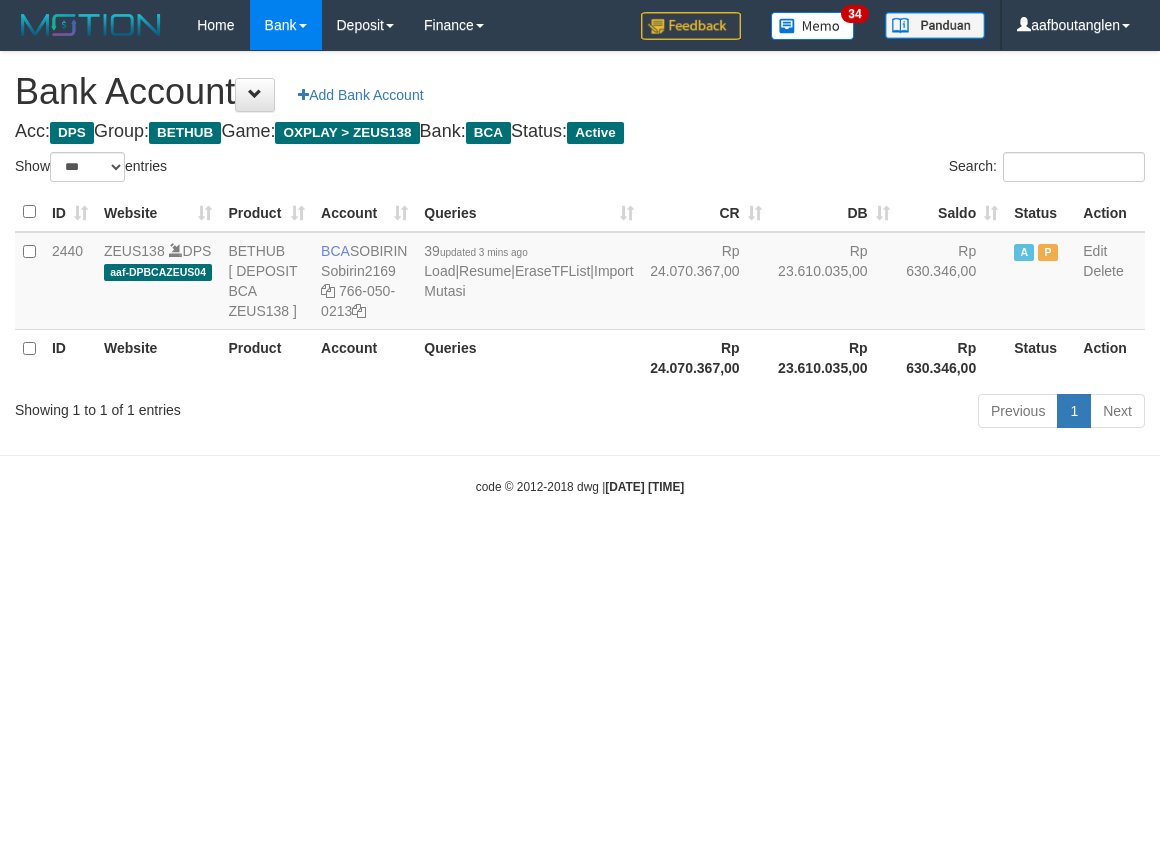 scroll, scrollTop: 0, scrollLeft: 0, axis: both 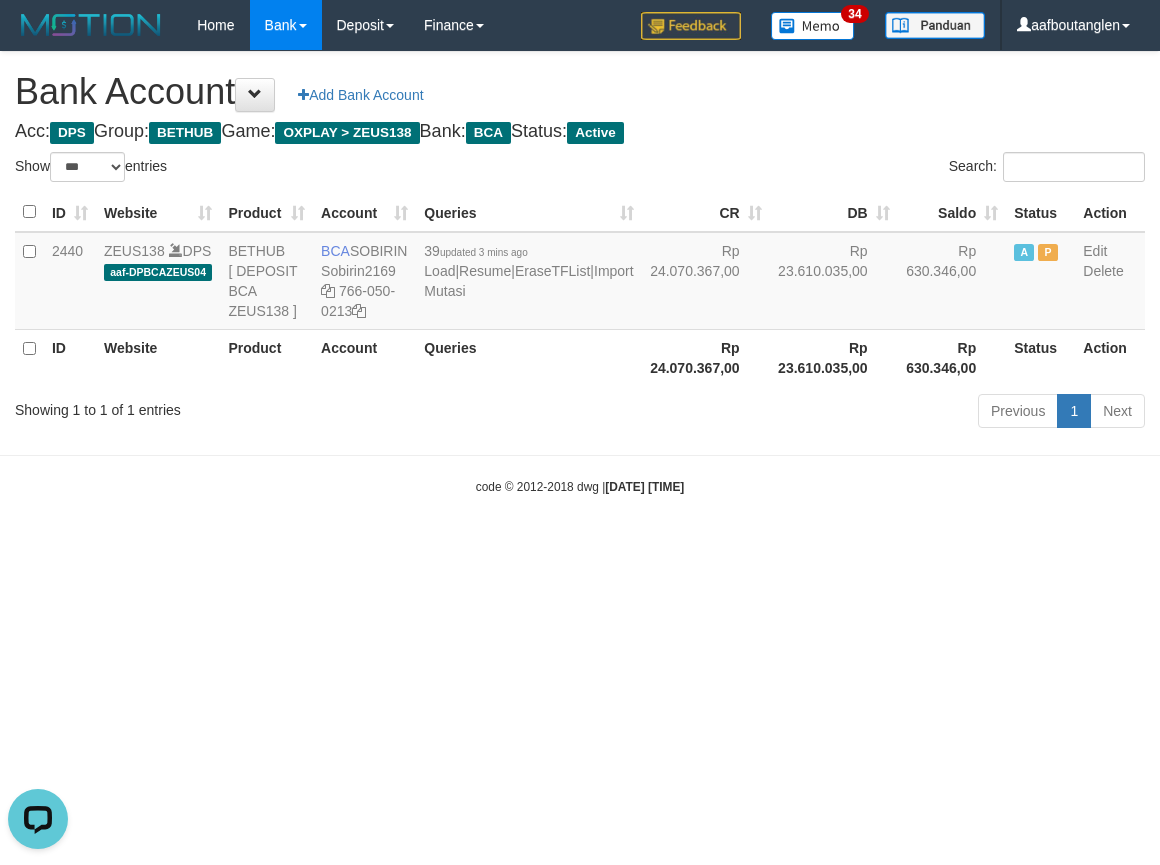 drag, startPoint x: 845, startPoint y: 651, endPoint x: 860, endPoint y: 652, distance: 15.033297 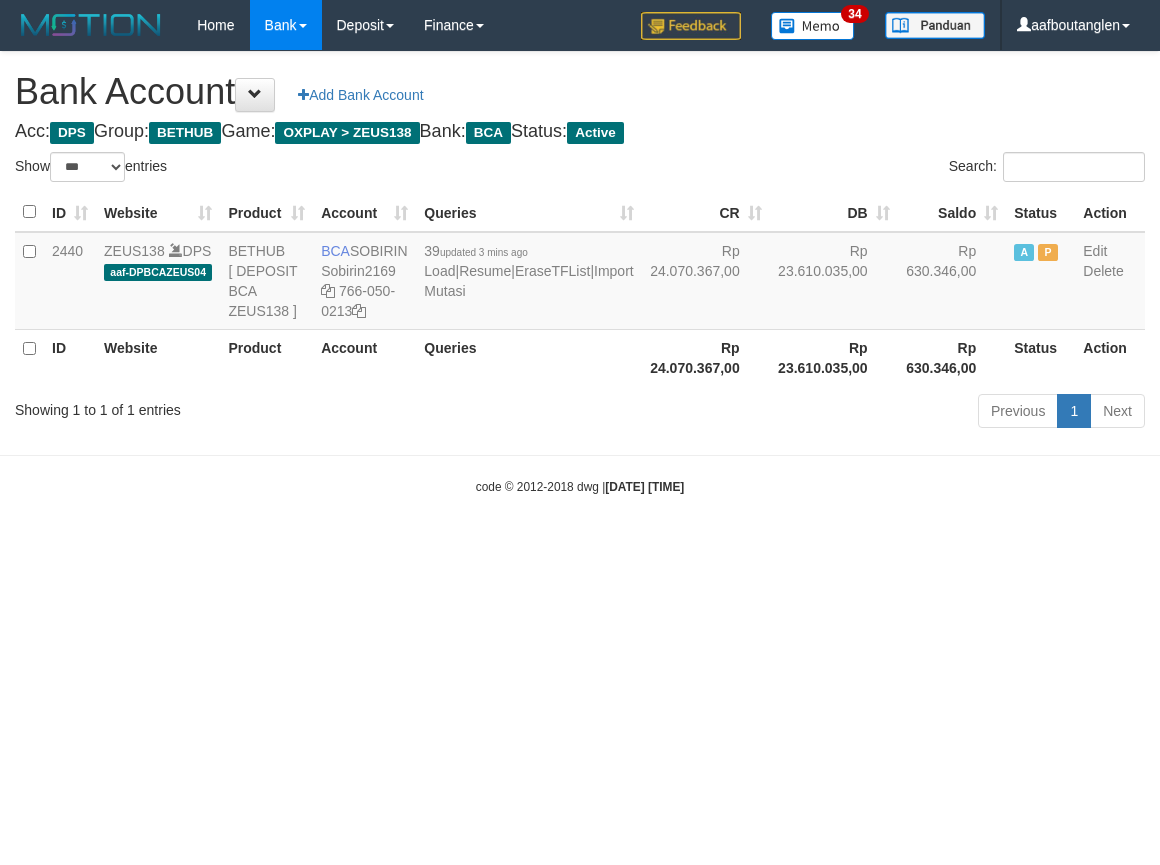 select on "***" 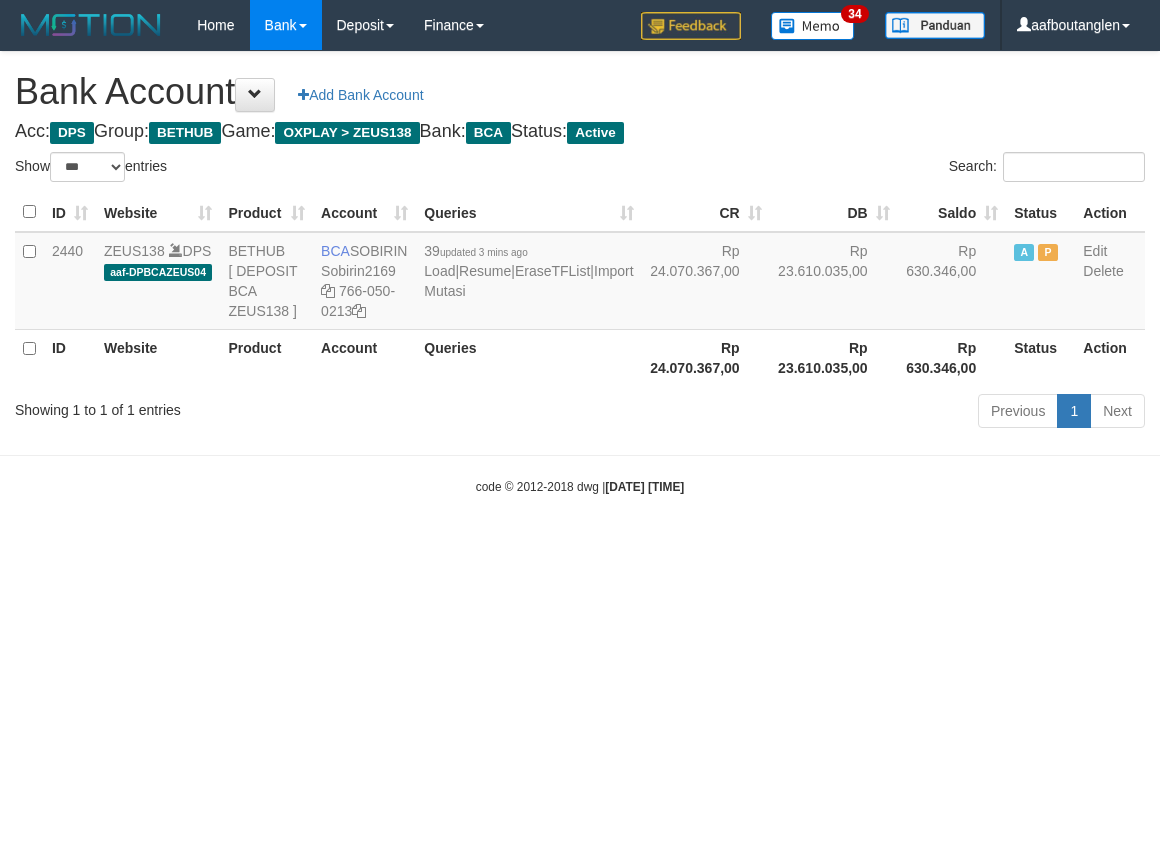 scroll, scrollTop: 0, scrollLeft: 0, axis: both 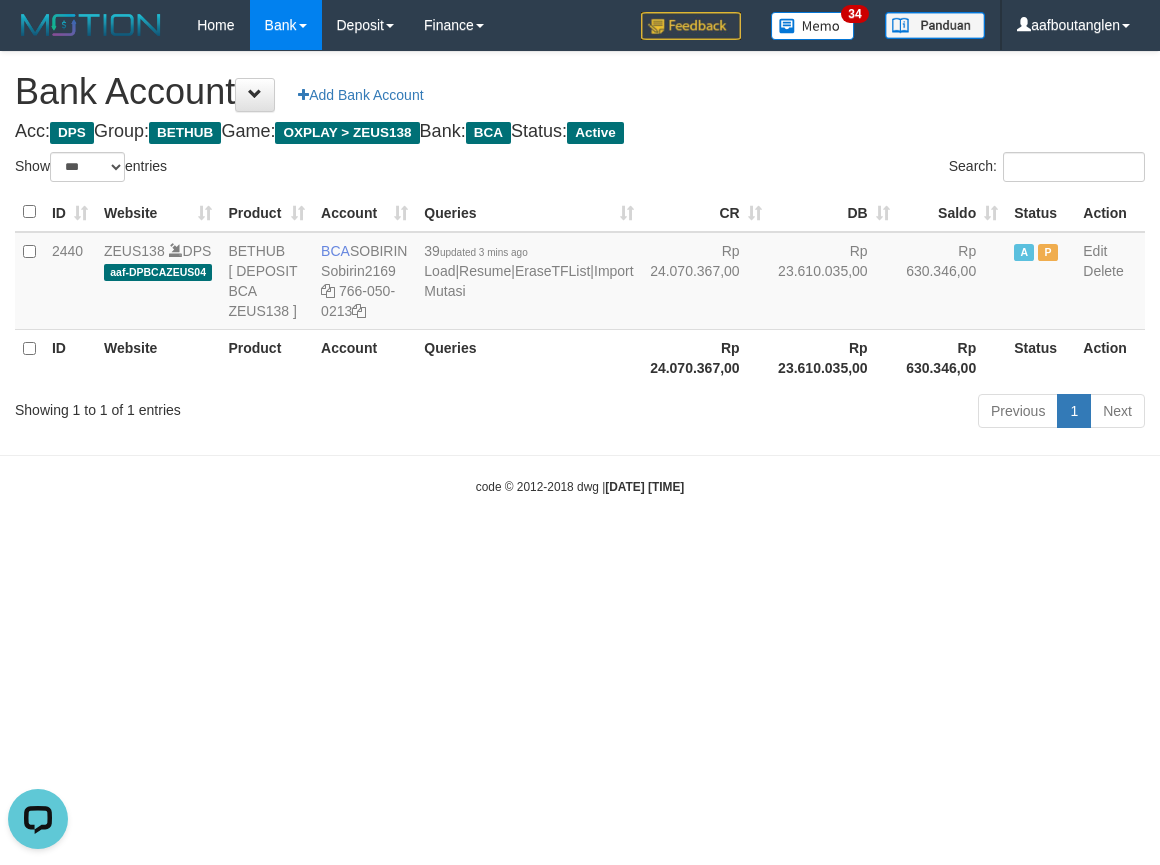 click on "Toggle navigation
Home
Bank
Account List
Deposit
DPS List
History
Note DPS
Finance
Financial Data
aafboutanglen
My Profile
Log Out
34" at bounding box center [580, 273] 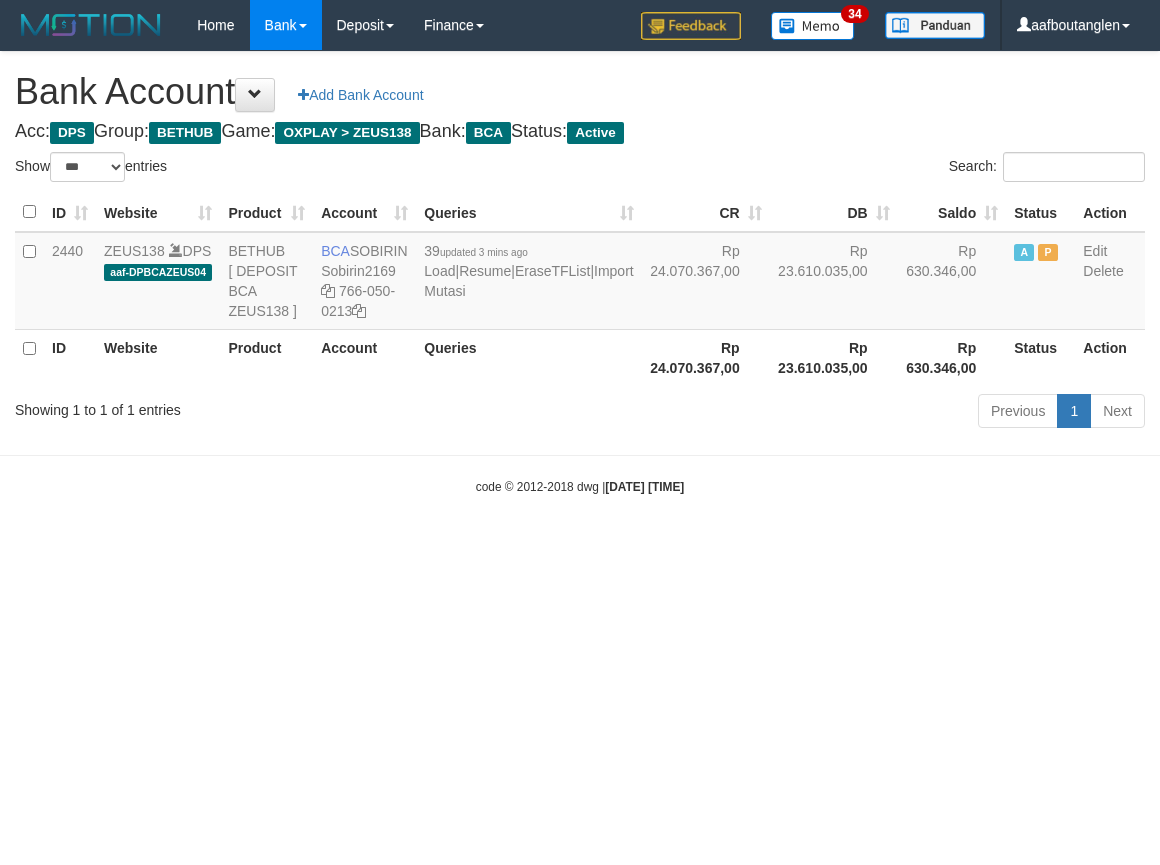 select on "***" 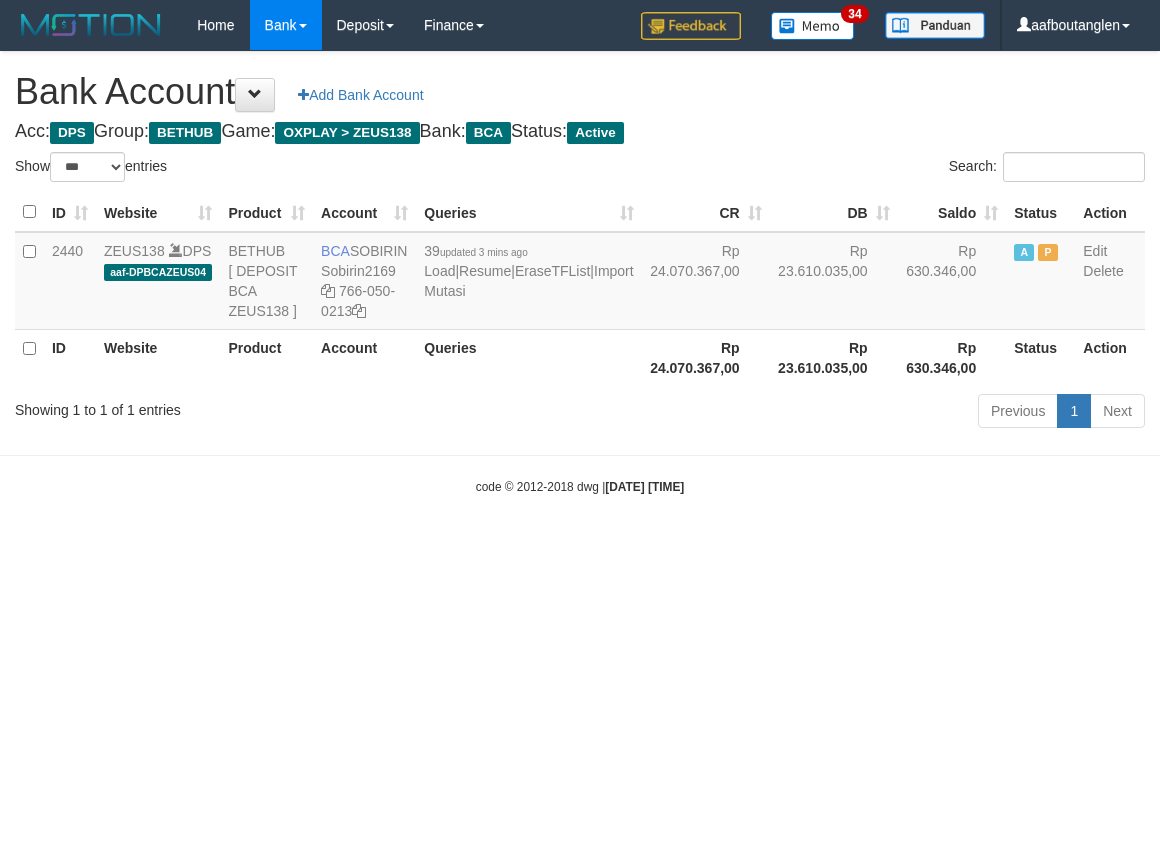 scroll, scrollTop: 0, scrollLeft: 0, axis: both 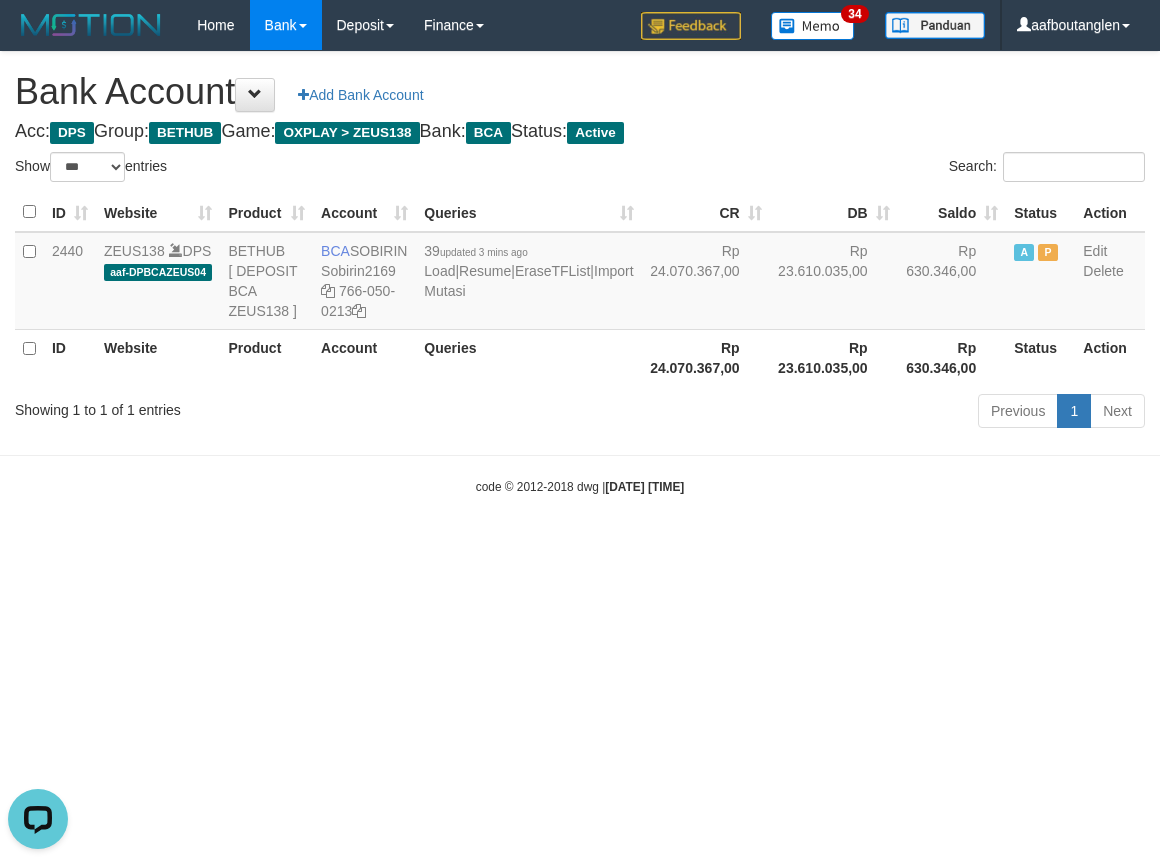 click on "Toggle navigation
Home
Bank
Account List
Deposit
DPS List
History
Note DPS
Finance
Financial Data
aafboutanglen
My Profile
Log Out
34" at bounding box center [580, 273] 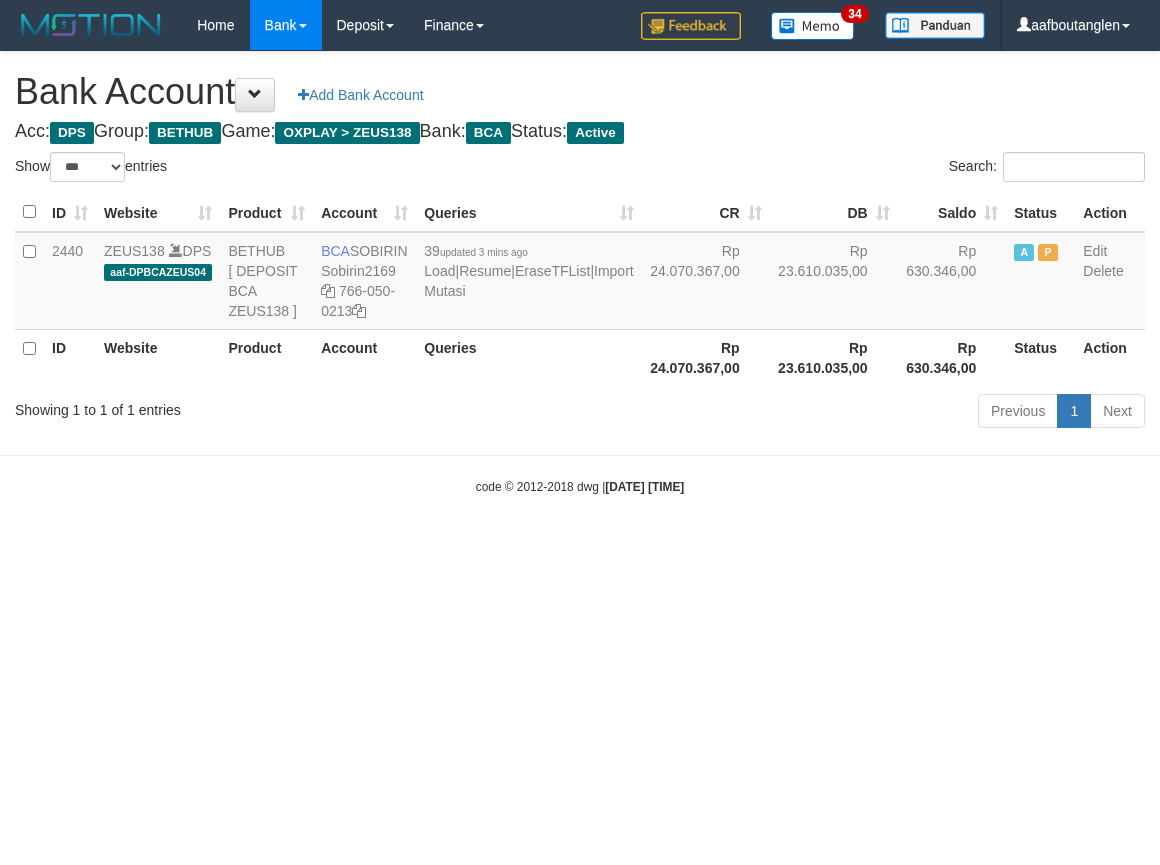 select on "***" 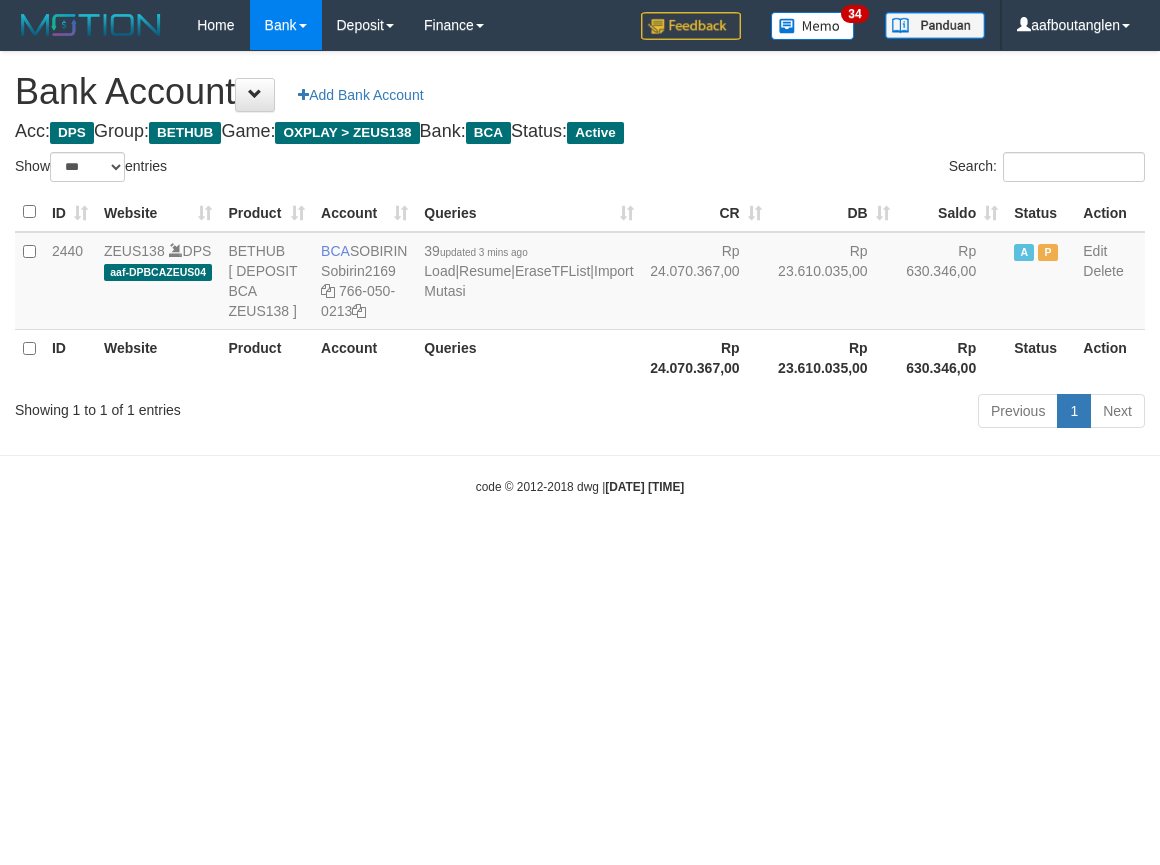 scroll, scrollTop: 0, scrollLeft: 0, axis: both 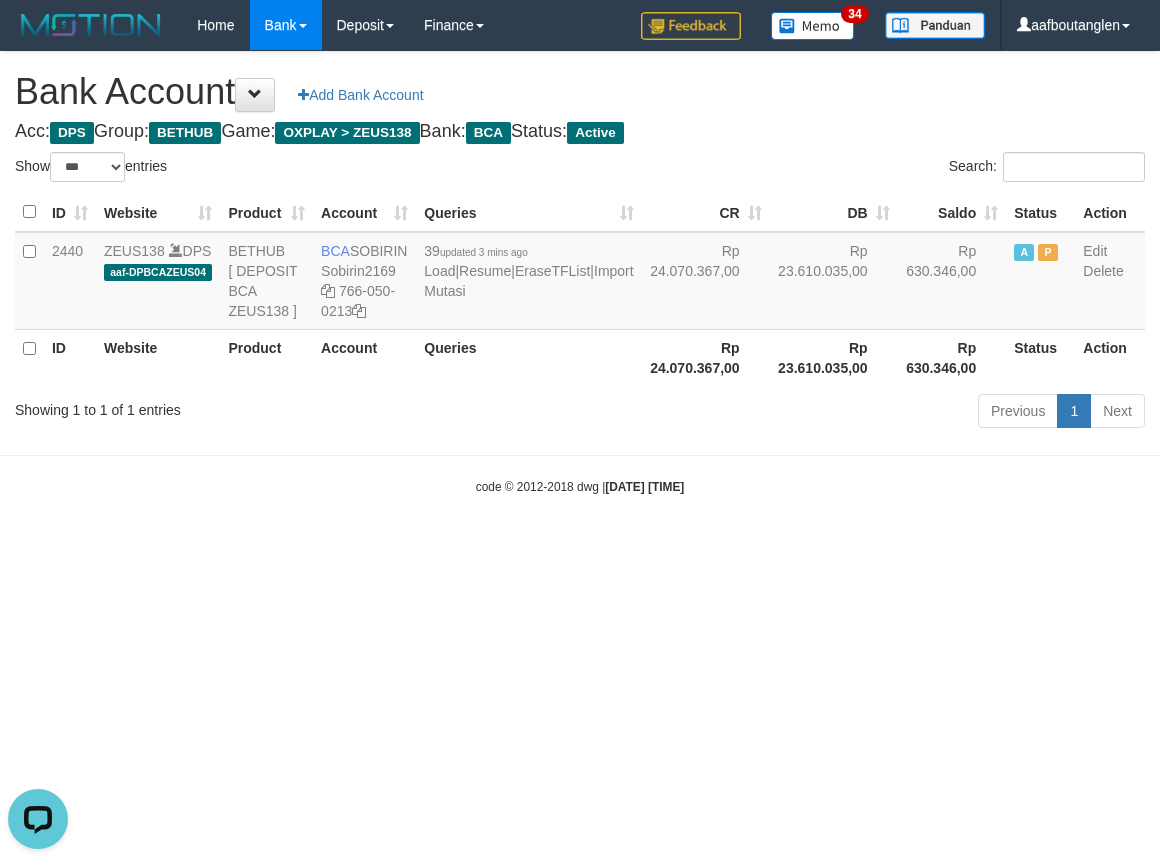 click on "Toggle navigation
Home
Bank
Account List
Deposit
DPS List
History
Note DPS
Finance
Financial Data
aafboutanglen
My Profile
Log Out
34" at bounding box center (580, 273) 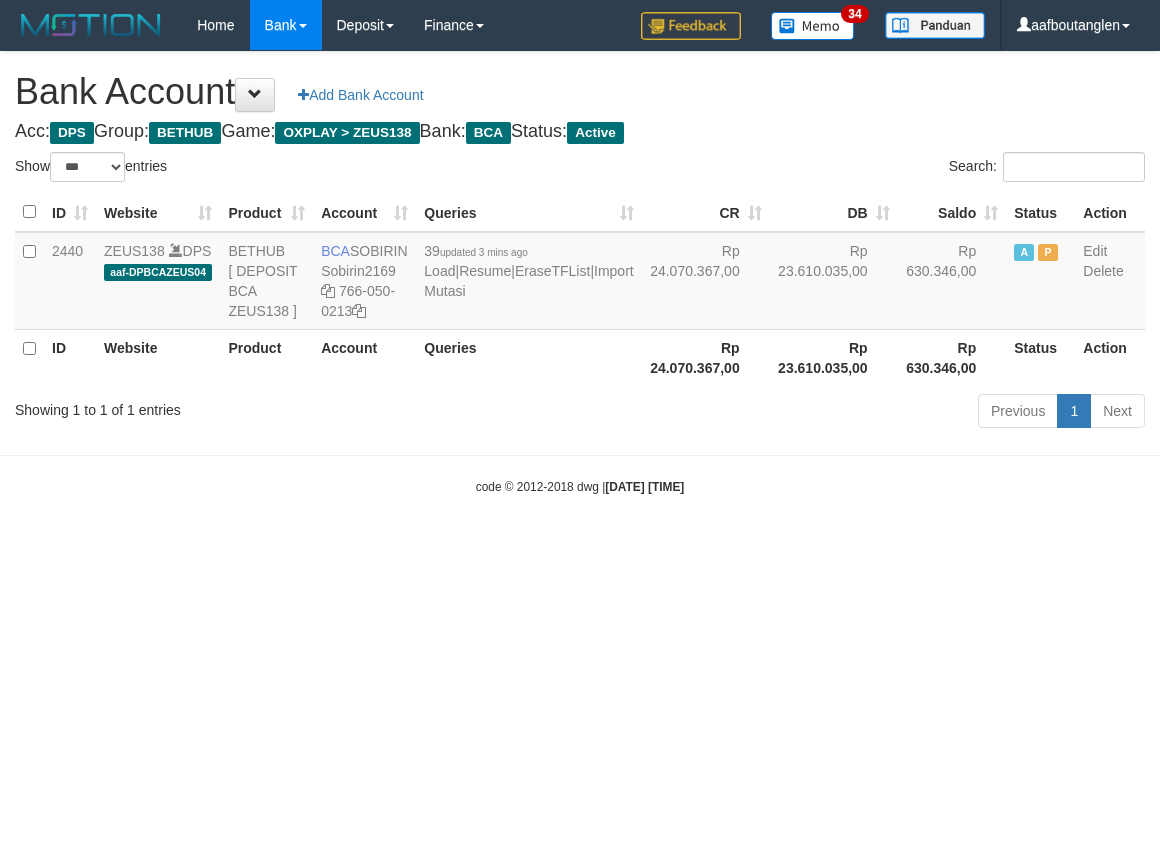 select on "***" 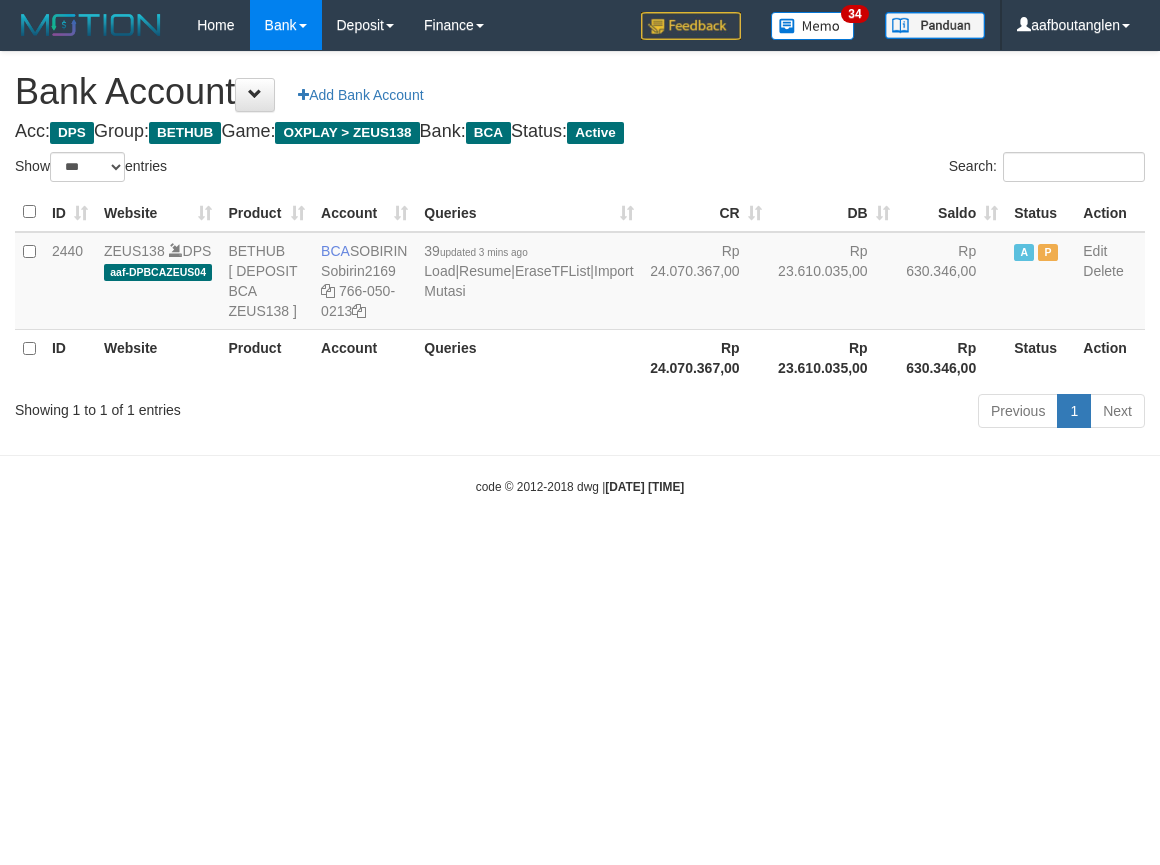 scroll, scrollTop: 0, scrollLeft: 0, axis: both 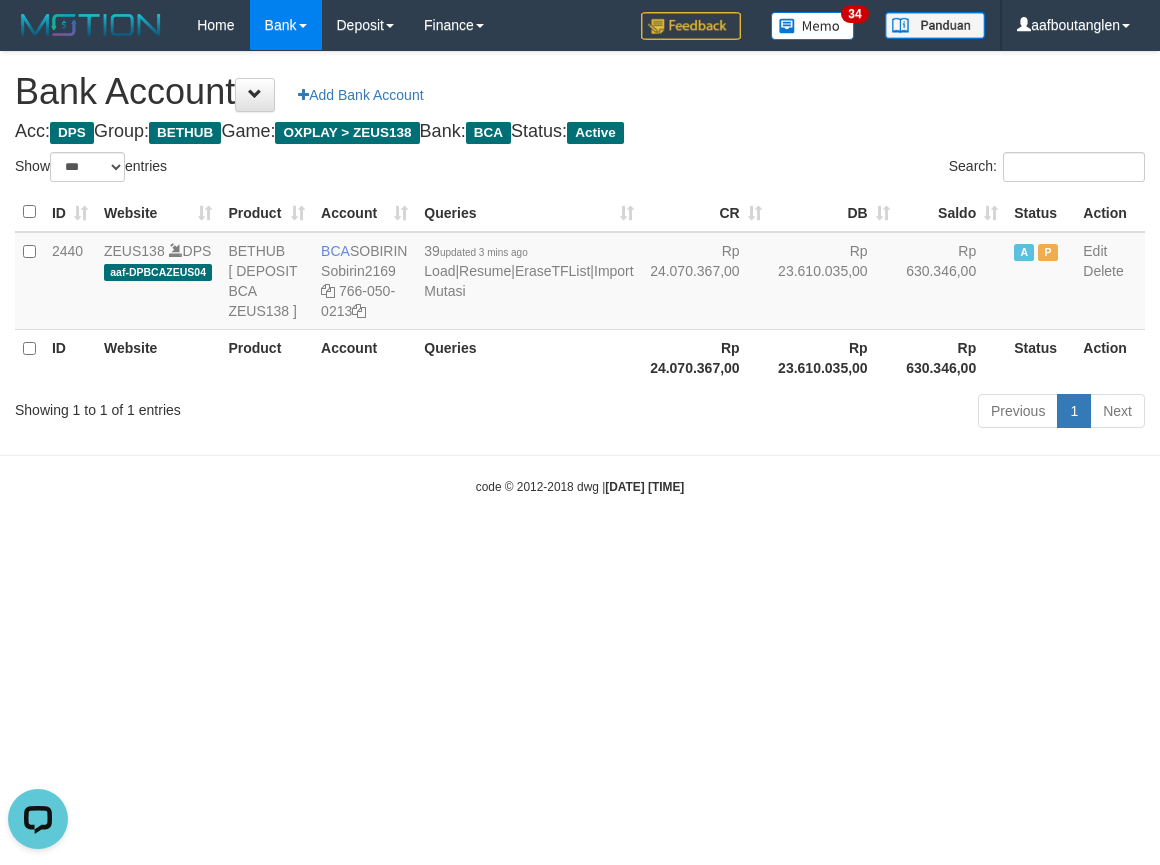 drag, startPoint x: 984, startPoint y: 686, endPoint x: 967, endPoint y: 688, distance: 17.117243 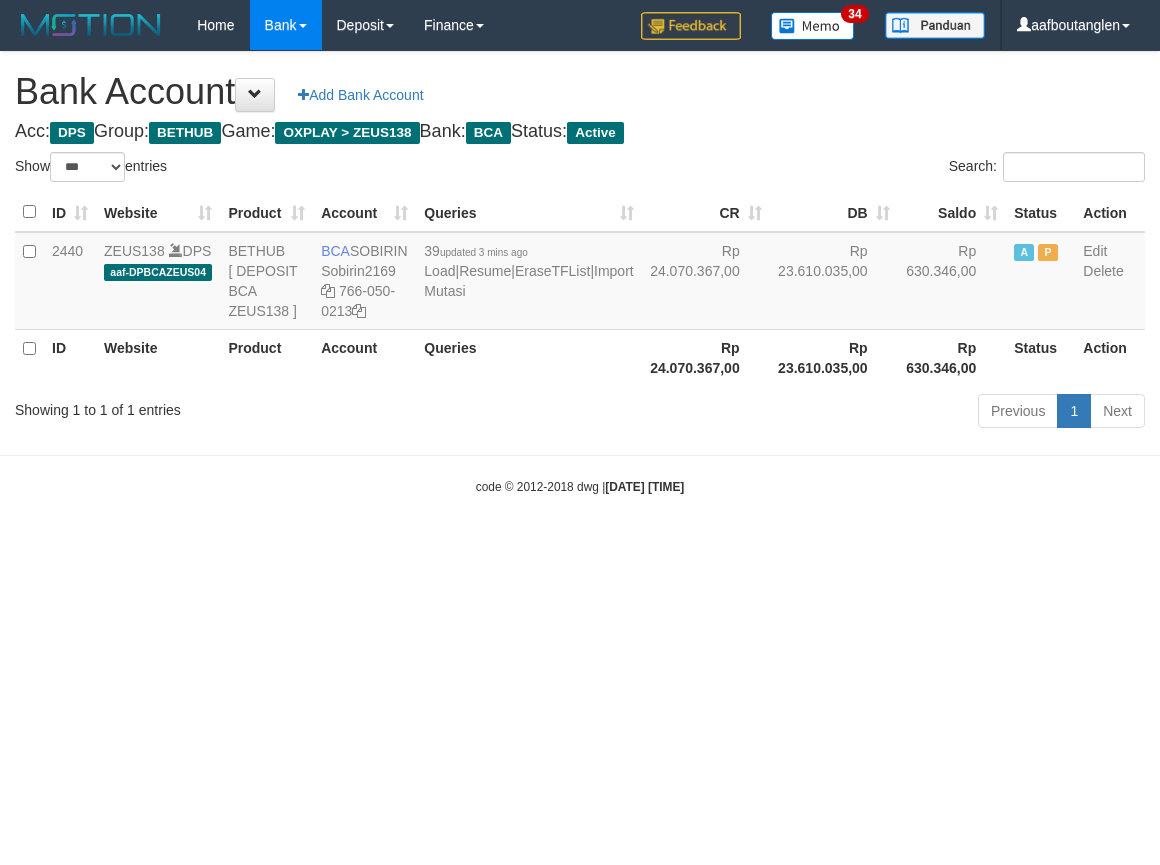select on "***" 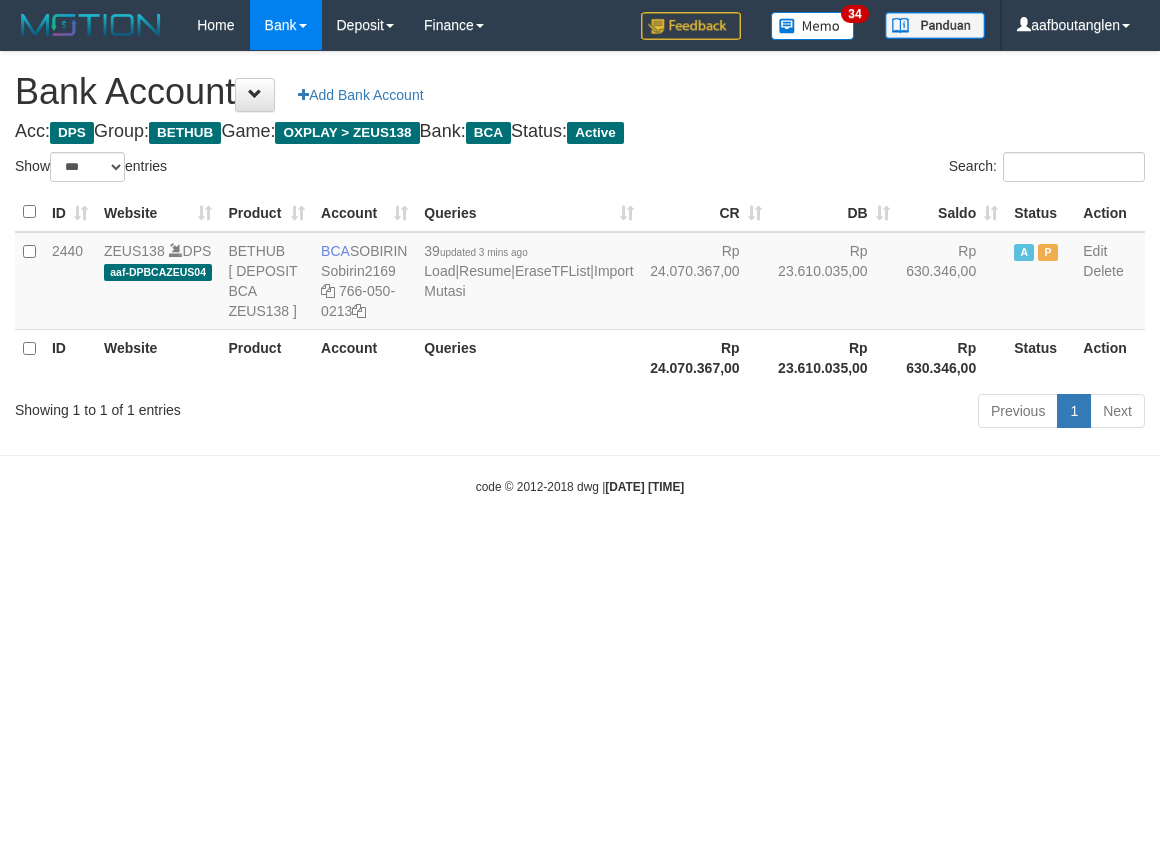 scroll, scrollTop: 0, scrollLeft: 0, axis: both 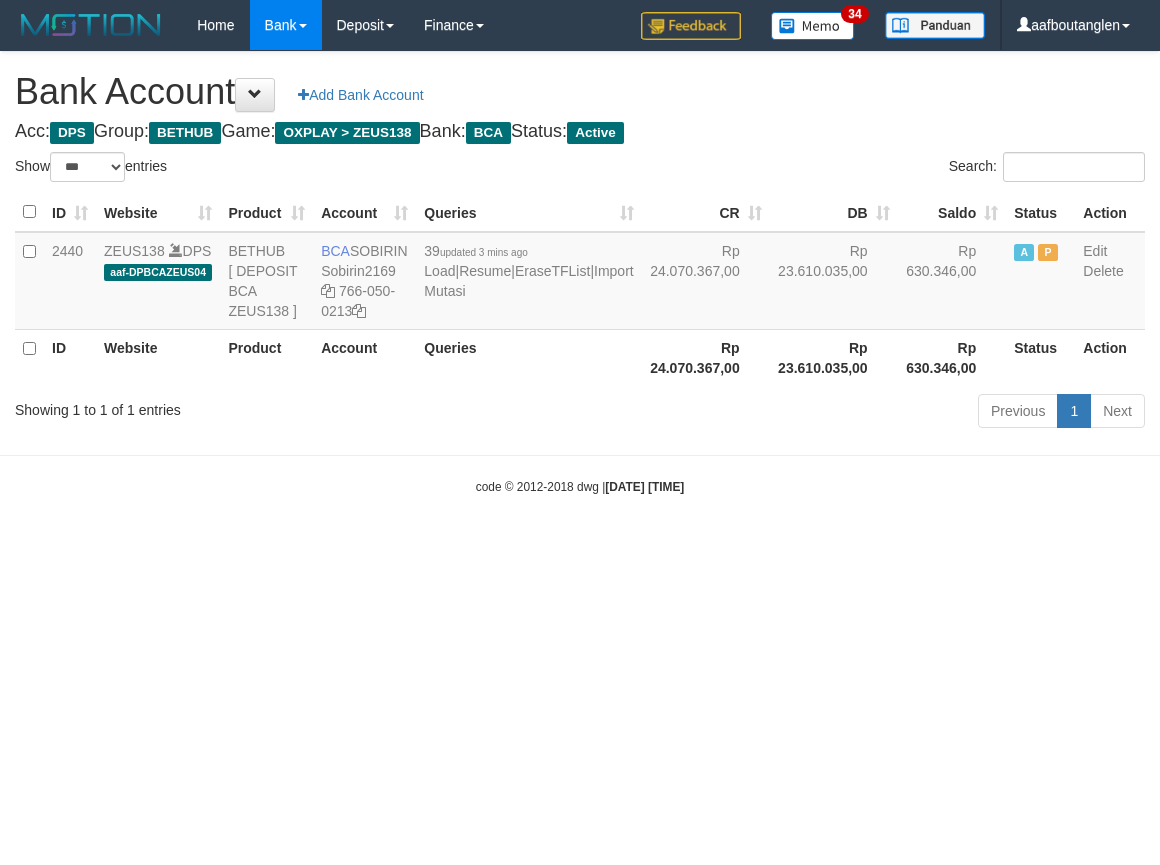 select on "***" 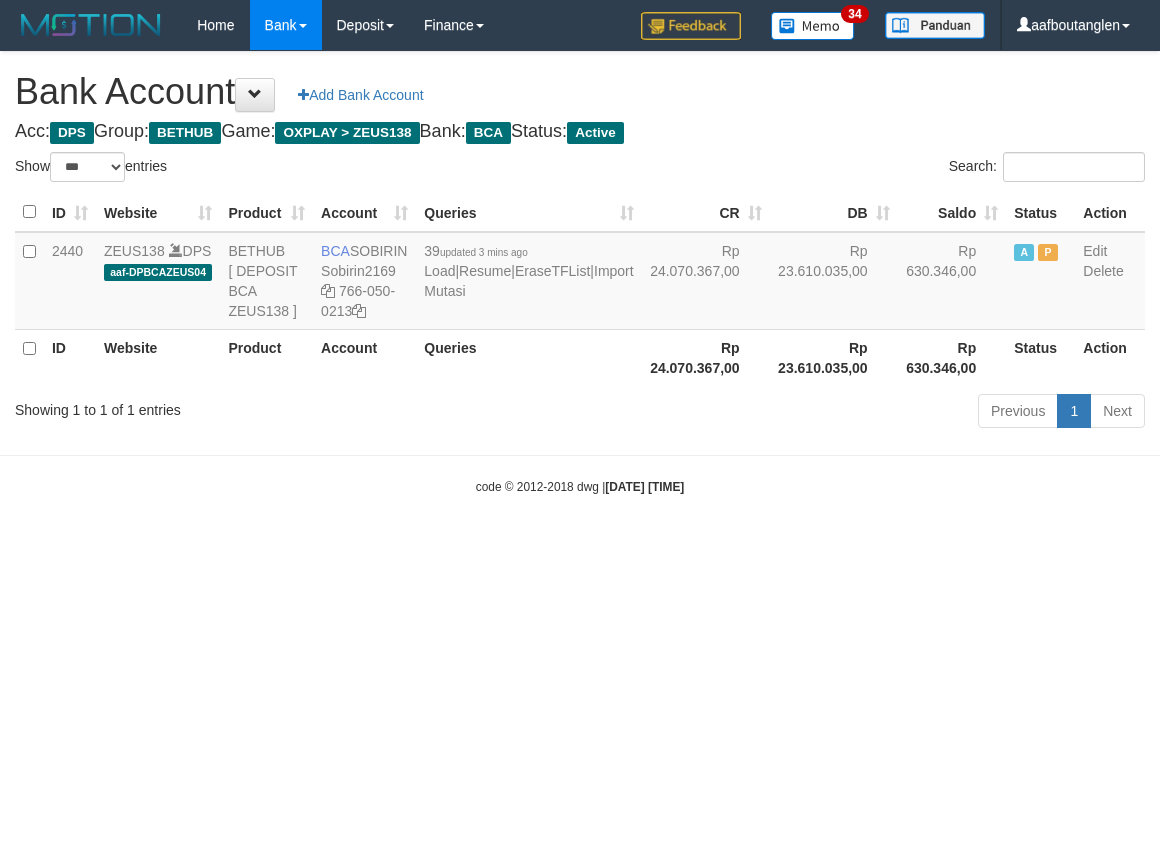 scroll, scrollTop: 0, scrollLeft: 0, axis: both 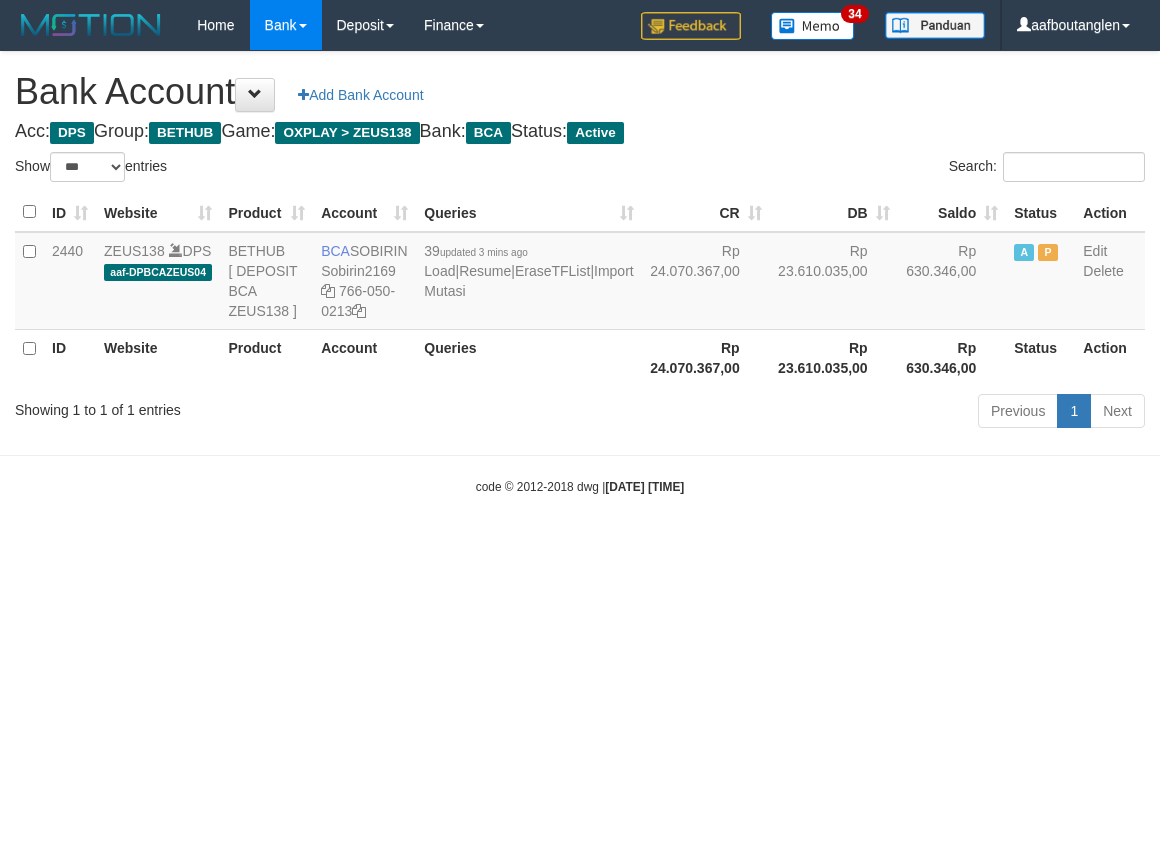 select on "***" 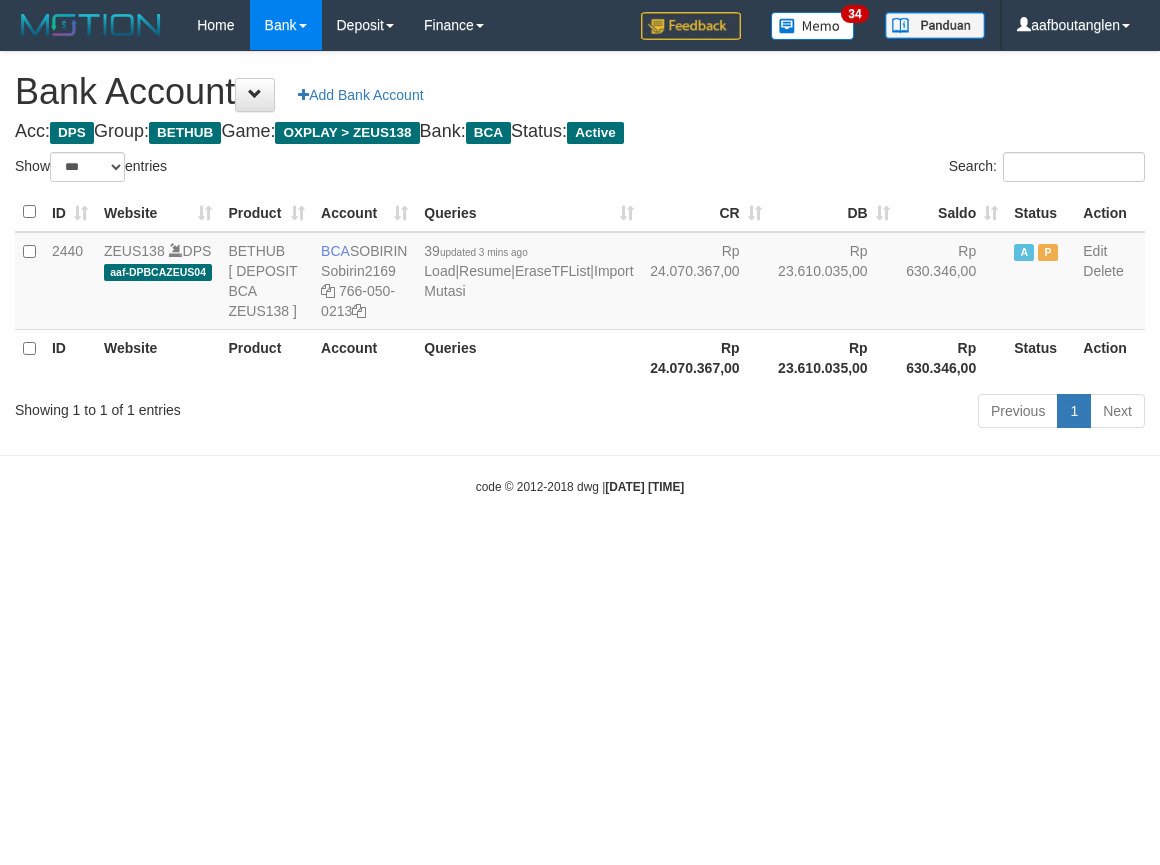 scroll, scrollTop: 0, scrollLeft: 0, axis: both 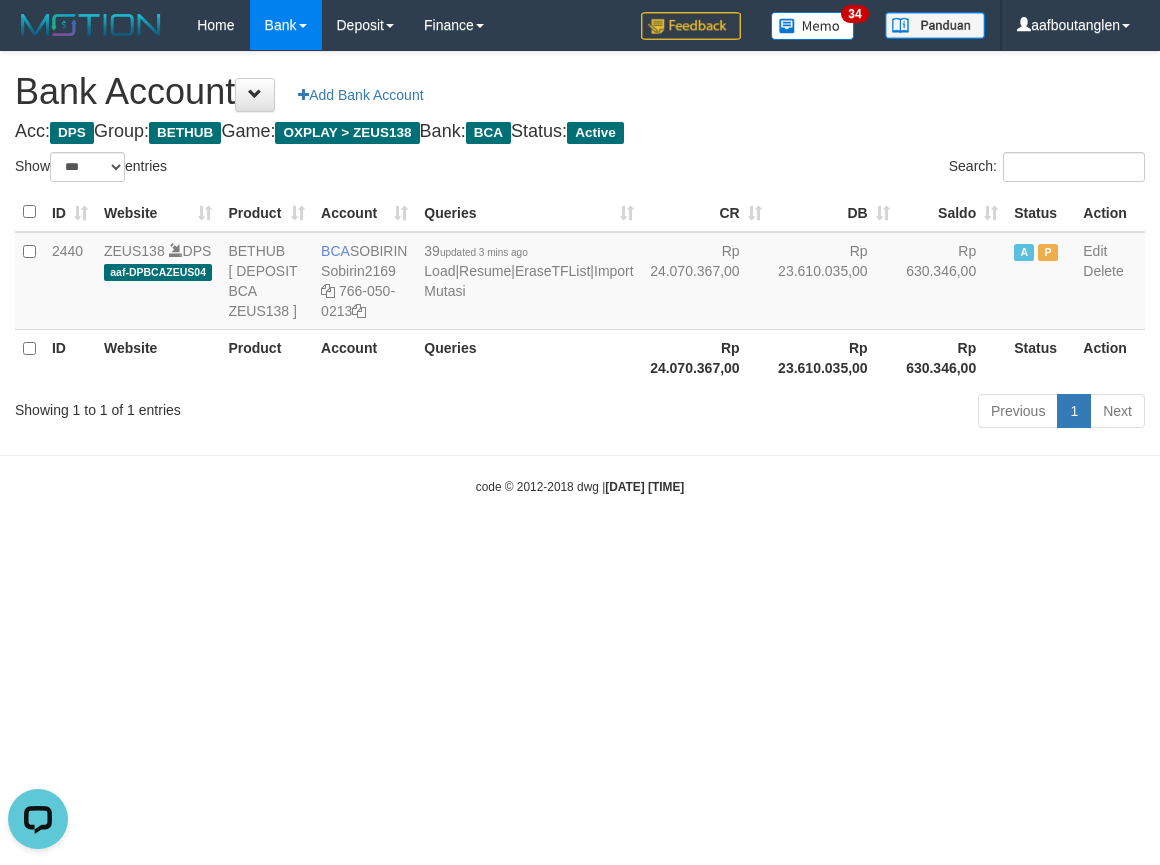 click on "Toggle navigation
Home
Bank
Account List
Deposit
DPS List
History
Note DPS
Finance
Financial Data
aafboutanglen
My Profile
Log Out
34" at bounding box center (580, 273) 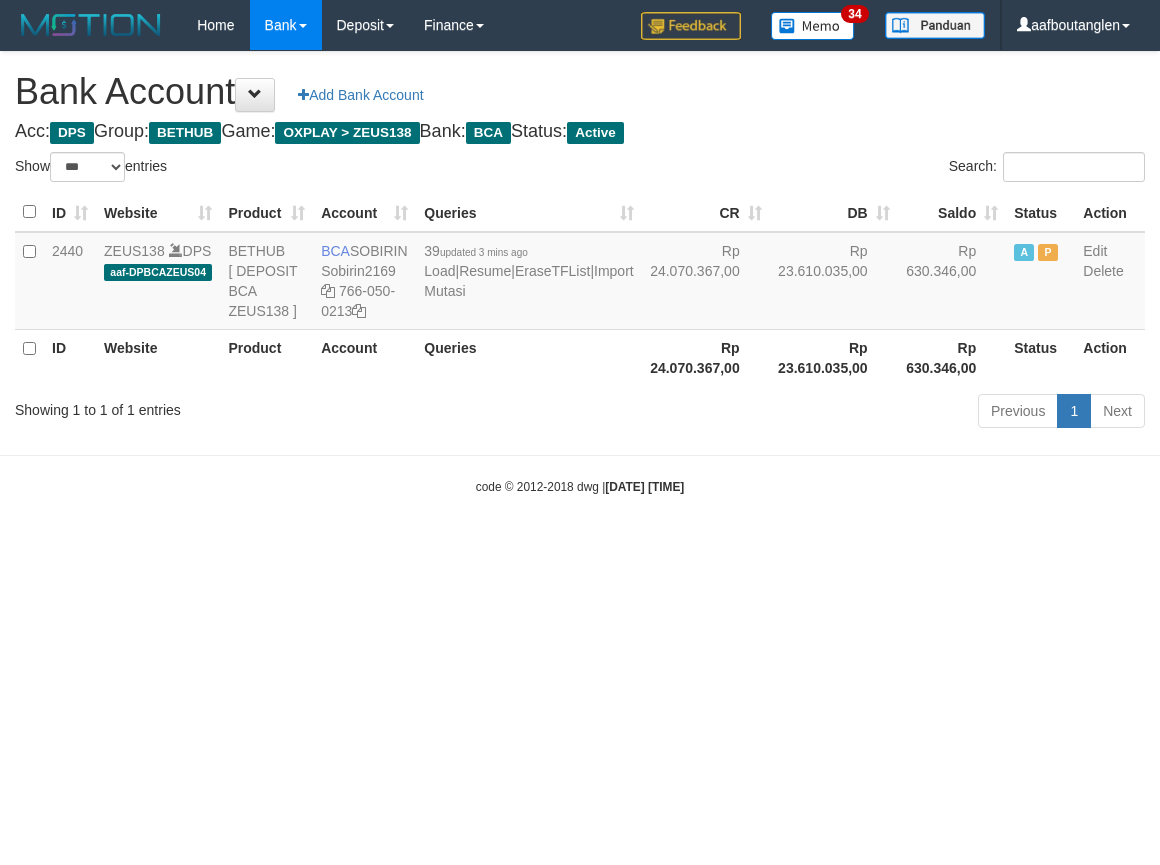 select on "***" 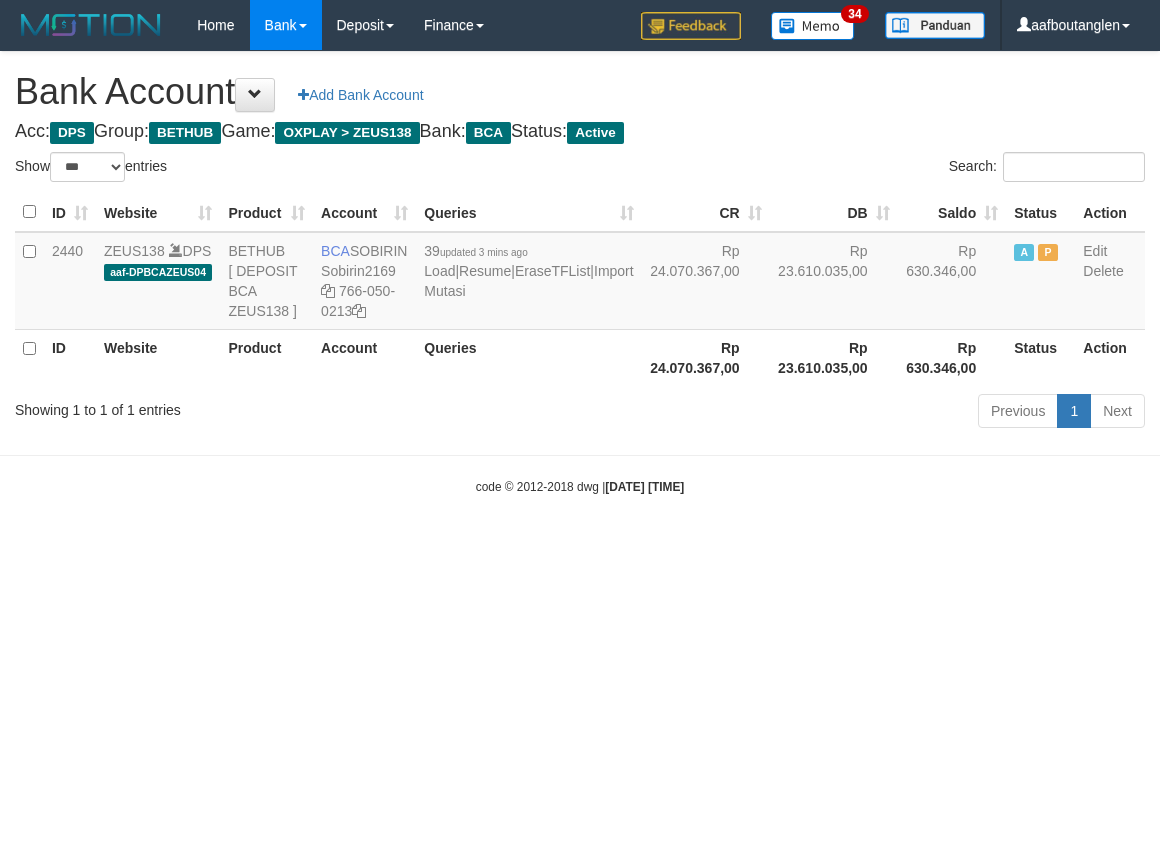 scroll, scrollTop: 0, scrollLeft: 0, axis: both 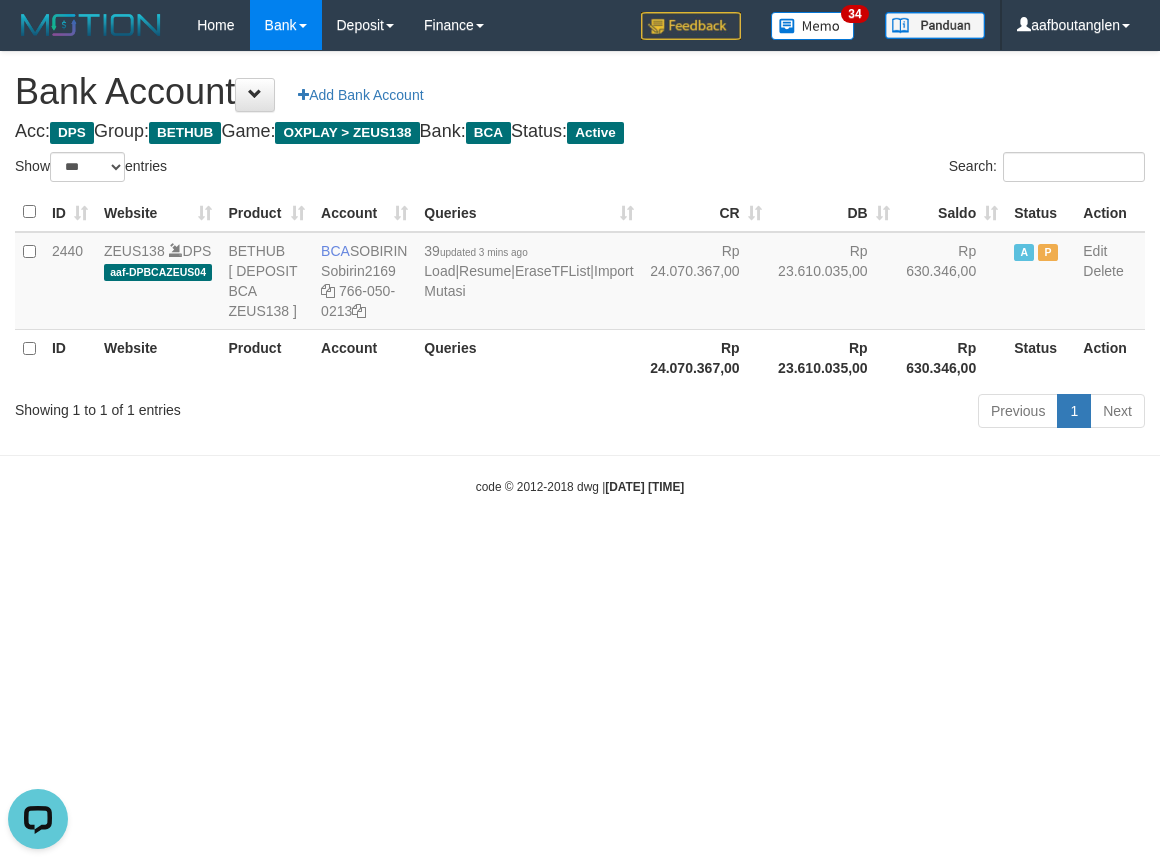 click on "Toggle navigation
Home
Bank
Account List
Deposit
DPS List
History
Note DPS
Finance
Financial Data
aafboutanglen
My Profile
Log Out
34" at bounding box center (580, 273) 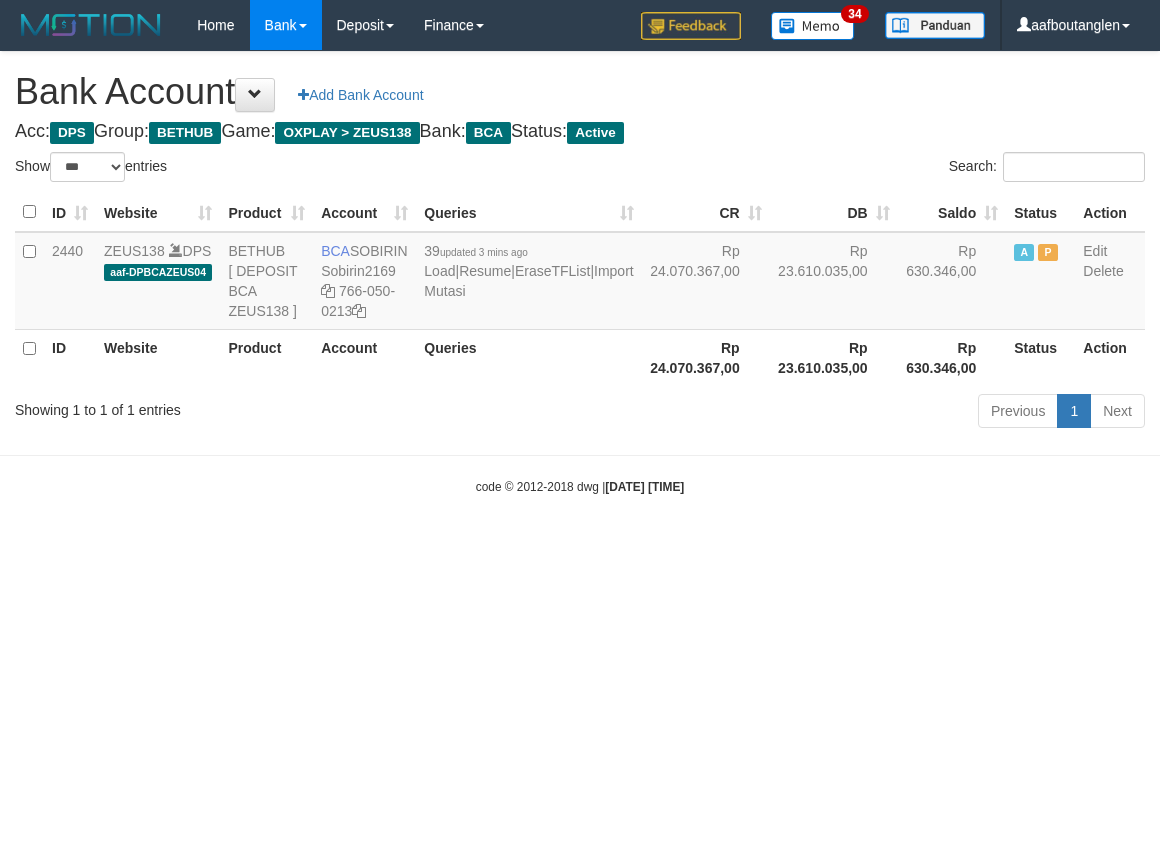 select on "***" 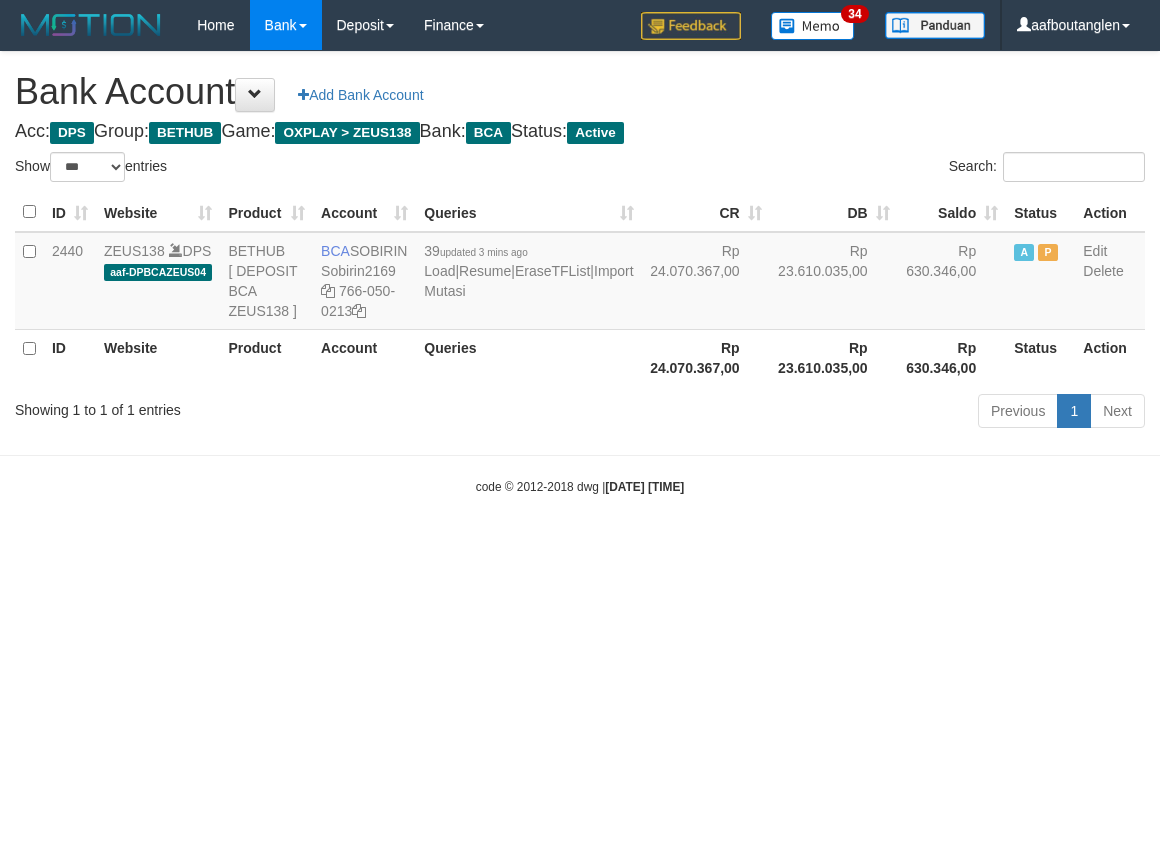 scroll, scrollTop: 0, scrollLeft: 0, axis: both 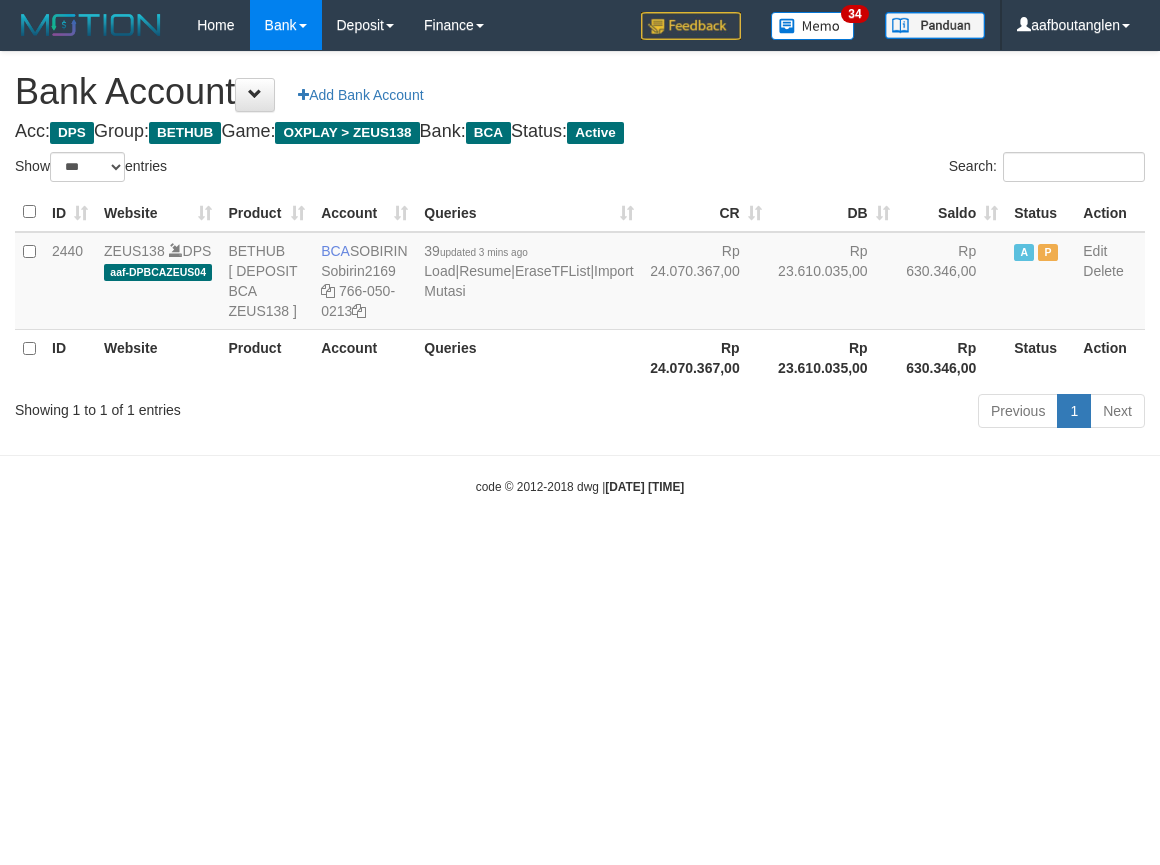 select on "***" 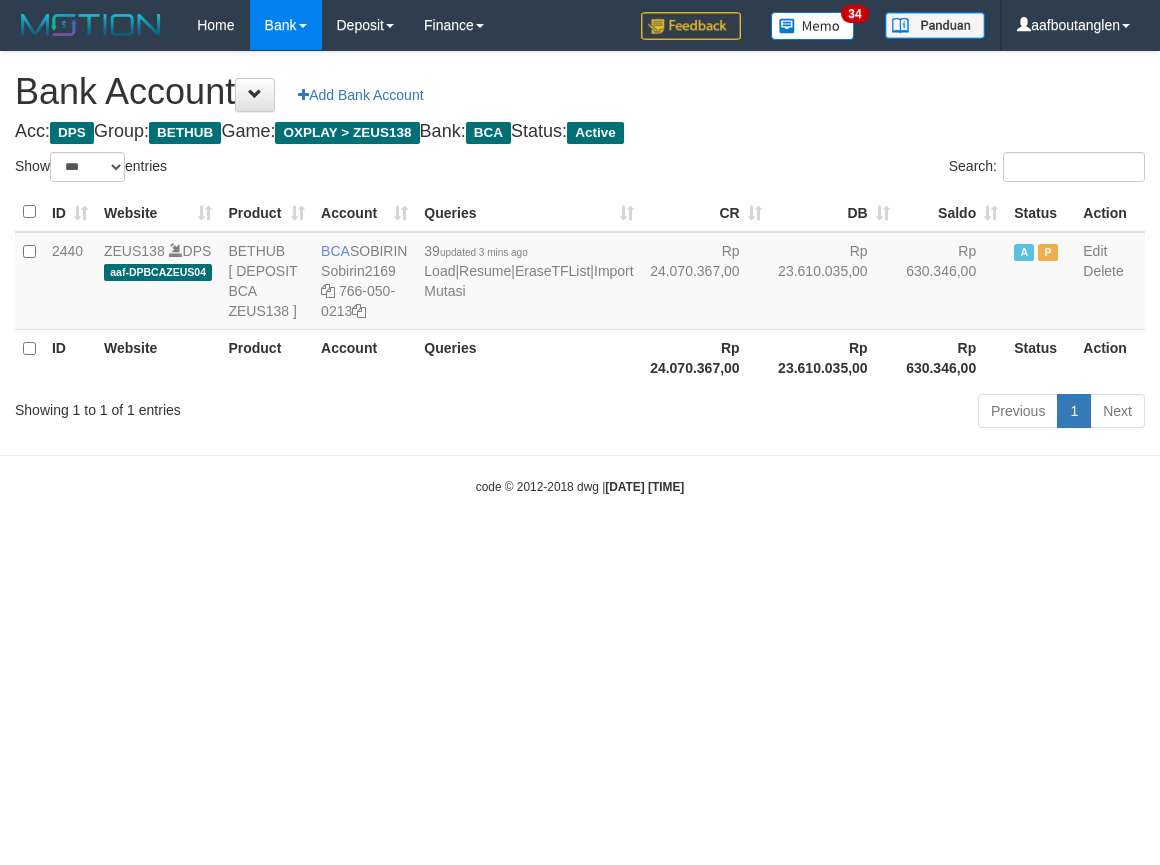 scroll, scrollTop: 0, scrollLeft: 0, axis: both 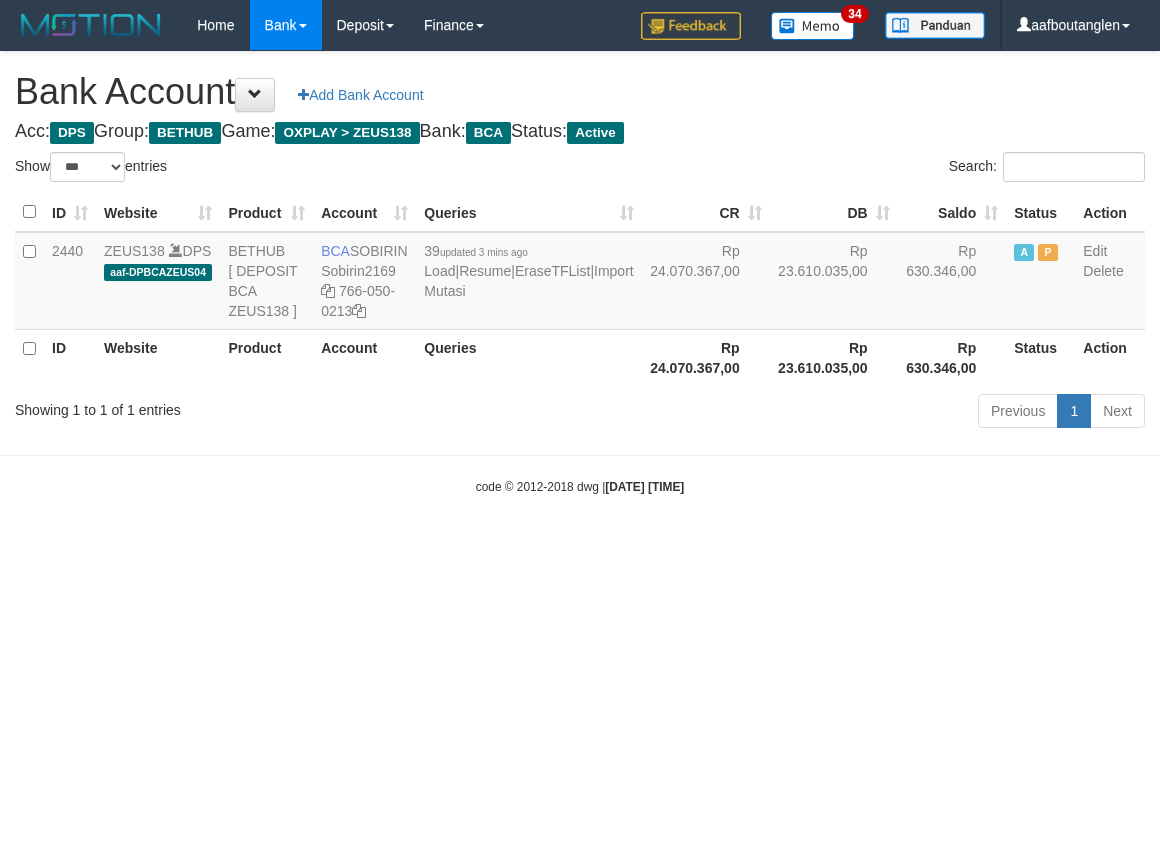 select on "***" 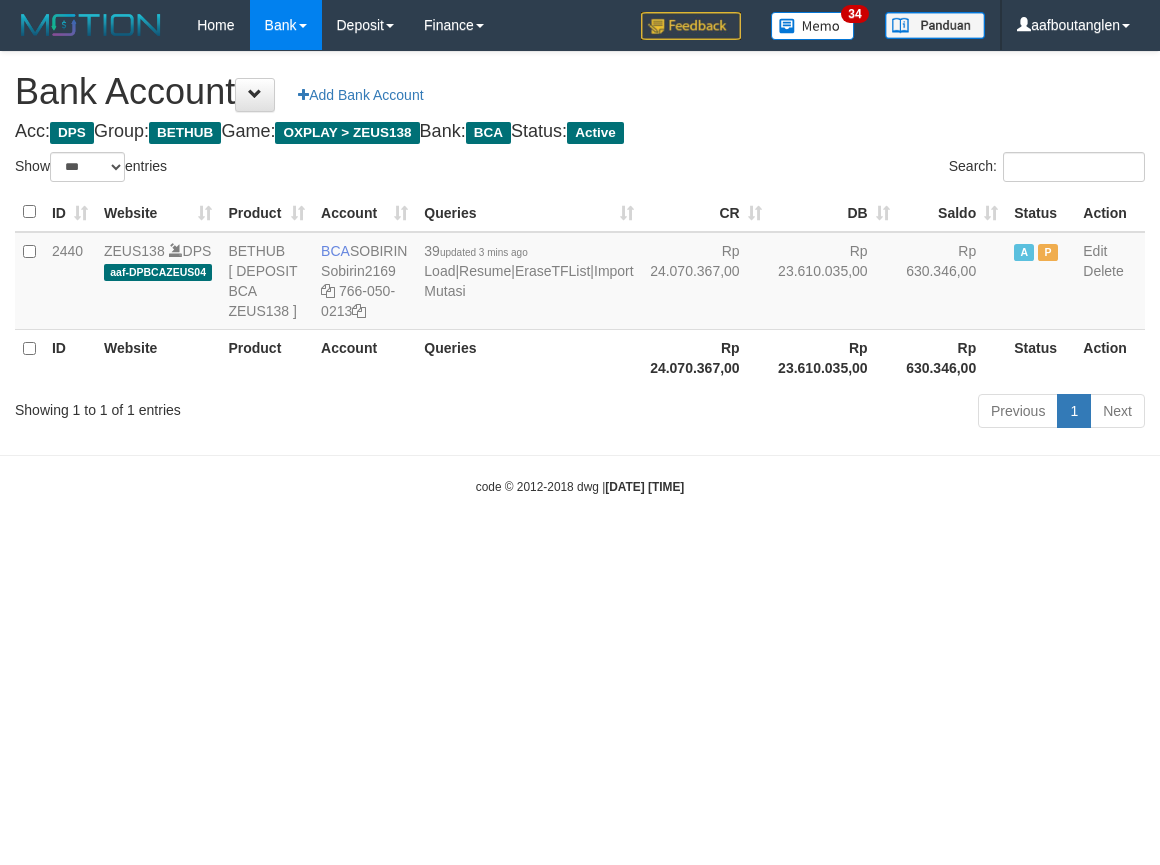 scroll, scrollTop: 0, scrollLeft: 0, axis: both 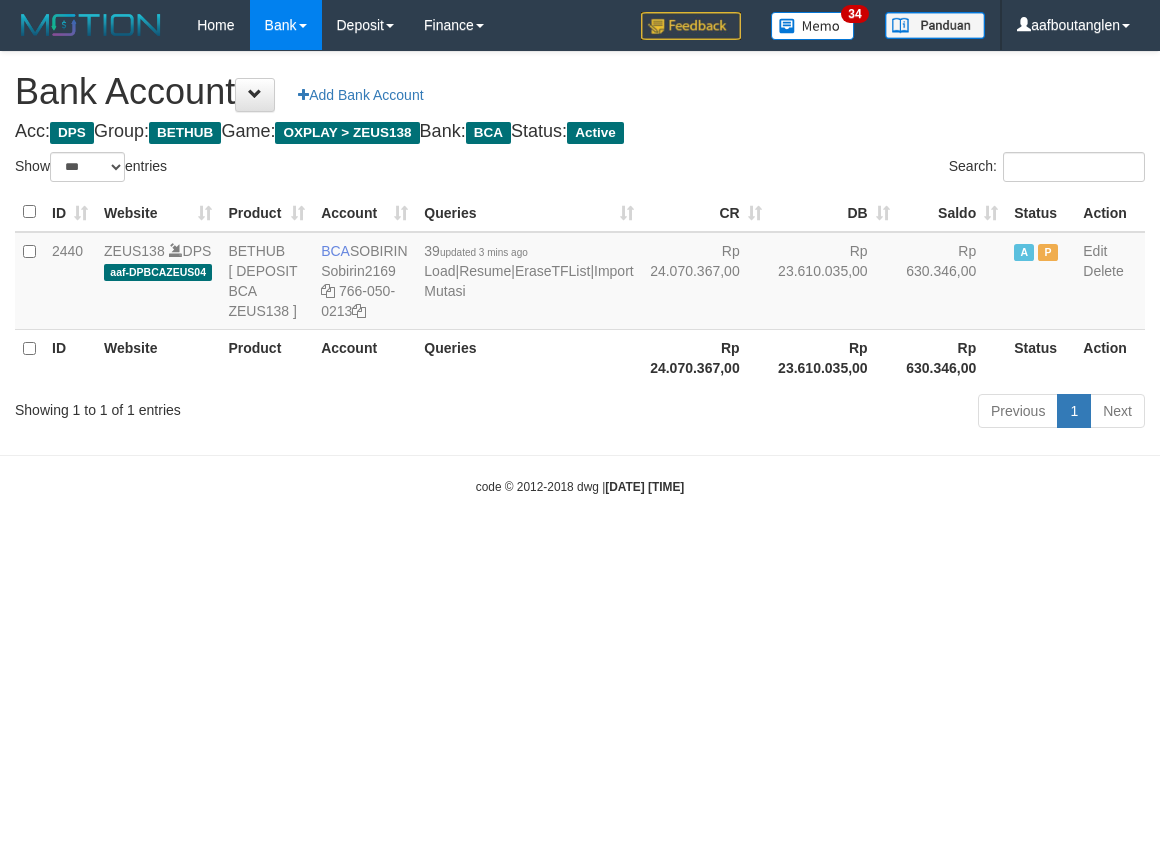 select on "***" 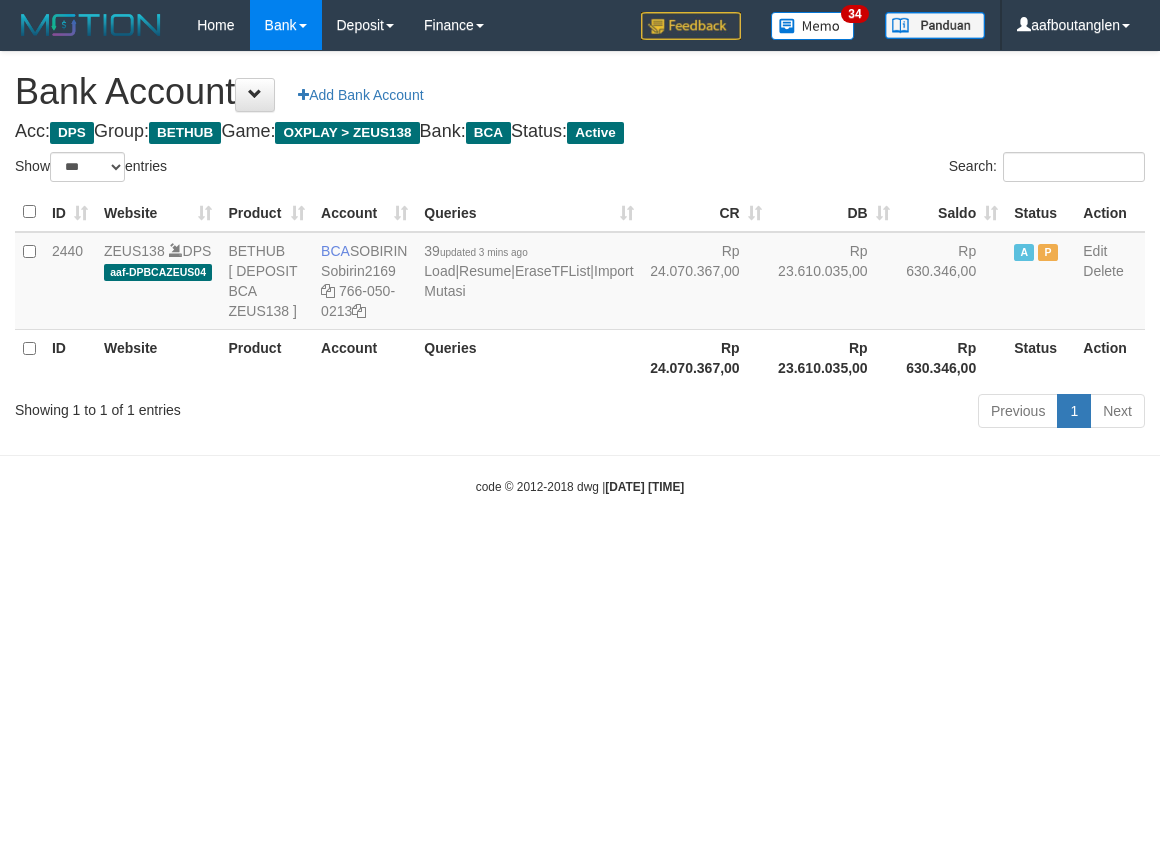 scroll, scrollTop: 0, scrollLeft: 0, axis: both 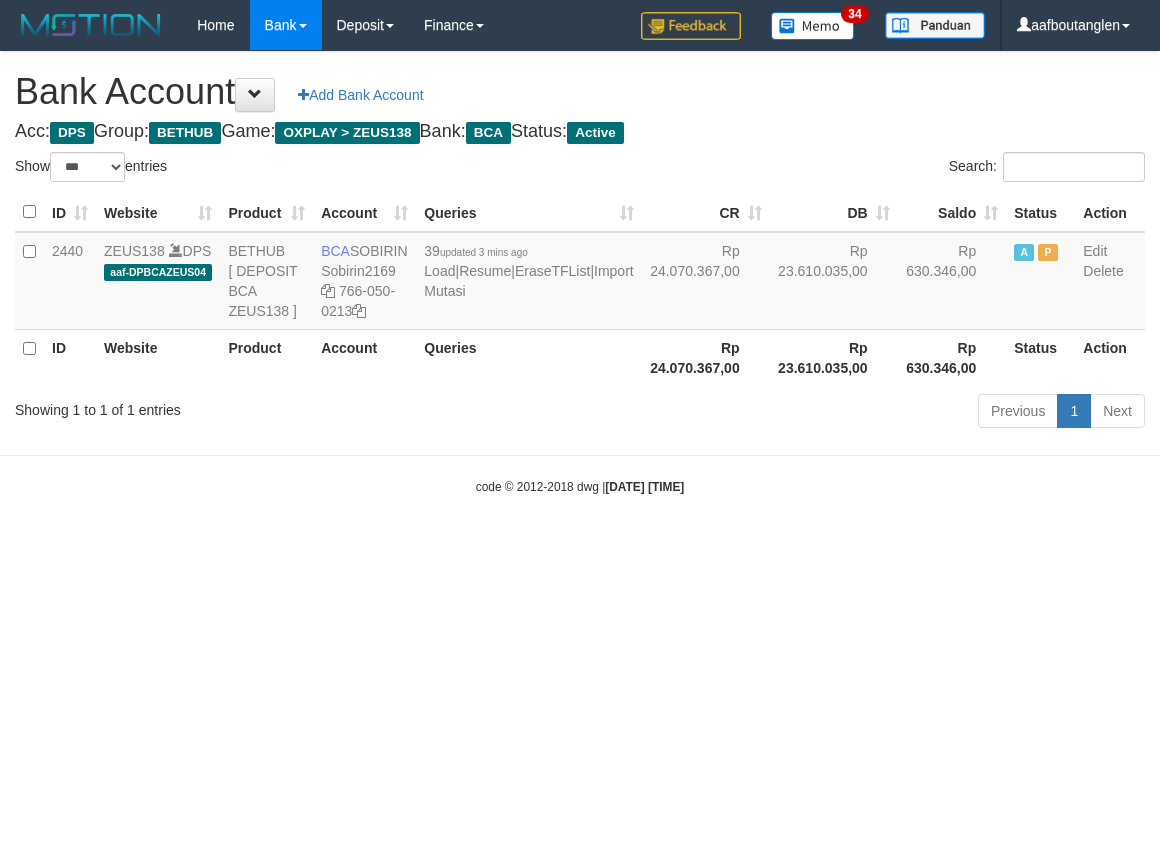 select on "***" 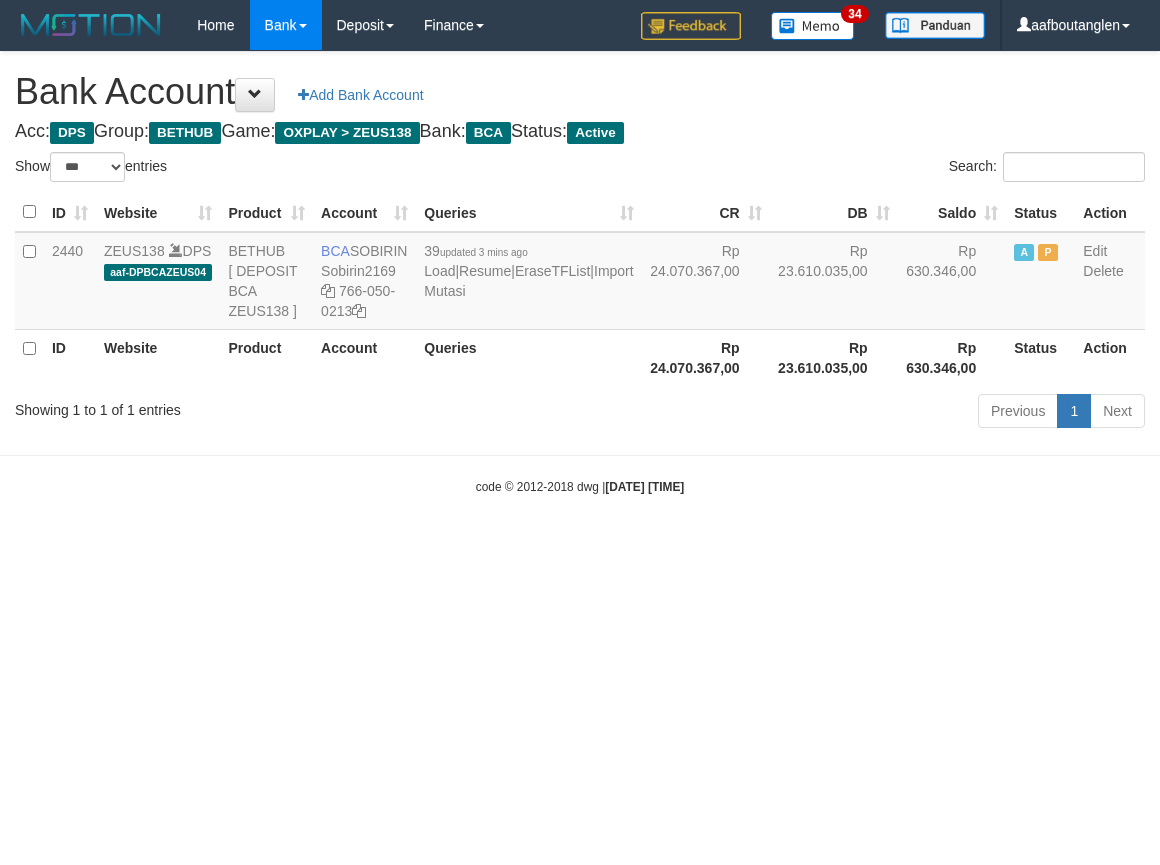 scroll, scrollTop: 0, scrollLeft: 0, axis: both 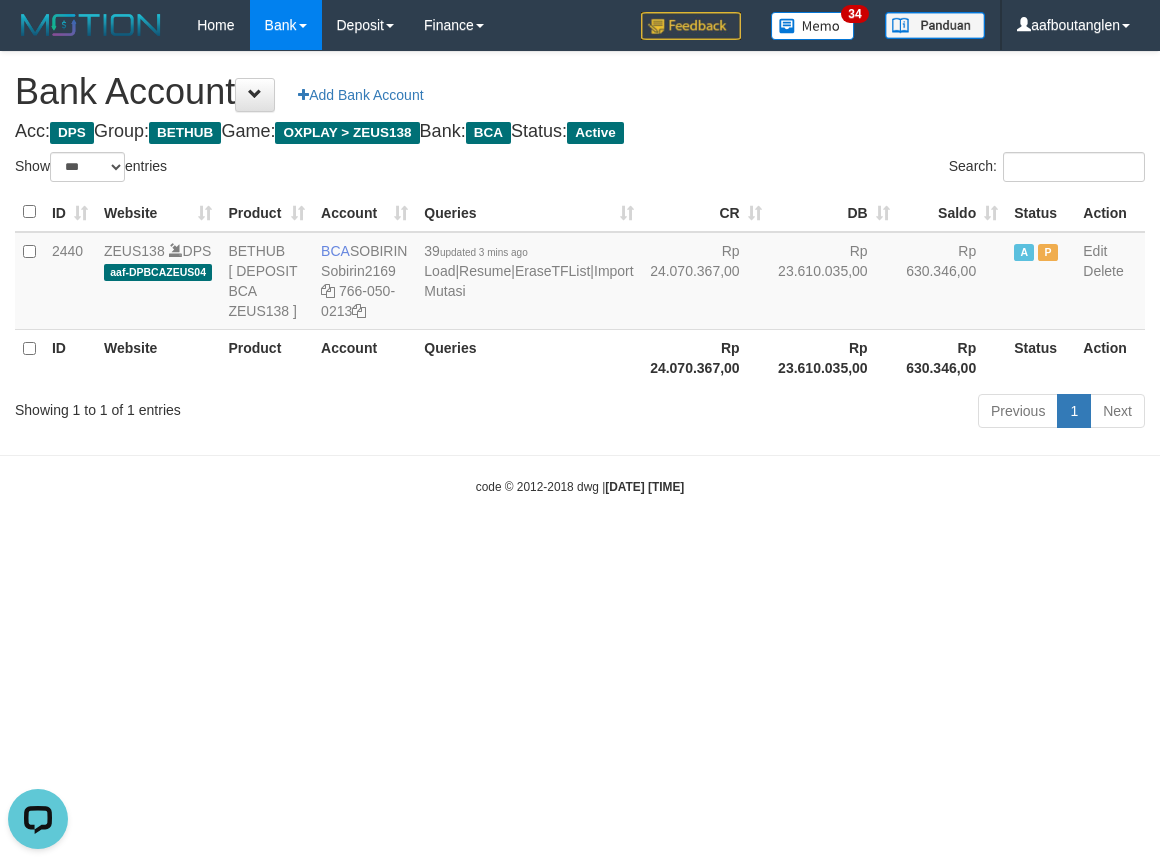 drag, startPoint x: 2, startPoint y: 441, endPoint x: 77, endPoint y: 444, distance: 75.059975 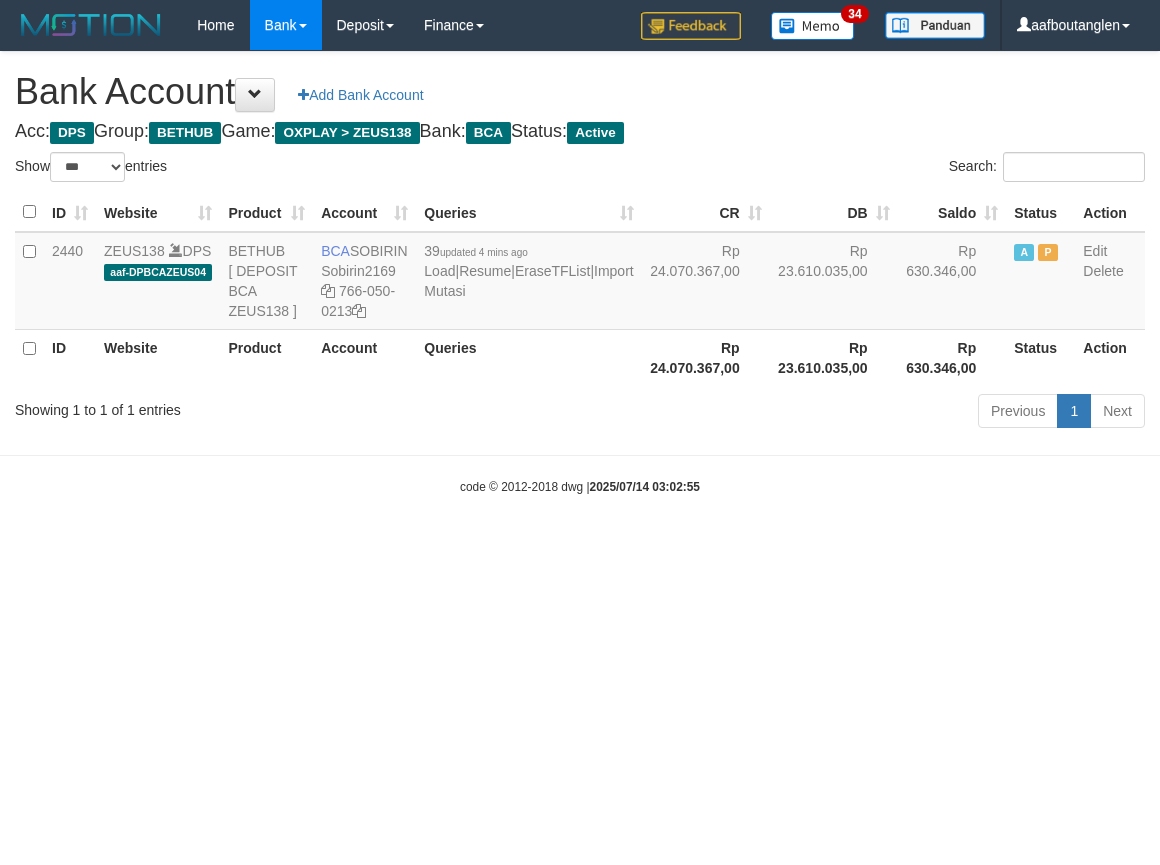 select on "***" 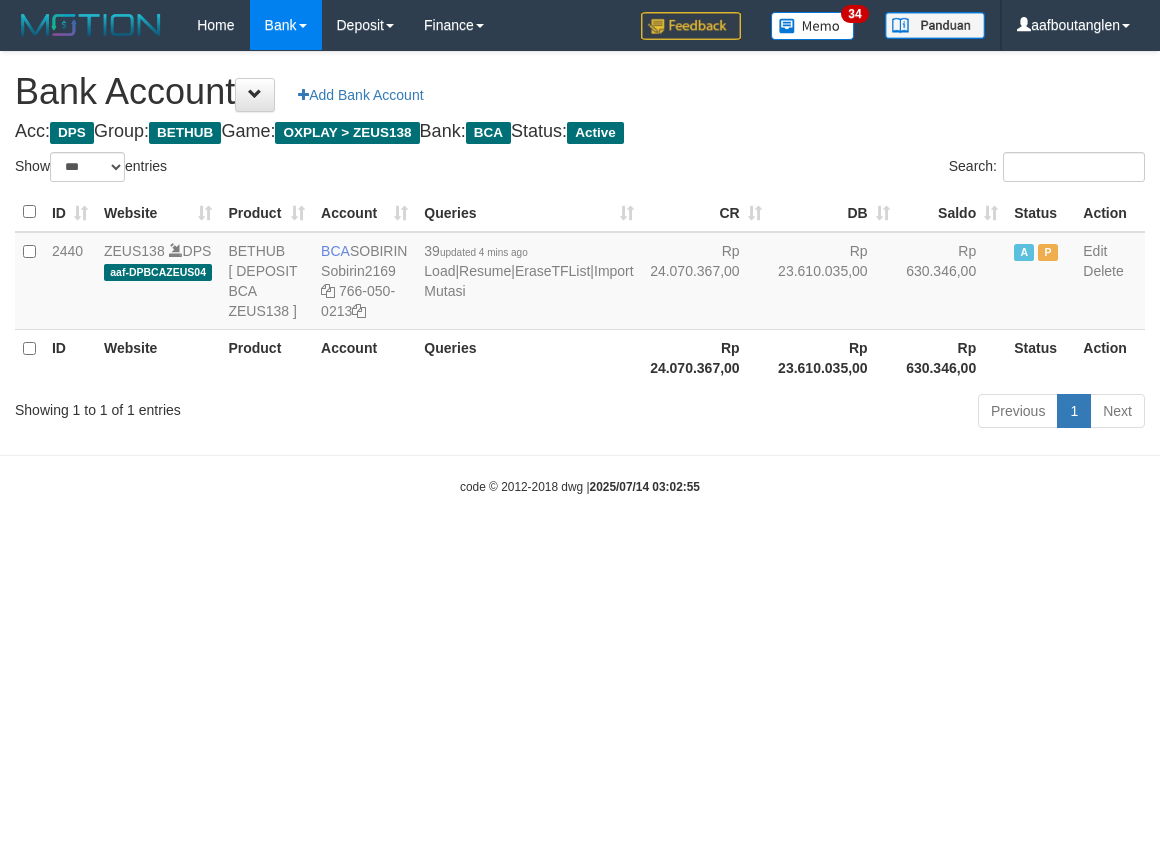 scroll, scrollTop: 0, scrollLeft: 0, axis: both 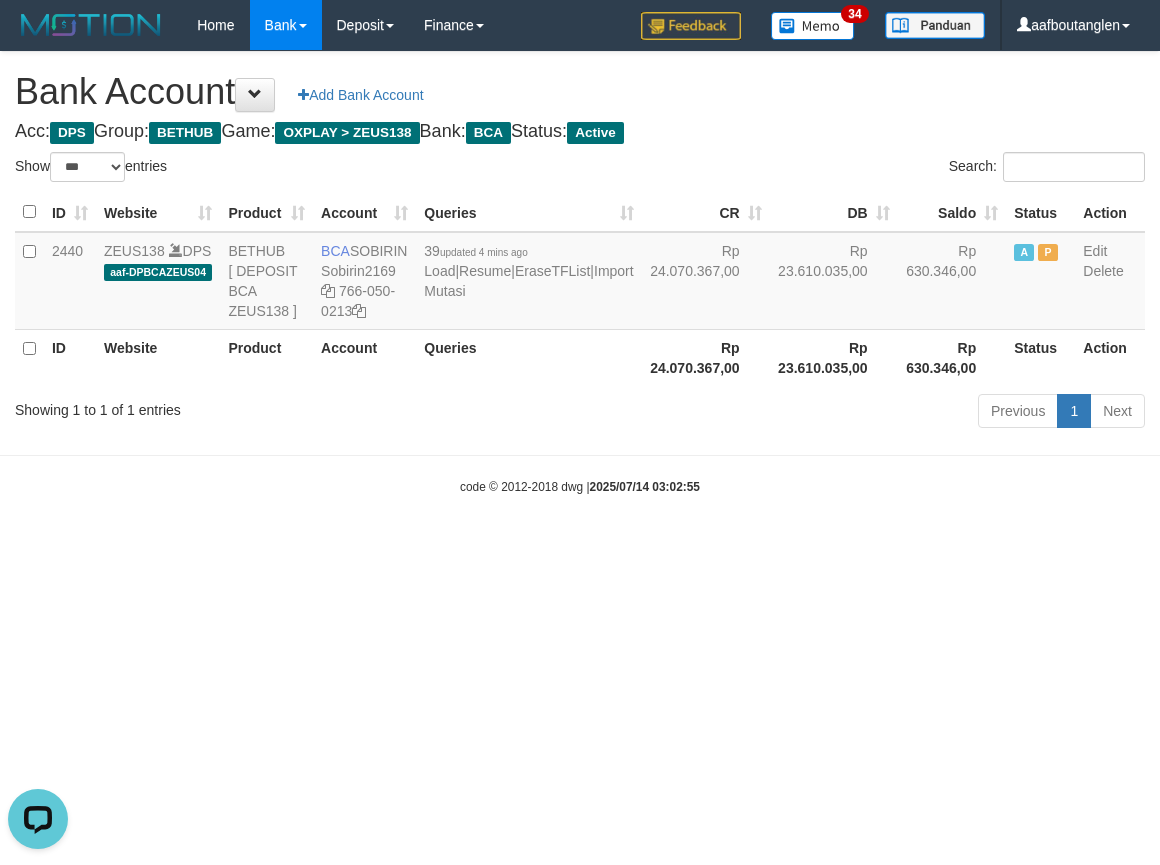 drag, startPoint x: 872, startPoint y: 633, endPoint x: 1031, endPoint y: 664, distance: 161.99382 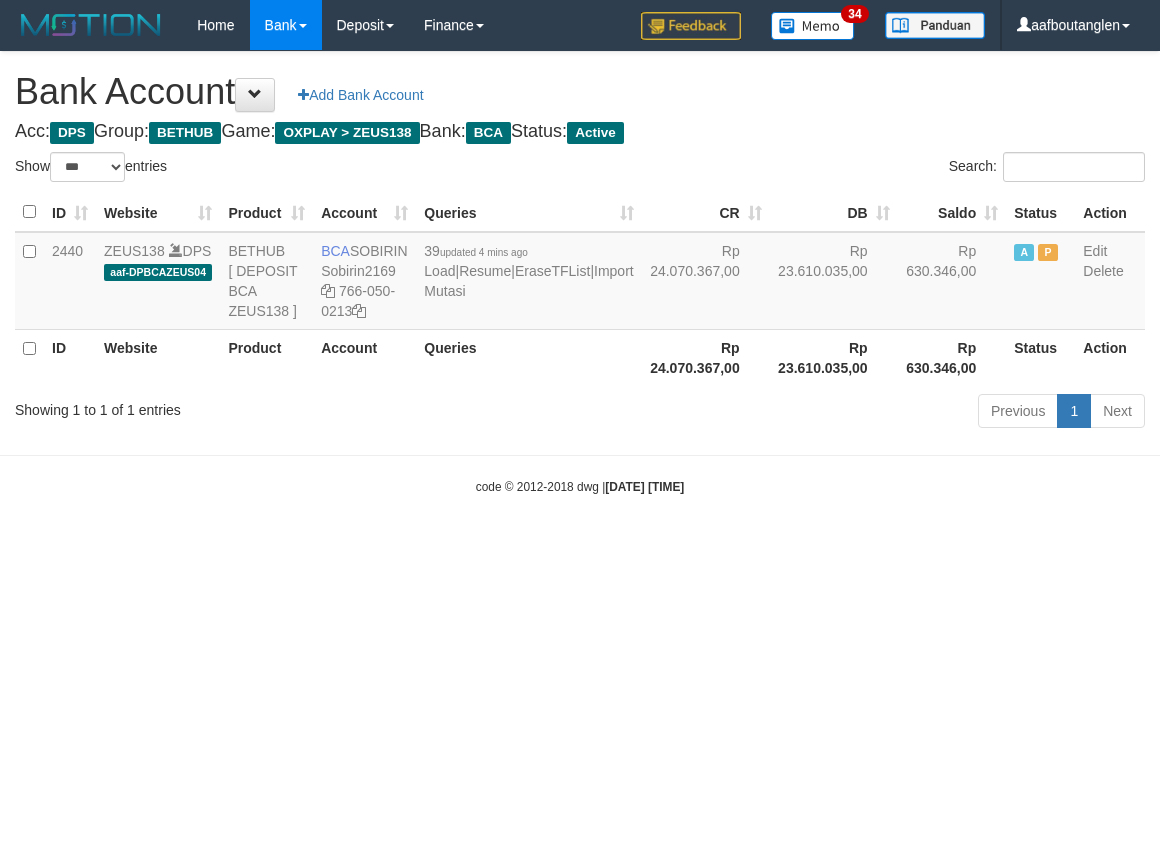 select on "***" 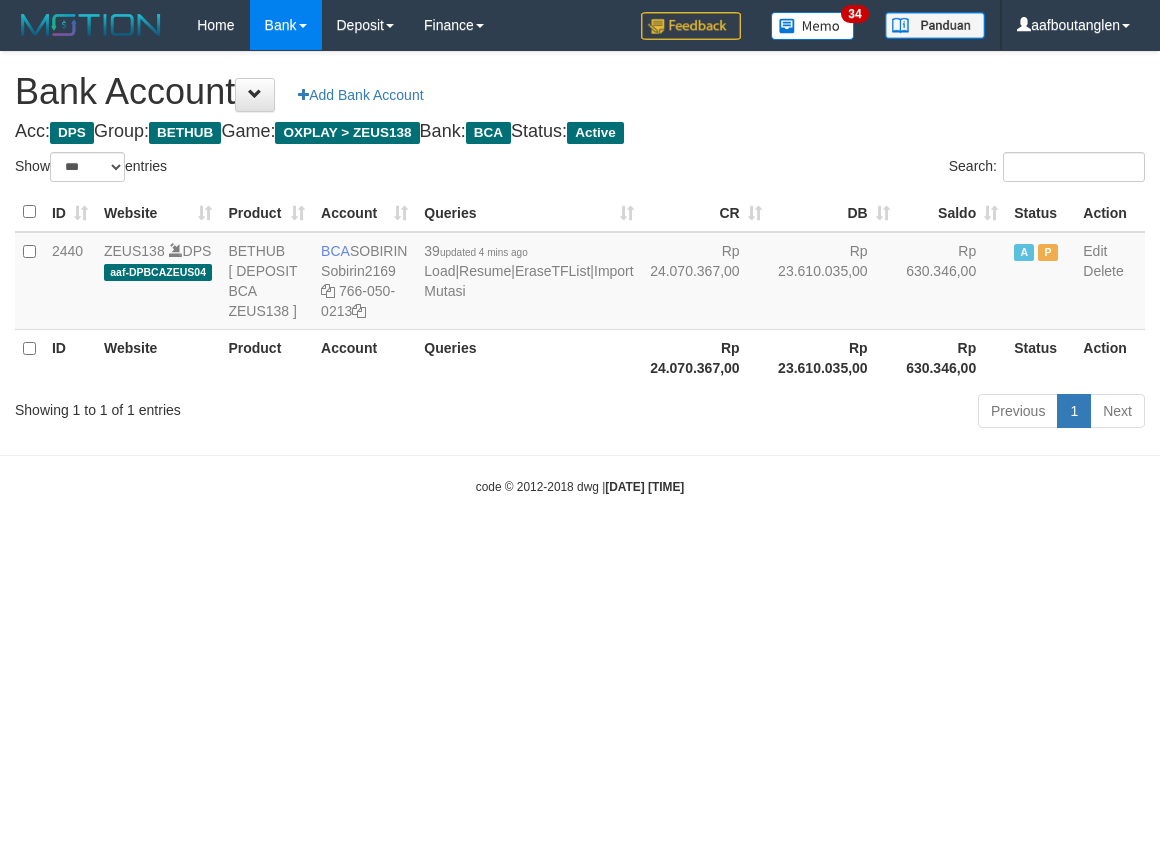 scroll, scrollTop: 0, scrollLeft: 0, axis: both 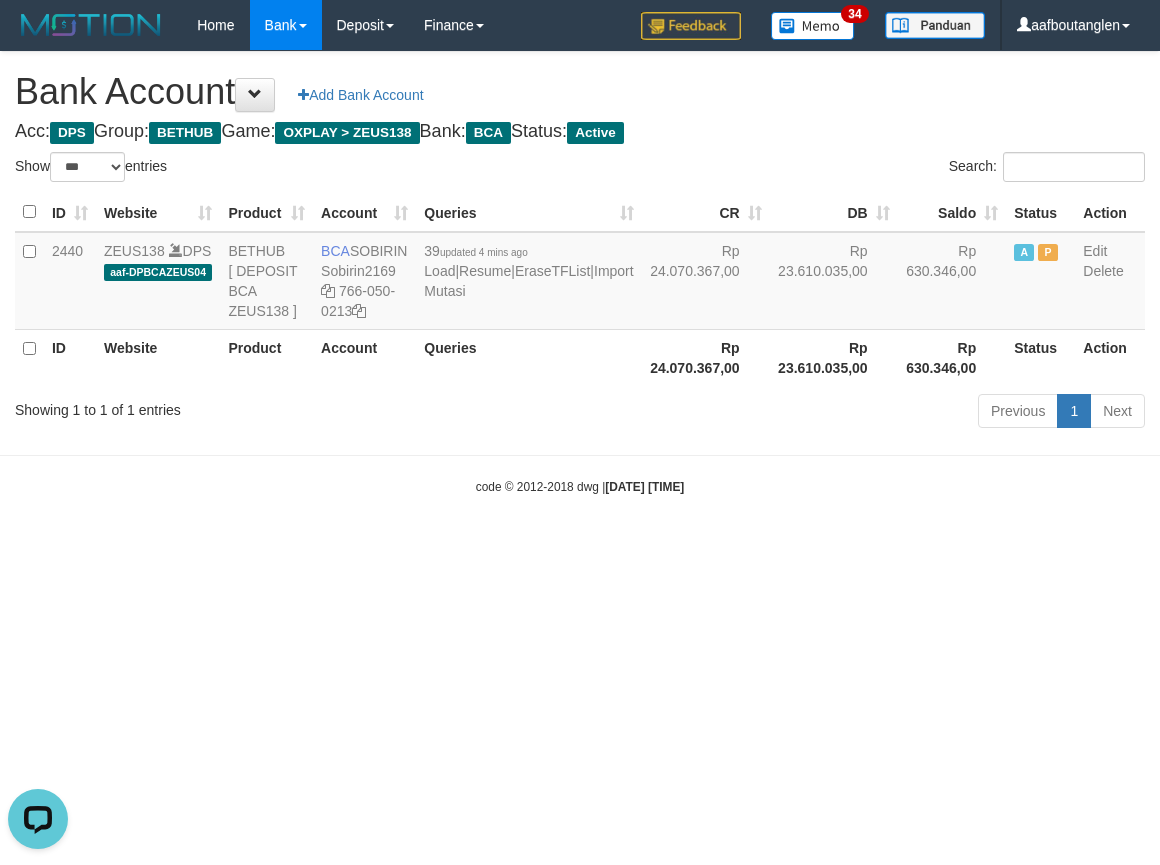 click on "Toggle navigation
Home
Bank
Account List
Deposit
DPS List
History
Note DPS
Finance
Financial Data
aafboutanglen
My Profile
Log Out
34" at bounding box center (580, 273) 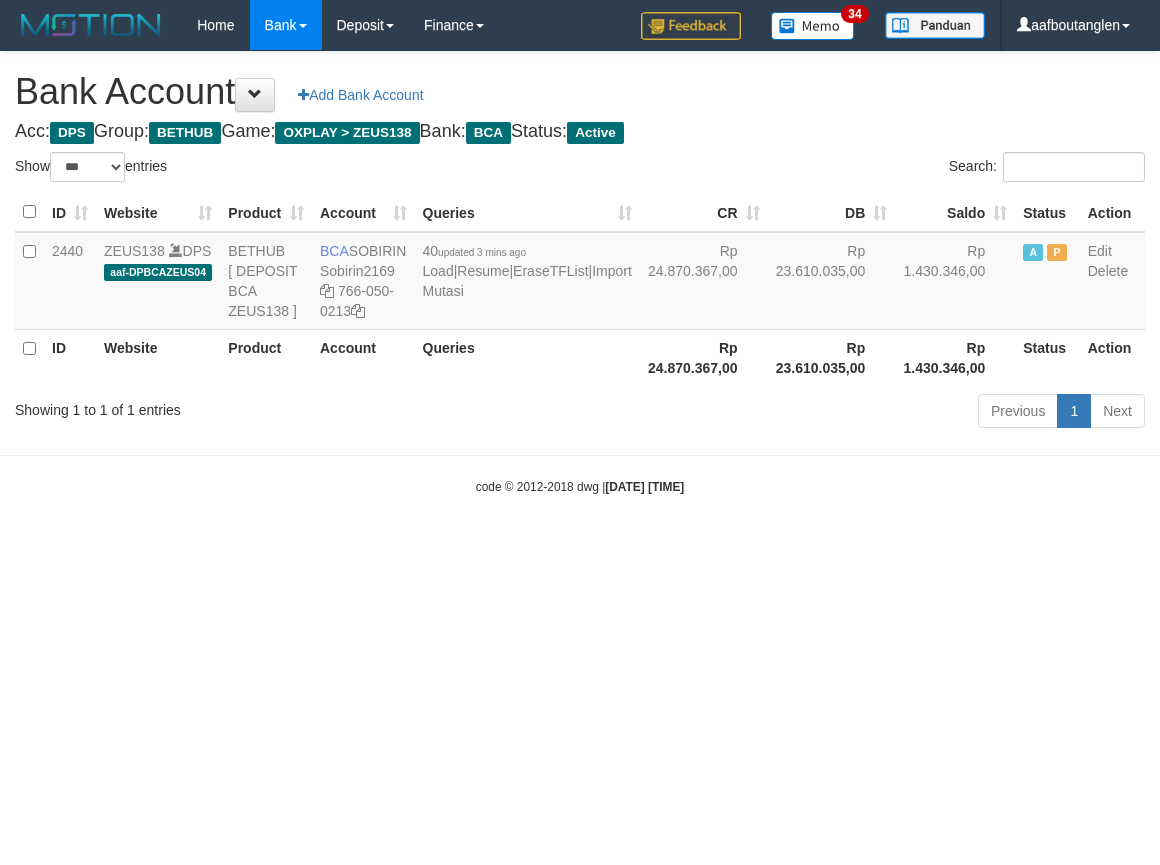 select on "***" 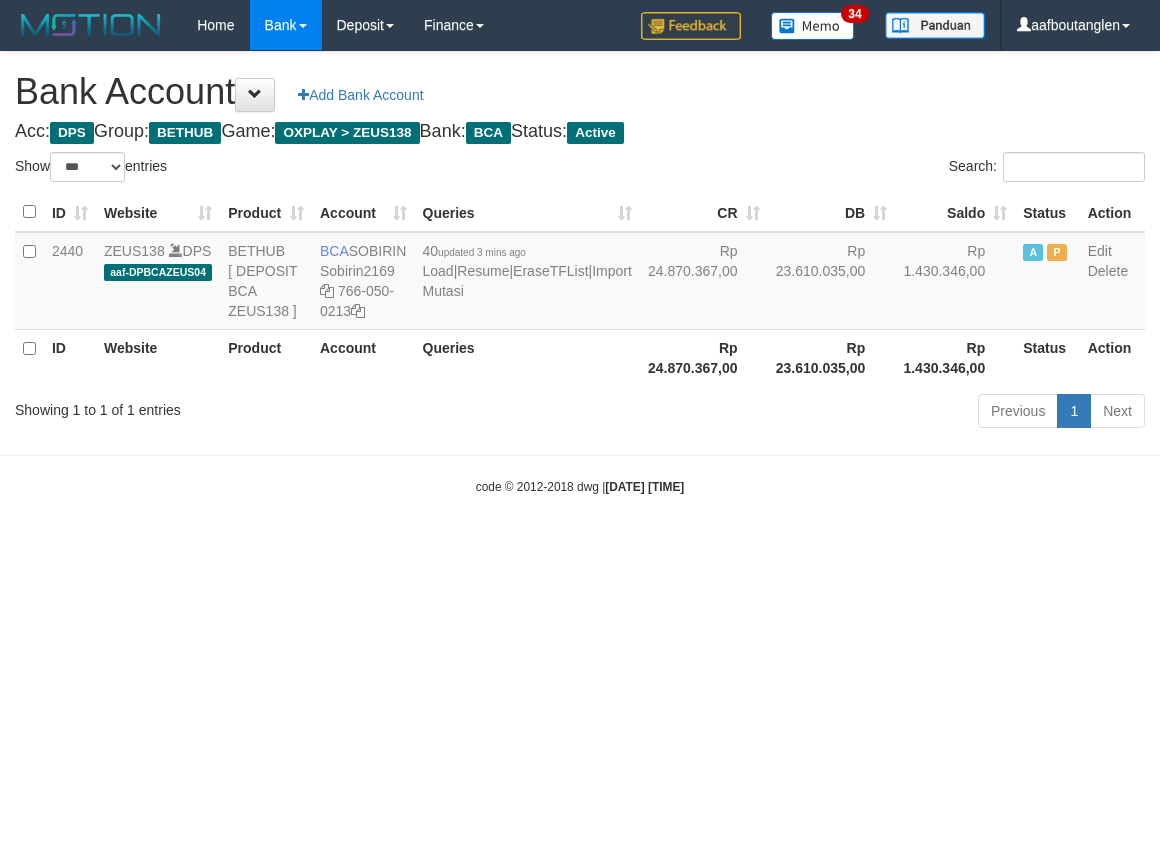 scroll, scrollTop: 0, scrollLeft: 0, axis: both 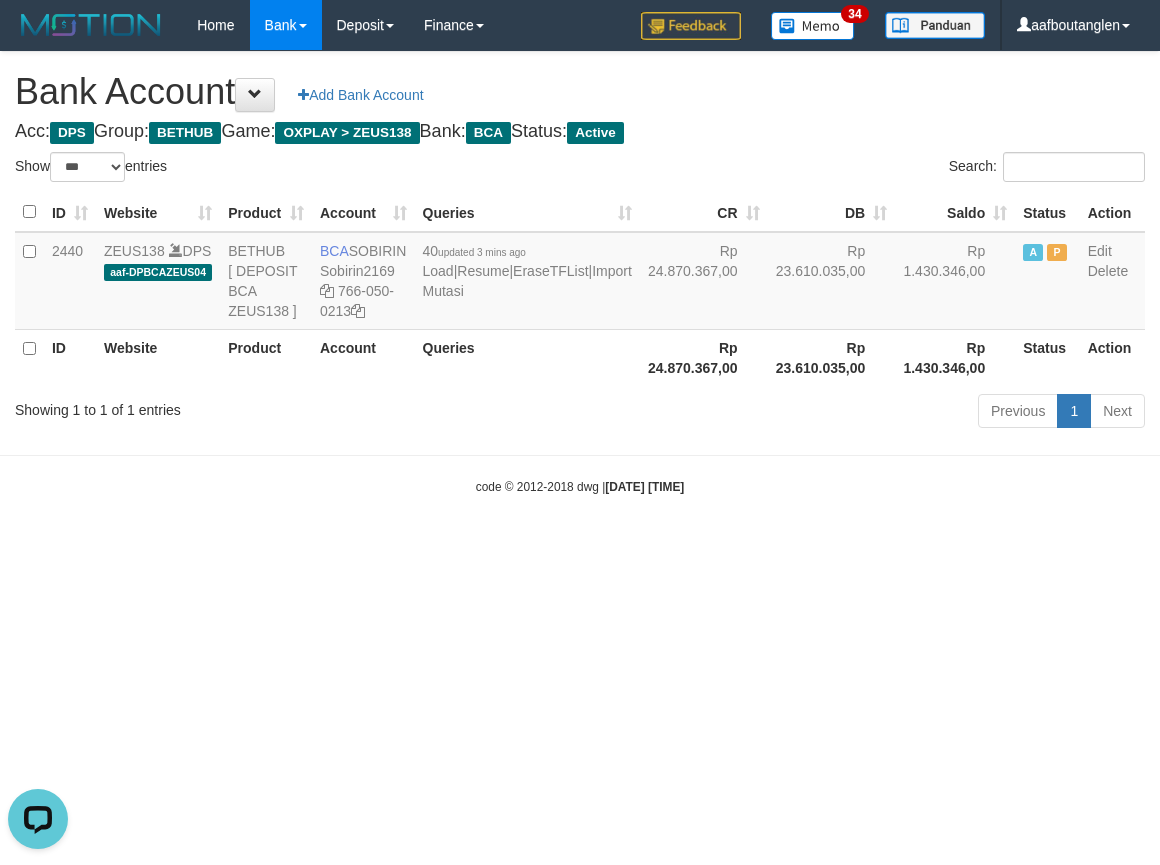 click on "Toggle navigation
Home
Bank
Account List
Deposit
DPS List
History
Note DPS
Finance
Financial Data
aafboutanglen
My Profile
Log Out
34" at bounding box center (580, 273) 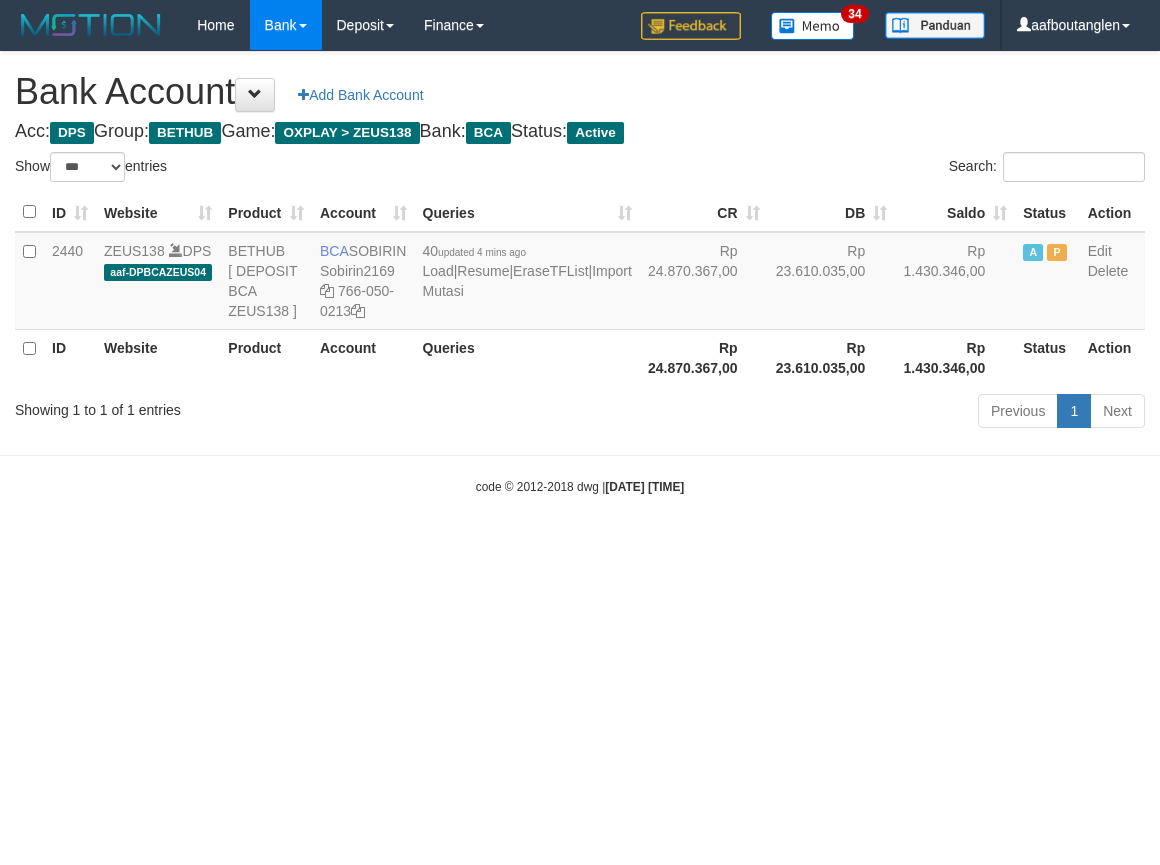 select on "***" 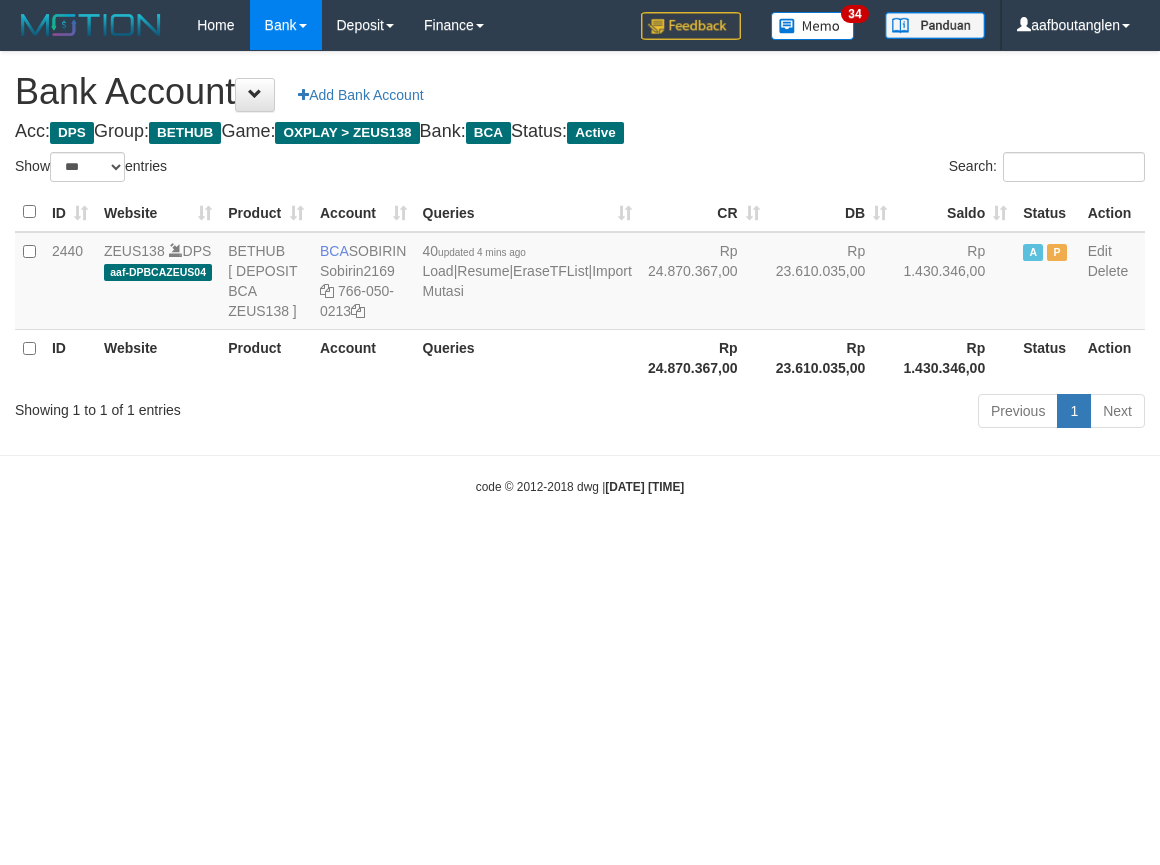 scroll, scrollTop: 0, scrollLeft: 0, axis: both 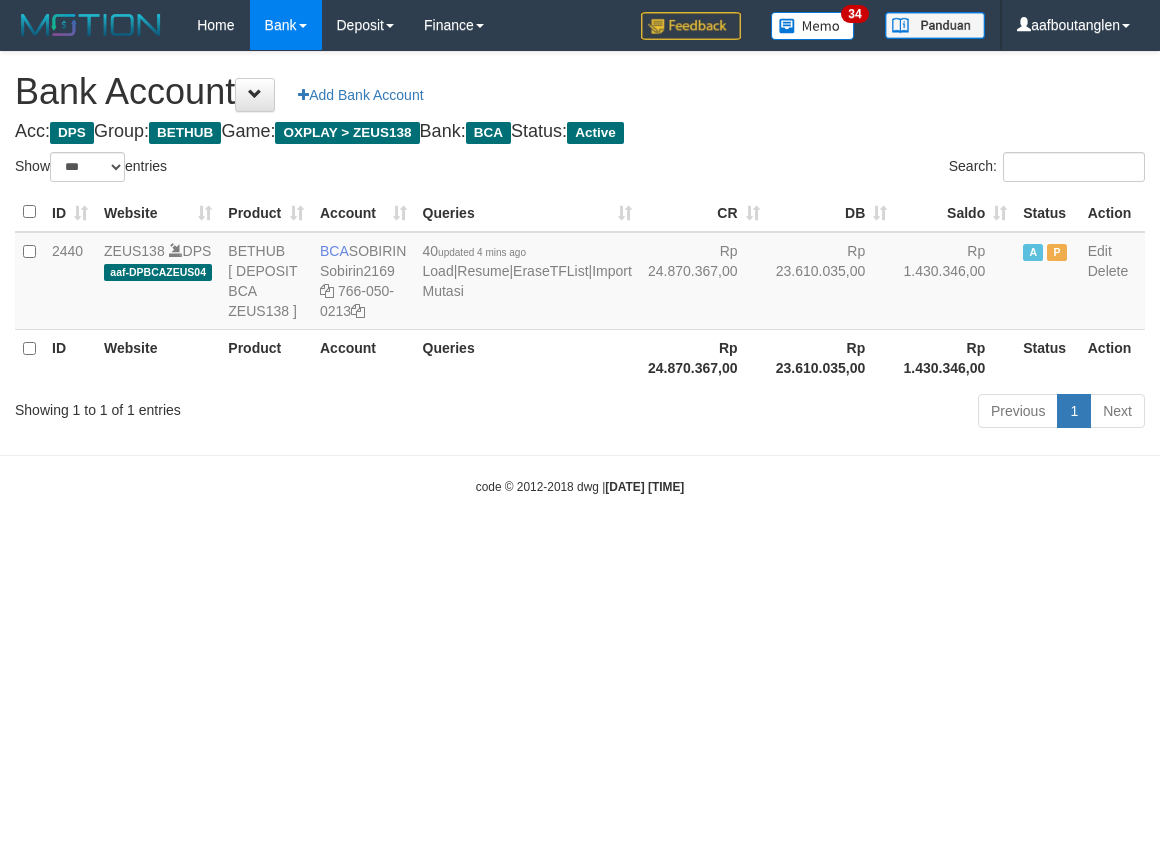 select on "***" 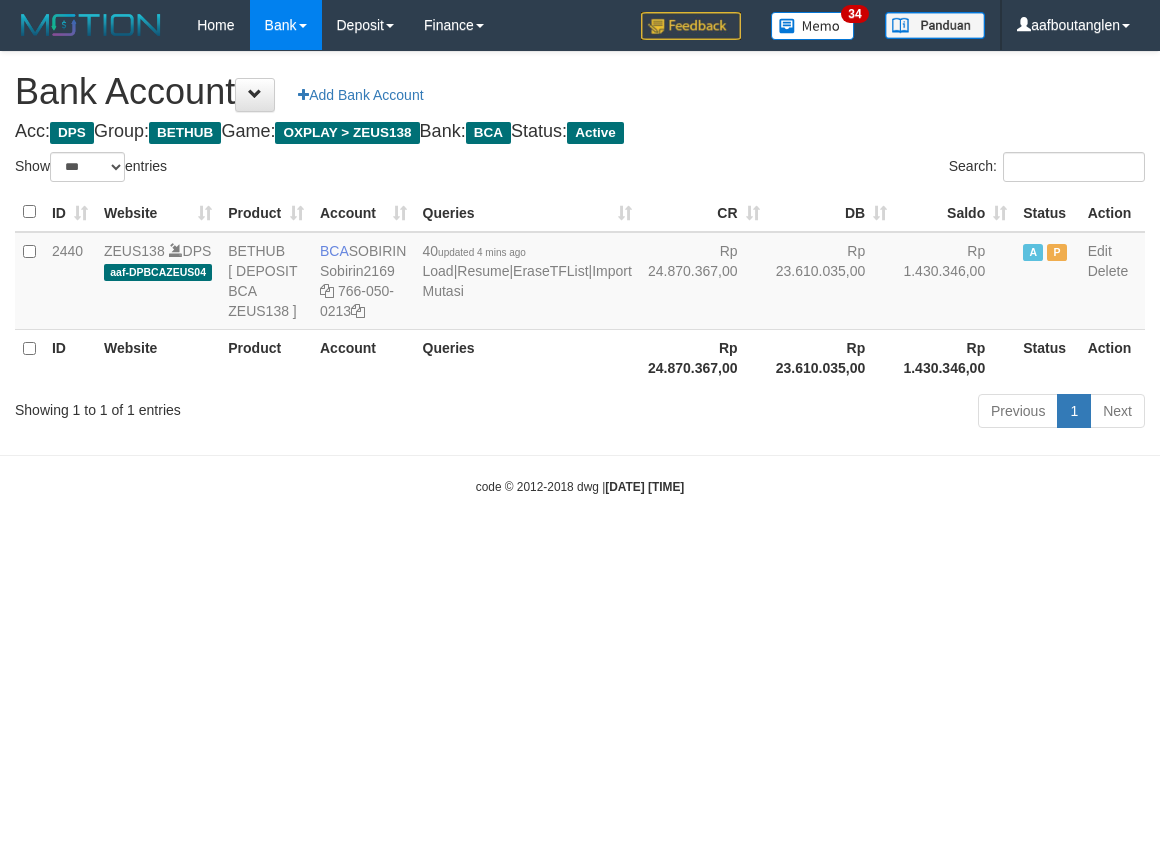 scroll, scrollTop: 0, scrollLeft: 0, axis: both 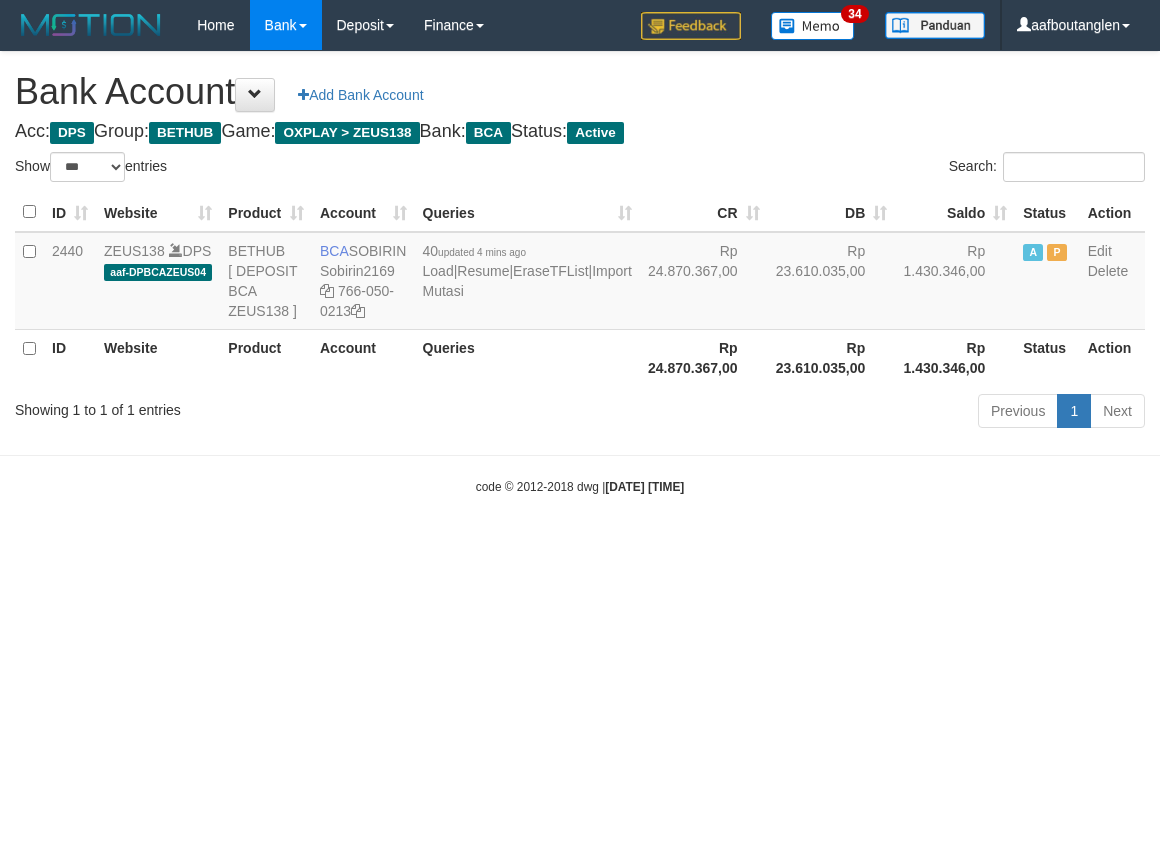 select on "***" 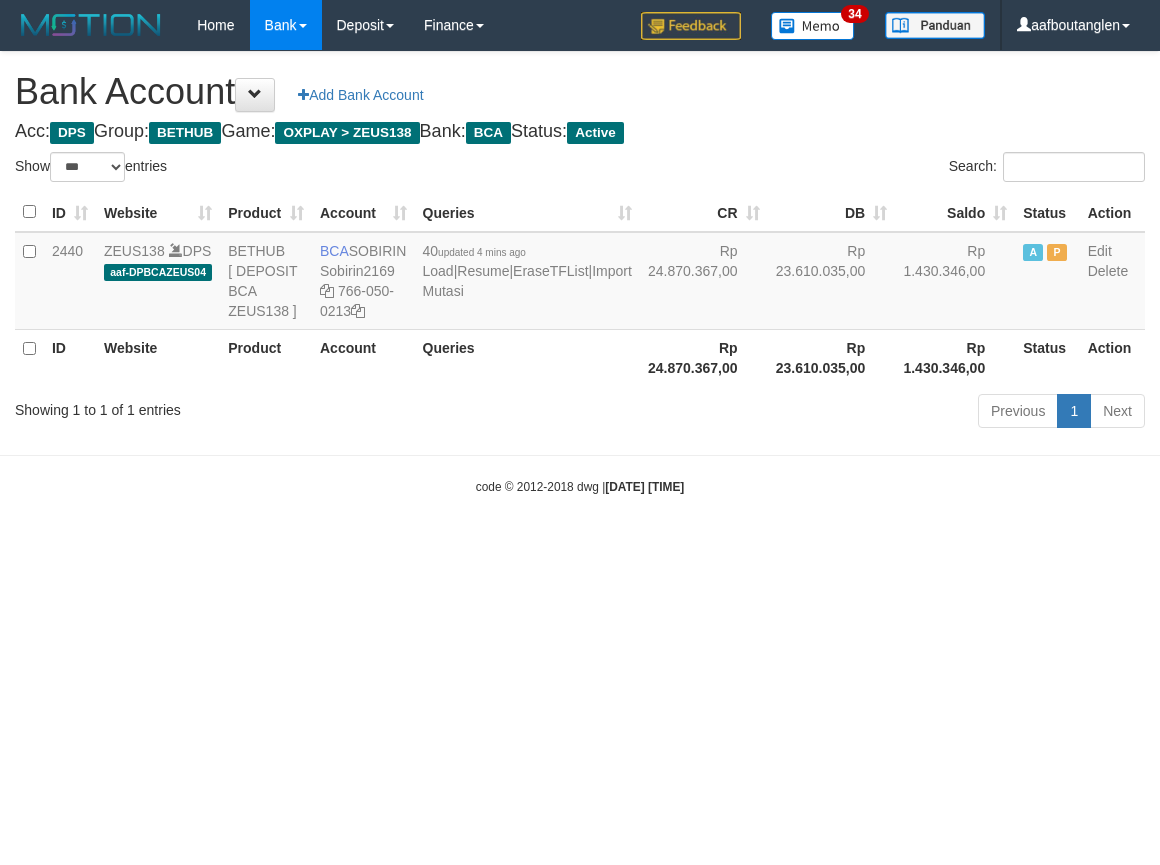 scroll, scrollTop: 0, scrollLeft: 0, axis: both 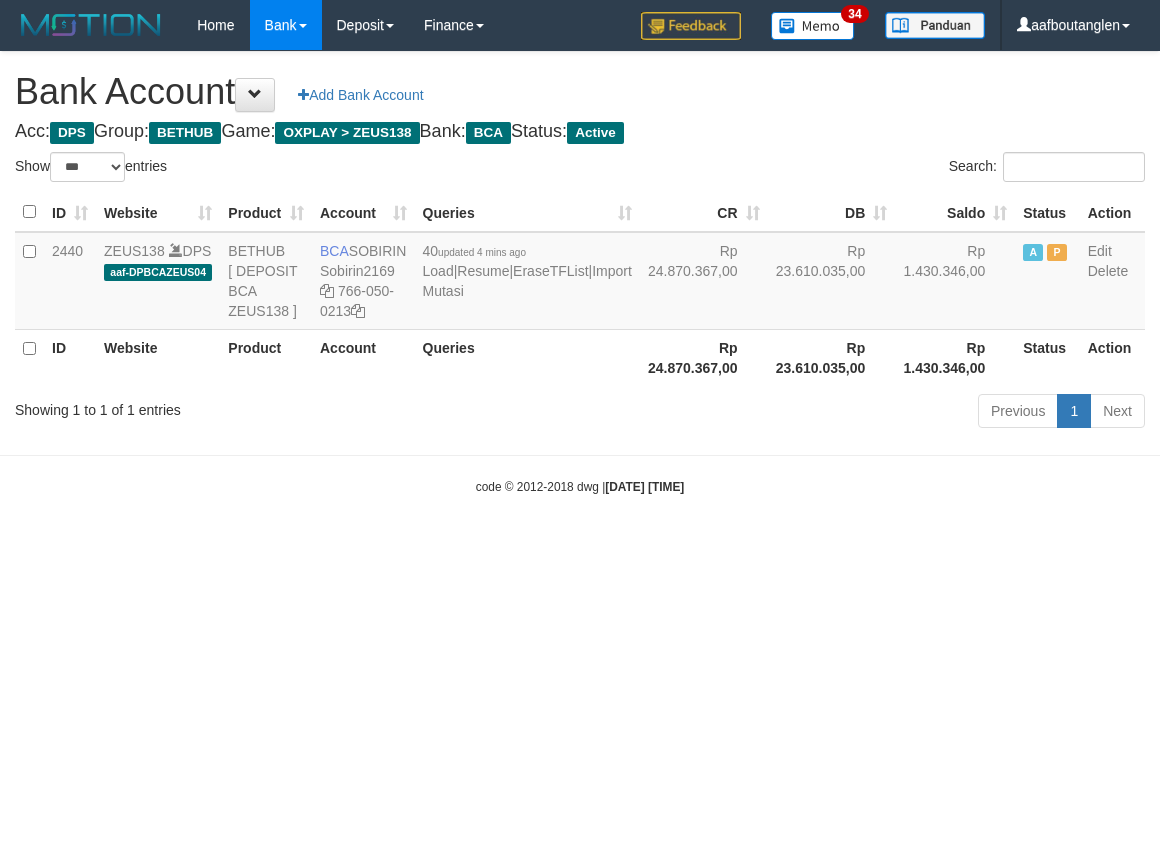 select on "***" 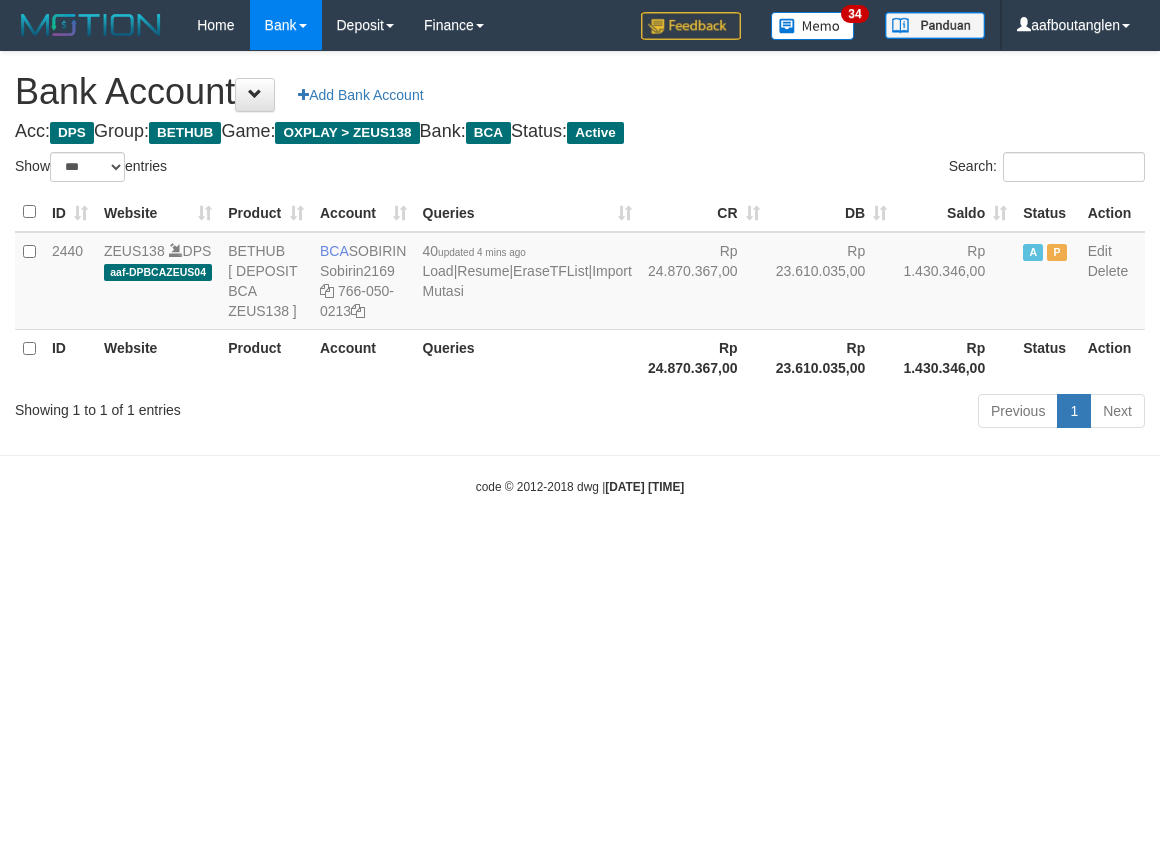 scroll, scrollTop: 0, scrollLeft: 0, axis: both 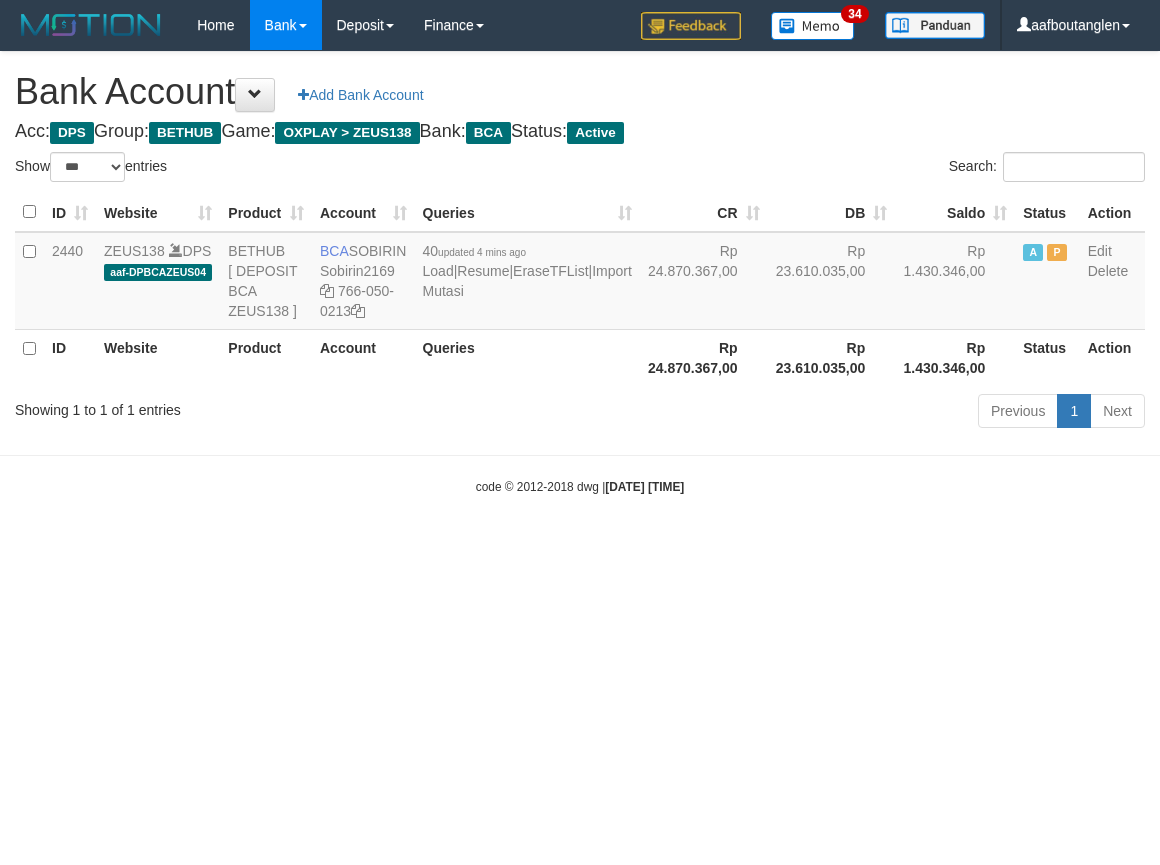 select on "***" 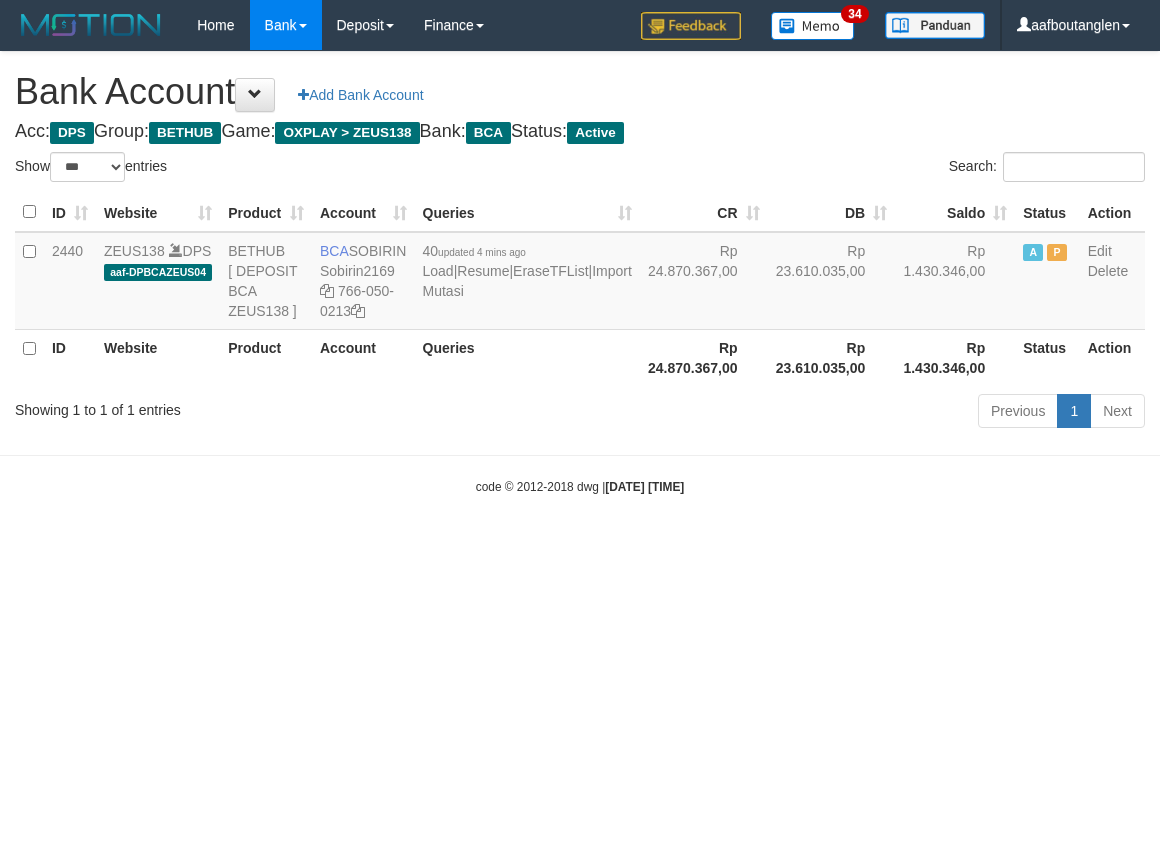 scroll, scrollTop: 0, scrollLeft: 0, axis: both 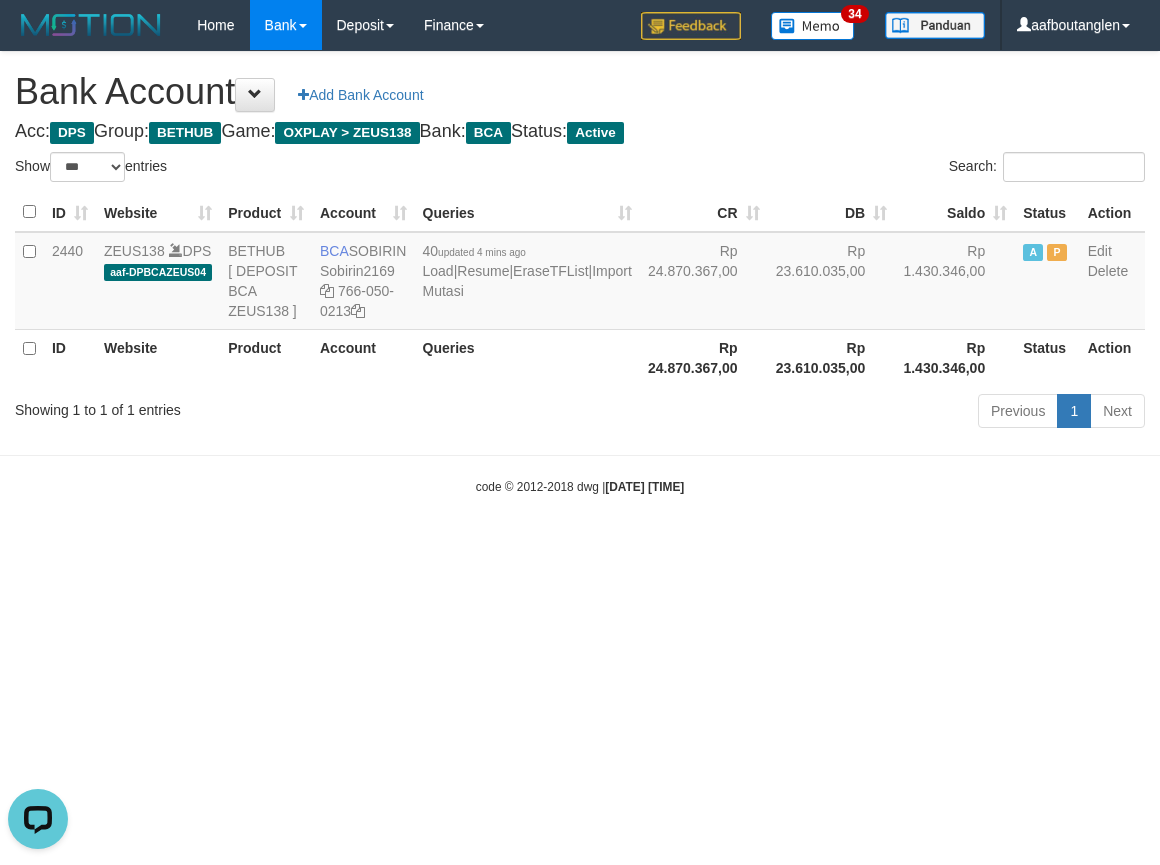 drag, startPoint x: 165, startPoint y: 547, endPoint x: 208, endPoint y: 546, distance: 43.011627 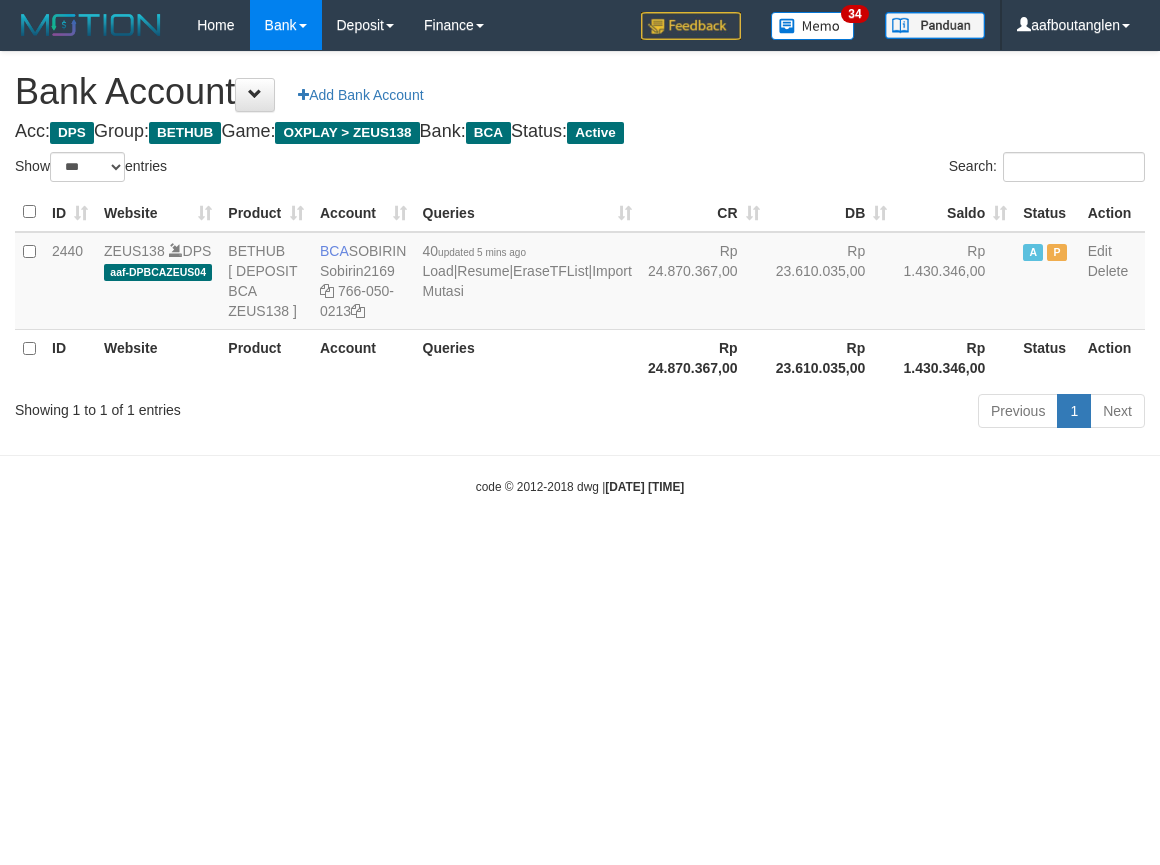 select on "***" 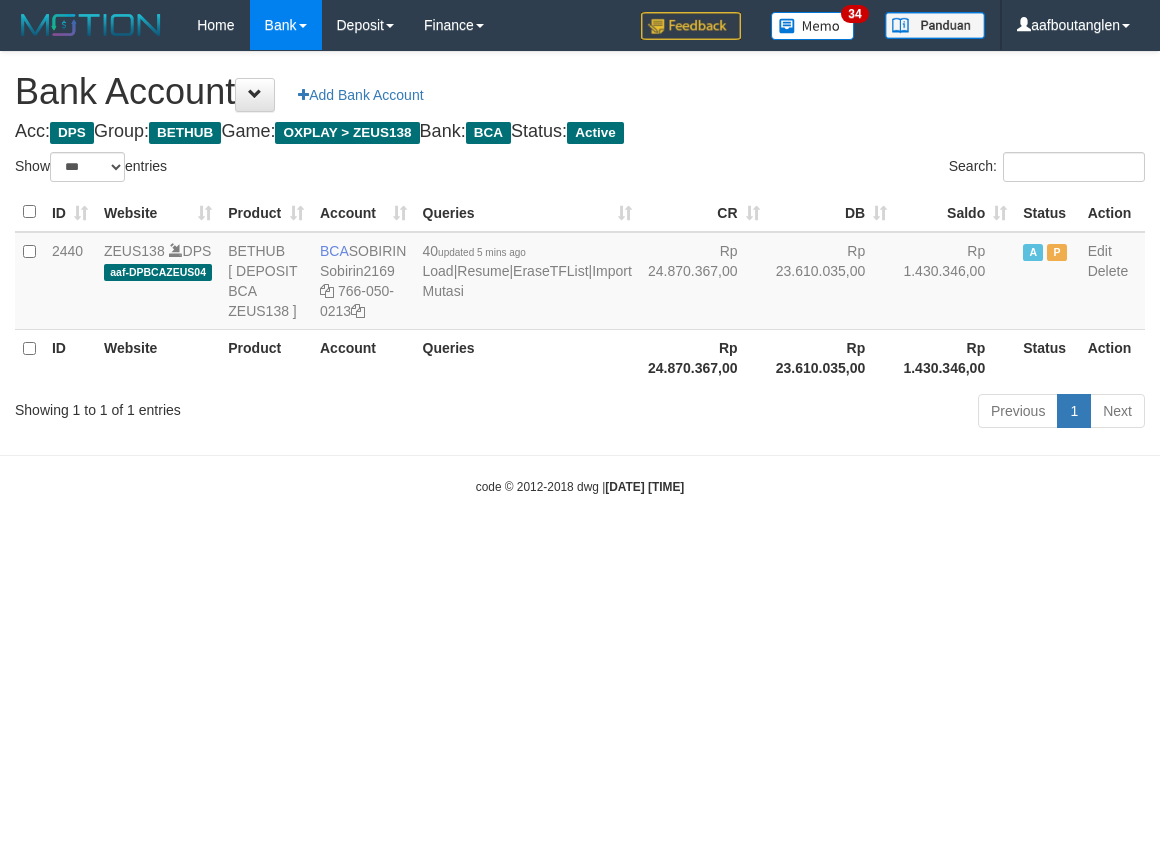 scroll, scrollTop: 0, scrollLeft: 0, axis: both 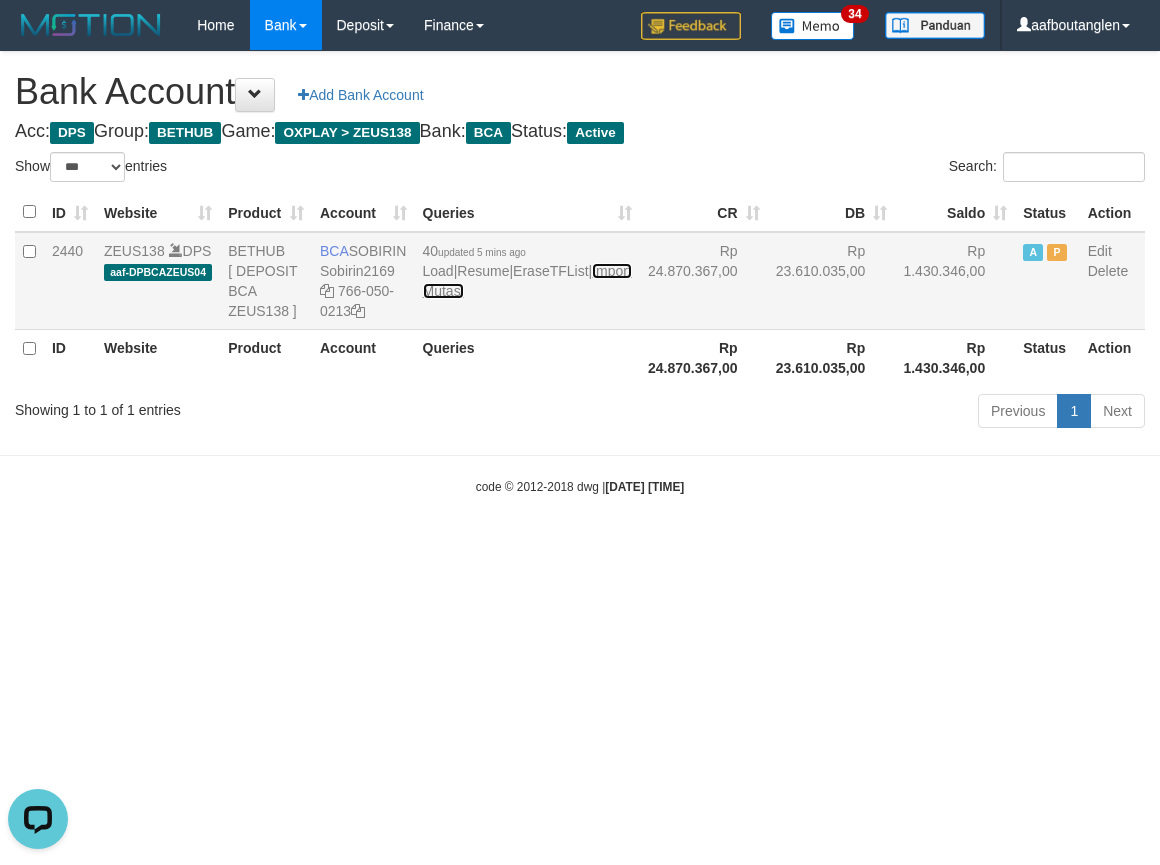 click on "Import Mutasi" at bounding box center (527, 281) 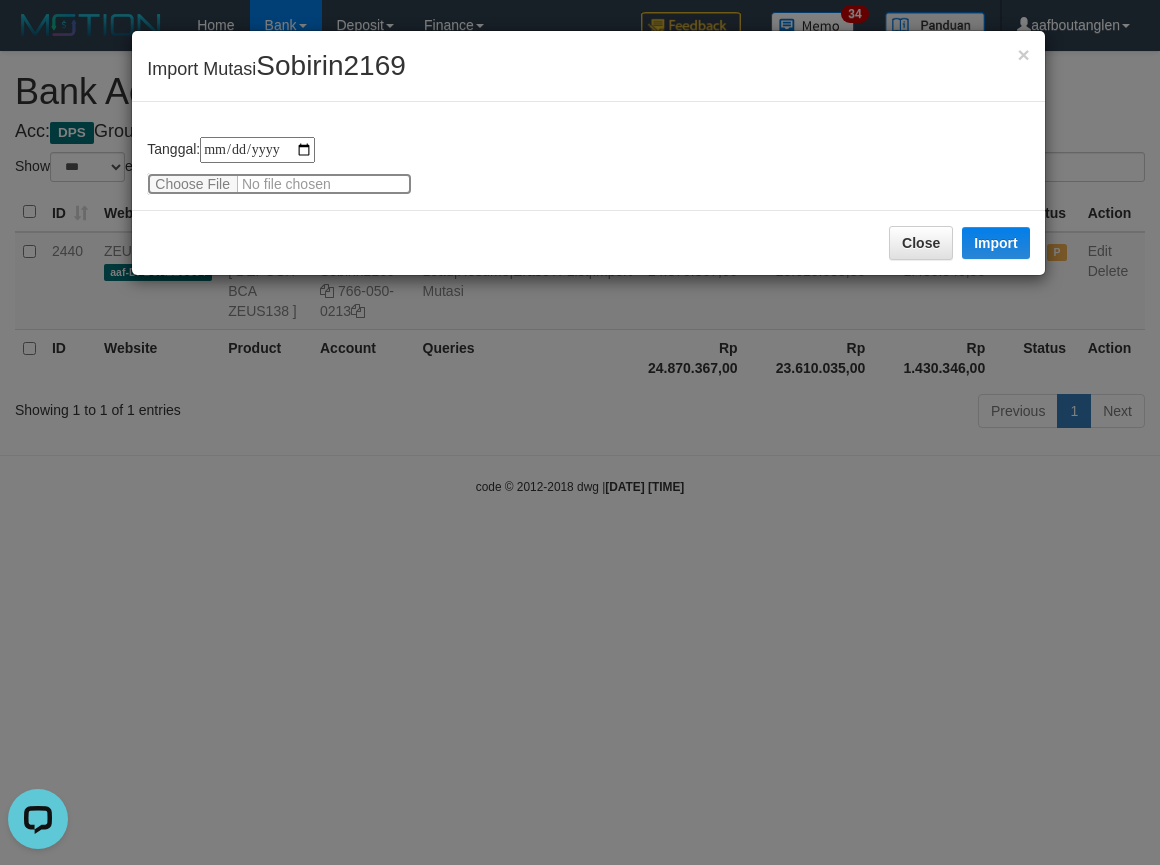 click at bounding box center (279, 184) 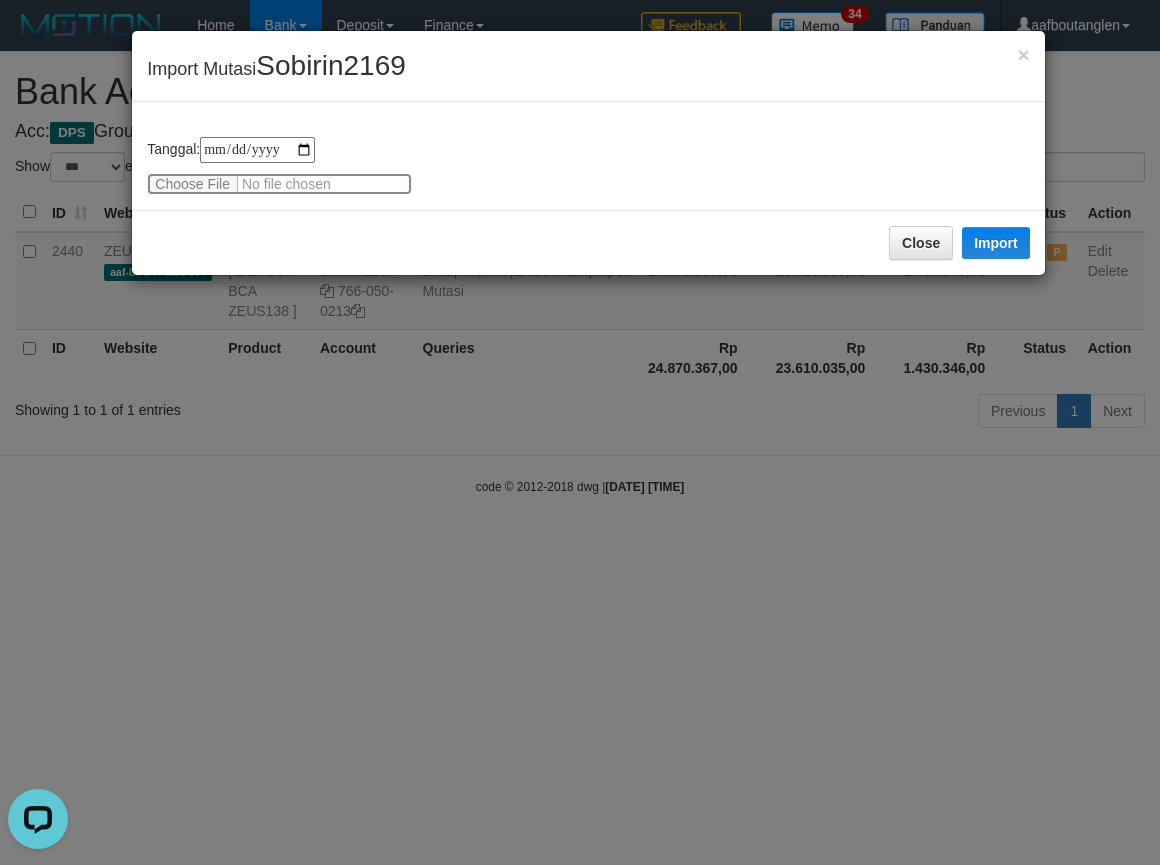 type on "**********" 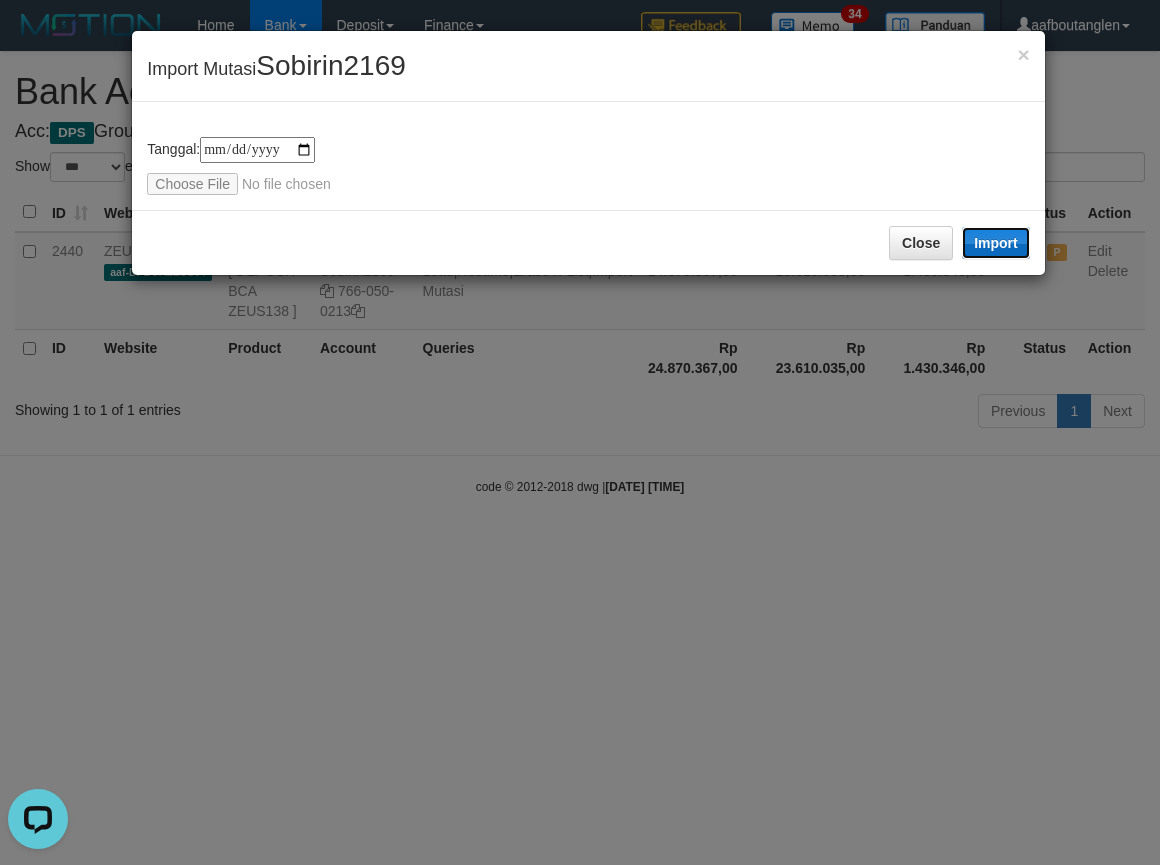 click on "Import" at bounding box center [996, 243] 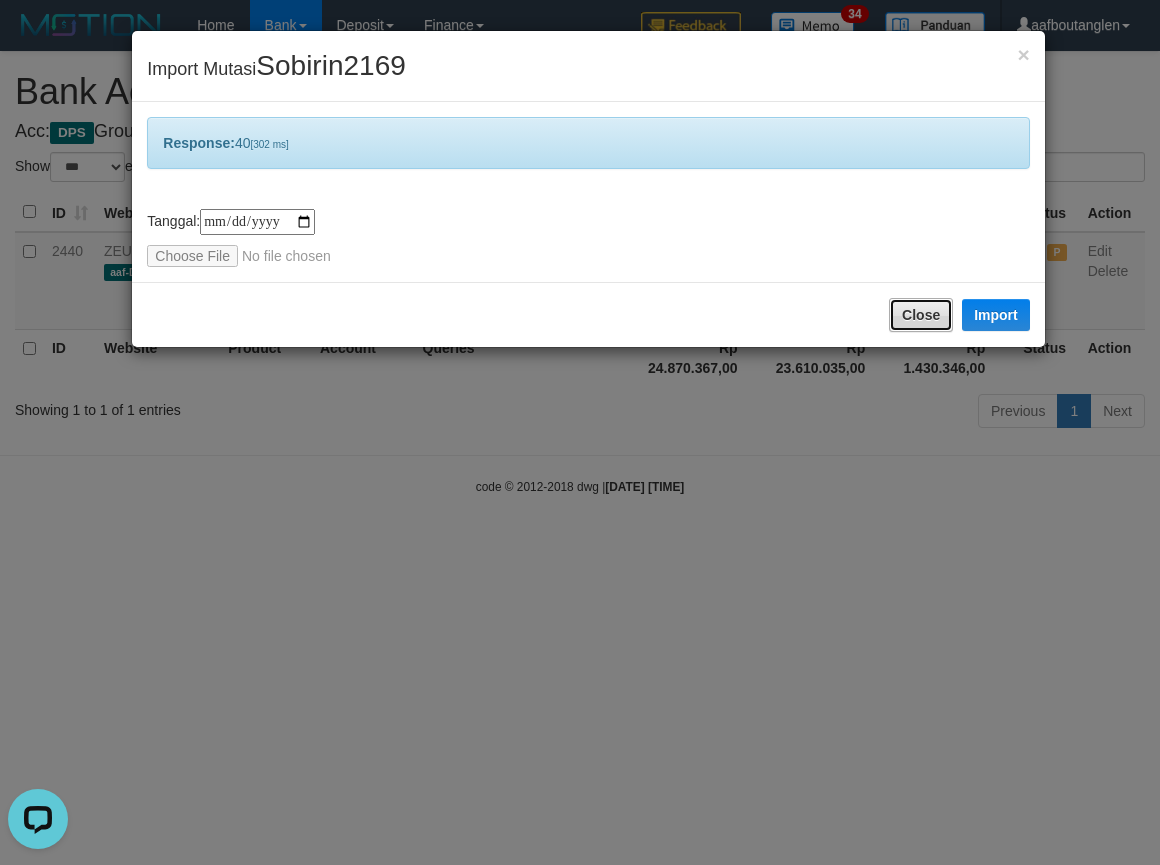 click on "Close" at bounding box center (921, 315) 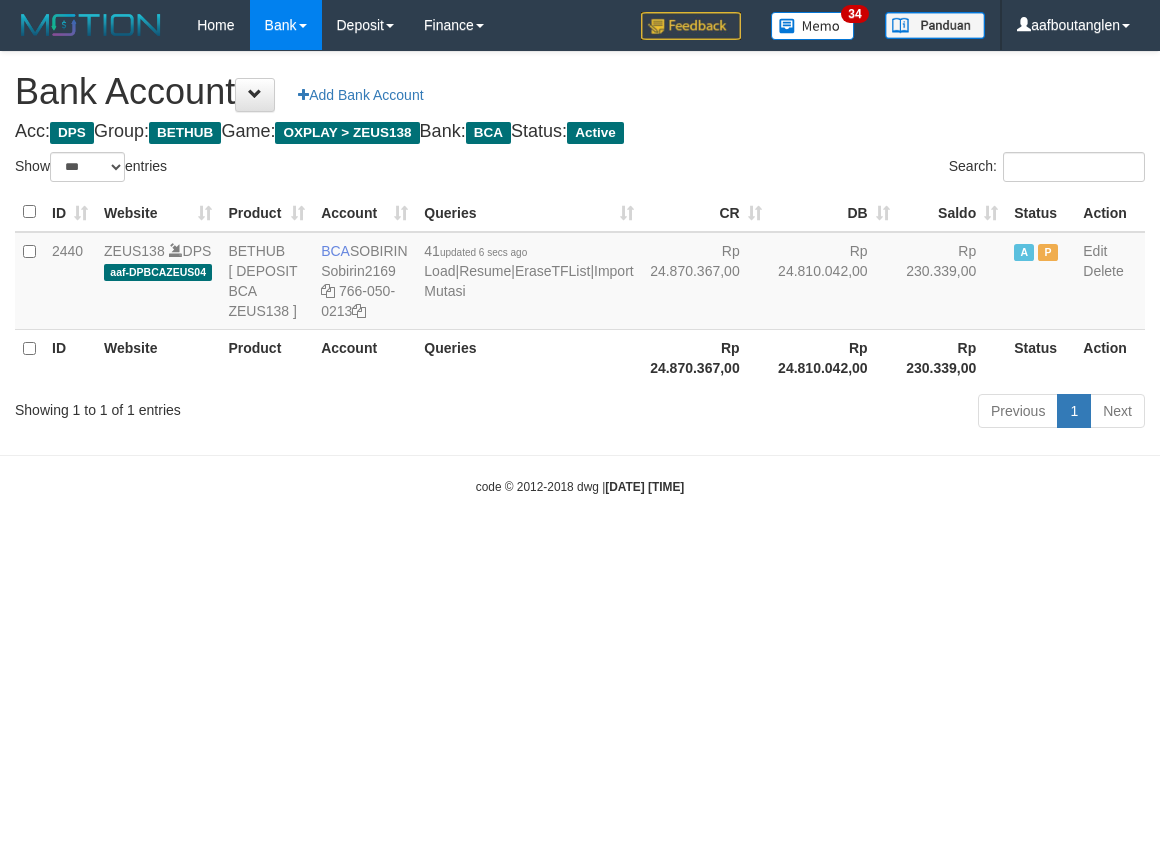 select on "***" 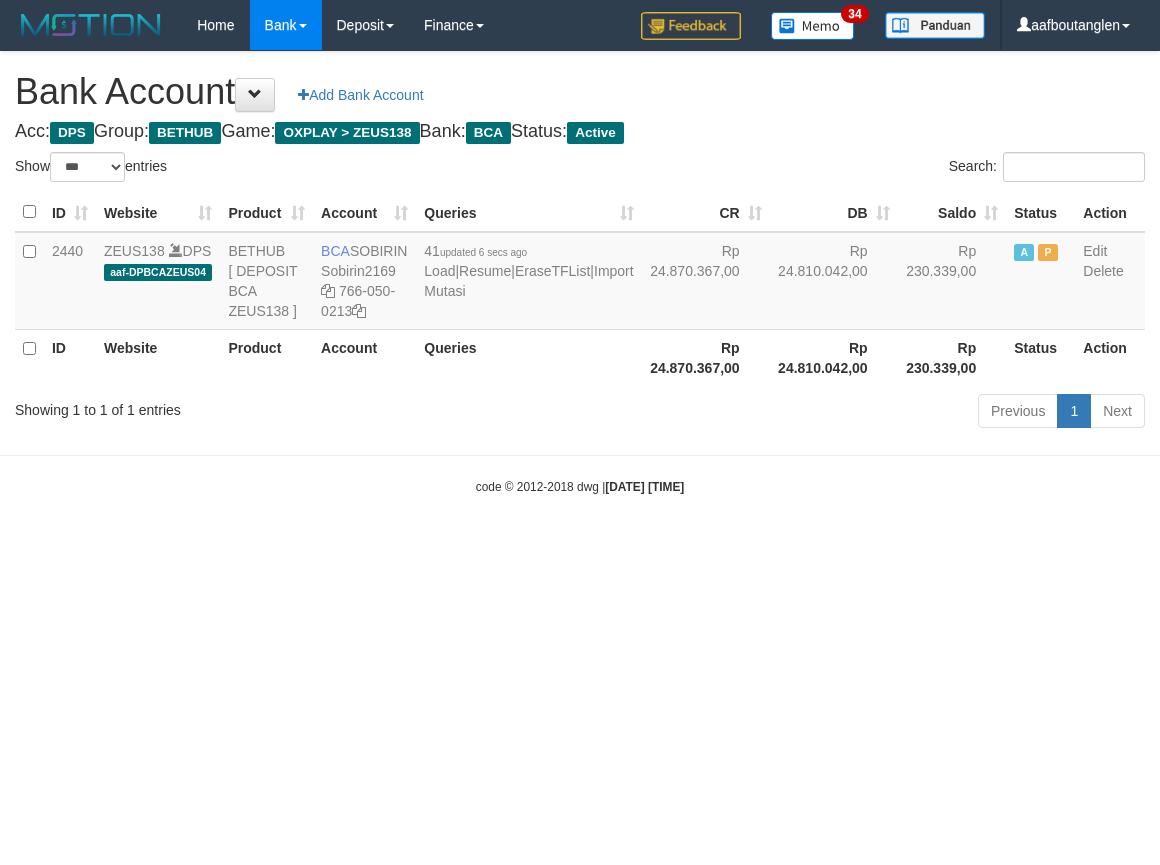 scroll, scrollTop: 0, scrollLeft: 0, axis: both 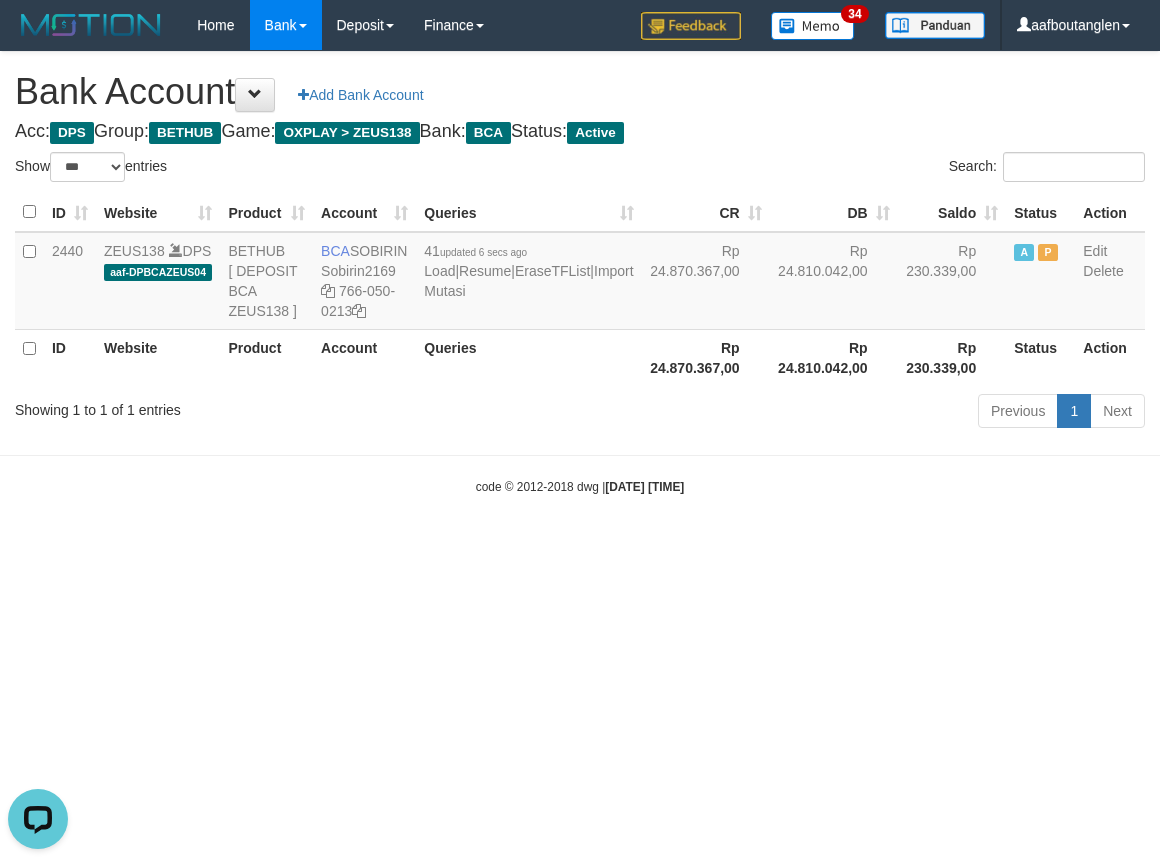 click on "Toggle navigation
Home
Bank
Account List
Deposit
DPS List
History
Note DPS
Finance
Financial Data
aafboutanglen
My Profile
Log Out
34" at bounding box center [580, 273] 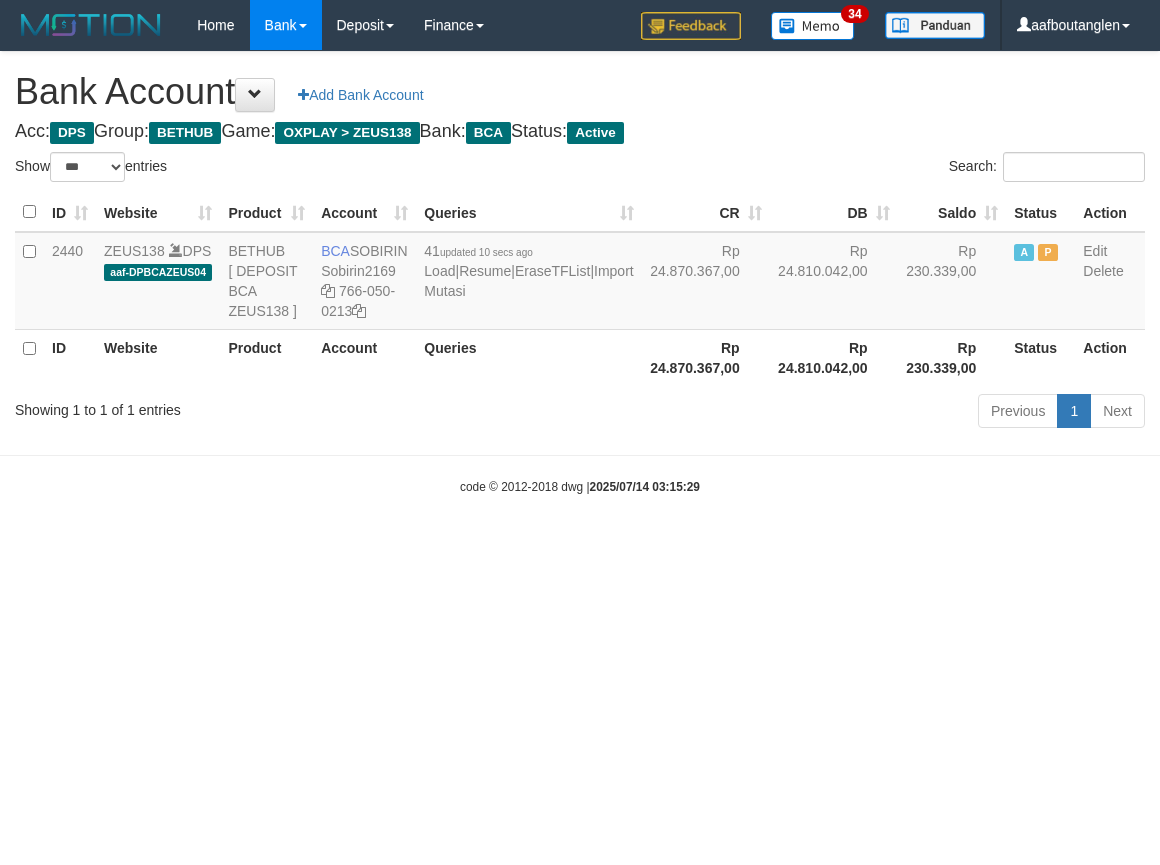 select on "***" 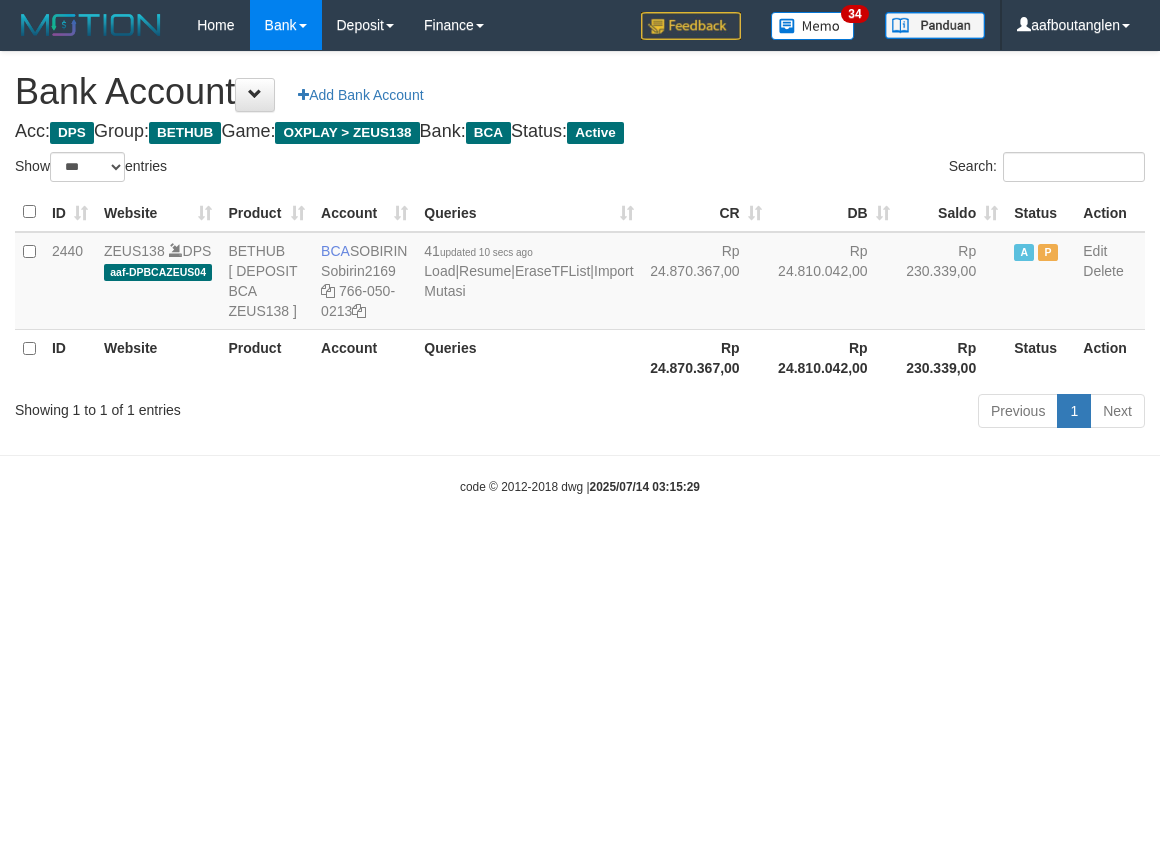 scroll, scrollTop: 0, scrollLeft: 0, axis: both 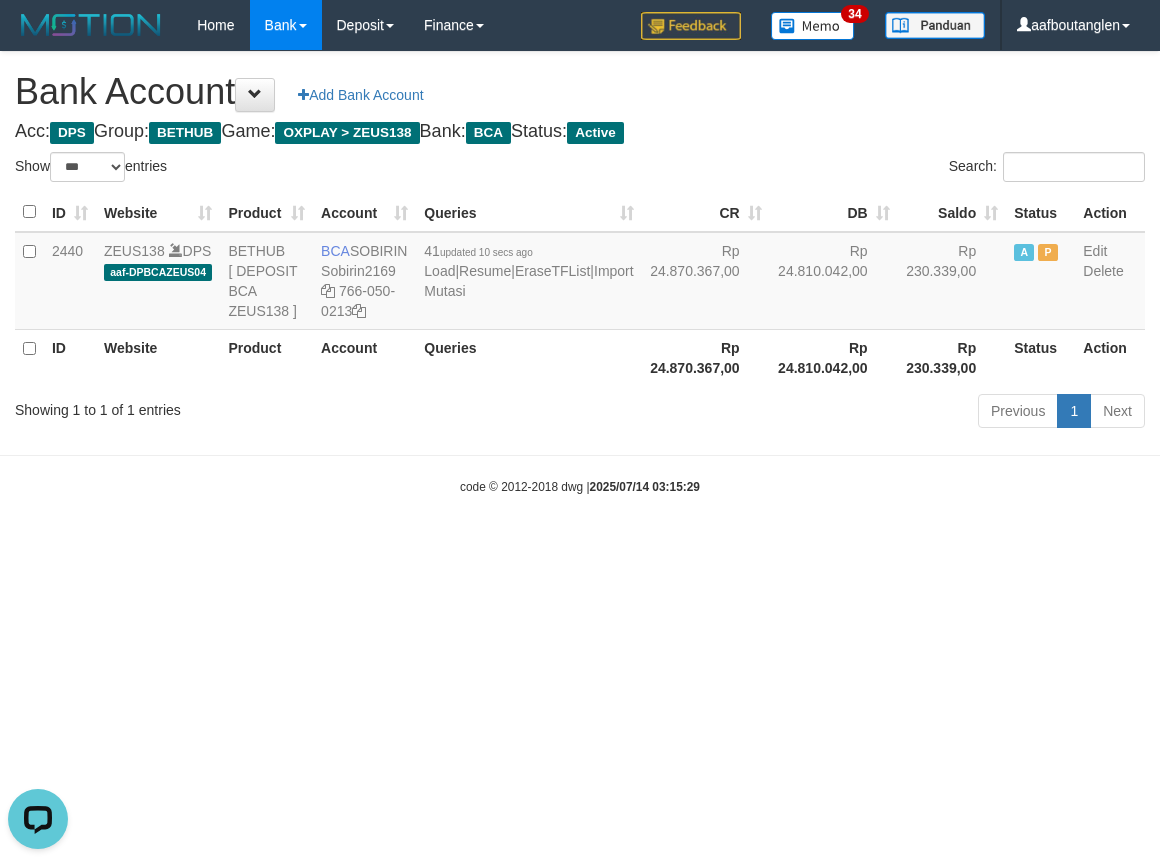drag, startPoint x: 0, startPoint y: 537, endPoint x: 412, endPoint y: 578, distance: 414.03503 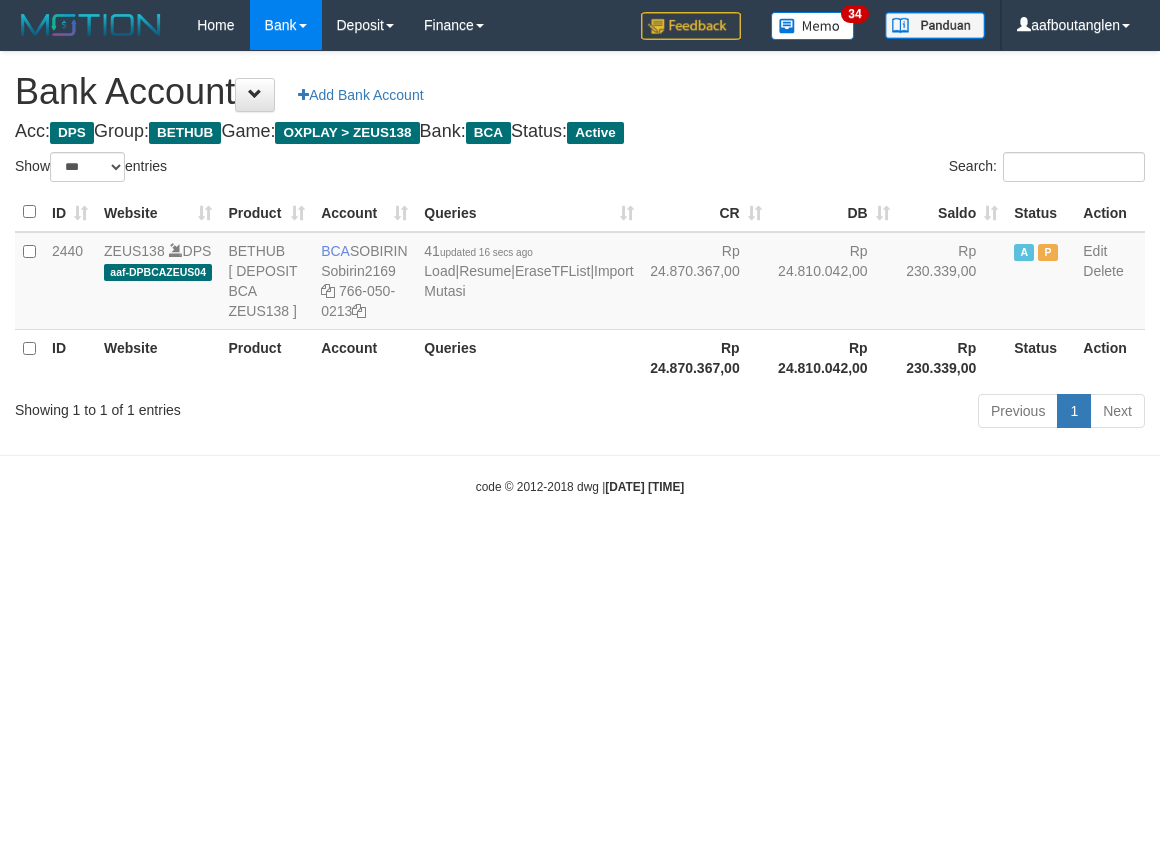 select on "***" 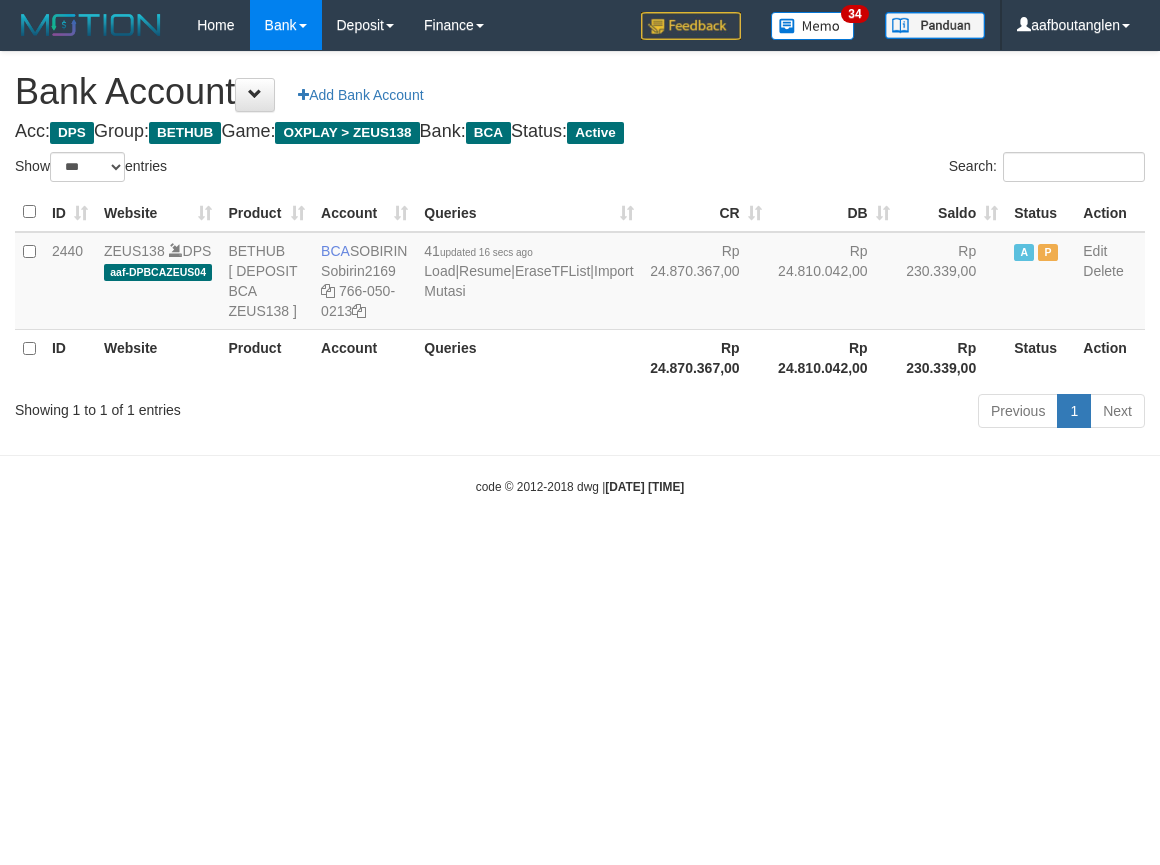 scroll, scrollTop: 0, scrollLeft: 0, axis: both 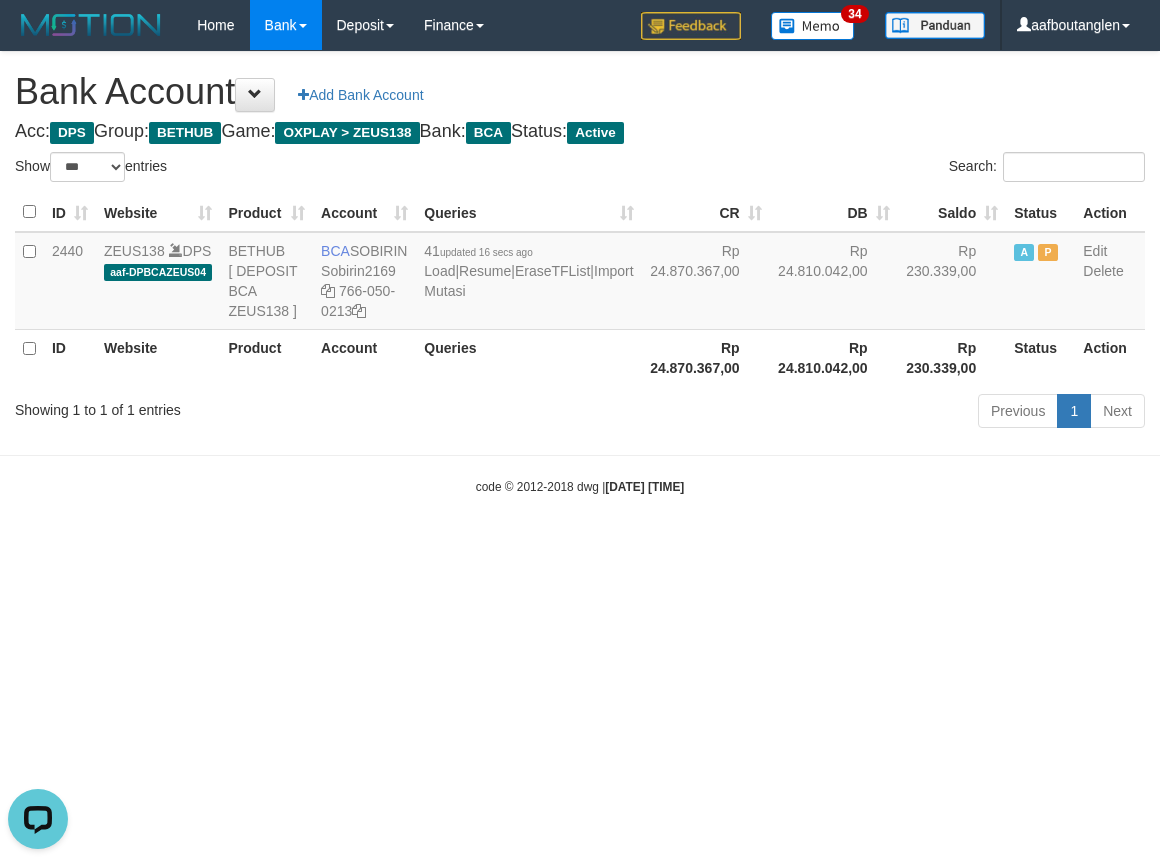 drag, startPoint x: 991, startPoint y: 602, endPoint x: 906, endPoint y: 591, distance: 85.70881 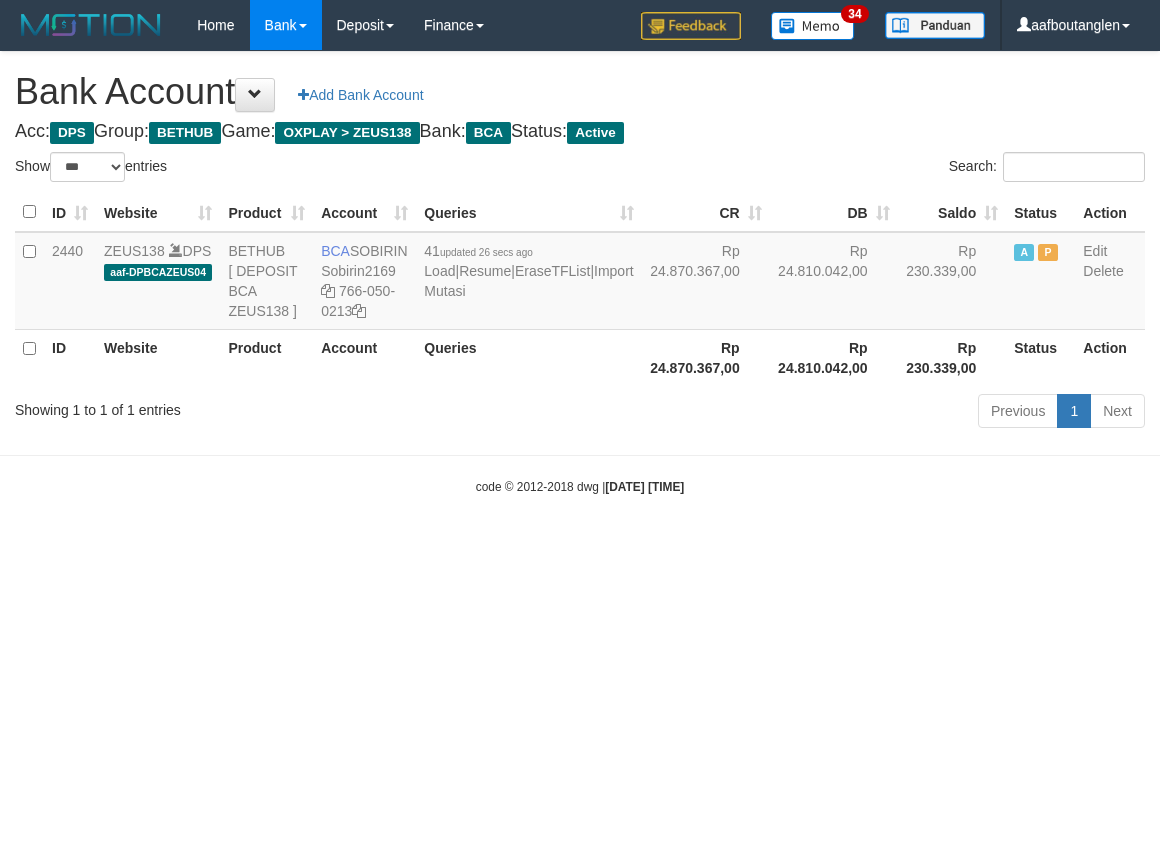 select on "***" 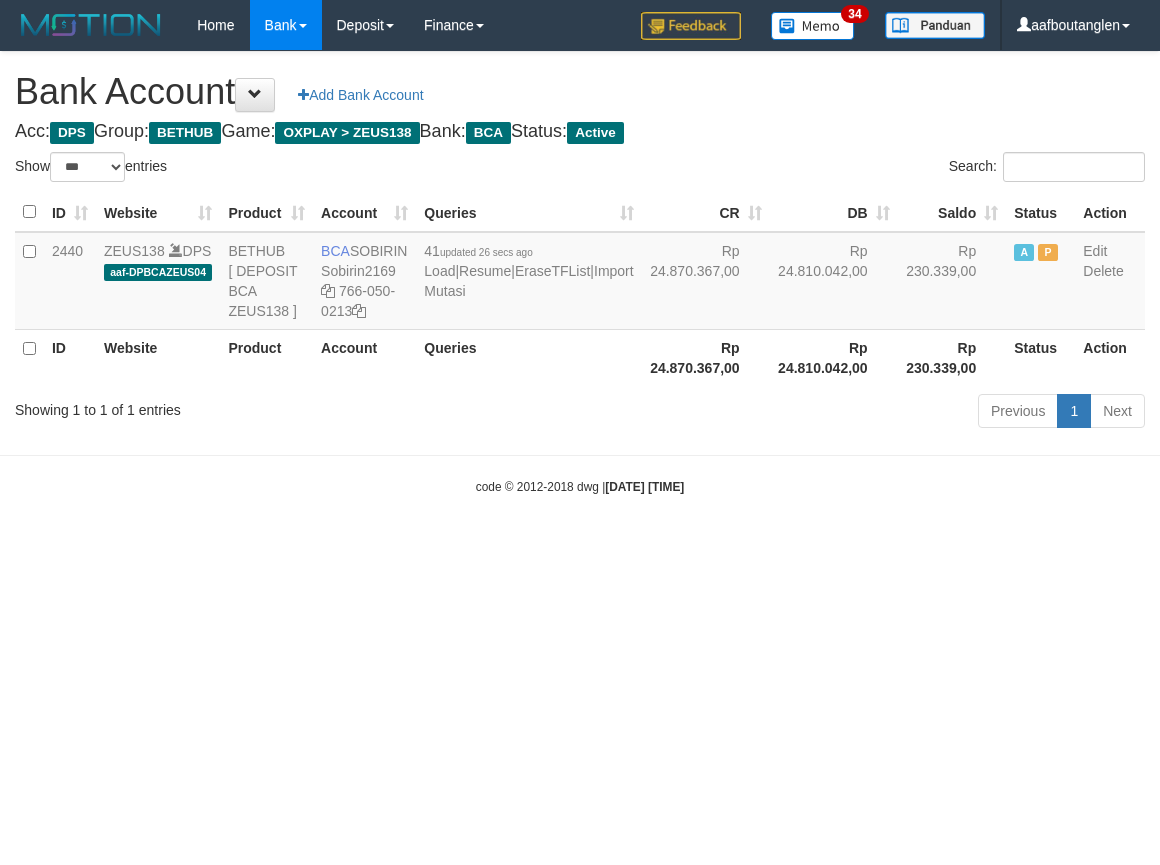 scroll, scrollTop: 0, scrollLeft: 0, axis: both 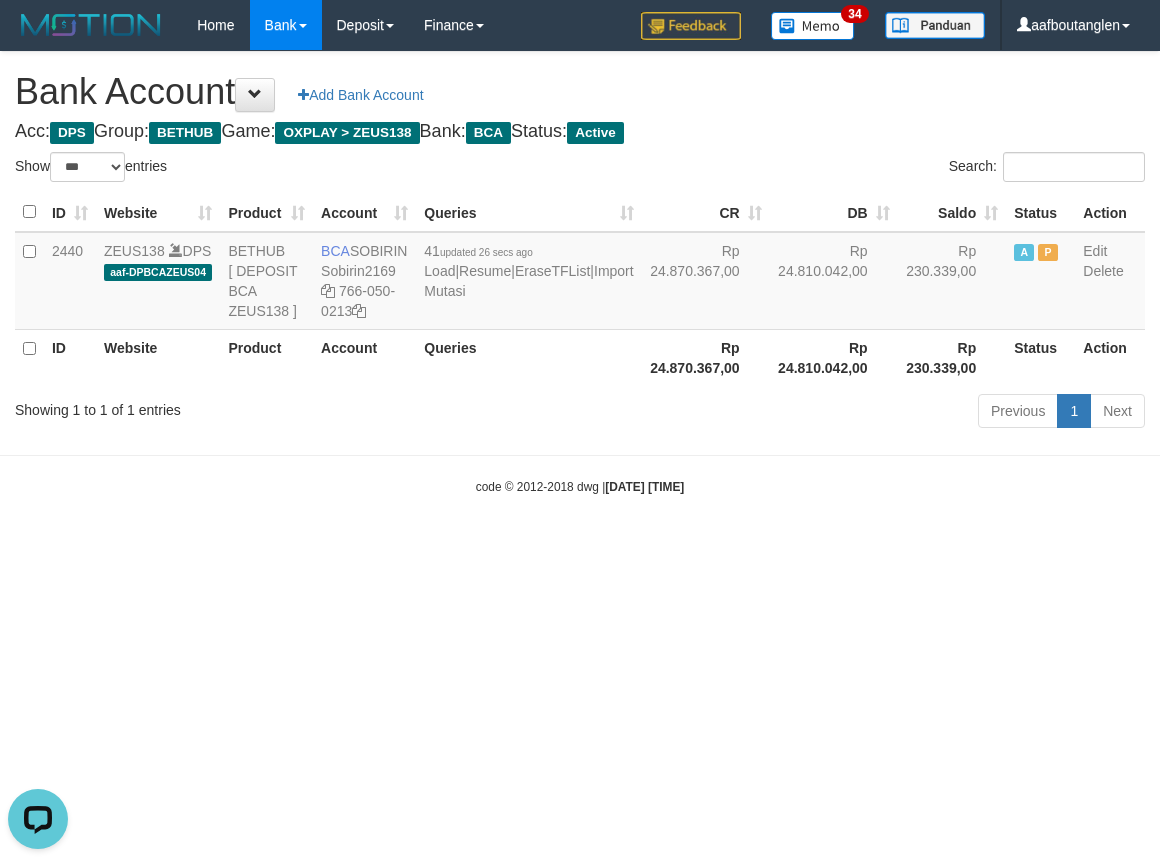 drag, startPoint x: 918, startPoint y: 652, endPoint x: 903, endPoint y: 640, distance: 19.209373 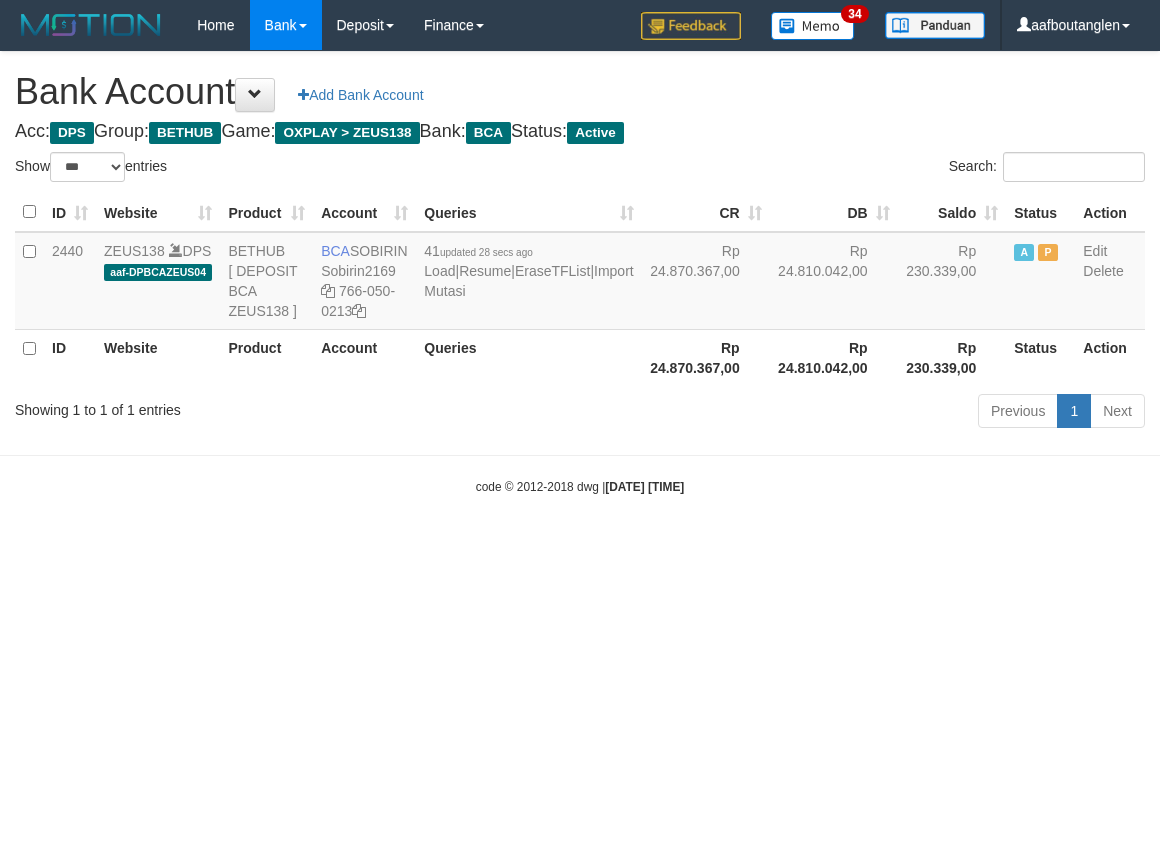 select on "***" 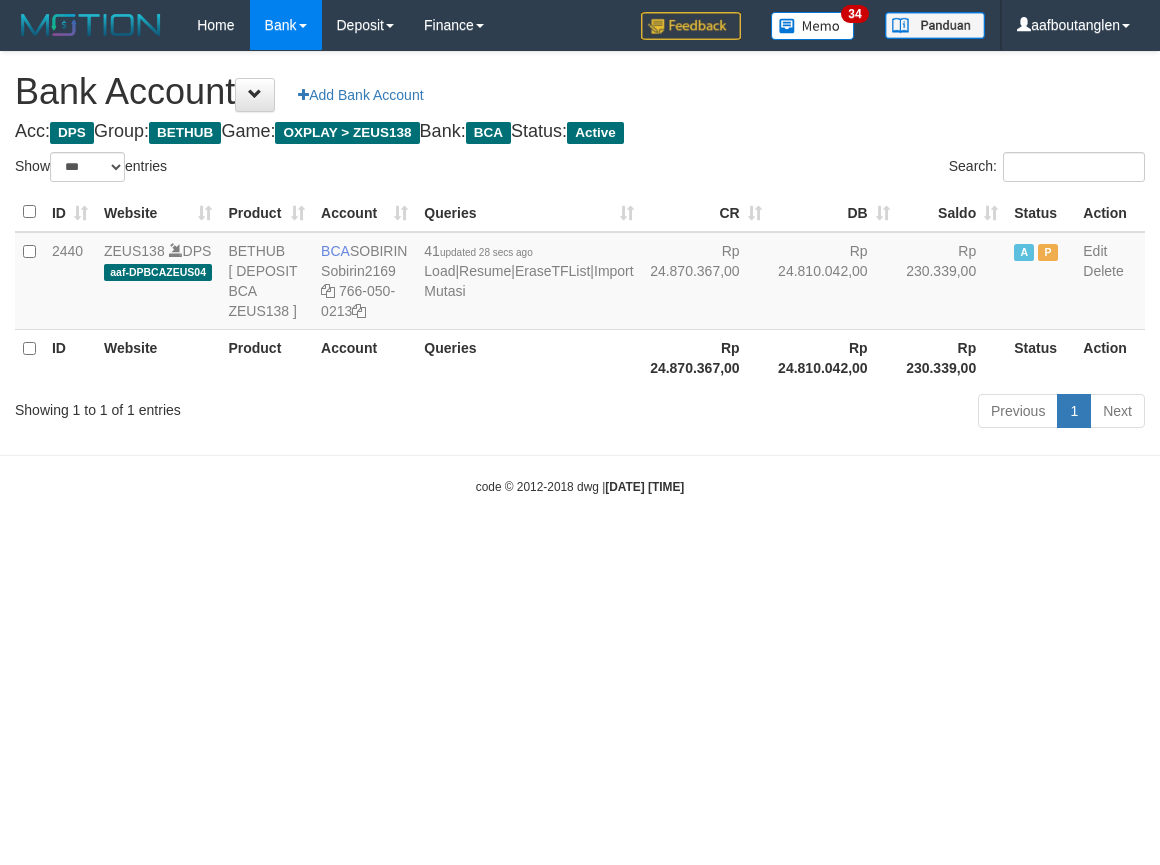 scroll, scrollTop: 0, scrollLeft: 0, axis: both 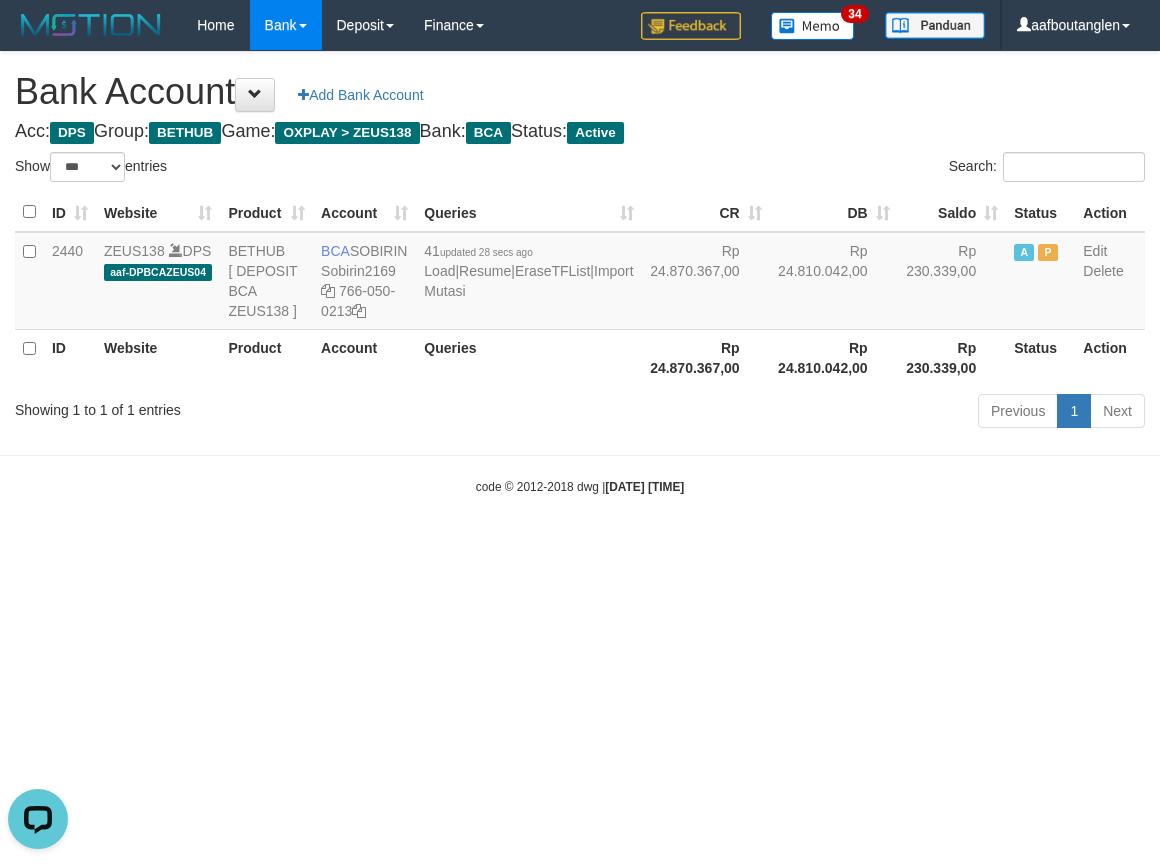 drag, startPoint x: 928, startPoint y: 562, endPoint x: 857, endPoint y: 571, distance: 71.568146 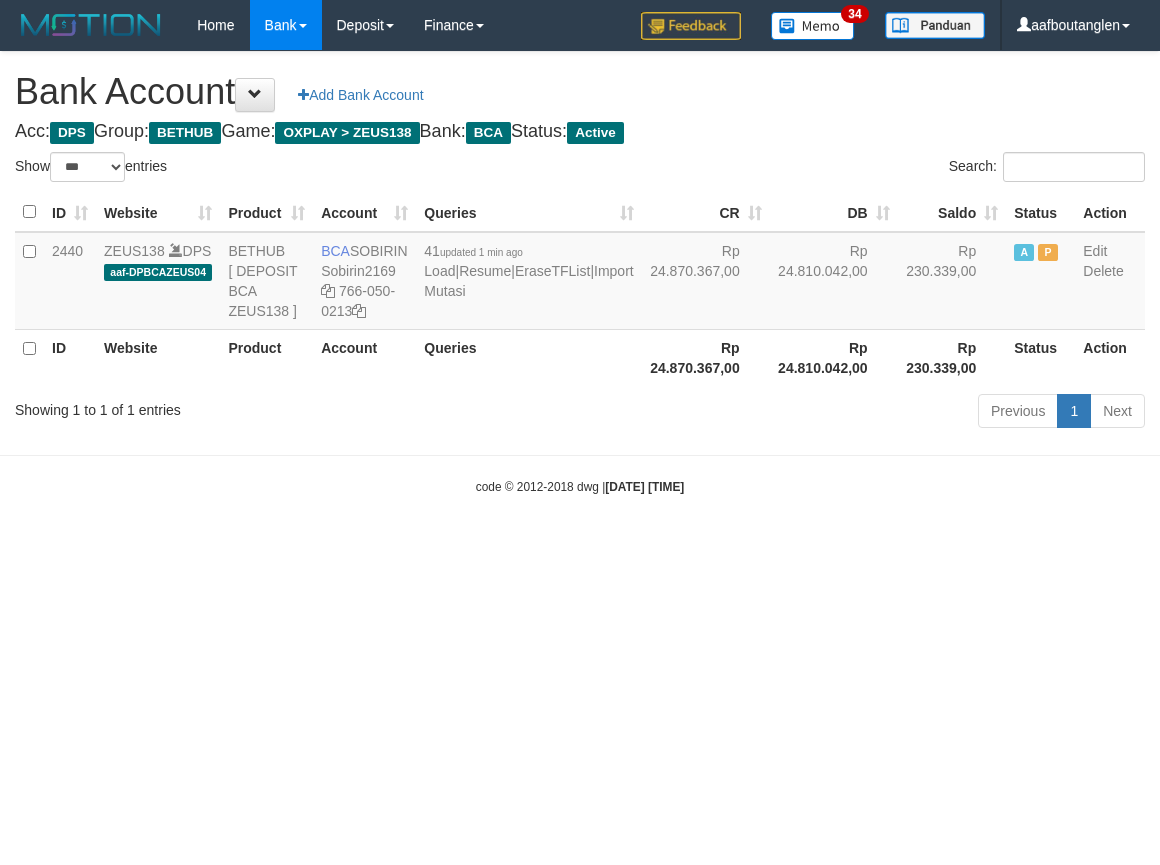 select on "***" 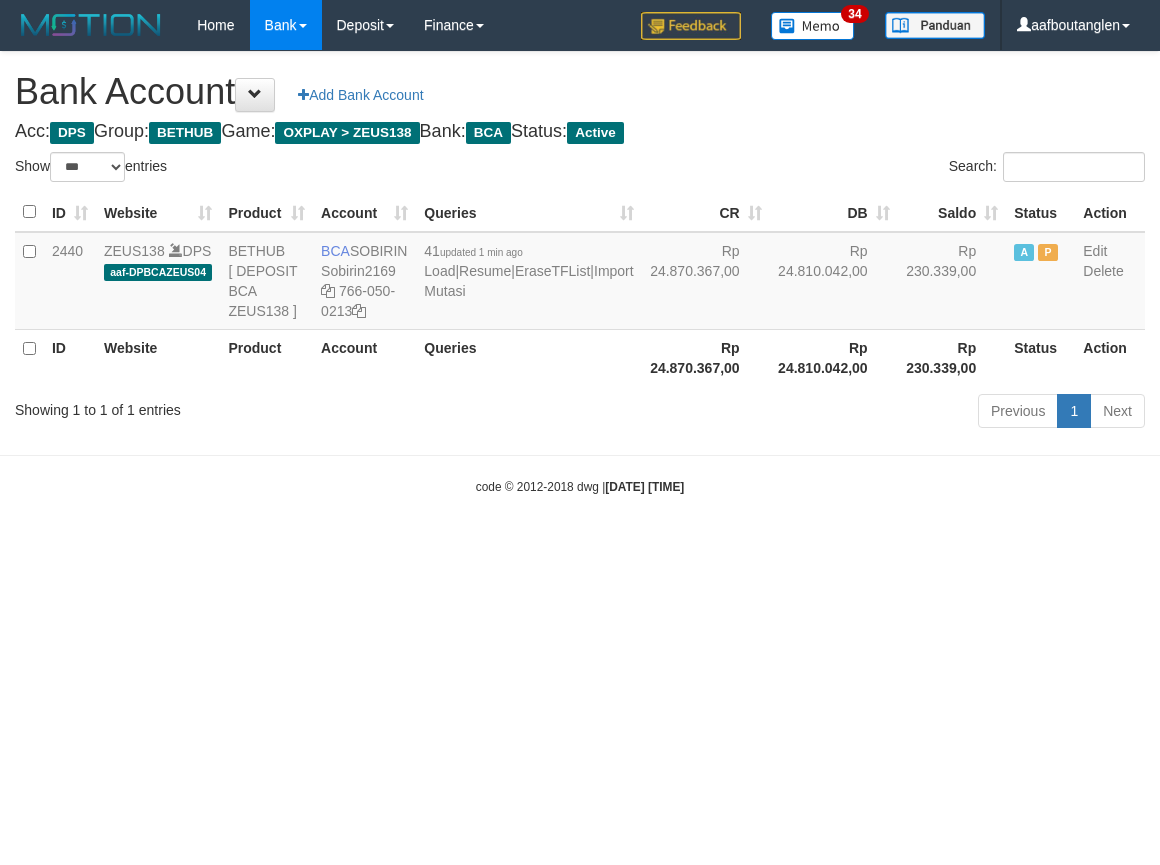 scroll, scrollTop: 0, scrollLeft: 0, axis: both 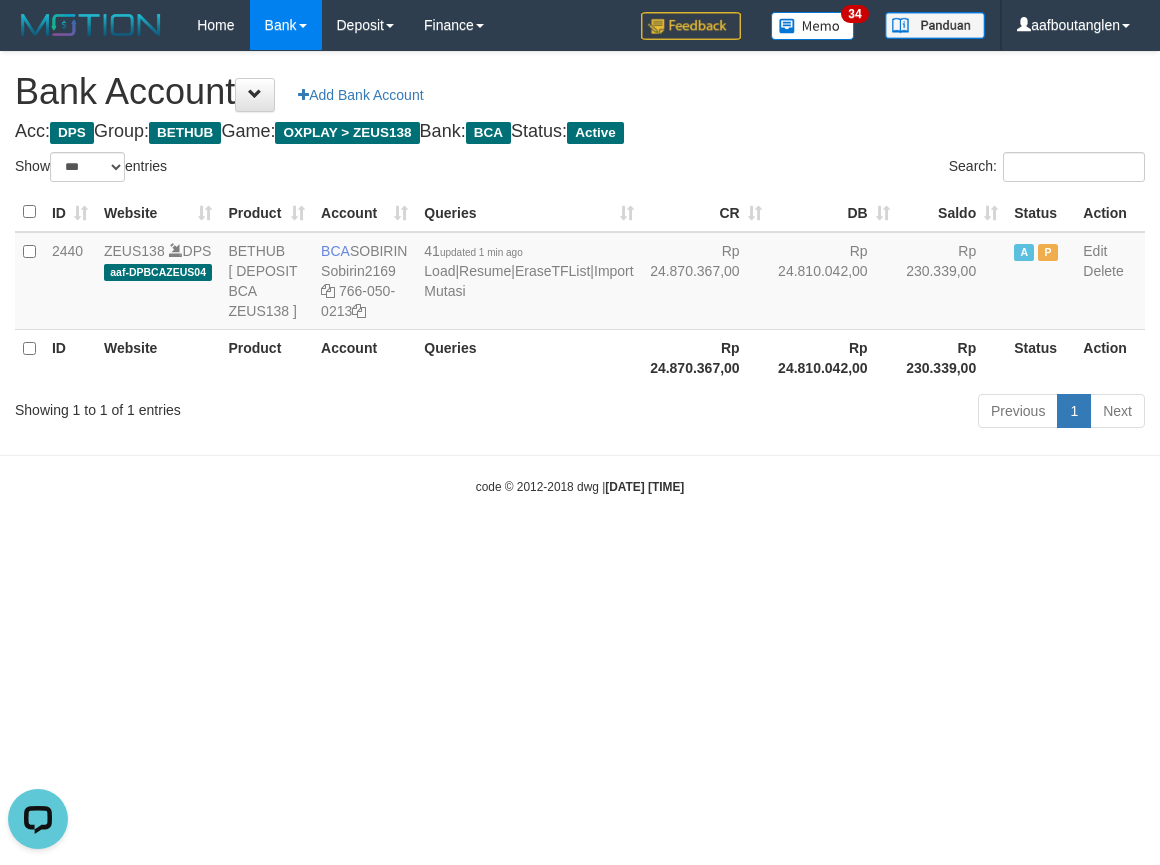 drag, startPoint x: 106, startPoint y: 536, endPoint x: 126, endPoint y: 526, distance: 22.36068 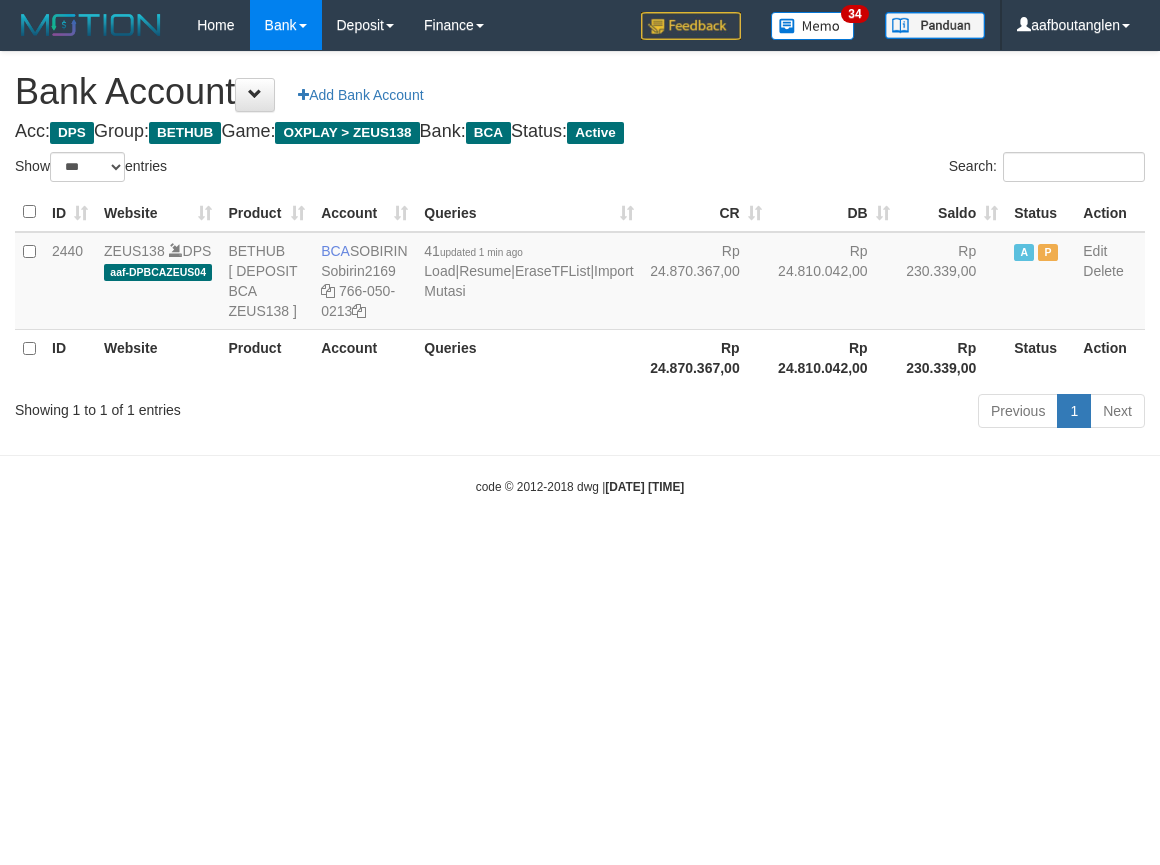 select on "***" 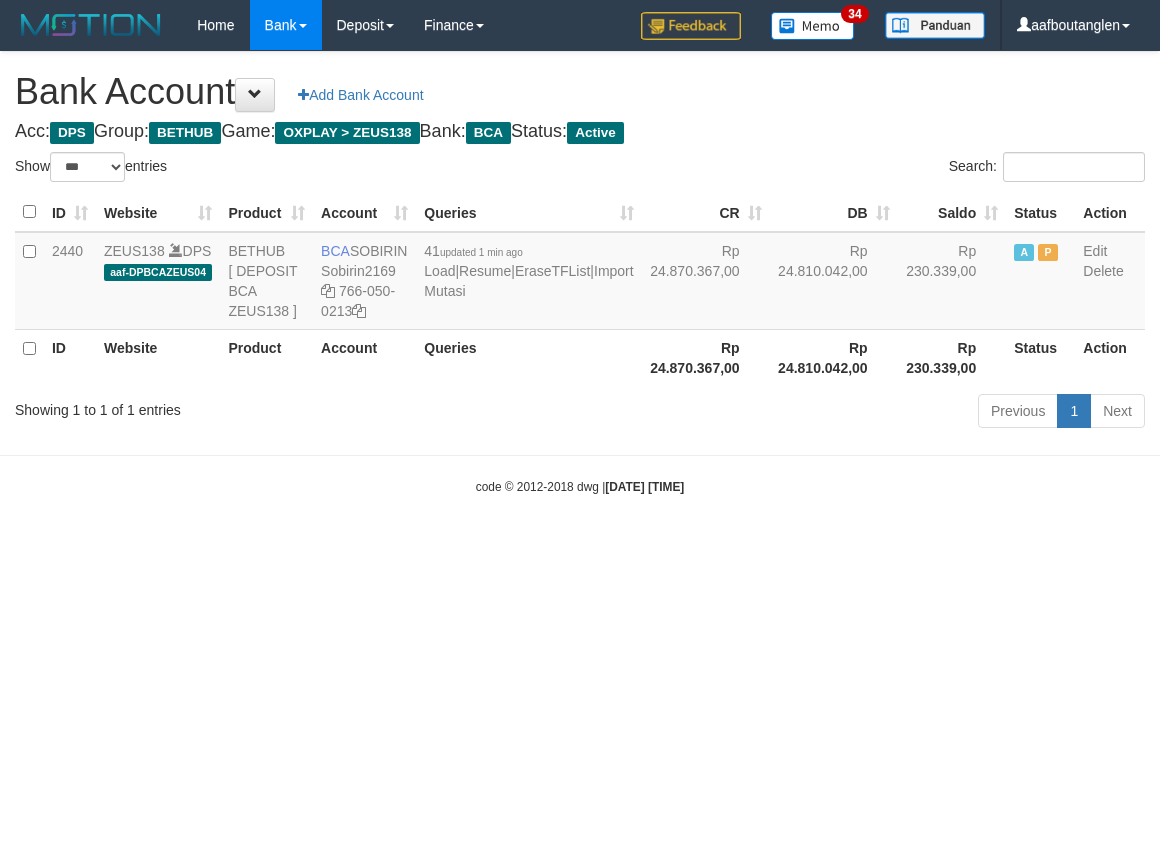scroll, scrollTop: 0, scrollLeft: 0, axis: both 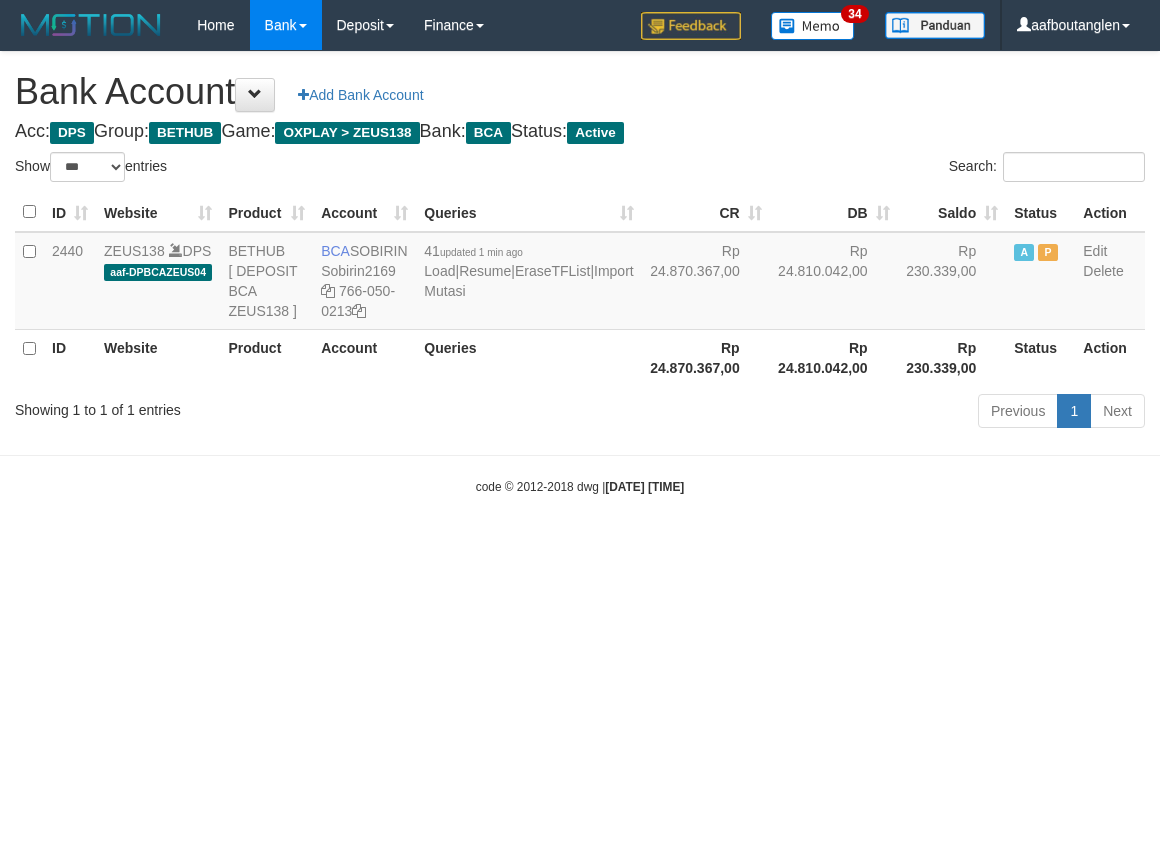 select on "***" 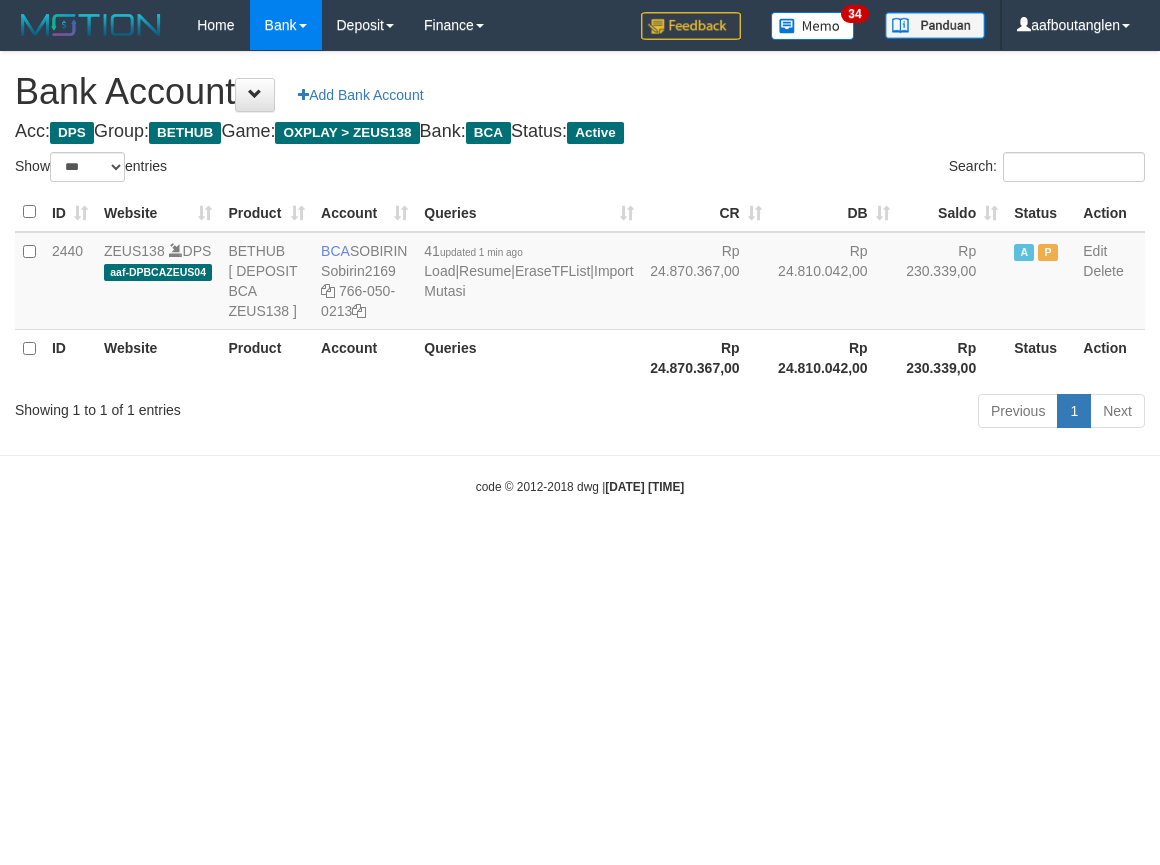 scroll, scrollTop: 0, scrollLeft: 0, axis: both 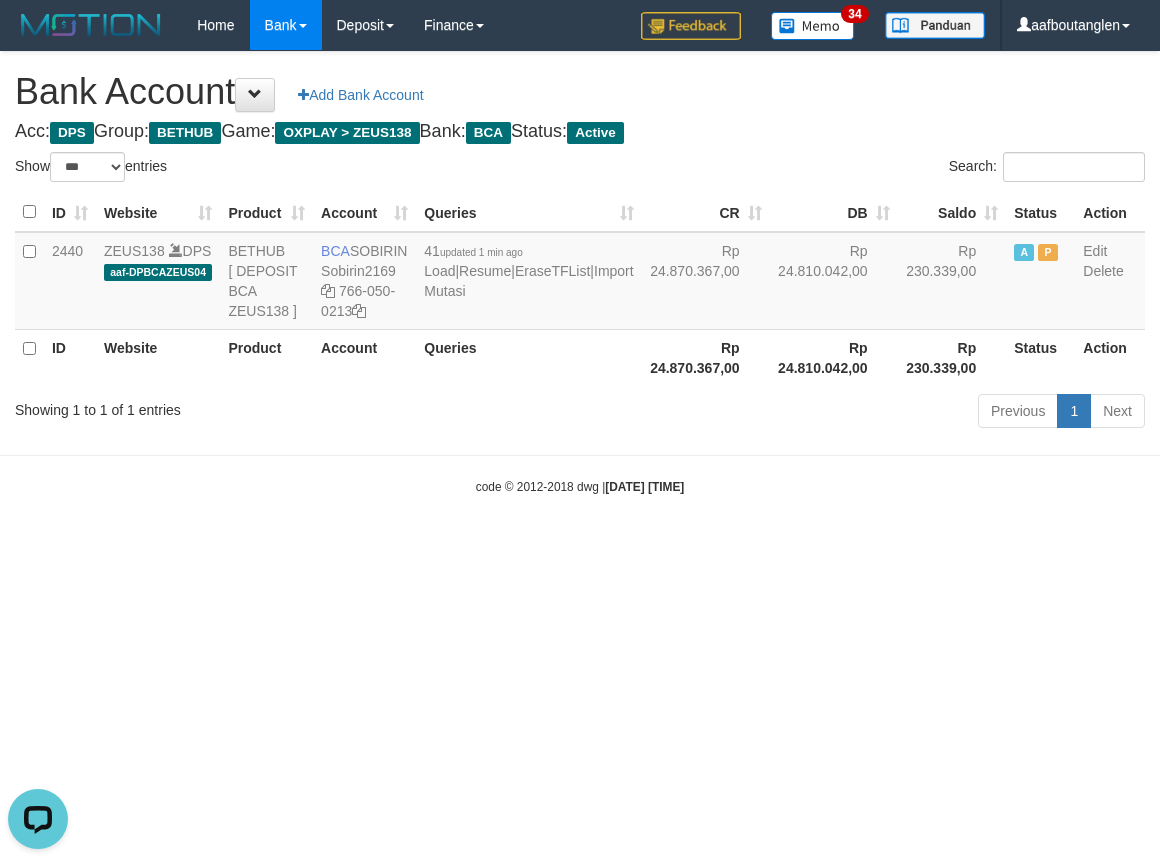 drag, startPoint x: 661, startPoint y: 562, endPoint x: 796, endPoint y: 538, distance: 137.11674 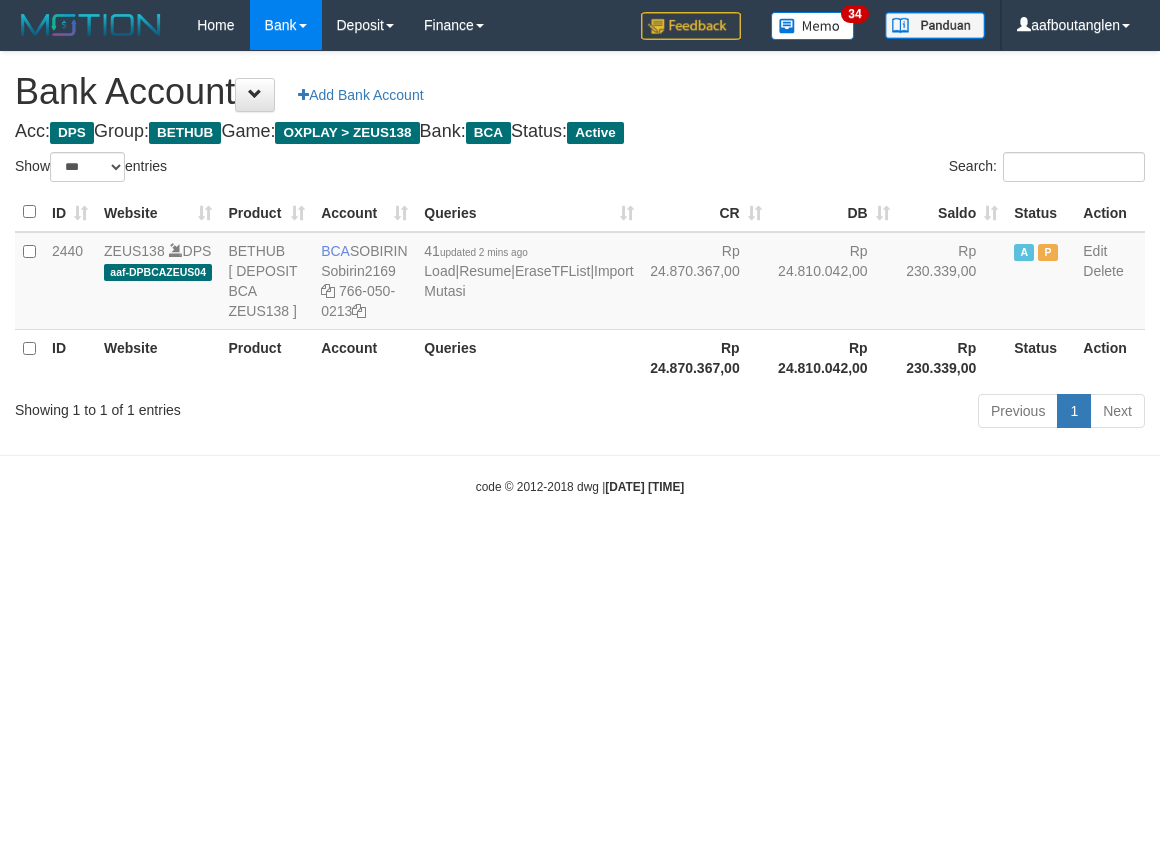 select on "***" 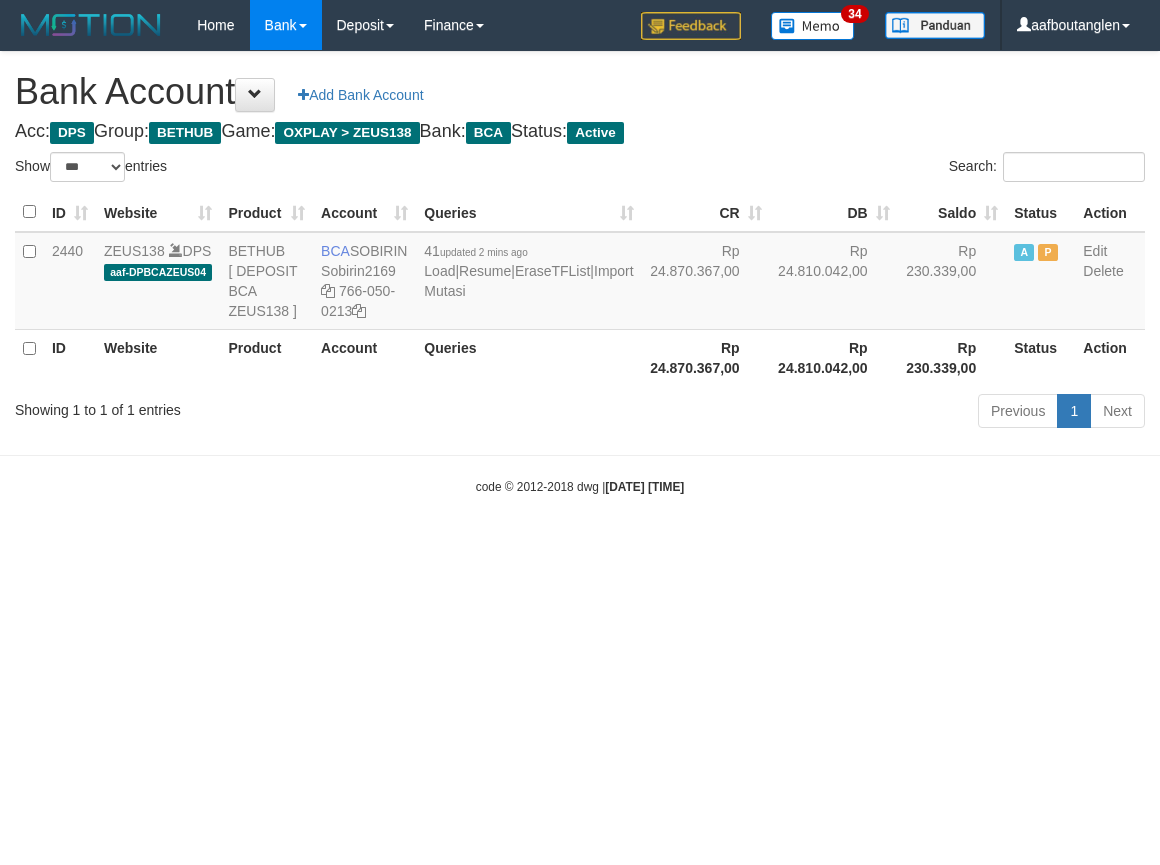 scroll, scrollTop: 0, scrollLeft: 0, axis: both 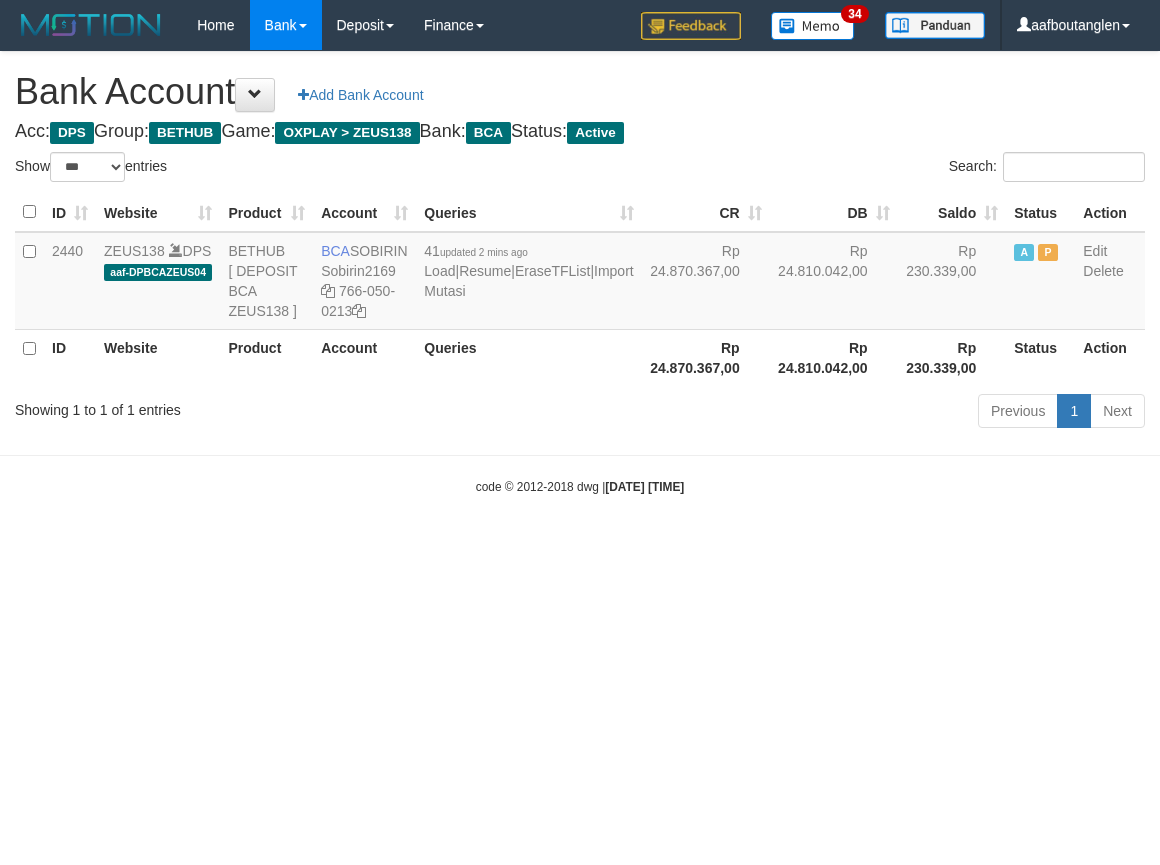 select on "***" 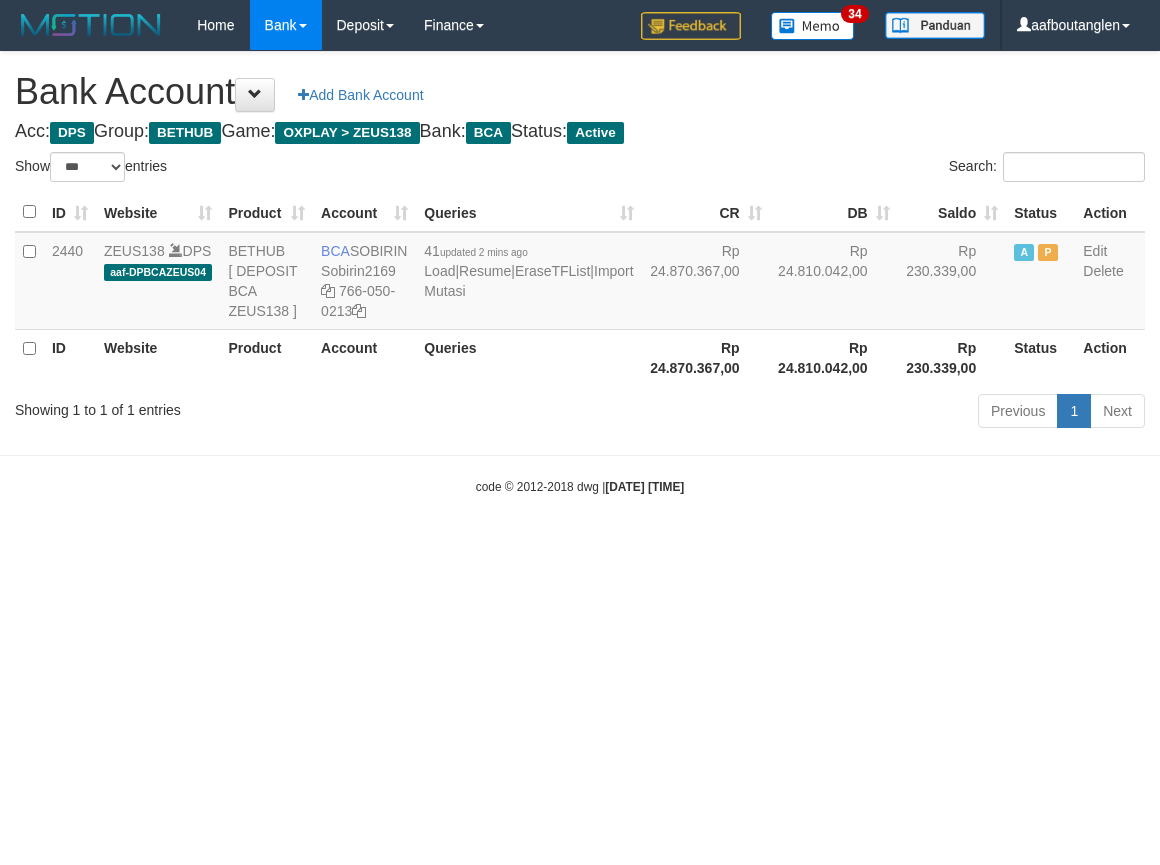 scroll, scrollTop: 0, scrollLeft: 0, axis: both 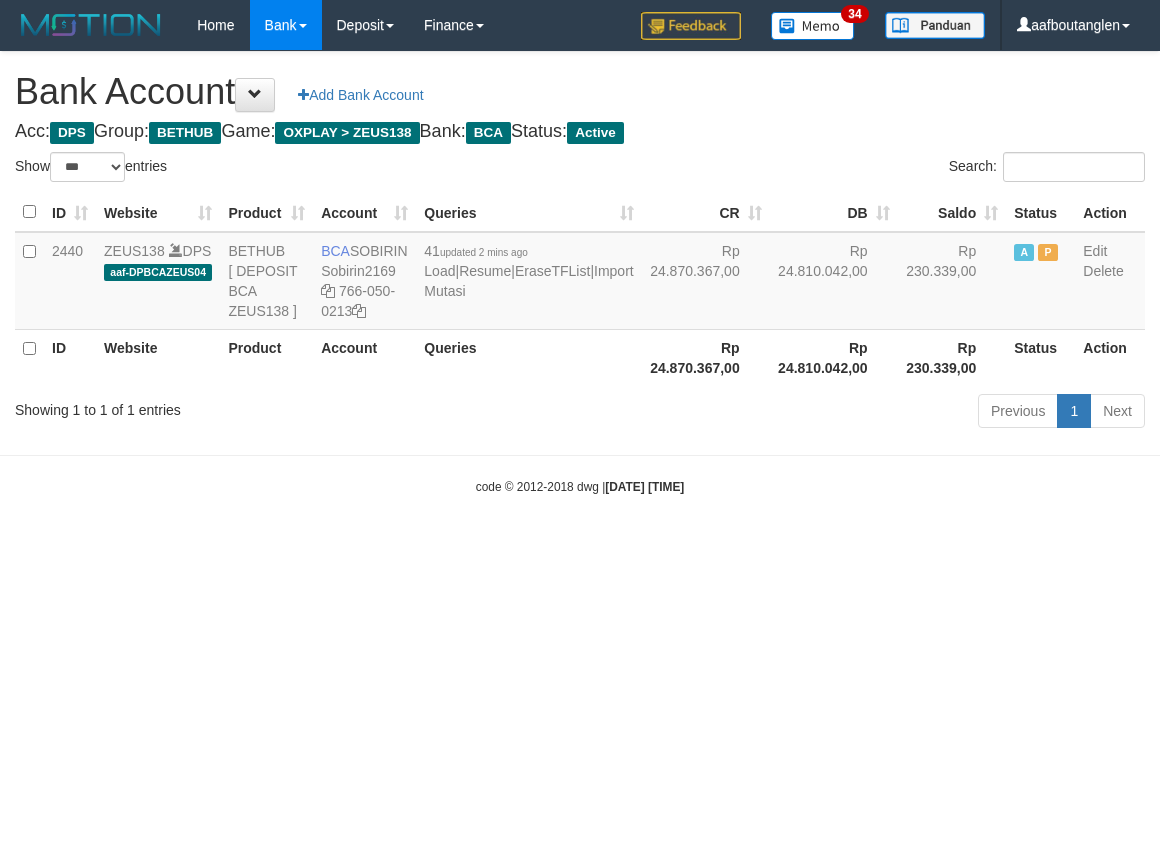 select on "***" 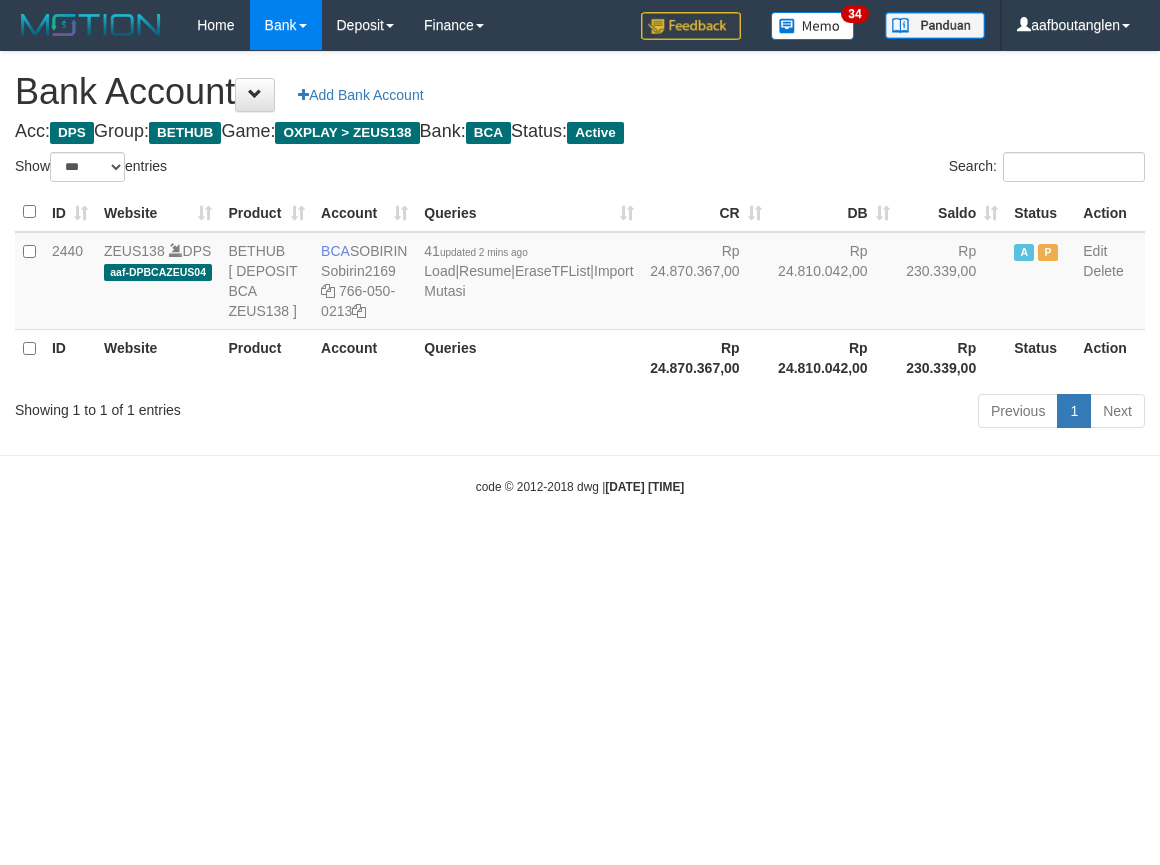 scroll, scrollTop: 0, scrollLeft: 0, axis: both 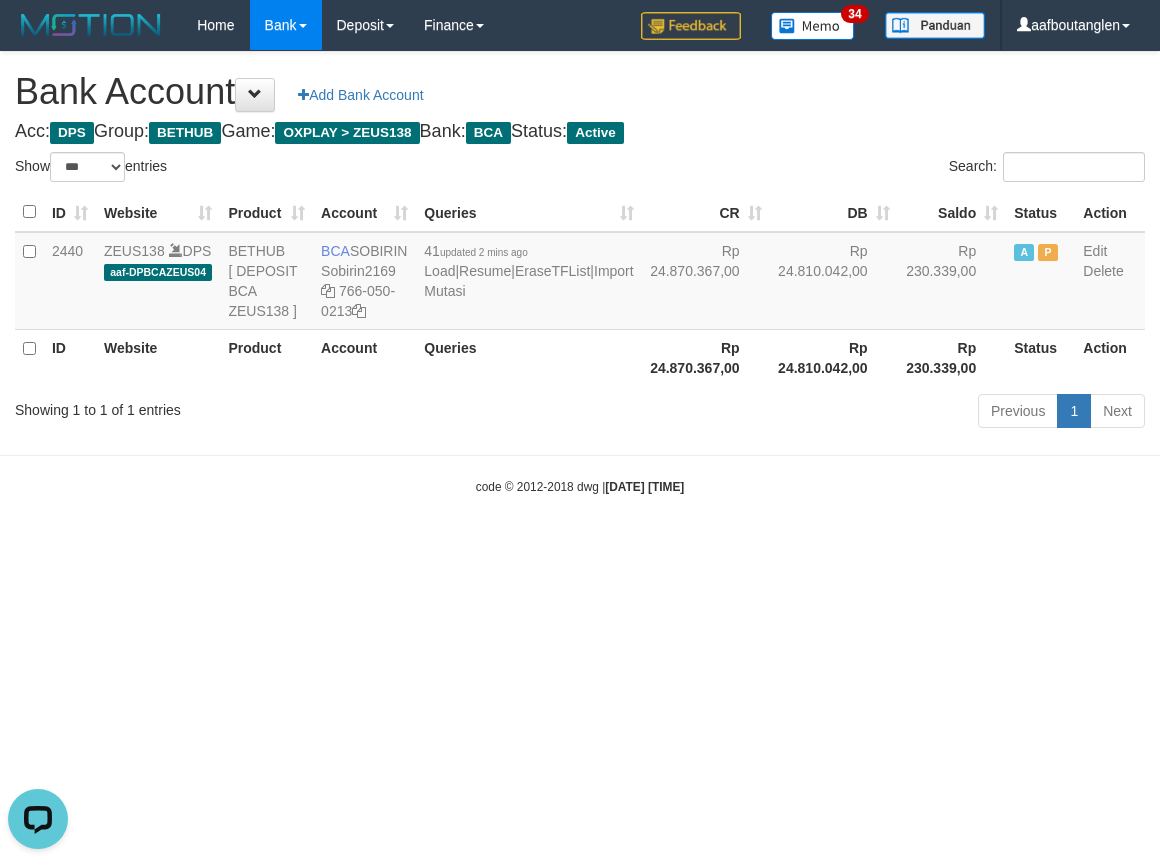 click on "Toggle navigation
Home
Bank
Account List
Deposit
DPS List
History
Note DPS
Finance
Financial Data
aafboutanglen
My Profile
Log Out
34" at bounding box center (580, 273) 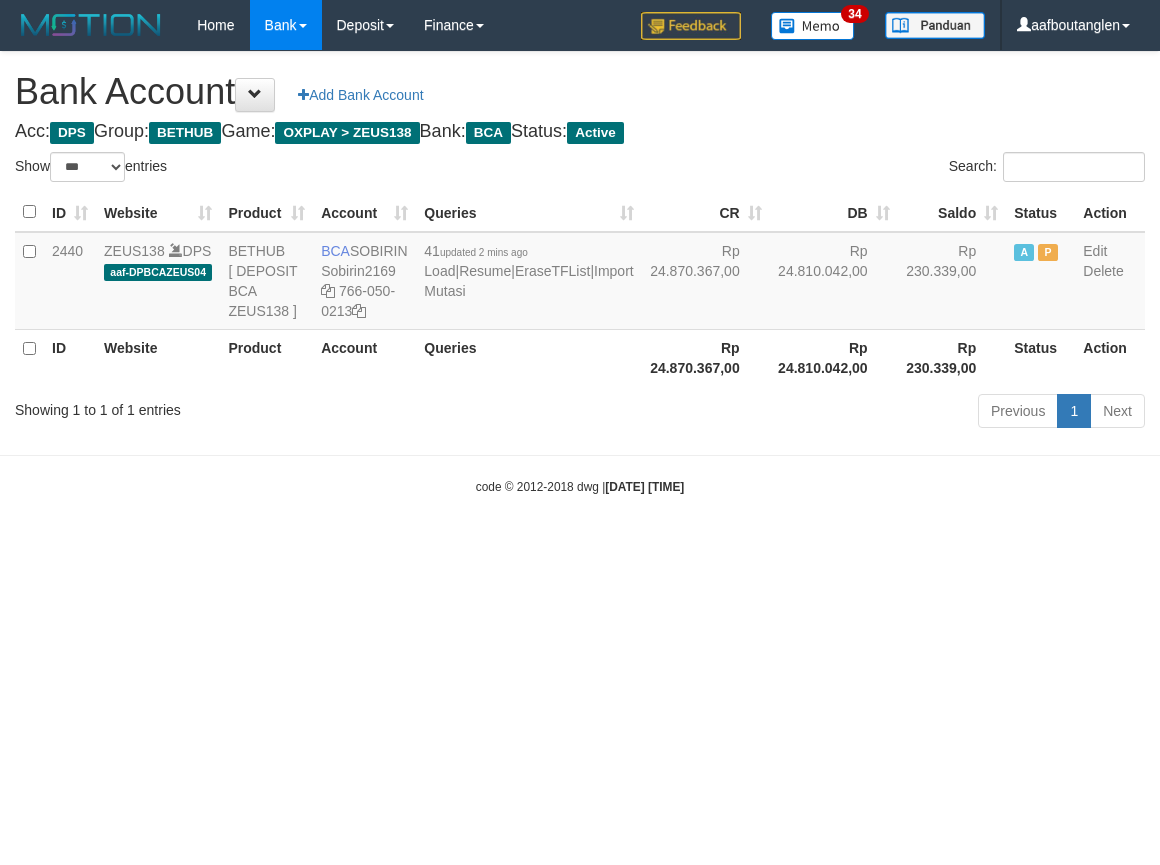 select on "***" 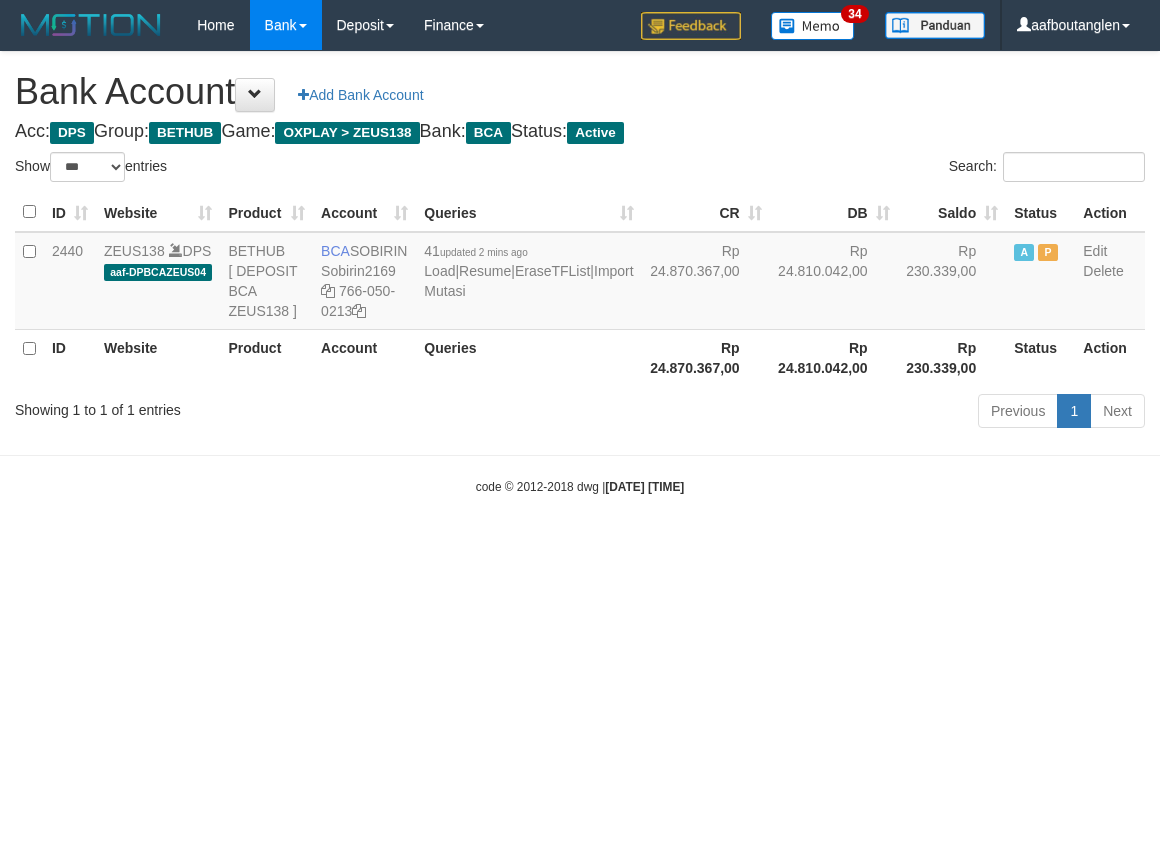 scroll, scrollTop: 0, scrollLeft: 0, axis: both 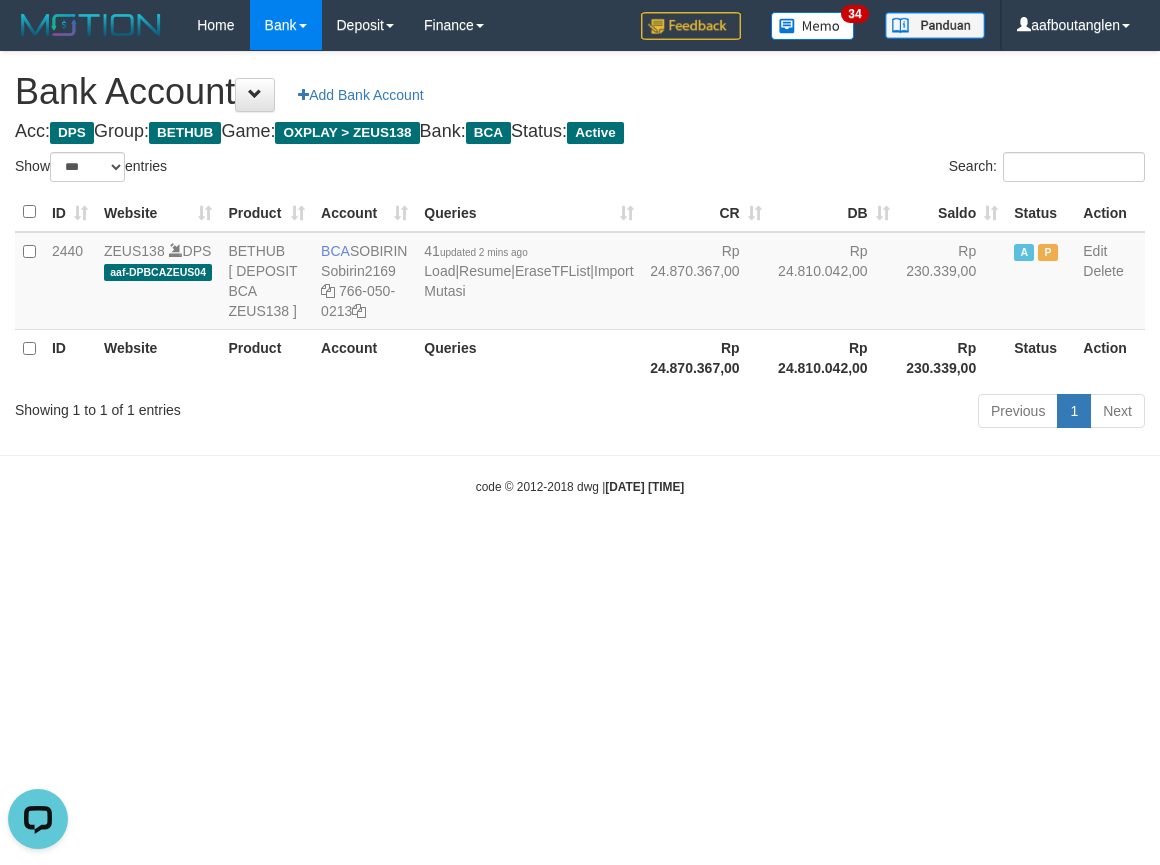 drag, startPoint x: 863, startPoint y: 612, endPoint x: 892, endPoint y: 582, distance: 41.725292 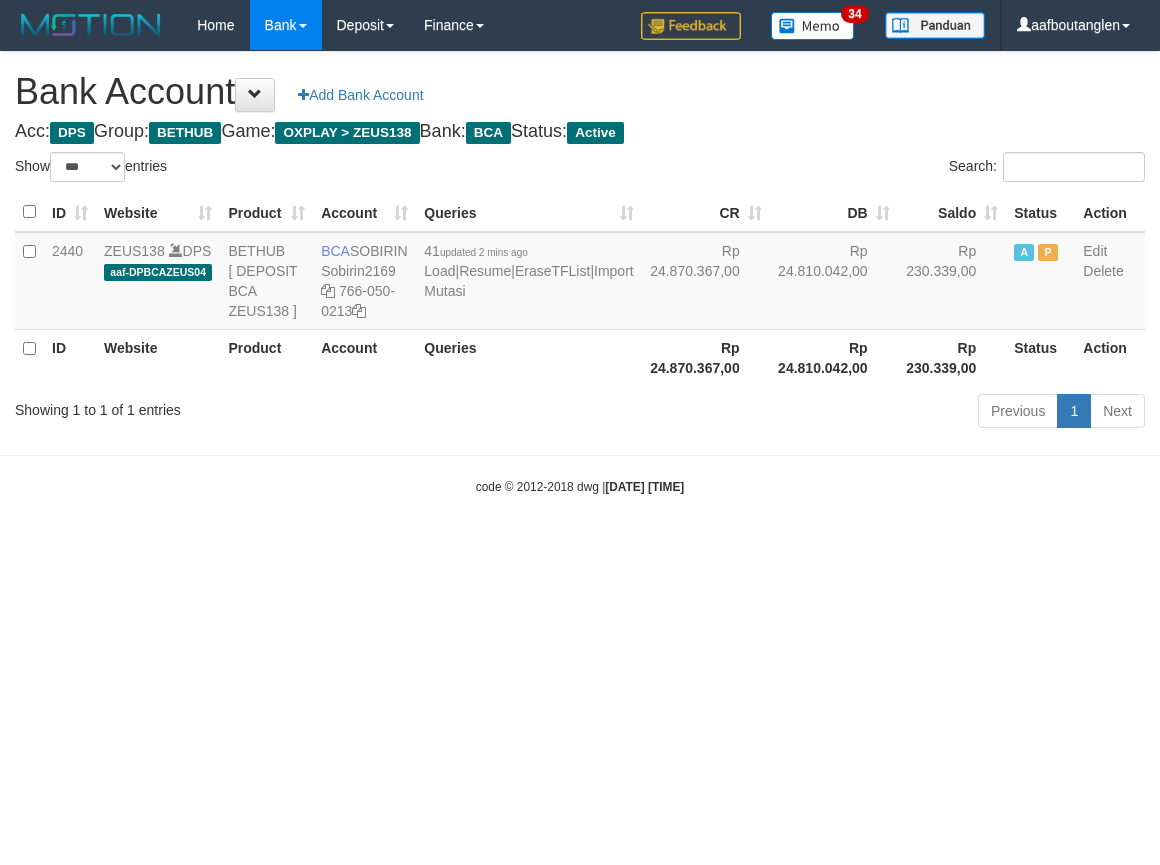 select on "***" 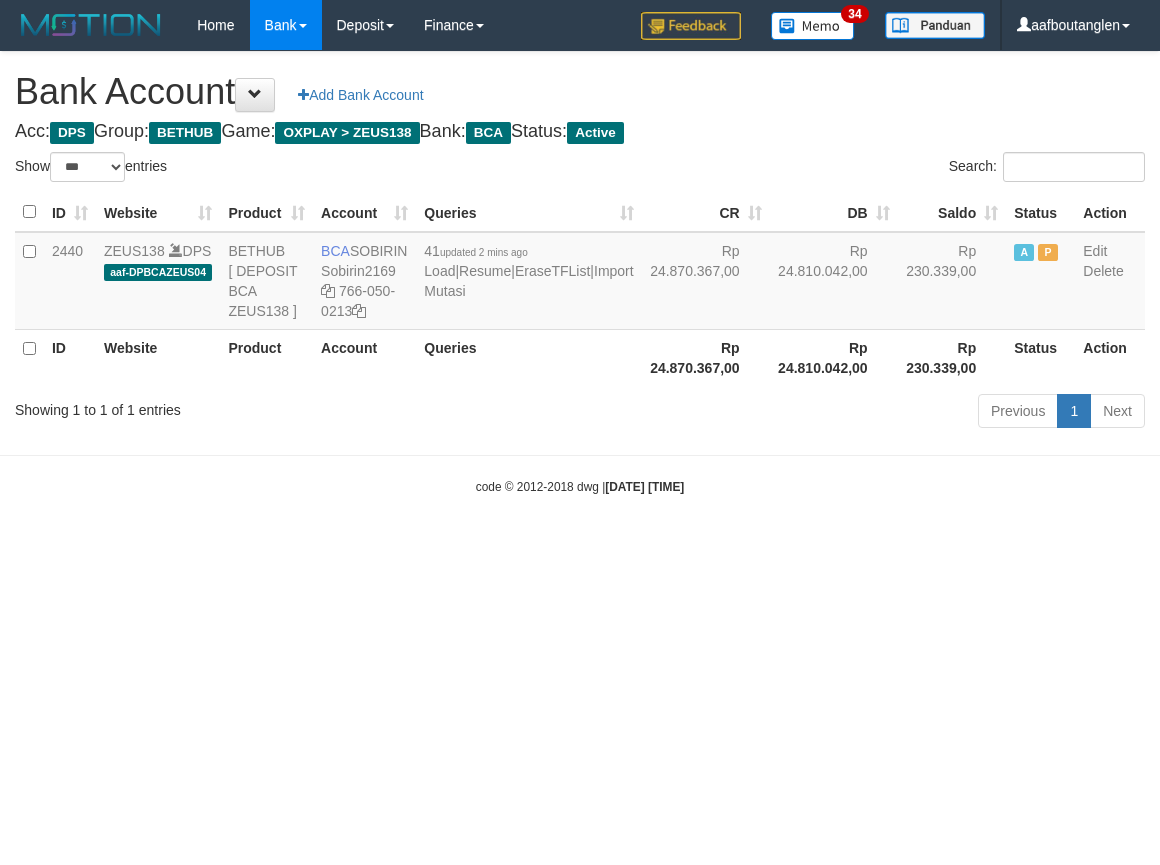 scroll, scrollTop: 0, scrollLeft: 0, axis: both 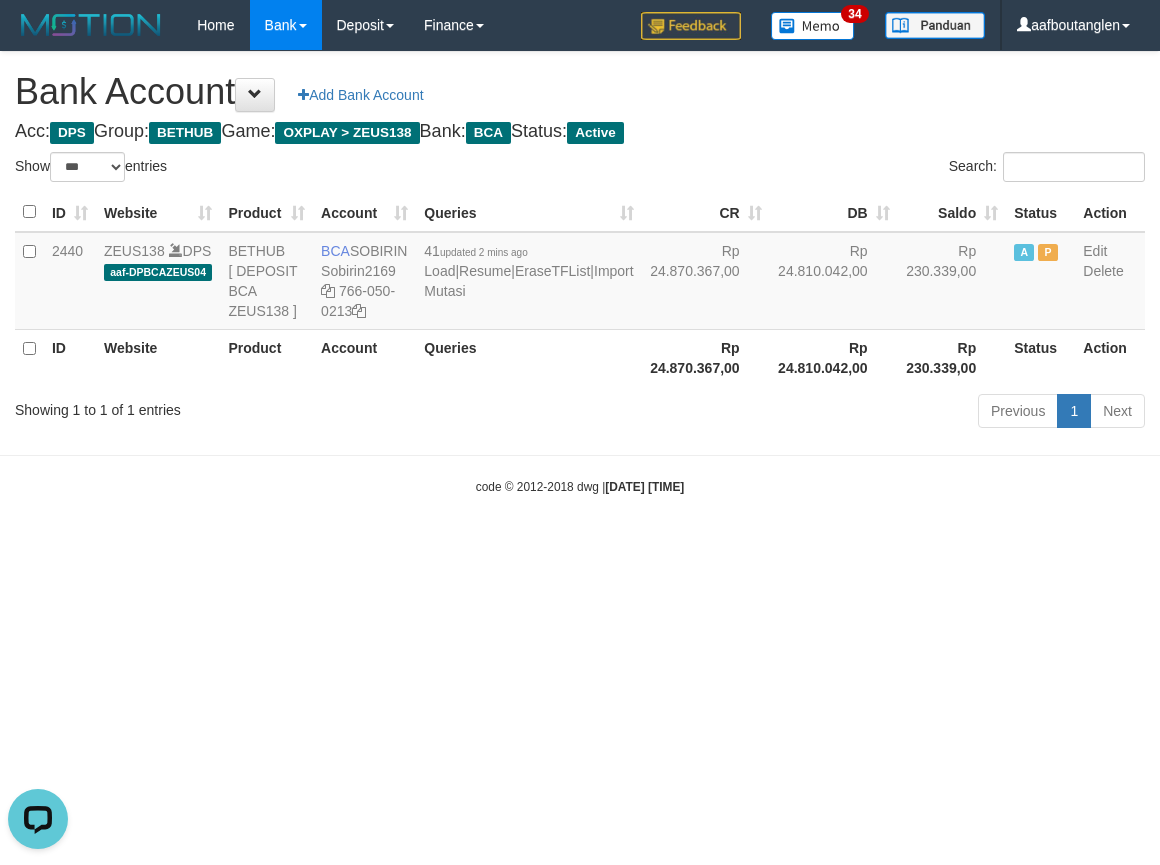click on "Toggle navigation
Home
Bank
Account List
Deposit
DPS List
History
Note DPS
Finance
Financial Data
aafboutanglen
My Profile
Log Out
34" at bounding box center [580, 273] 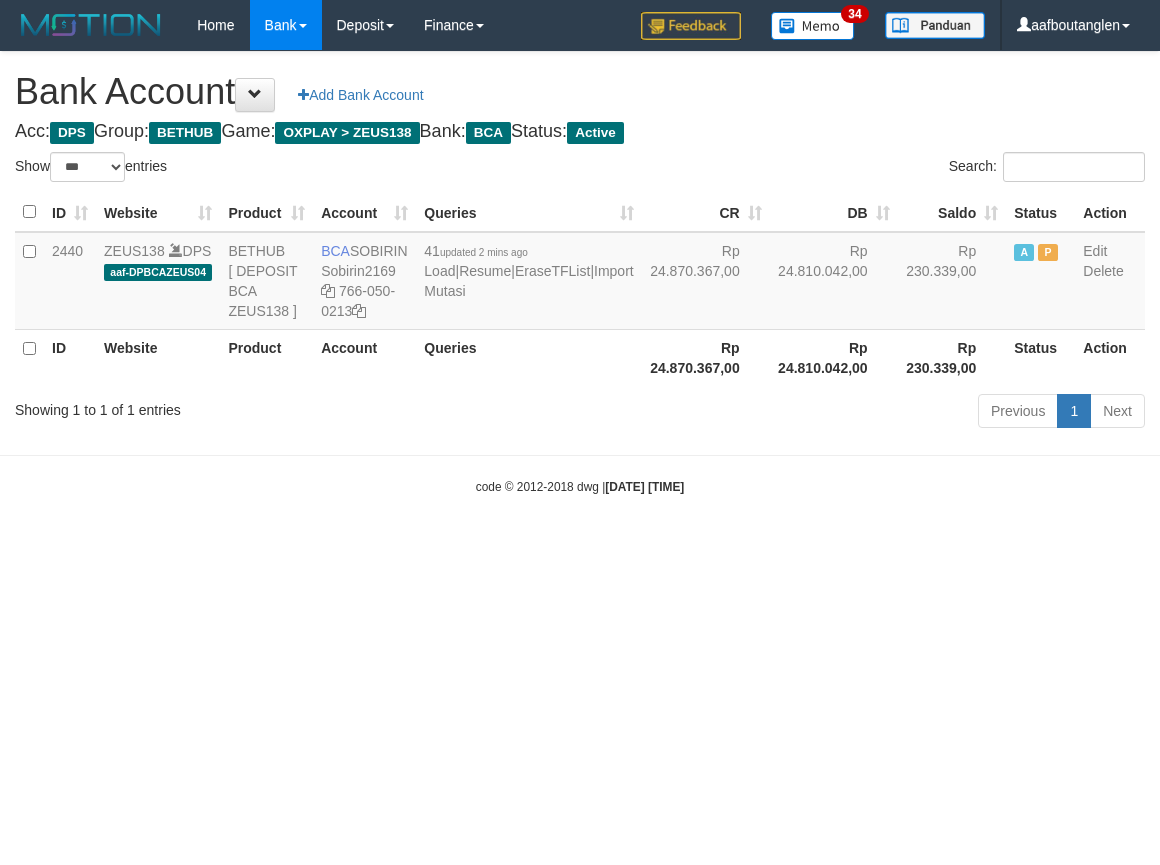 select on "***" 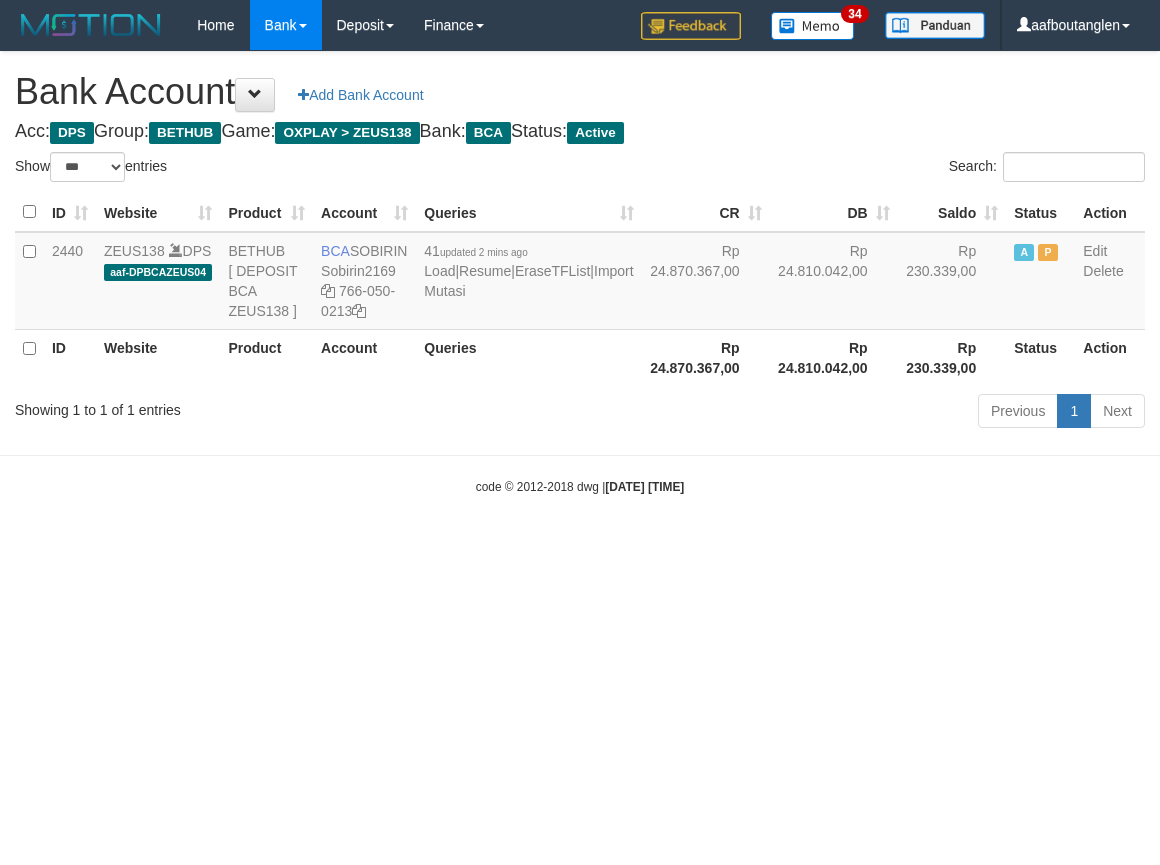 scroll, scrollTop: 0, scrollLeft: 0, axis: both 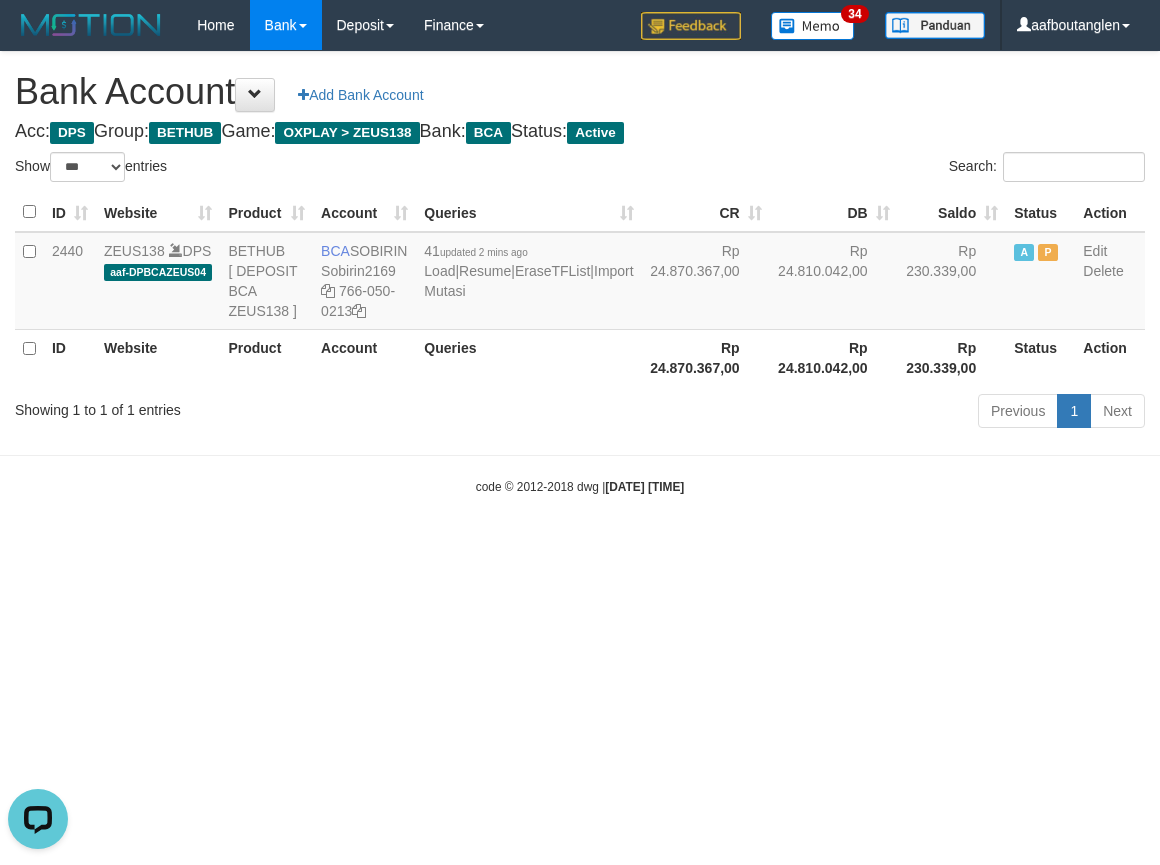 drag, startPoint x: 18, startPoint y: 514, endPoint x: 54, endPoint y: 514, distance: 36 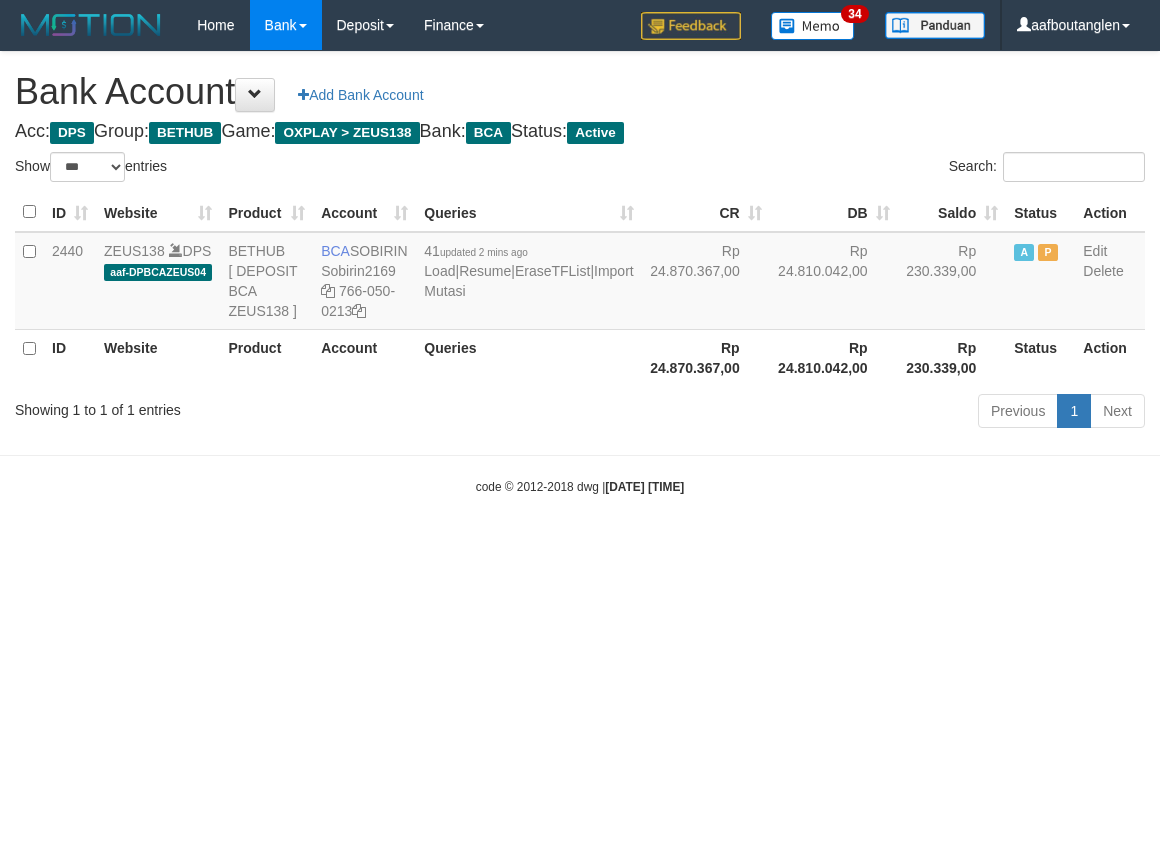 select on "***" 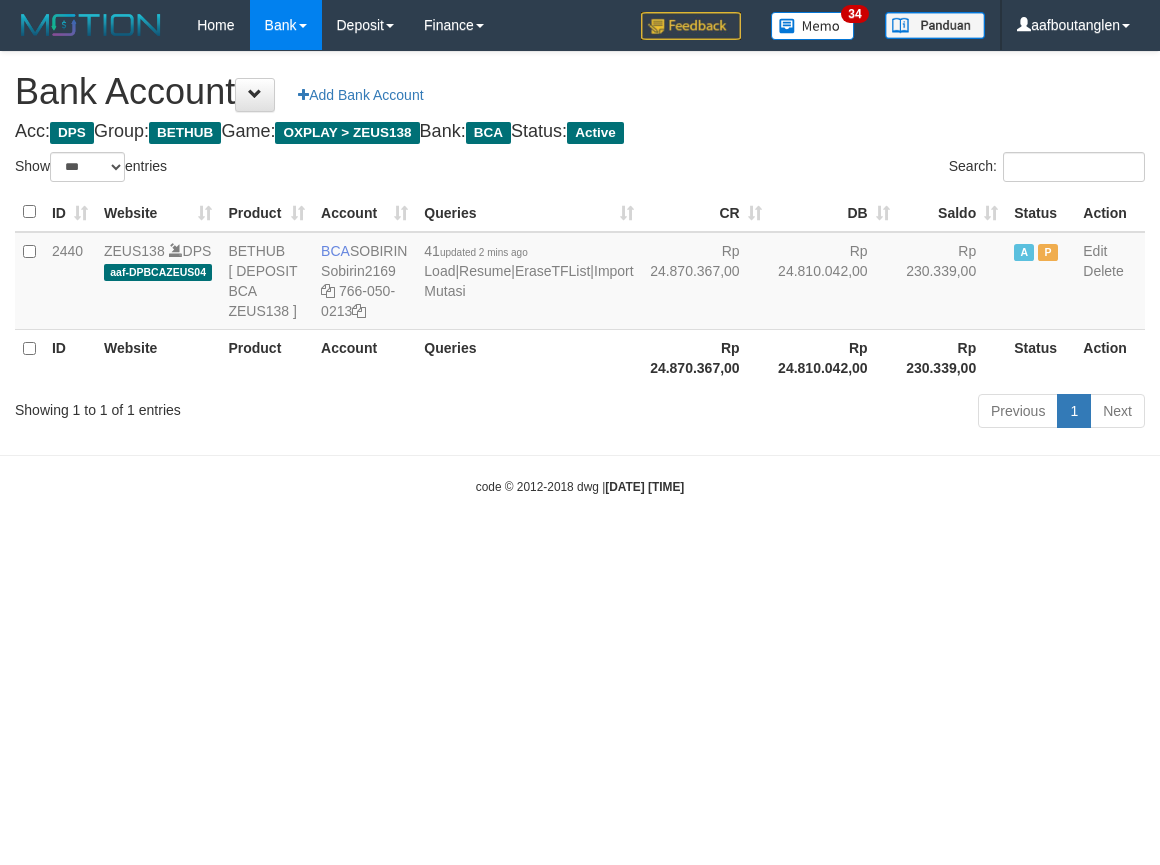 scroll, scrollTop: 0, scrollLeft: 0, axis: both 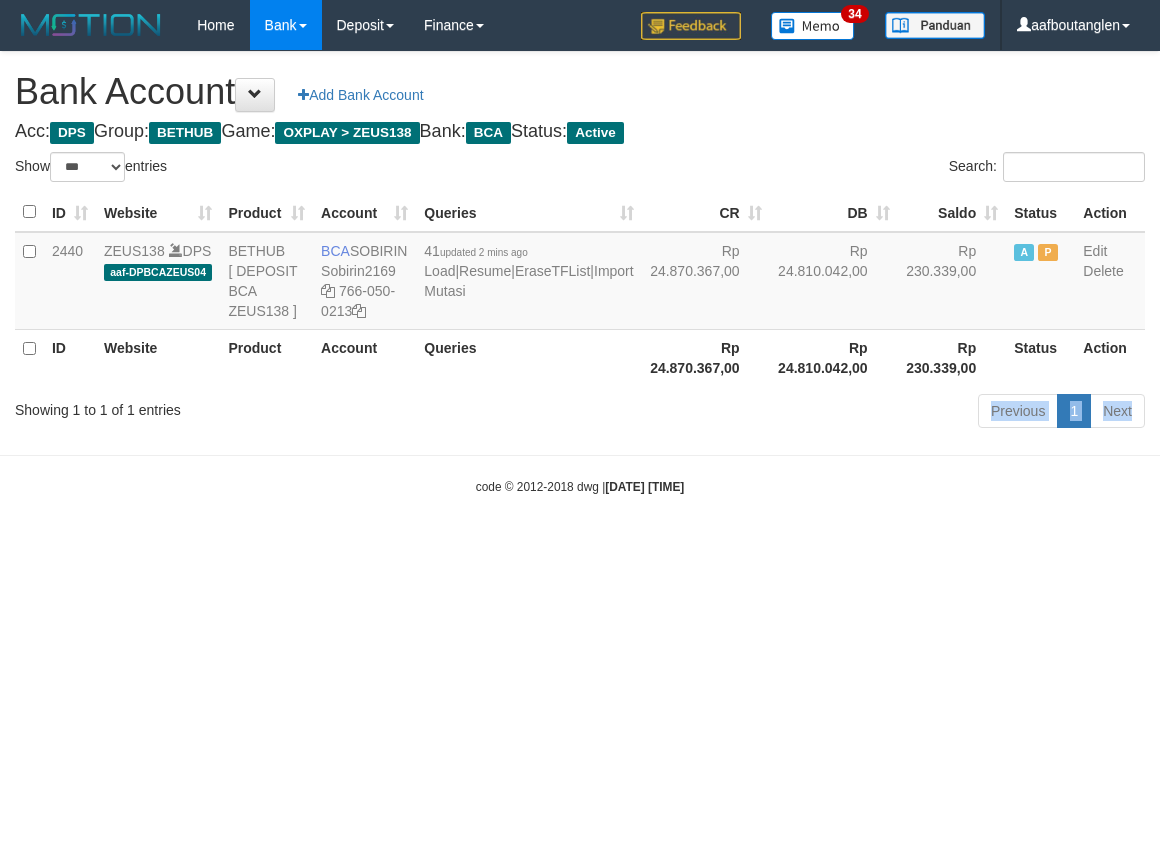 drag, startPoint x: 593, startPoint y: 452, endPoint x: 457, endPoint y: 444, distance: 136.23509 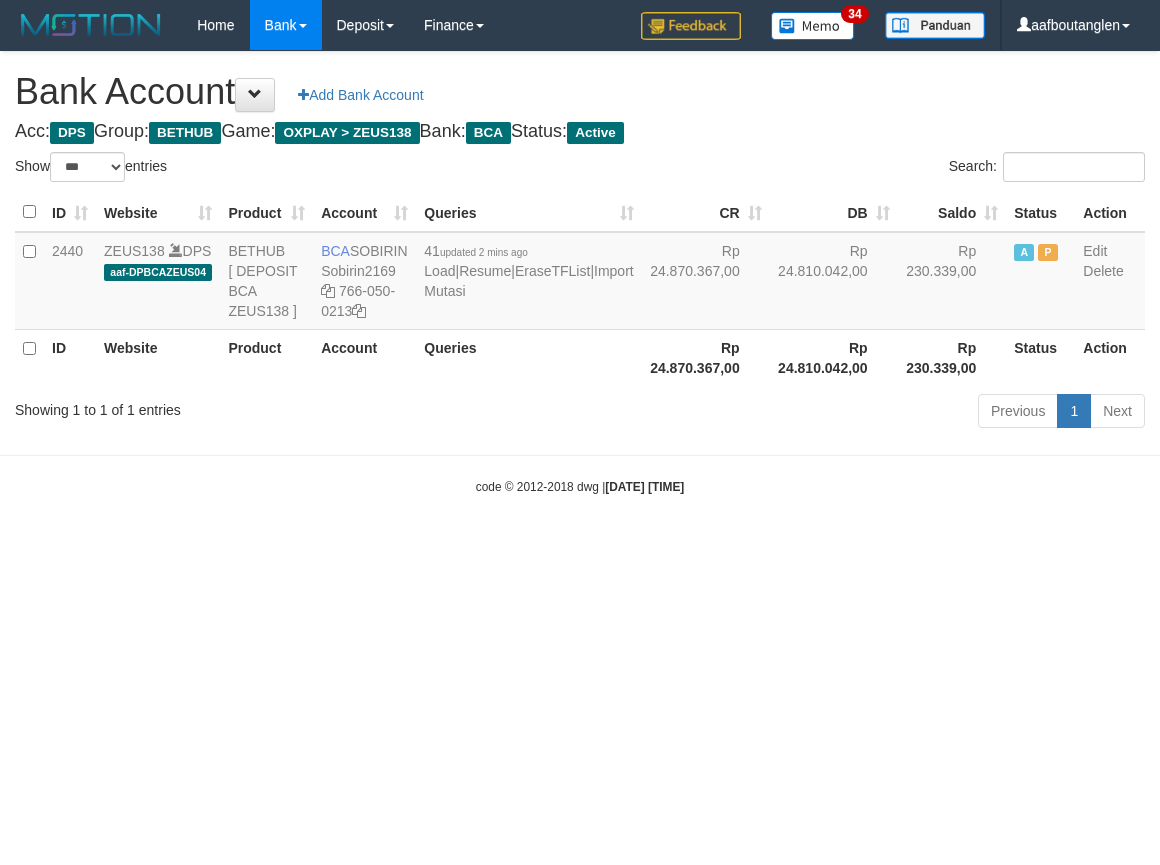 select on "***" 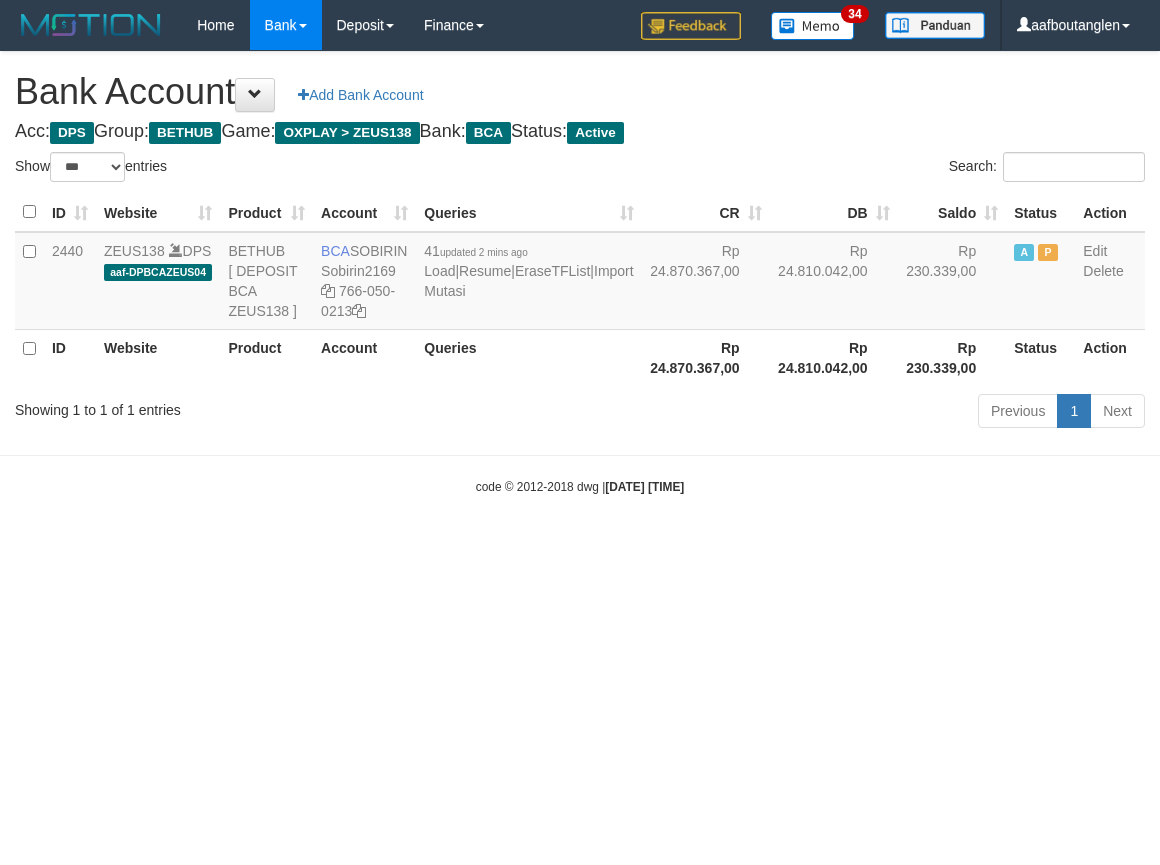 scroll, scrollTop: 0, scrollLeft: 0, axis: both 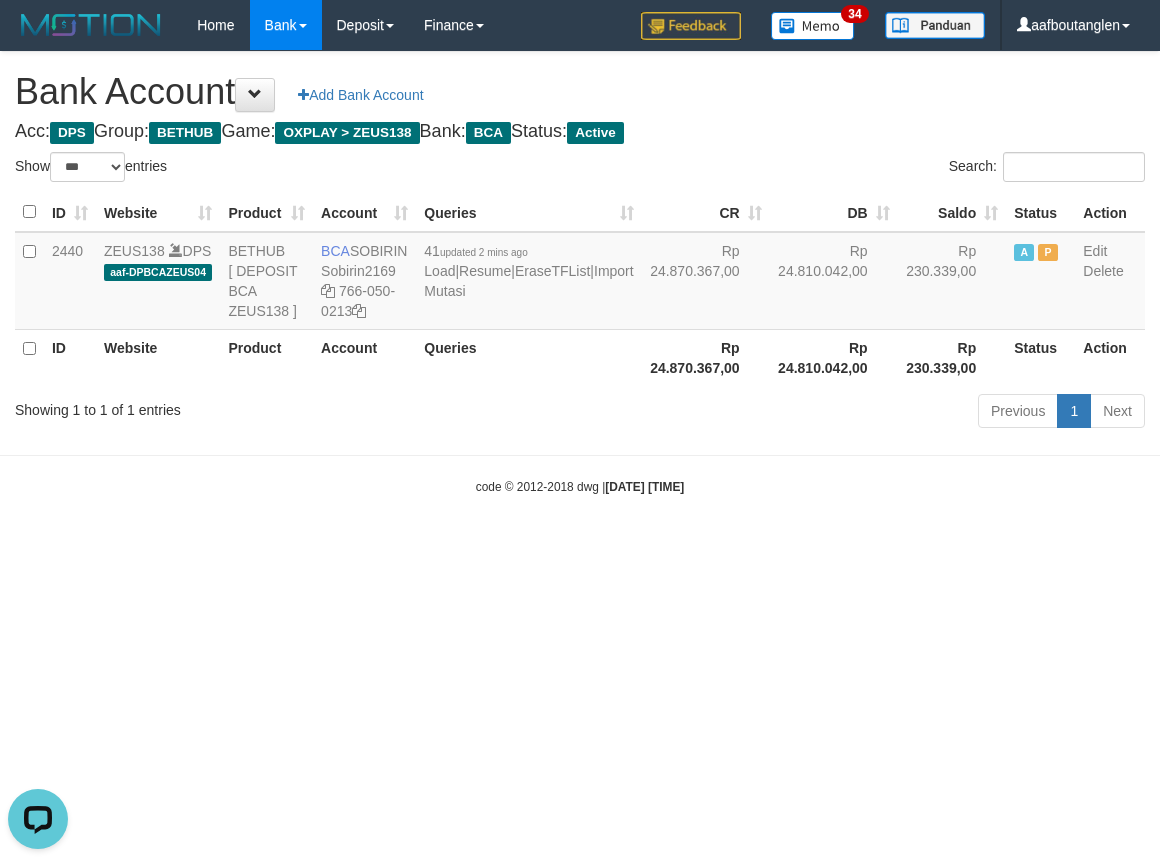 click on "code © 2012-2018 dwg |  2025/07/14 03:17:25" at bounding box center [580, 486] 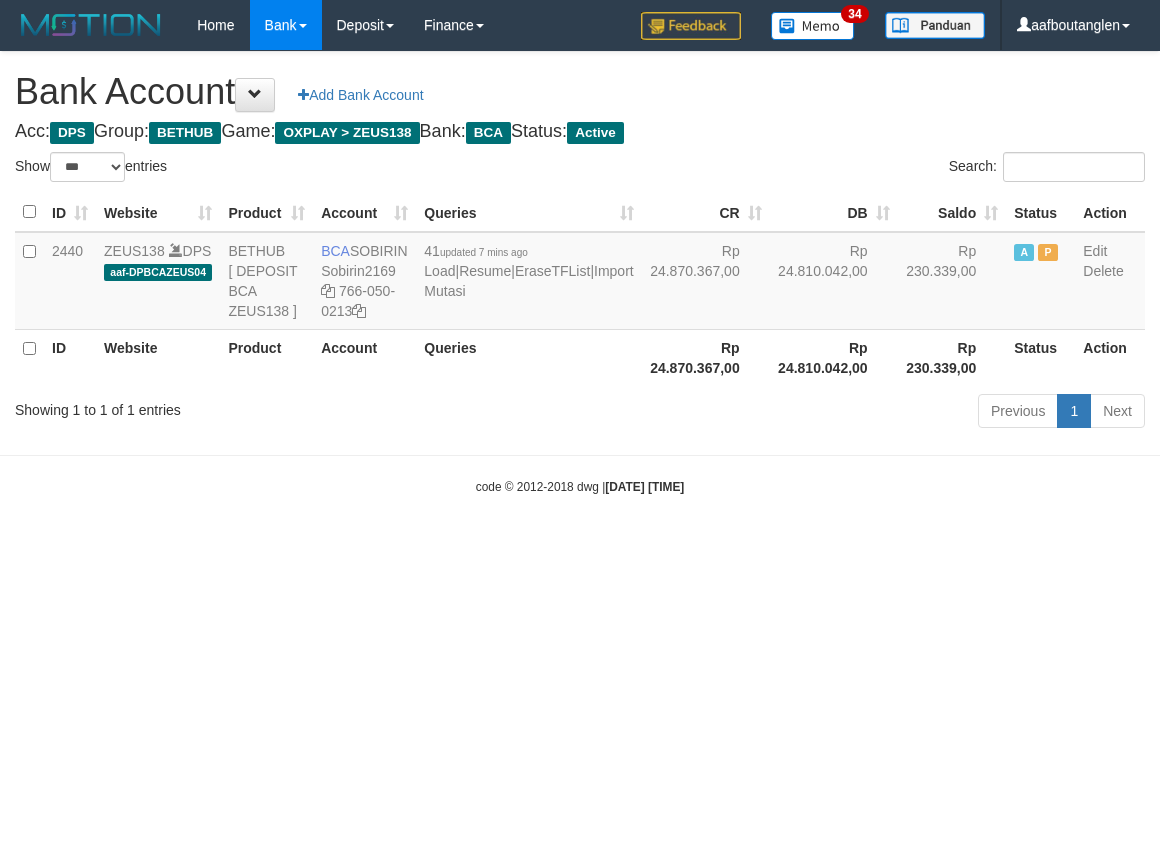 select on "***" 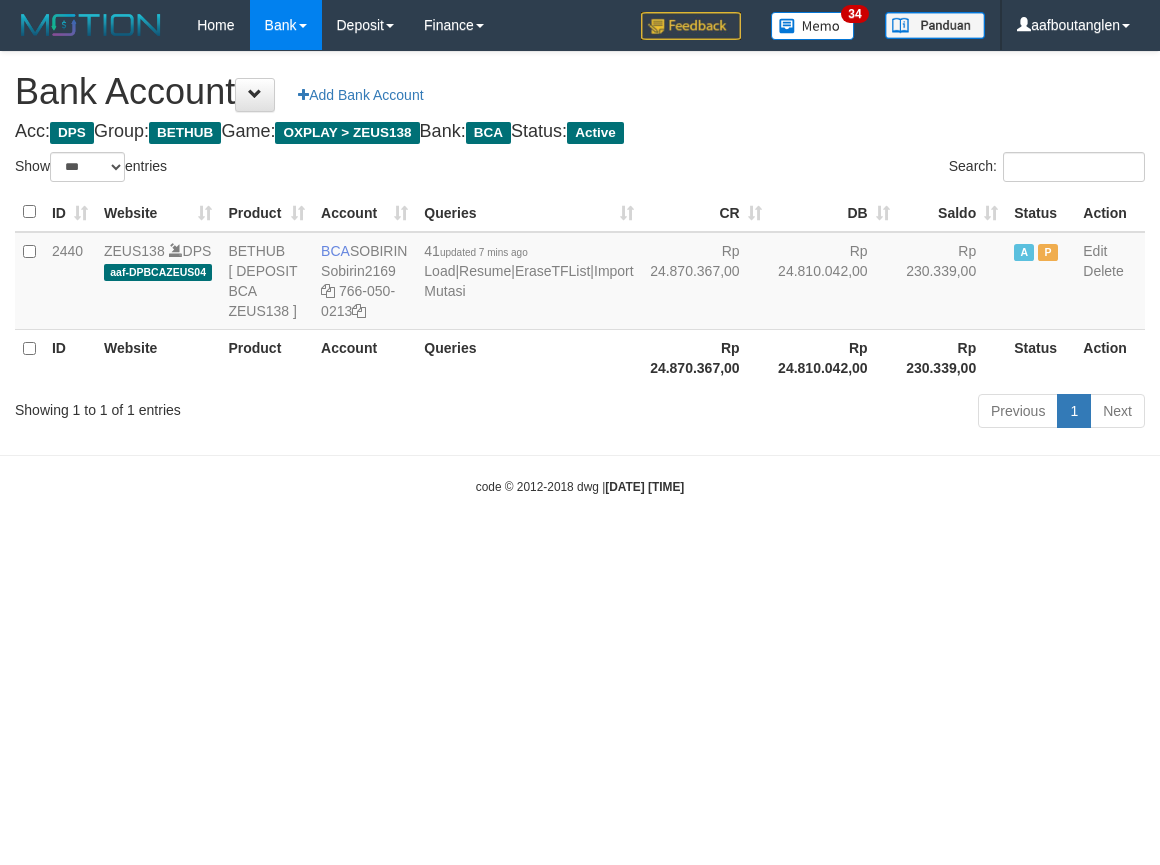 scroll, scrollTop: 0, scrollLeft: 0, axis: both 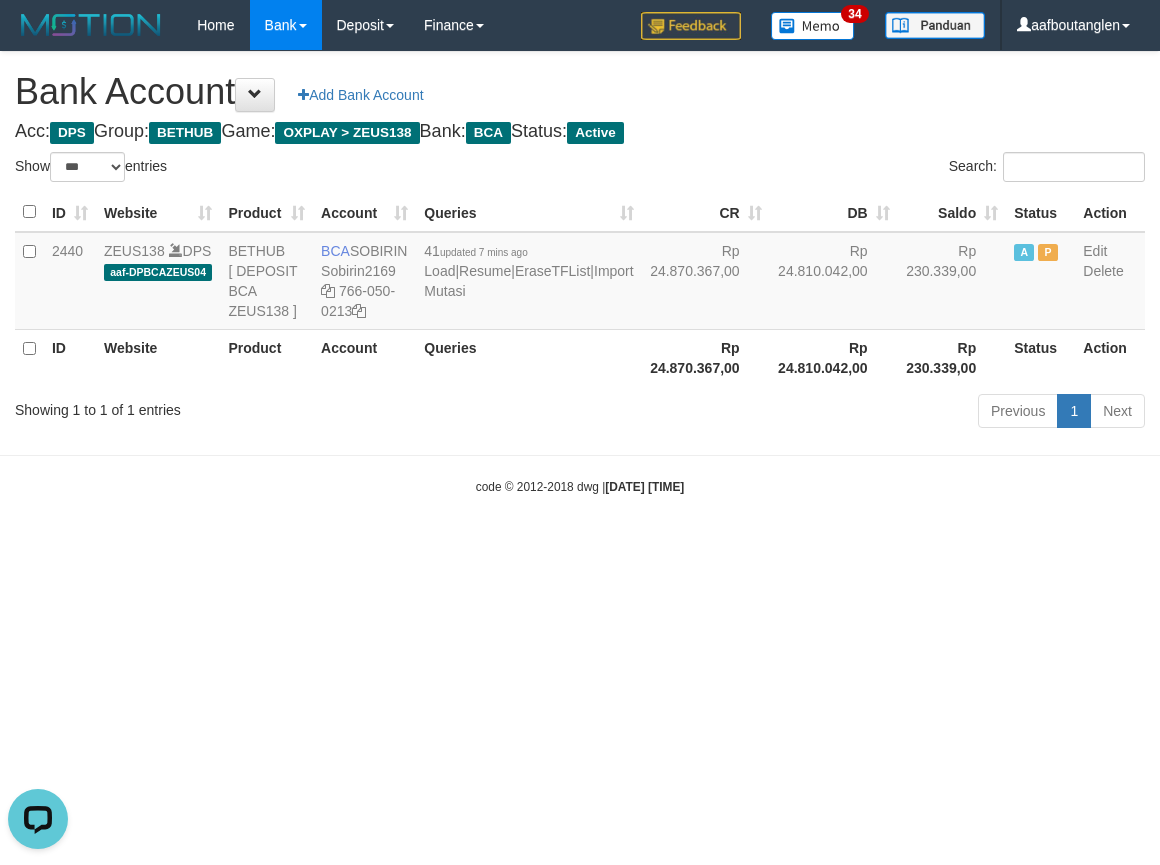 click on "Toggle navigation
Home
Bank
Account List
Deposit
DPS List
History
Note DPS
Finance
Financial Data
aafboutanglen
My Profile
Log Out
34" at bounding box center (580, 273) 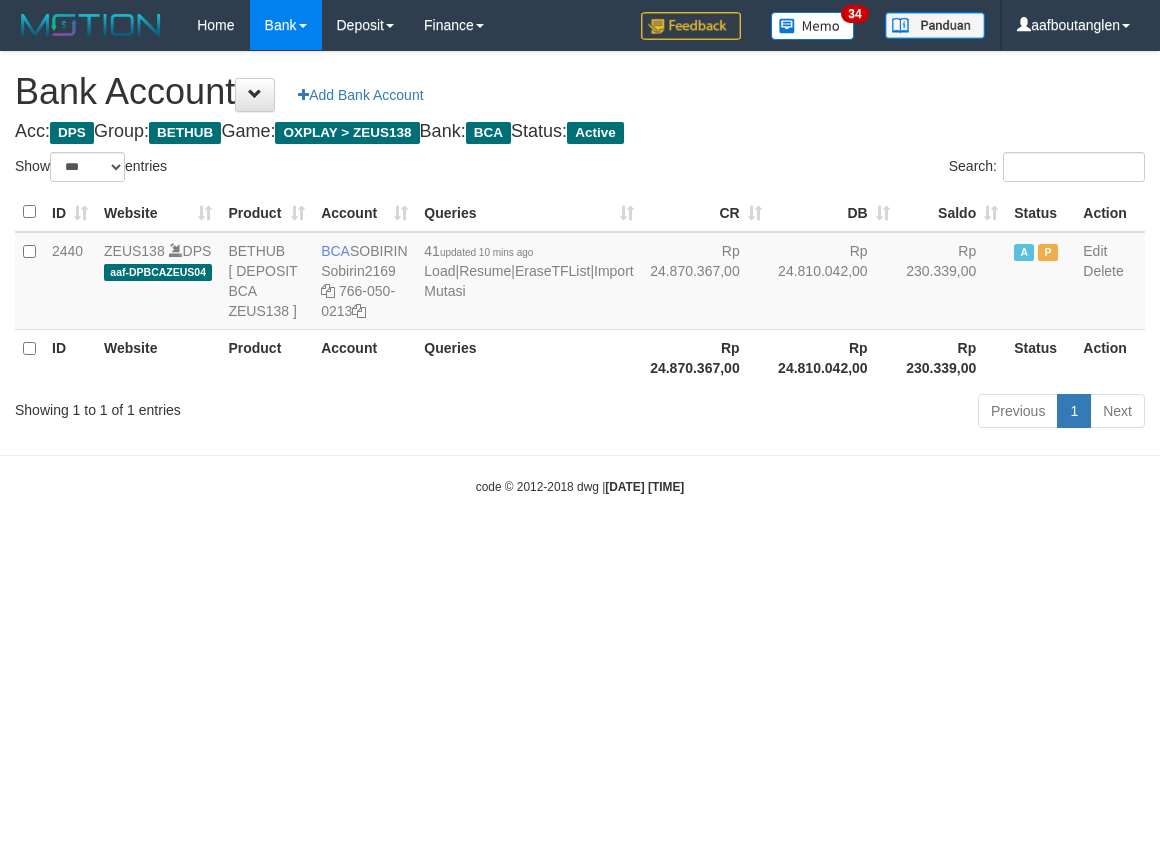 select on "***" 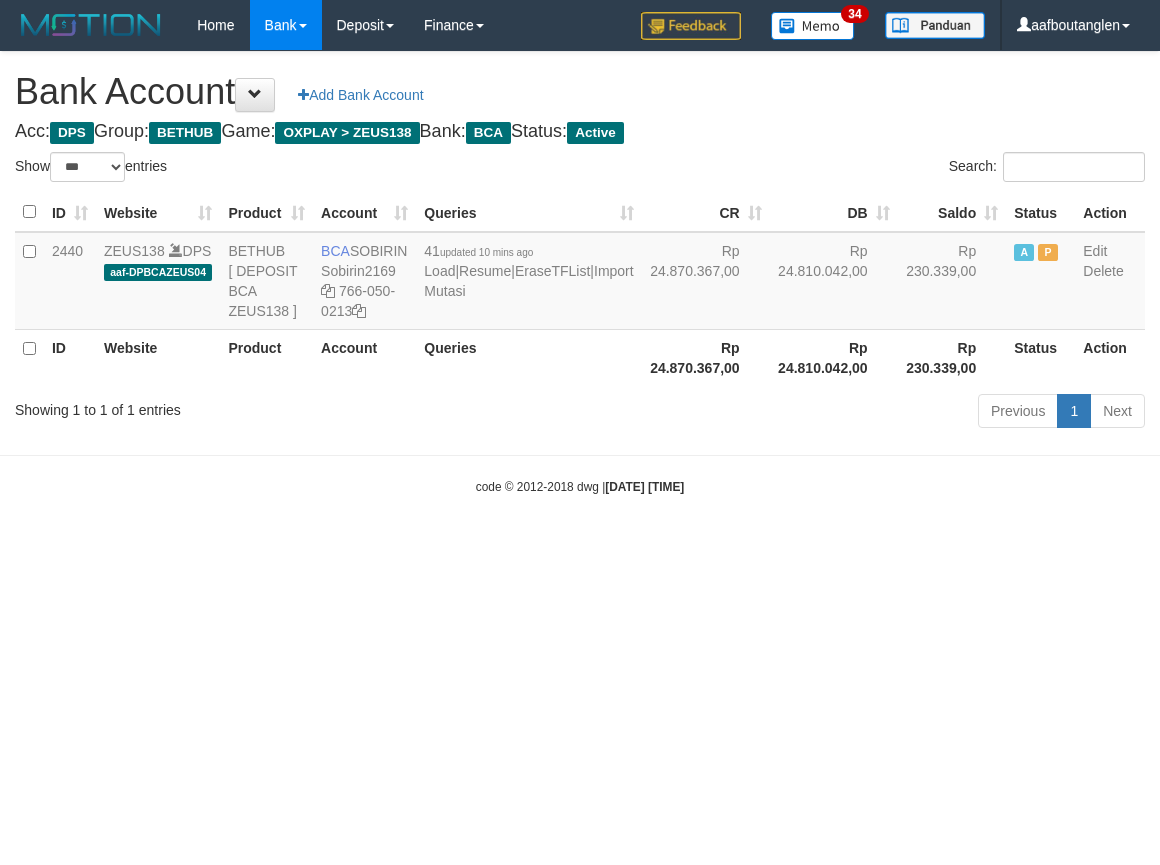 scroll, scrollTop: 0, scrollLeft: 0, axis: both 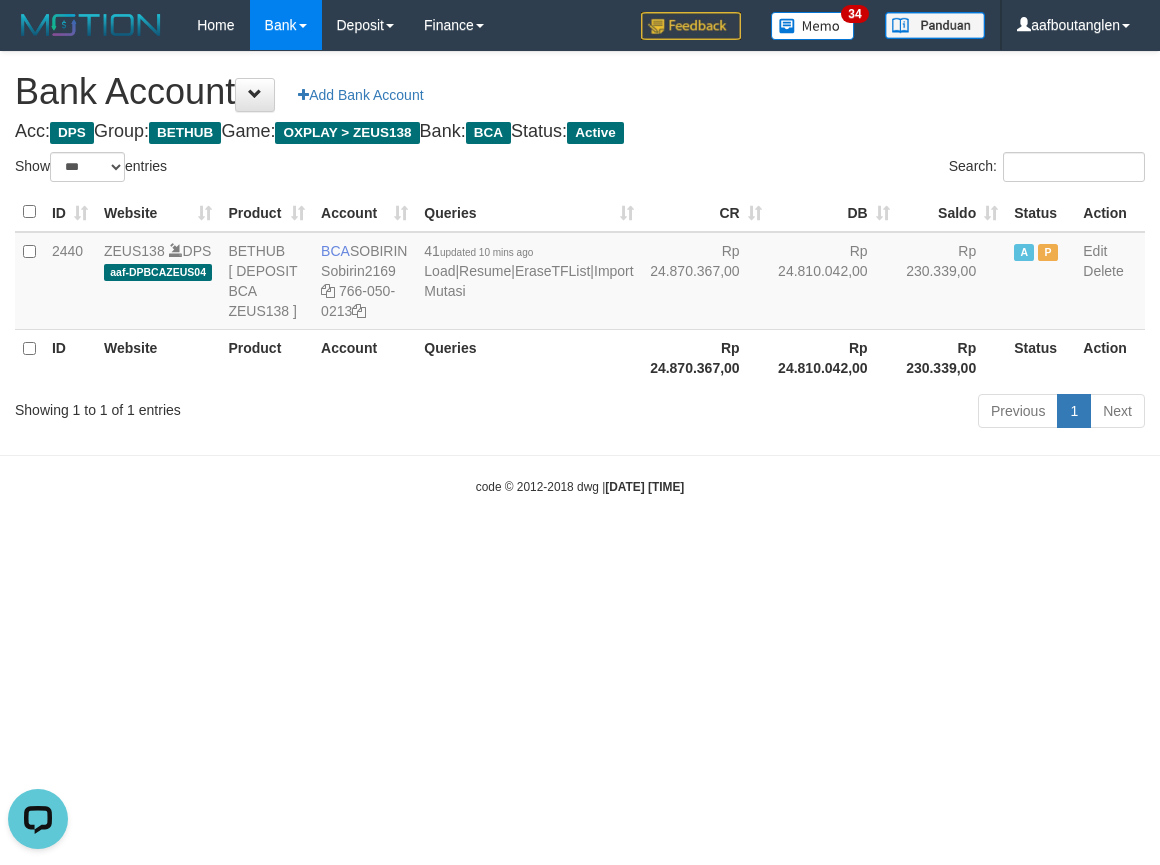 drag, startPoint x: 0, startPoint y: 436, endPoint x: 37, endPoint y: 422, distance: 39.56008 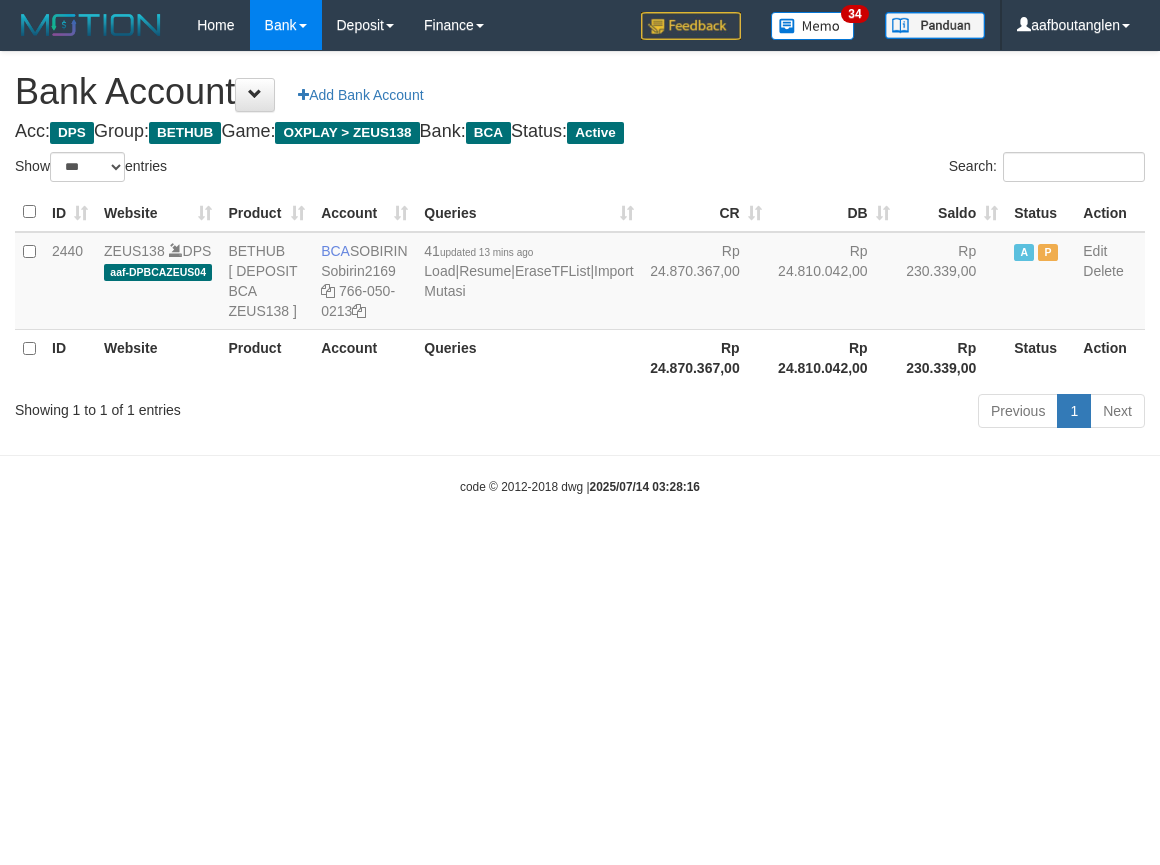 select on "***" 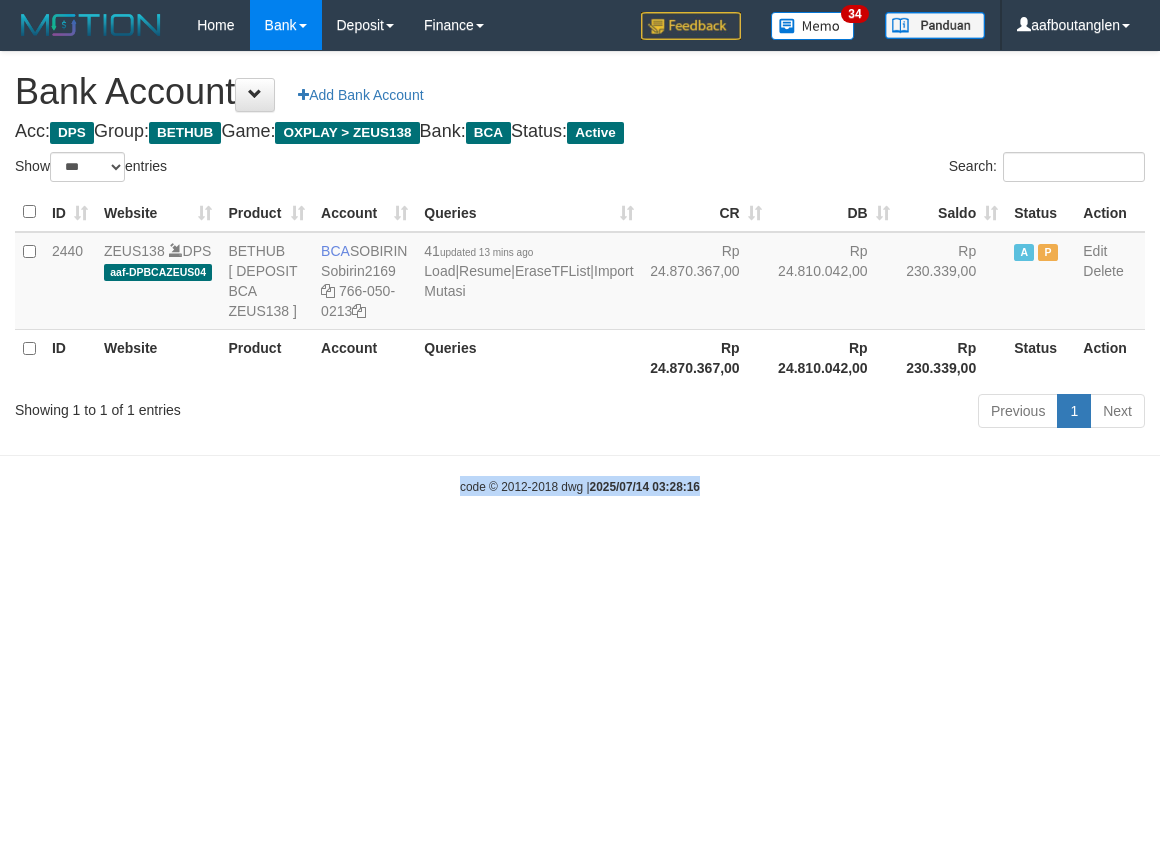 drag, startPoint x: 772, startPoint y: 462, endPoint x: 833, endPoint y: 477, distance: 62.817196 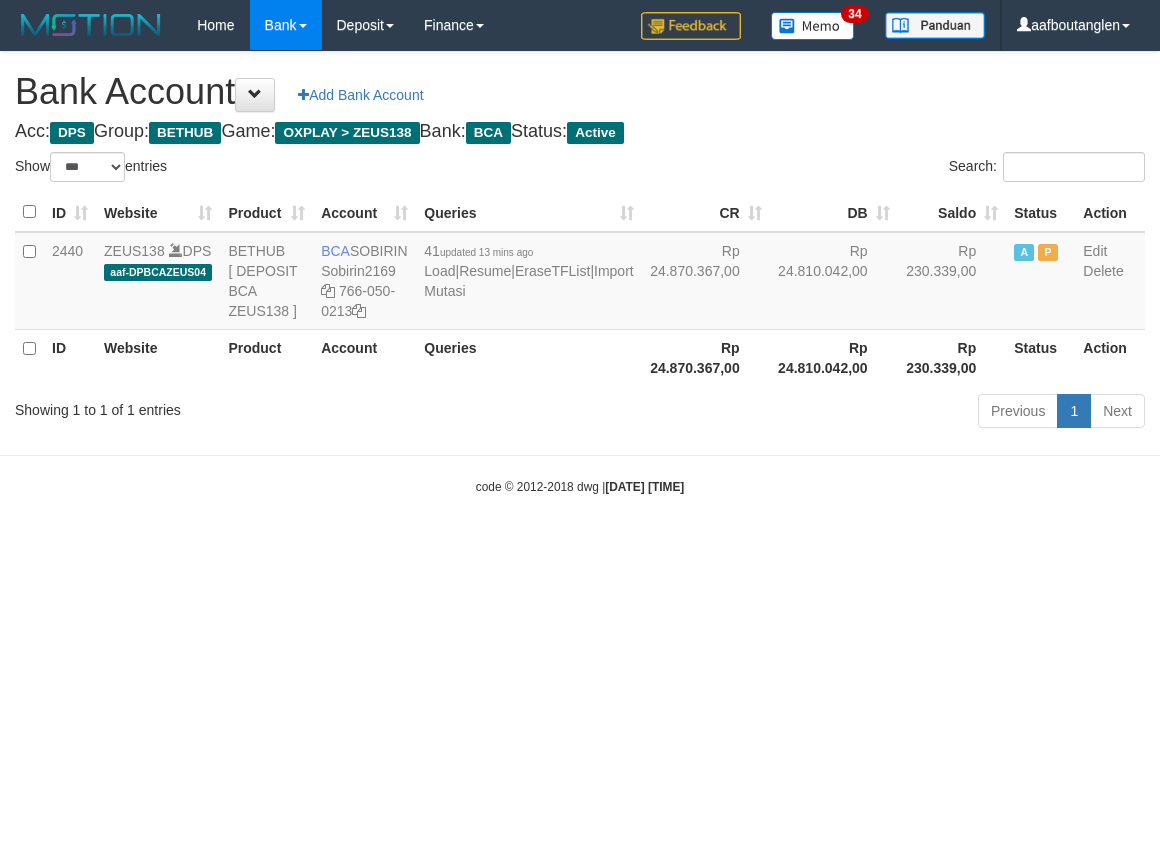 select on "***" 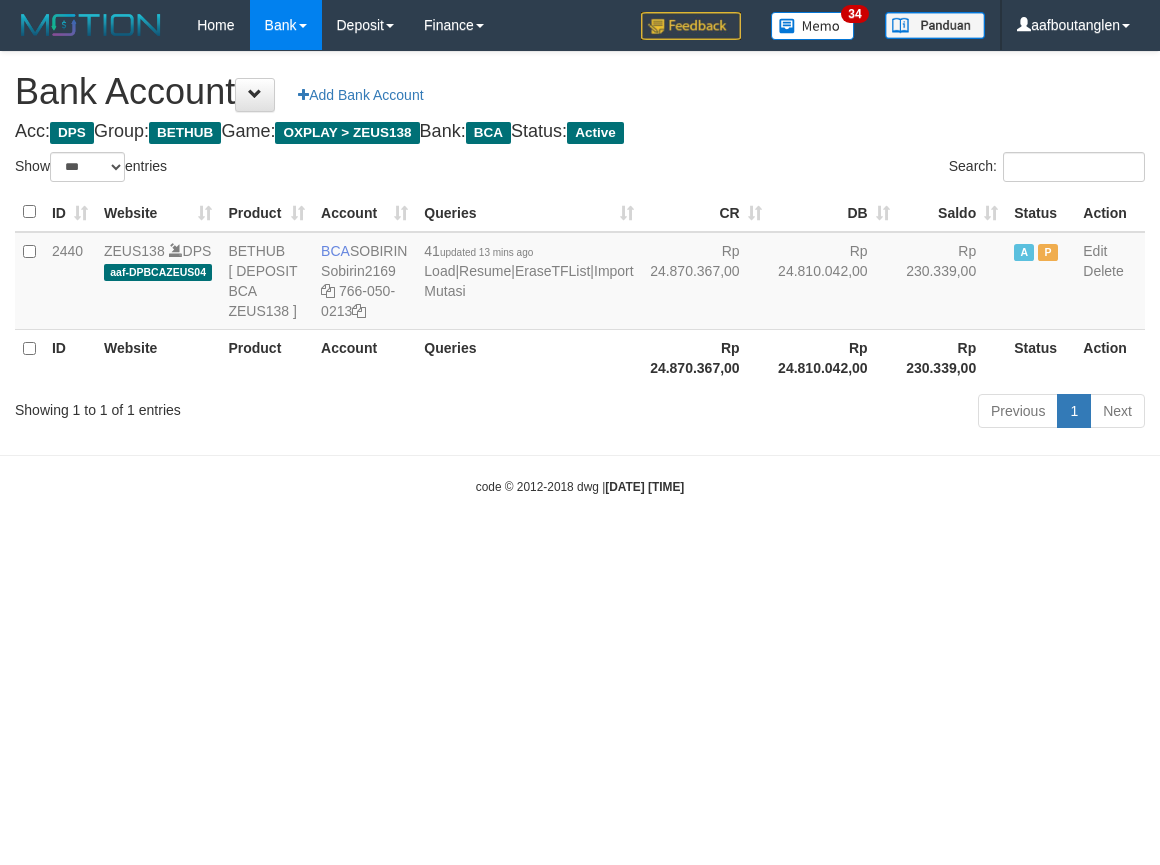 scroll, scrollTop: 0, scrollLeft: 0, axis: both 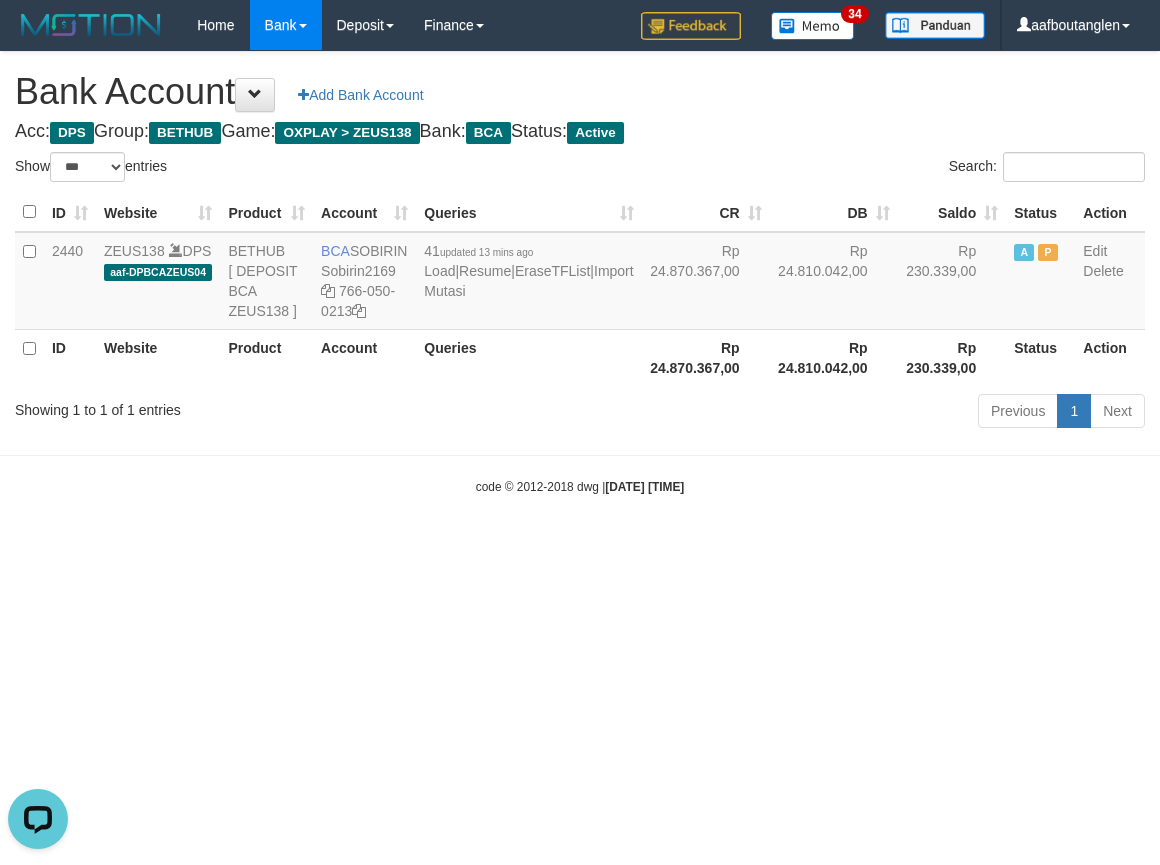 click on "Toggle navigation
Home
Bank
Account List
Deposit
DPS List
History
Note DPS
Finance
Financial Data
aafboutanglen
My Profile
Log Out
34" at bounding box center (580, 273) 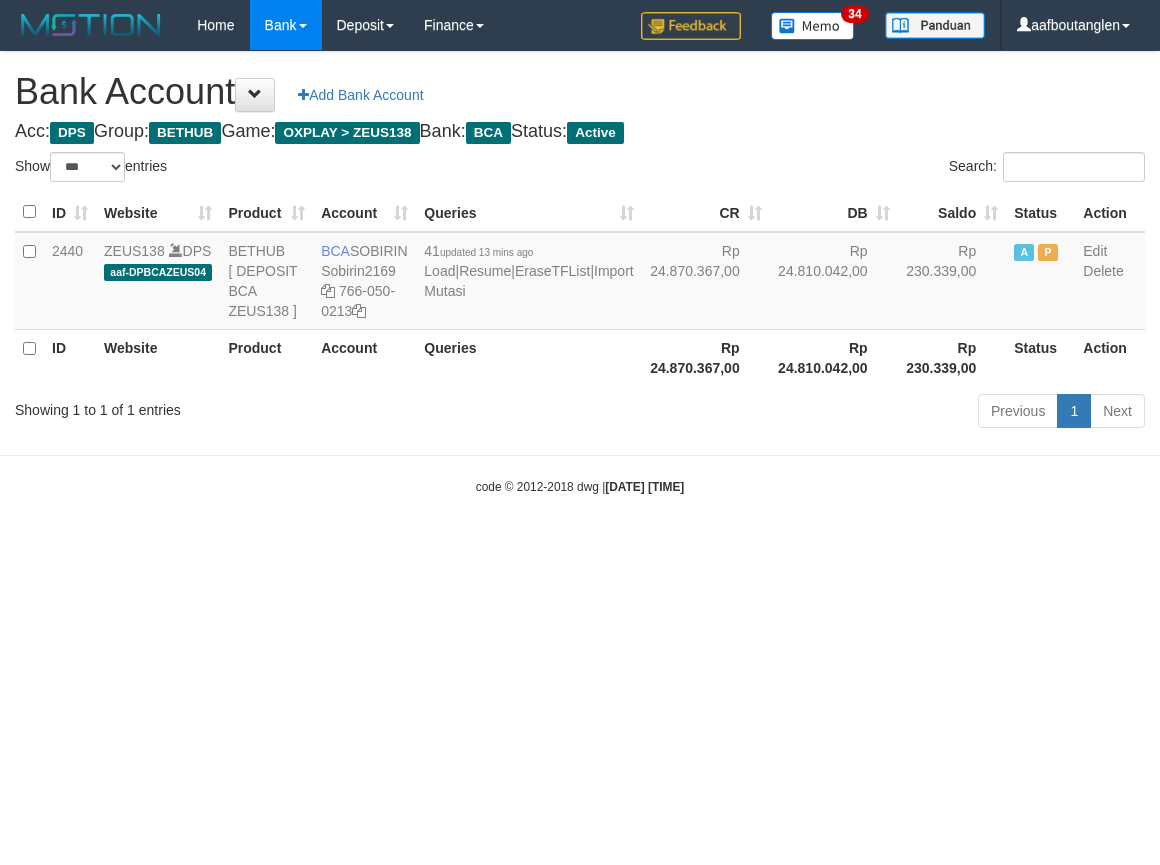 select on "***" 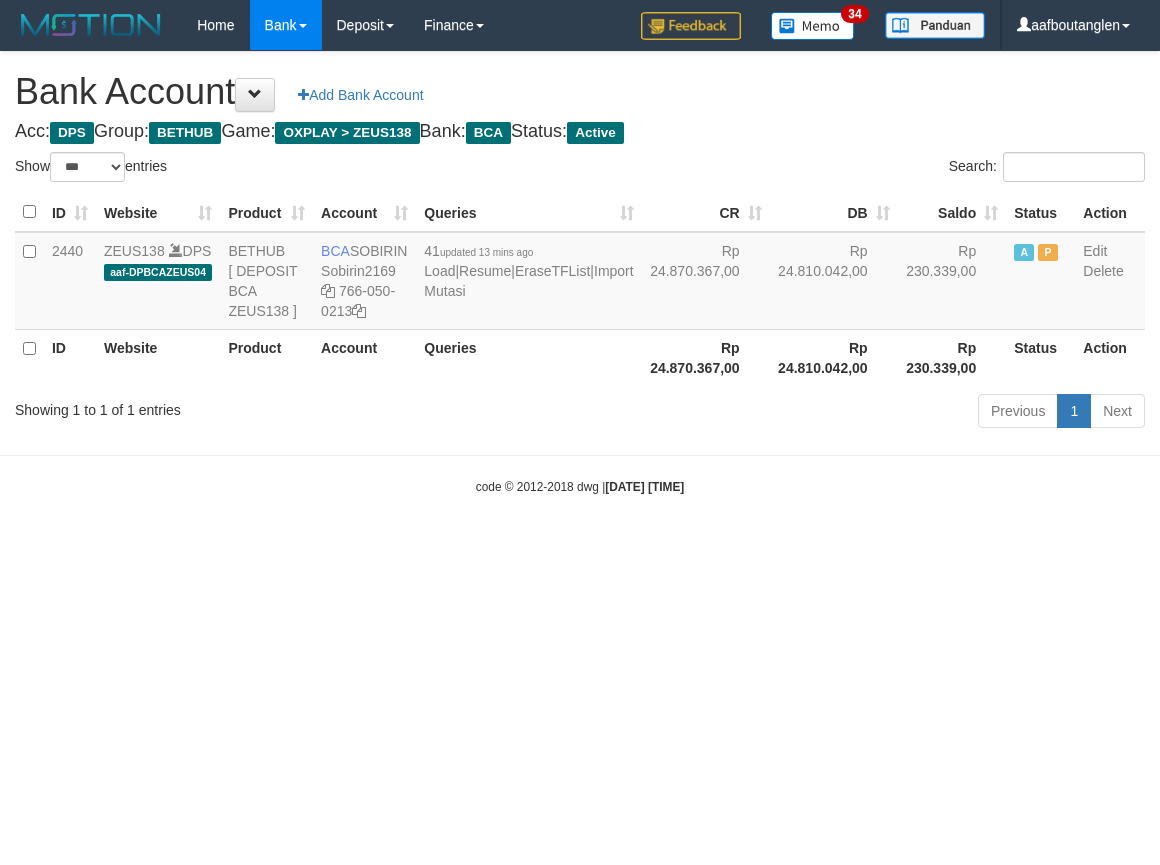 scroll, scrollTop: 0, scrollLeft: 0, axis: both 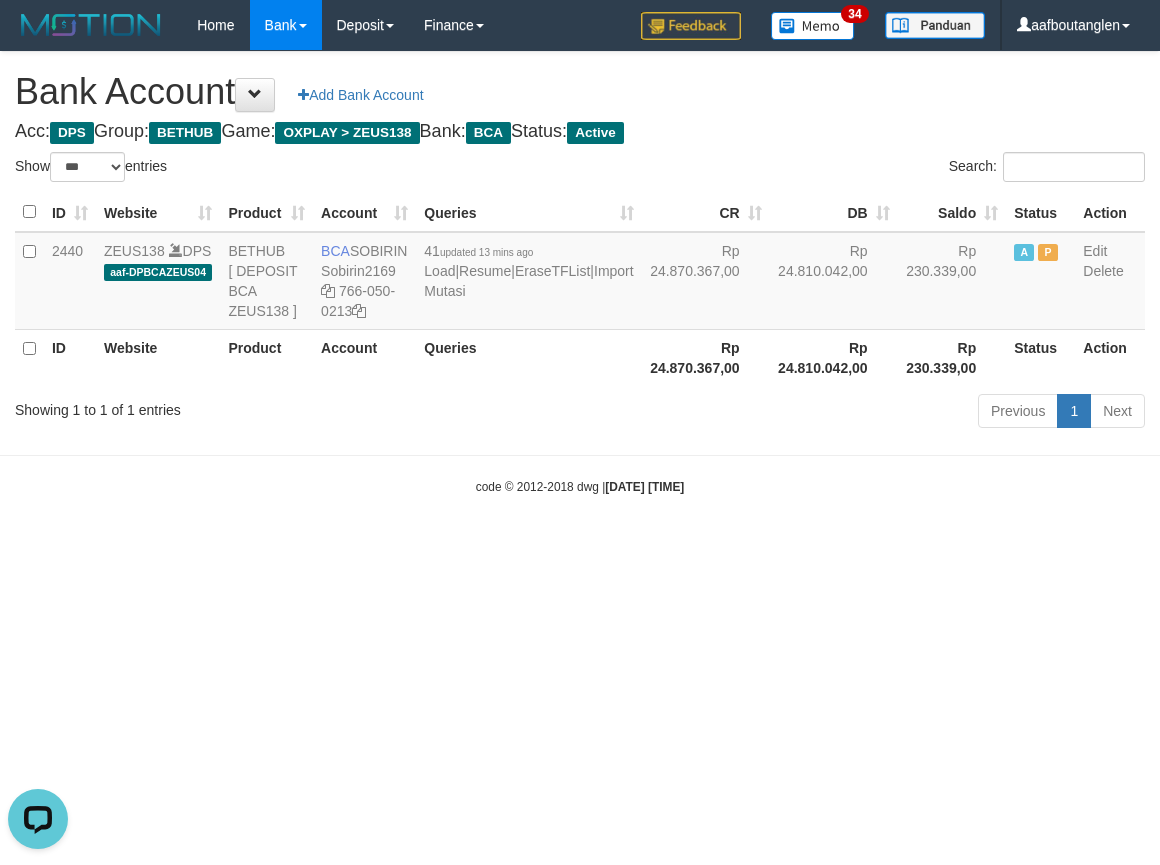 drag, startPoint x: 0, startPoint y: 516, endPoint x: 51, endPoint y: 514, distance: 51.0392 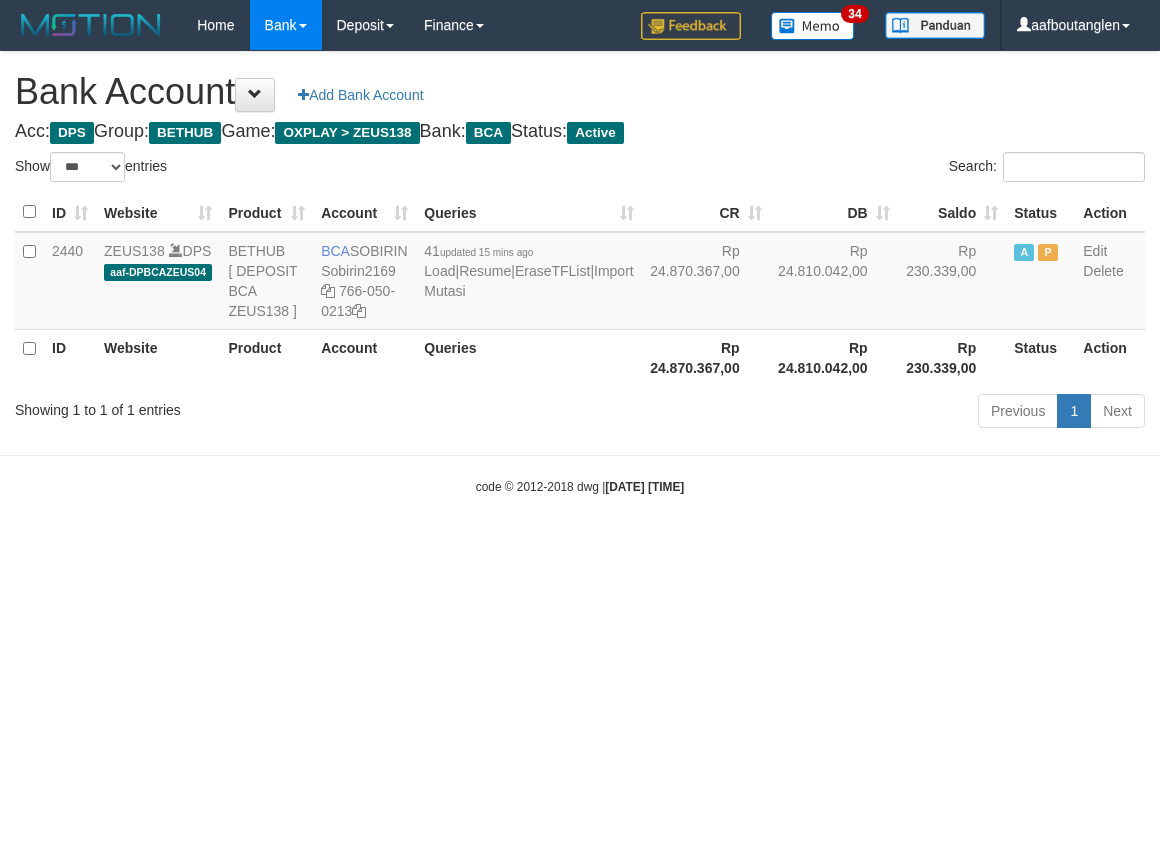 select on "***" 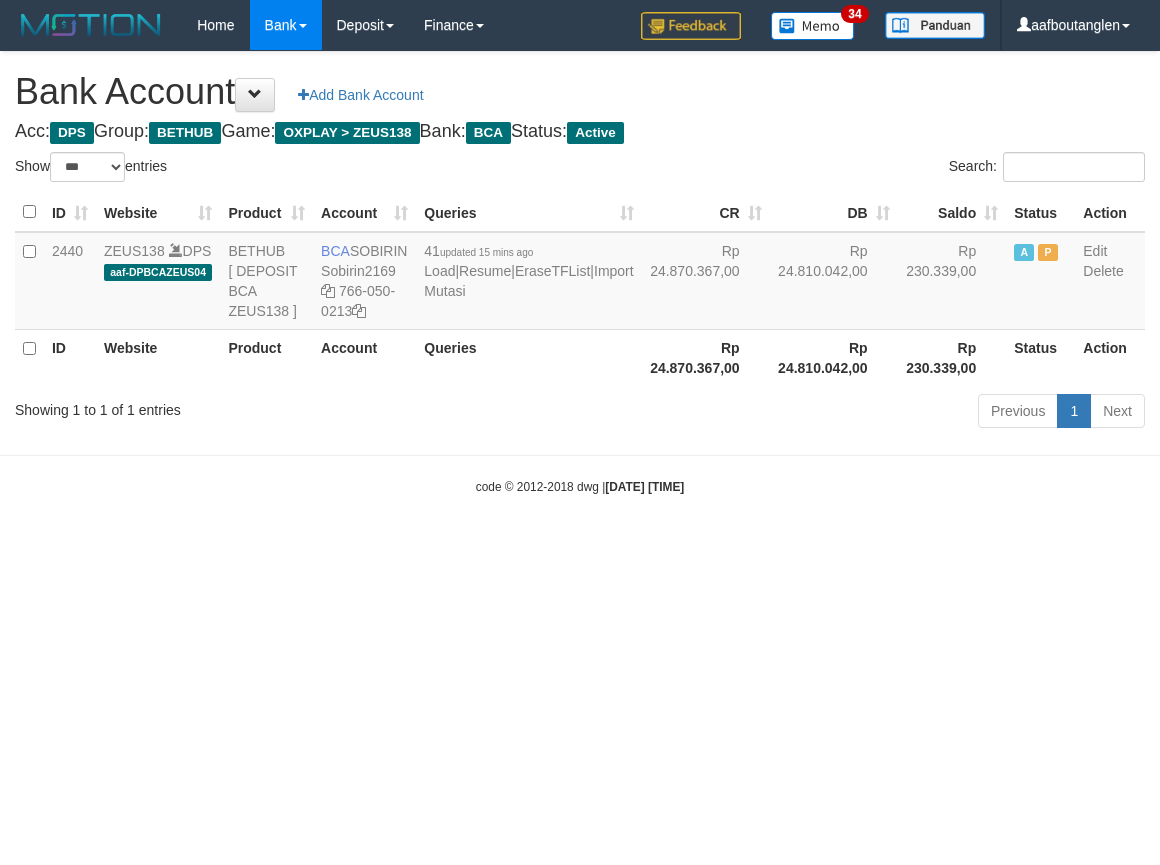 scroll, scrollTop: 0, scrollLeft: 0, axis: both 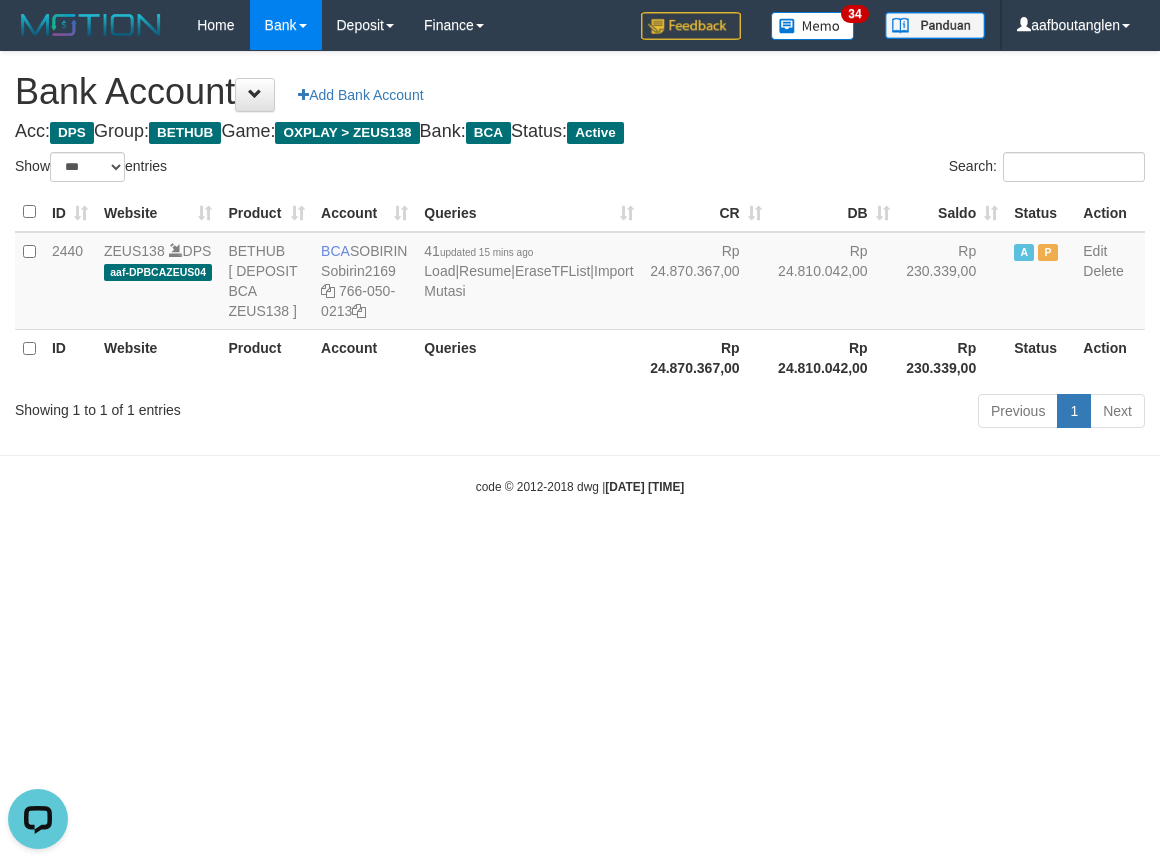 click on "code © 2012-2018 dwg |  2025/07/14 03:30:01" at bounding box center (580, 486) 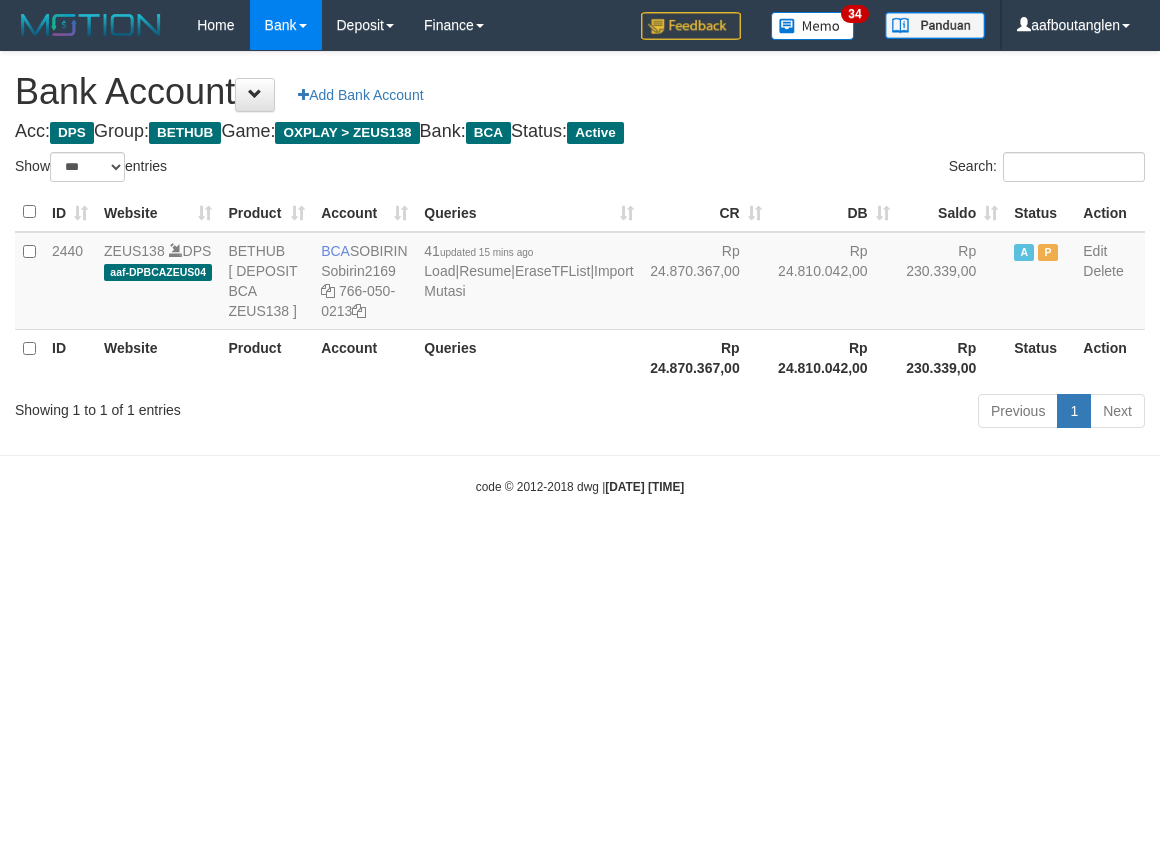 select on "***" 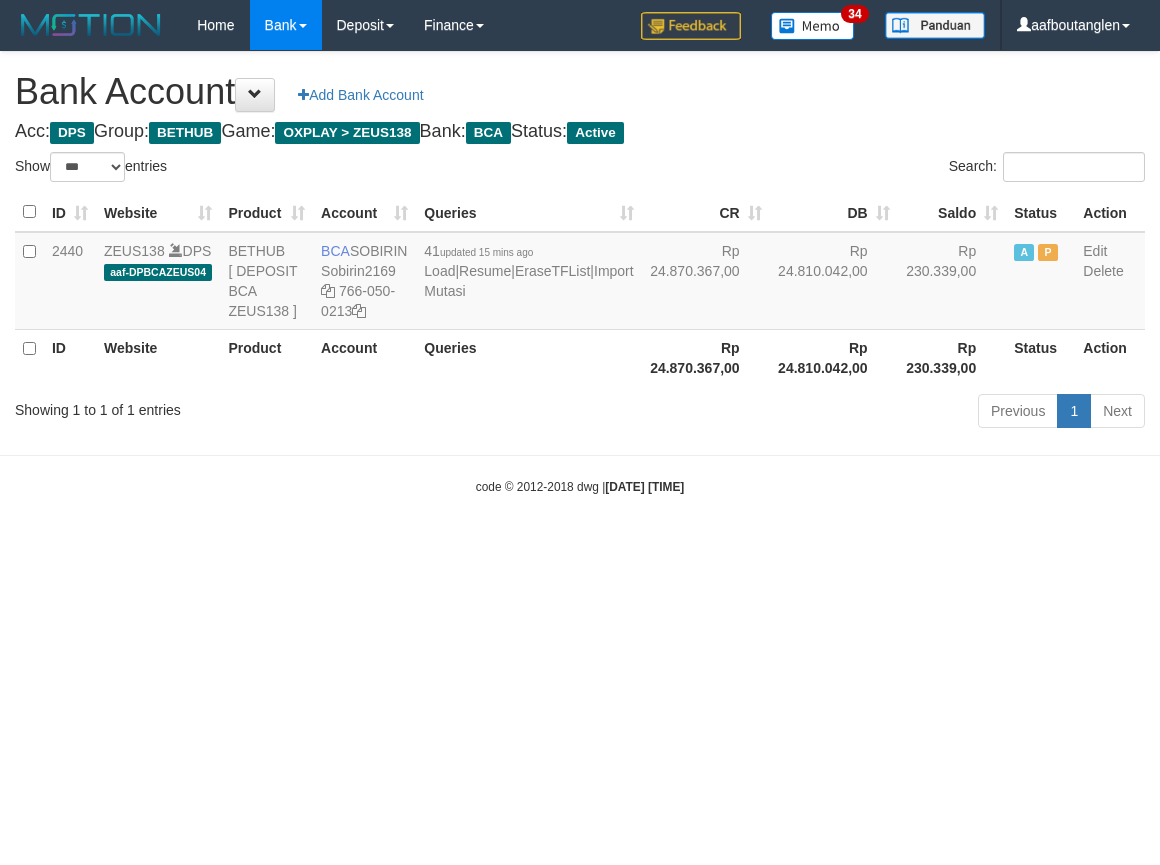 scroll, scrollTop: 0, scrollLeft: 0, axis: both 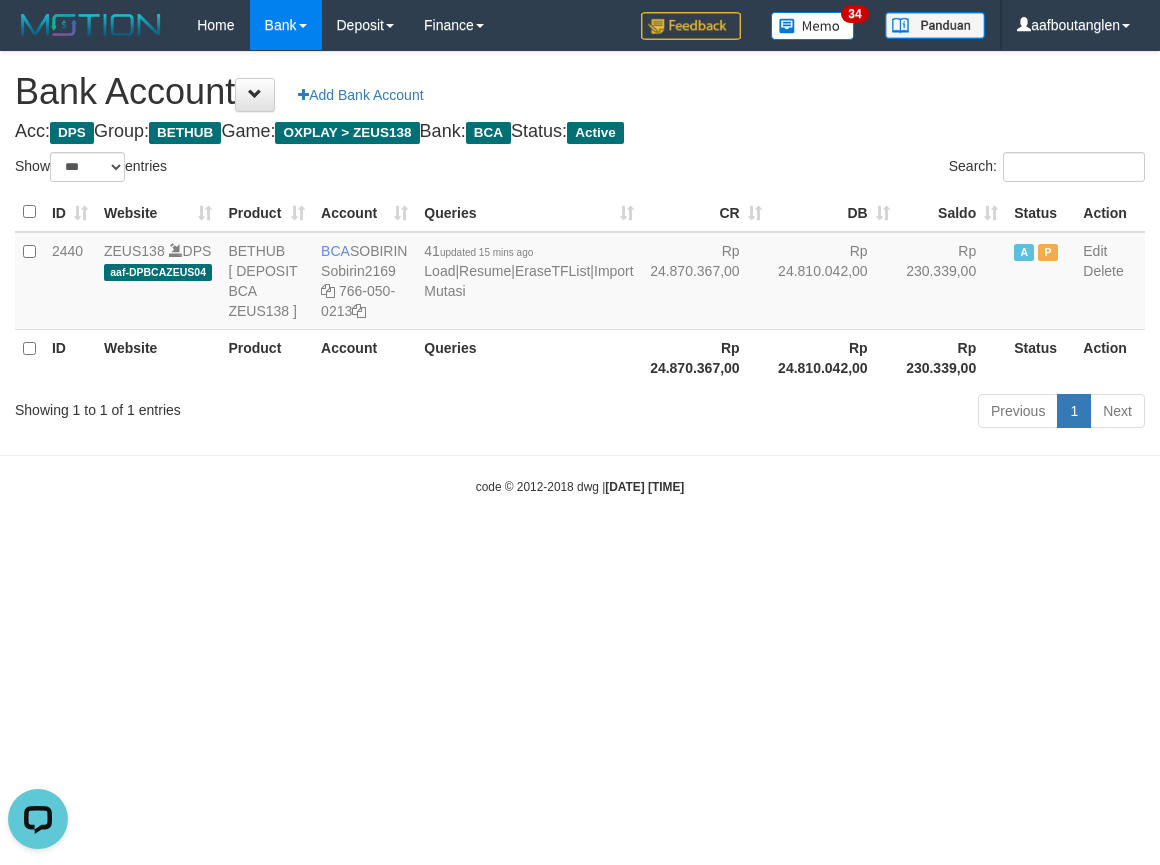 click on "Toggle navigation
Home
Bank
Account List
Deposit
DPS List
History
Note DPS
Finance
Financial Data
aafboutanglen
My Profile
Log Out
34" at bounding box center [580, 273] 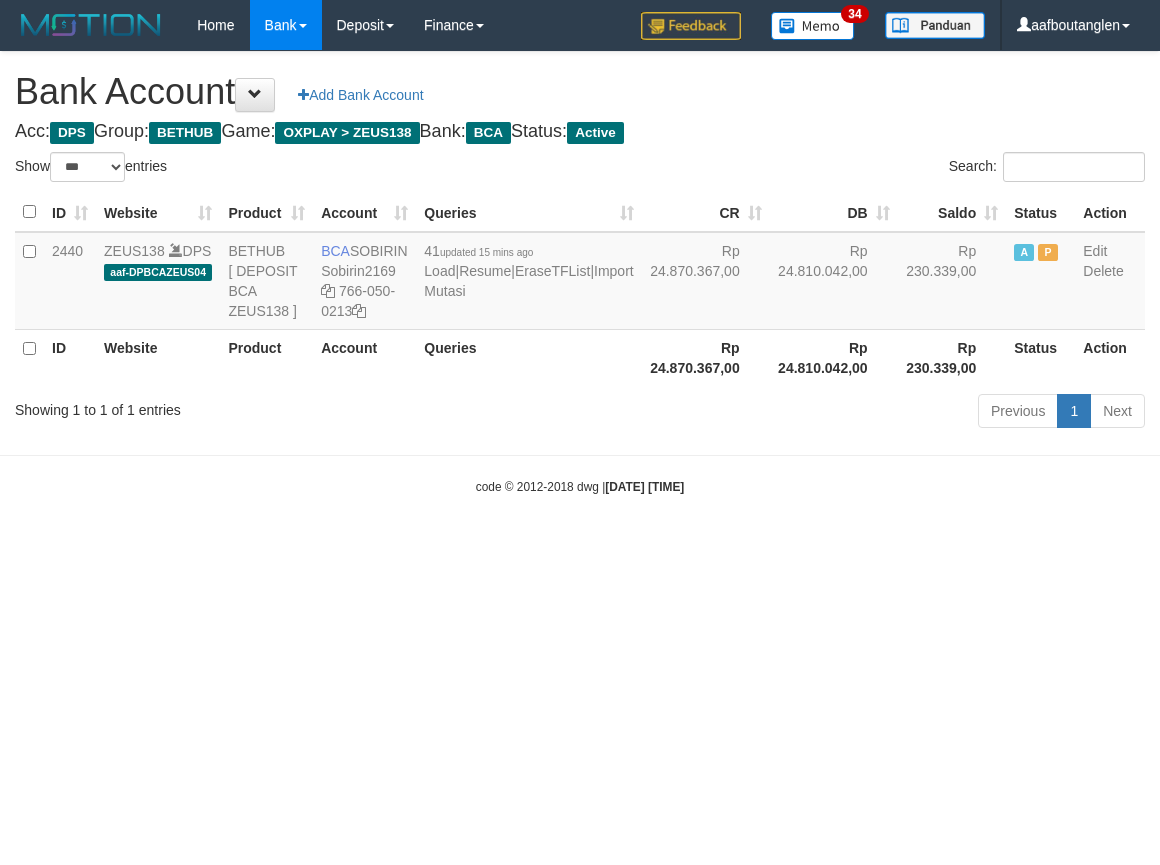 select on "***" 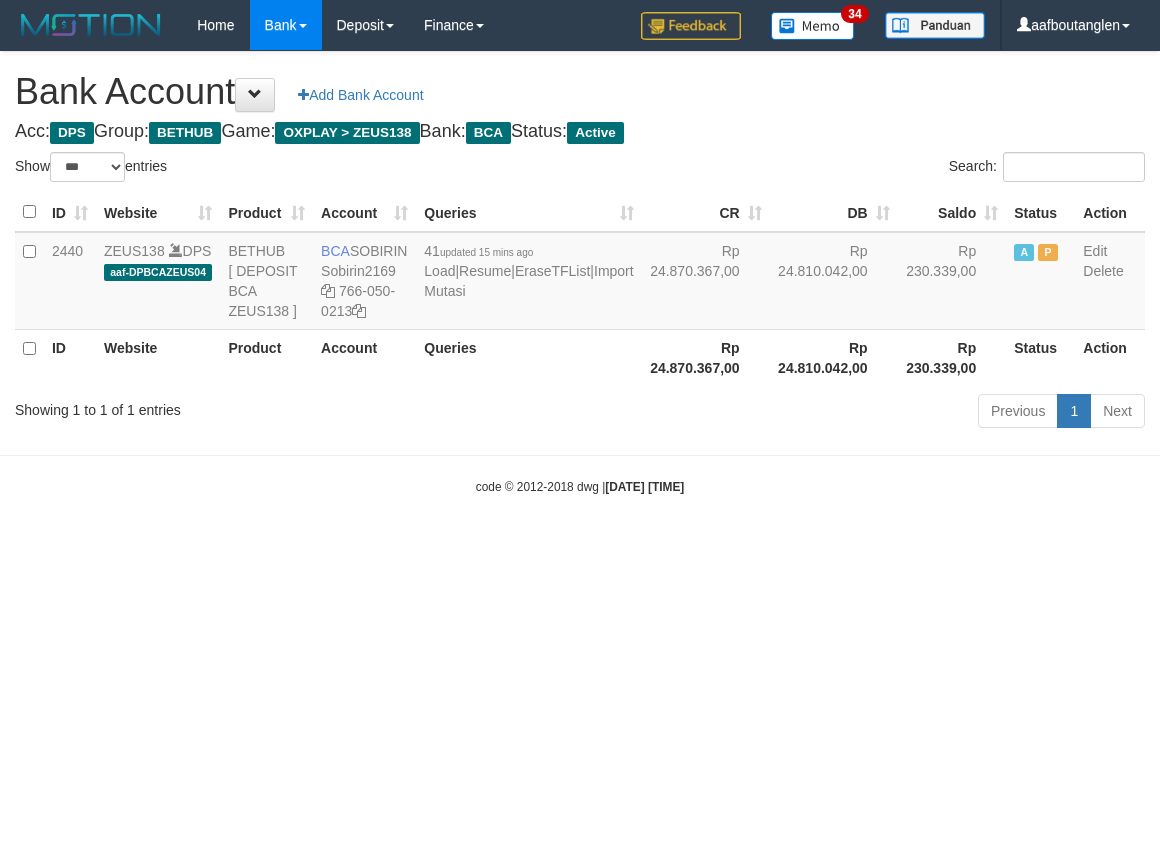 scroll, scrollTop: 0, scrollLeft: 0, axis: both 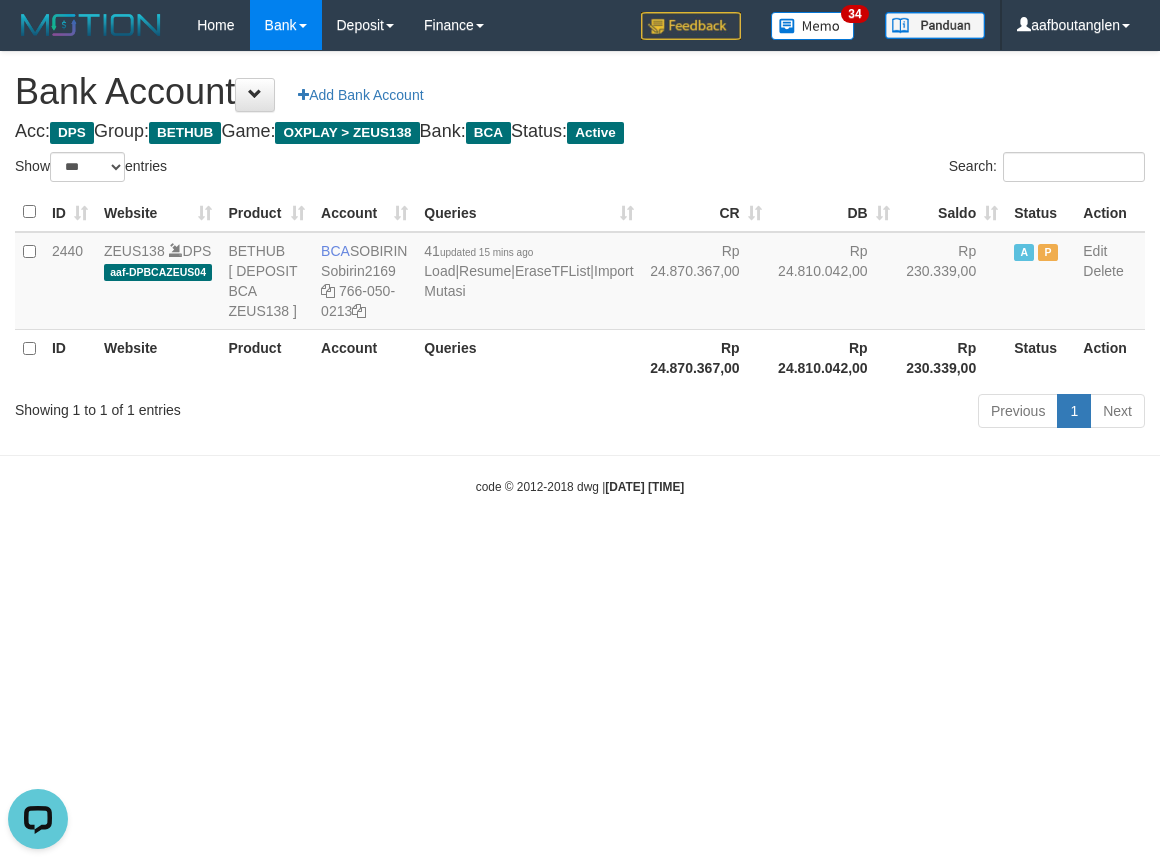 drag, startPoint x: 310, startPoint y: 526, endPoint x: 312, endPoint y: 508, distance: 18.110771 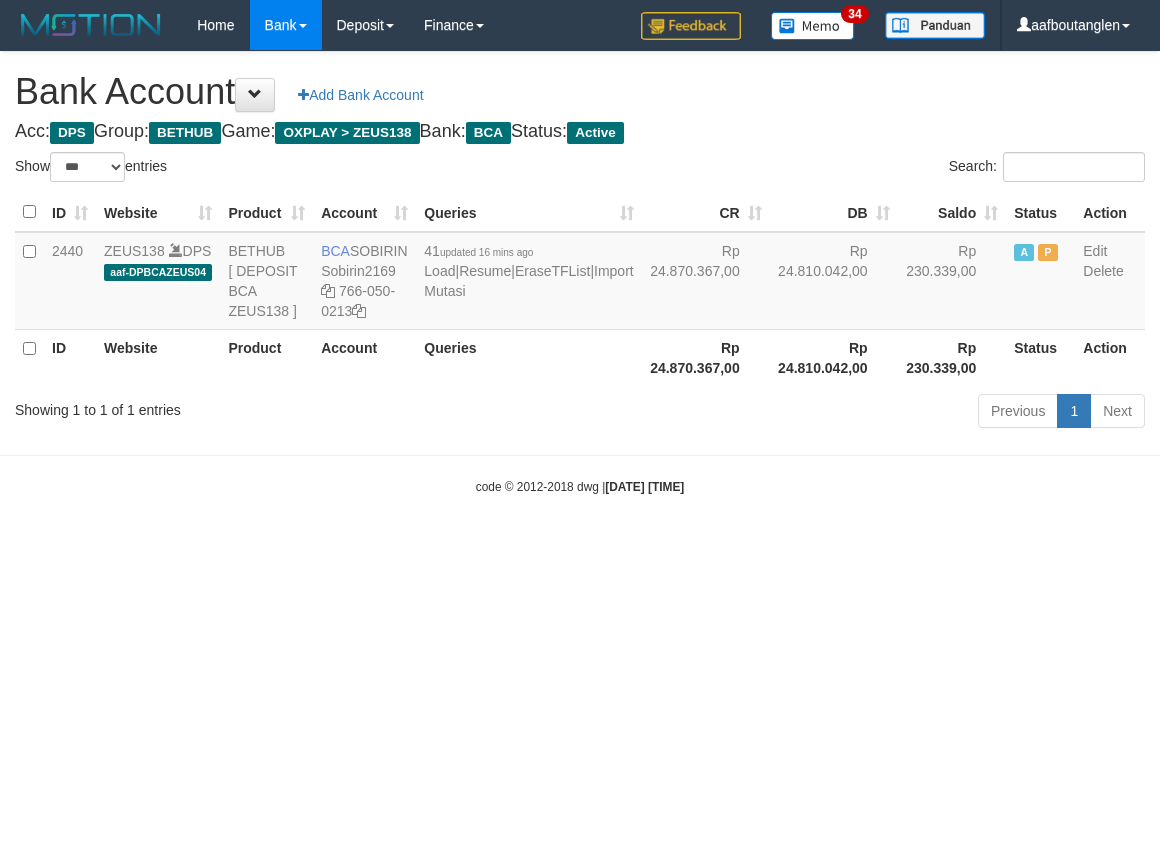 select on "***" 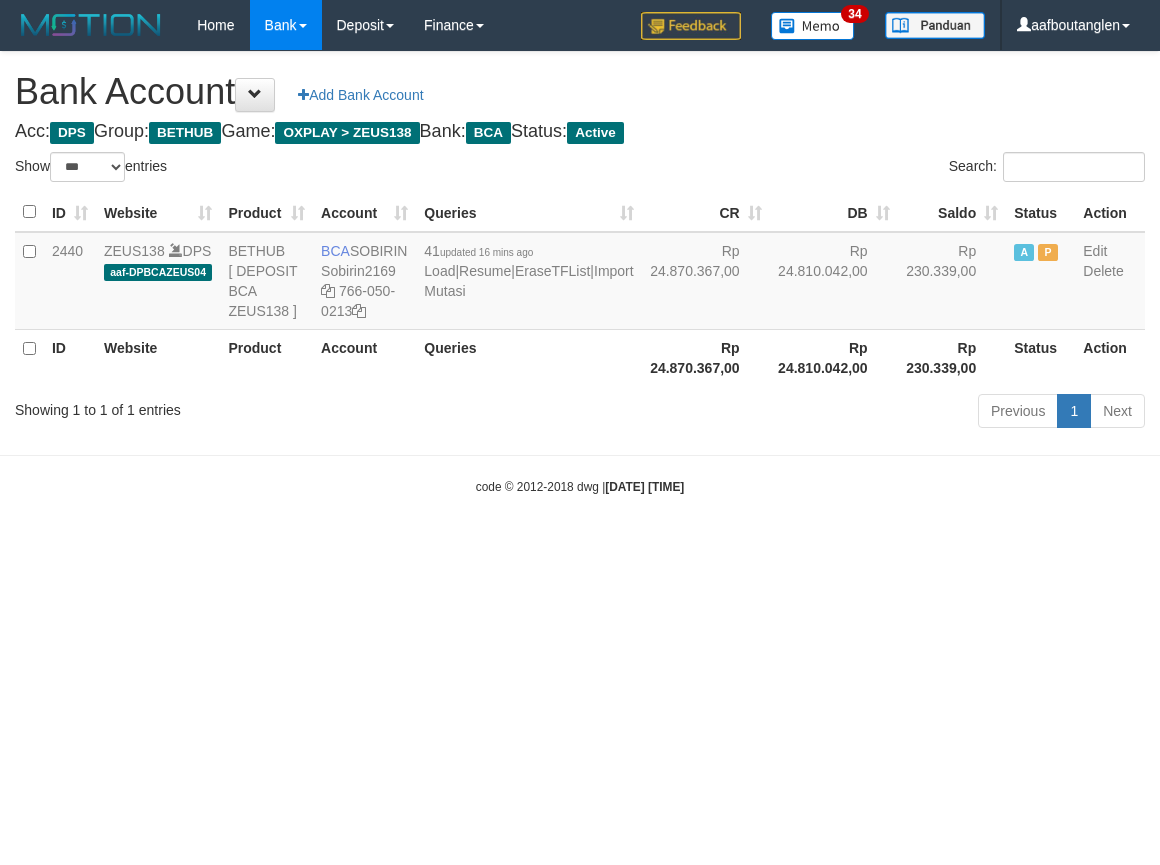 scroll, scrollTop: 0, scrollLeft: 0, axis: both 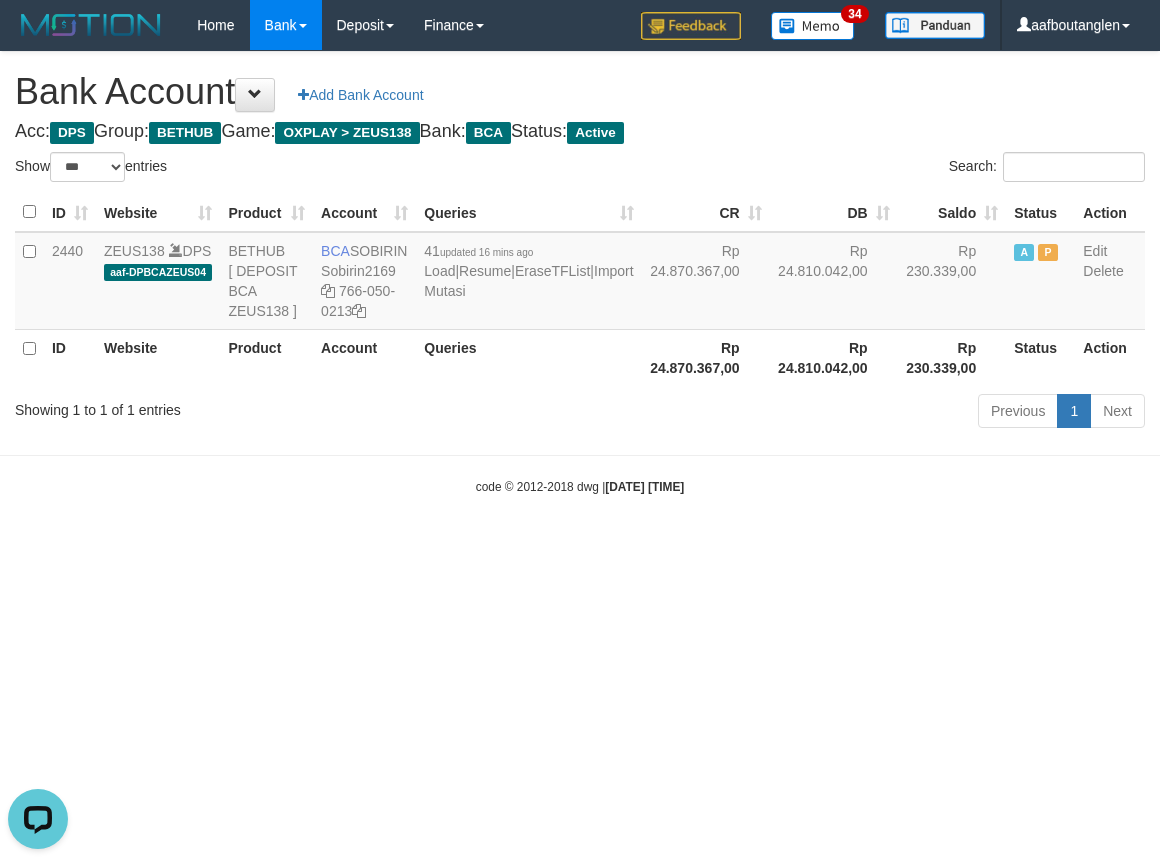 drag, startPoint x: 755, startPoint y: 511, endPoint x: 731, endPoint y: 578, distance: 71.168816 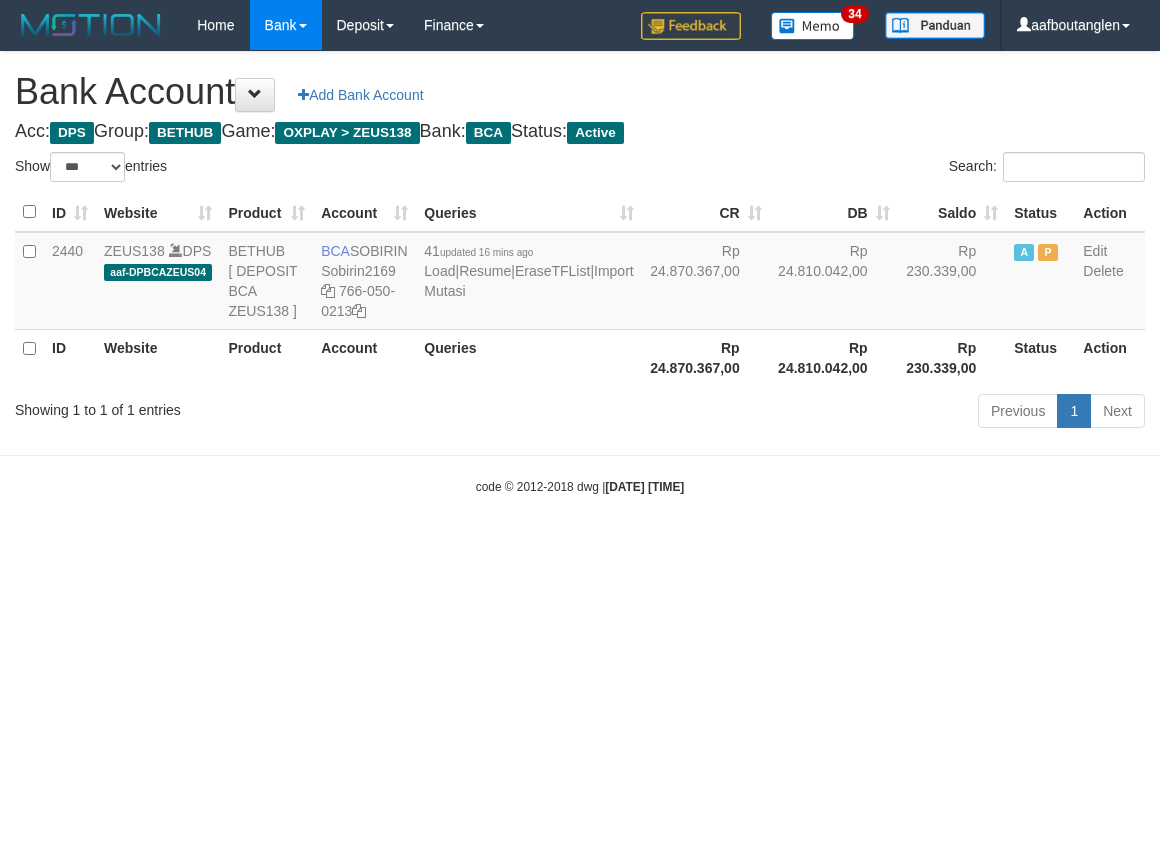 select on "***" 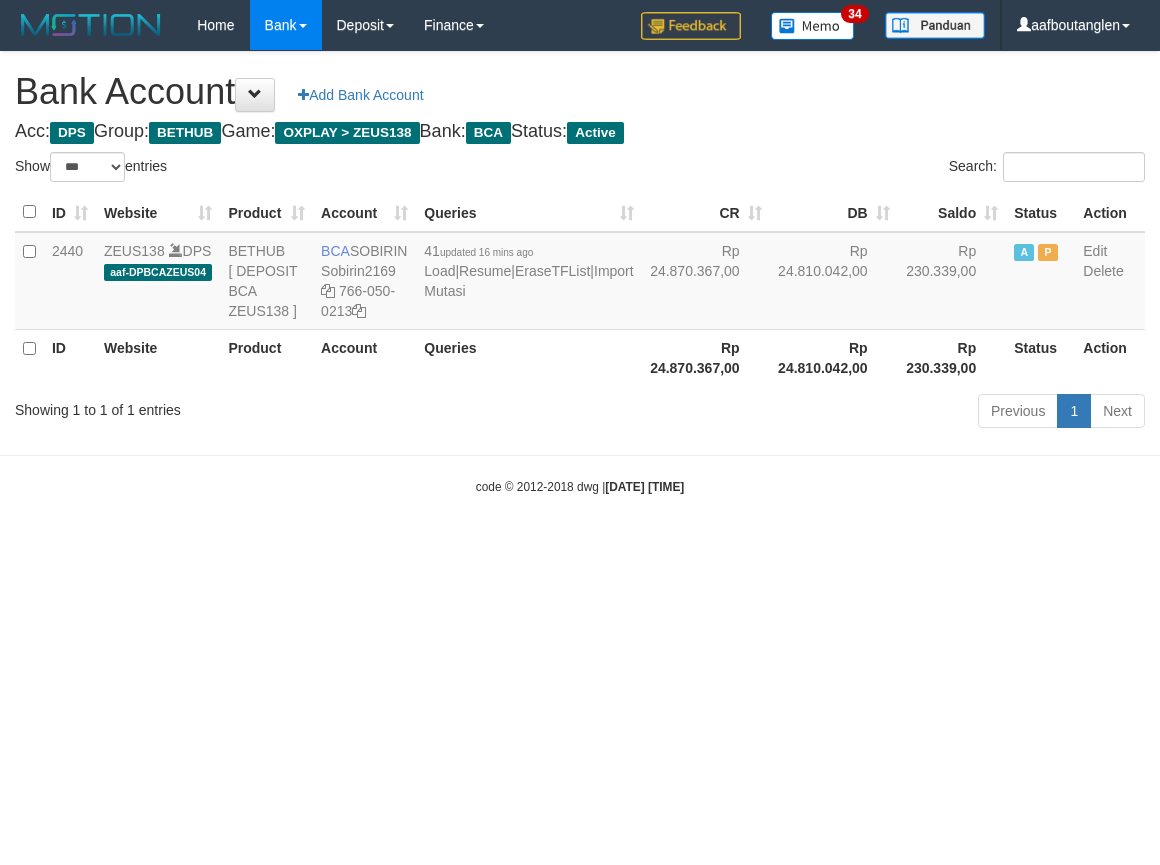 scroll, scrollTop: 0, scrollLeft: 0, axis: both 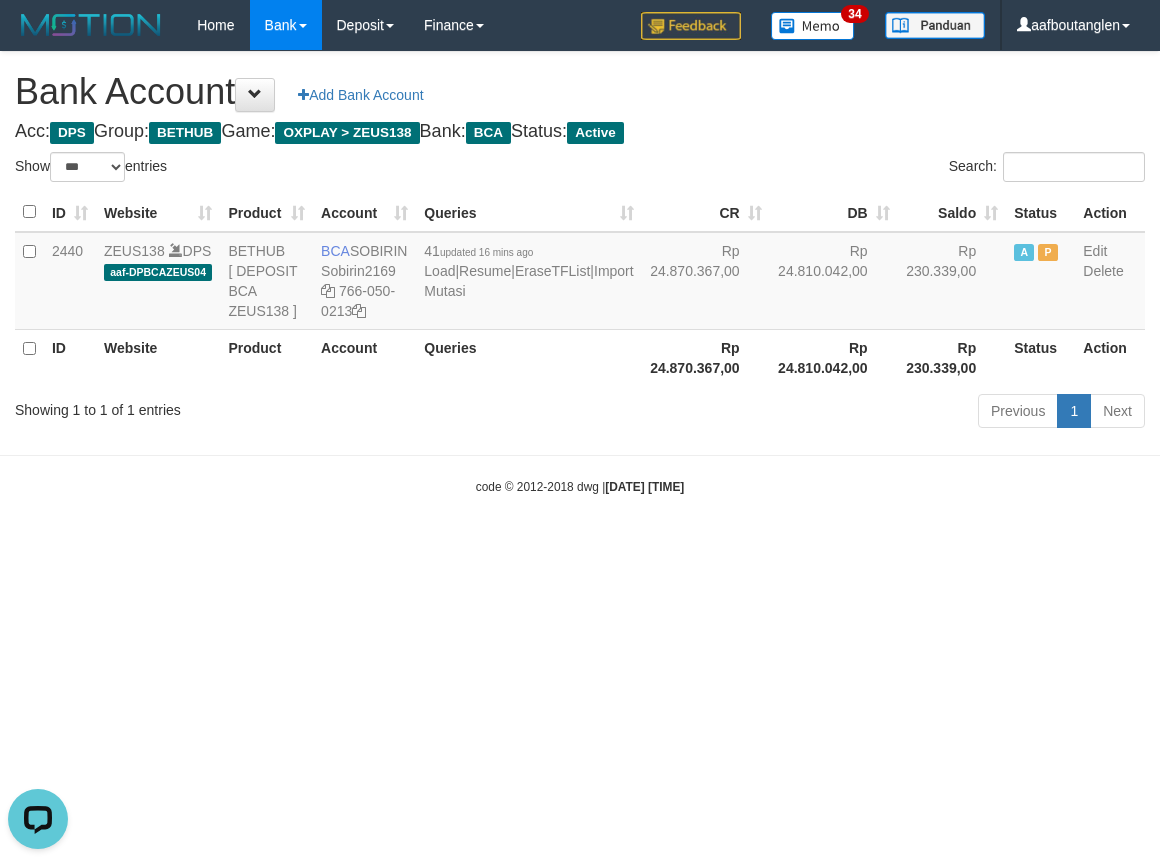 click on "Toggle navigation
Home
Bank
Account List
Deposit
DPS List
History
Note DPS
Finance
Financial Data
aafboutanglen
My Profile
Log Out
34" at bounding box center [580, 273] 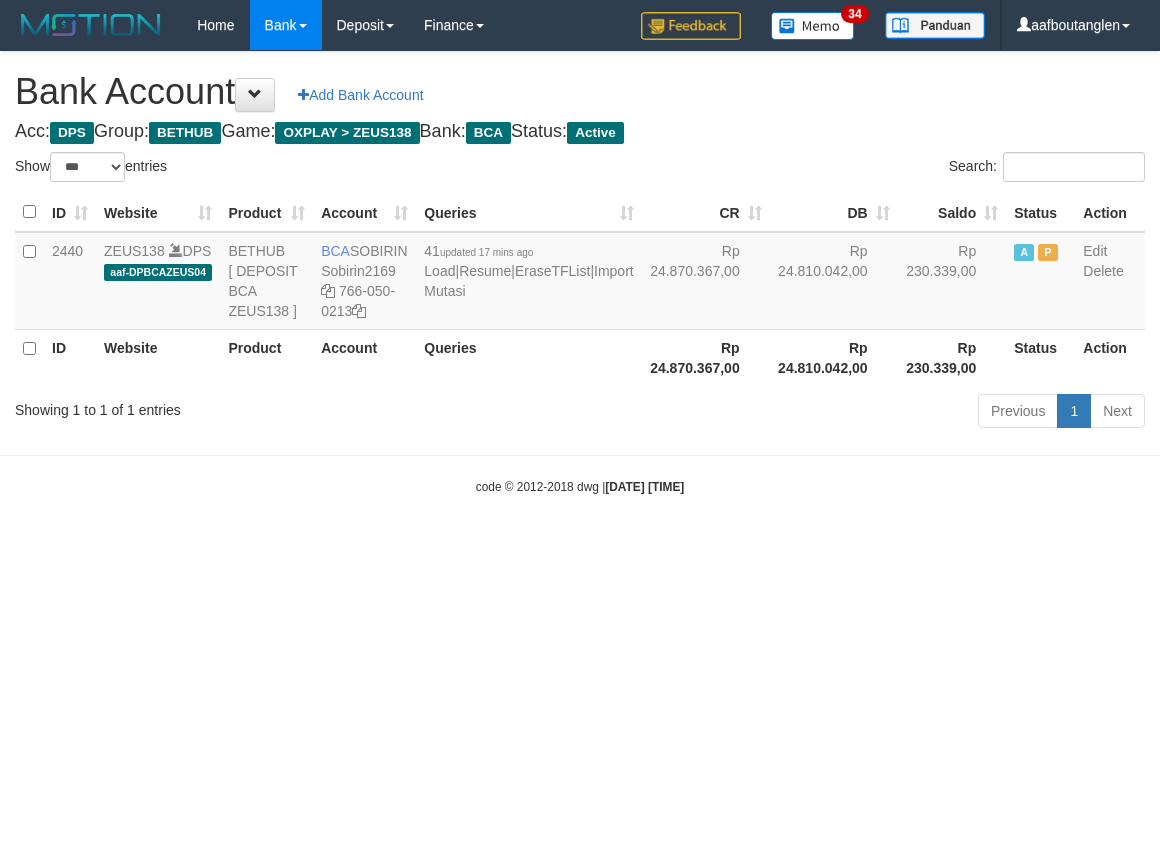 select on "***" 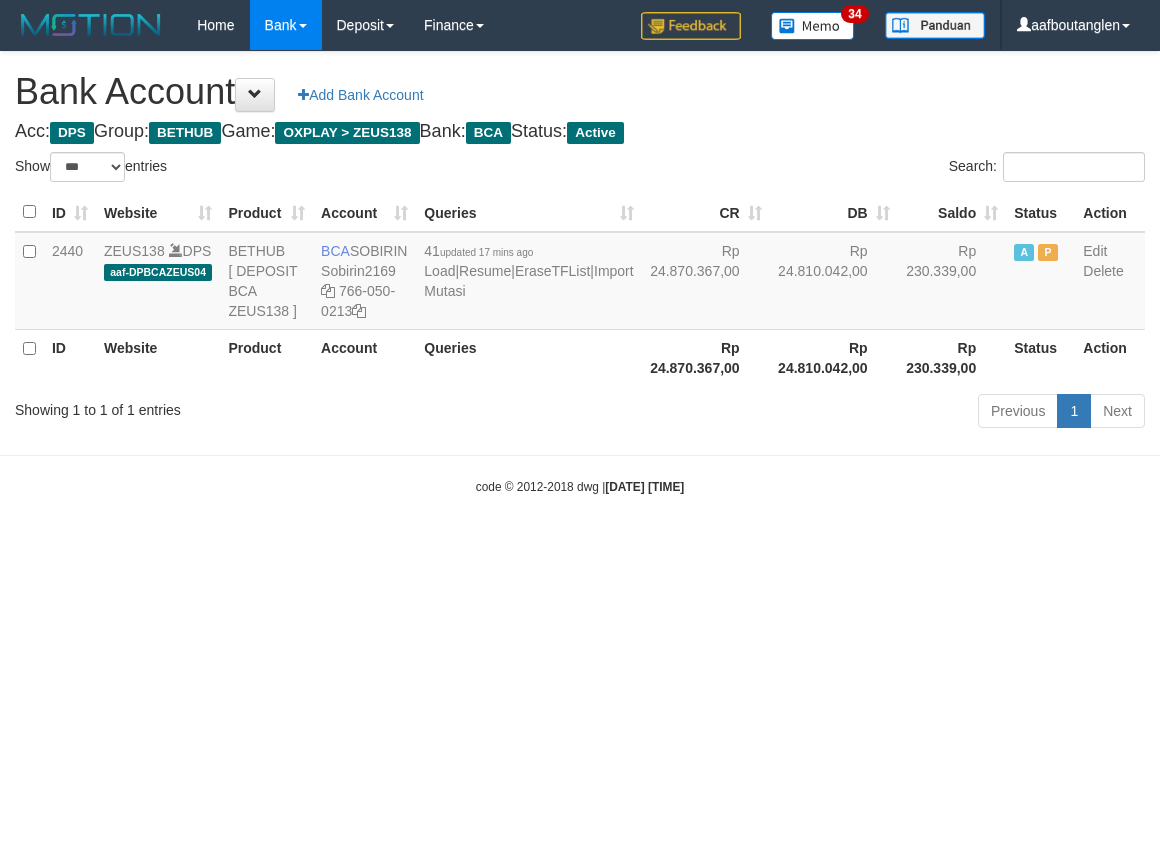 scroll, scrollTop: 0, scrollLeft: 0, axis: both 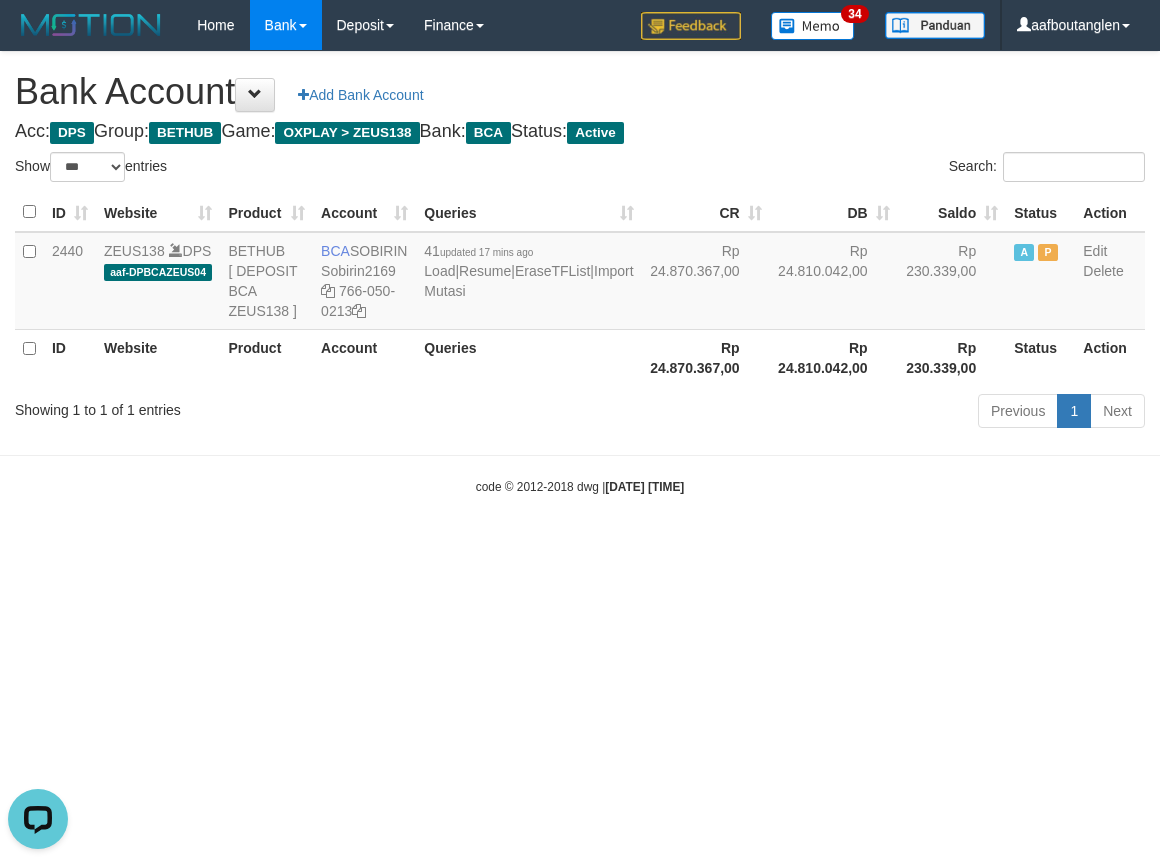 drag, startPoint x: 613, startPoint y: 617, endPoint x: 753, endPoint y: 860, distance: 280.4443 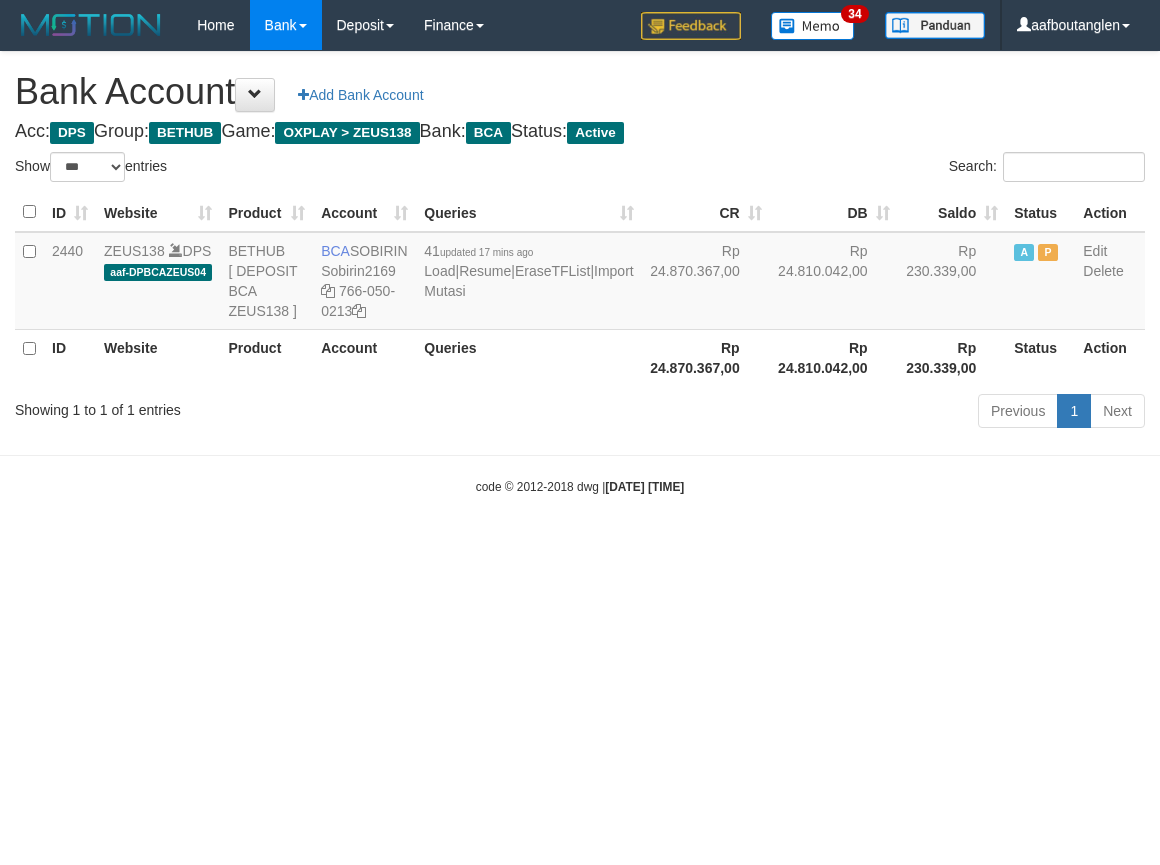 select on "***" 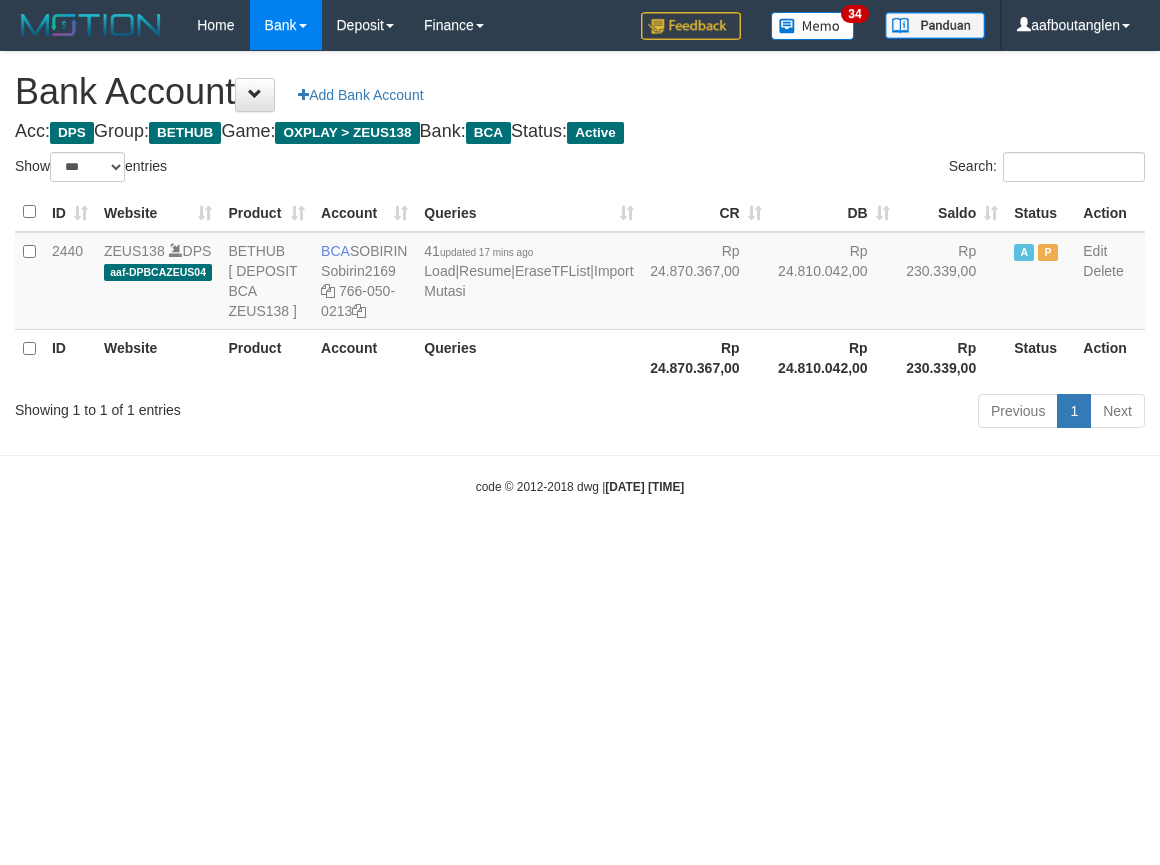 scroll, scrollTop: 0, scrollLeft: 0, axis: both 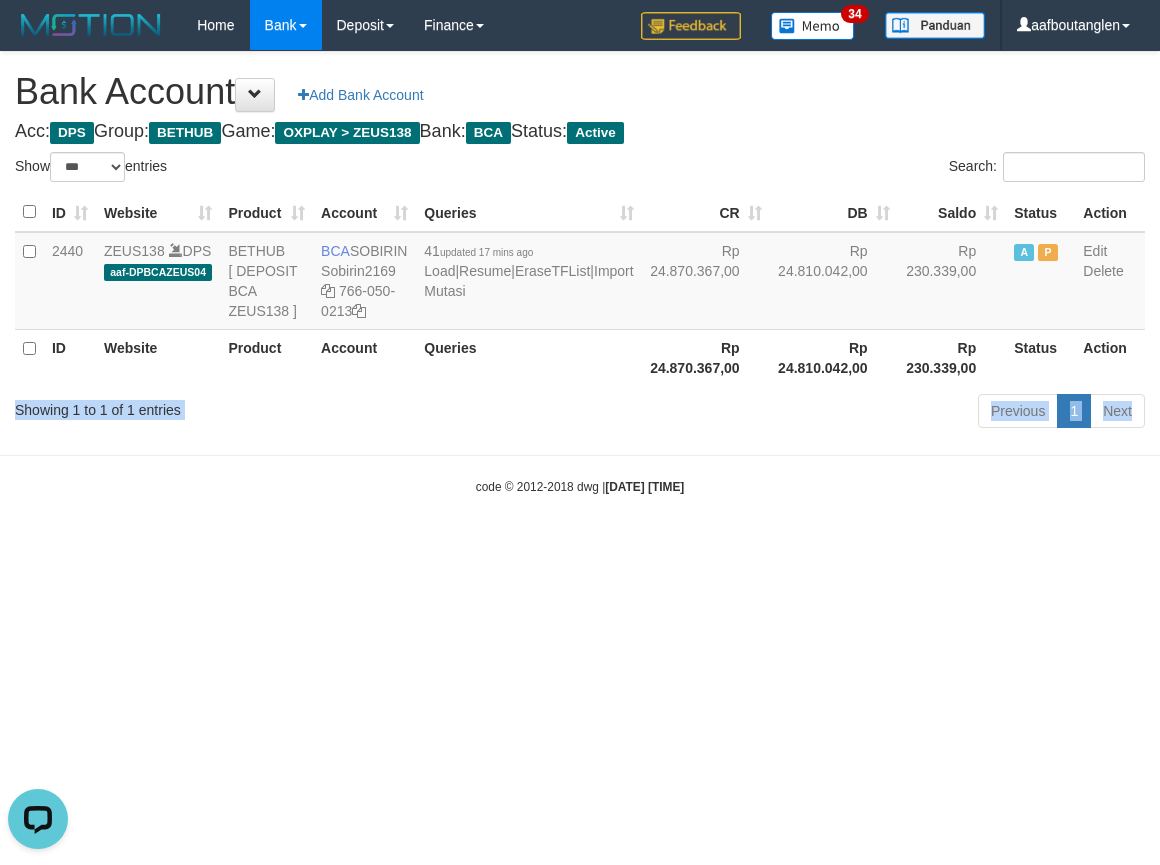 drag, startPoint x: 1, startPoint y: 447, endPoint x: 287, endPoint y: 525, distance: 296.44562 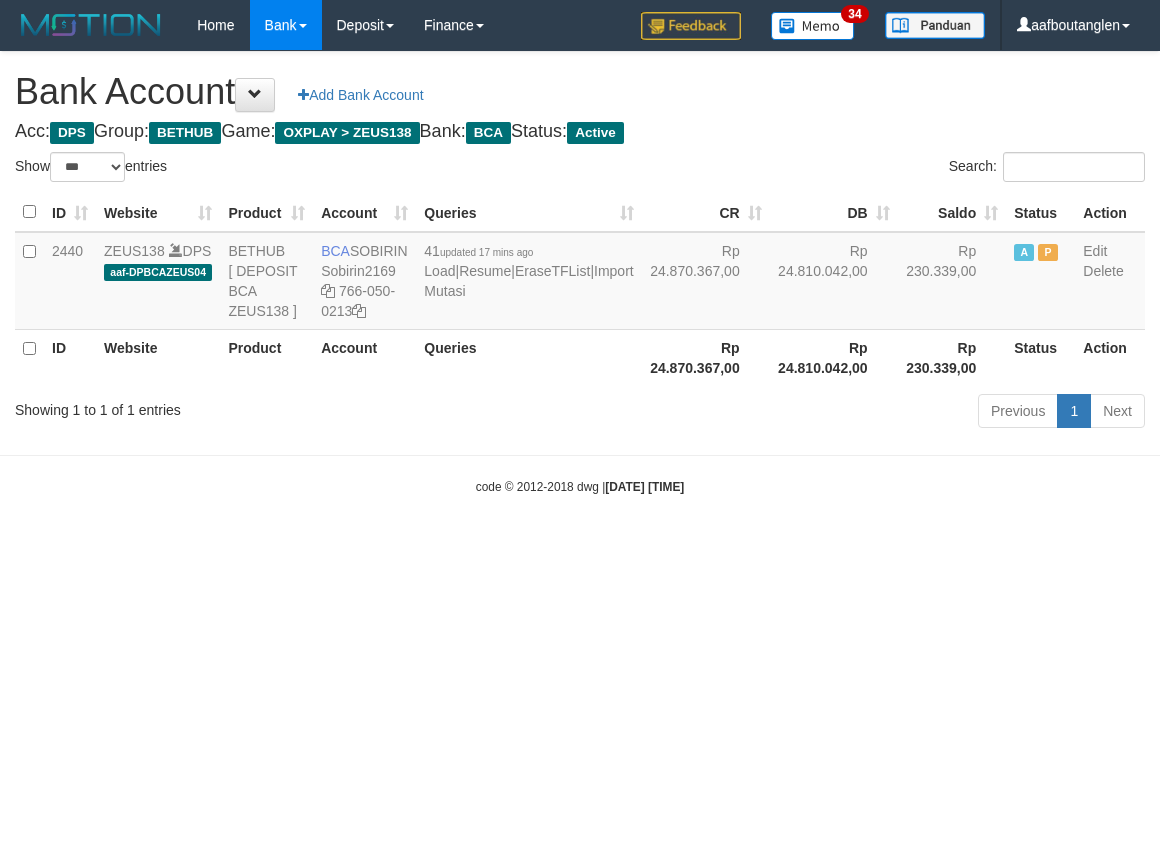 select on "***" 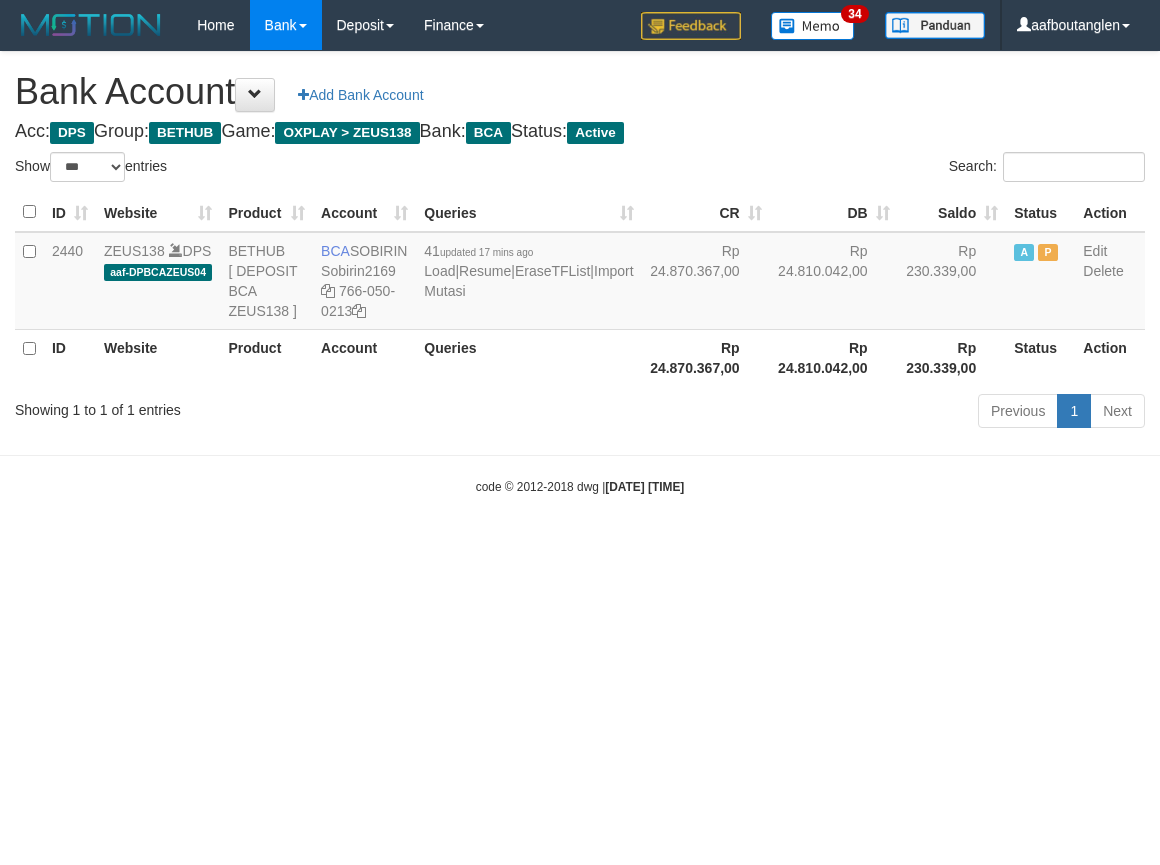 scroll, scrollTop: 0, scrollLeft: 0, axis: both 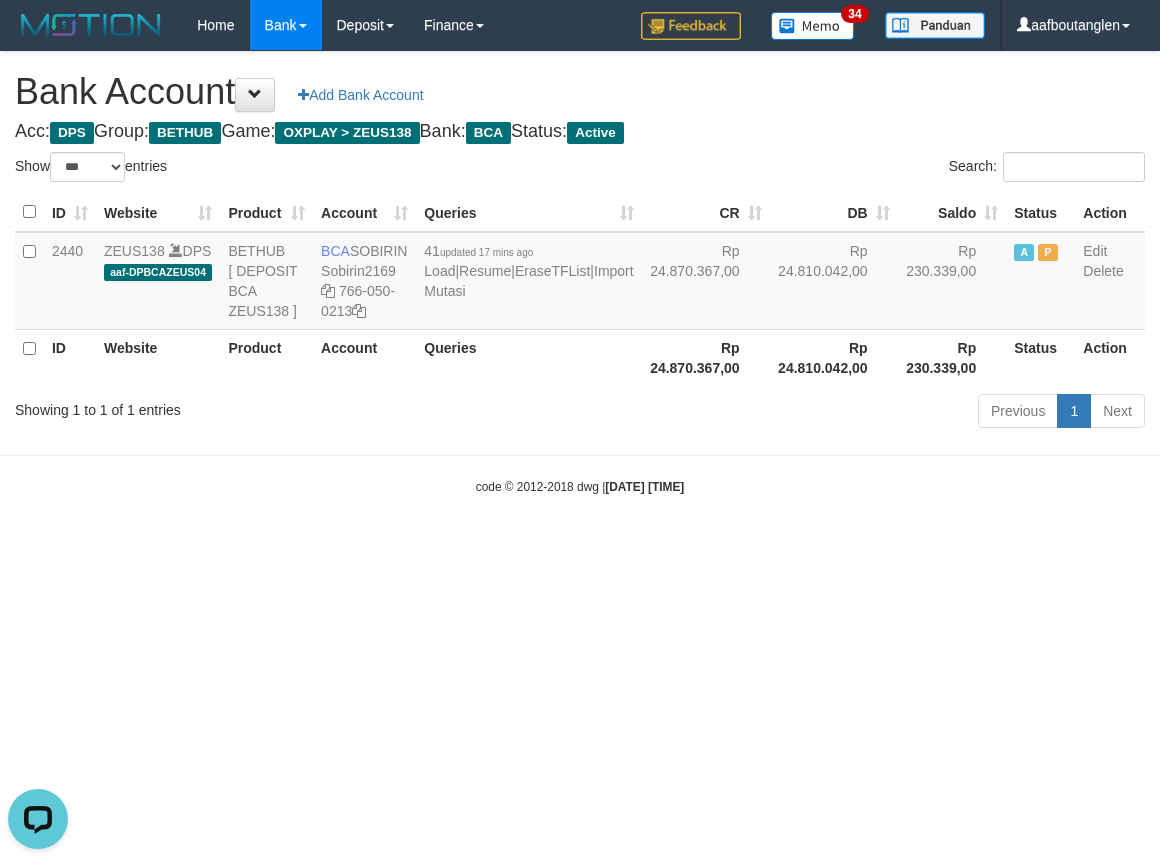 click on "Toggle navigation
Home
Bank
Account List
Deposit
DPS List
History
Note DPS
Finance
Financial Data
aafboutanglen
My Profile
Log Out
34" at bounding box center [580, 273] 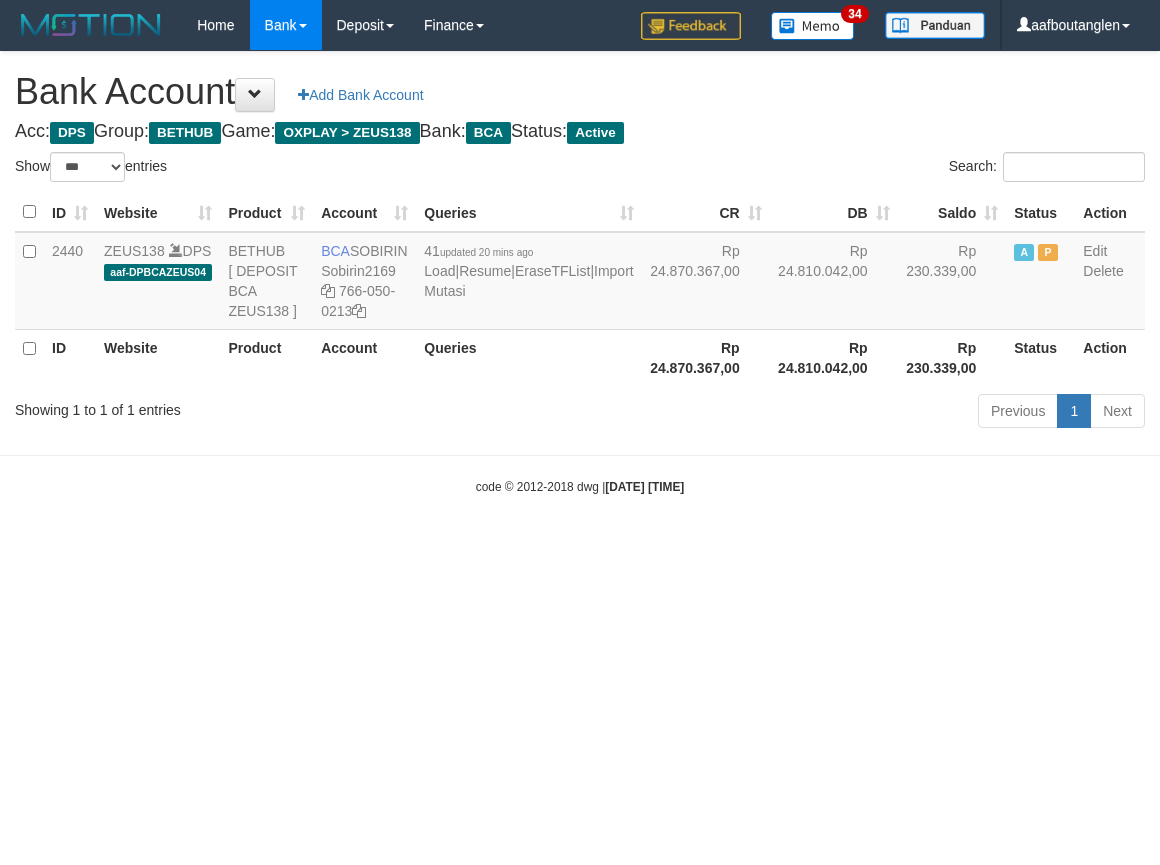 select on "***" 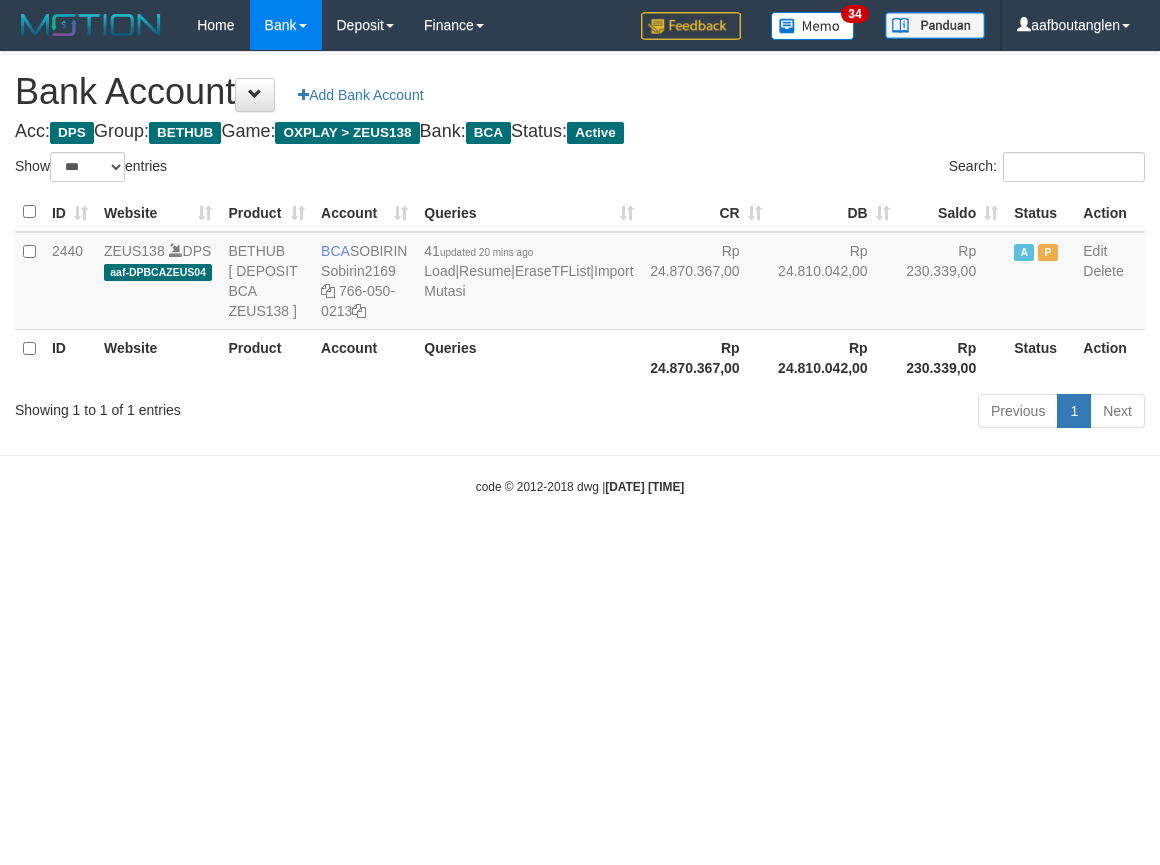 scroll, scrollTop: 0, scrollLeft: 0, axis: both 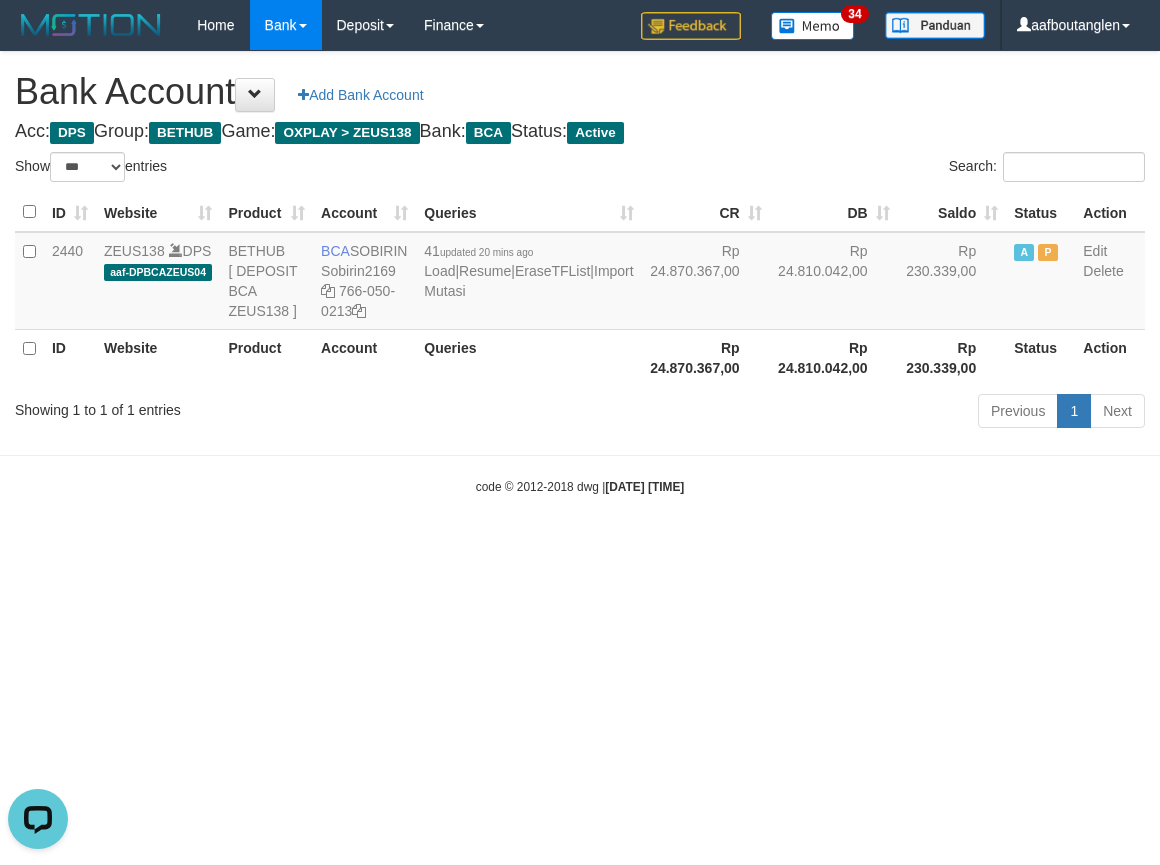 drag, startPoint x: 63, startPoint y: 571, endPoint x: 73, endPoint y: 573, distance: 10.198039 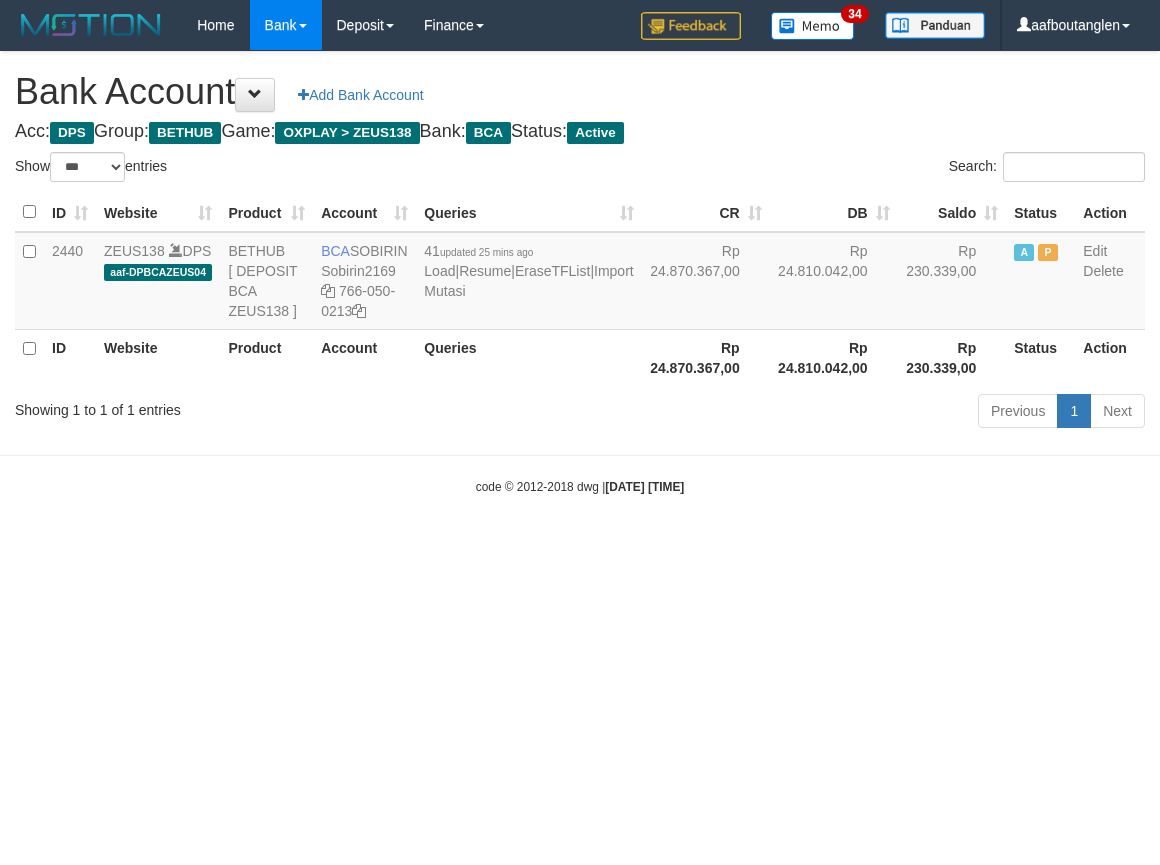 select on "***" 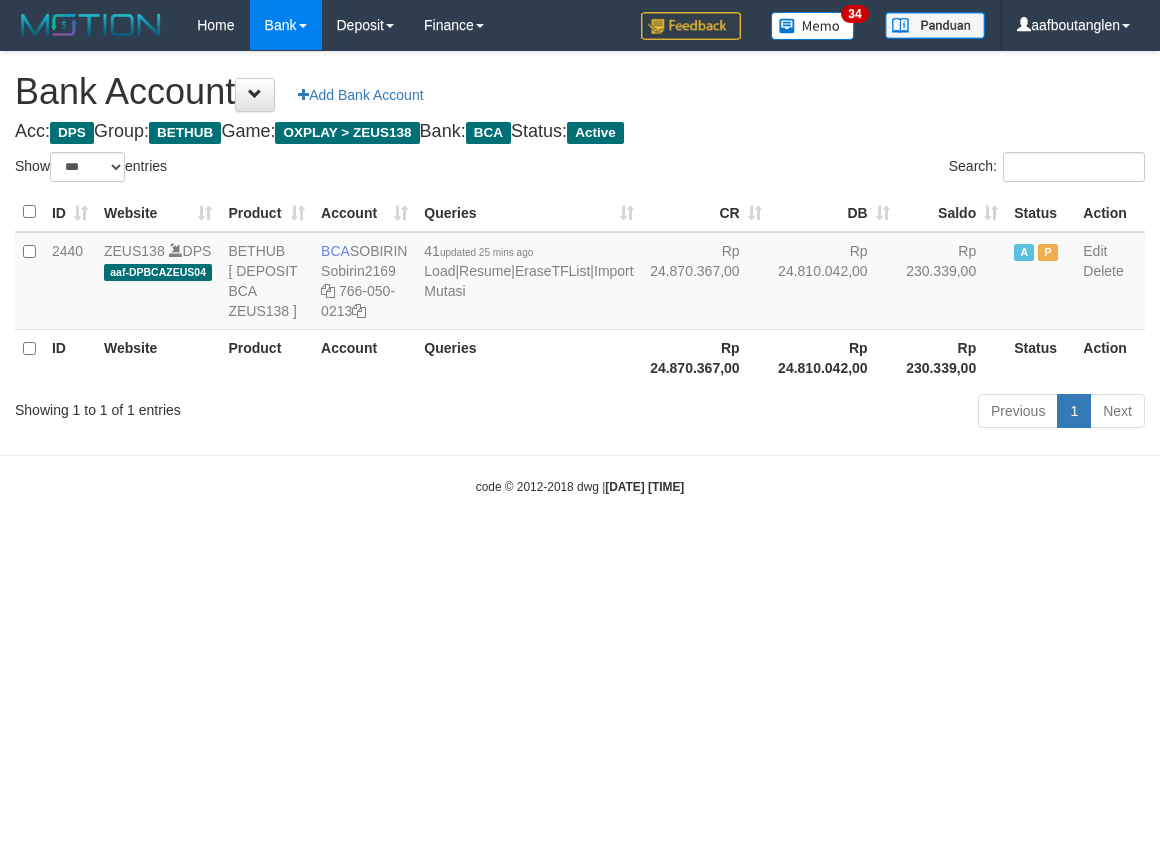 scroll, scrollTop: 0, scrollLeft: 0, axis: both 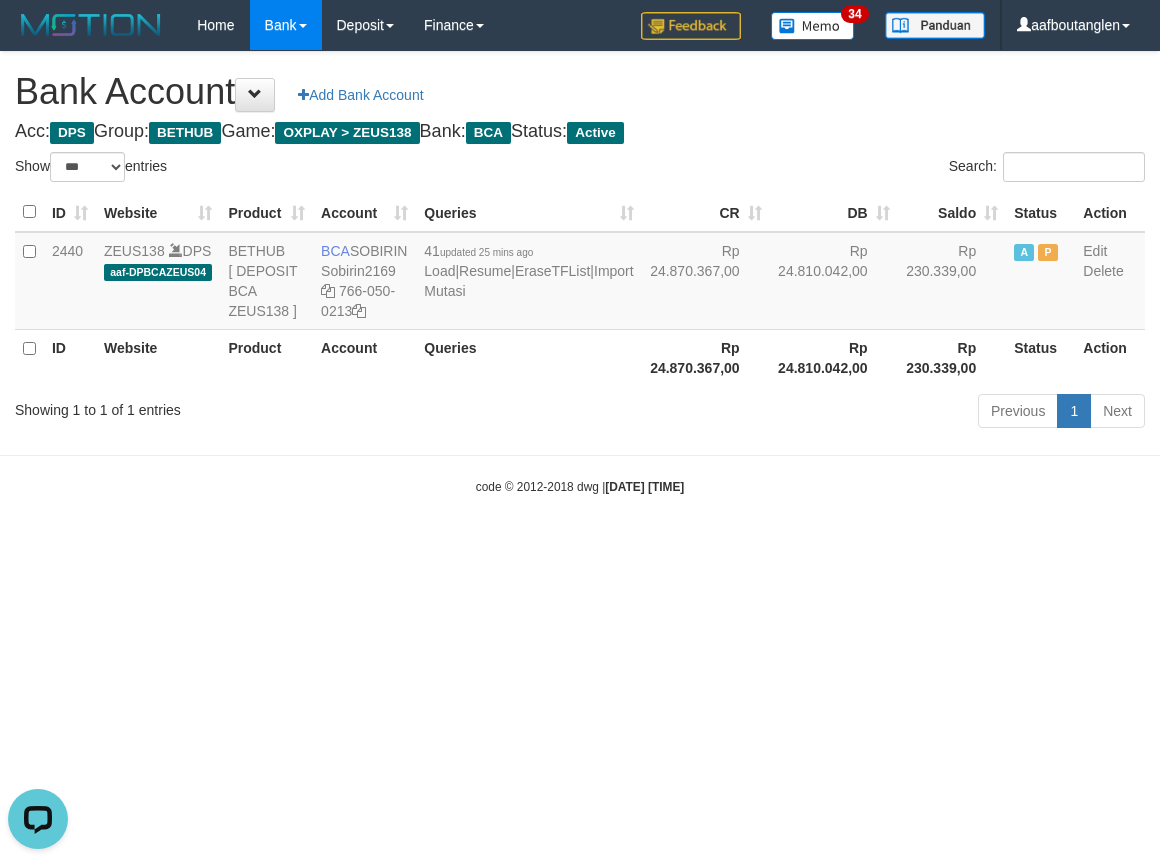 click on "Toggle navigation
Home
Bank
Account List
Deposit
DPS List
History
Note DPS
Finance
Financial Data
aafboutanglen
My Profile
Log Out
34" at bounding box center (580, 273) 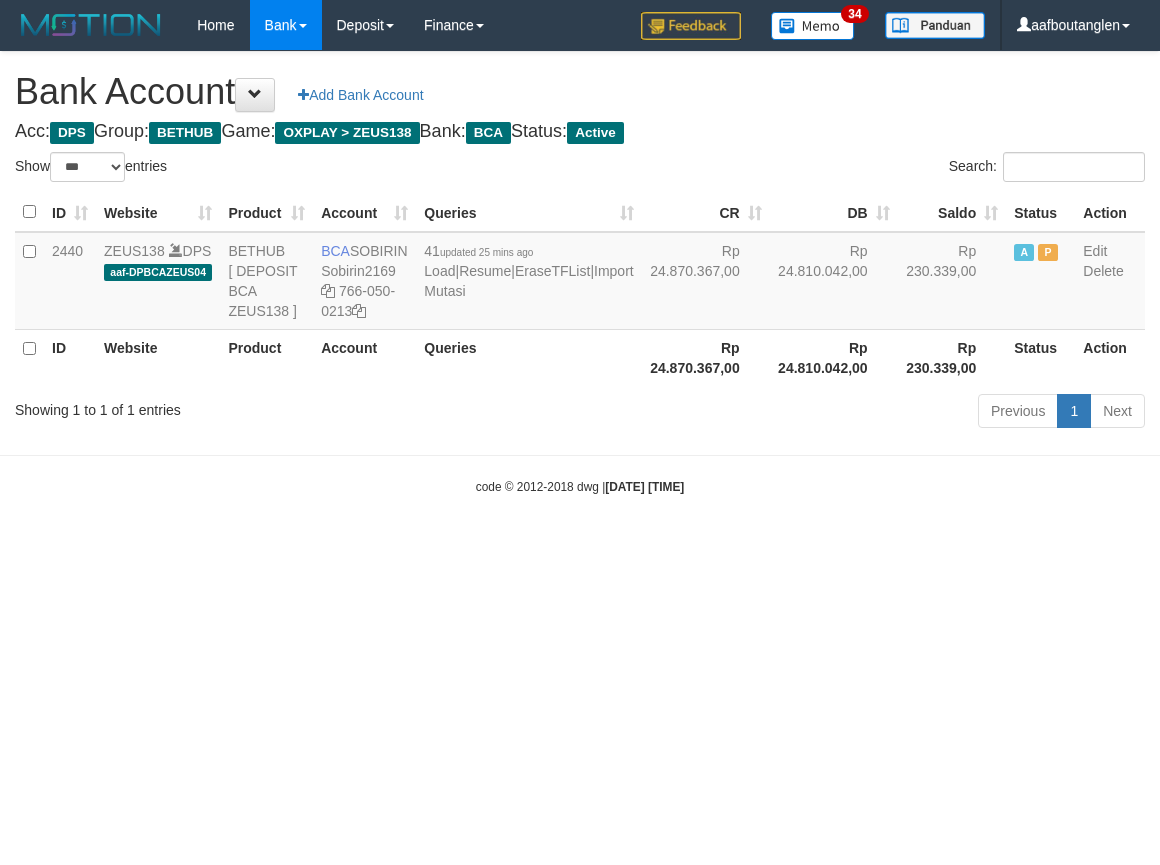 select on "***" 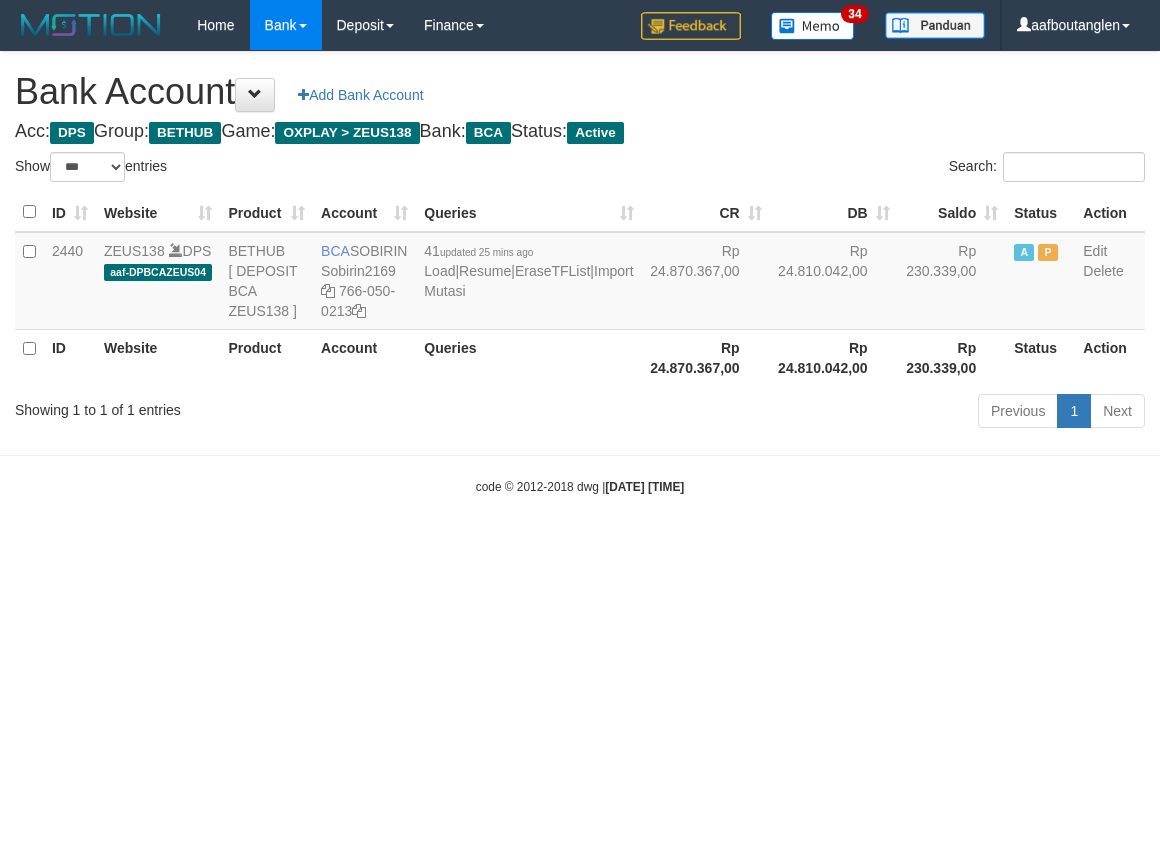 scroll, scrollTop: 0, scrollLeft: 0, axis: both 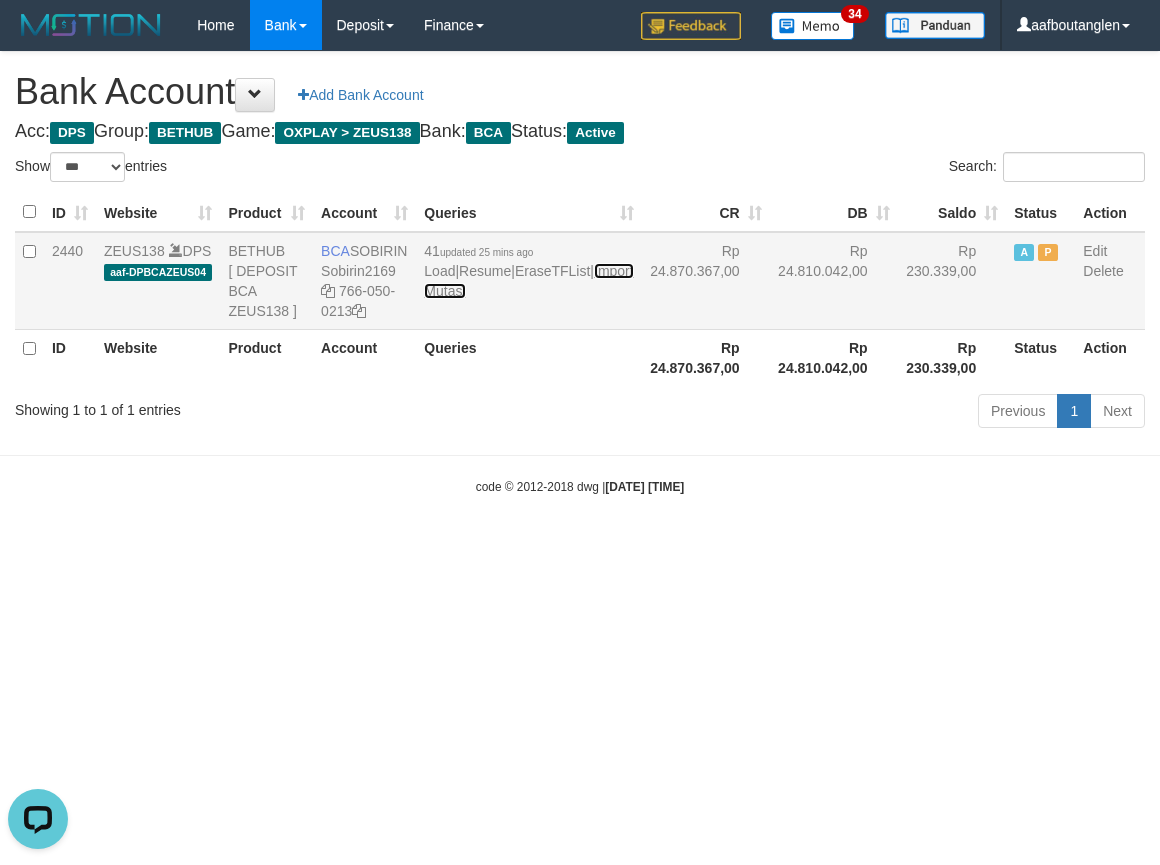 click on "Import Mutasi" at bounding box center (528, 281) 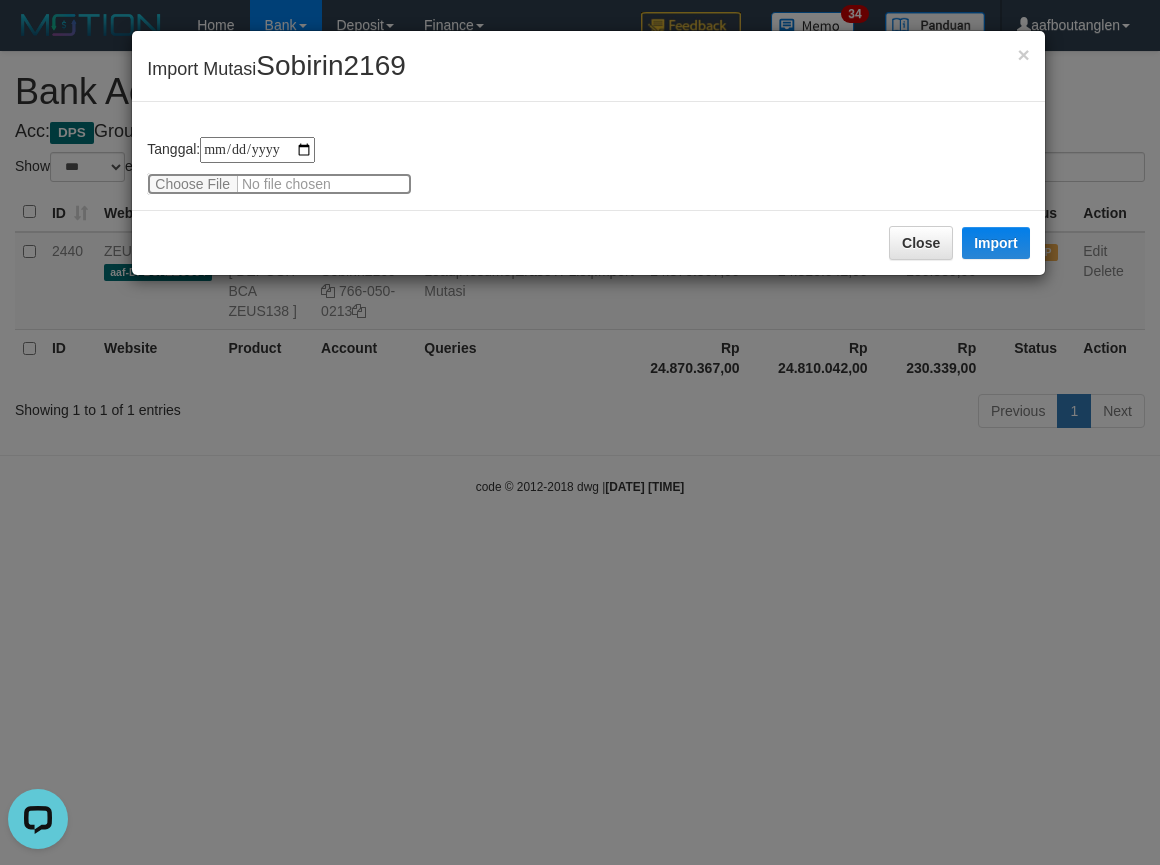 click at bounding box center [279, 184] 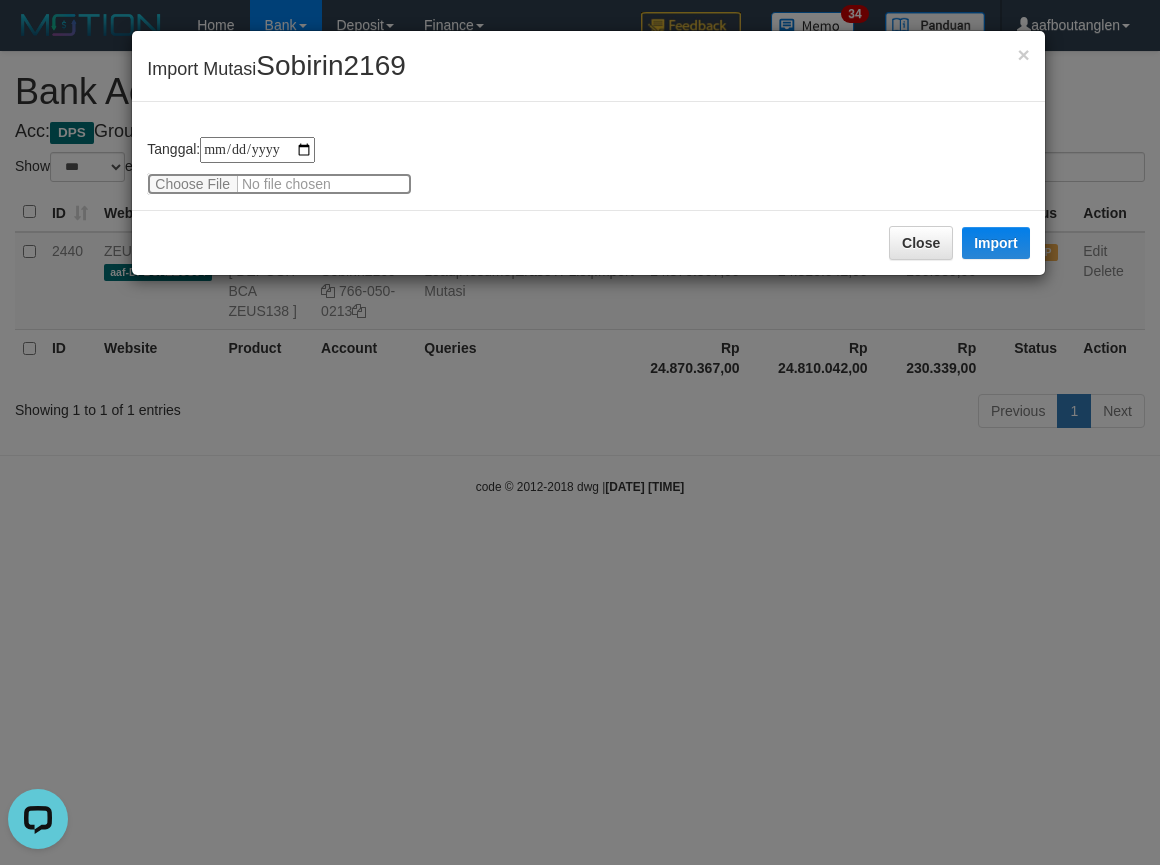 type on "**********" 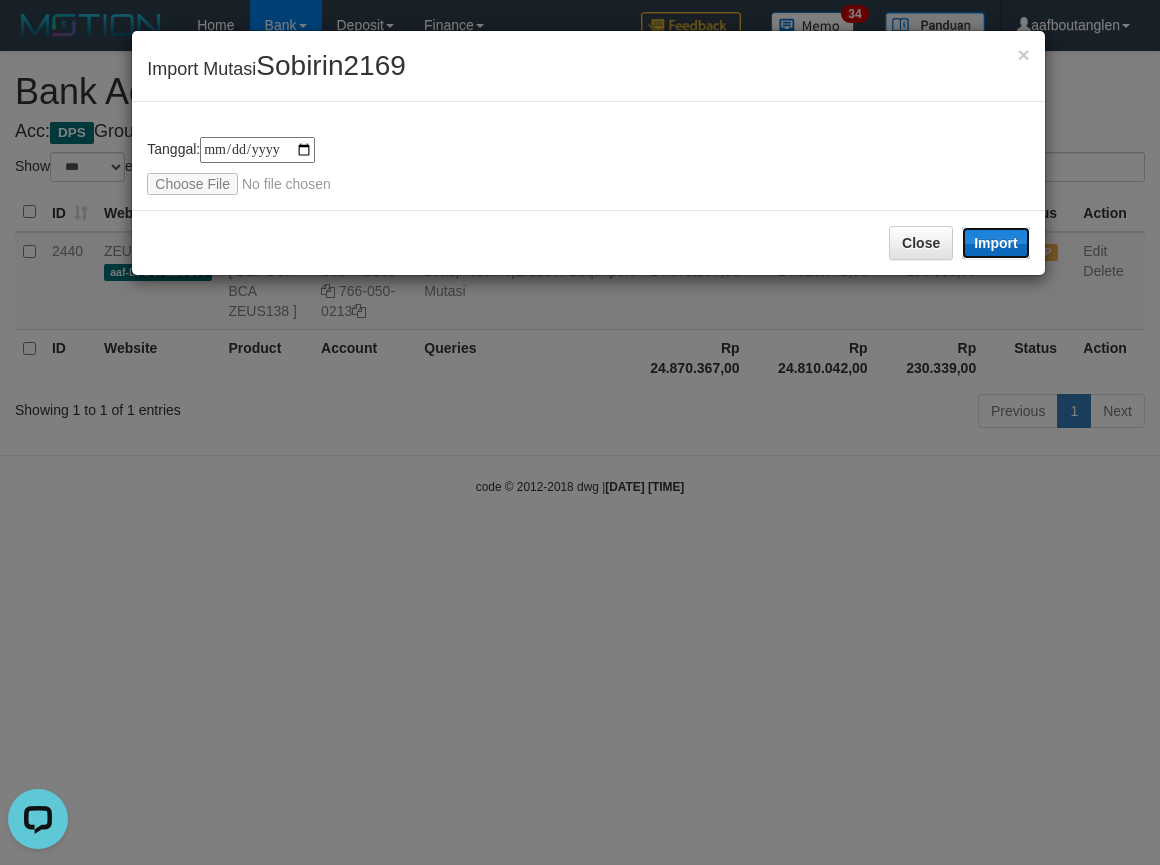 click on "Import" at bounding box center [996, 243] 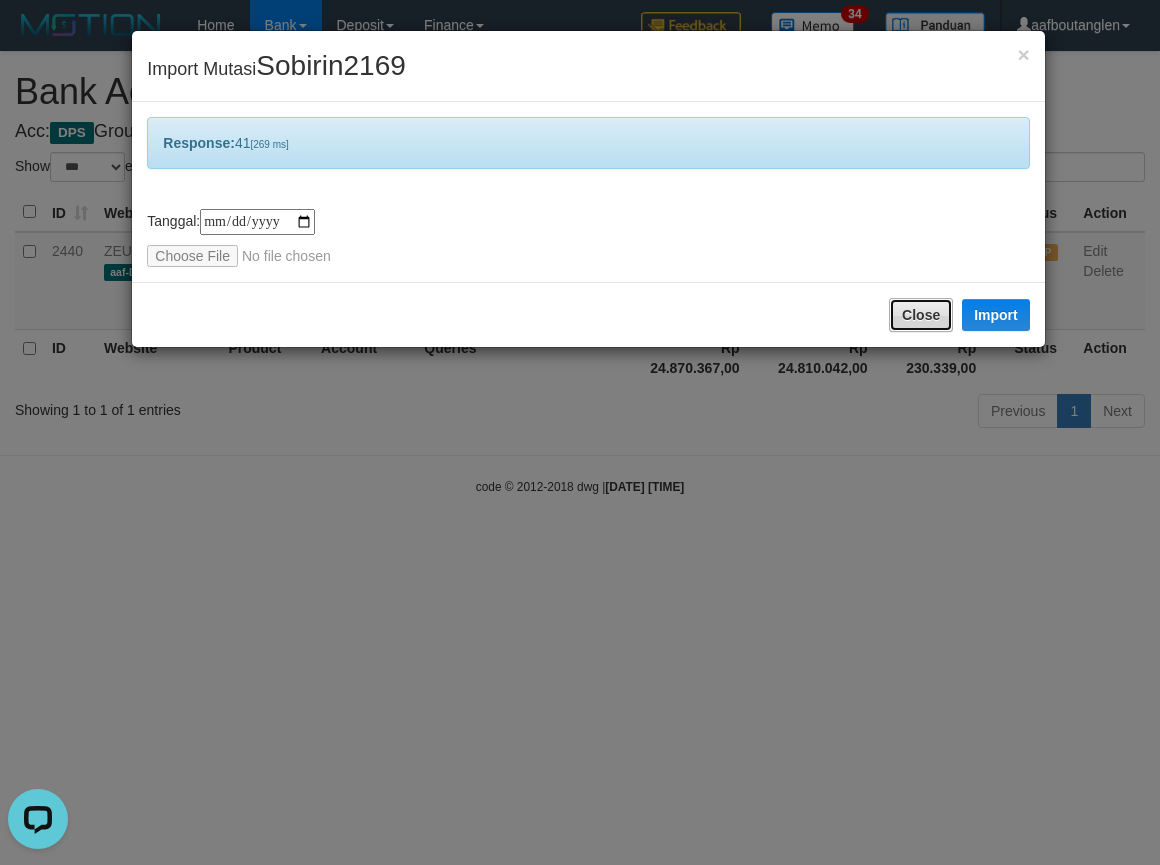 click on "Close" at bounding box center [921, 315] 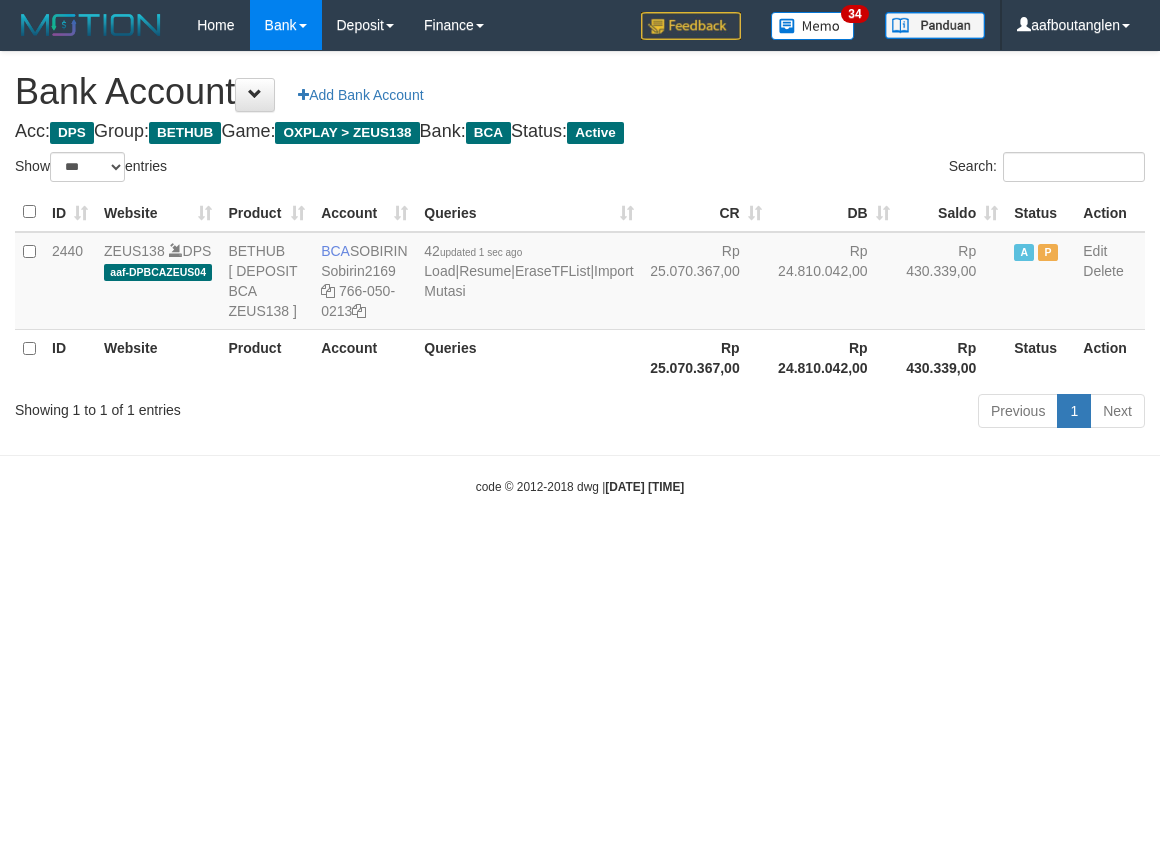 select on "***" 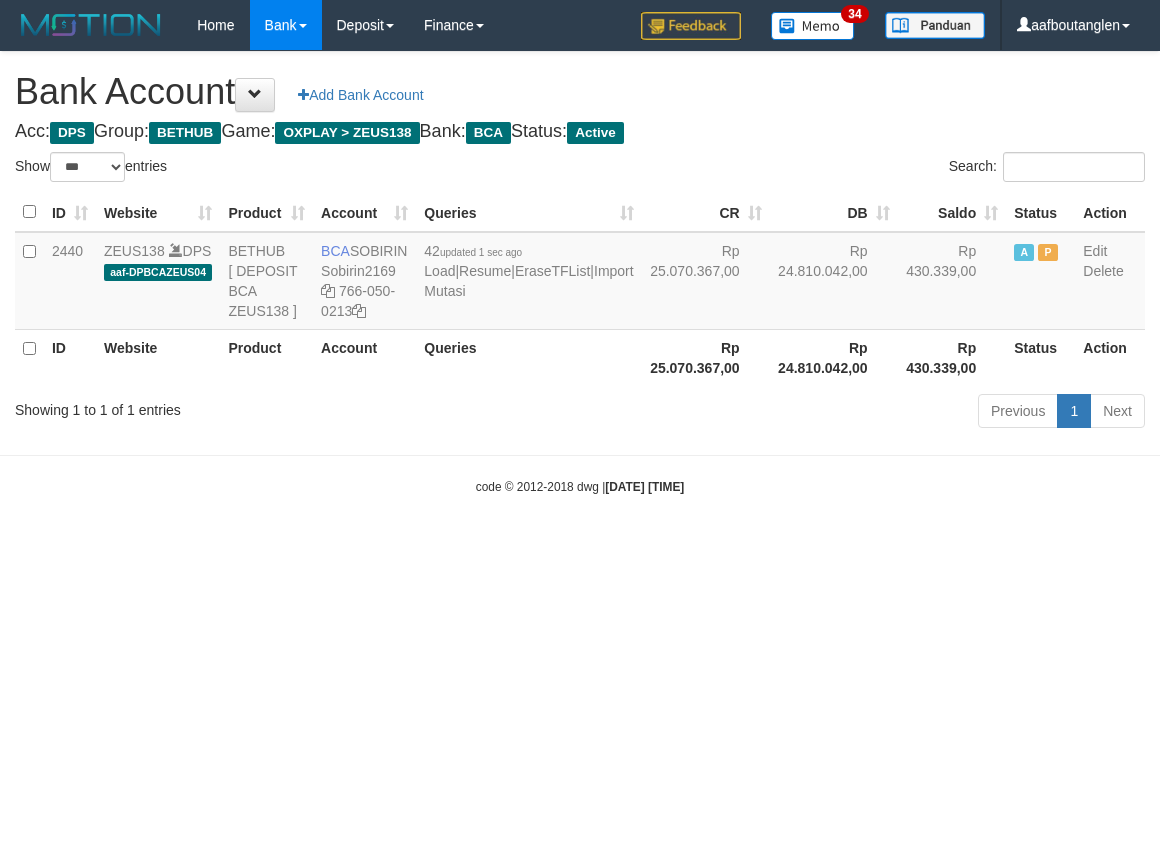 scroll, scrollTop: 0, scrollLeft: 0, axis: both 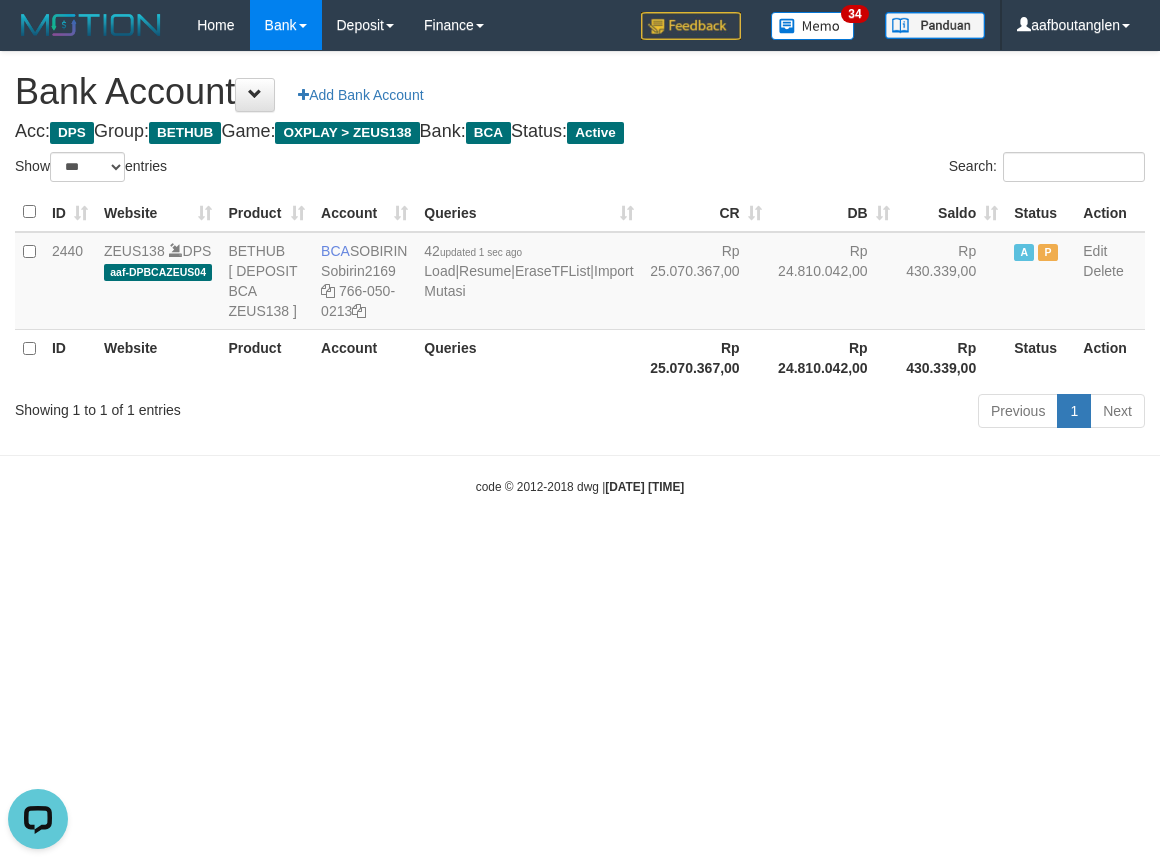 drag, startPoint x: 121, startPoint y: 495, endPoint x: 222, endPoint y: 488, distance: 101.24229 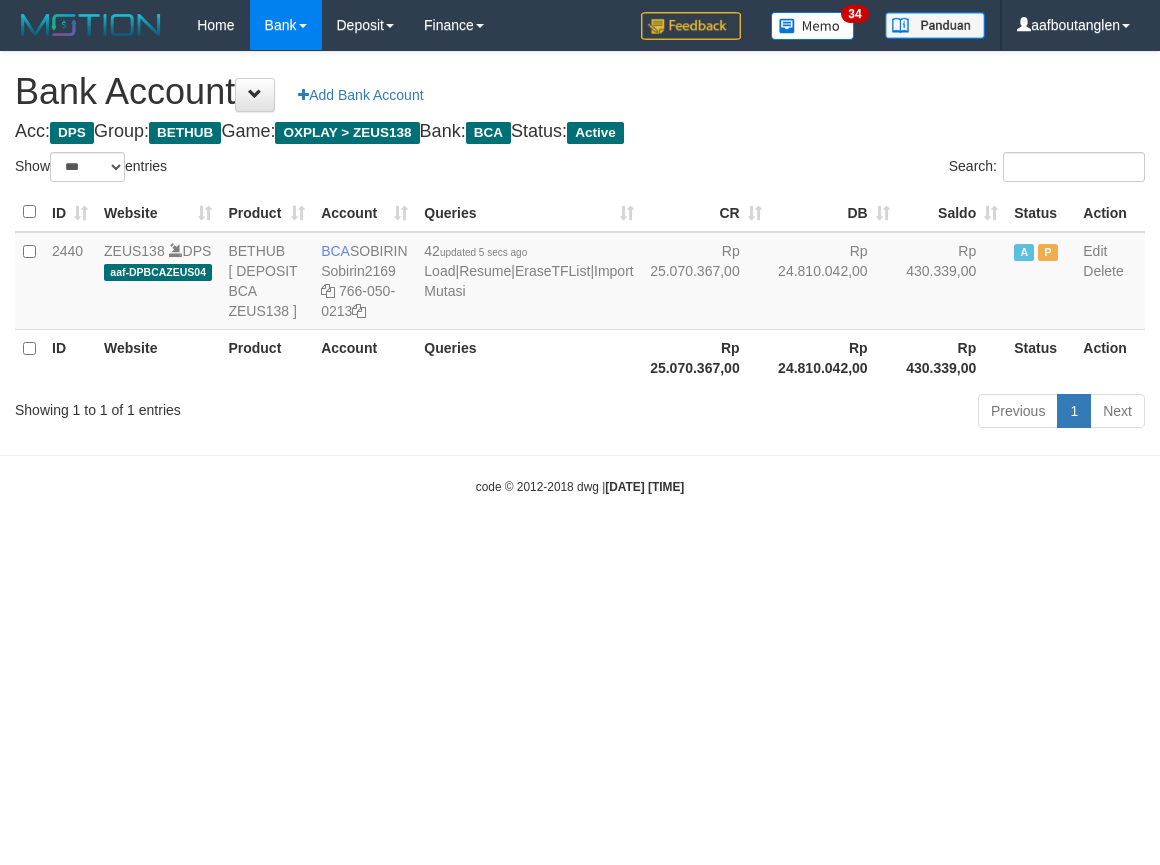 select on "***" 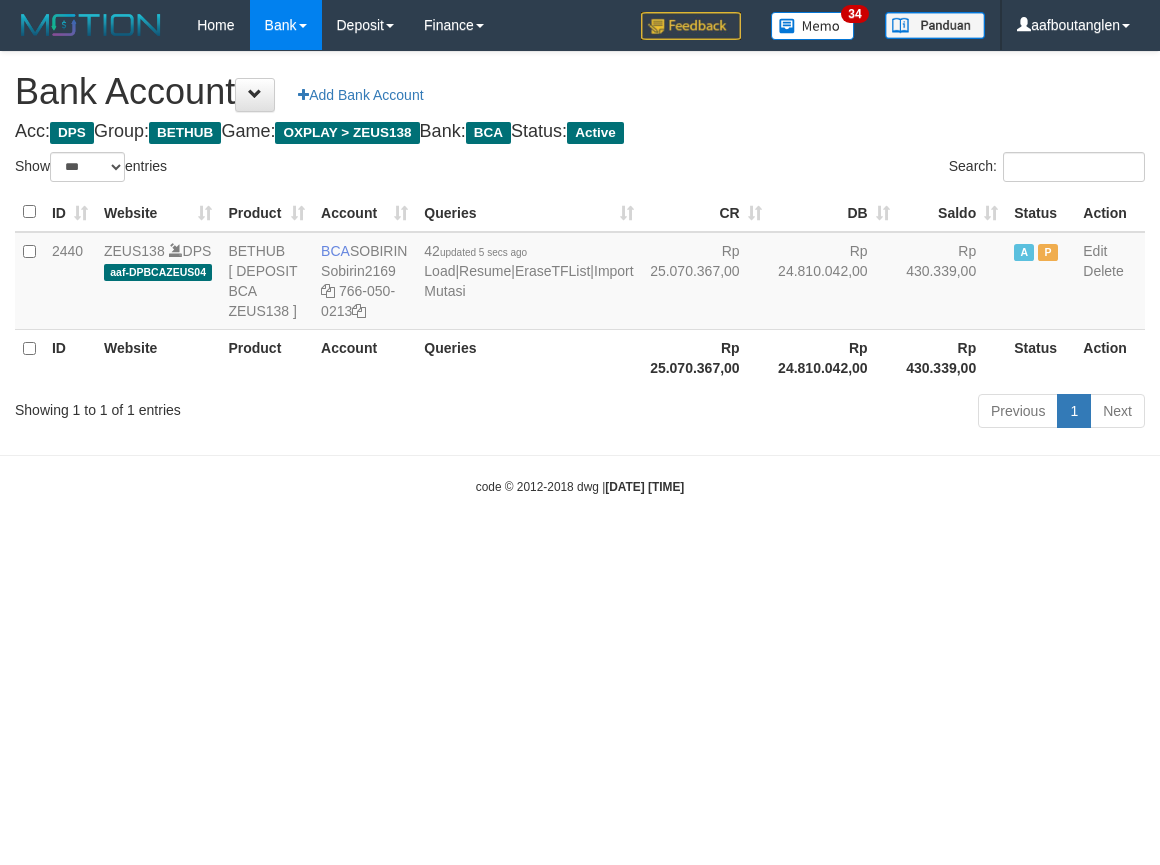 scroll, scrollTop: 0, scrollLeft: 0, axis: both 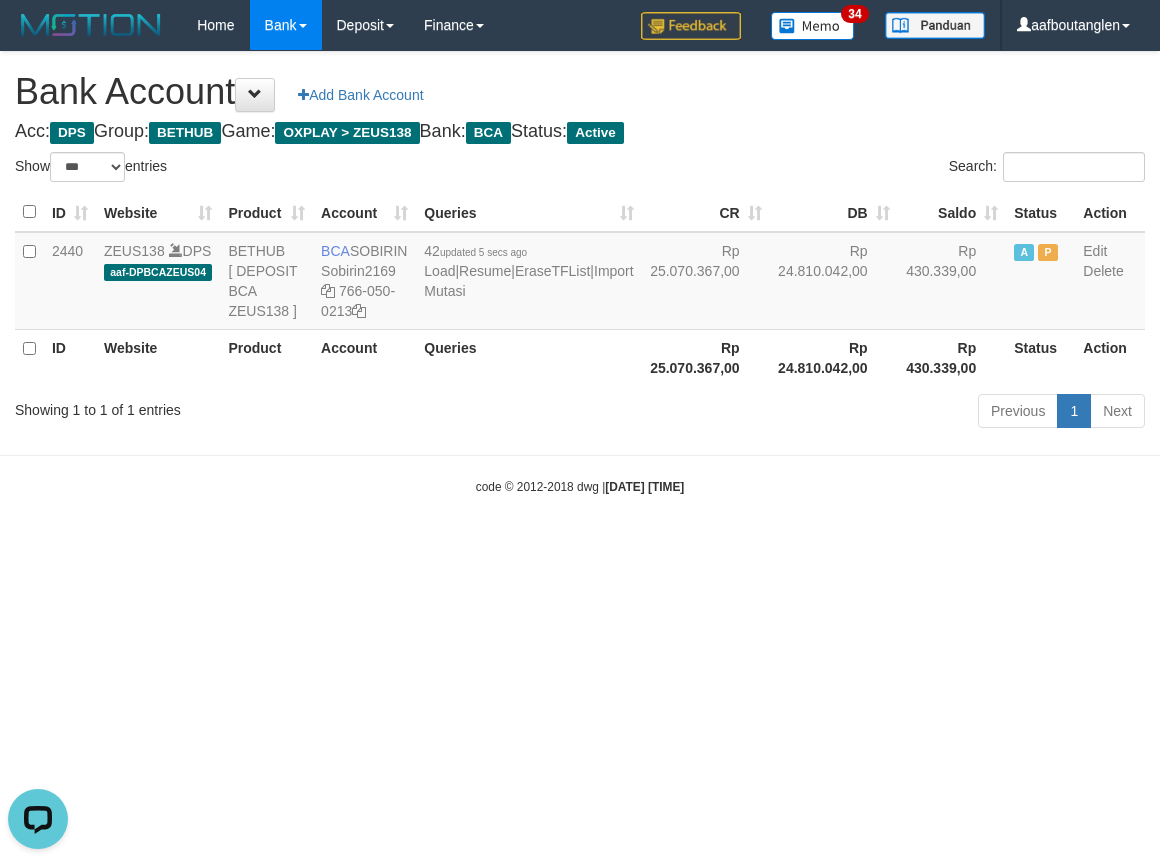 click on "Toggle navigation
Home
Bank
Account List
Deposit
DPS List
History
Note DPS
Finance
Financial Data
aafboutanglen
My Profile
Log Out
34" at bounding box center [580, 273] 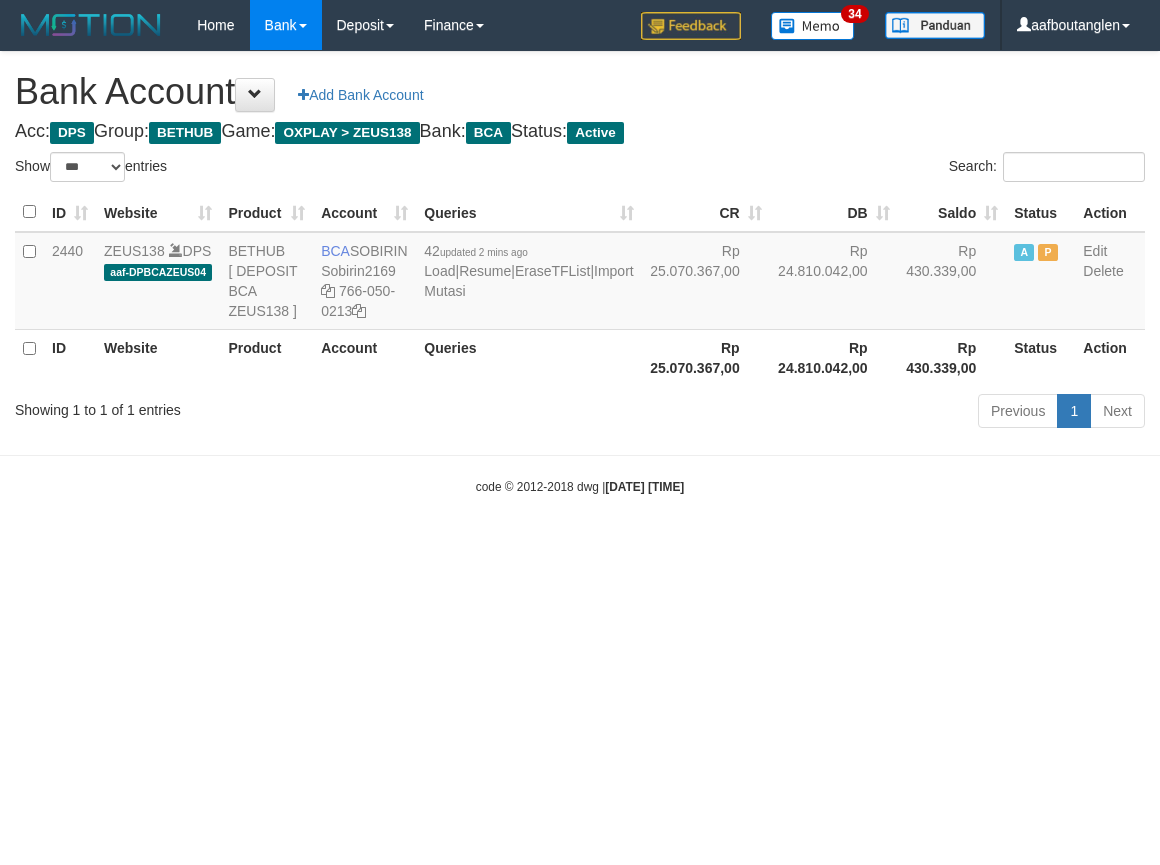 select on "***" 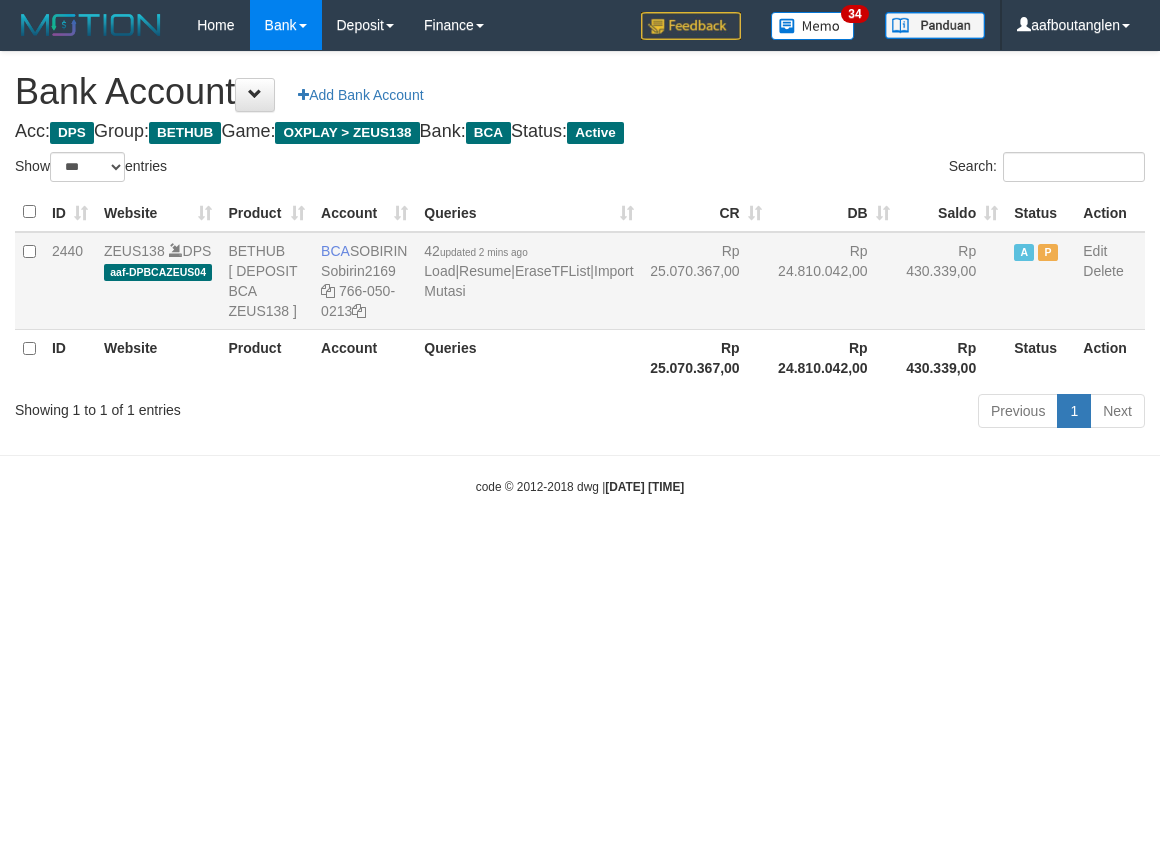 scroll, scrollTop: 0, scrollLeft: 0, axis: both 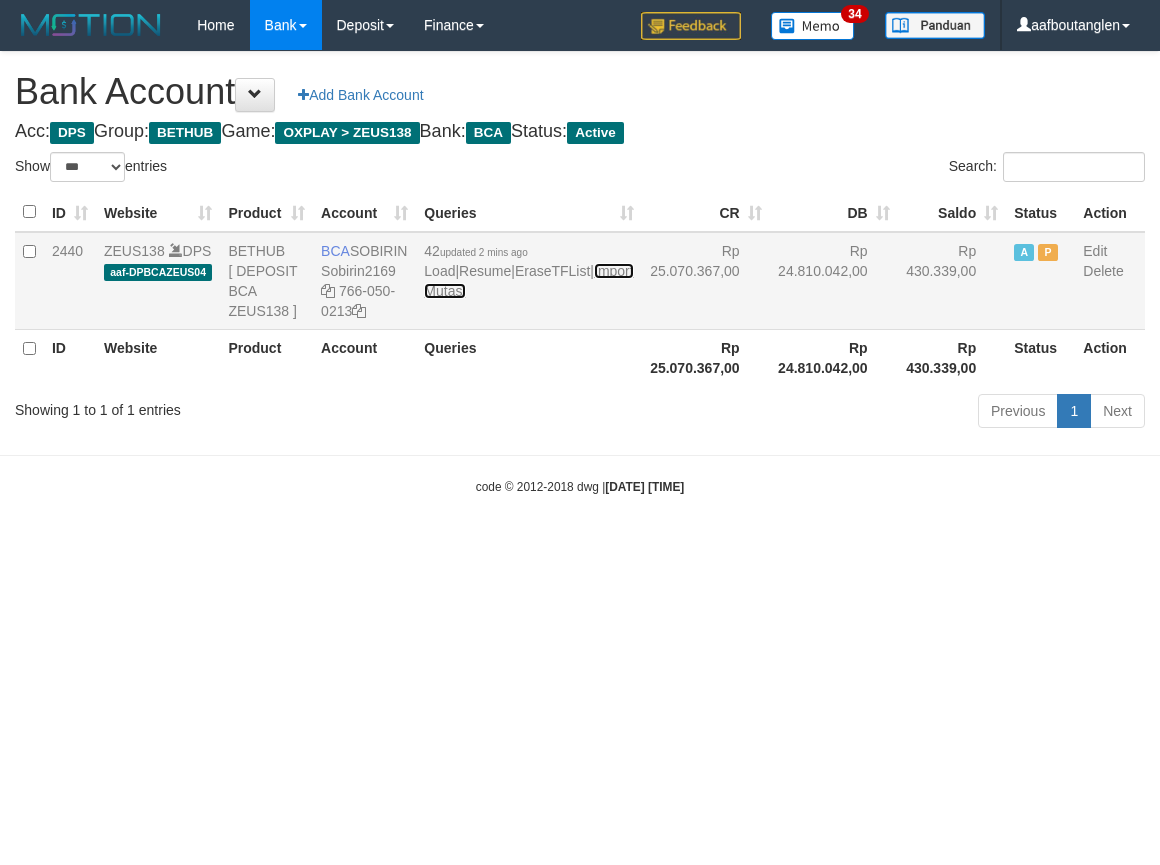 click on "Import Mutasi" at bounding box center (528, 281) 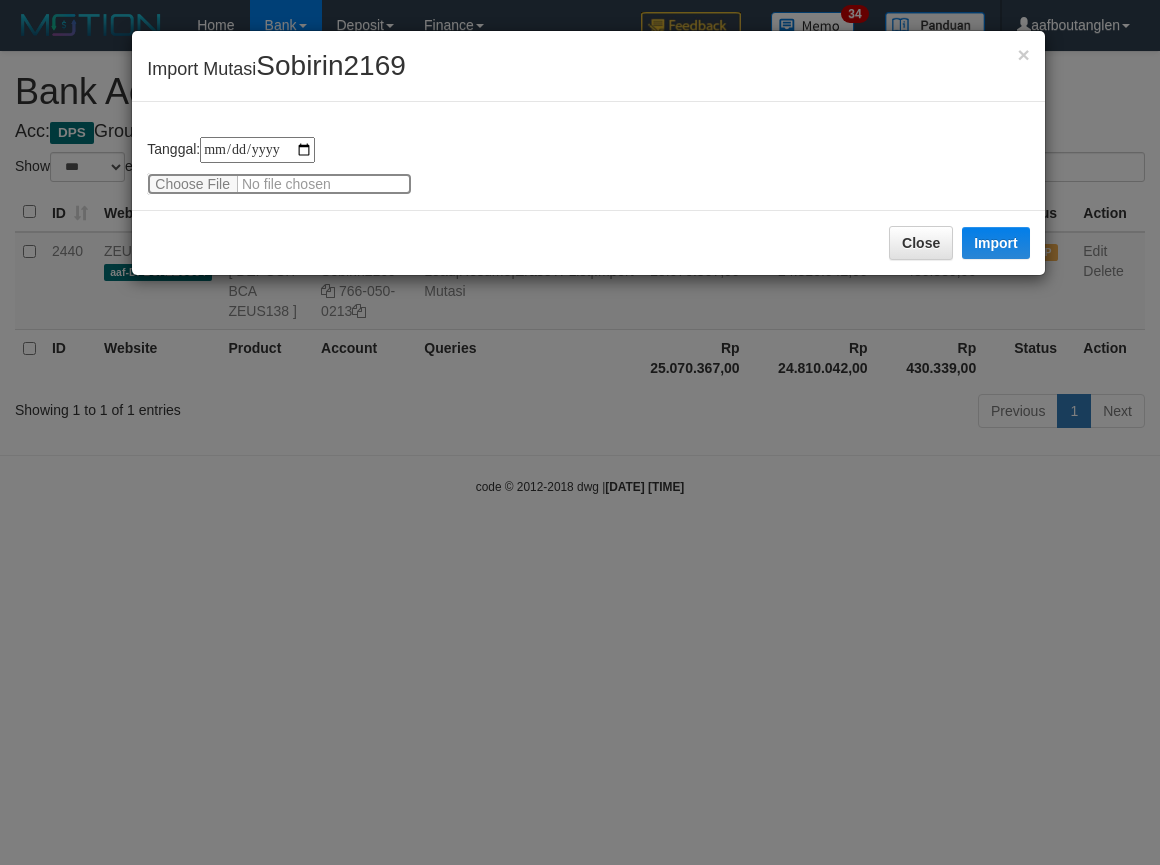 click at bounding box center (279, 184) 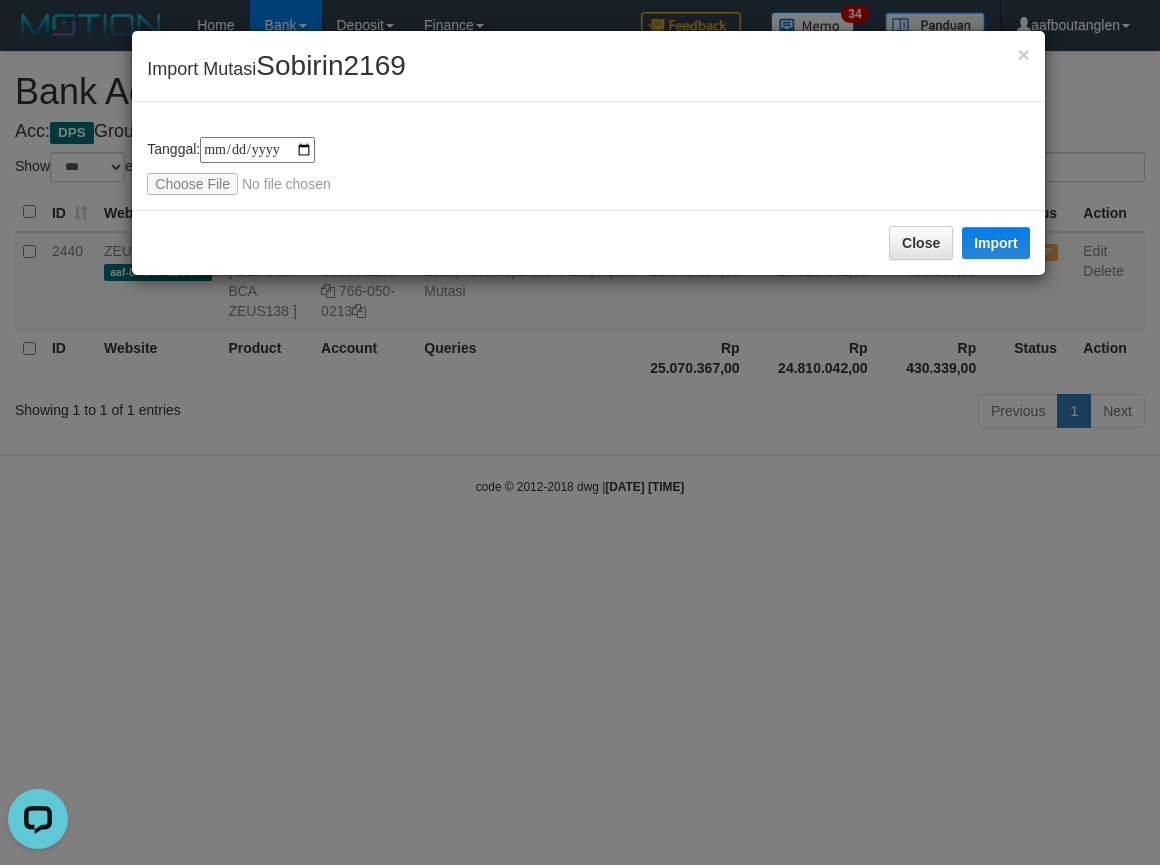 scroll, scrollTop: 0, scrollLeft: 0, axis: both 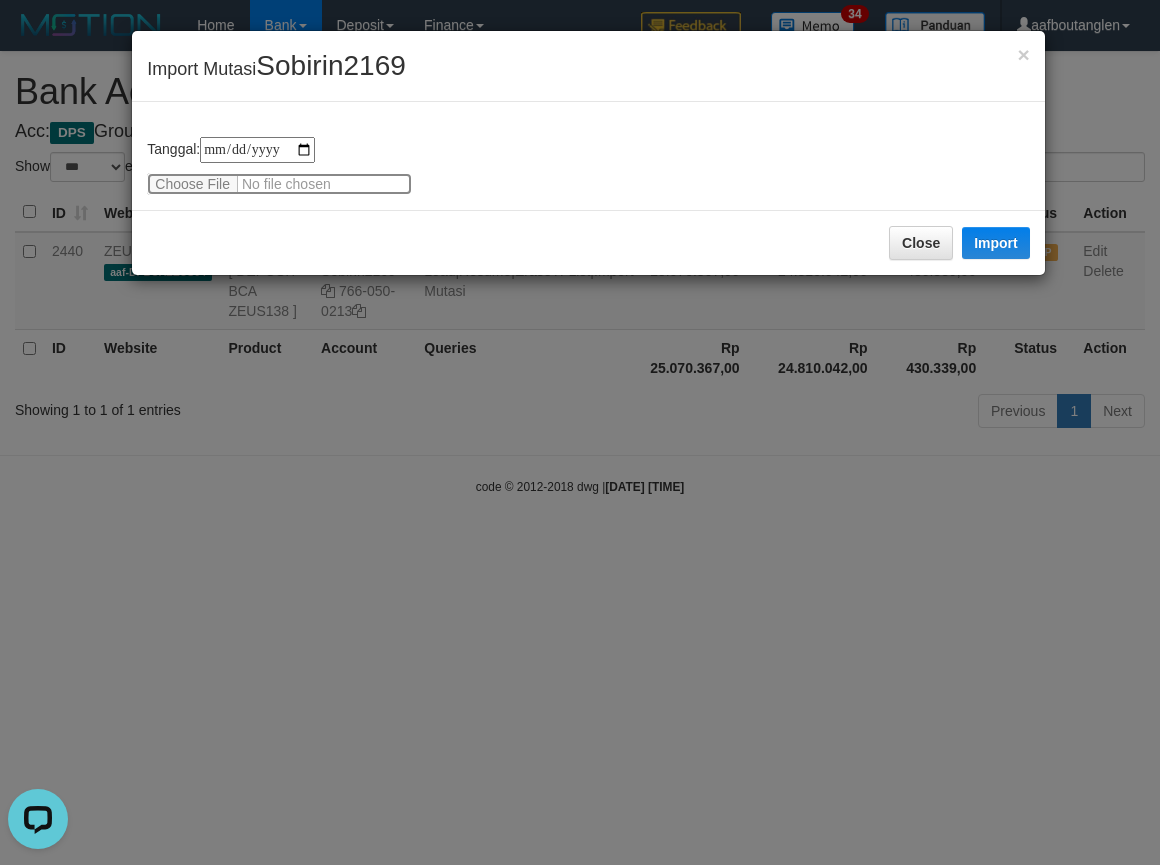 type on "**********" 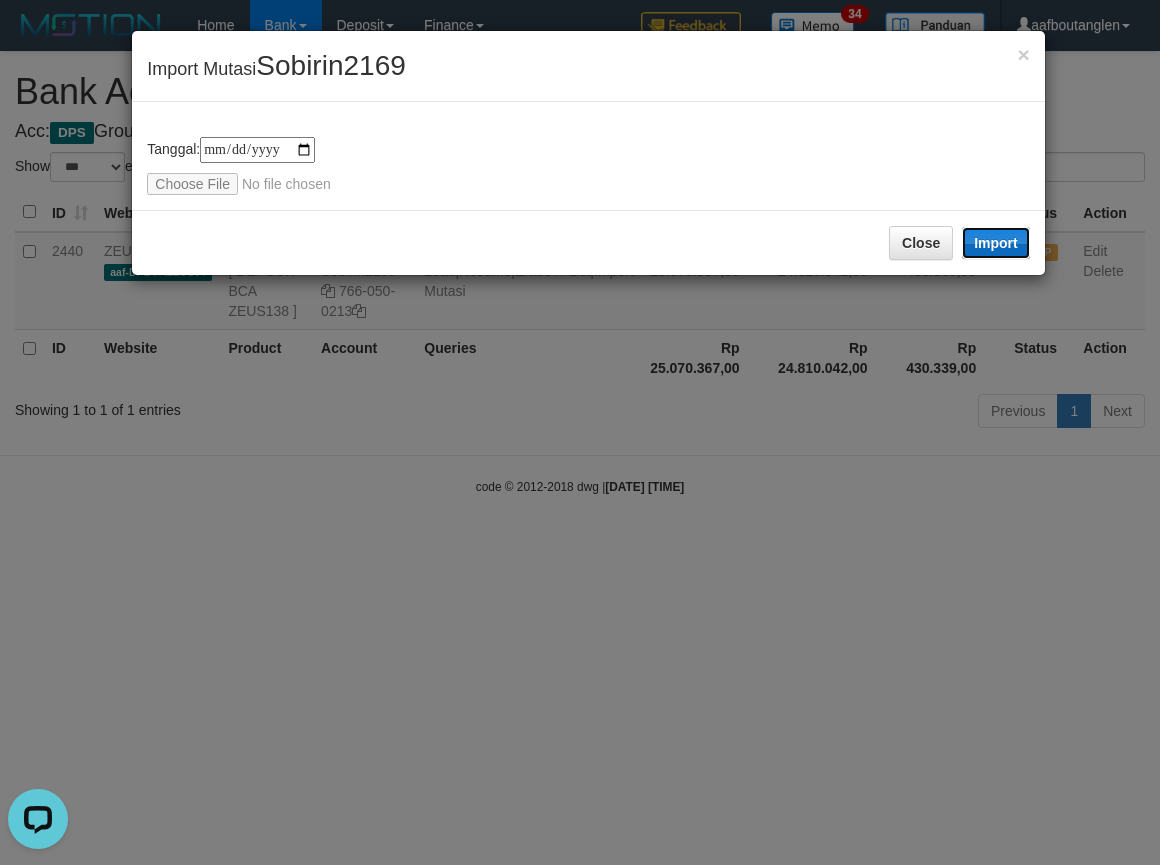 click on "Import" at bounding box center (996, 243) 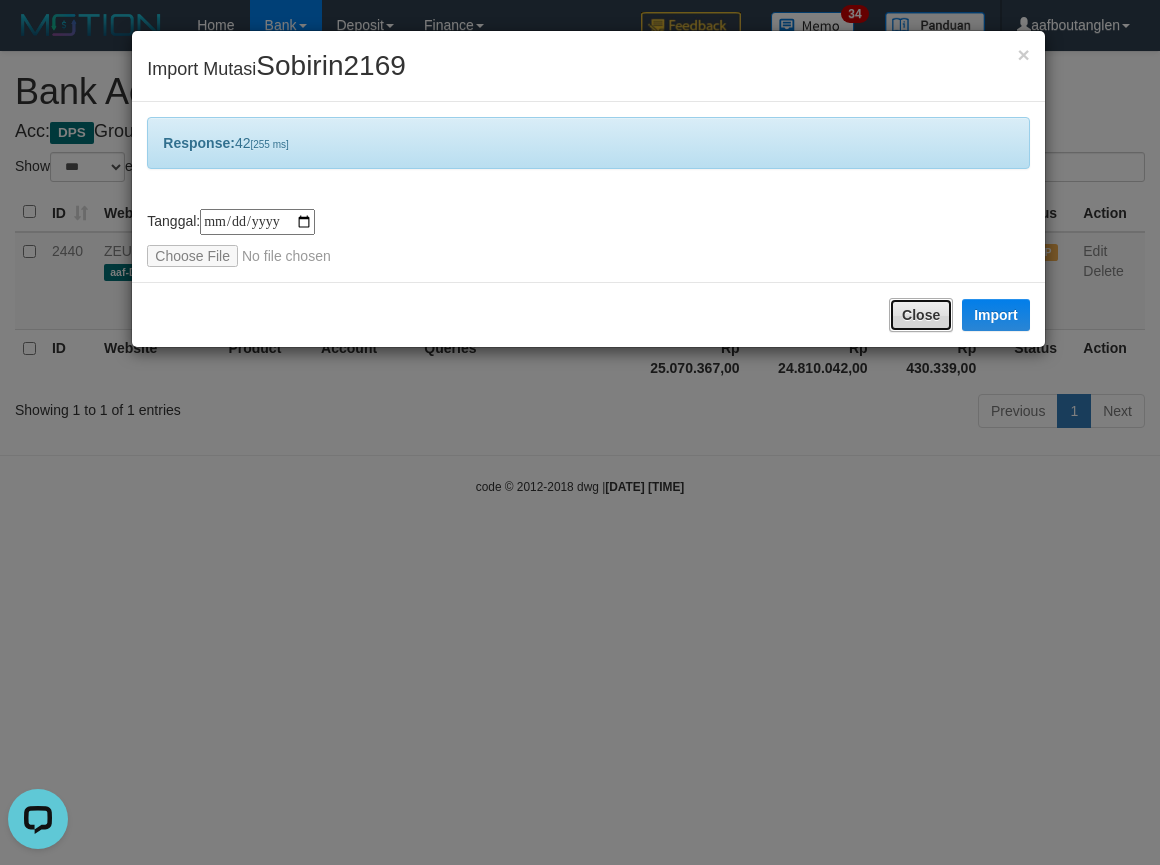 click on "Close" at bounding box center (921, 315) 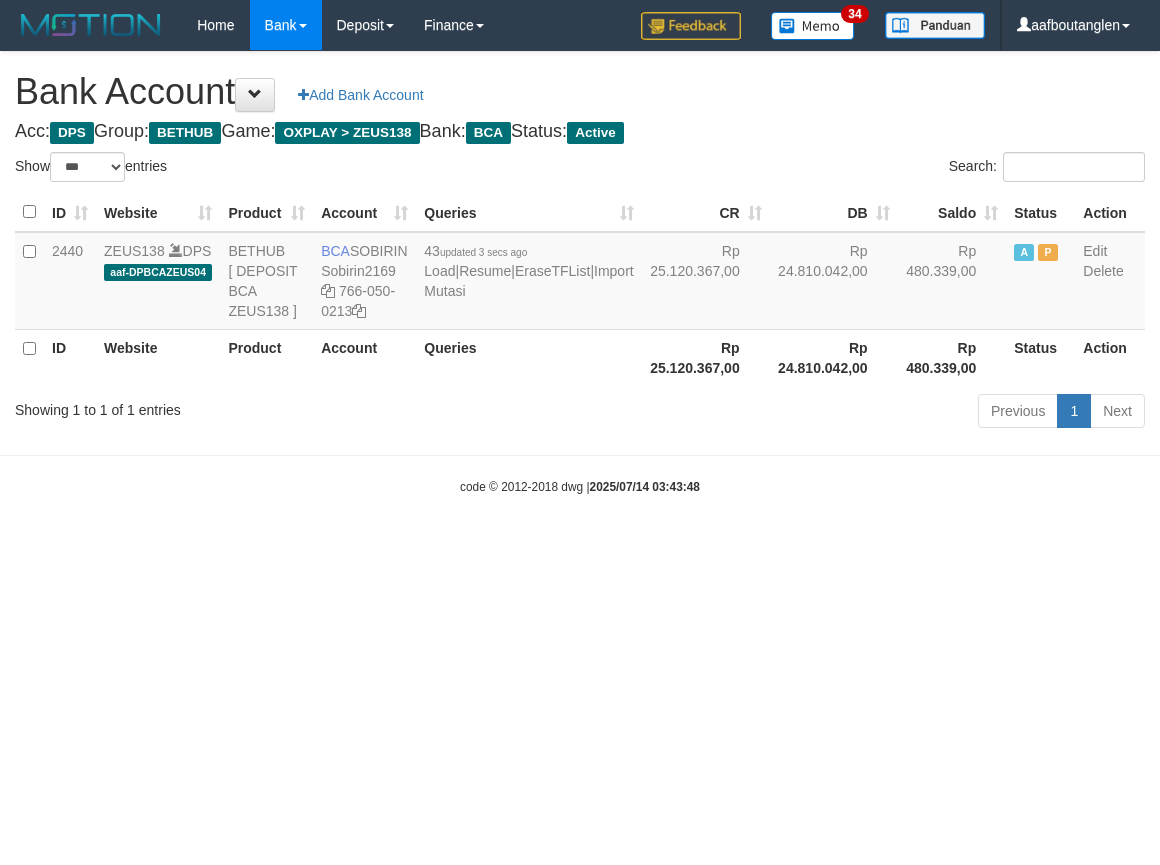 select on "***" 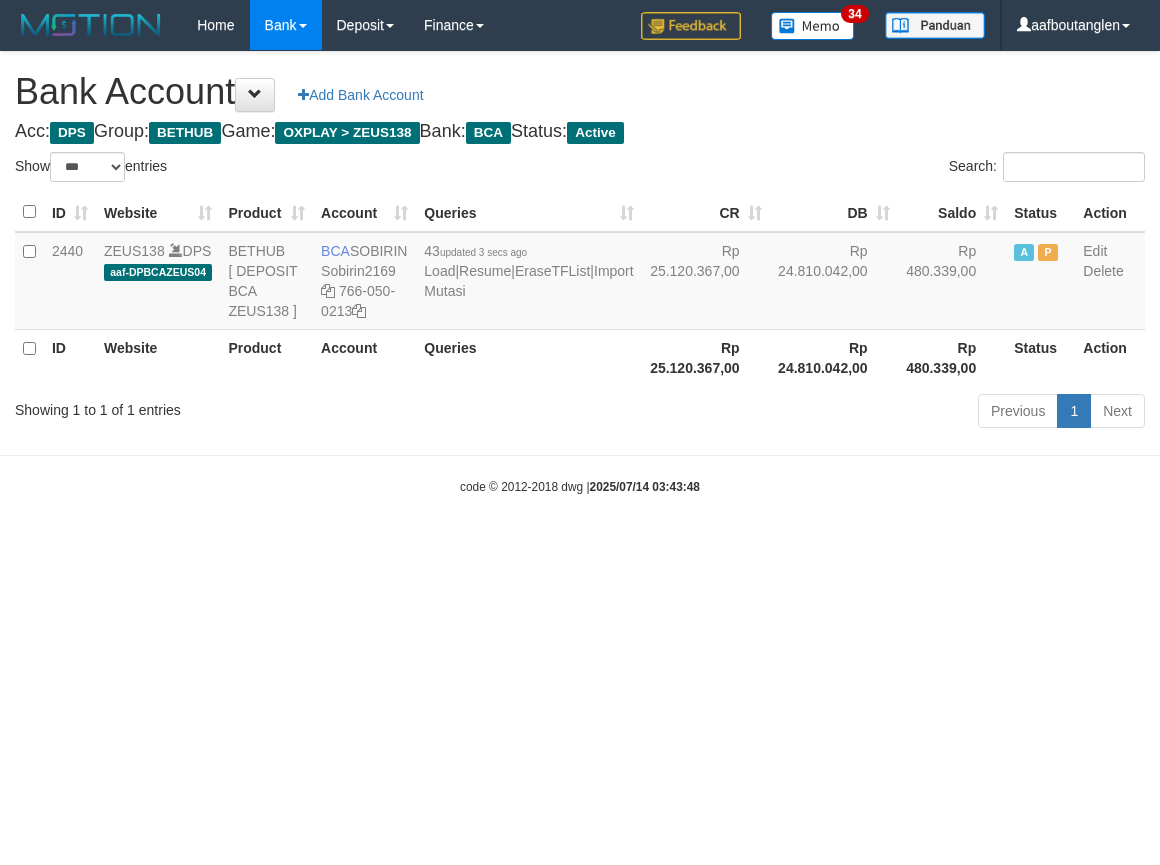 scroll, scrollTop: 0, scrollLeft: 0, axis: both 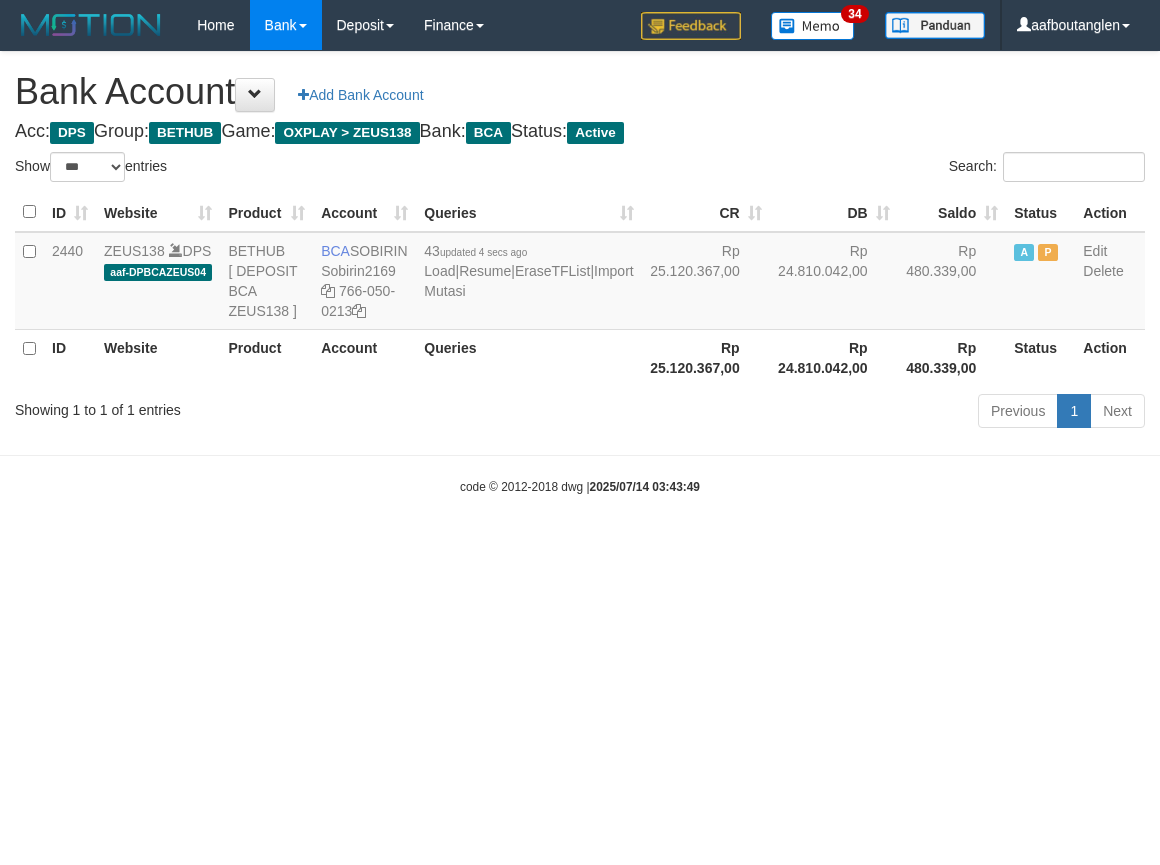 select on "***" 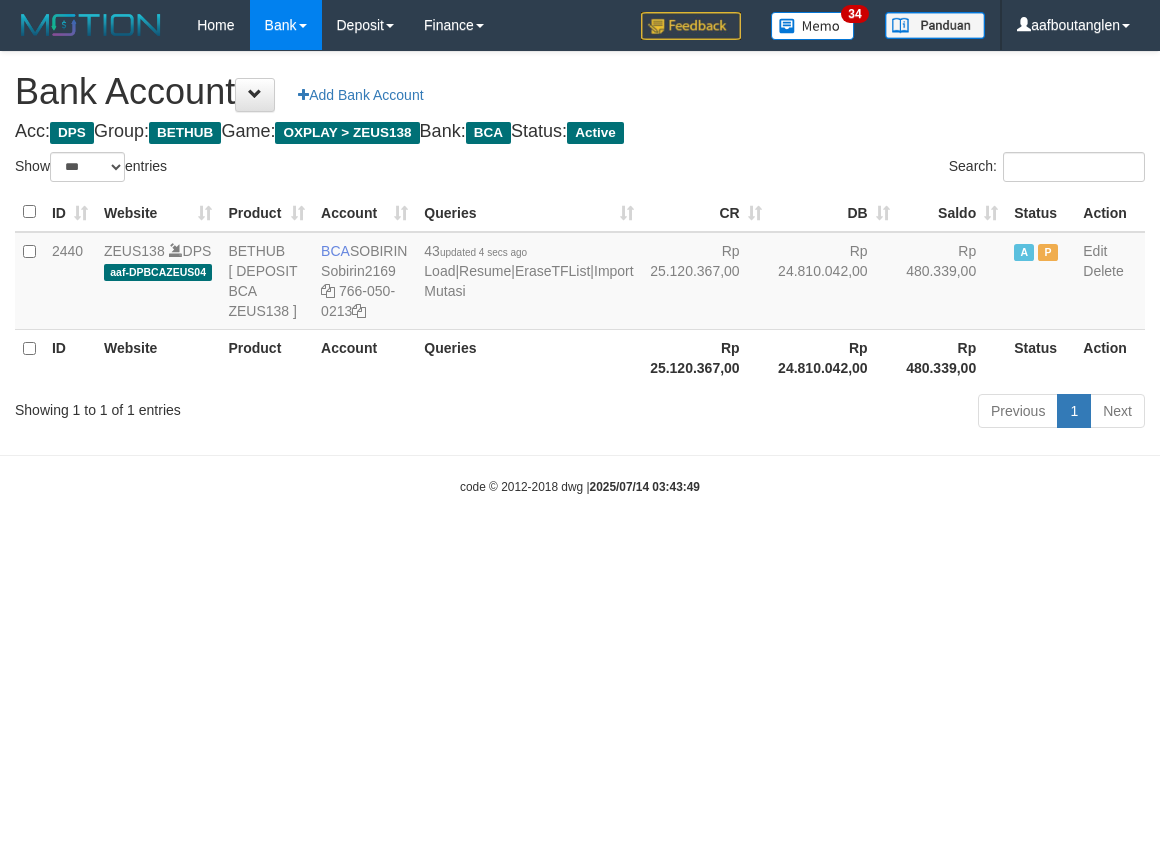 scroll, scrollTop: 0, scrollLeft: 0, axis: both 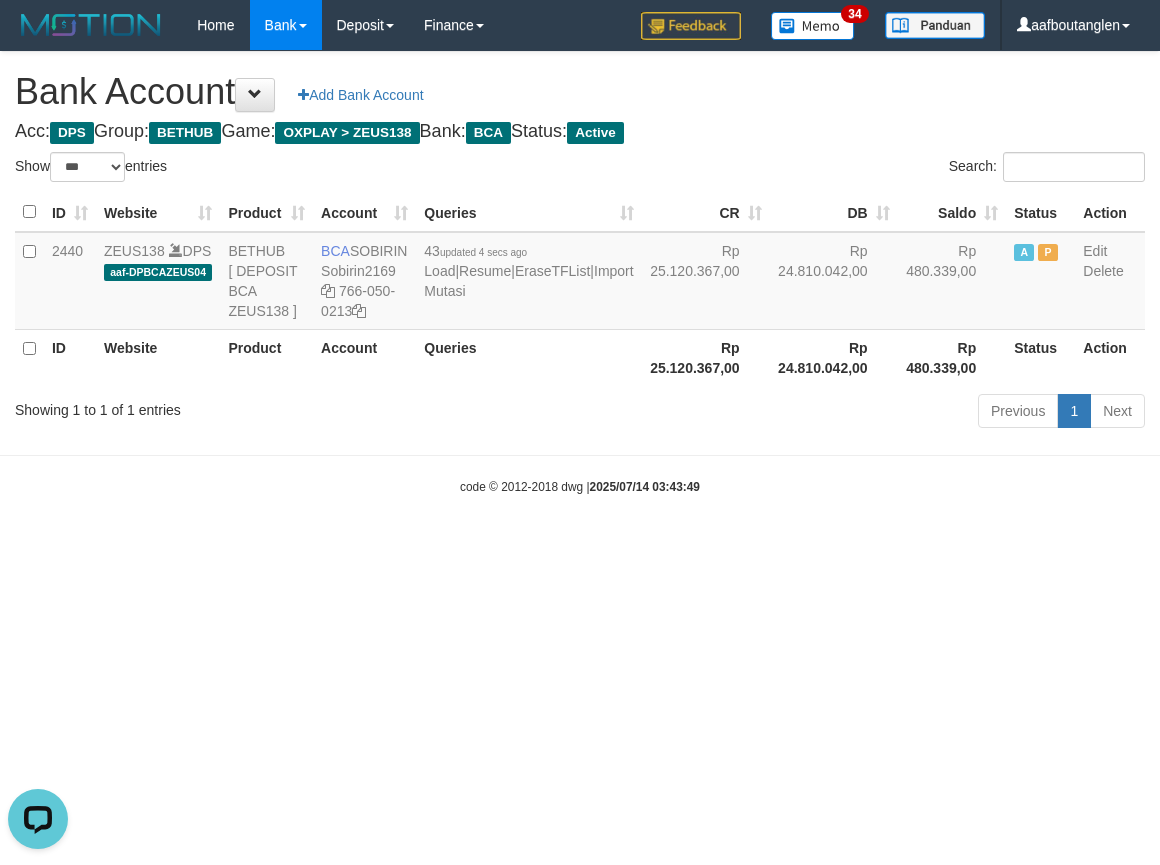 drag, startPoint x: 765, startPoint y: 495, endPoint x: 1054, endPoint y: 440, distance: 294.187 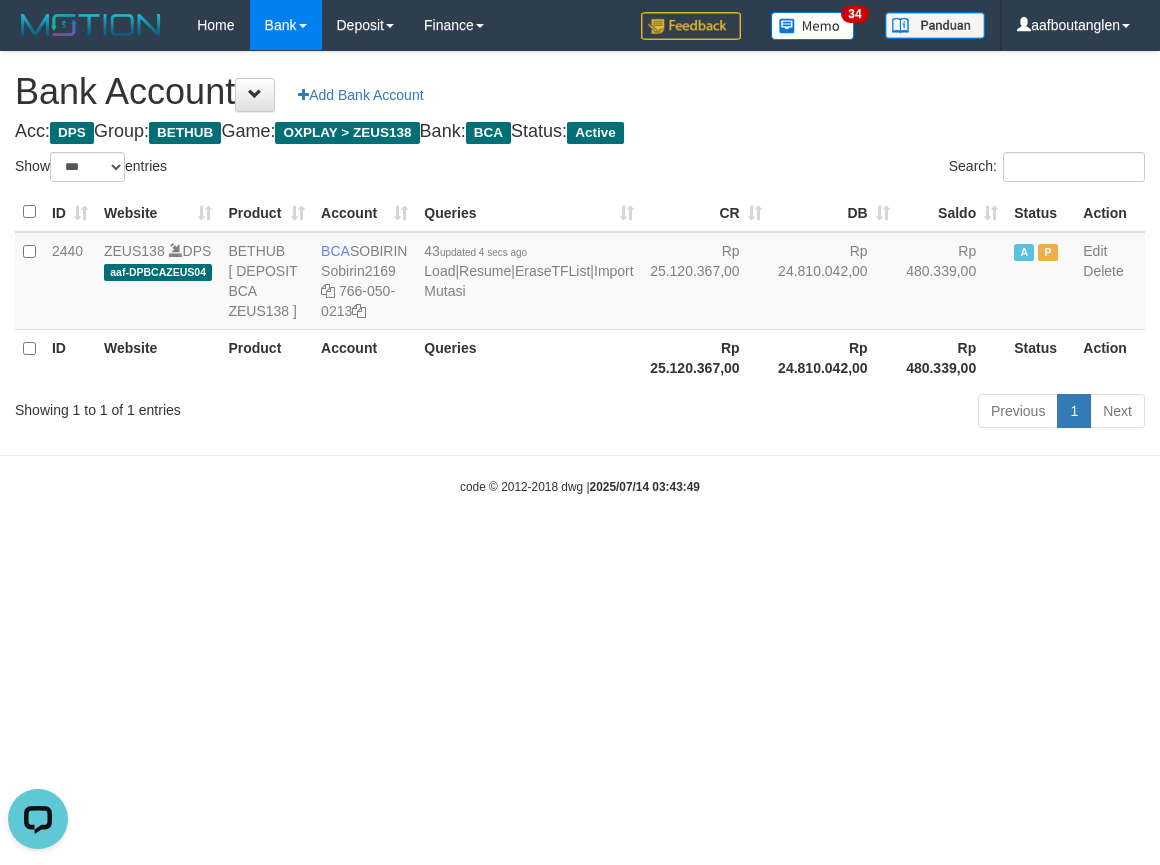 click on "Toggle navigation
Home
Bank
Account List
Deposit
DPS List
History
Note DPS
Finance
Financial Data
aafboutanglen
My Profile
Log Out
34" at bounding box center (580, 273) 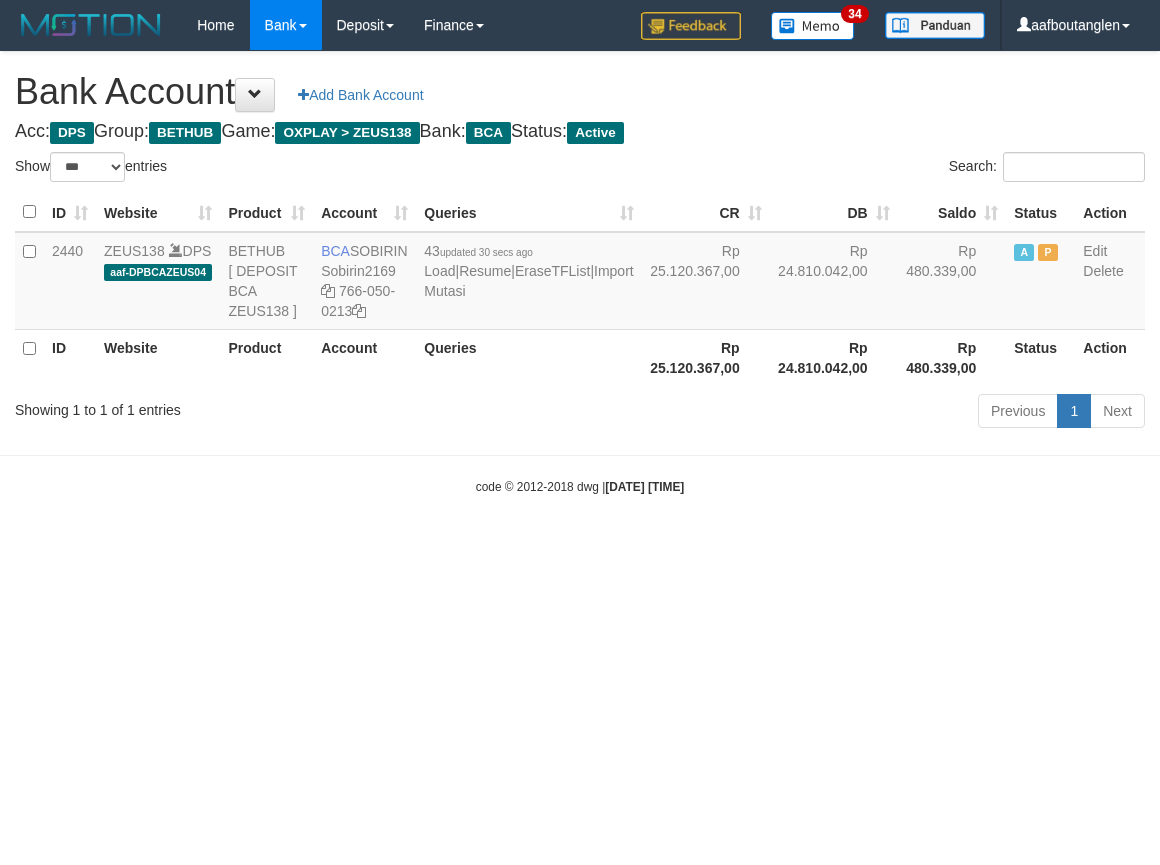 select on "***" 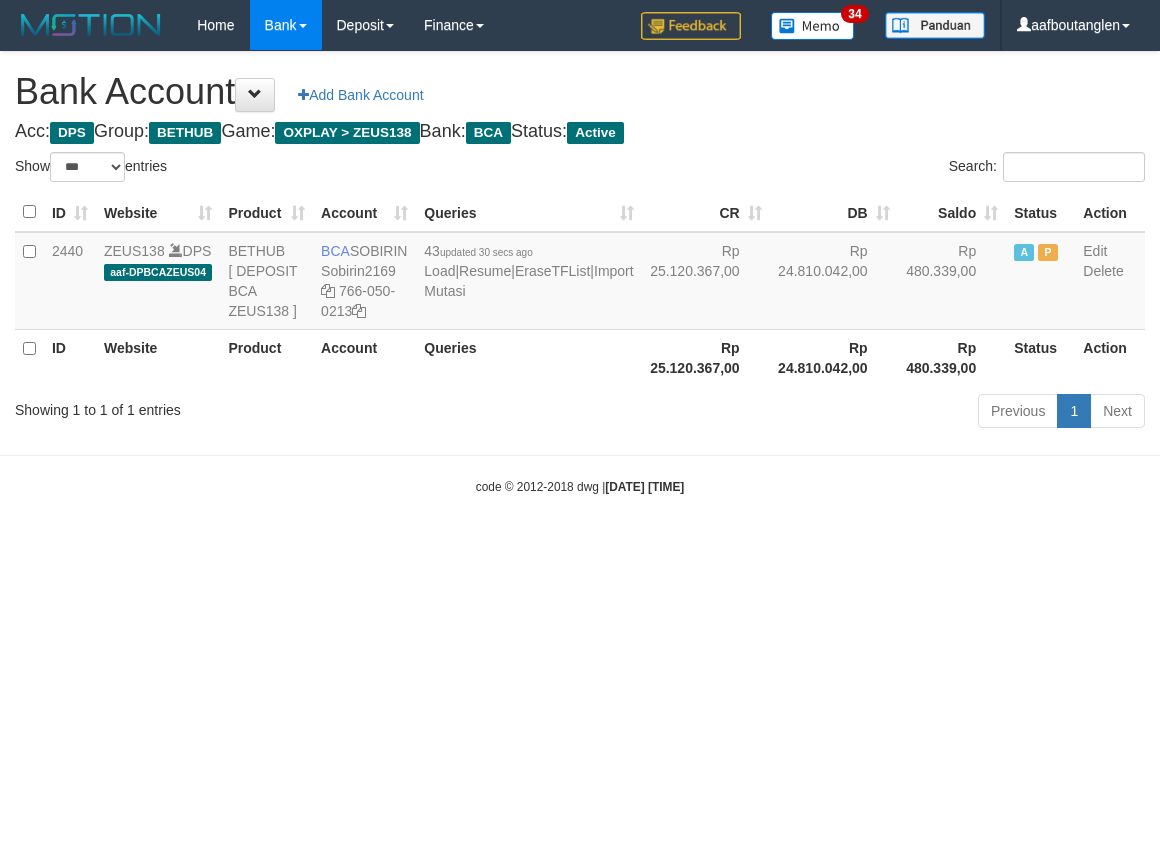 scroll, scrollTop: 0, scrollLeft: 0, axis: both 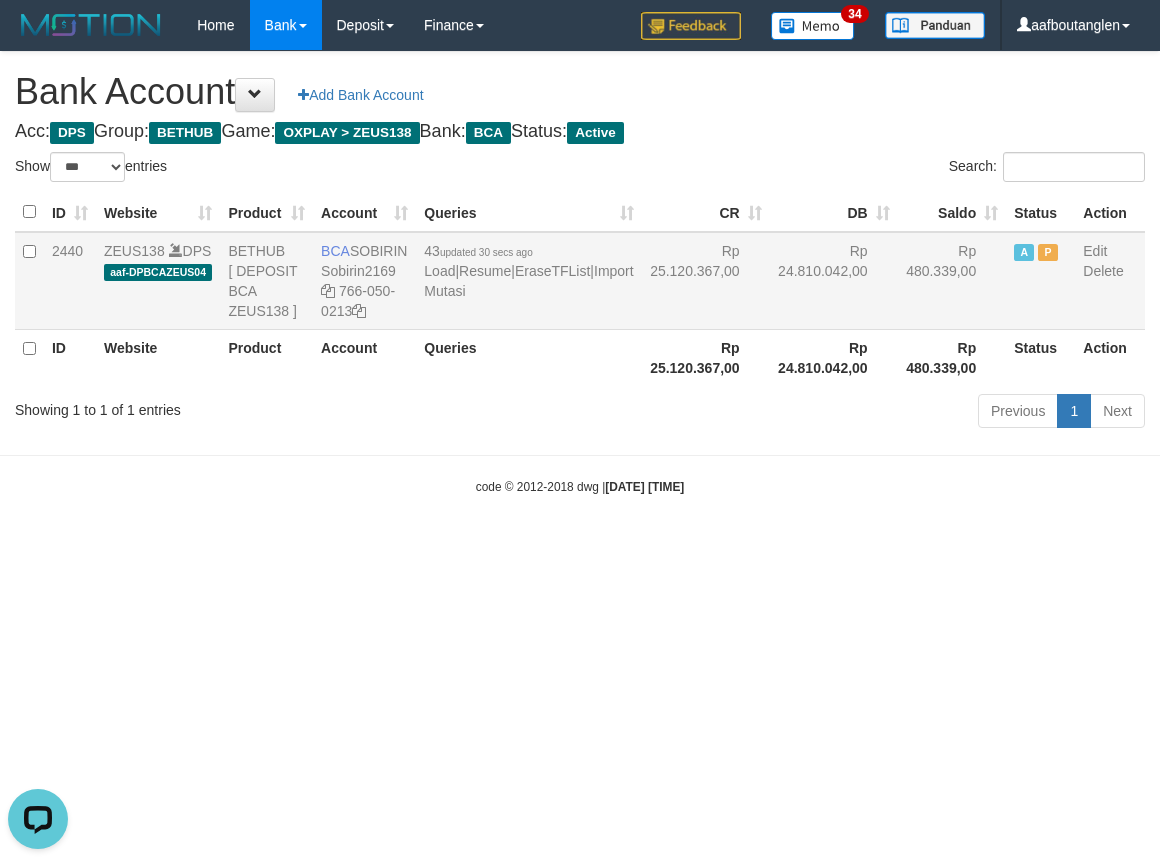 click on "2440" at bounding box center (70, 281) 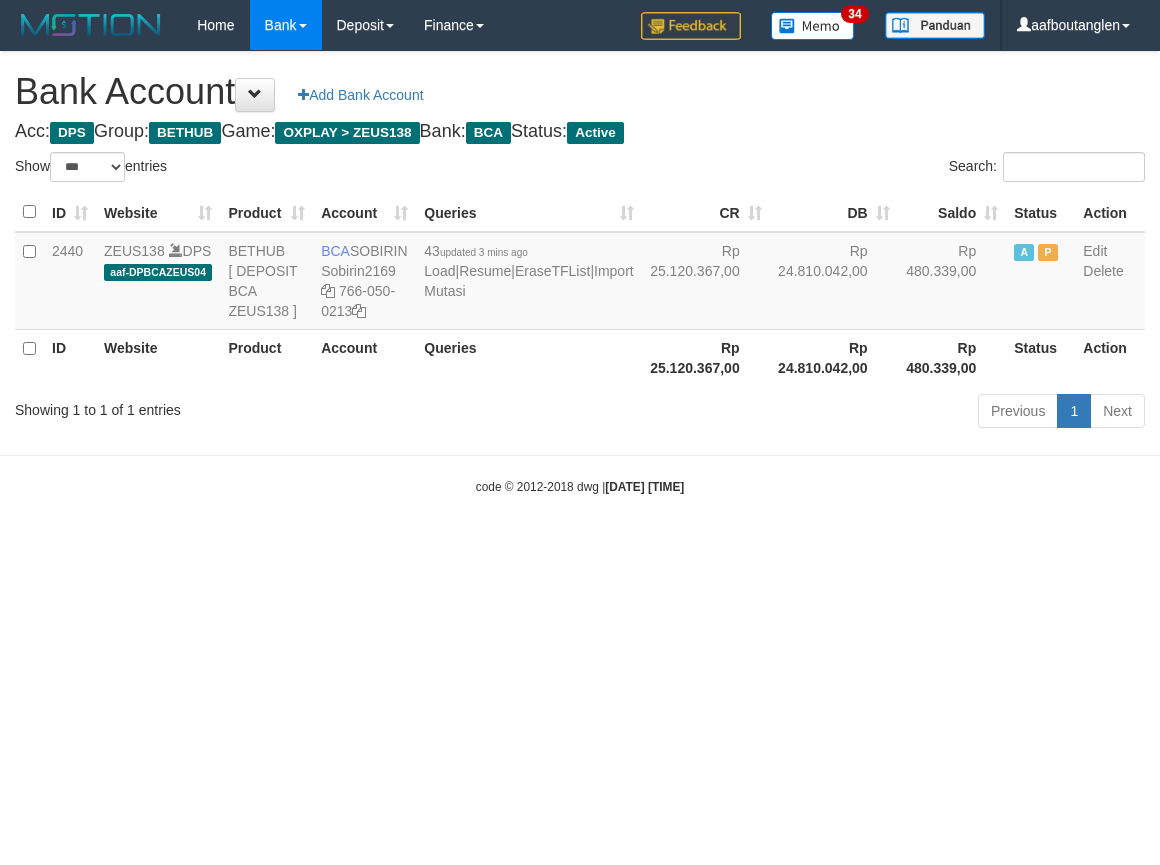 select on "***" 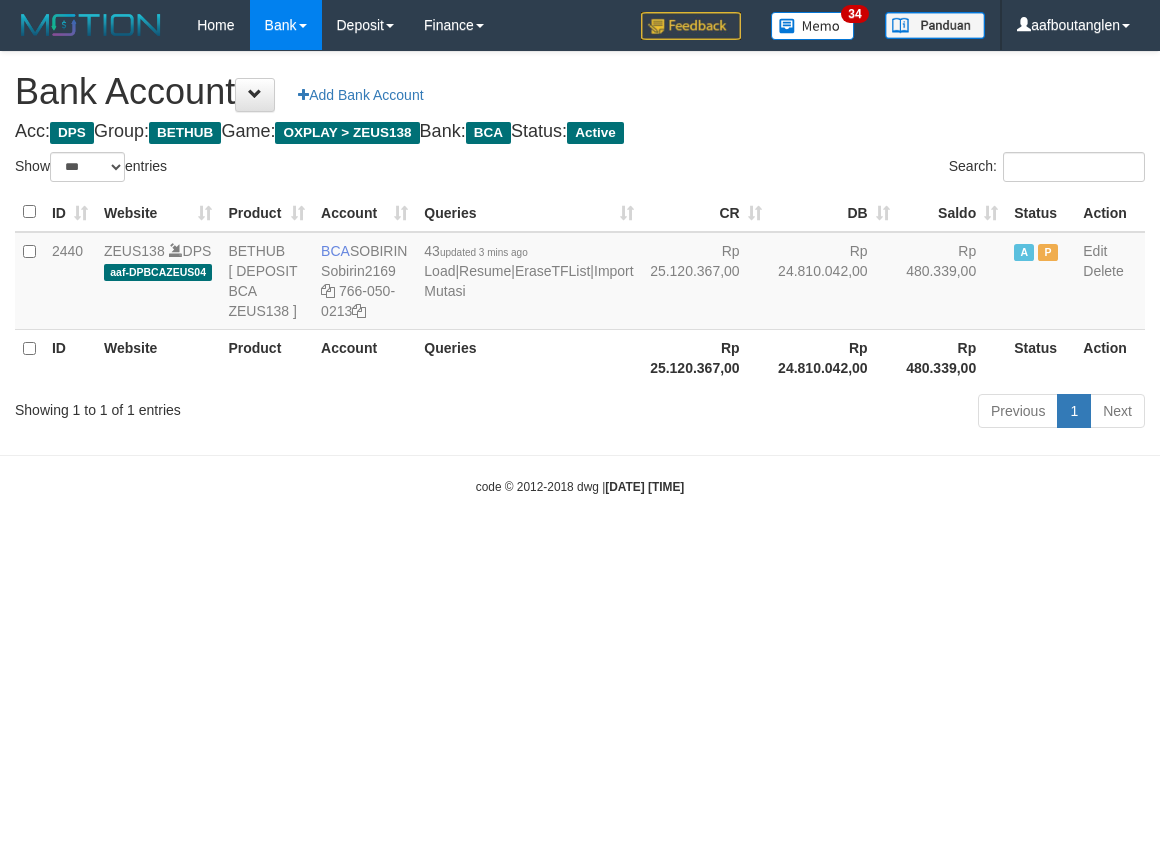 scroll, scrollTop: 0, scrollLeft: 0, axis: both 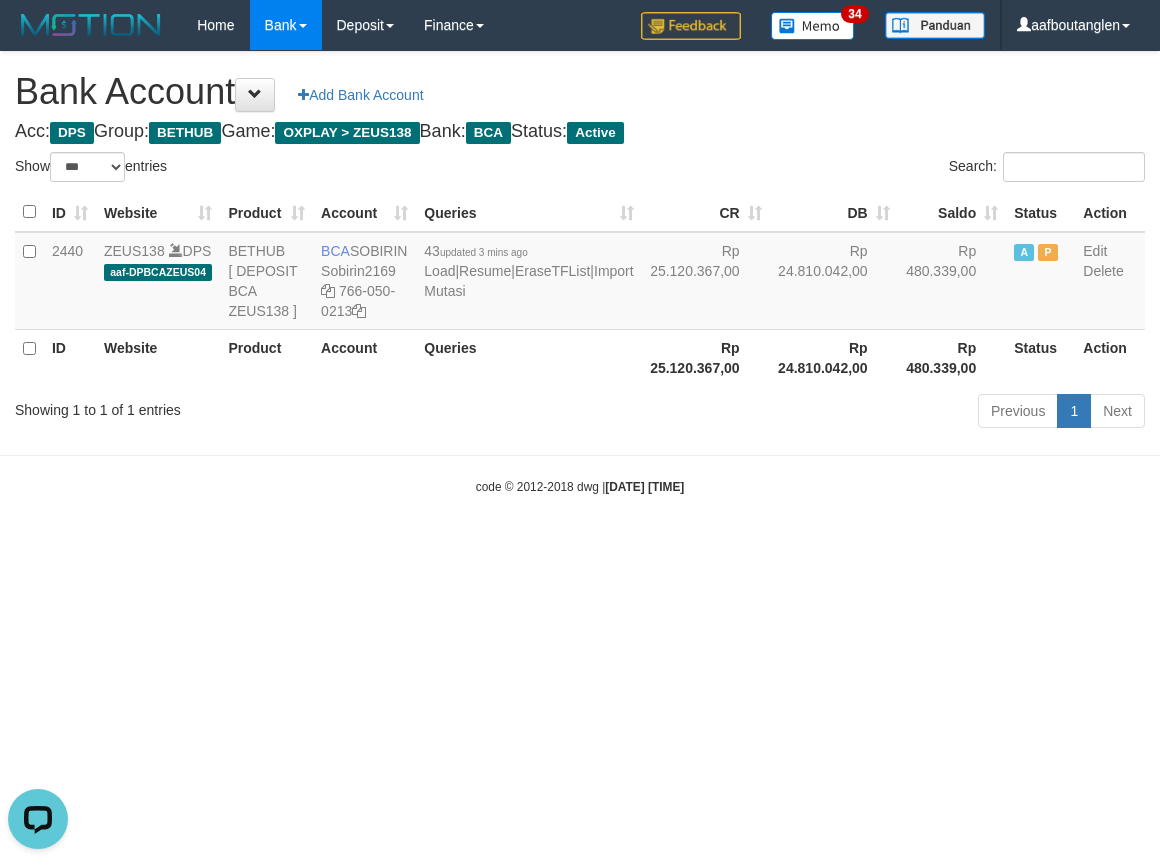 click on "code © 2012-2018 dwg |  [DATE] [TIME]" at bounding box center (580, 486) 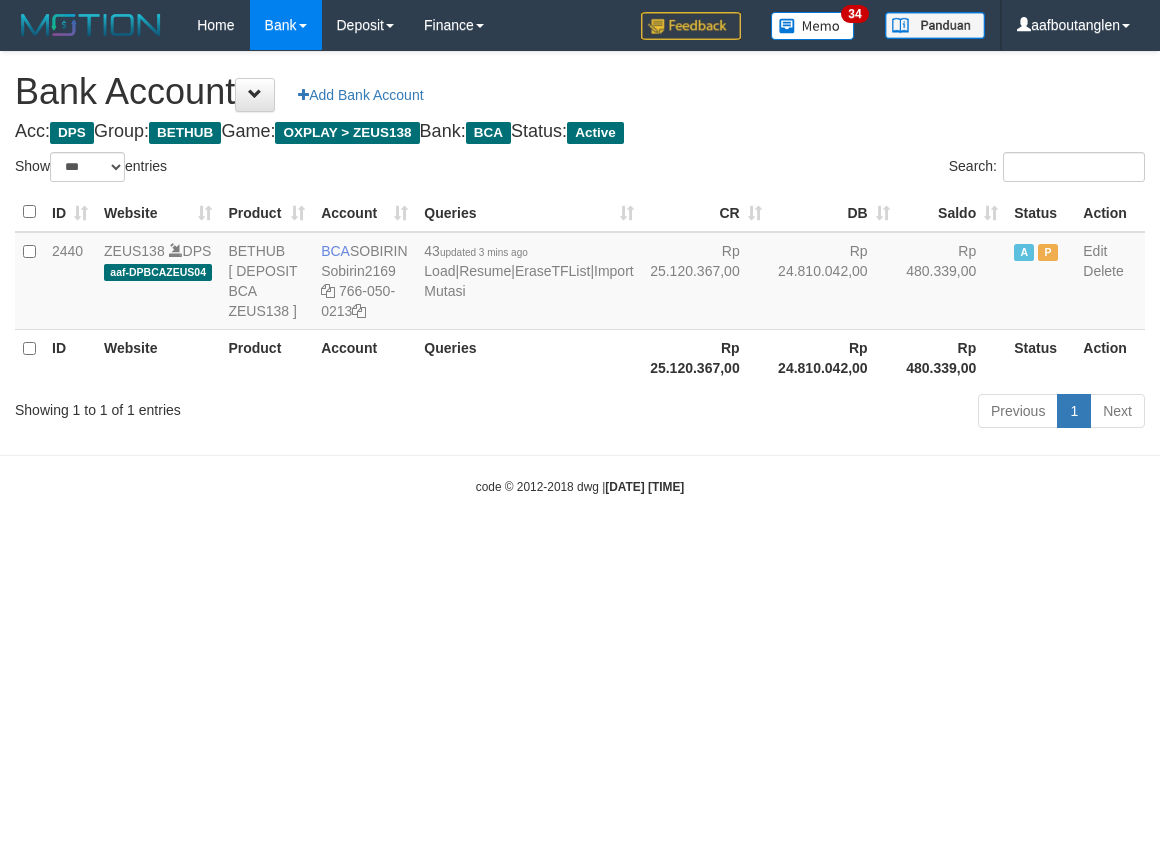 select on "***" 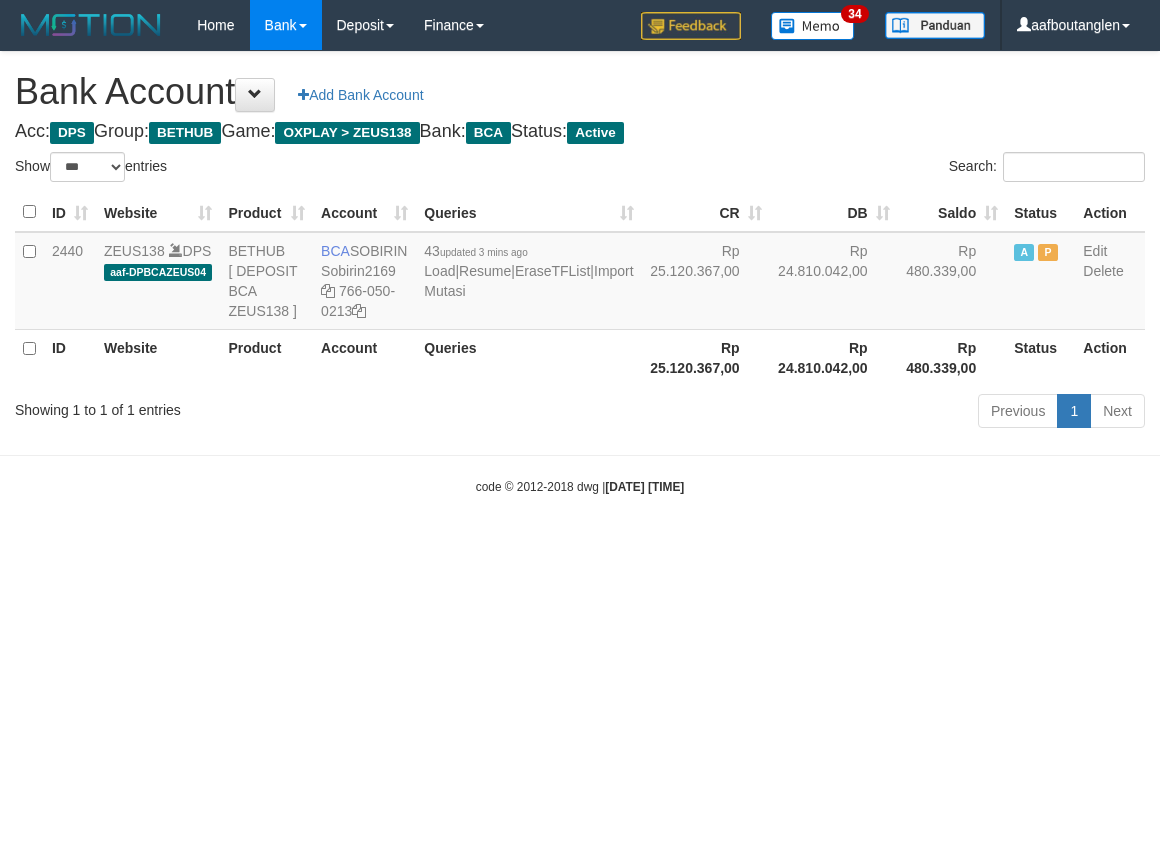 scroll, scrollTop: 0, scrollLeft: 0, axis: both 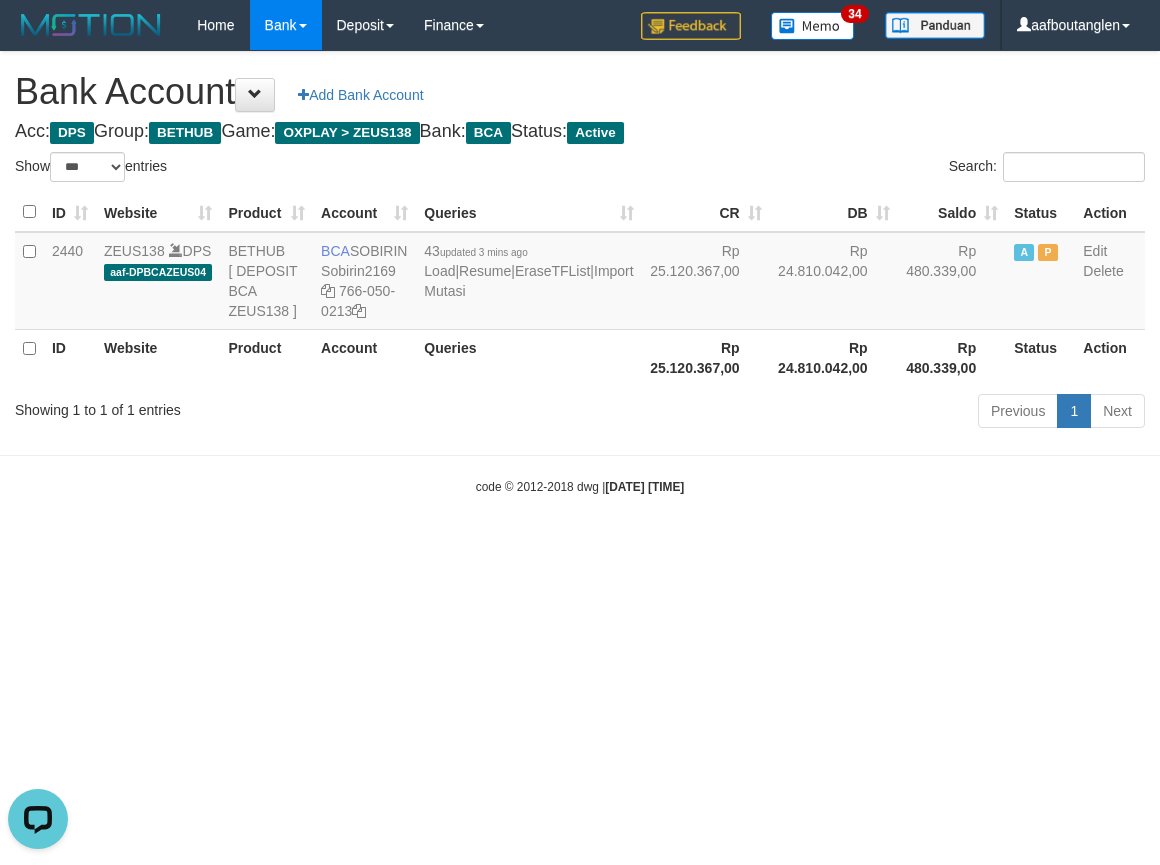 drag, startPoint x: 697, startPoint y: 744, endPoint x: 634, endPoint y: 792, distance: 79.20227 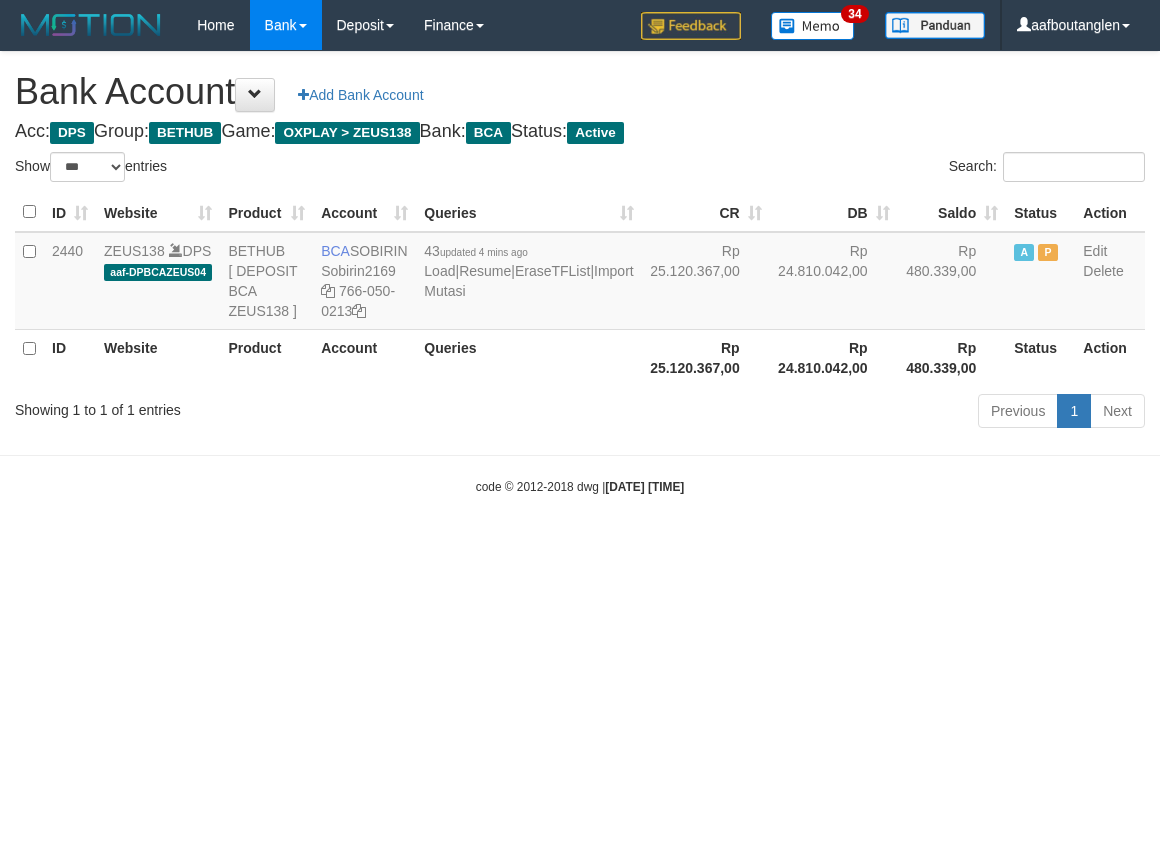select on "***" 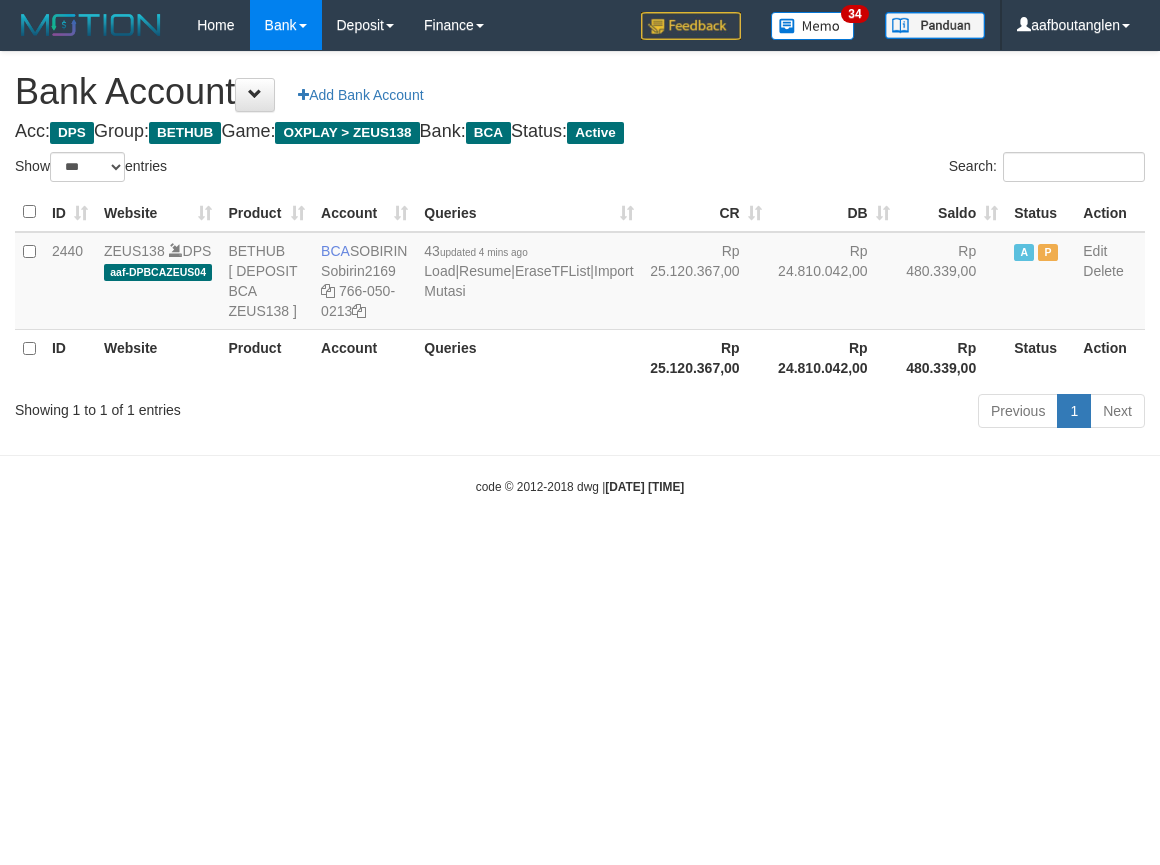 scroll, scrollTop: 0, scrollLeft: 0, axis: both 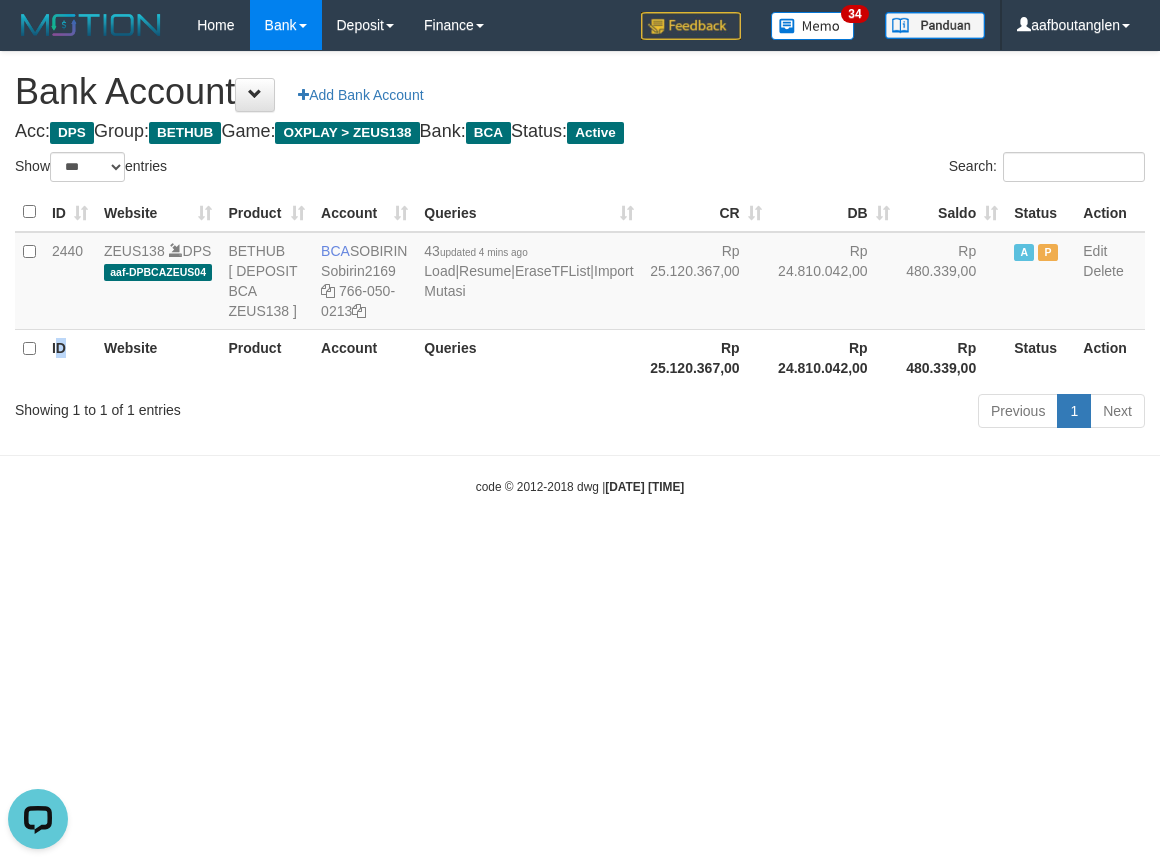 drag, startPoint x: 58, startPoint y: 383, endPoint x: 68, endPoint y: 387, distance: 10.770329 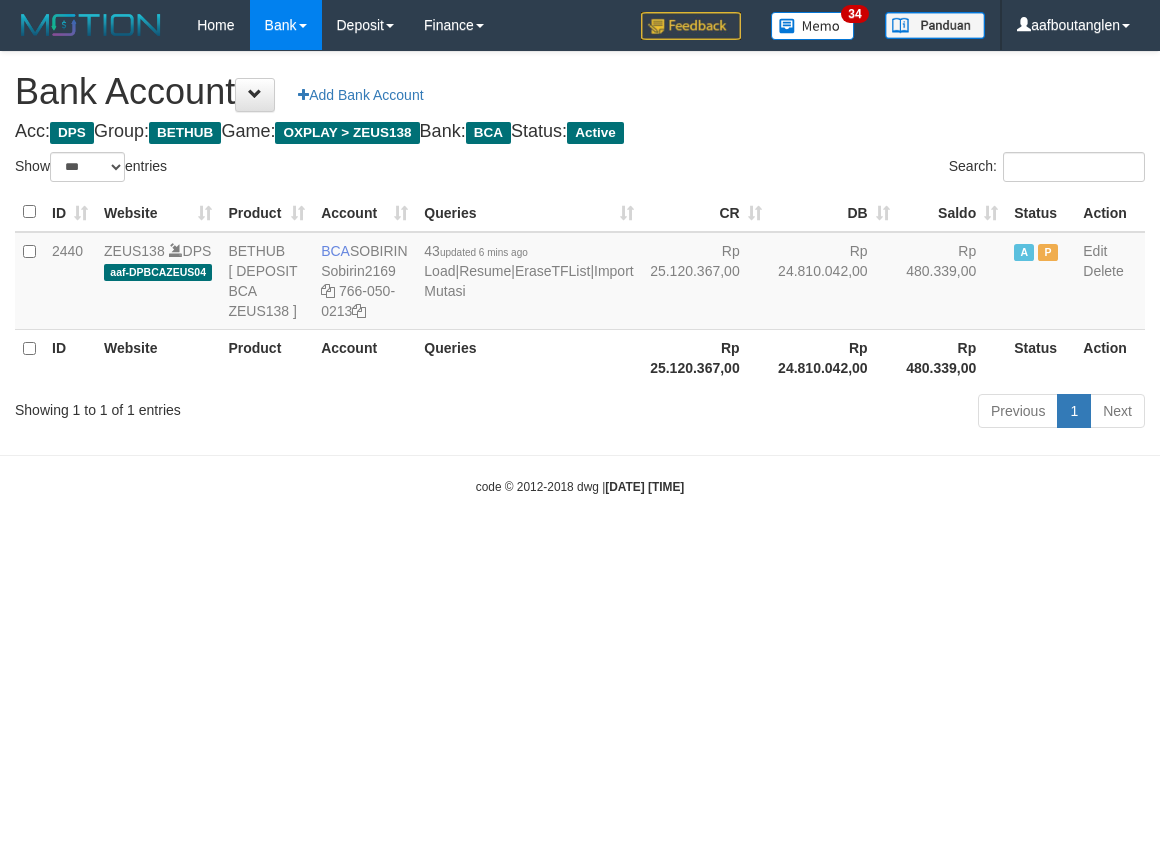 select on "***" 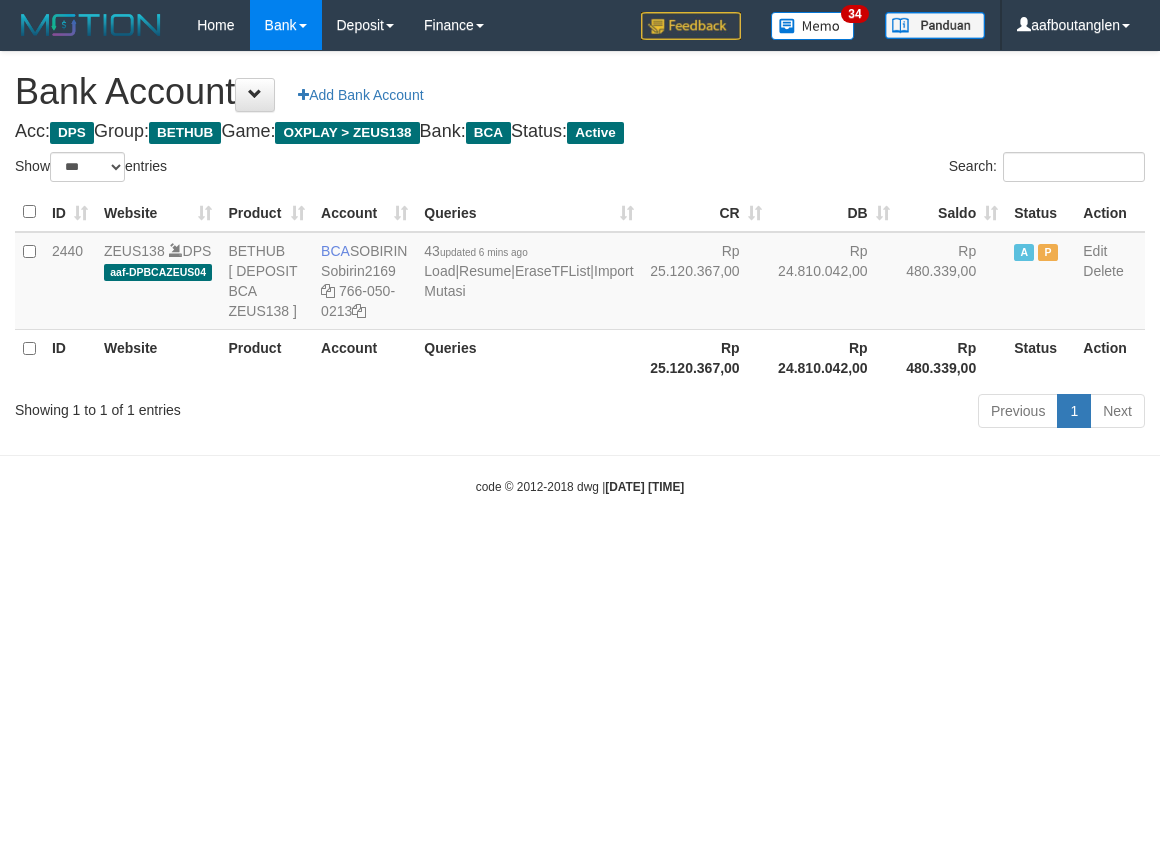 scroll, scrollTop: 0, scrollLeft: 0, axis: both 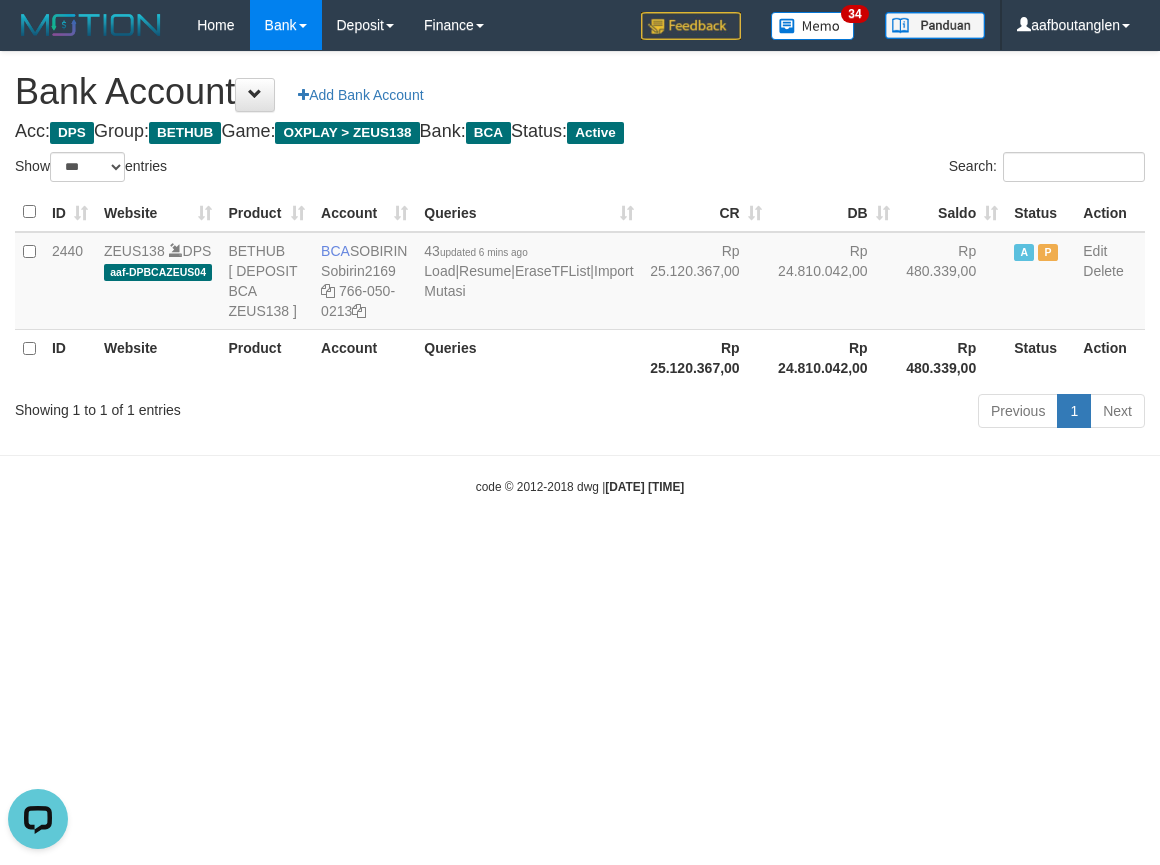 drag, startPoint x: 910, startPoint y: 558, endPoint x: 1152, endPoint y: 663, distance: 263.79727 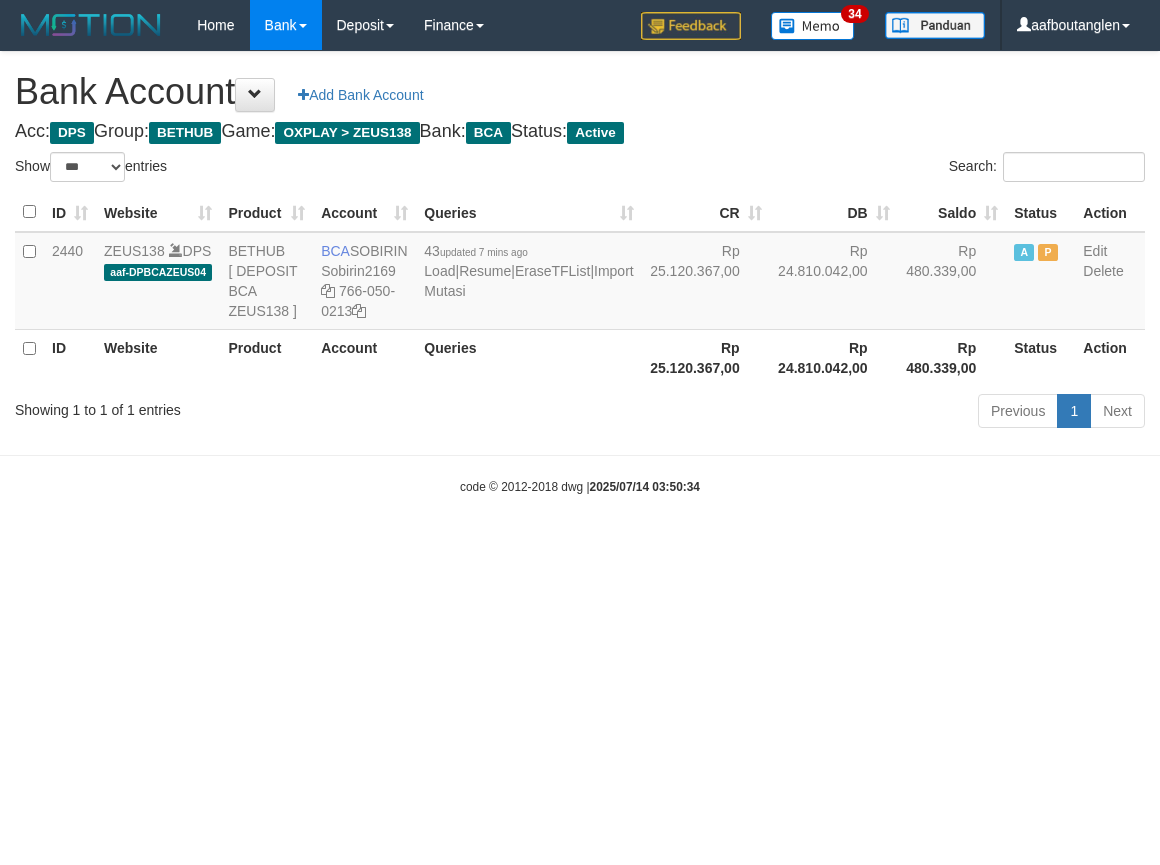 select on "***" 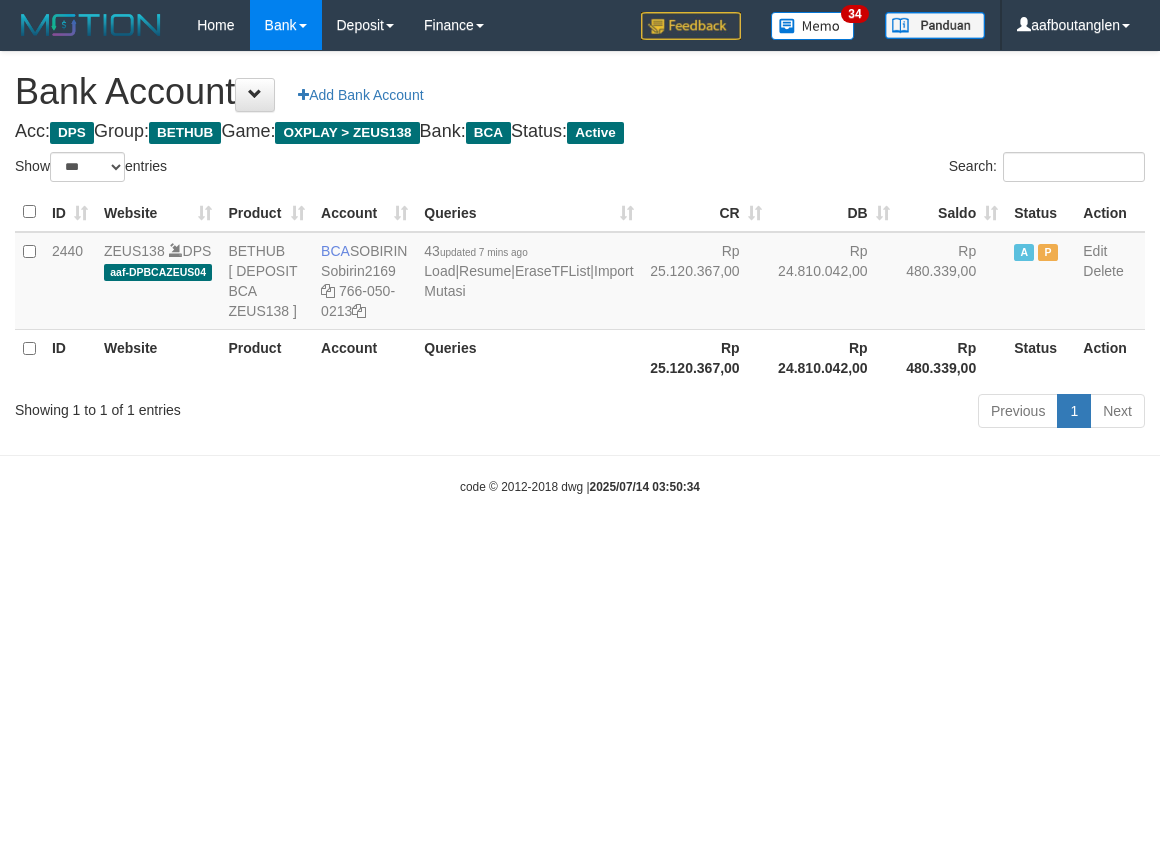 scroll, scrollTop: 0, scrollLeft: 0, axis: both 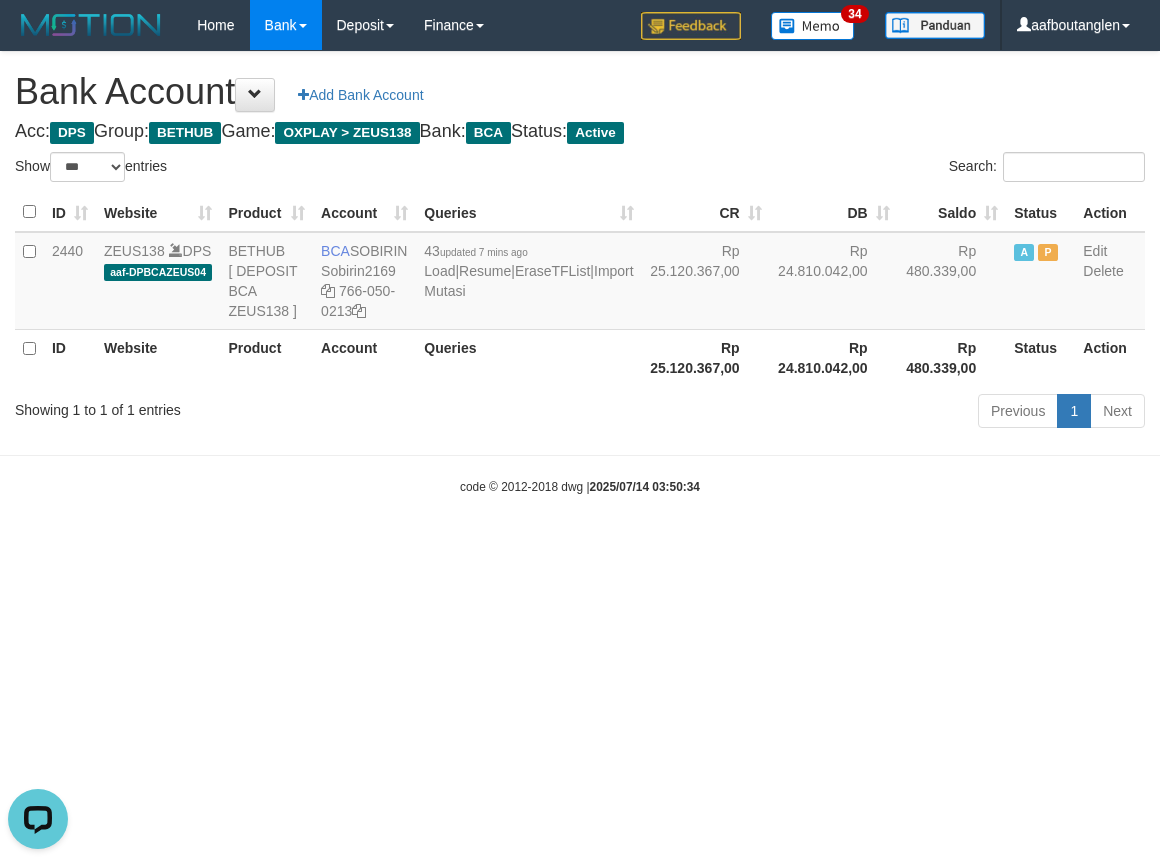 drag, startPoint x: 0, startPoint y: 416, endPoint x: 162, endPoint y: 451, distance: 165.73775 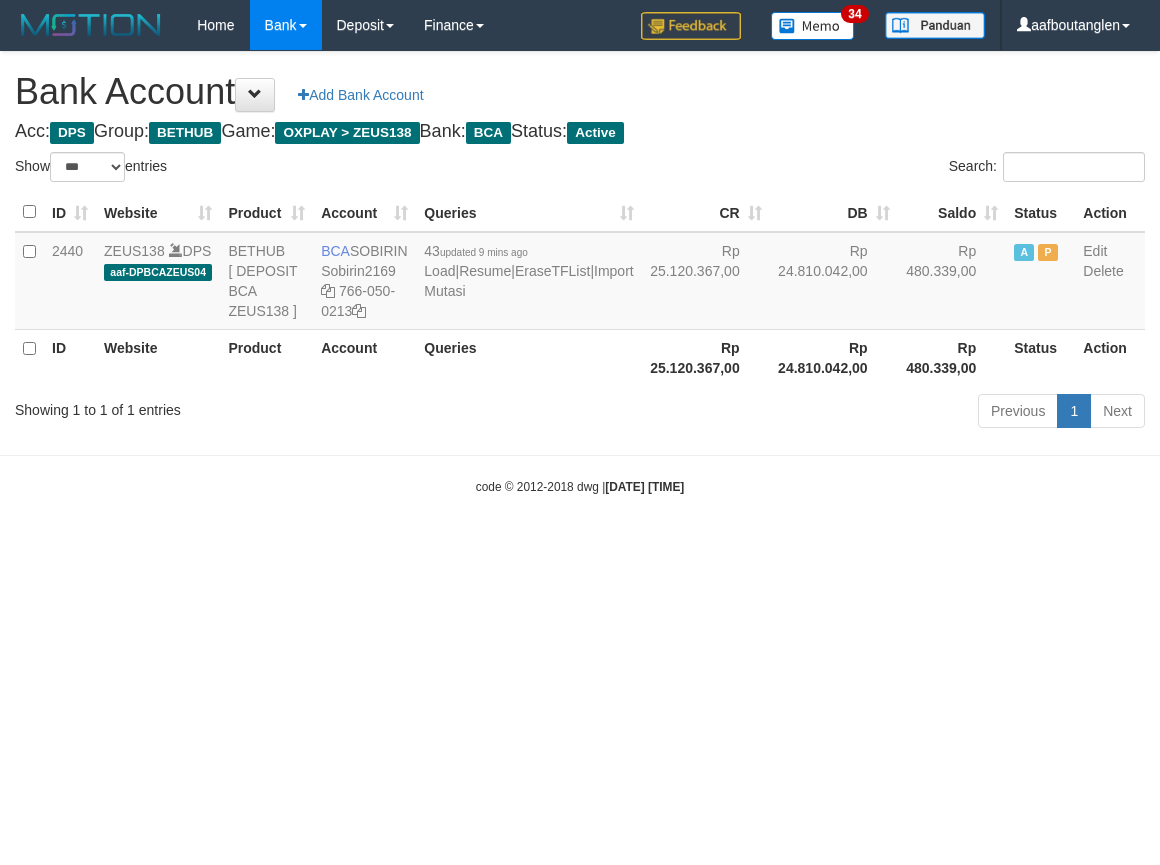 select on "***" 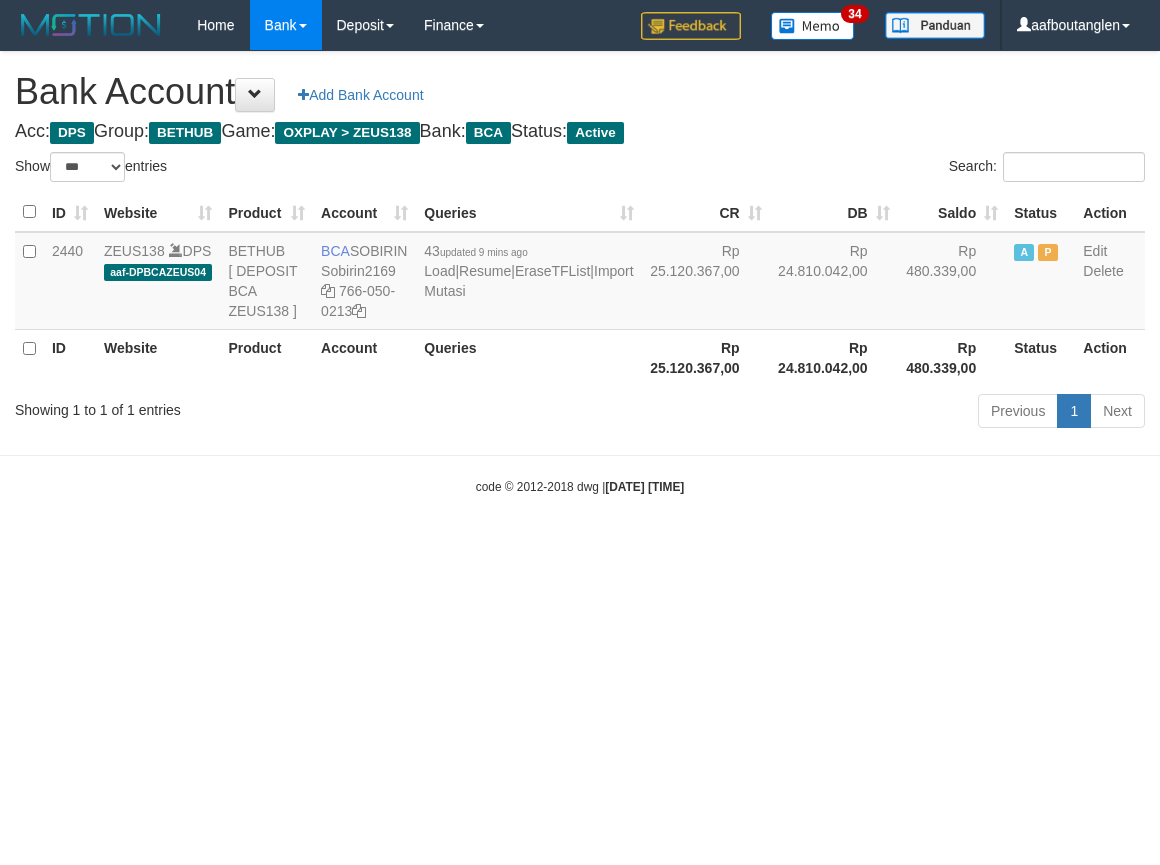 scroll, scrollTop: 0, scrollLeft: 0, axis: both 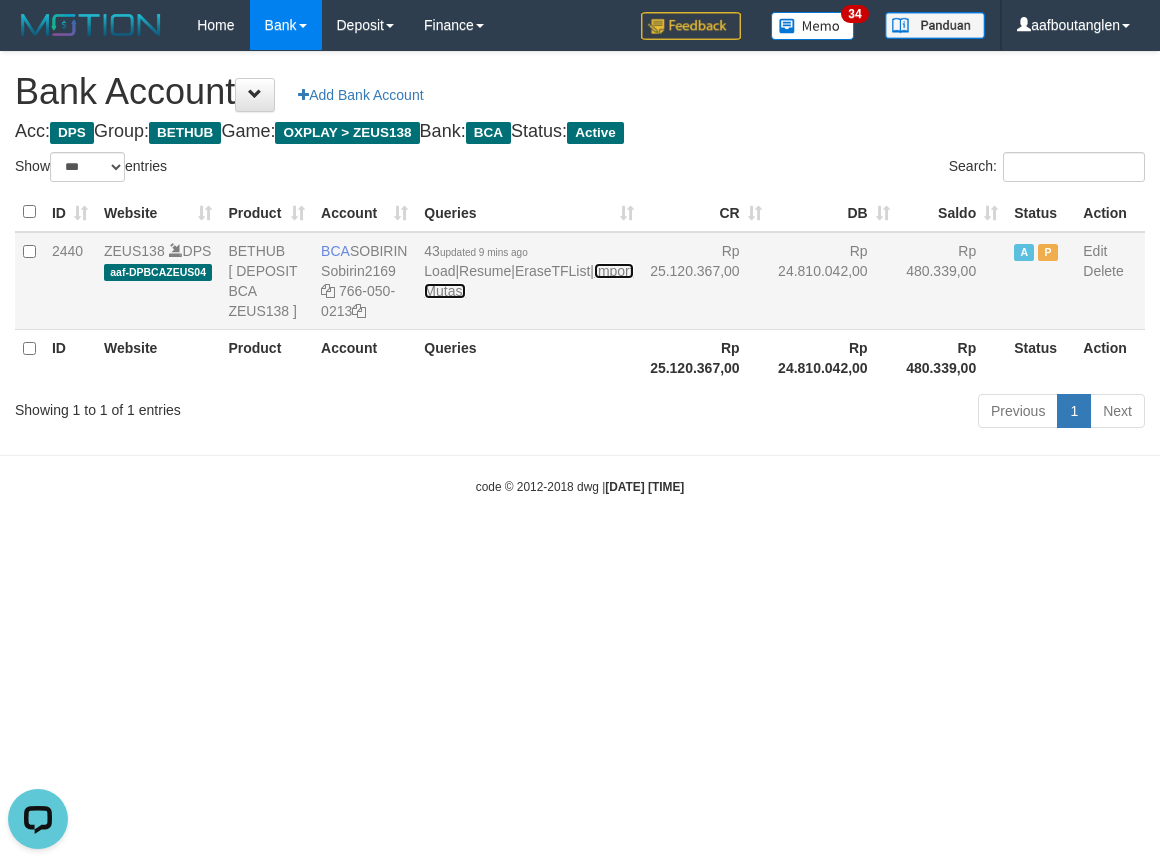 click on "Import Mutasi" at bounding box center (528, 281) 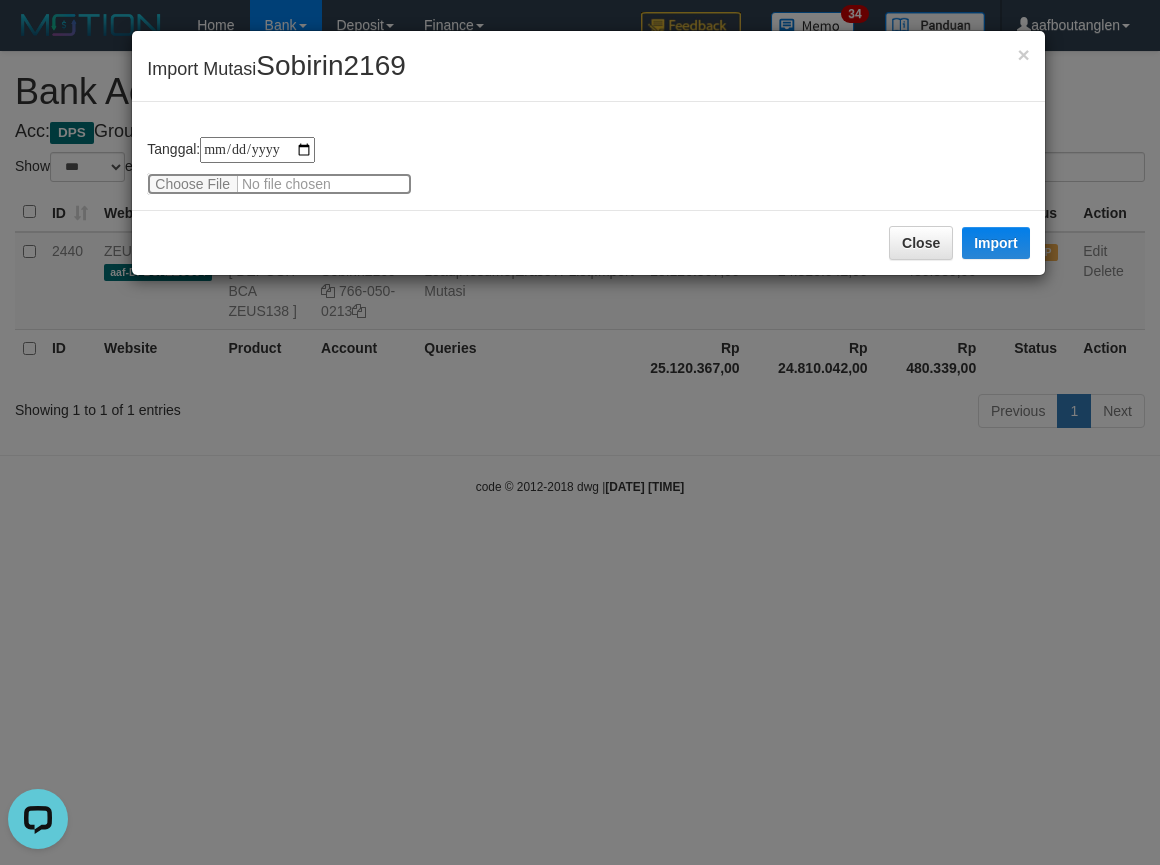 click at bounding box center (279, 184) 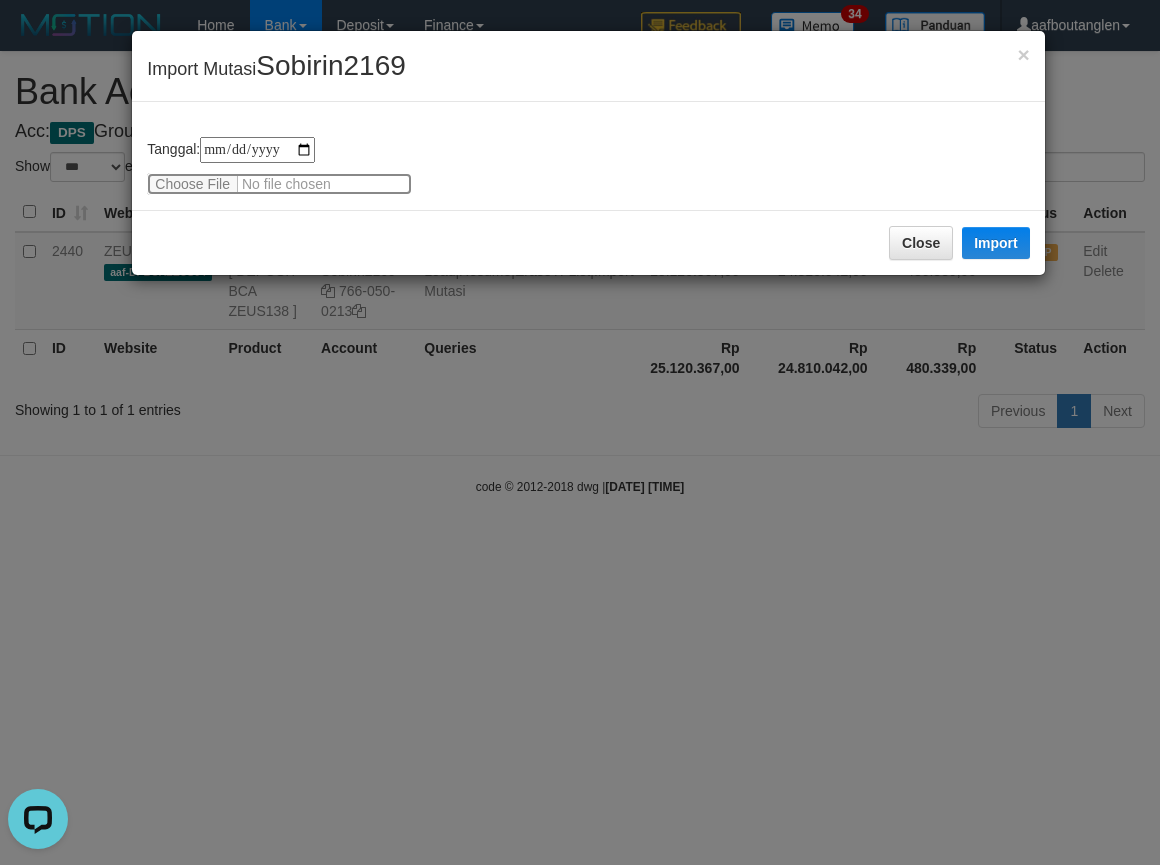type on "**********" 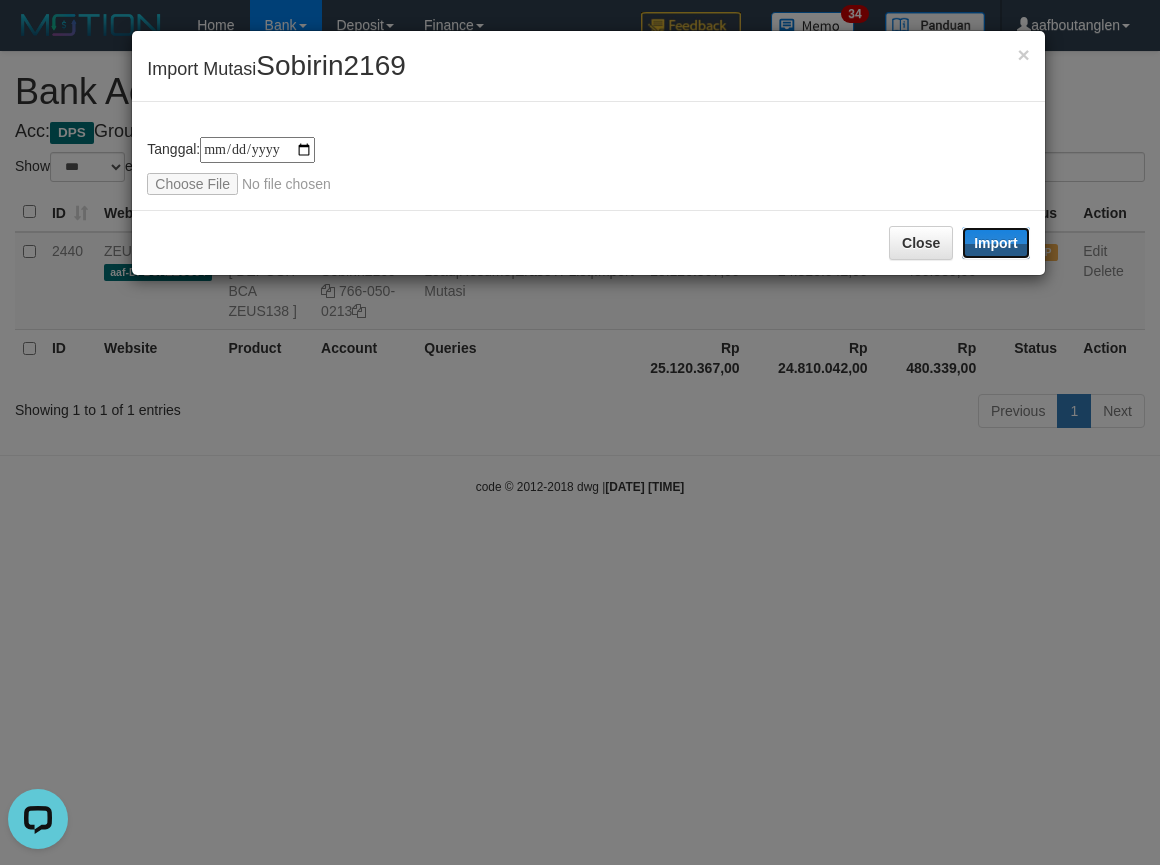 drag, startPoint x: 980, startPoint y: 247, endPoint x: 935, endPoint y: 335, distance: 98.83825 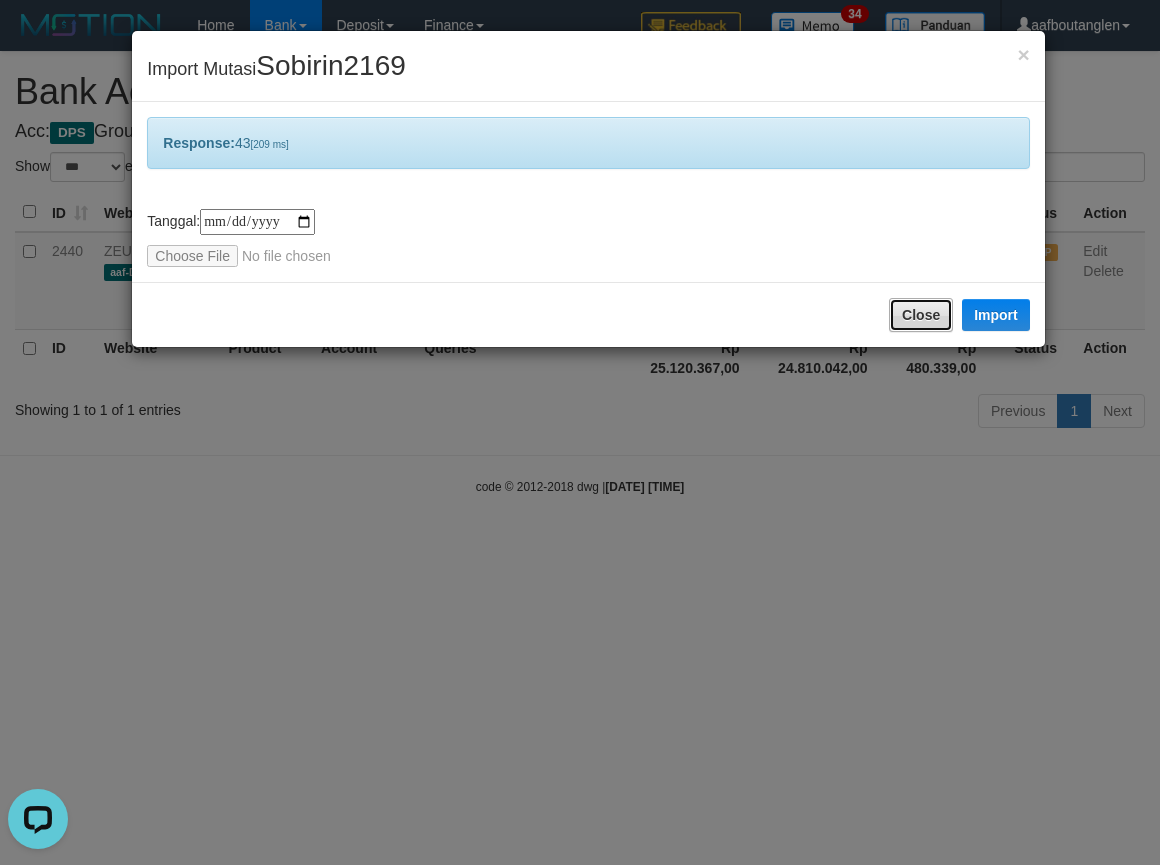 click on "Close" at bounding box center (921, 315) 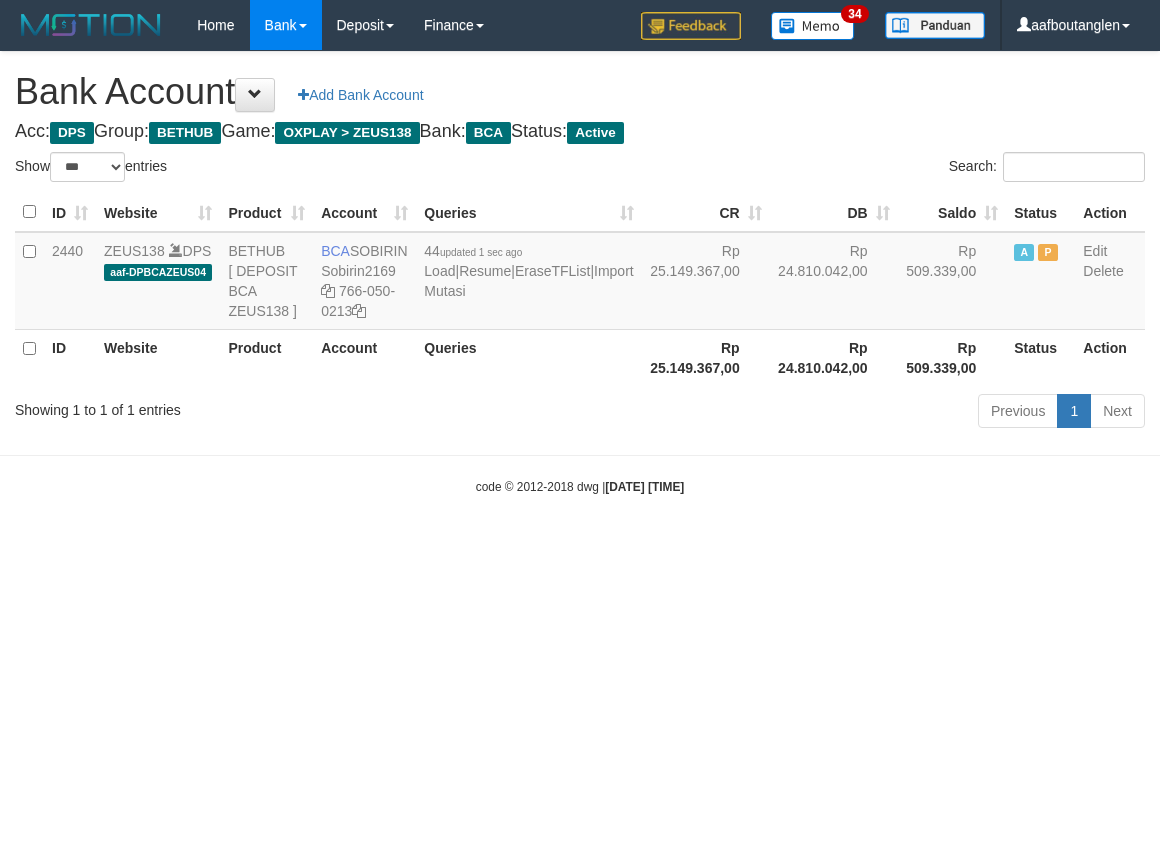 select on "***" 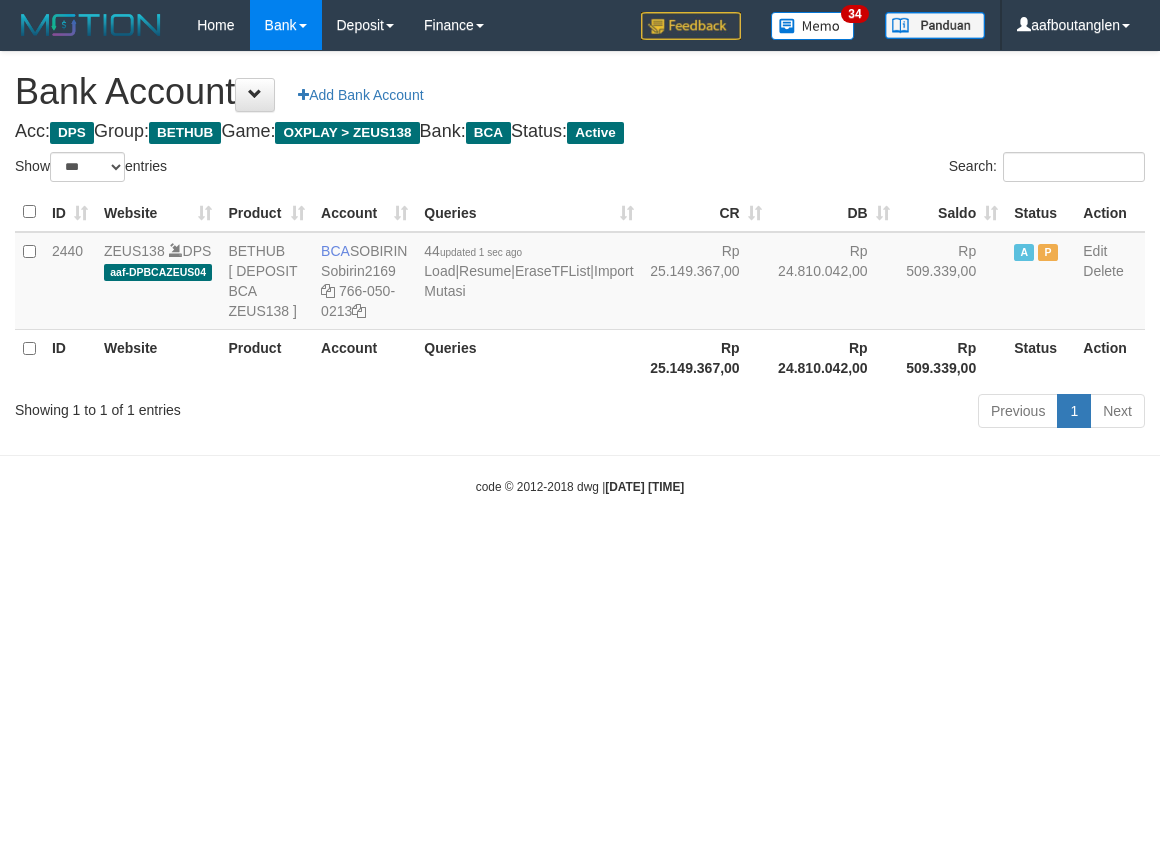 scroll, scrollTop: 0, scrollLeft: 0, axis: both 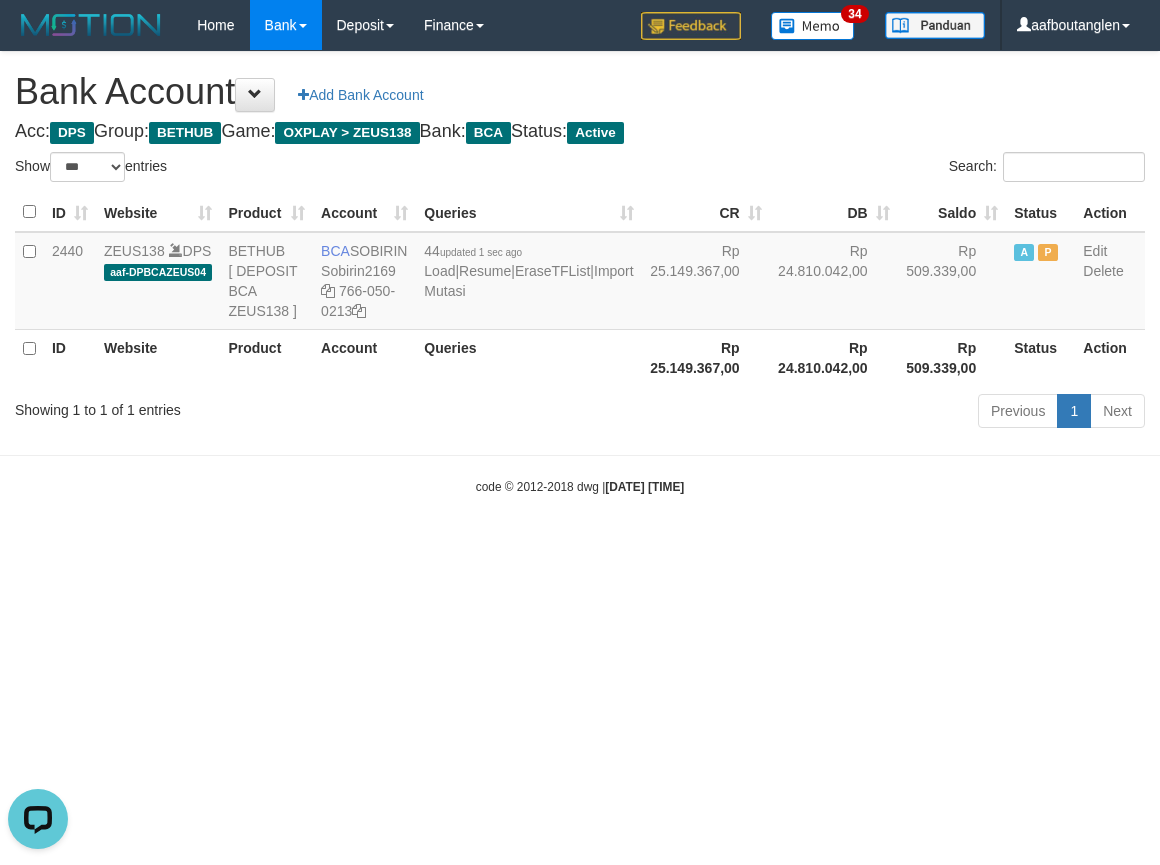 click on "Showing 1 to 1 of 1 entries" at bounding box center [241, 406] 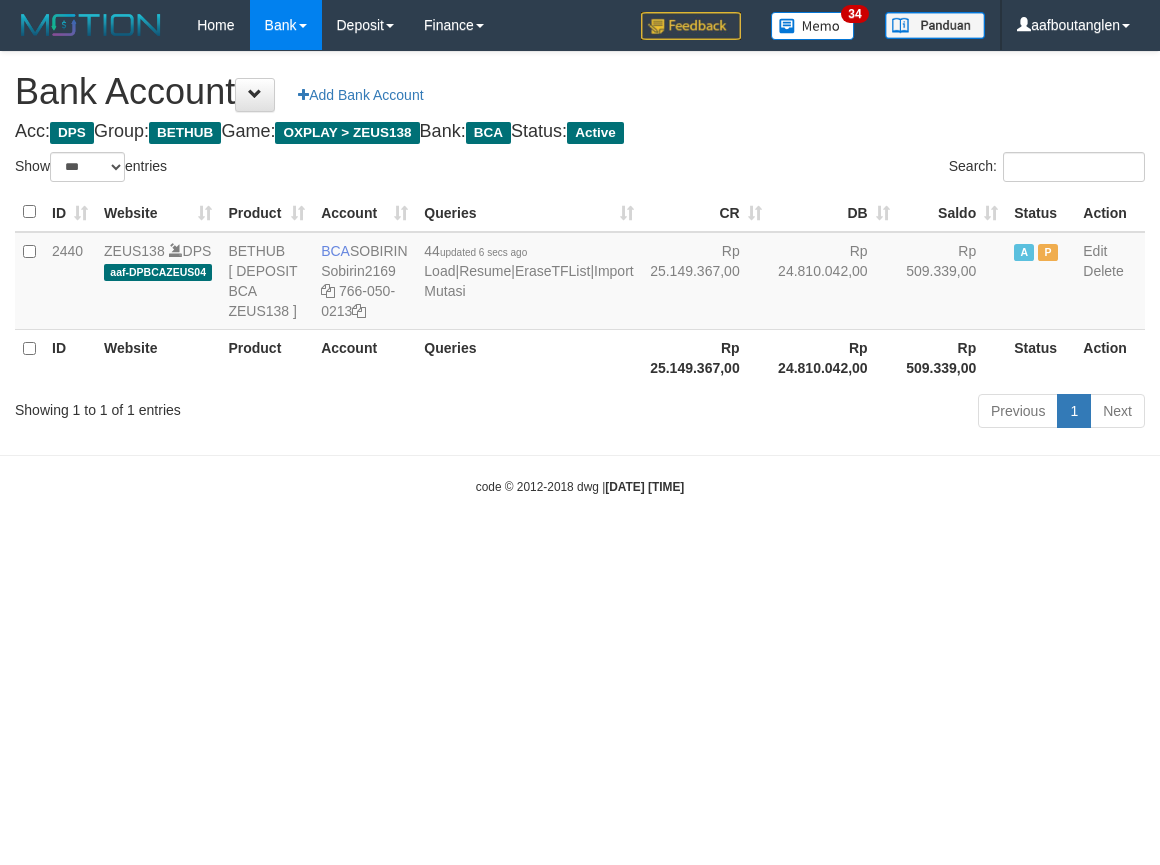 select on "***" 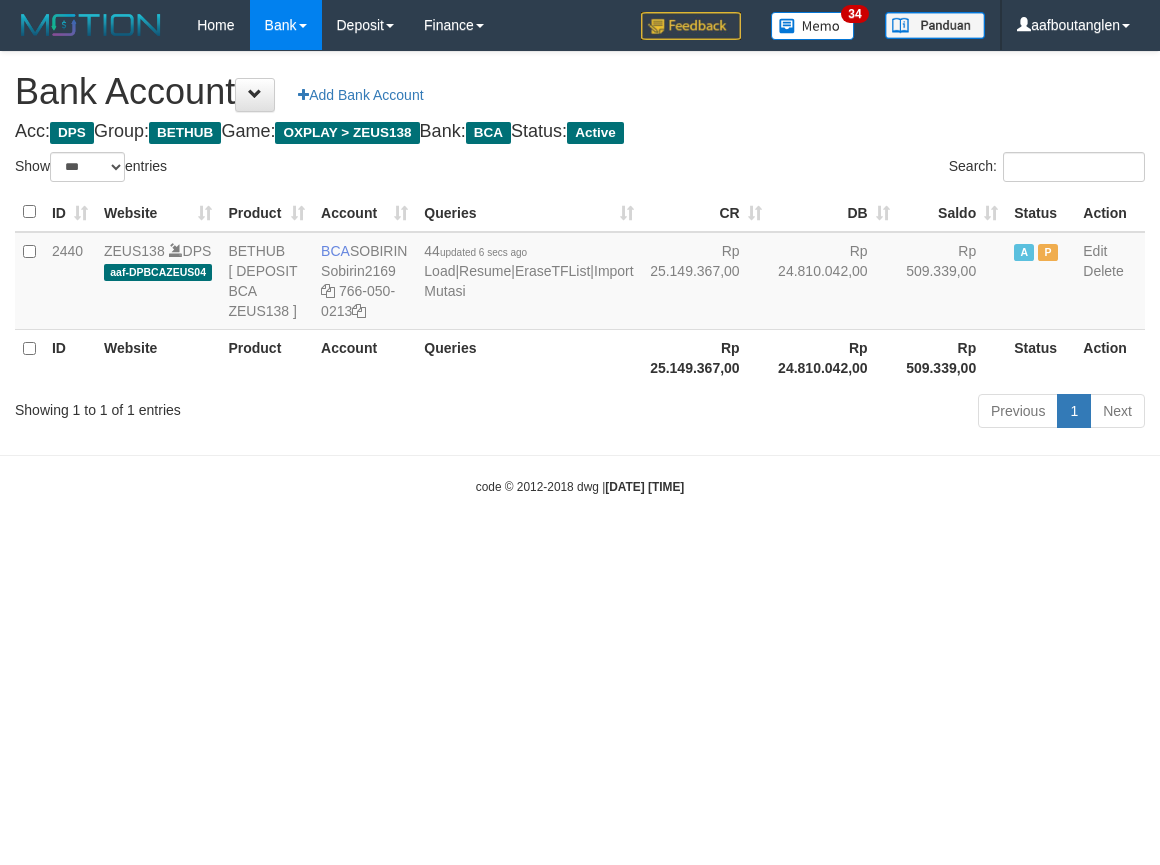 scroll, scrollTop: 0, scrollLeft: 0, axis: both 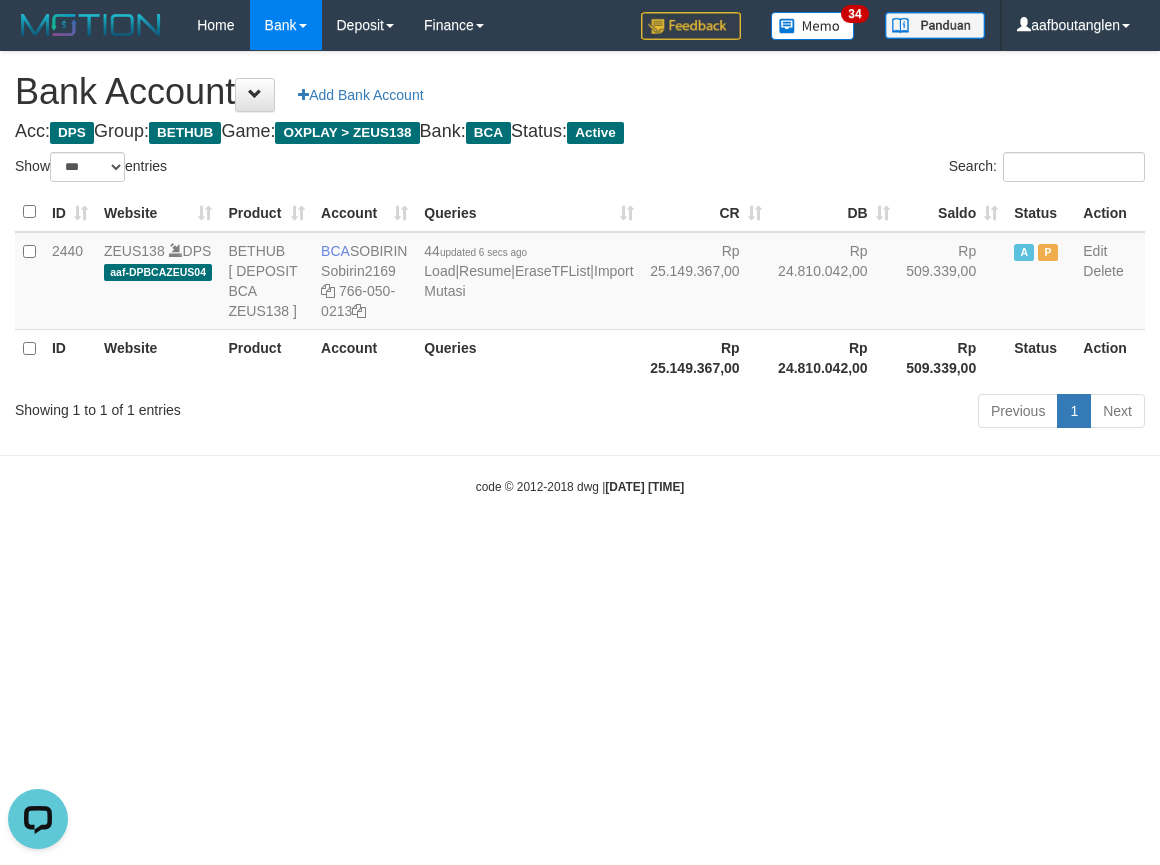 drag, startPoint x: 38, startPoint y: 528, endPoint x: 57, endPoint y: 532, distance: 19.416489 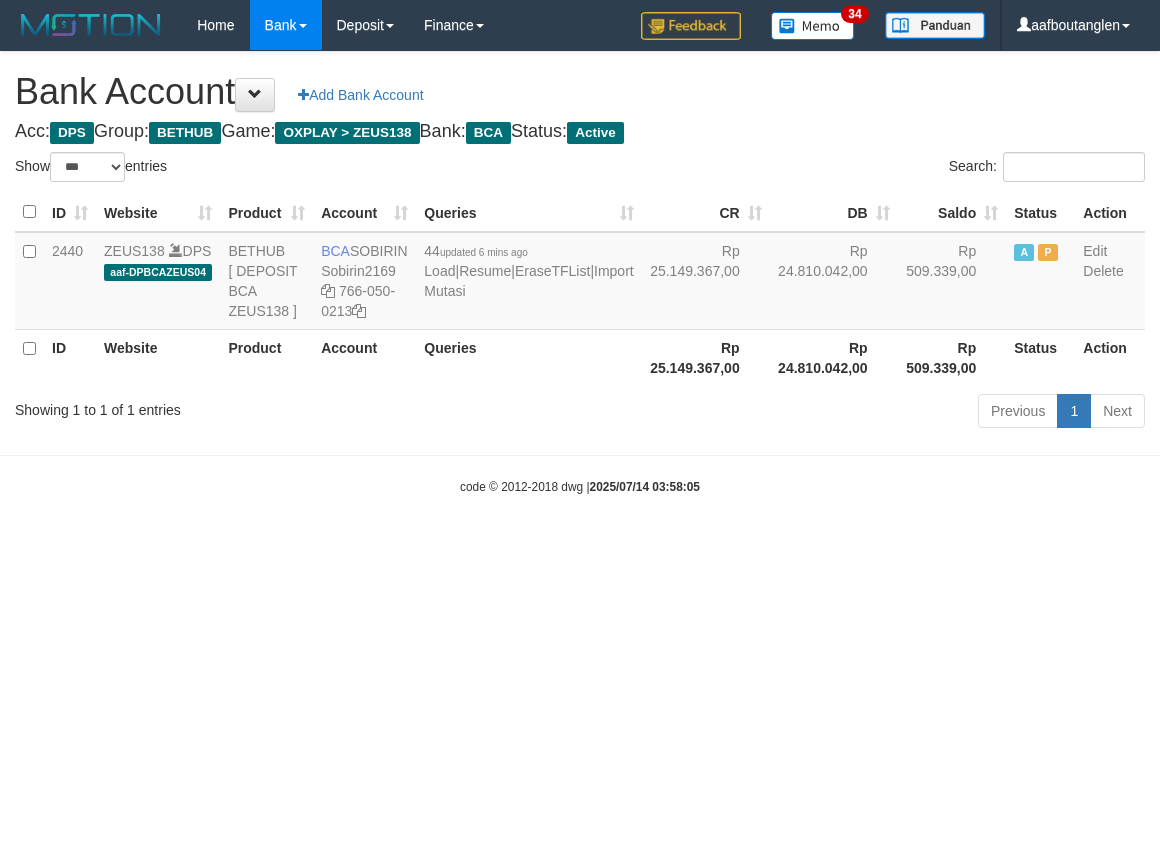 select on "***" 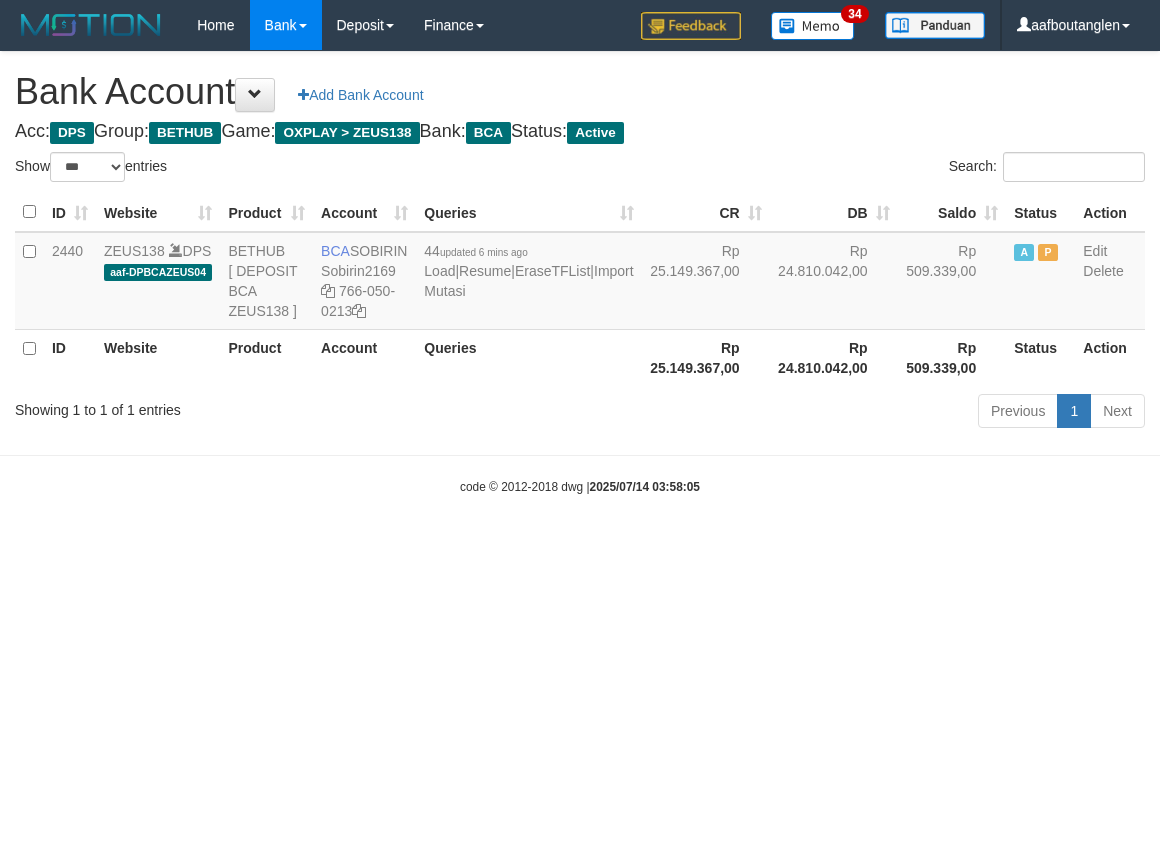 scroll, scrollTop: 0, scrollLeft: 0, axis: both 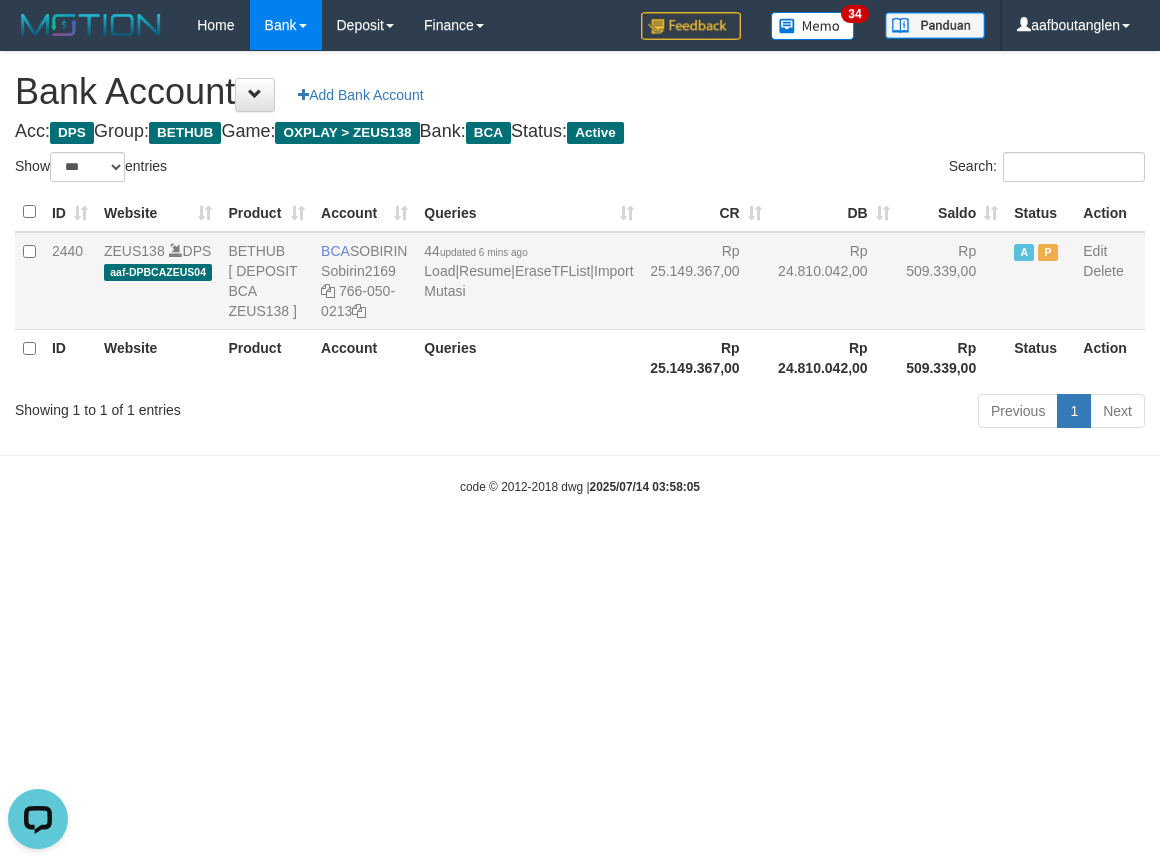 drag, startPoint x: 20, startPoint y: 345, endPoint x: 33, endPoint y: 343, distance: 13.152946 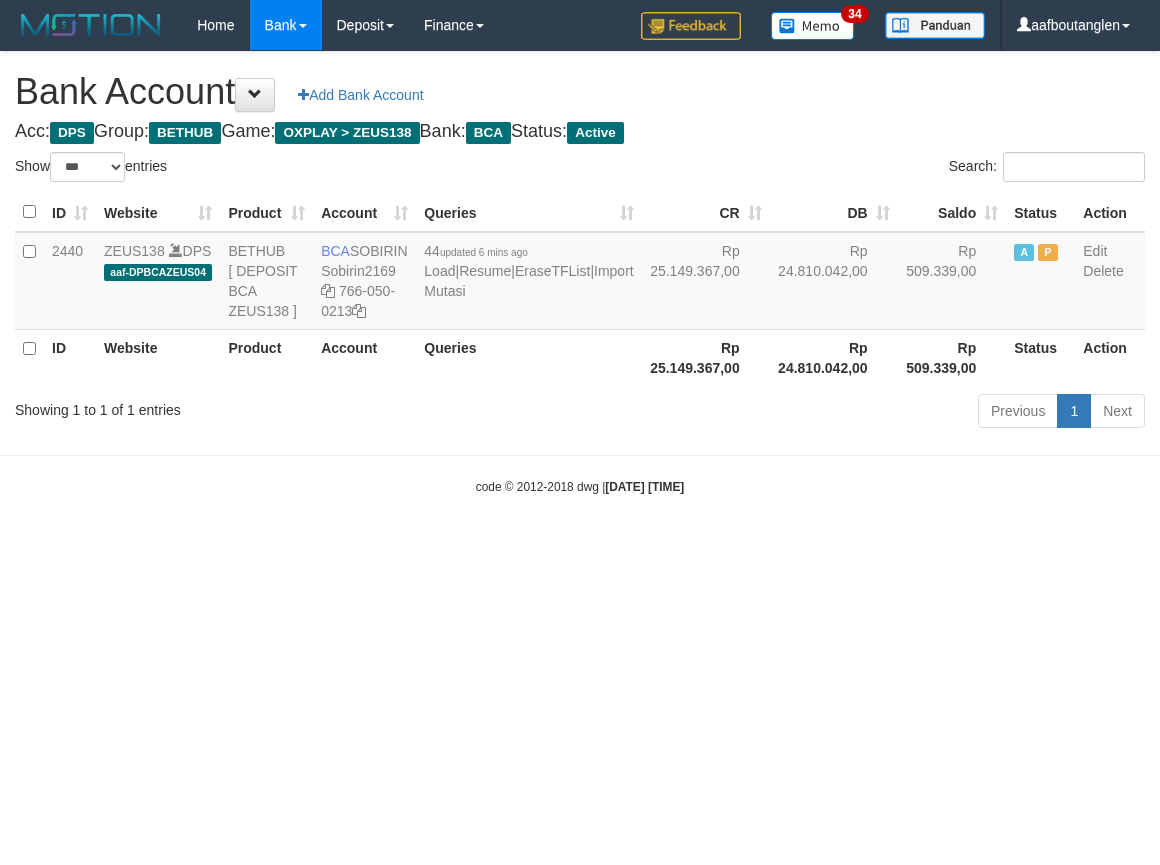 select on "***" 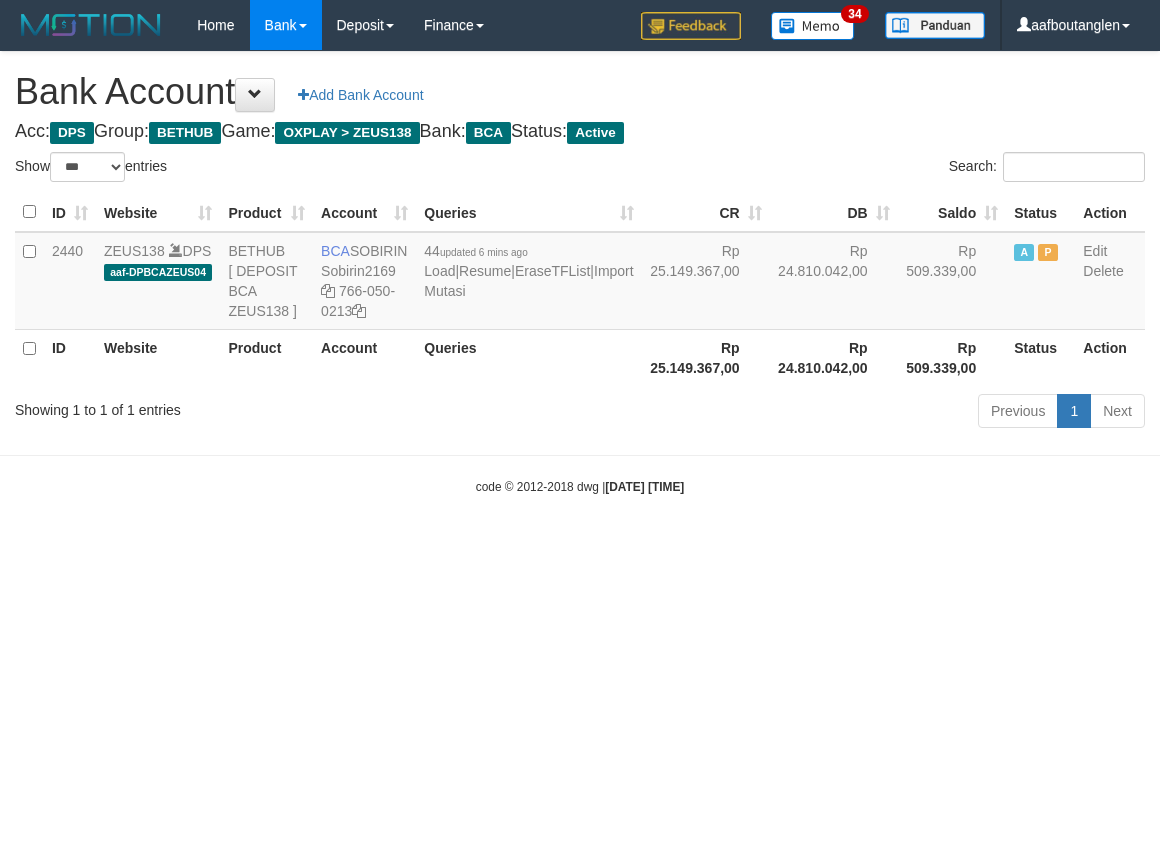 scroll, scrollTop: 0, scrollLeft: 0, axis: both 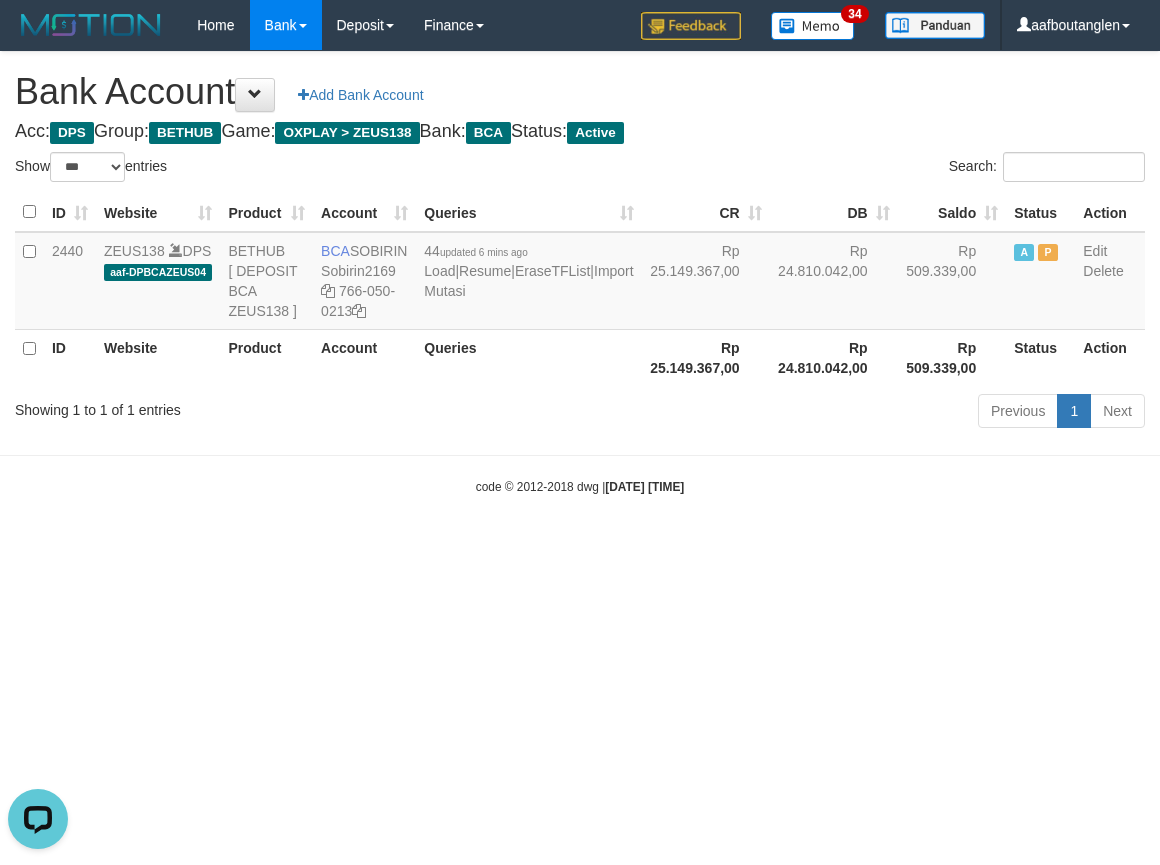 drag, startPoint x: 1065, startPoint y: 570, endPoint x: 996, endPoint y: 565, distance: 69.18092 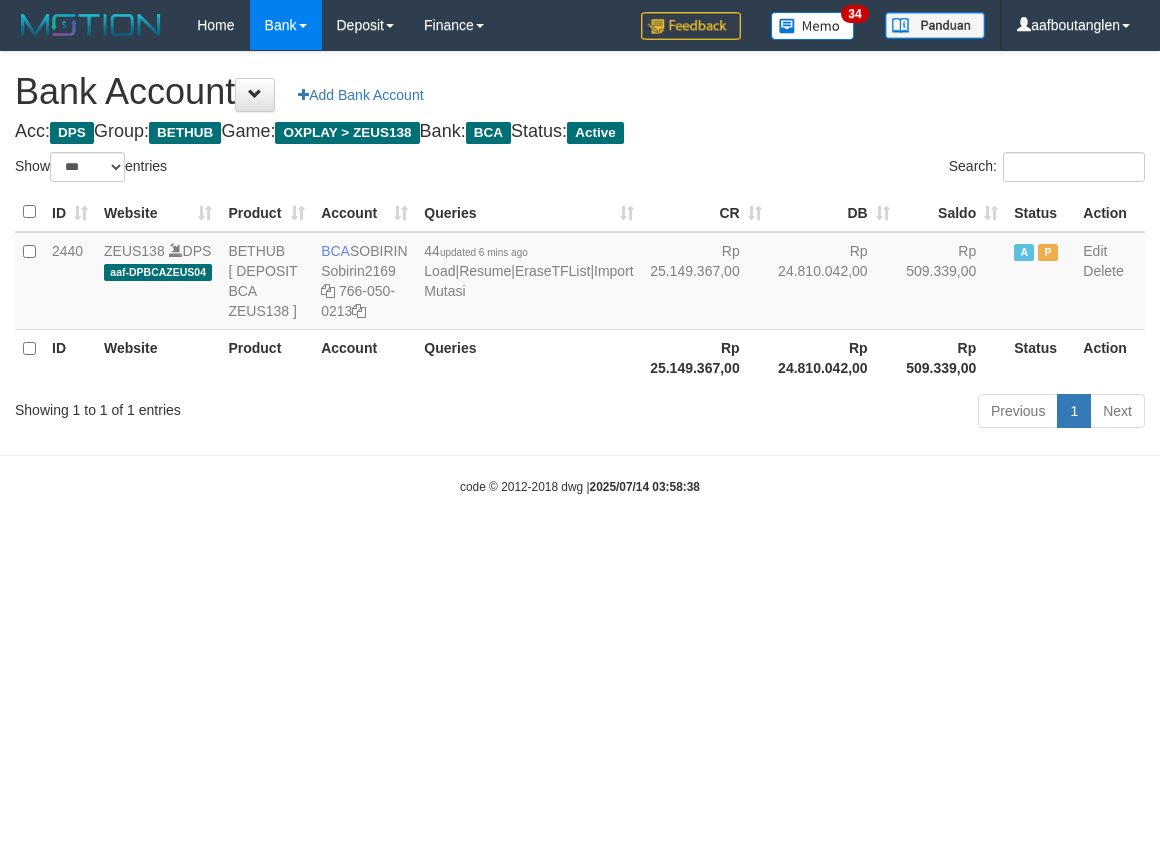 select on "***" 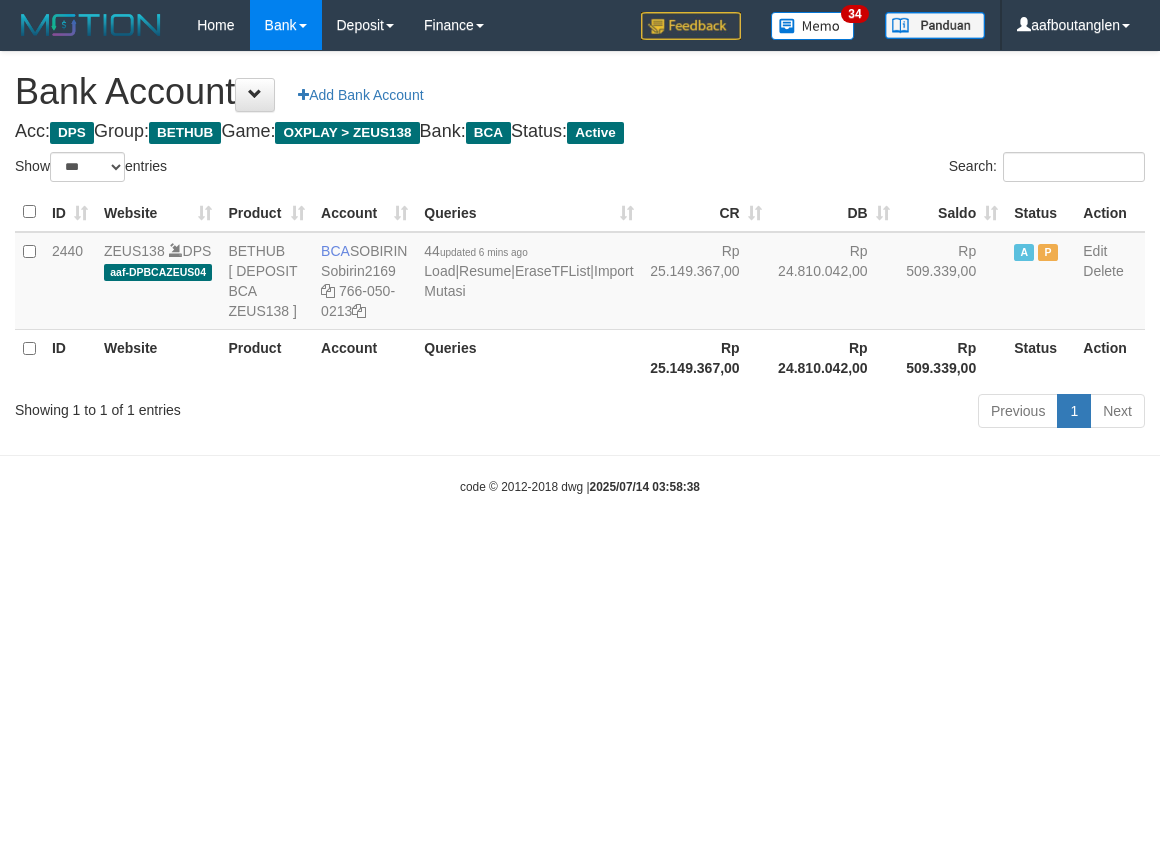 scroll, scrollTop: 0, scrollLeft: 0, axis: both 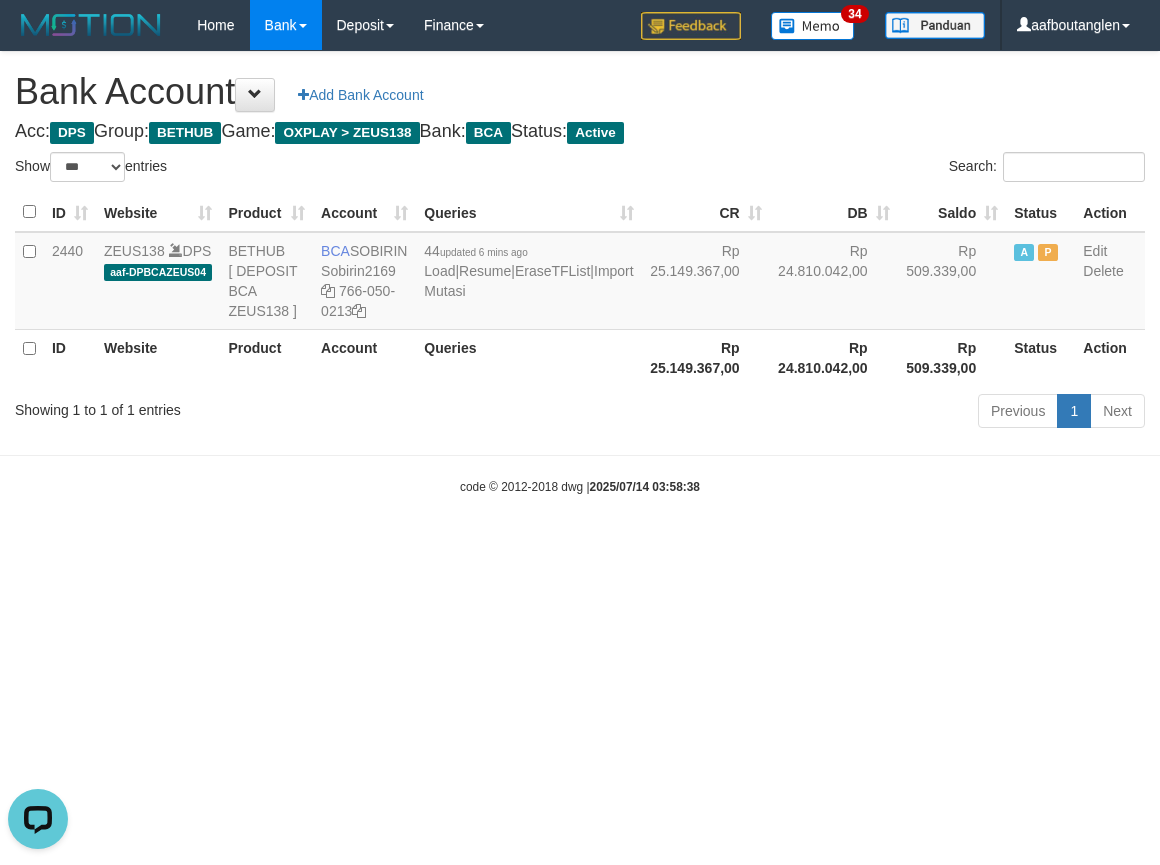 drag, startPoint x: 930, startPoint y: 660, endPoint x: 897, endPoint y: 646, distance: 35.846897 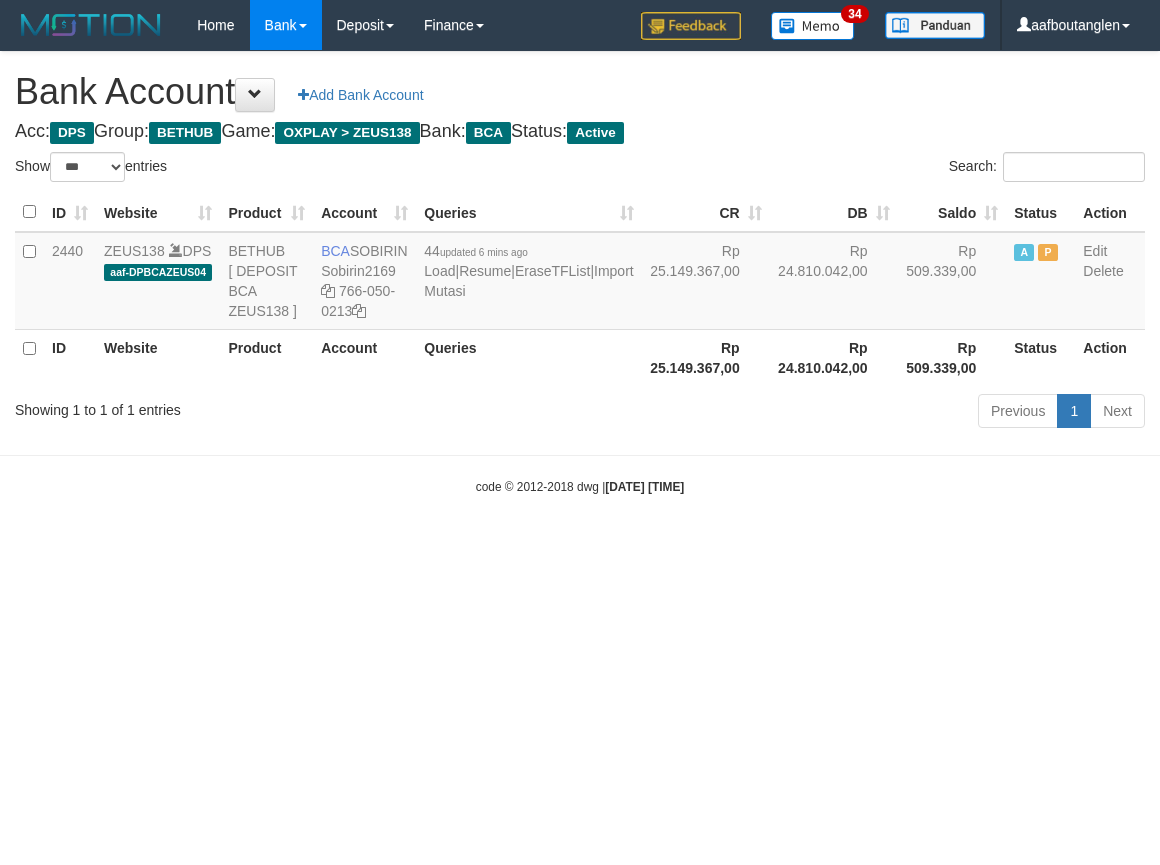 select on "***" 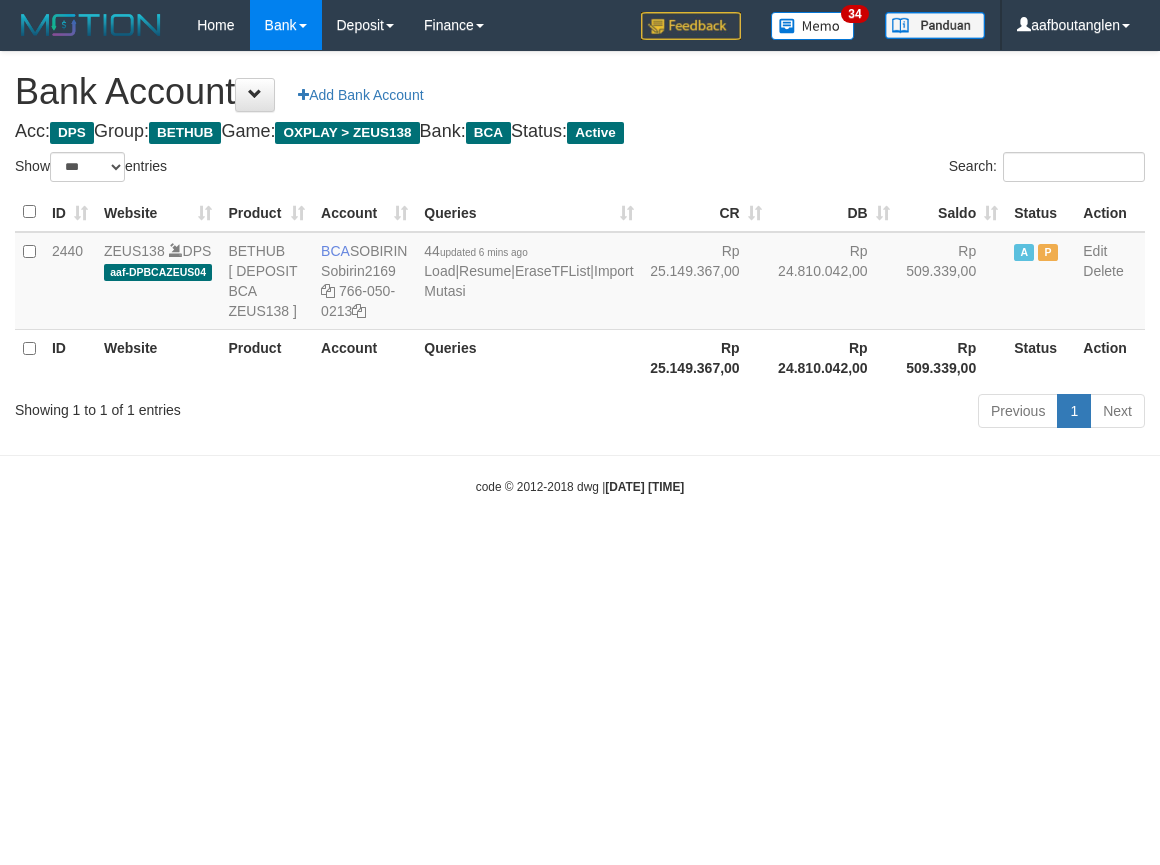 scroll, scrollTop: 0, scrollLeft: 0, axis: both 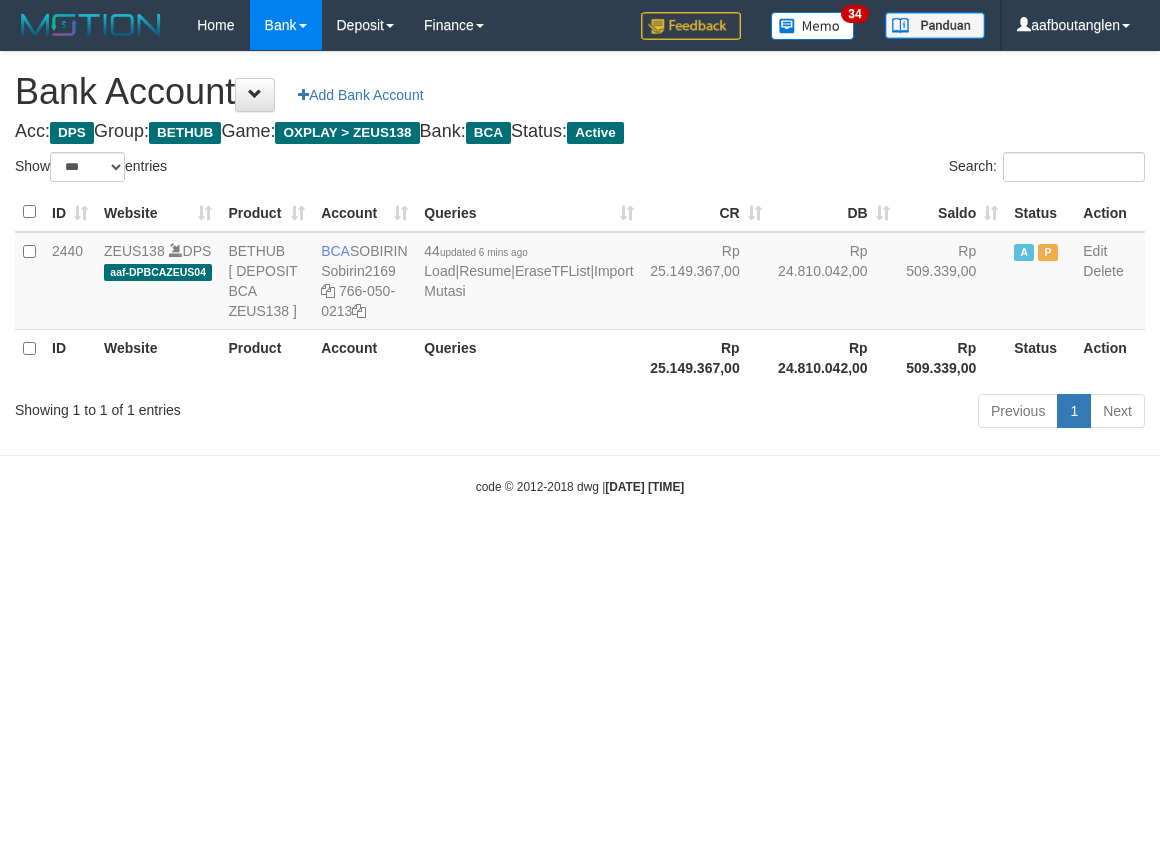 select on "***" 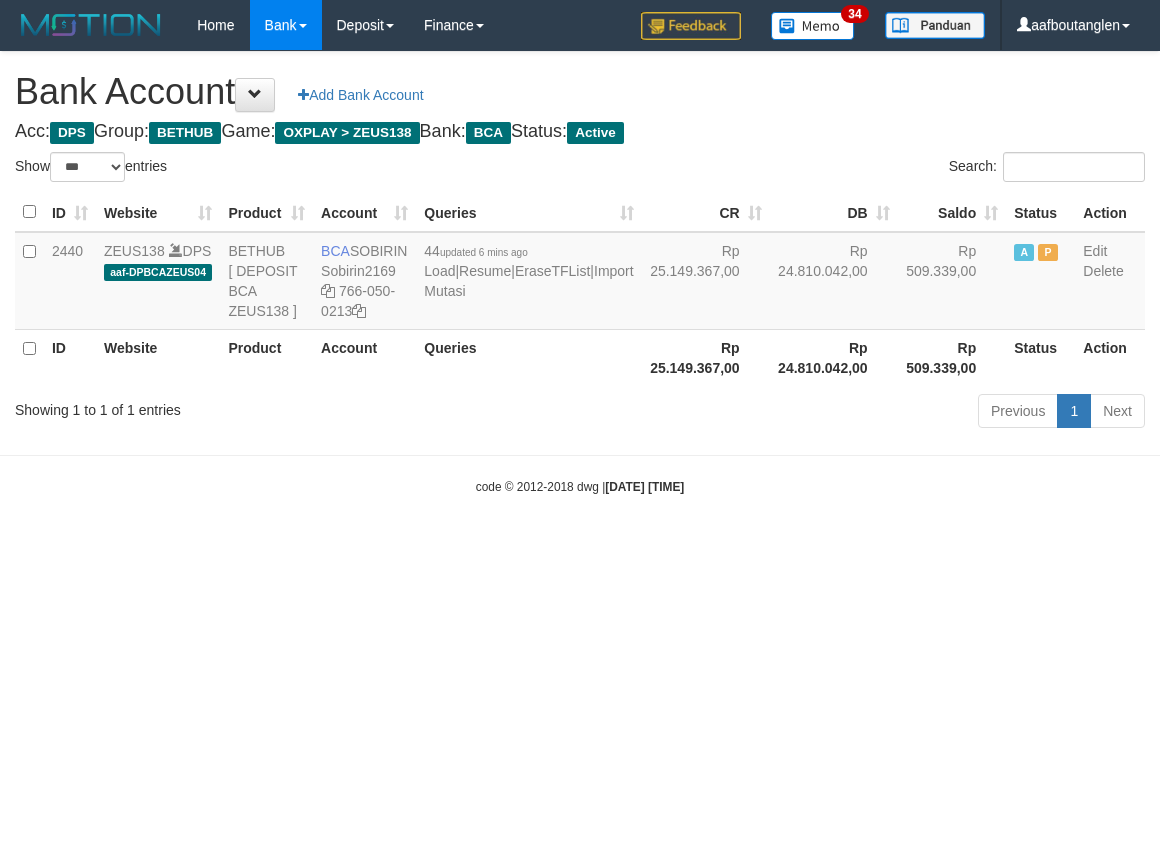 scroll, scrollTop: 0, scrollLeft: 0, axis: both 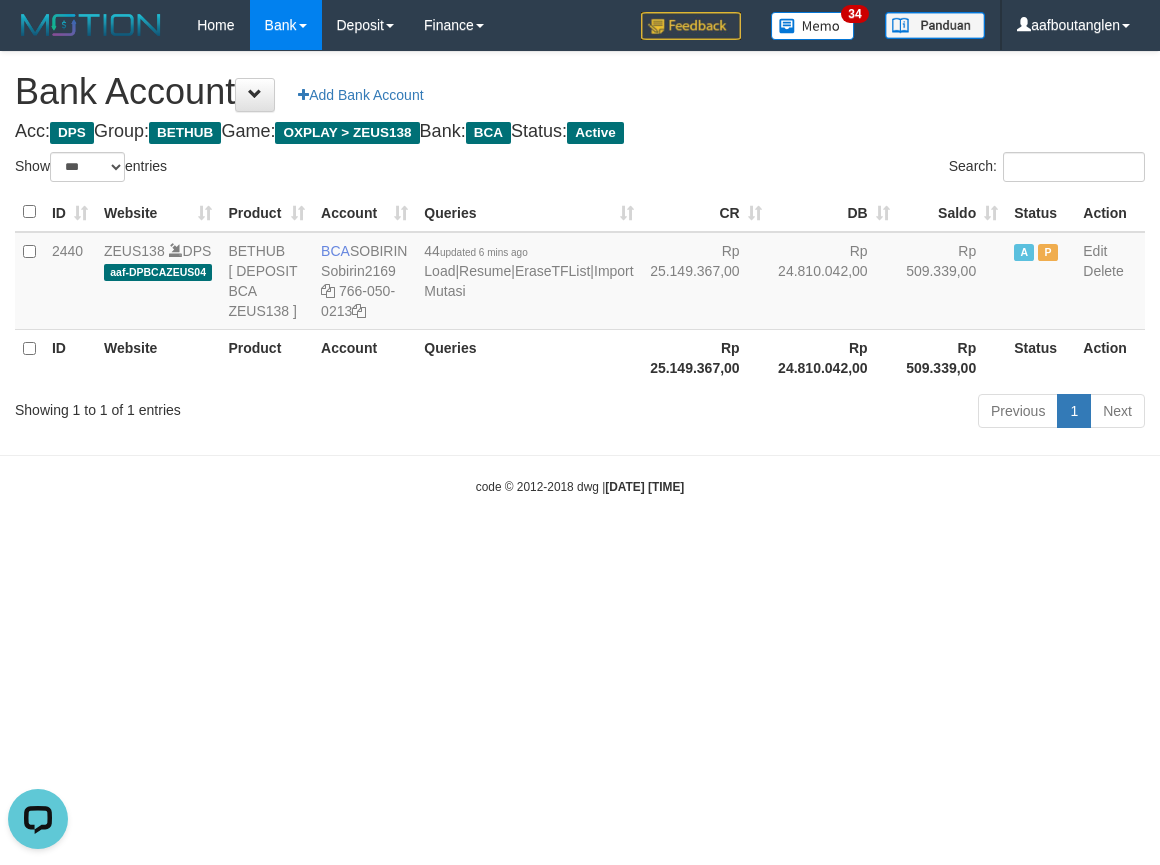 click on "code © 2012-2018 dwg |  2025/07/14 03:58:44" at bounding box center [580, 486] 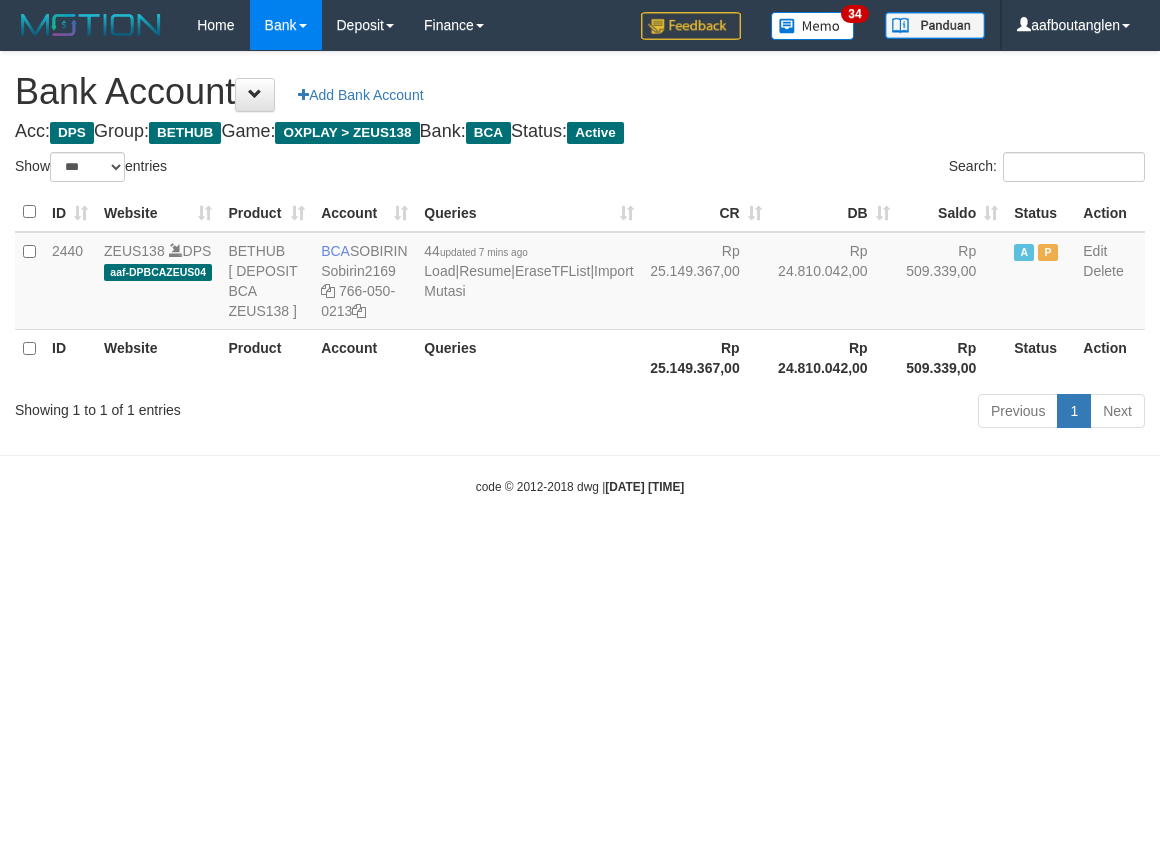 select on "***" 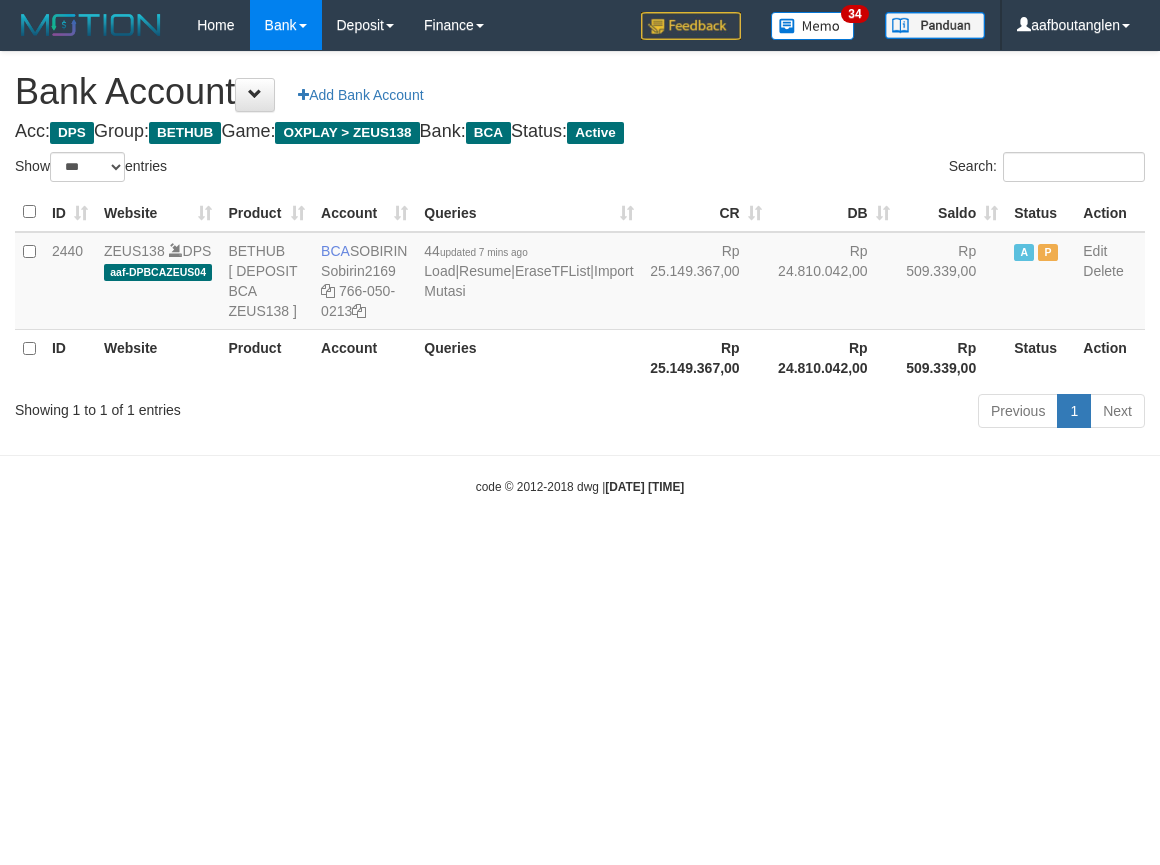 scroll, scrollTop: 0, scrollLeft: 0, axis: both 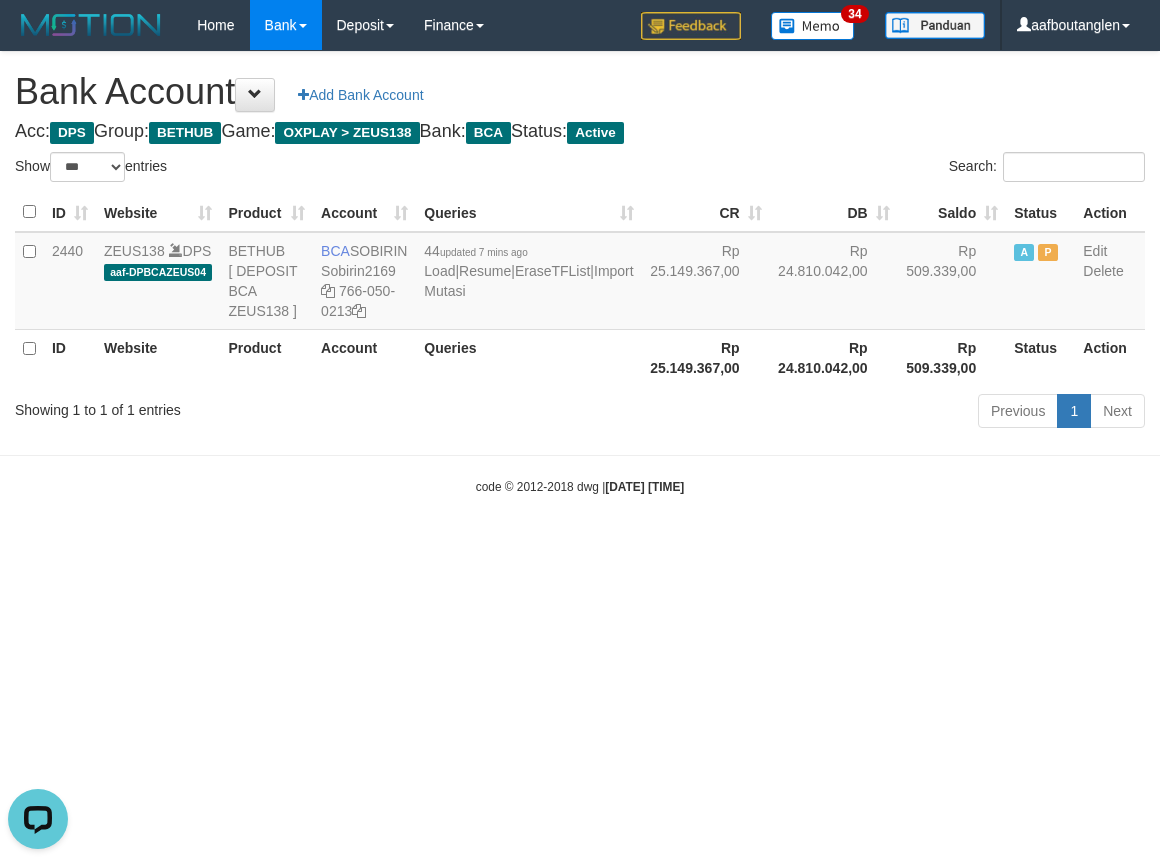 click on "Toggle navigation
Home
Bank
Account List
Deposit
DPS List
History
Note DPS
Finance
Financial Data
aafboutanglen
My Profile
Log Out
34" at bounding box center (580, 273) 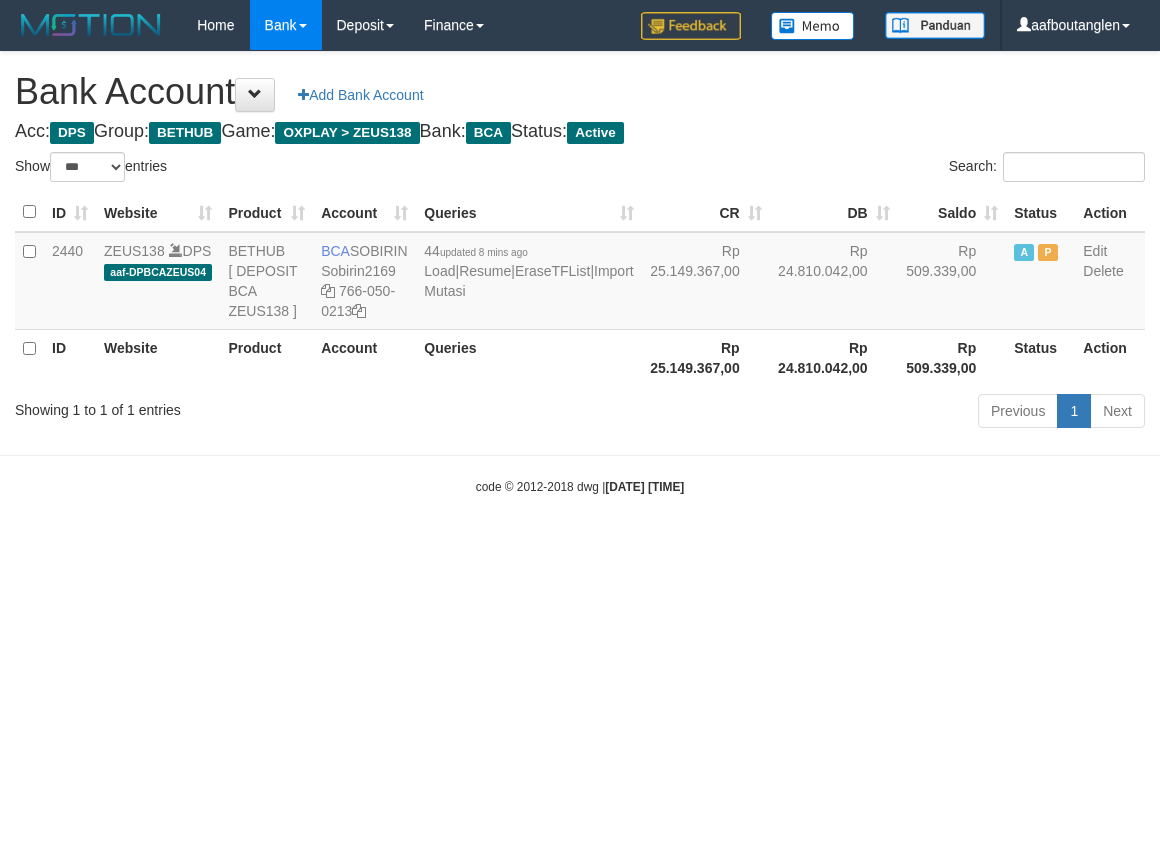 select on "***" 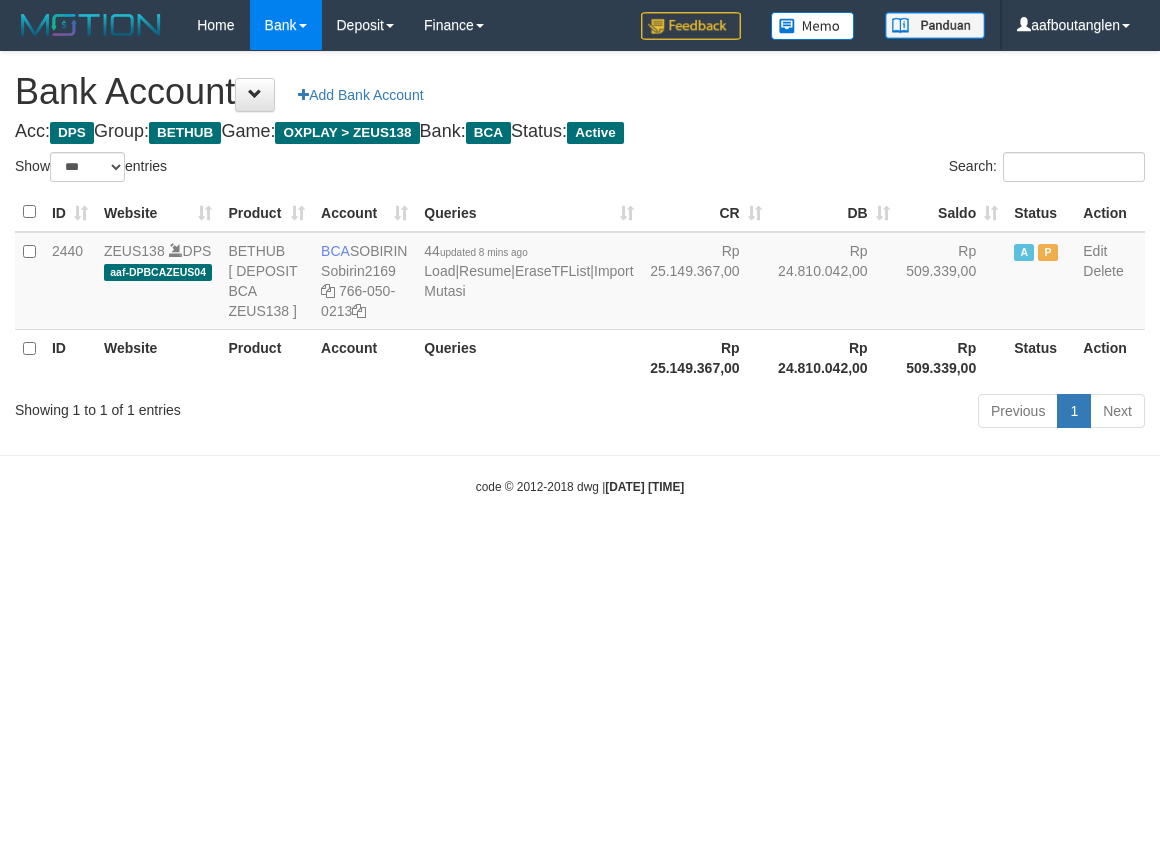 scroll, scrollTop: 0, scrollLeft: 0, axis: both 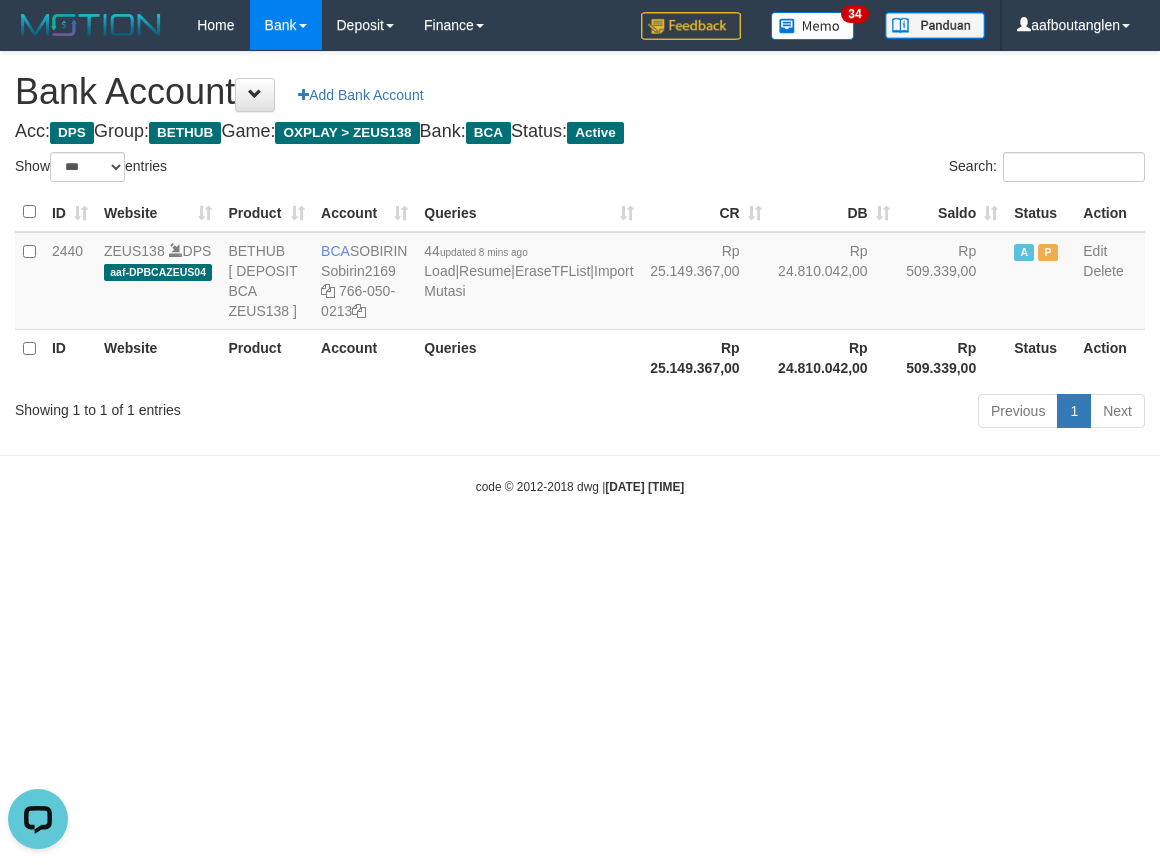 click on "Toggle navigation
Home
Bank
Account List
Deposit
DPS List
History
Note DPS
Finance
Financial Data
aafboutanglen
My Profile
Log Out
34" at bounding box center (580, 273) 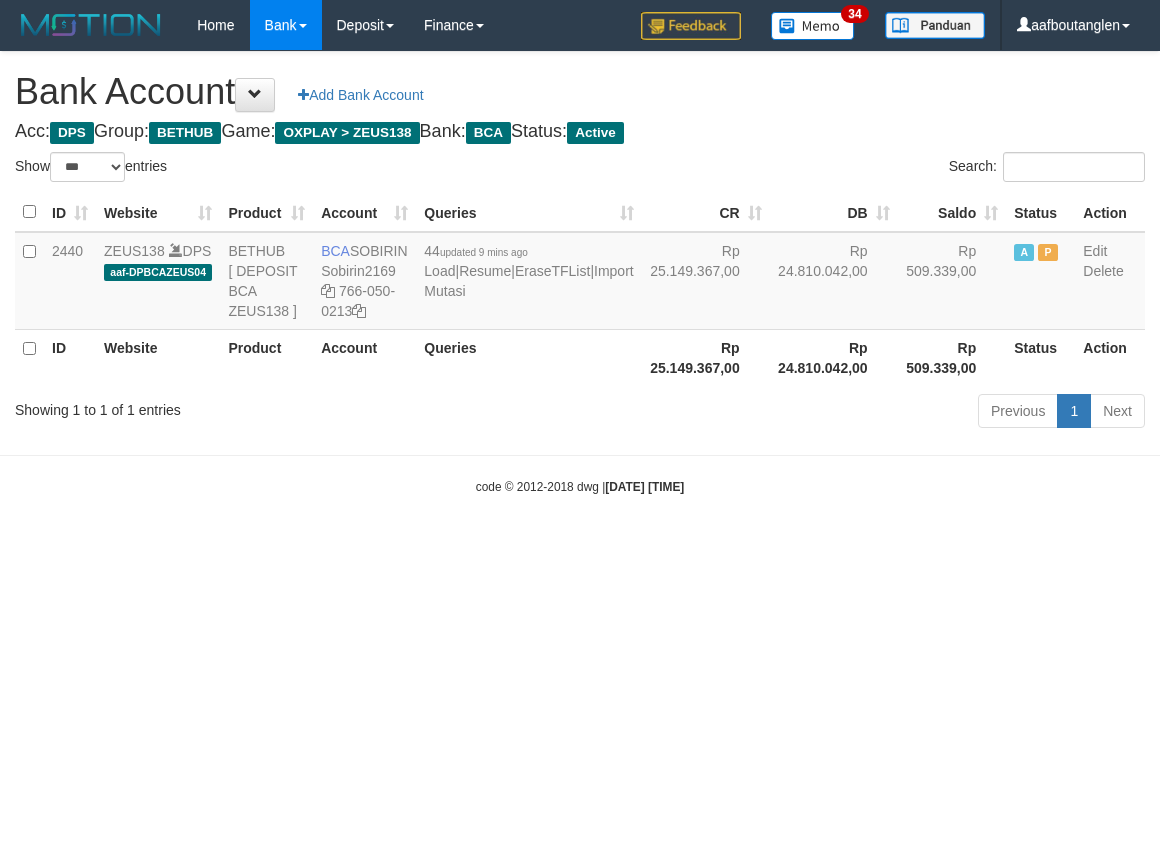 select on "***" 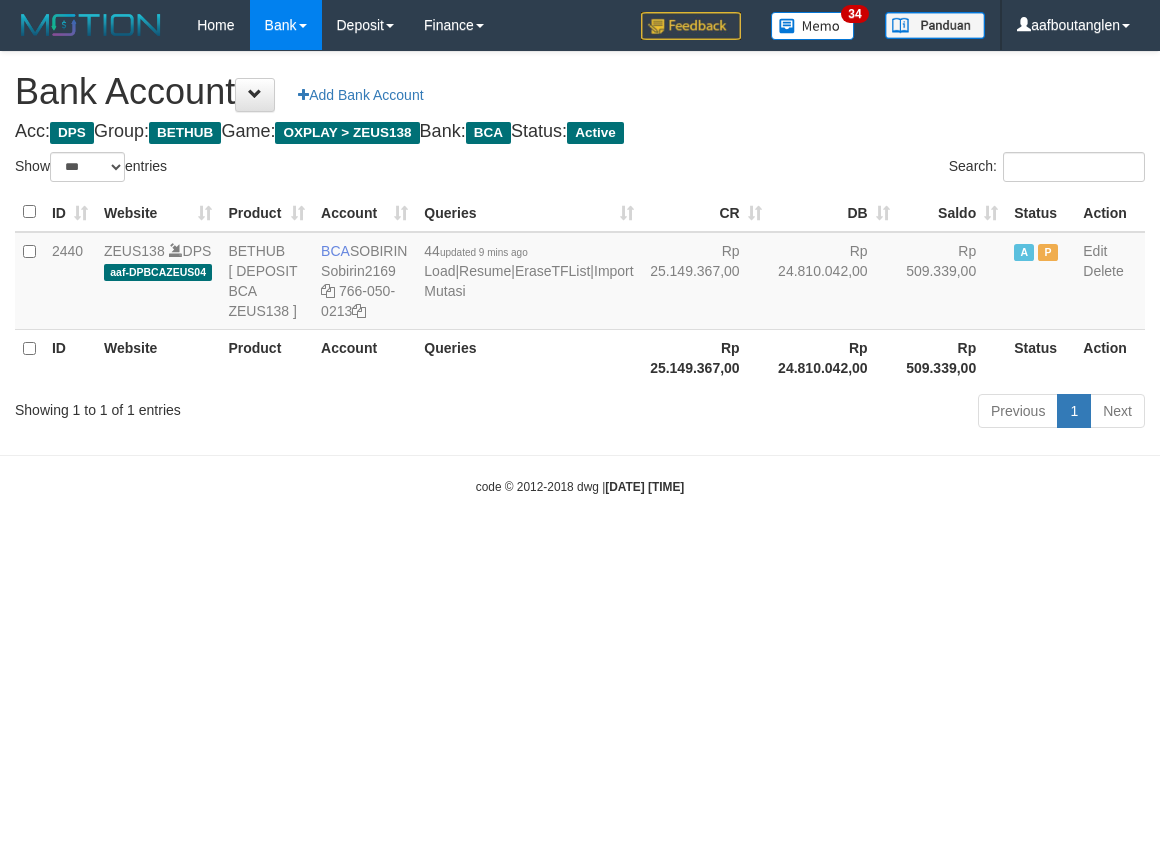 scroll, scrollTop: 0, scrollLeft: 0, axis: both 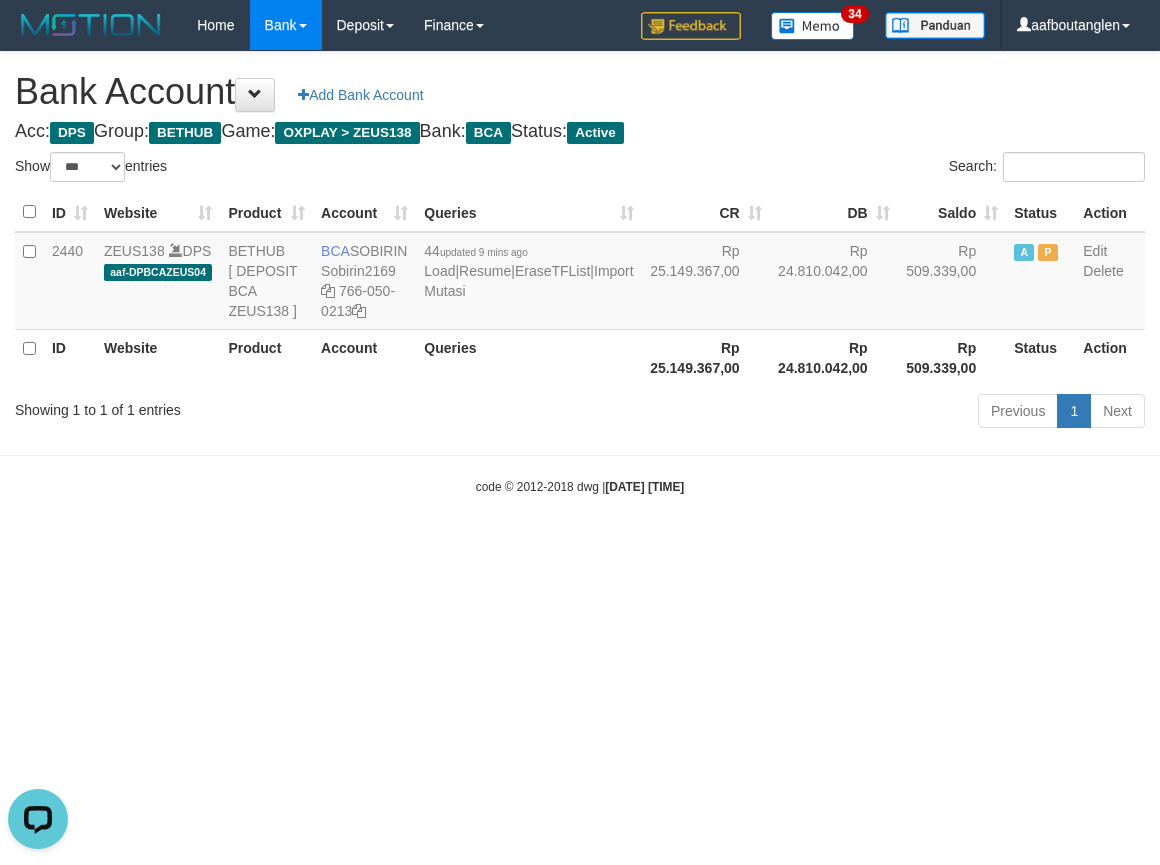 drag, startPoint x: 0, startPoint y: 600, endPoint x: 4, endPoint y: 576, distance: 24.33105 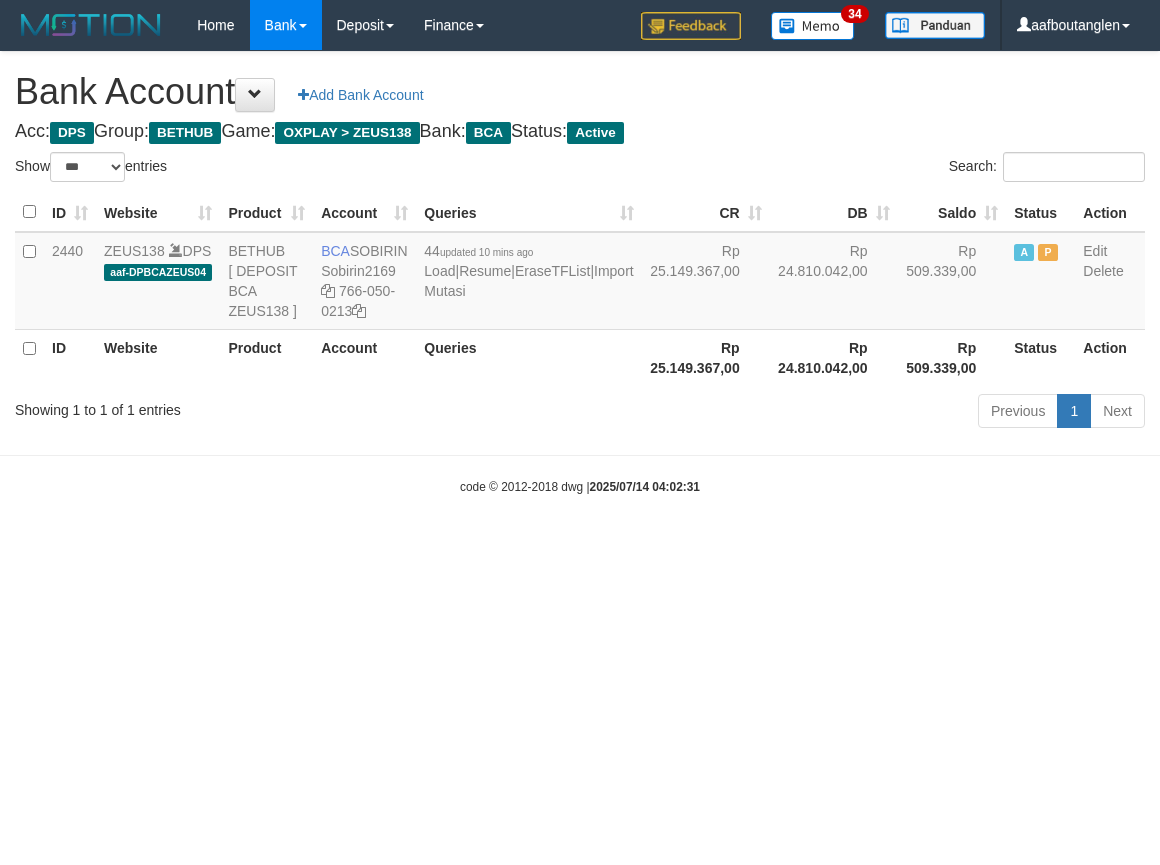 select on "***" 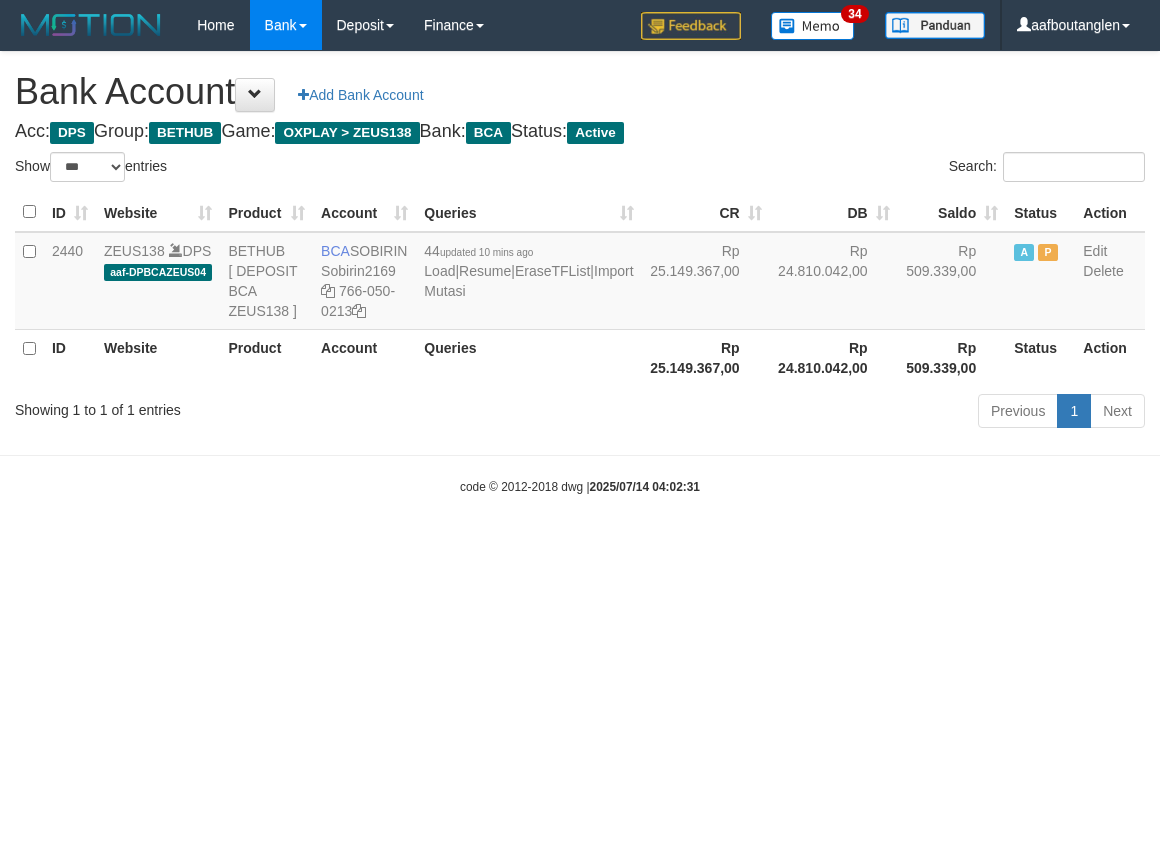 scroll, scrollTop: 0, scrollLeft: 0, axis: both 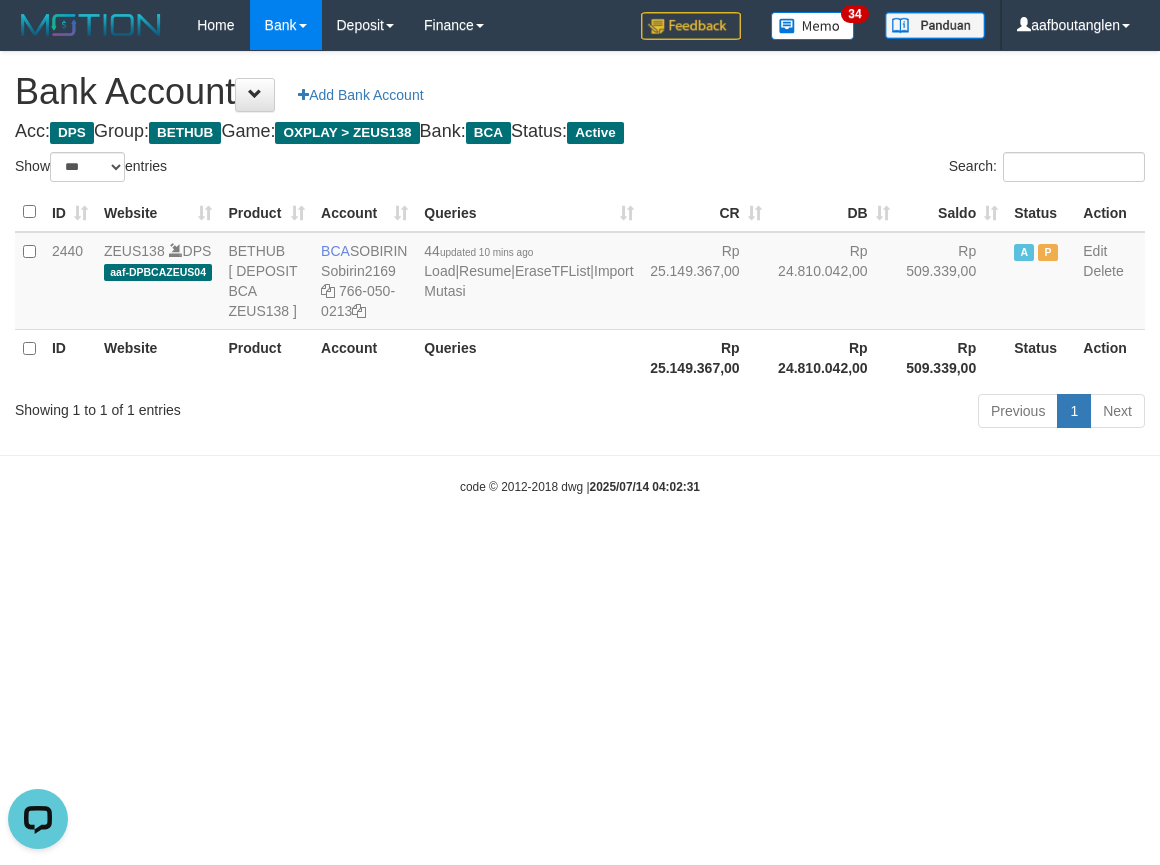 click on "Toggle navigation
Home
Bank
Account List
Deposit
DPS List
History
Note DPS
Finance
Financial Data
aafboutanglen
My Profile
Log Out
34" at bounding box center (580, 273) 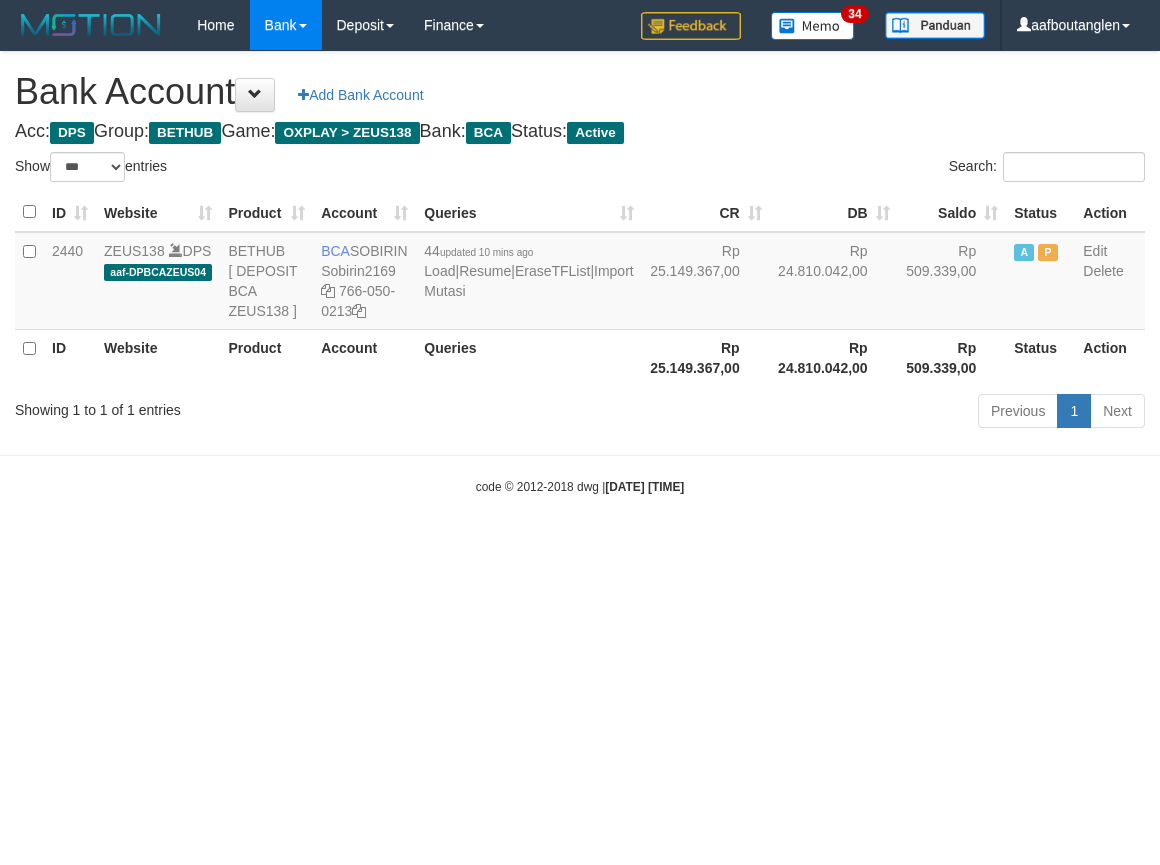 select on "***" 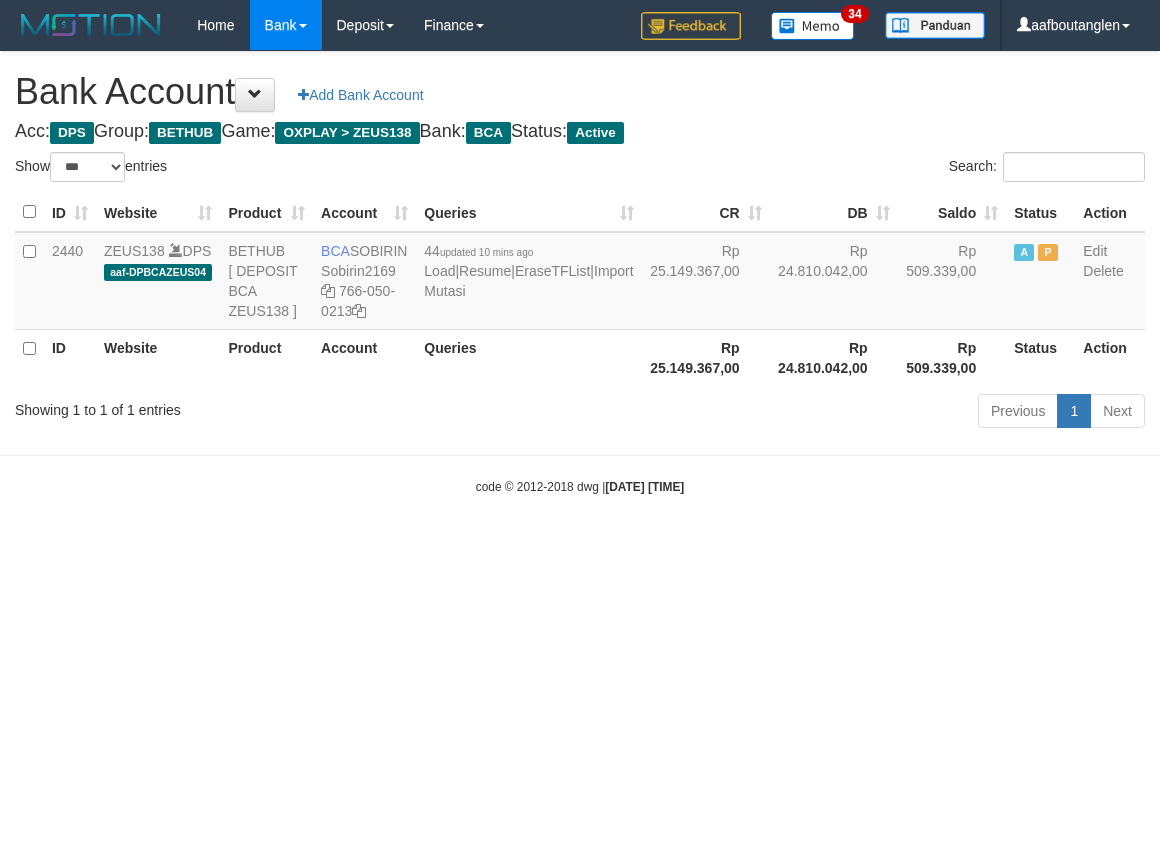 scroll, scrollTop: 0, scrollLeft: 0, axis: both 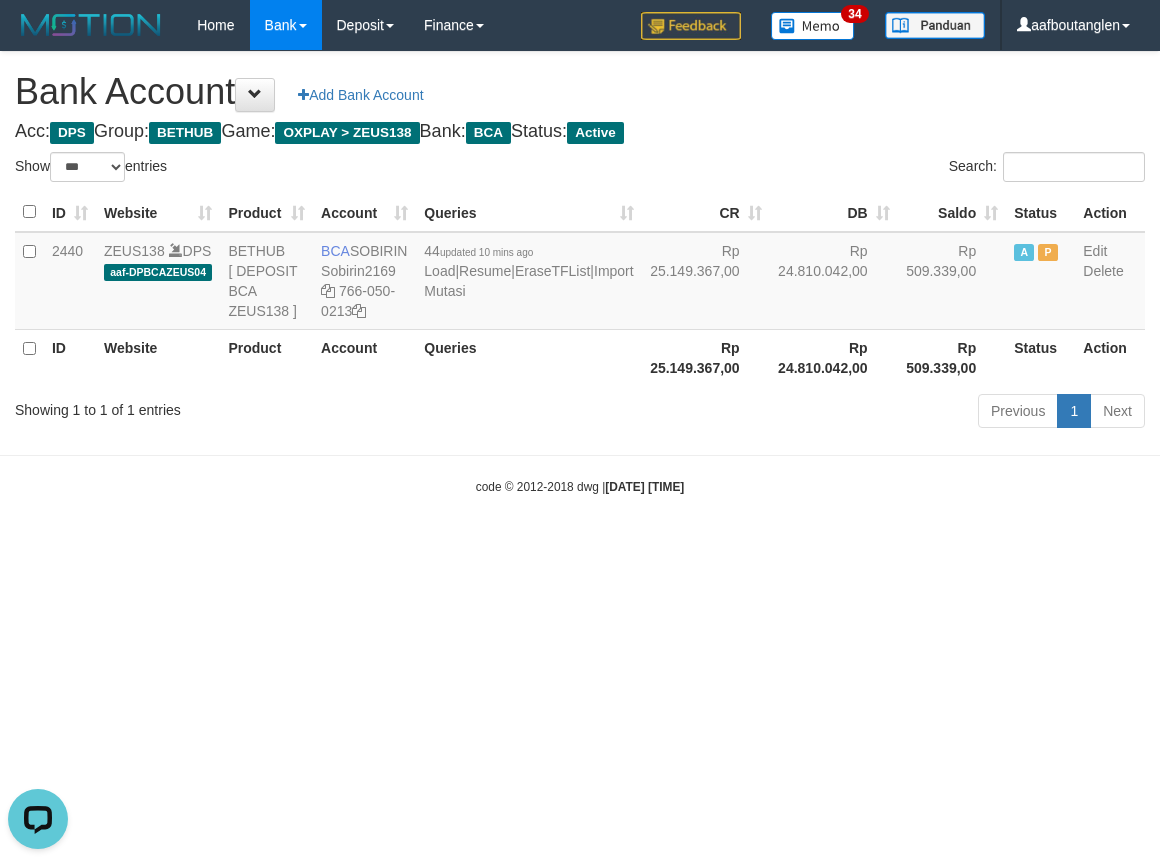 drag, startPoint x: 794, startPoint y: 654, endPoint x: 1156, endPoint y: 771, distance: 380.4379 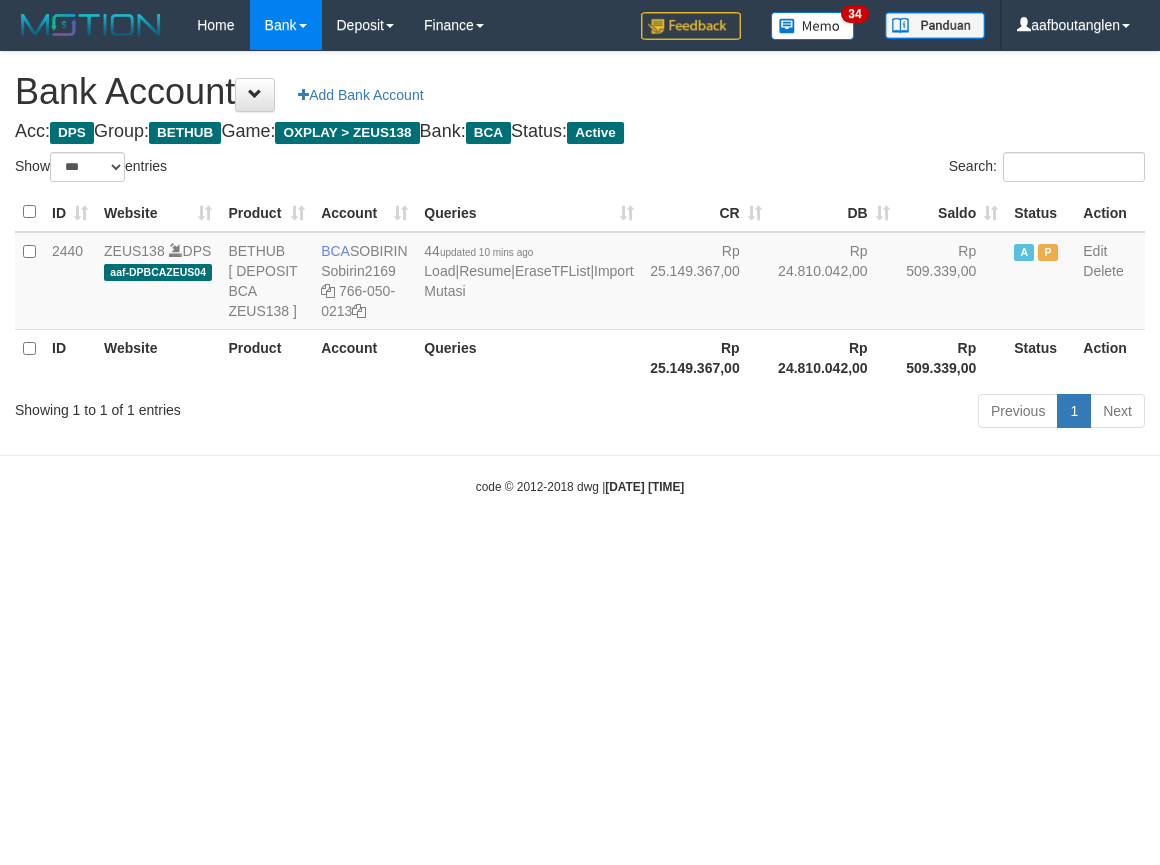 select on "***" 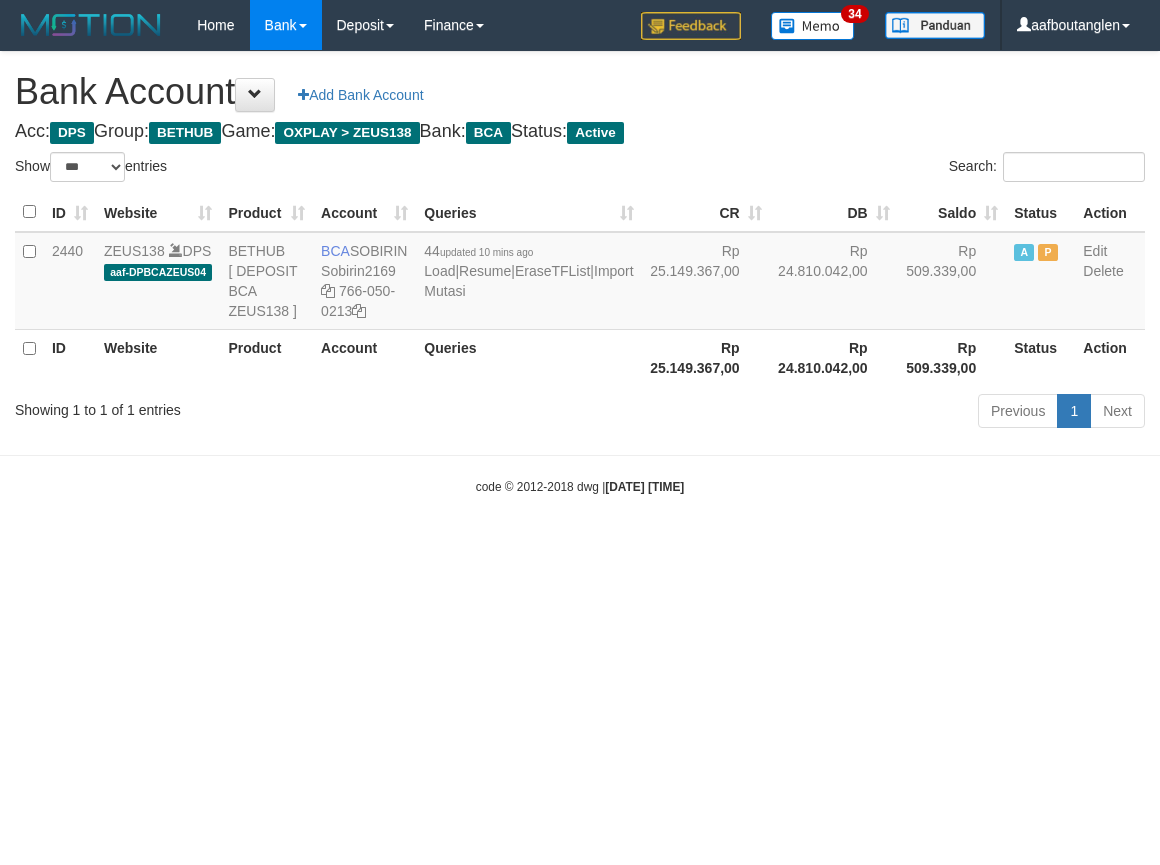 scroll, scrollTop: 0, scrollLeft: 0, axis: both 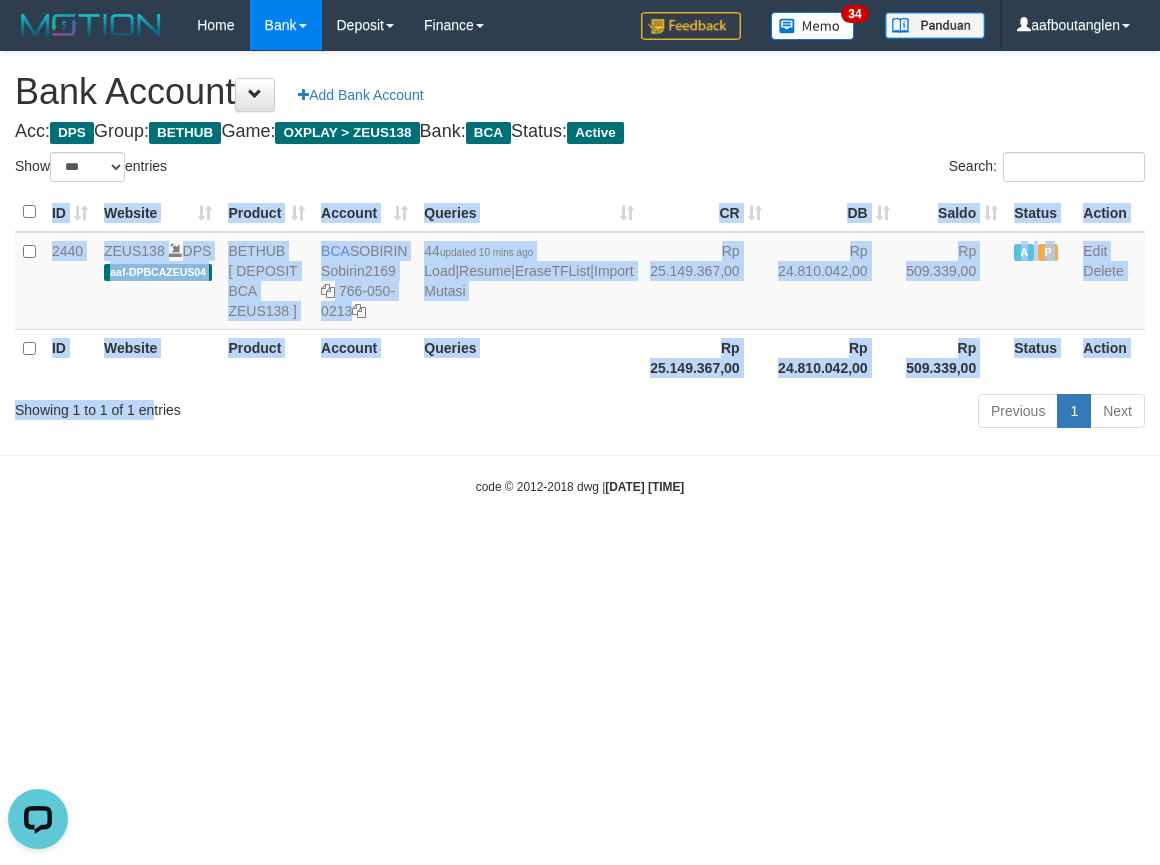 click on "Show  ** ** ** *** ***  entries Search:
ID Website Product Account Queries CR DB Saldo Status Action
2440
ZEUS138
DPS
aaf-DPBCAZEUS04
BETHUB
[ DEPOSIT BCA ZEUS138 ]
BCA
SOBIRIN
Sobirin2169
[PHONE]
44  updated 10 mins ago
Load
|
Resume
|
EraseTFList
|
Import Mutasi
Rp 25.149.367,00
Rp 24.810.042,00
Rp 509.339,00
A
P
Edit
Delete
ID Website Product Account QueriesRp 25.149.367,00 Status" at bounding box center [580, 293] 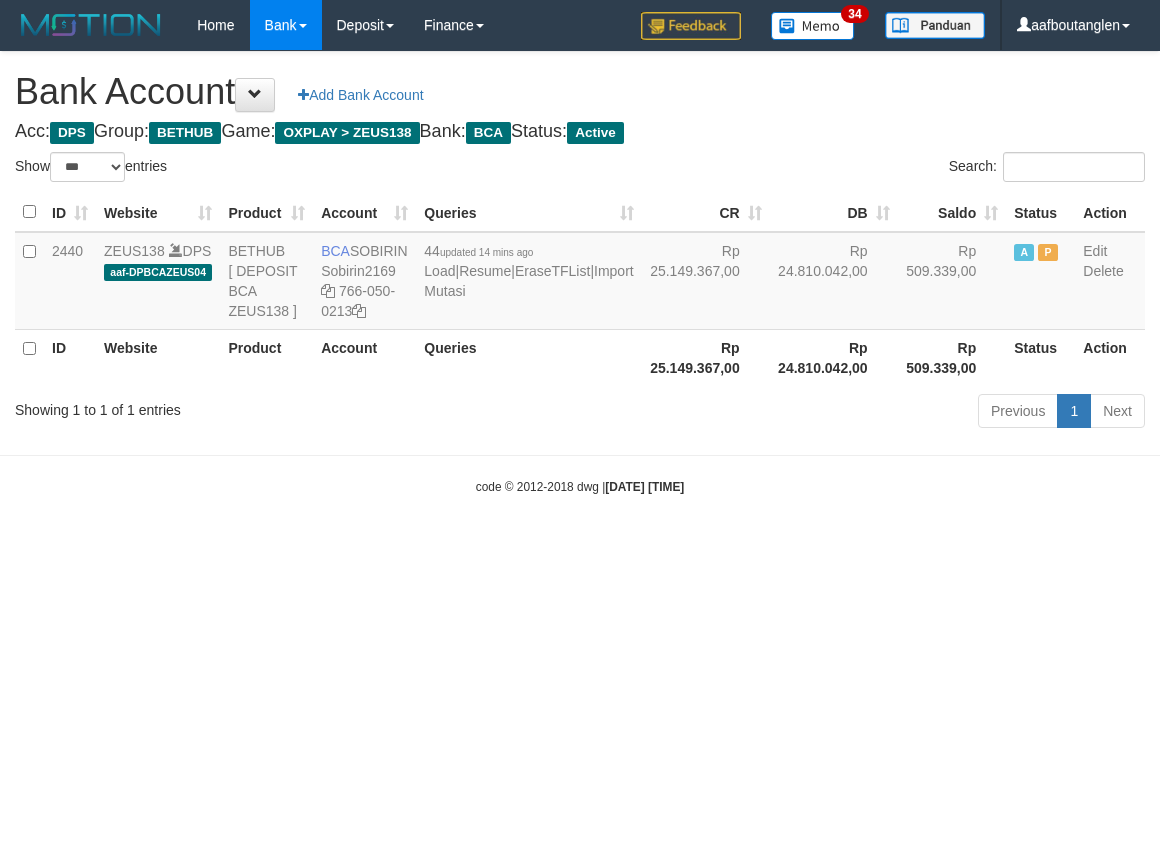 select on "***" 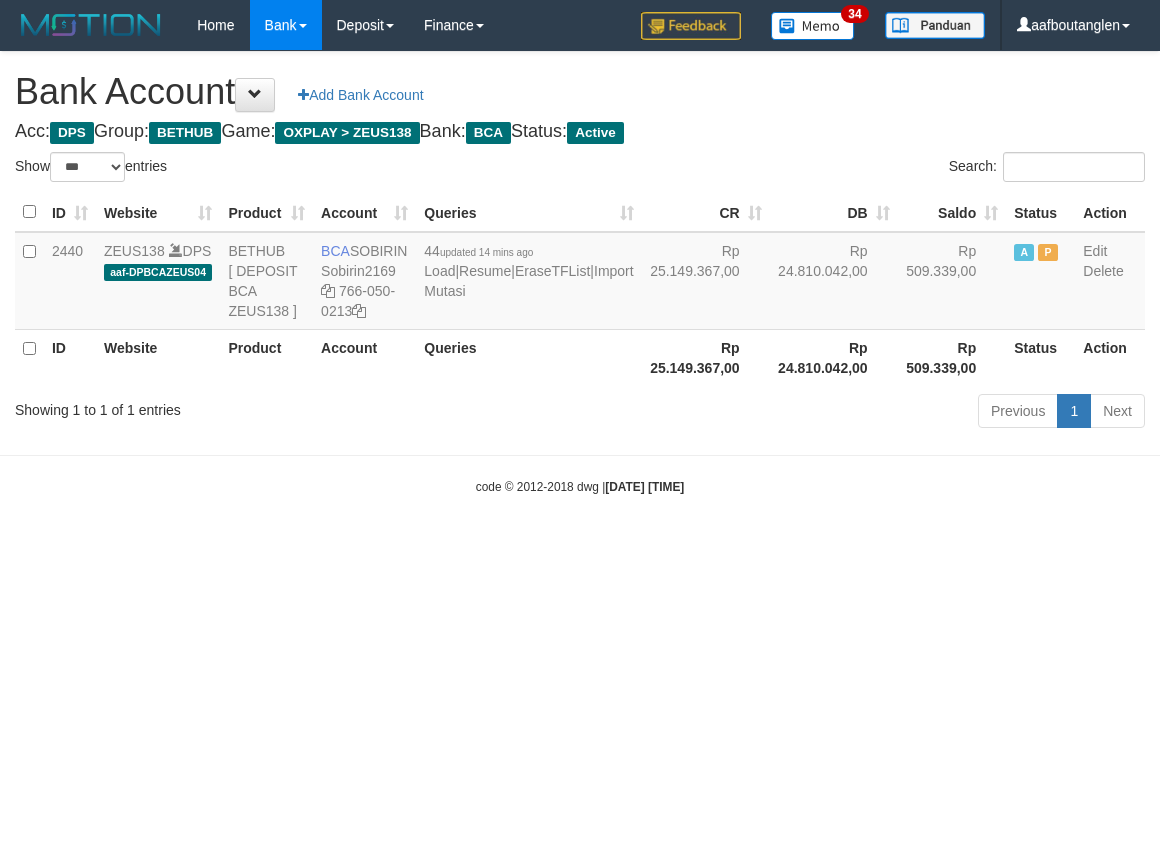 scroll, scrollTop: 0, scrollLeft: 0, axis: both 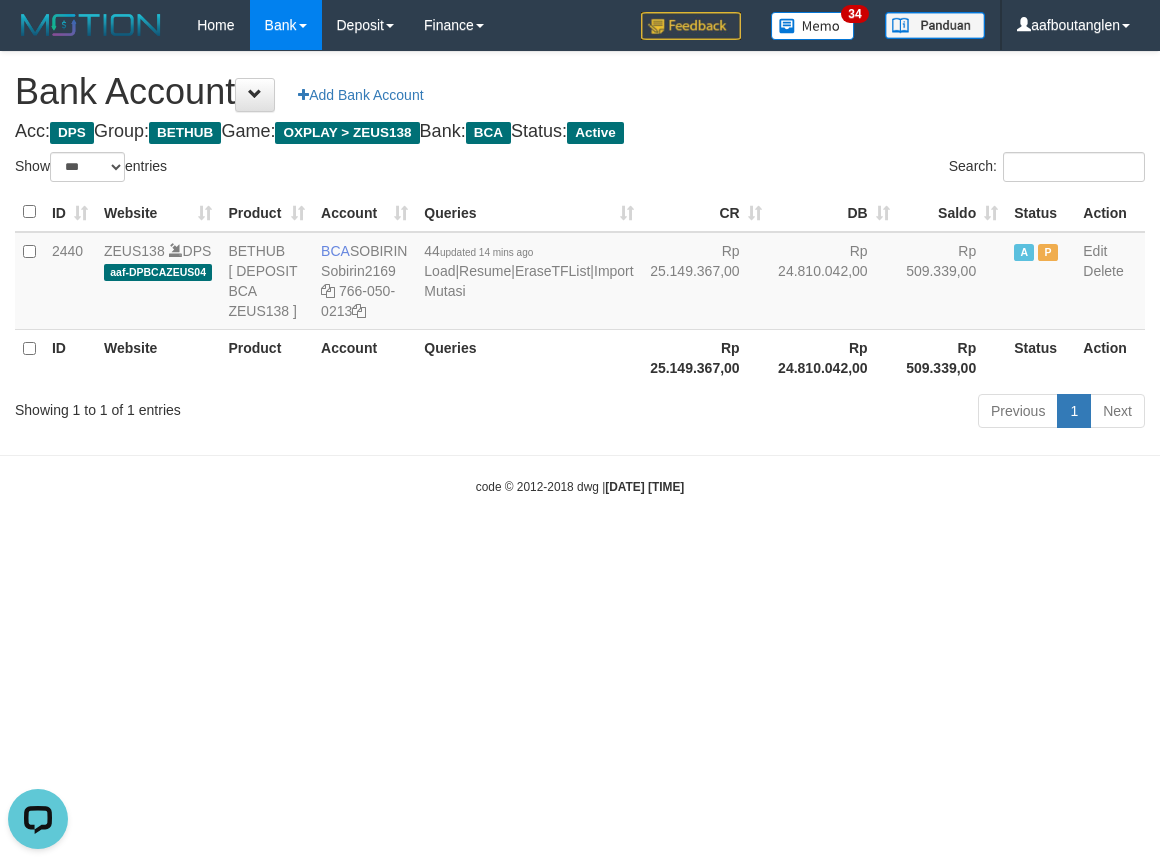 click on "Toggle navigation
Home
Bank
Account List
Deposit
DPS List
History
Note DPS
Finance
Financial Data
aafboutanglen
My Profile
Log Out
34" at bounding box center (580, 273) 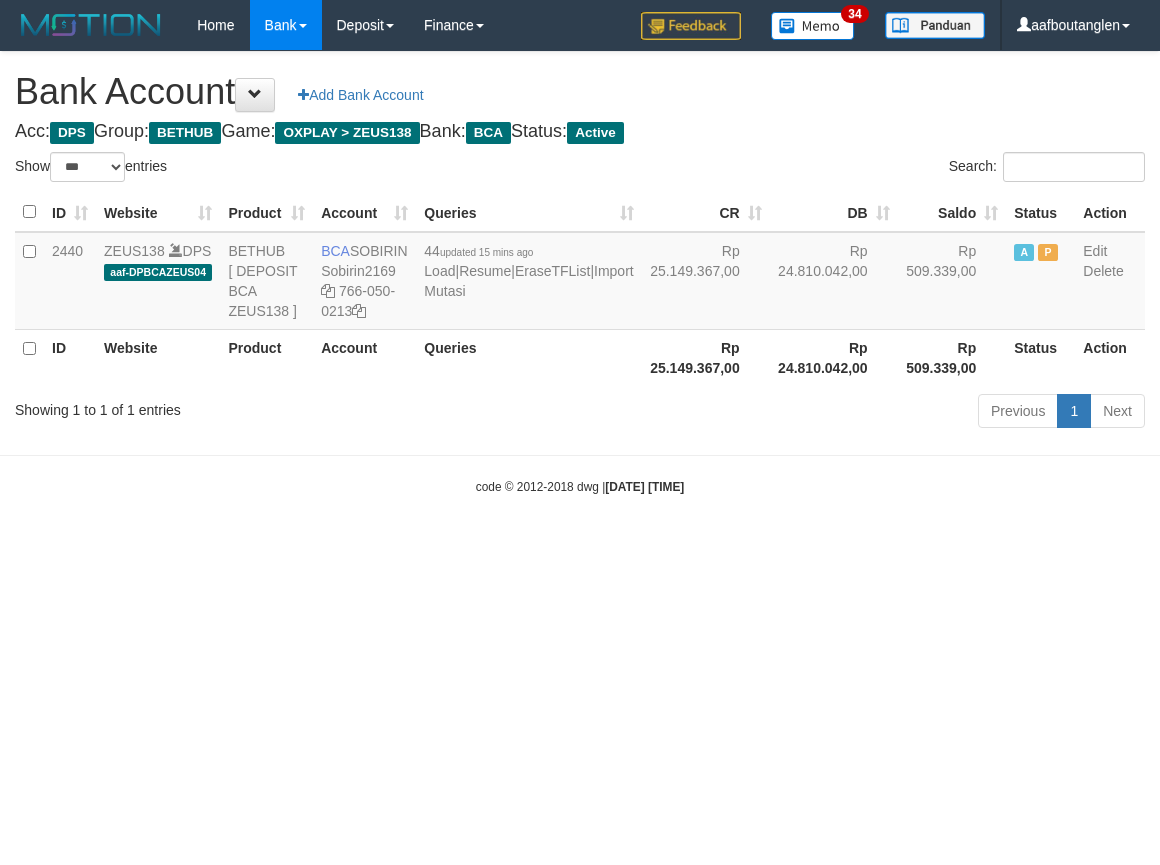 select on "***" 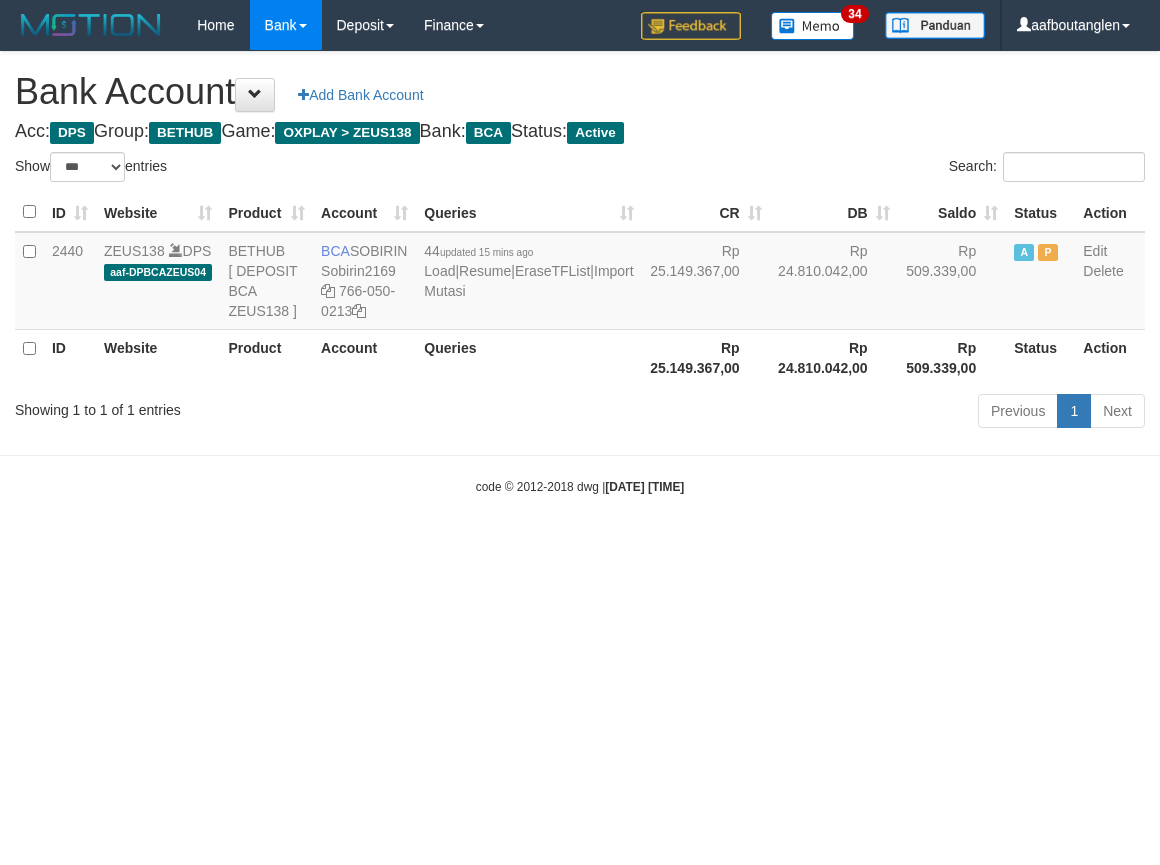 scroll, scrollTop: 0, scrollLeft: 0, axis: both 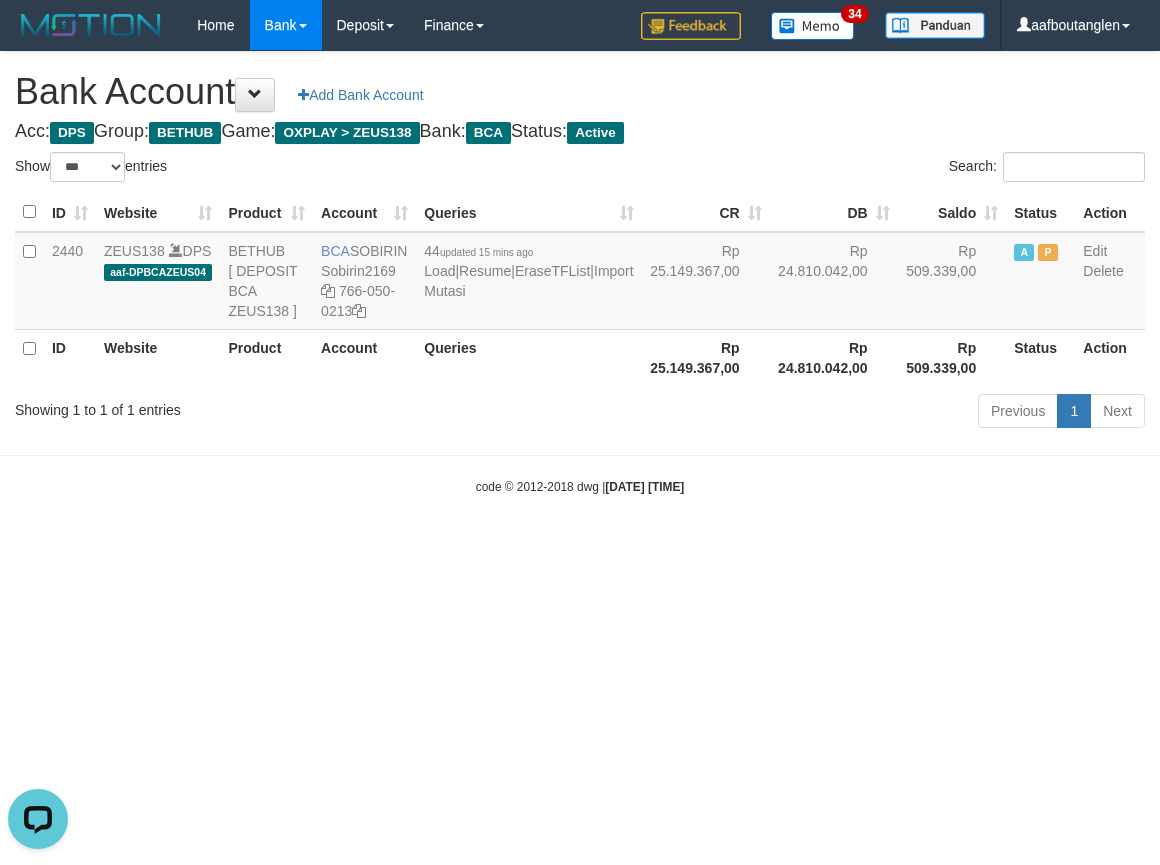 drag, startPoint x: 10, startPoint y: 551, endPoint x: 65, endPoint y: 561, distance: 55.9017 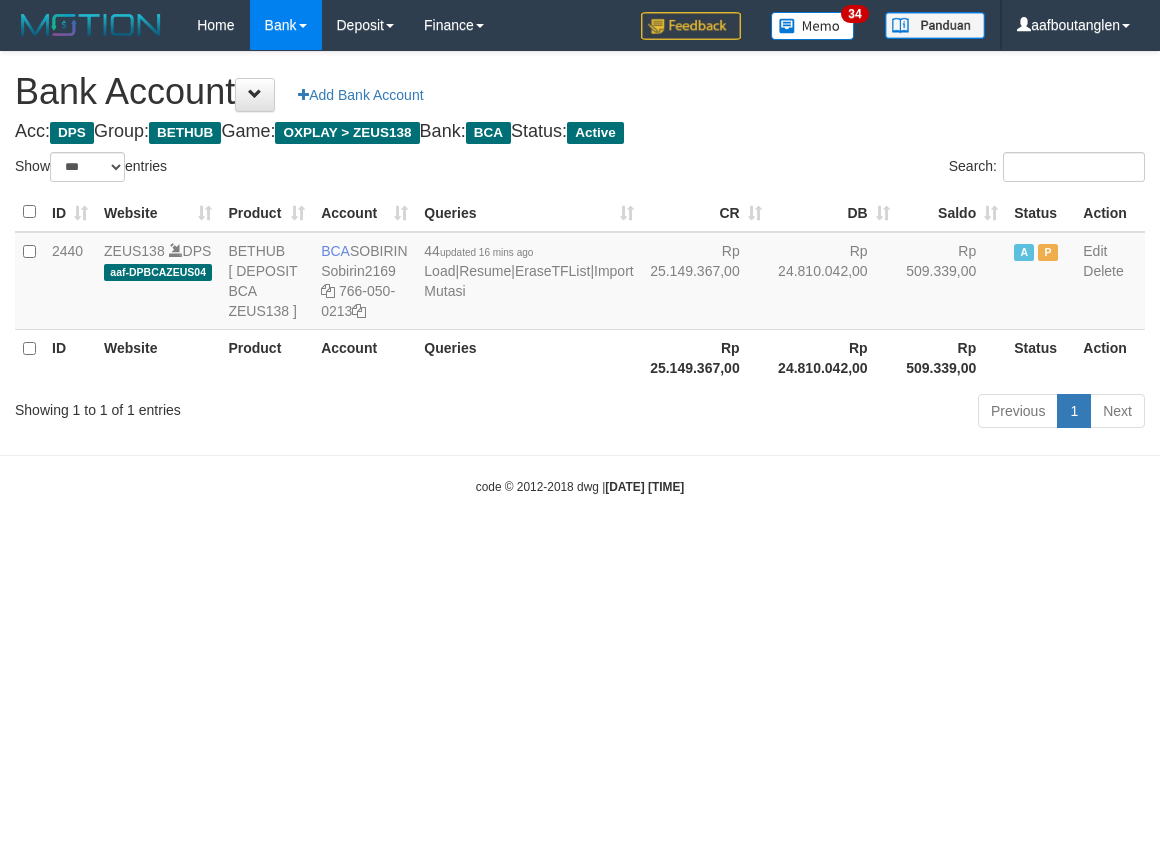 select on "***" 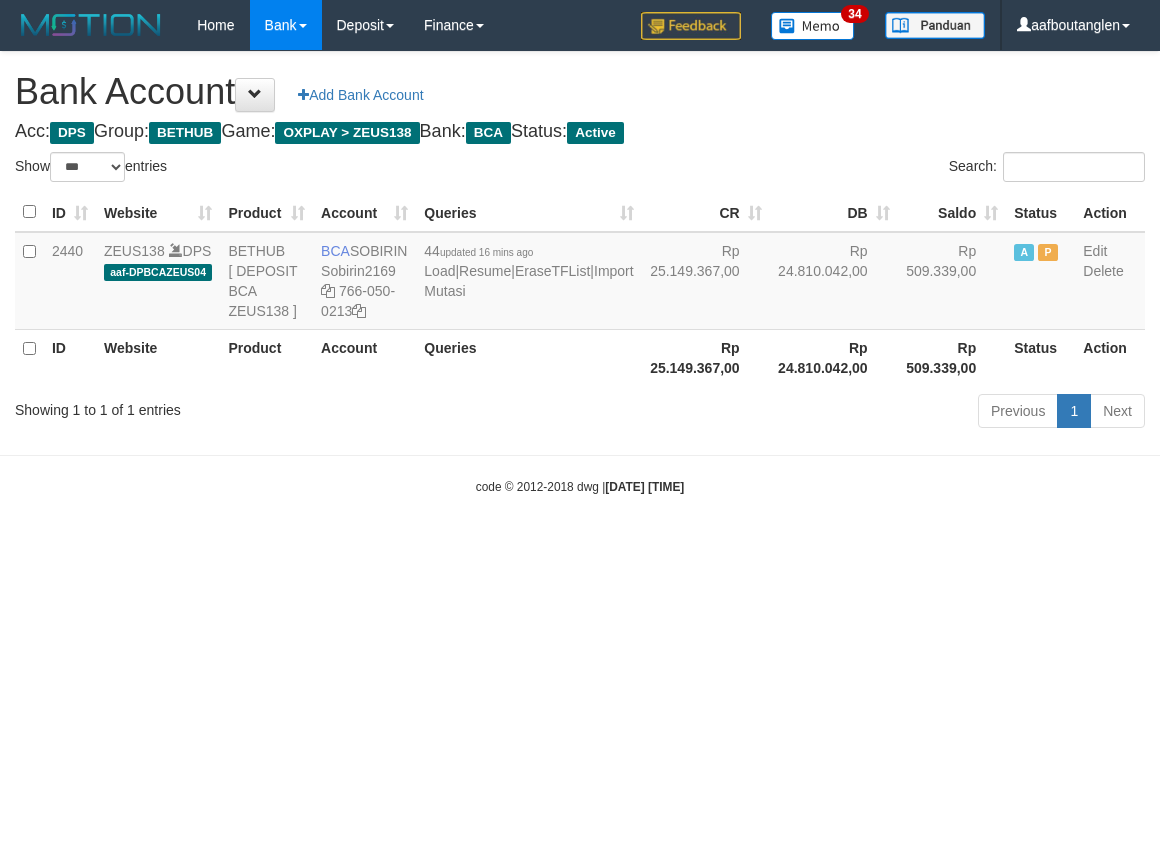 scroll, scrollTop: 0, scrollLeft: 0, axis: both 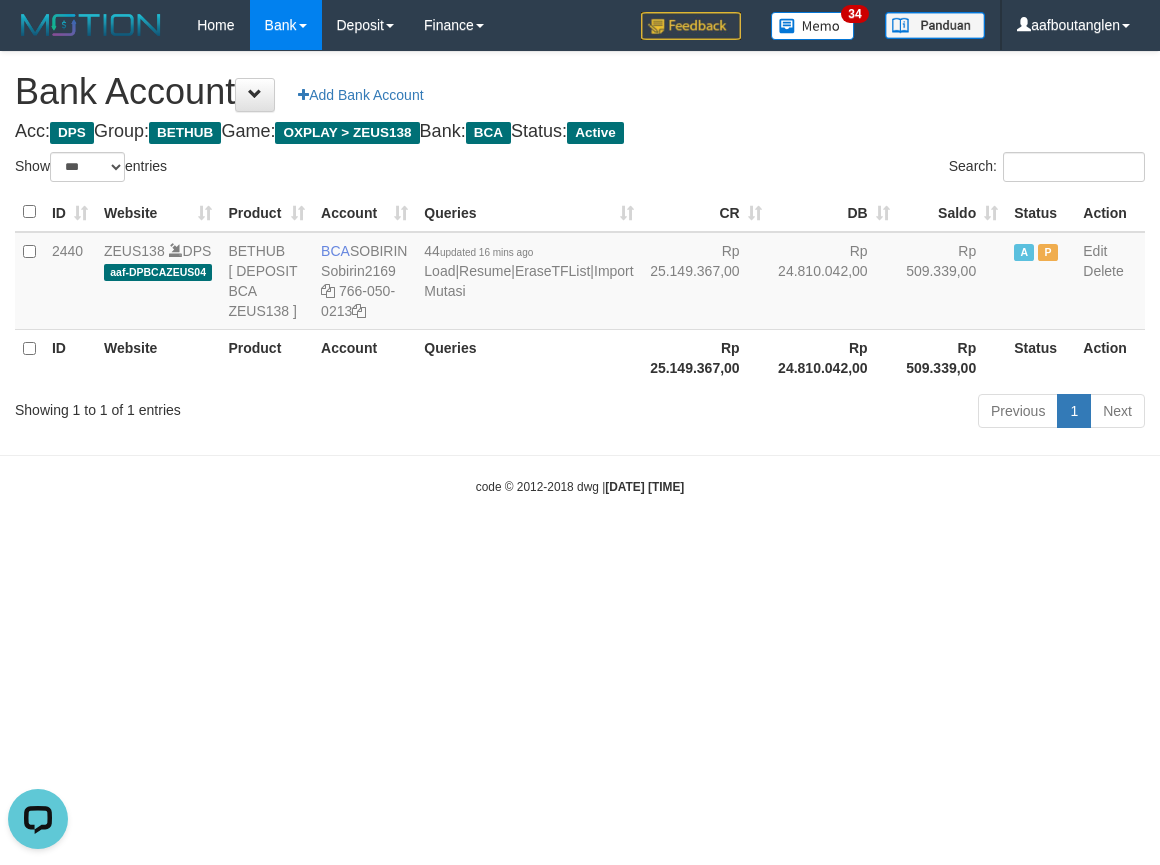 drag, startPoint x: 126, startPoint y: 441, endPoint x: 145, endPoint y: 442, distance: 19.026299 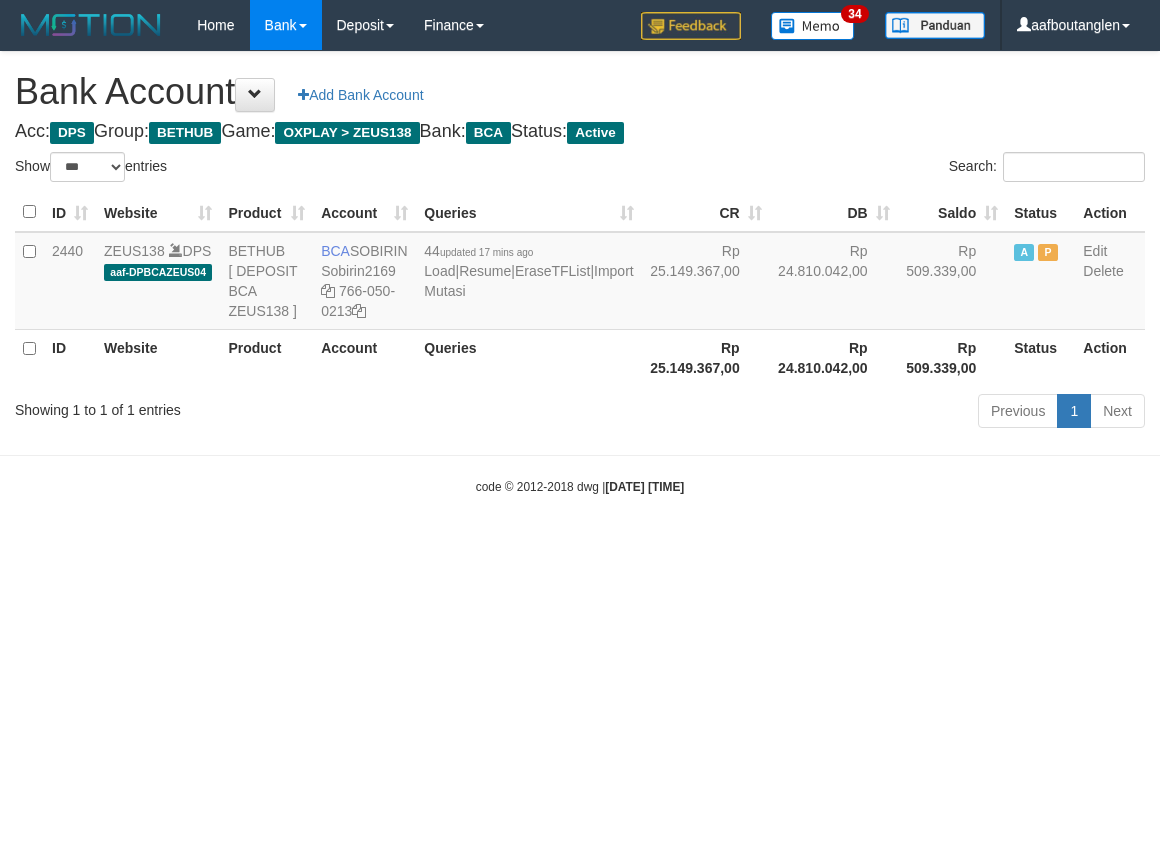 select on "***" 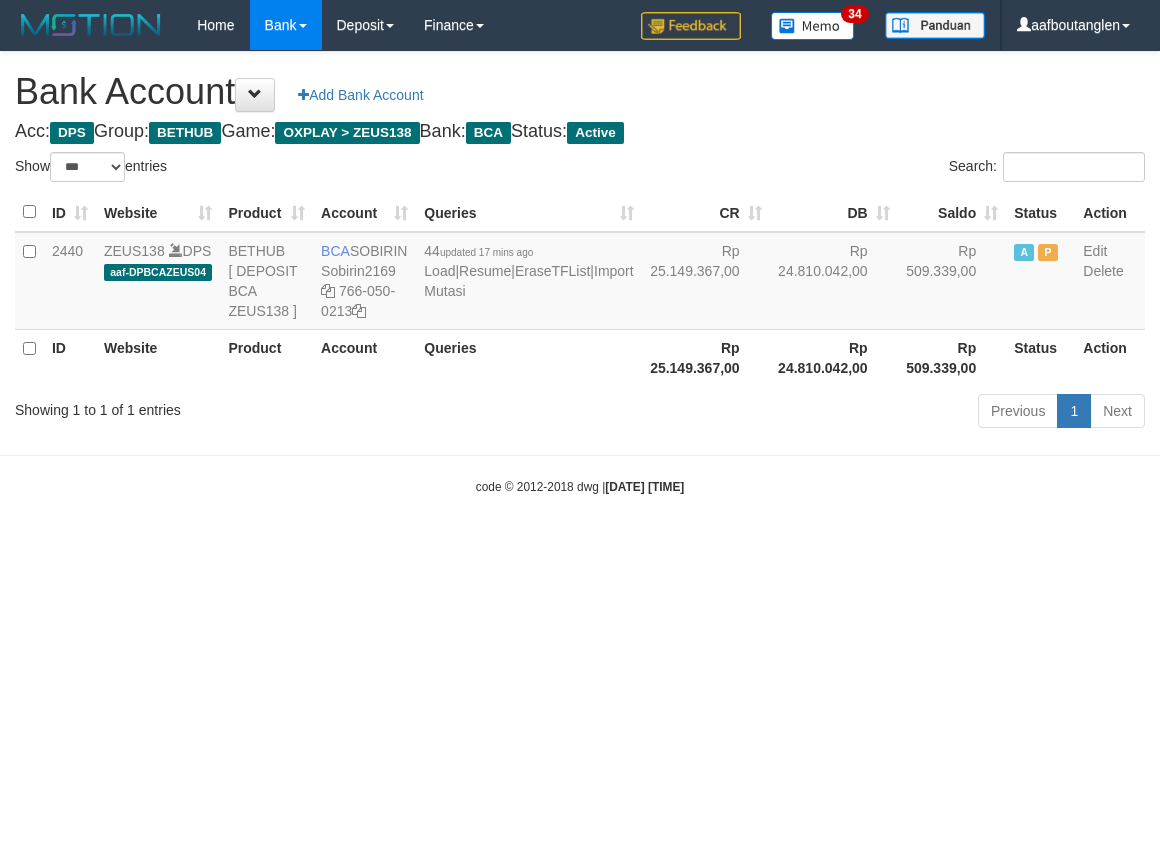 scroll, scrollTop: 0, scrollLeft: 0, axis: both 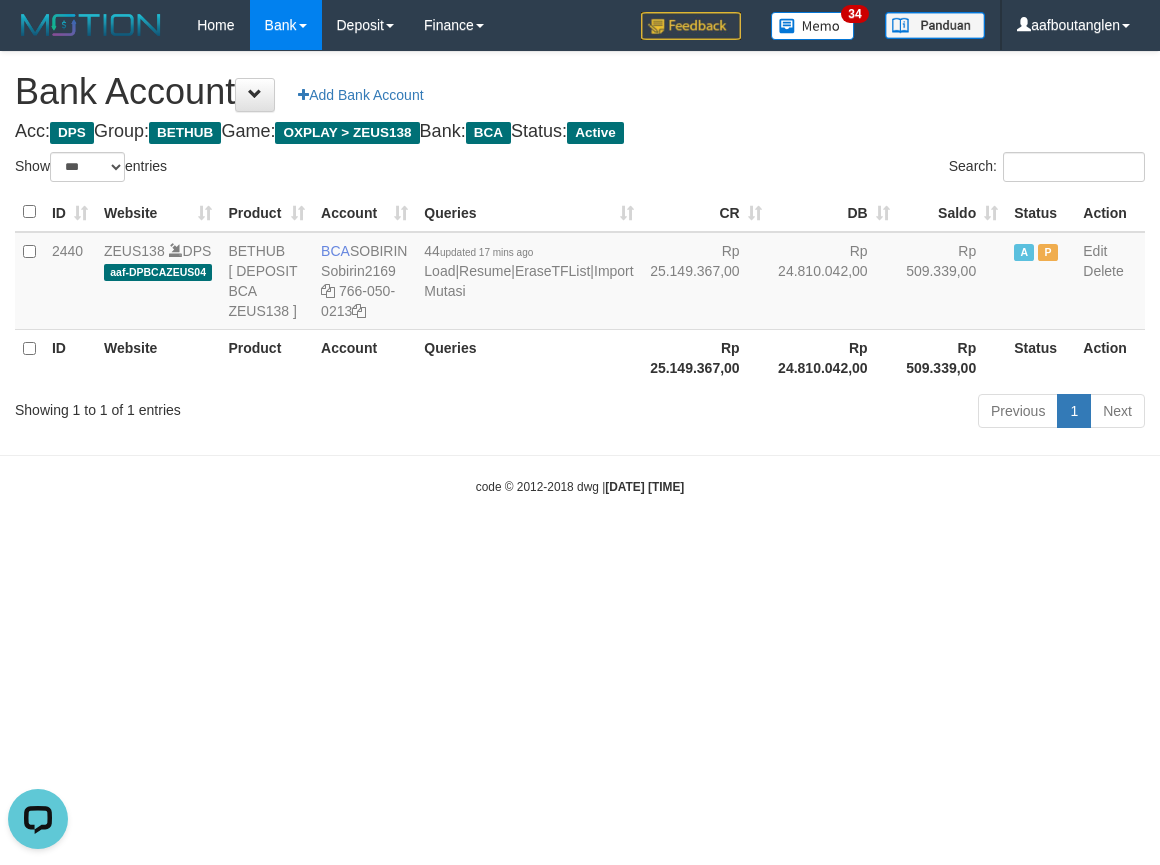 drag, startPoint x: 0, startPoint y: 403, endPoint x: 35, endPoint y: 391, distance: 37 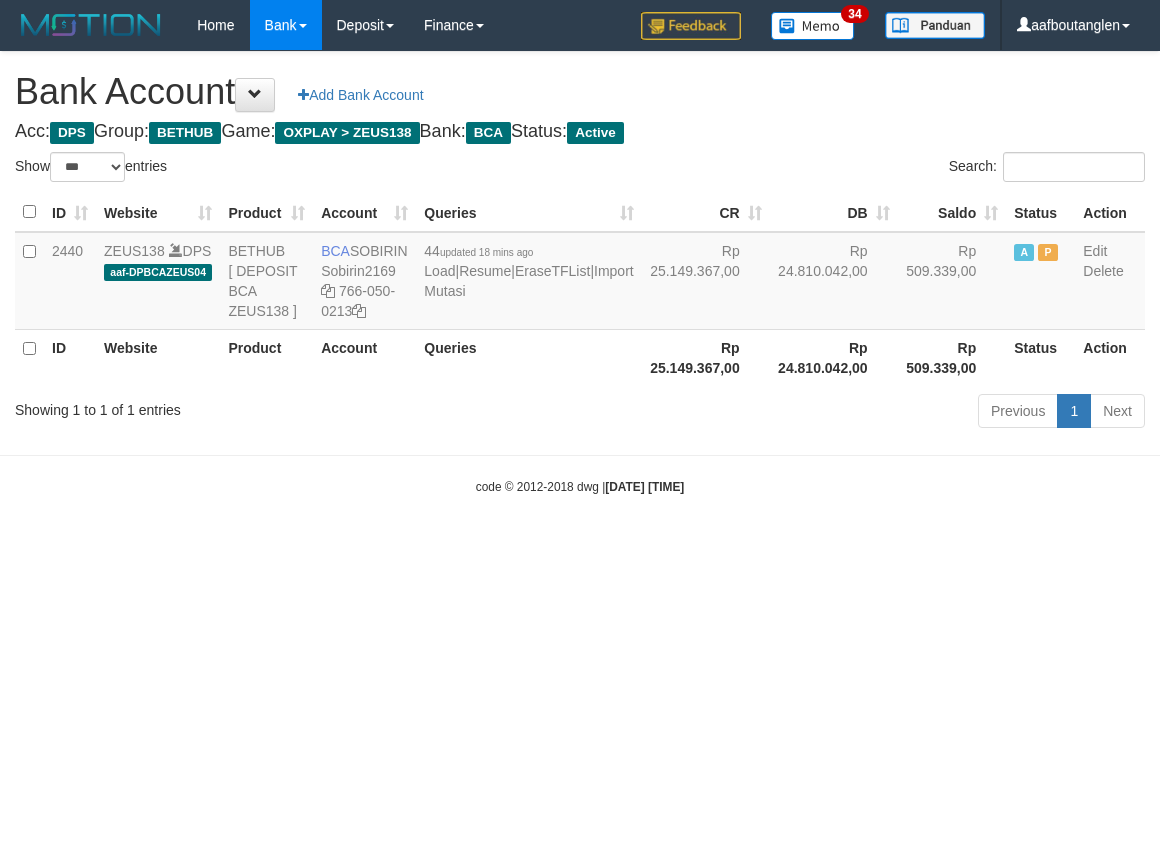 select on "***" 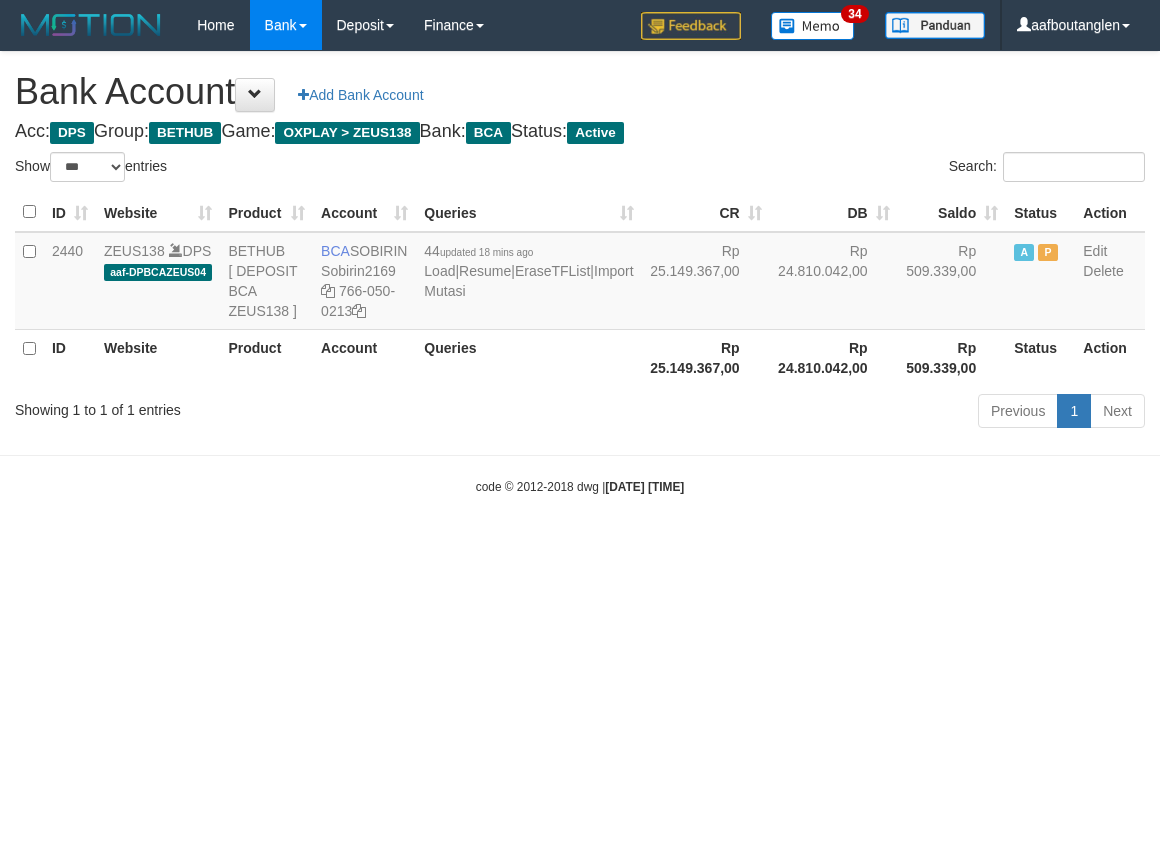 scroll, scrollTop: 0, scrollLeft: 0, axis: both 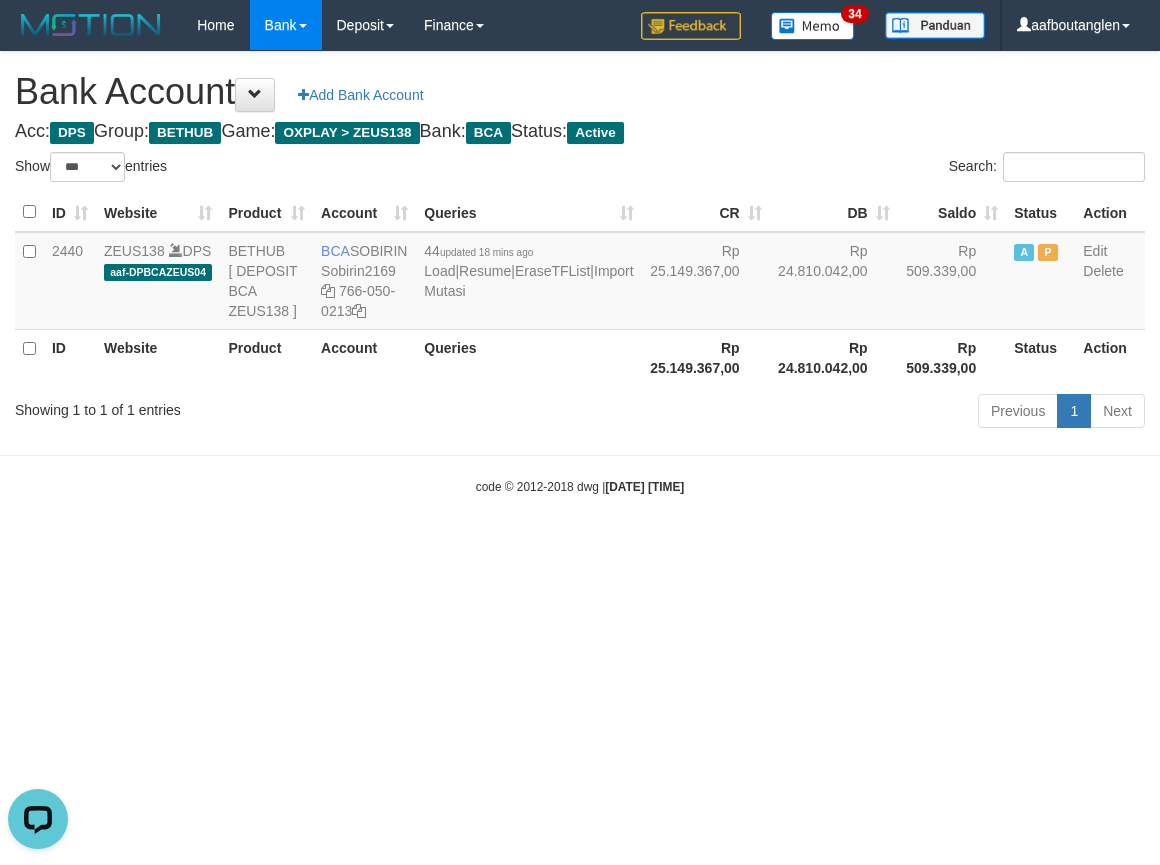 drag, startPoint x: 0, startPoint y: 583, endPoint x: 16, endPoint y: 581, distance: 16.124516 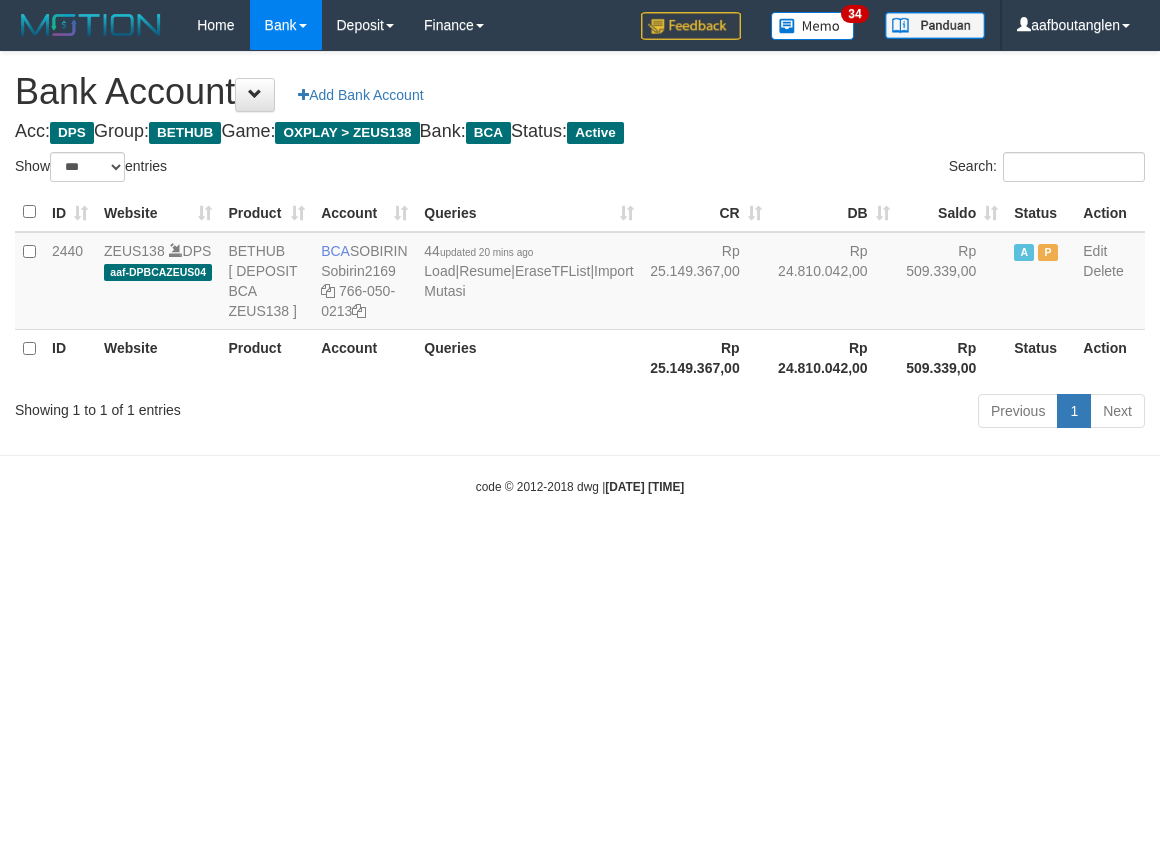 select on "***" 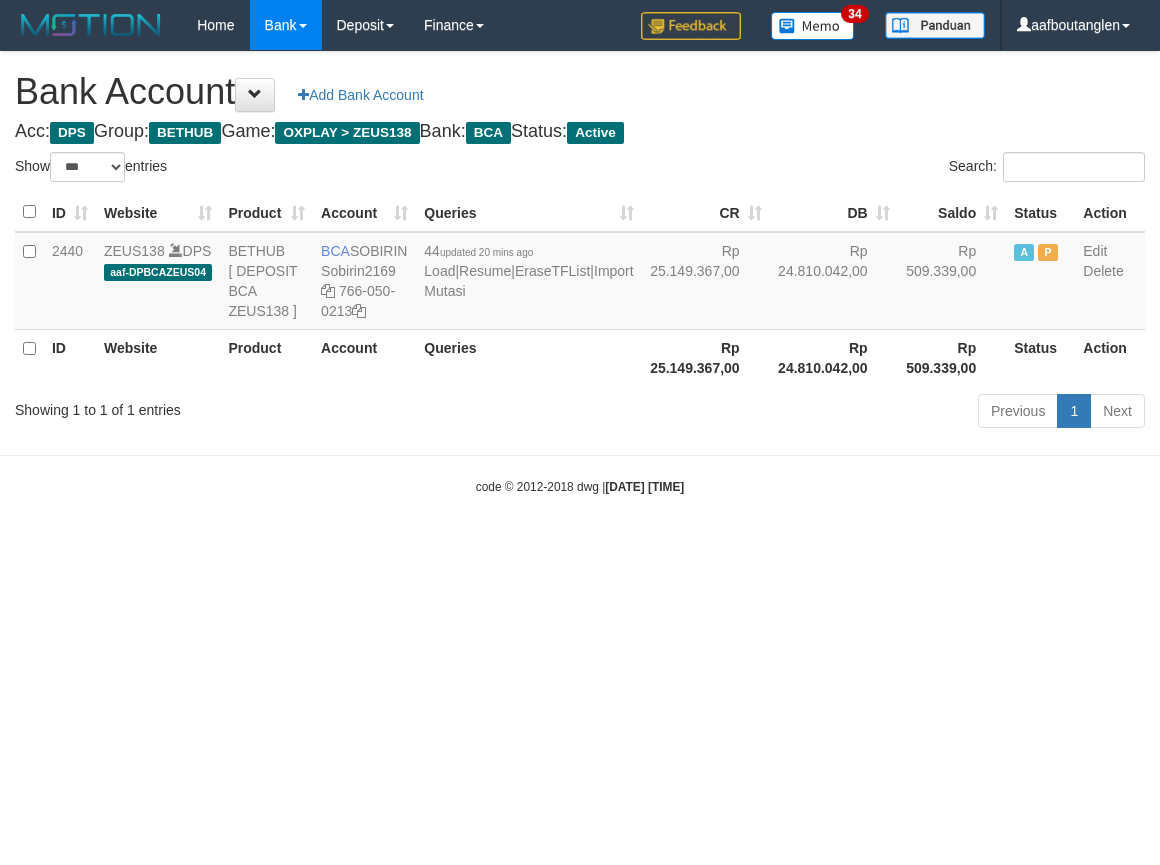 scroll, scrollTop: 0, scrollLeft: 0, axis: both 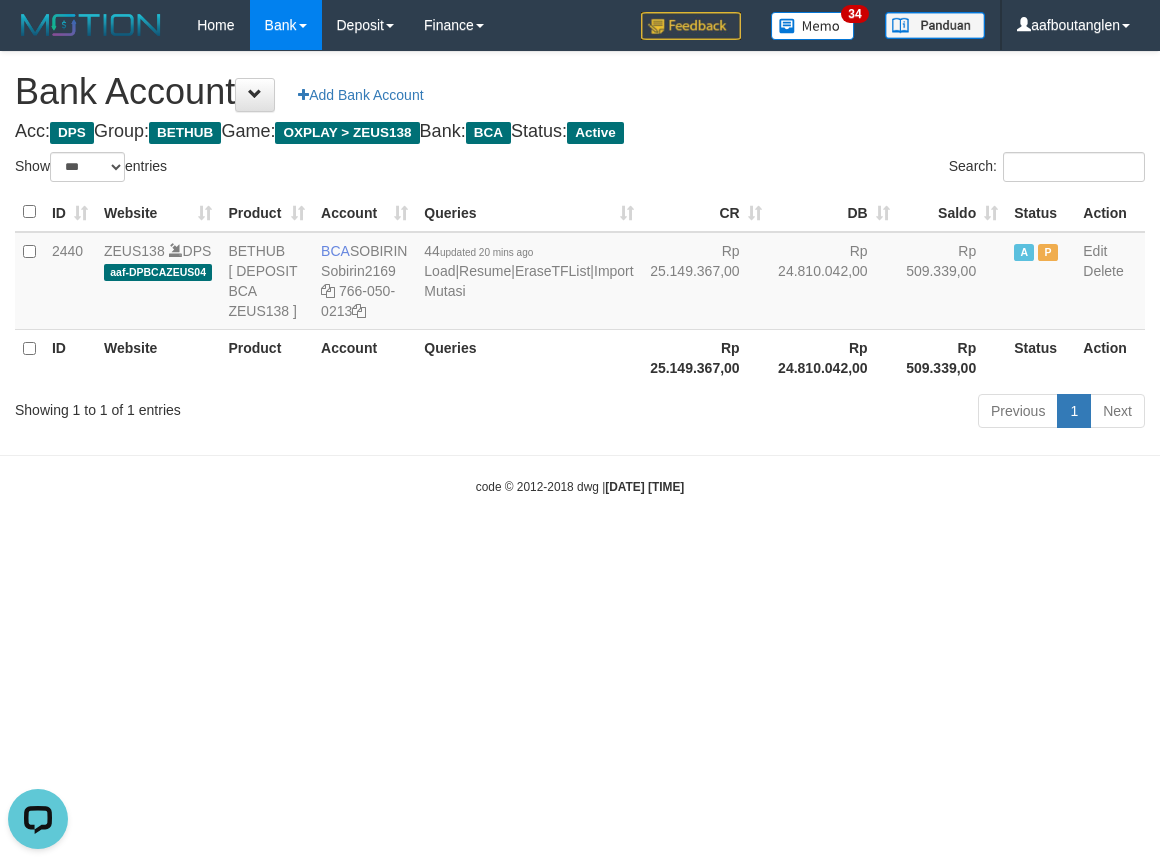 drag, startPoint x: 940, startPoint y: 570, endPoint x: 914, endPoint y: 558, distance: 28.635643 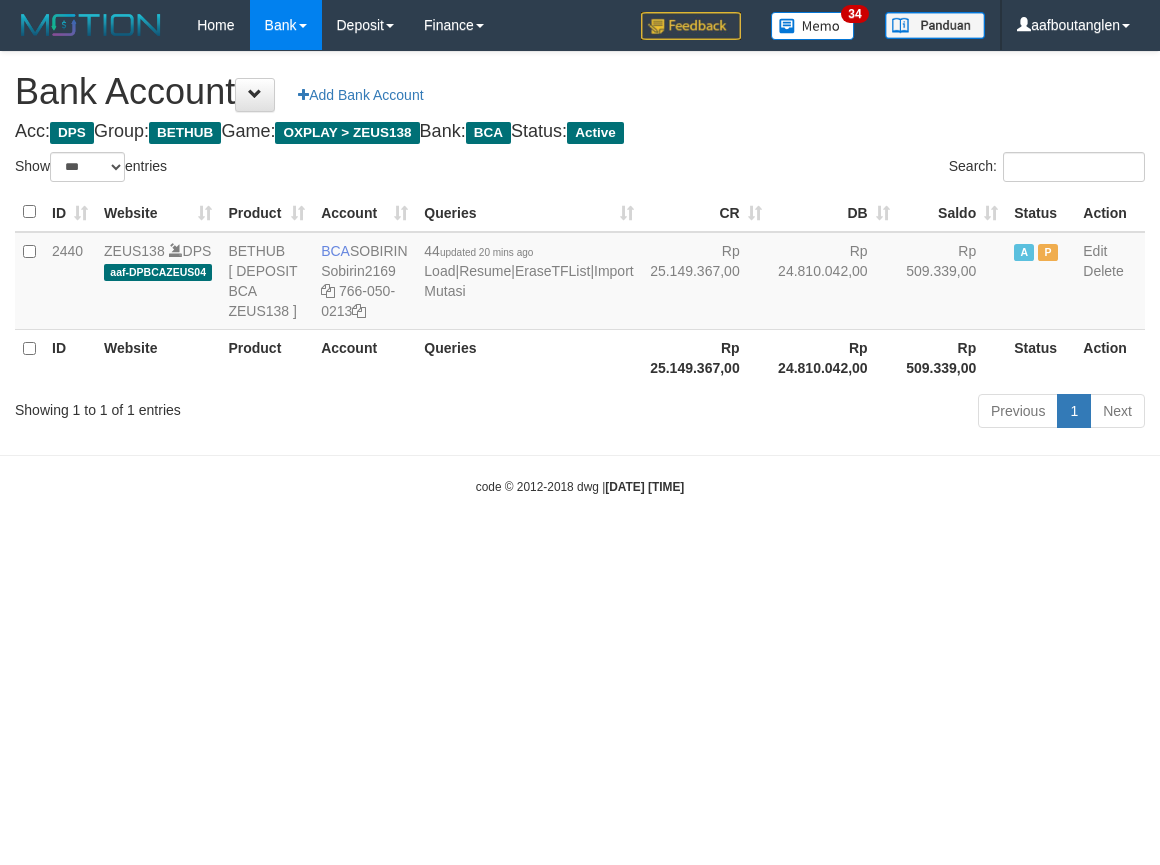 select on "***" 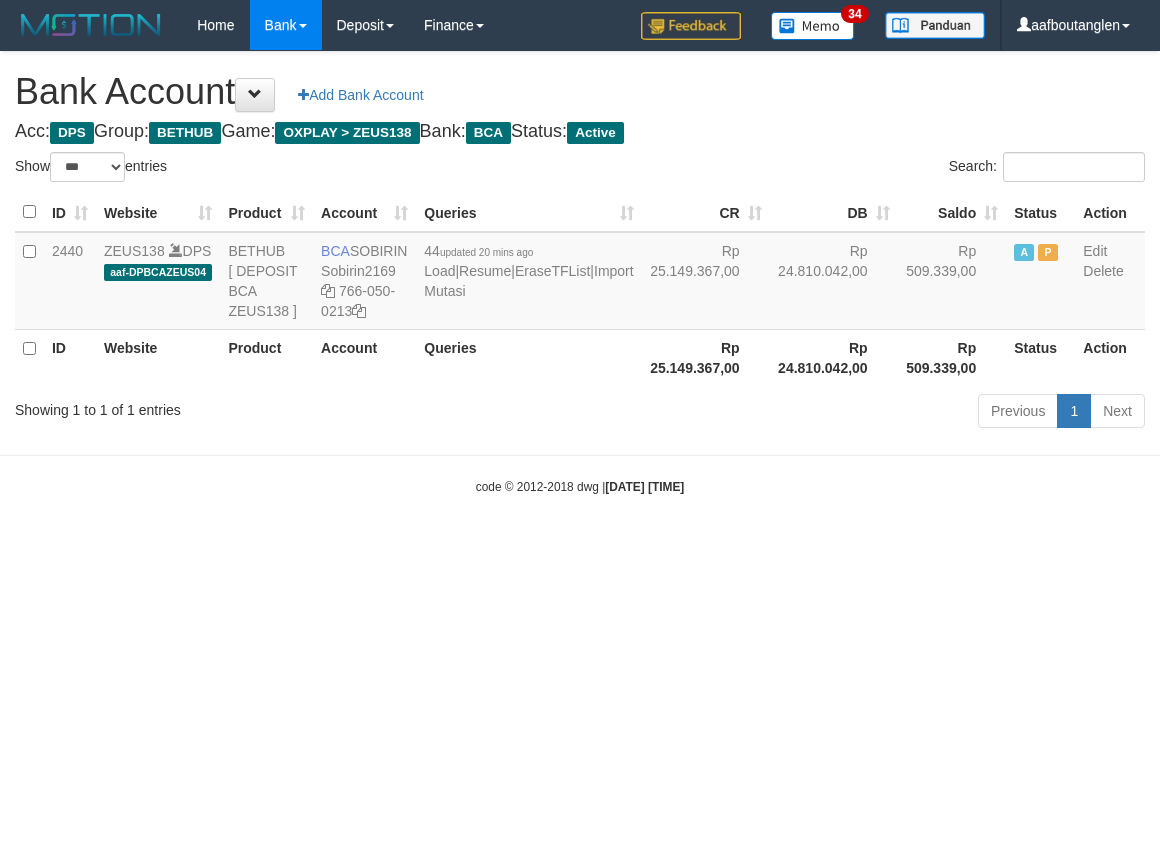 scroll, scrollTop: 0, scrollLeft: 0, axis: both 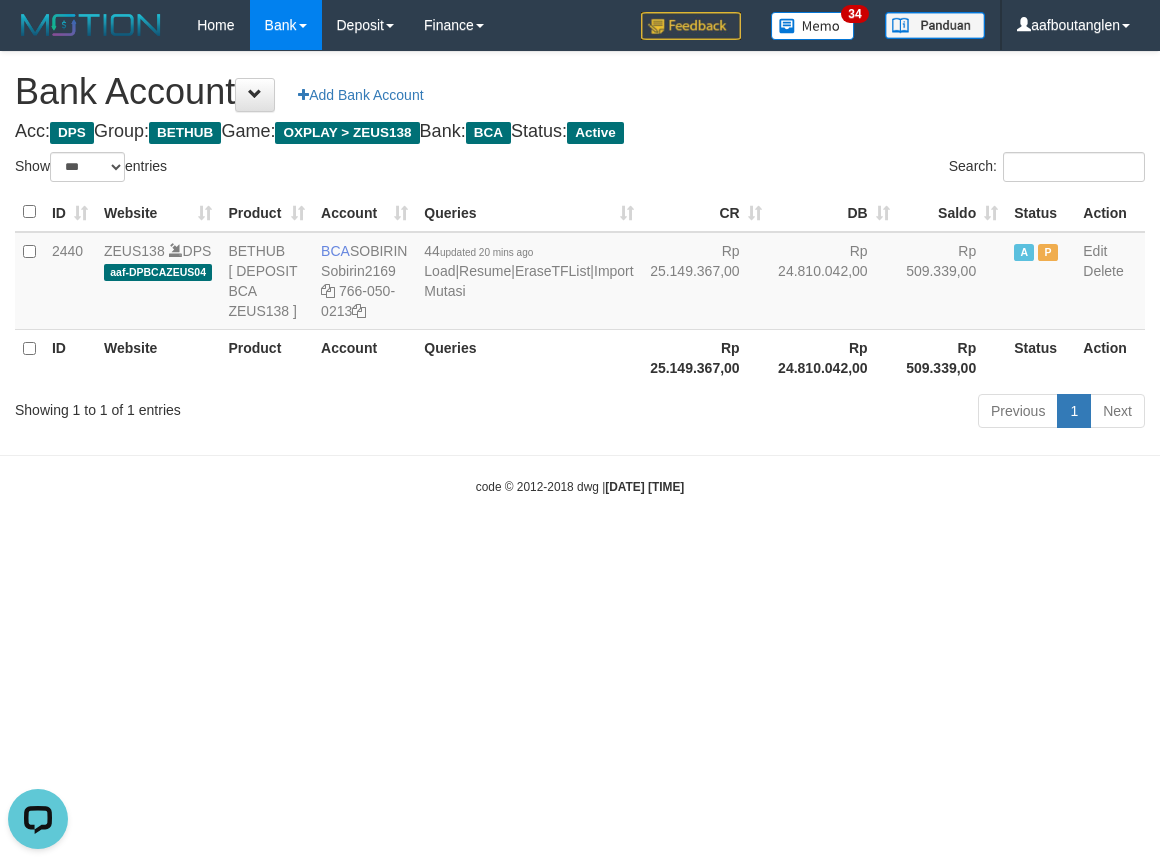 click on "code © 2012-2018 dwg |  2025/07/14 04:12:35" at bounding box center (580, 486) 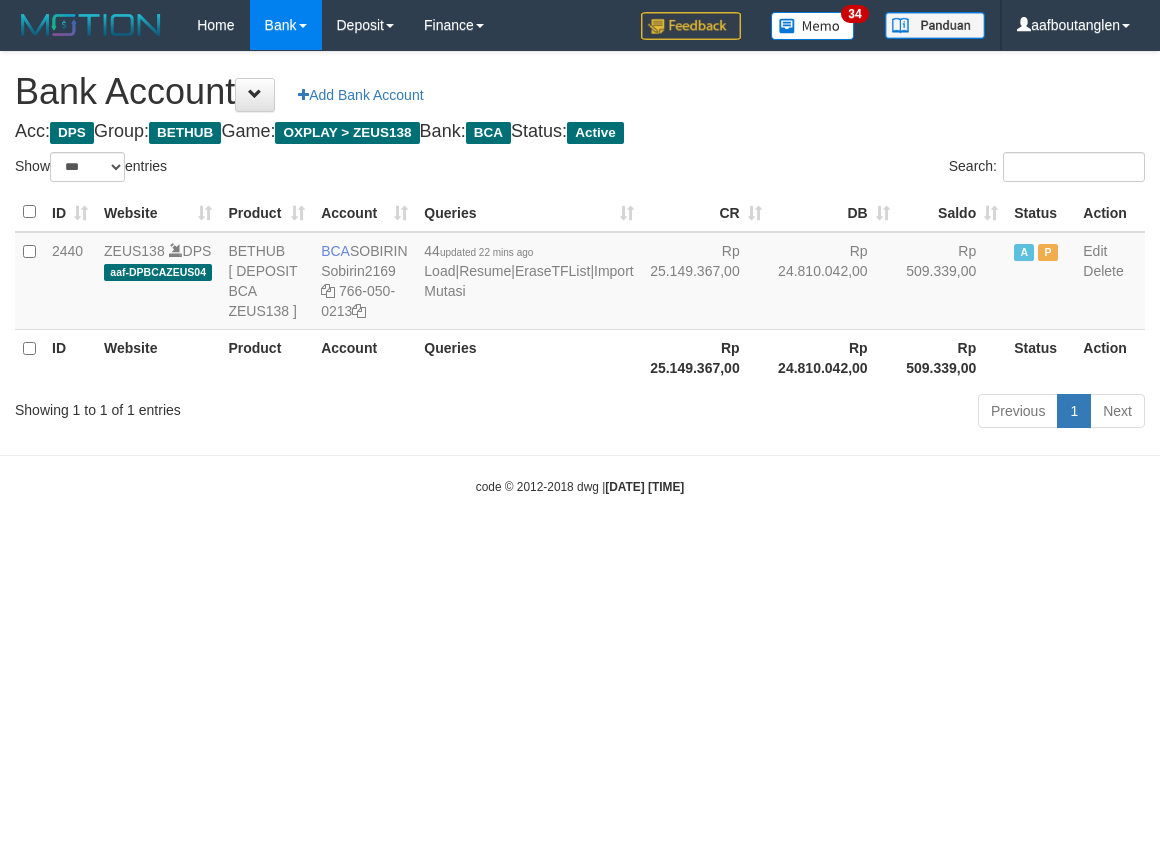 select on "***" 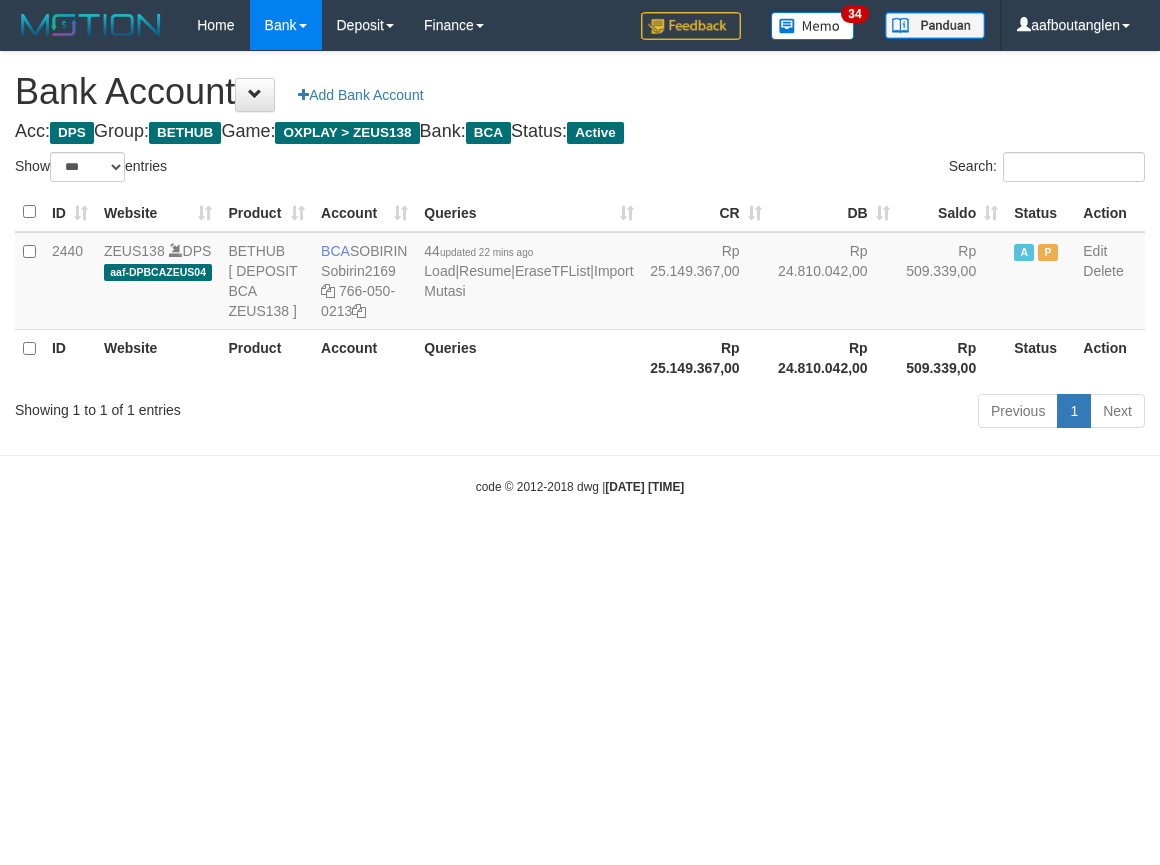 scroll, scrollTop: 0, scrollLeft: 0, axis: both 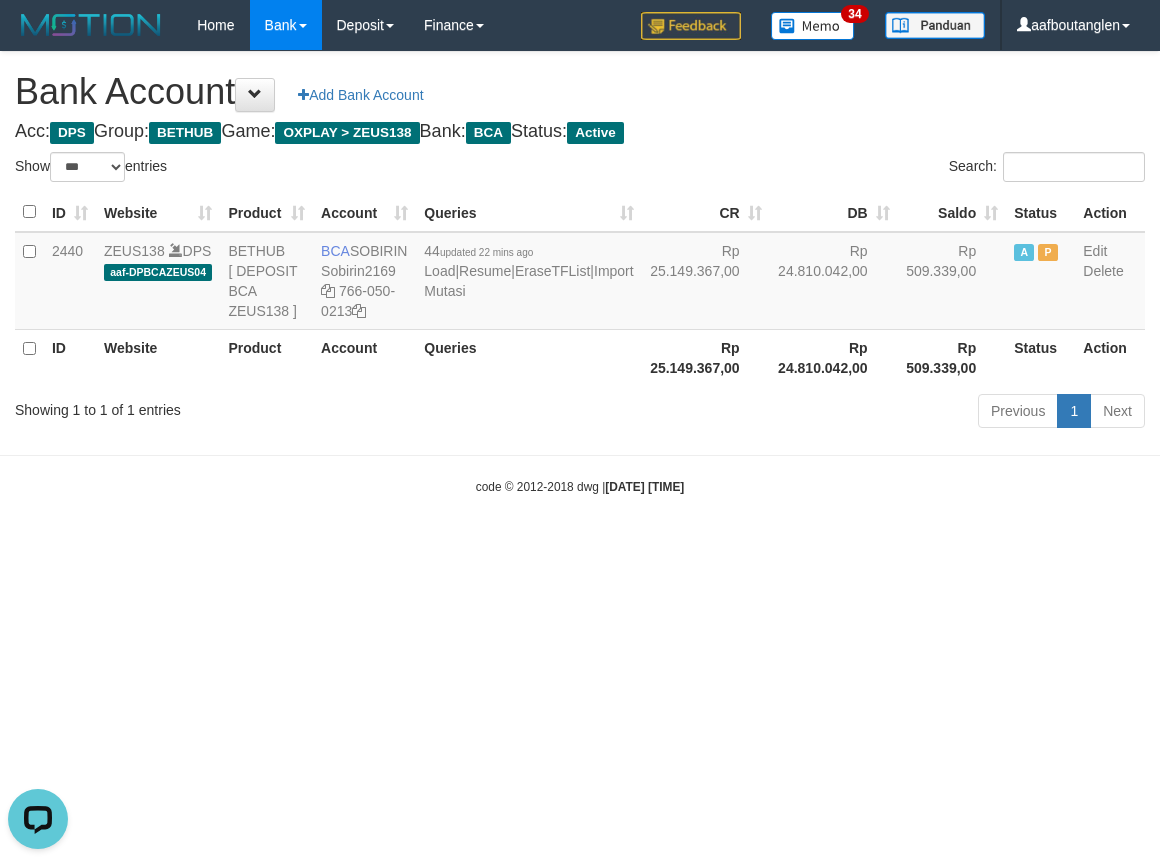 drag, startPoint x: 813, startPoint y: 623, endPoint x: 951, endPoint y: 618, distance: 138.09055 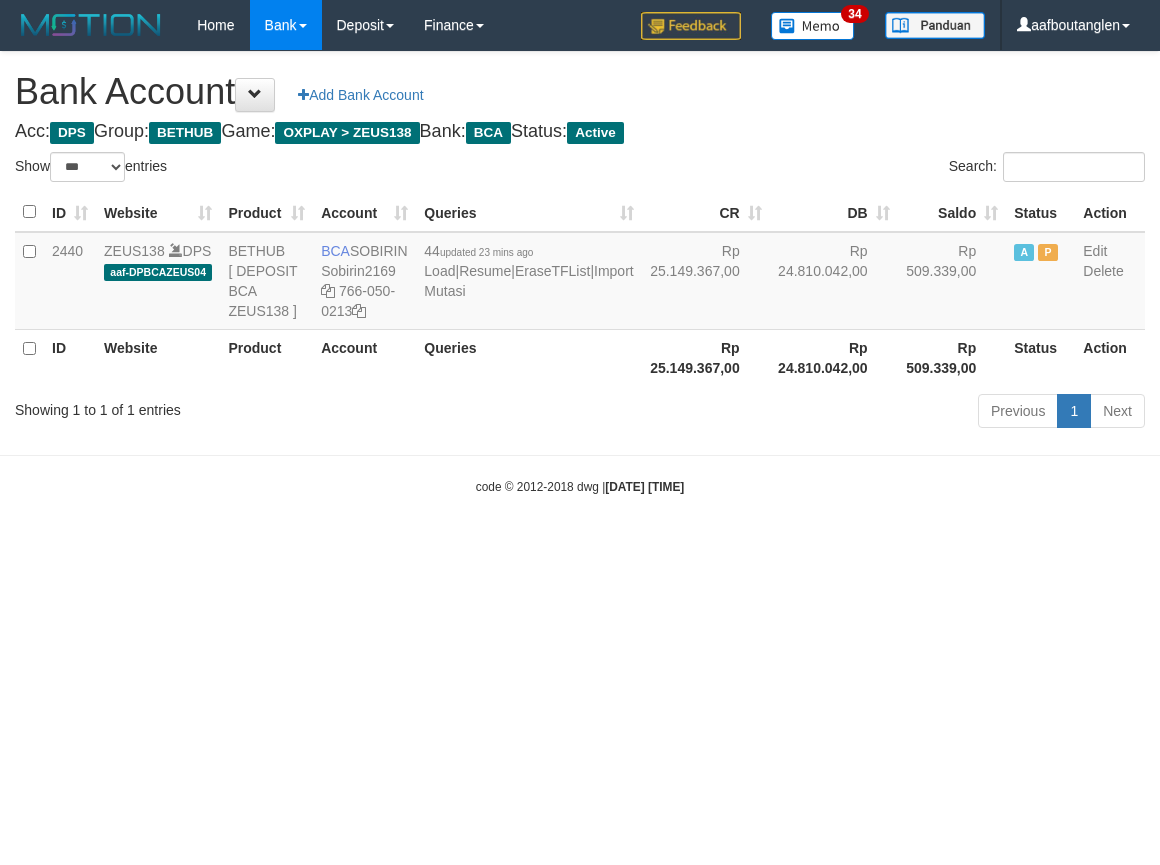 select on "***" 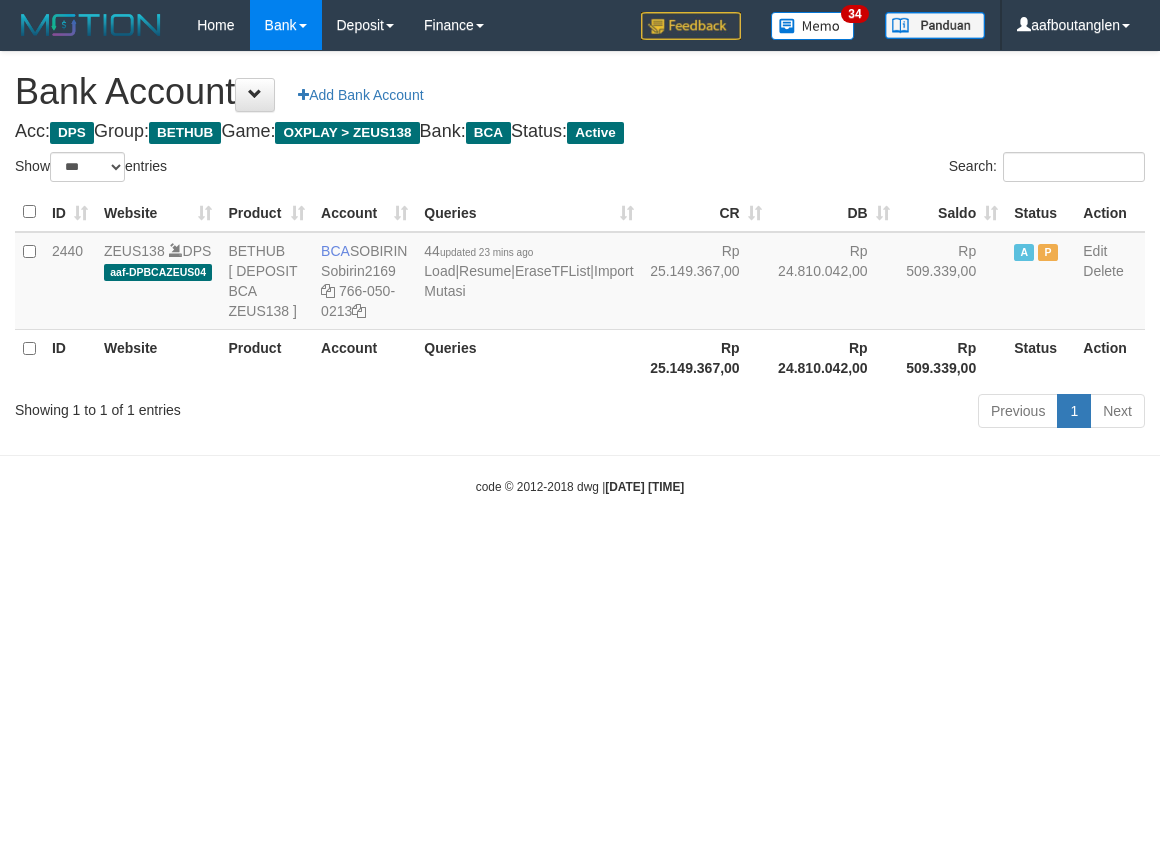 scroll, scrollTop: 0, scrollLeft: 0, axis: both 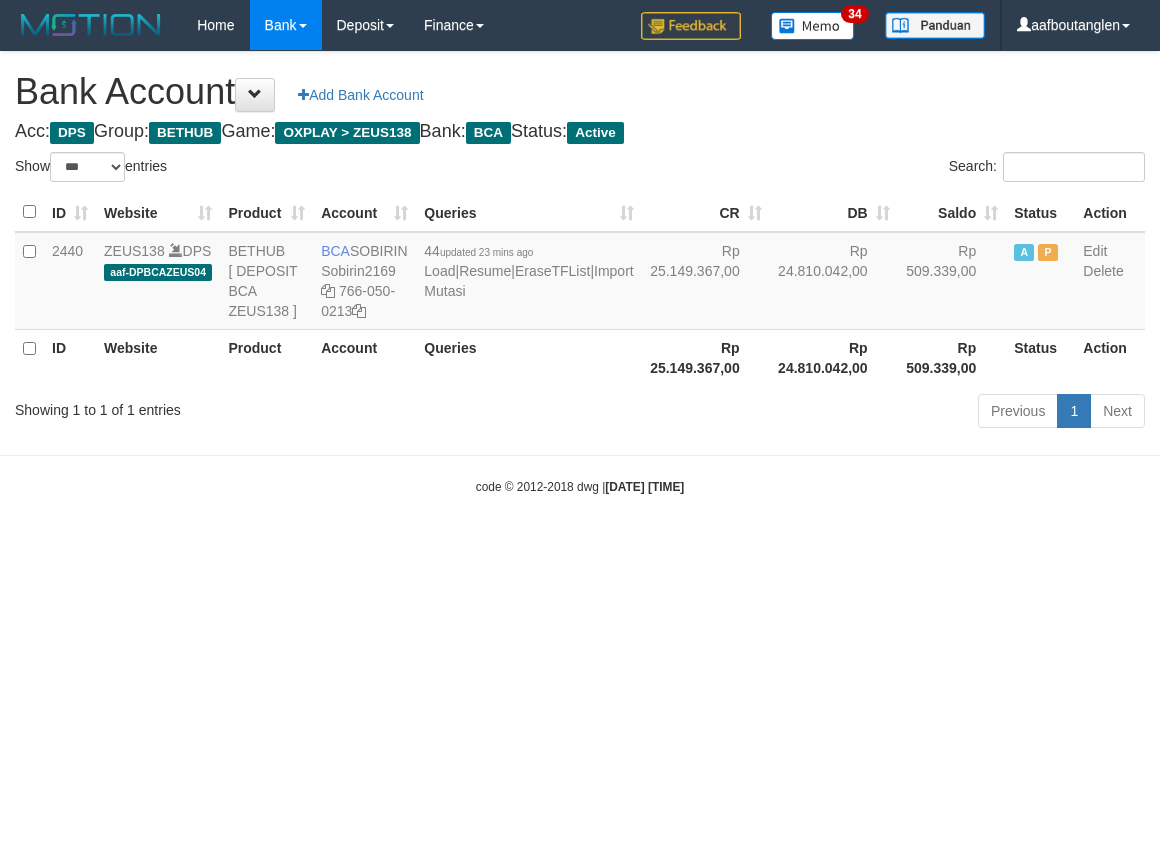 select on "***" 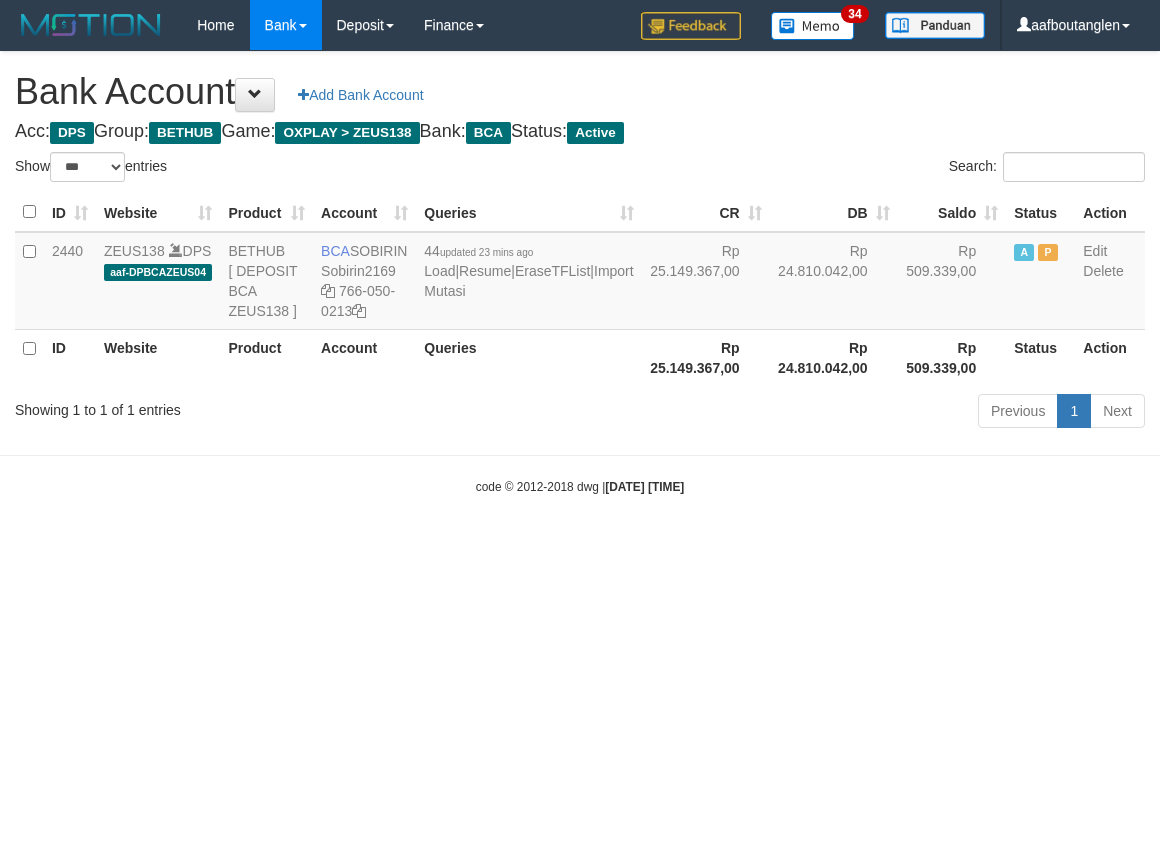 scroll, scrollTop: 0, scrollLeft: 0, axis: both 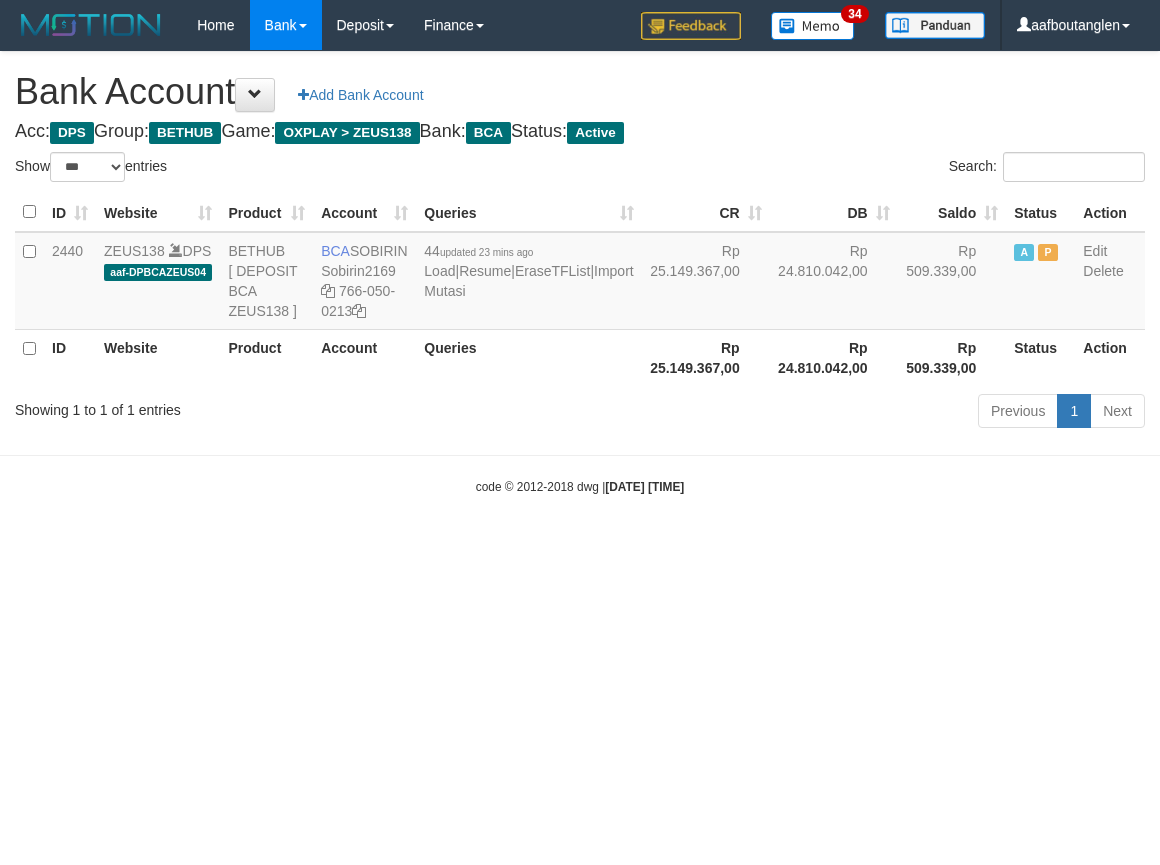 select on "***" 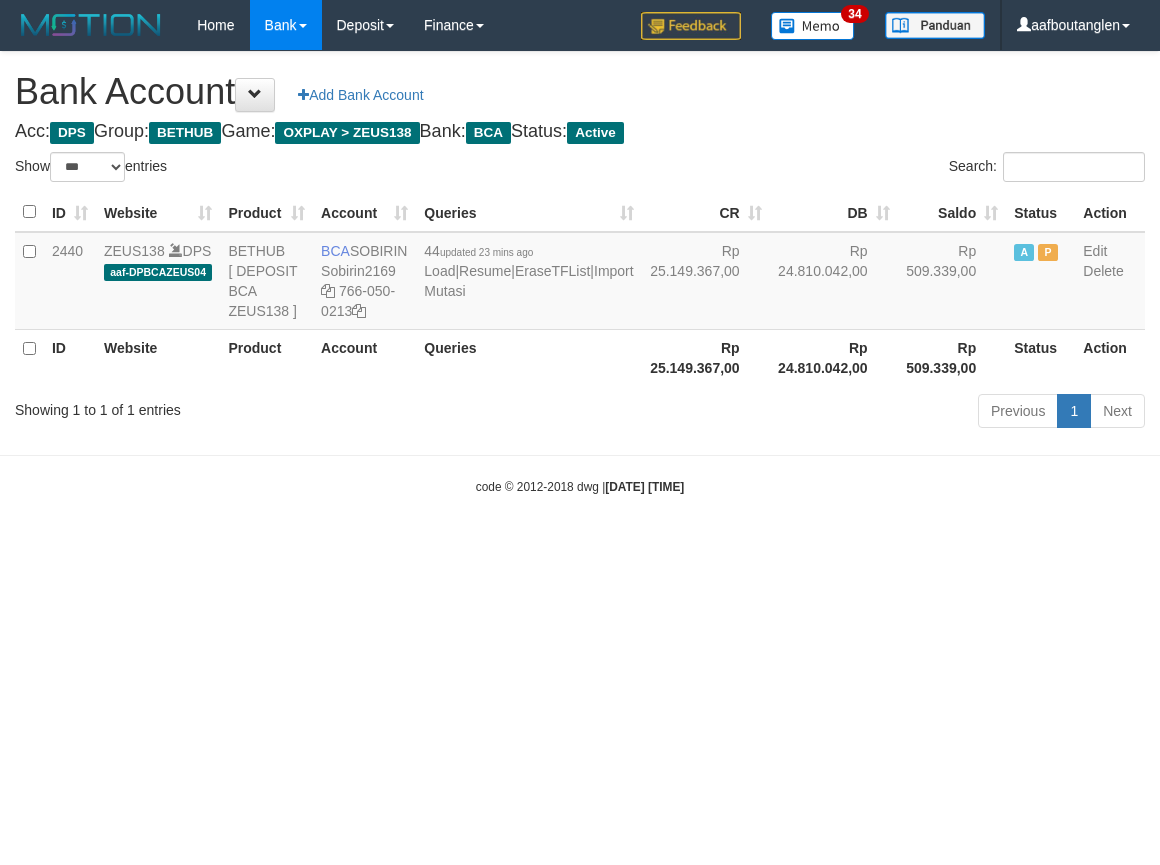 scroll, scrollTop: 0, scrollLeft: 0, axis: both 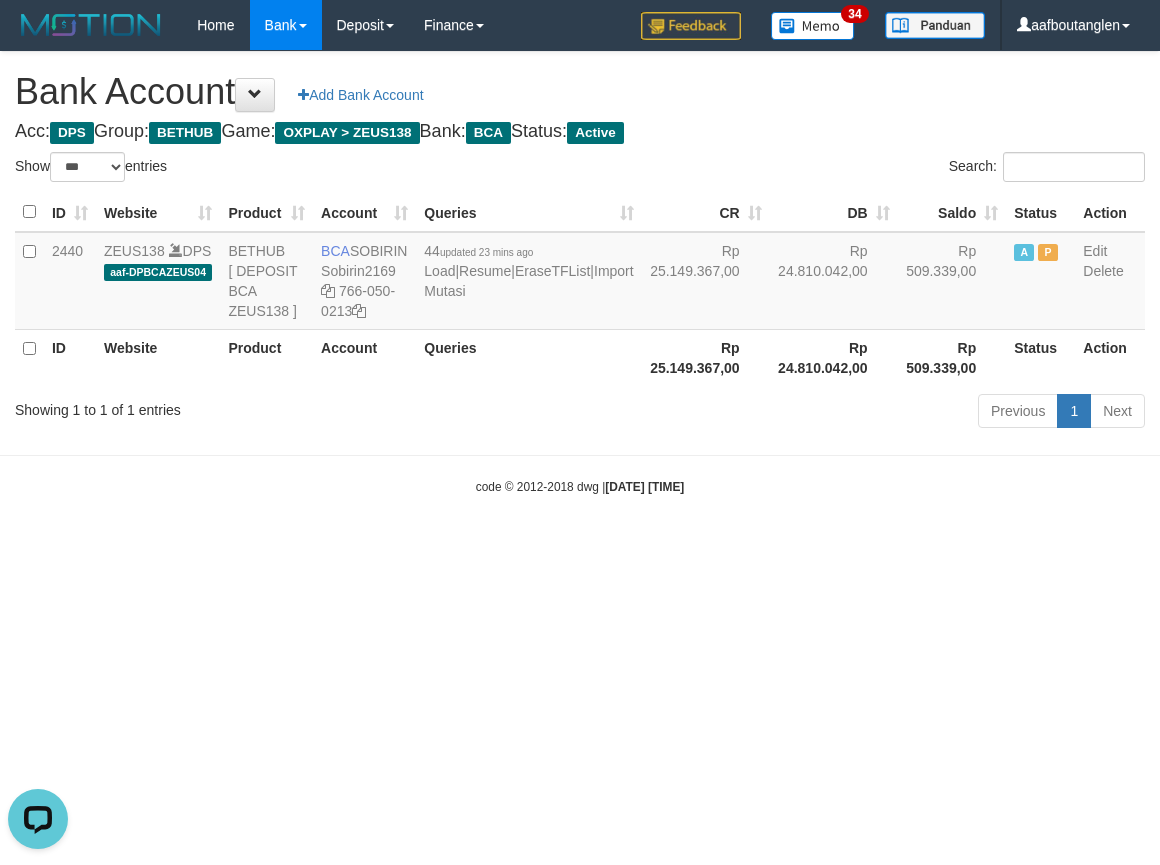 click on "Toggle navigation
Home
Bank
Account List
Deposit
DPS List
History
Note DPS
Finance
Financial Data
aafboutanglen
My Profile
Log Out
34" at bounding box center [580, 273] 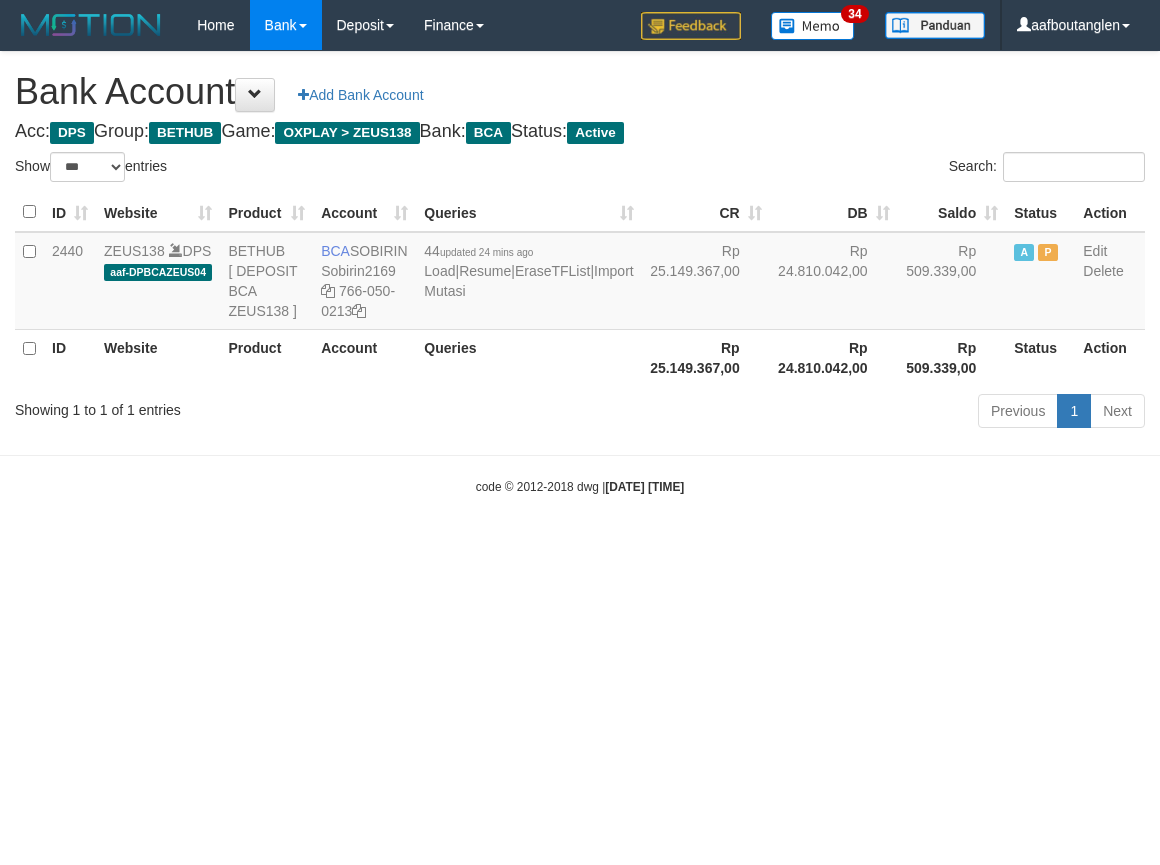 select on "***" 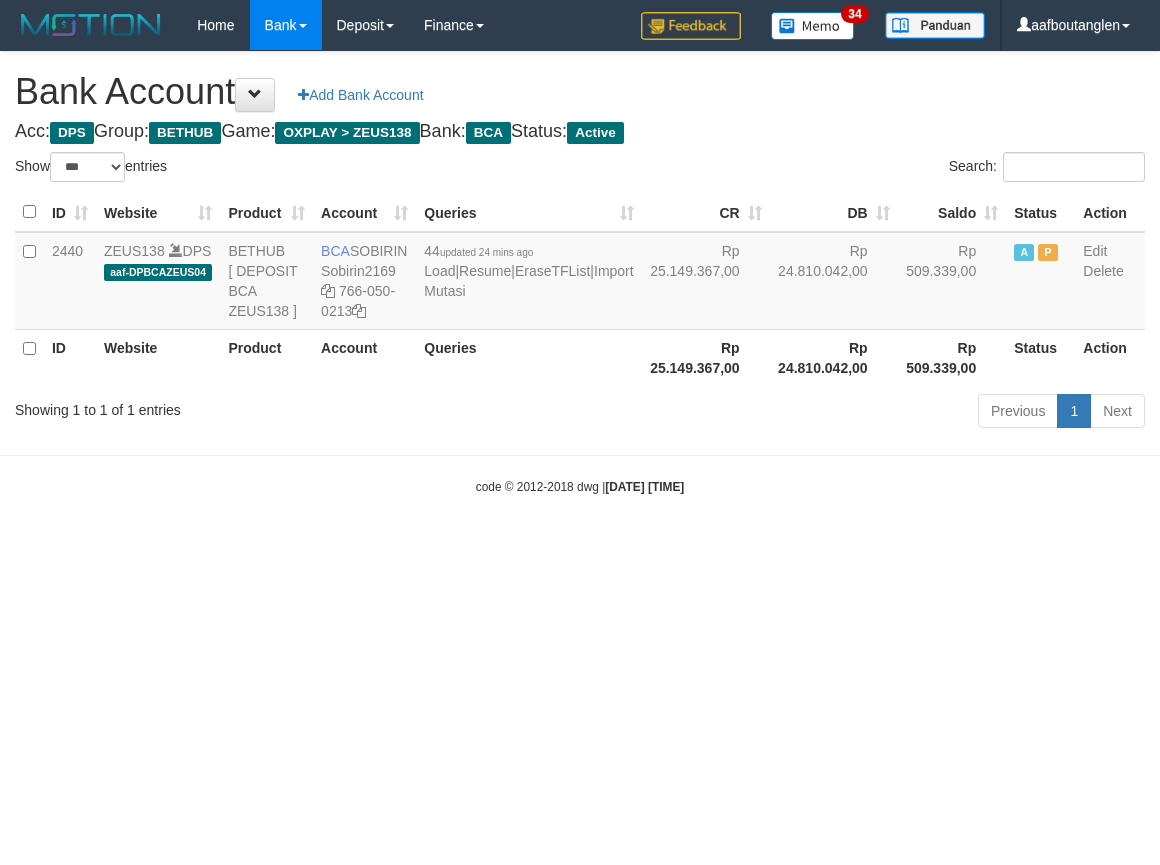 scroll, scrollTop: 0, scrollLeft: 0, axis: both 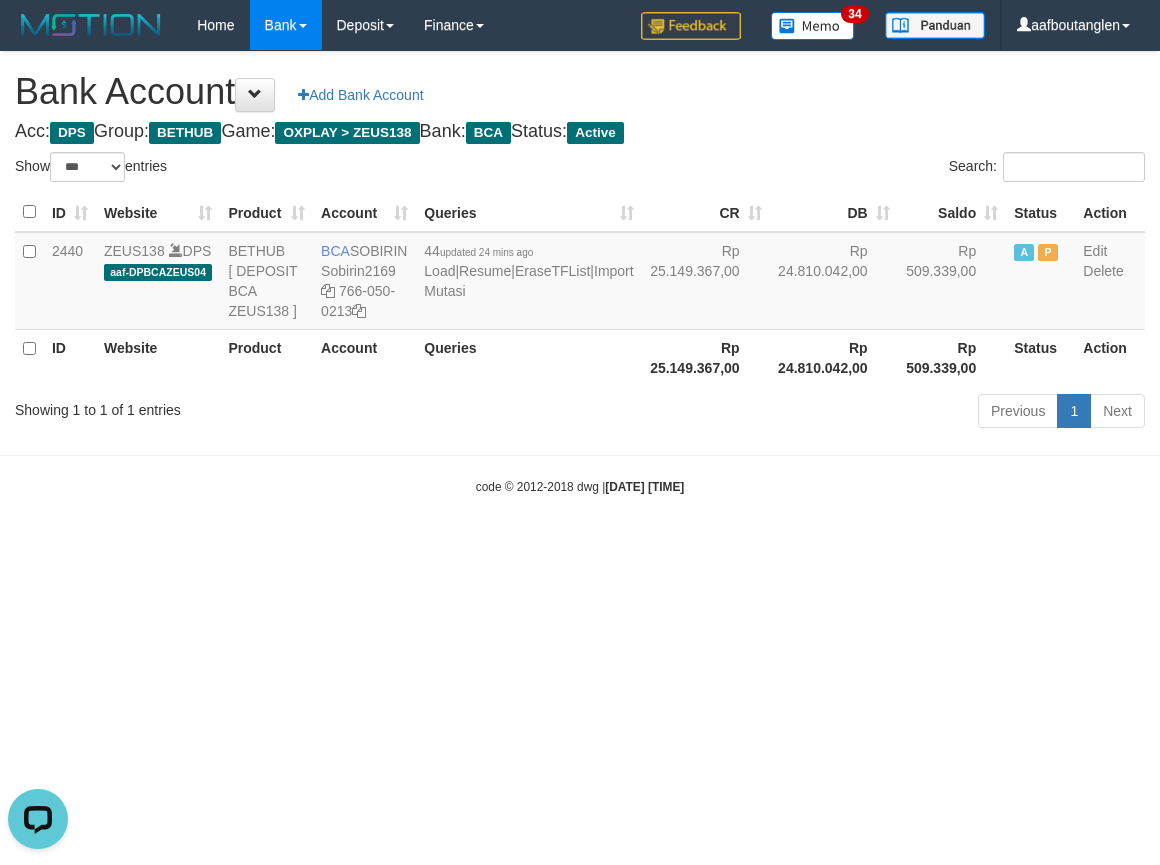 click on "Toggle navigation
Home
Bank
Account List
Deposit
DPS List
History
Note DPS
Finance
Financial Data
aafboutanglen
My Profile
Log Out
34" at bounding box center [580, 273] 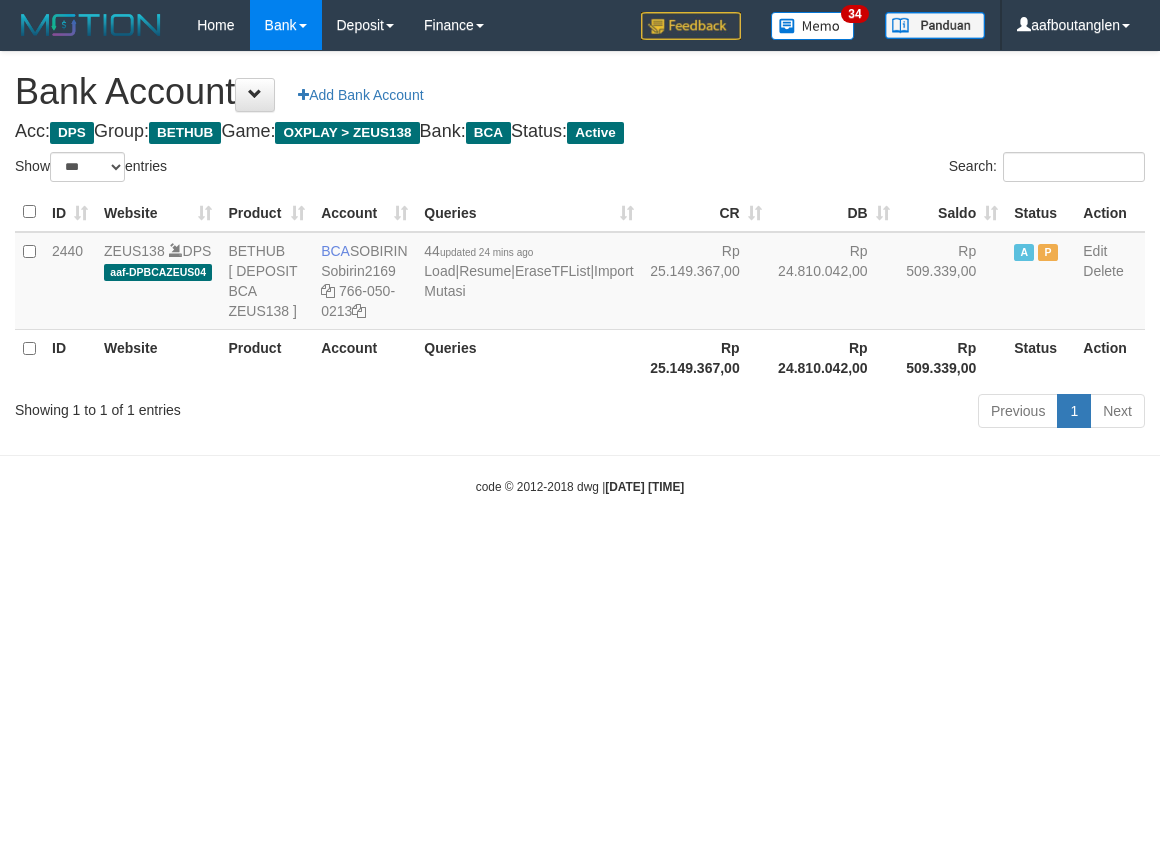 select on "***" 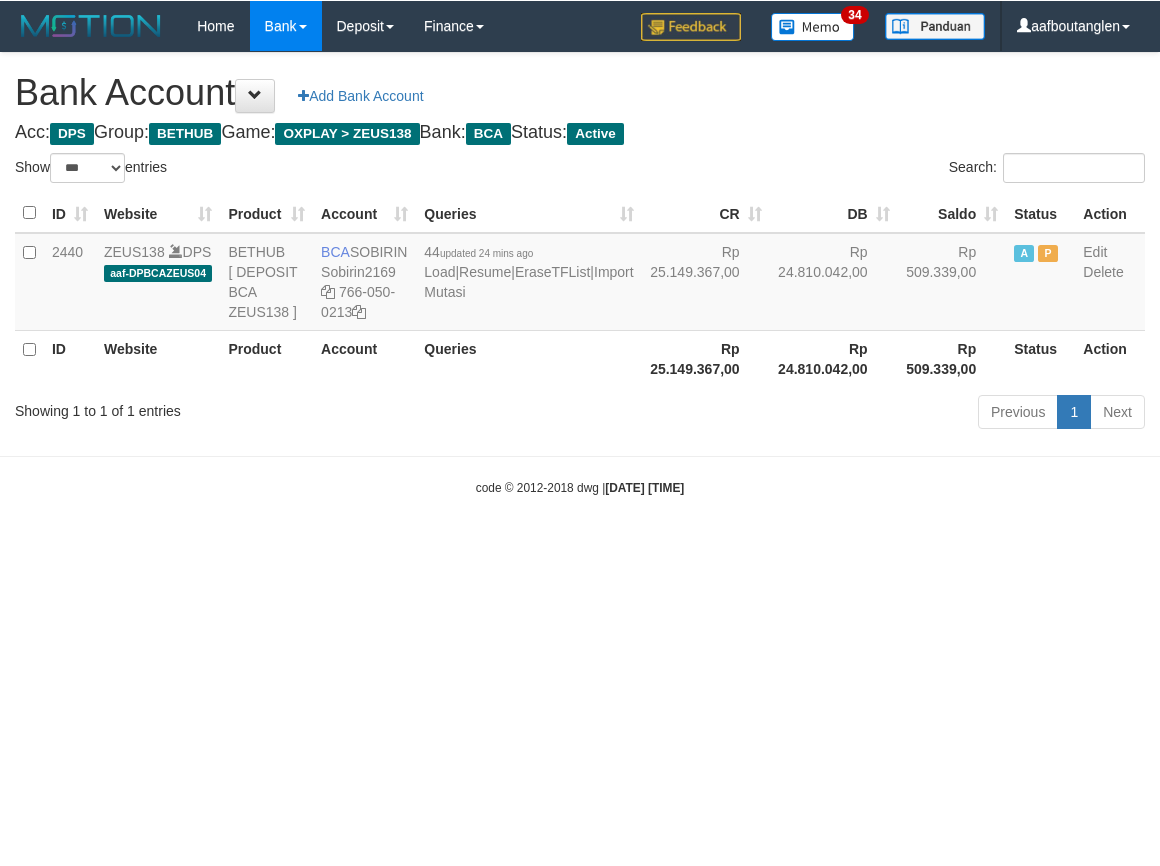 scroll, scrollTop: 0, scrollLeft: 0, axis: both 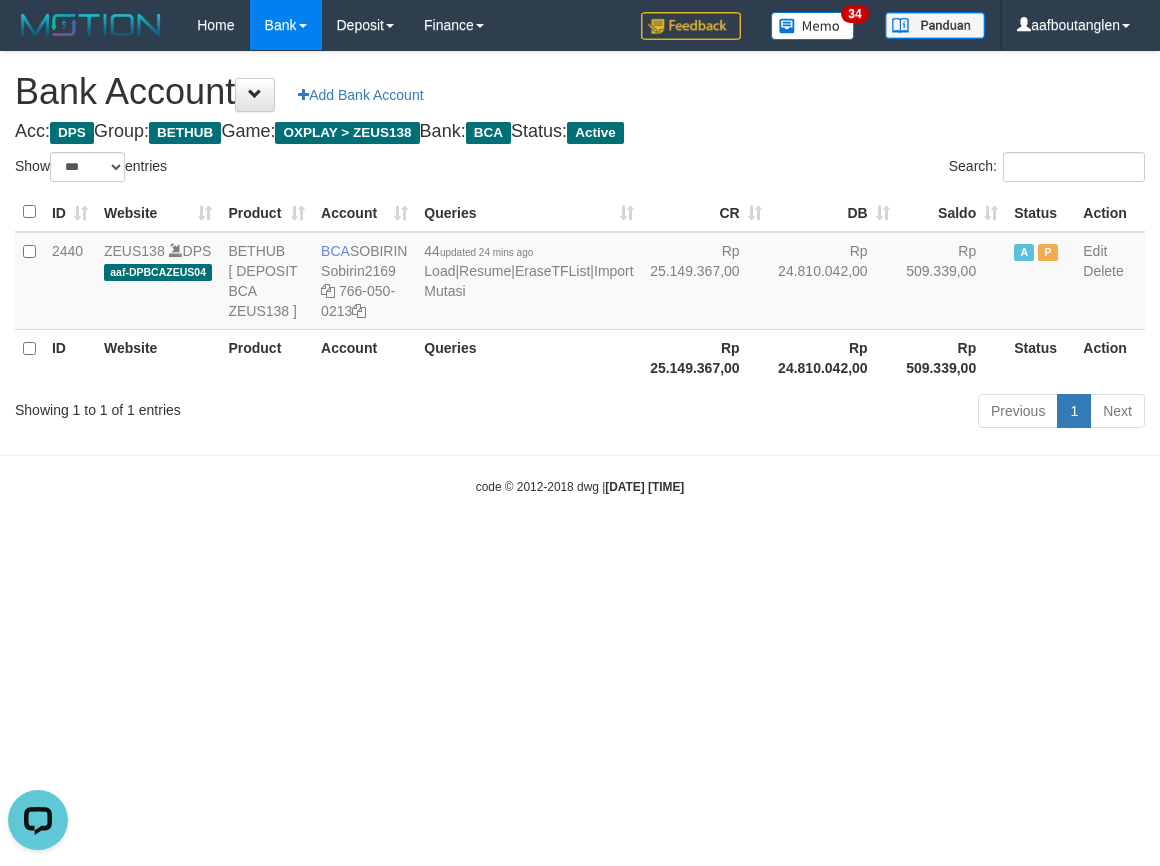 click on "Toggle navigation
Home
Bank
Account List
Deposit
DPS List
History
Note DPS
Finance
Financial Data
aafboutanglen
My Profile
Log Out
34" at bounding box center (580, 273) 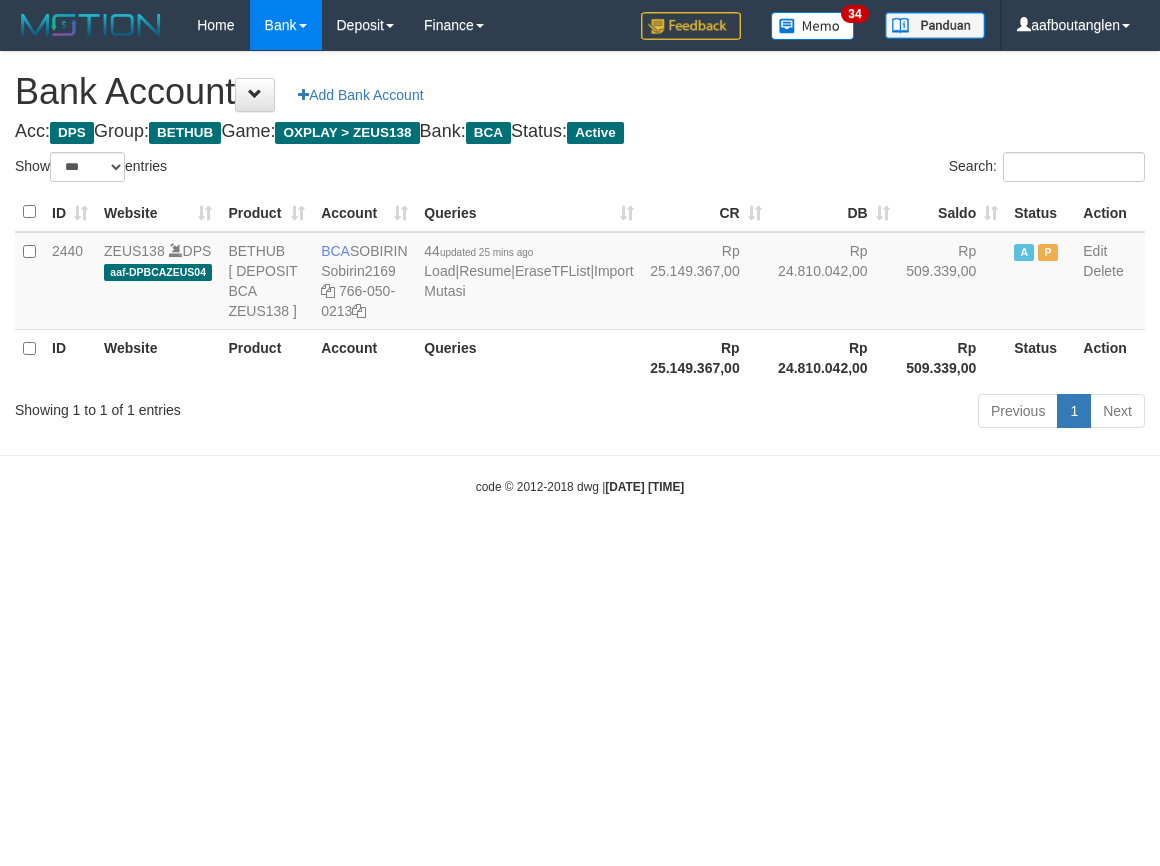 select on "***" 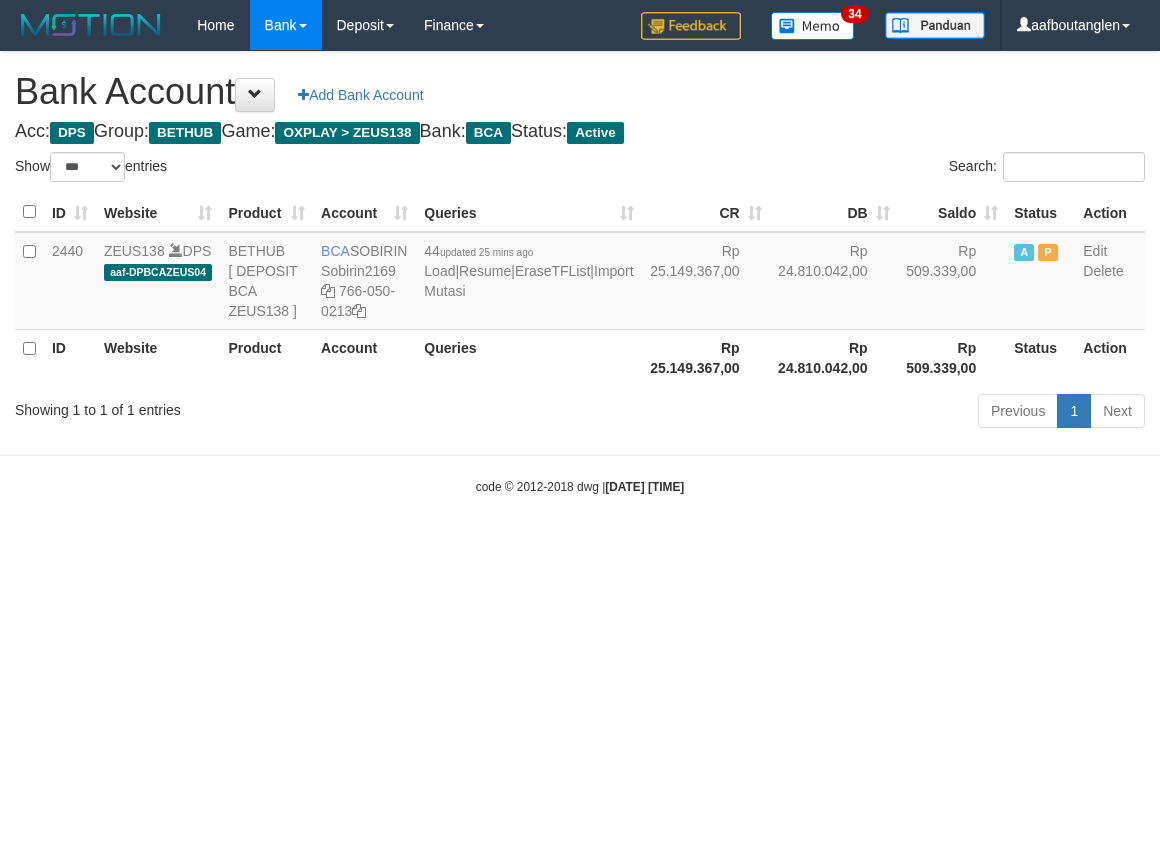 scroll, scrollTop: 0, scrollLeft: 0, axis: both 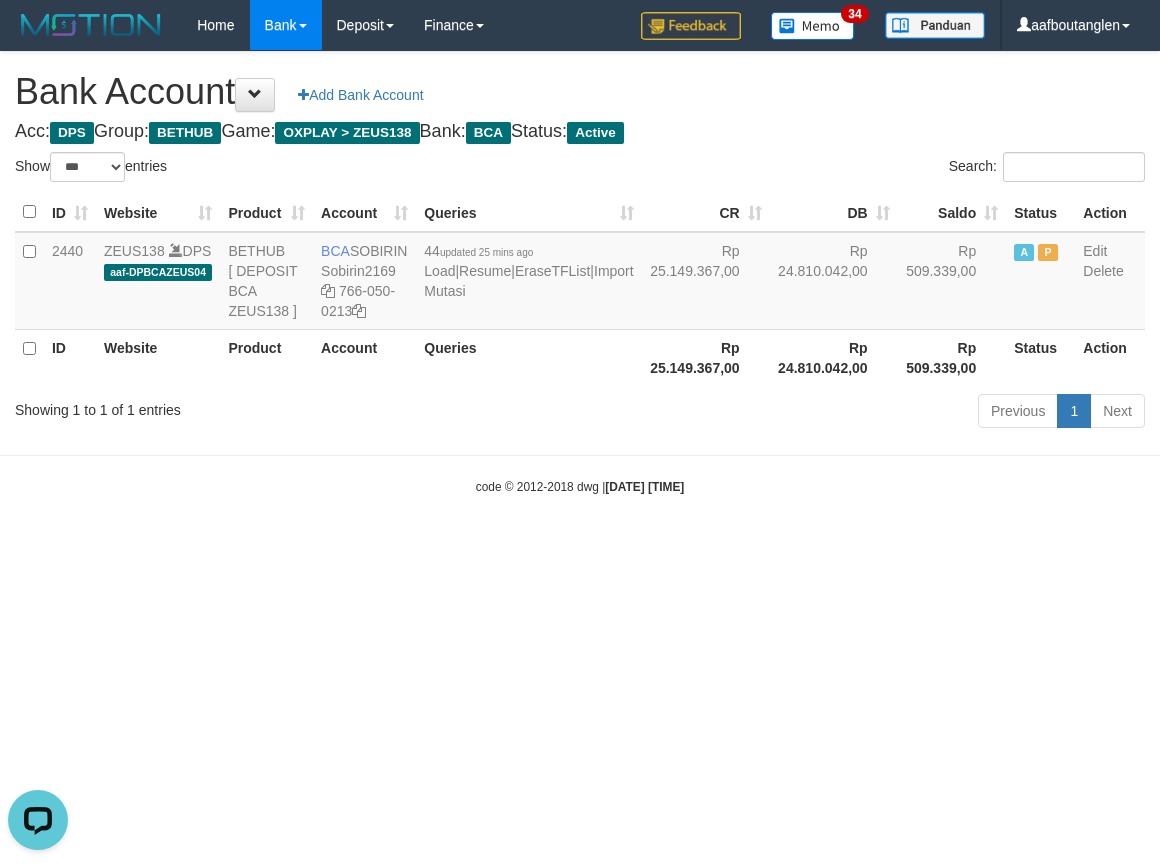 drag, startPoint x: 833, startPoint y: 492, endPoint x: 813, endPoint y: 481, distance: 22.825424 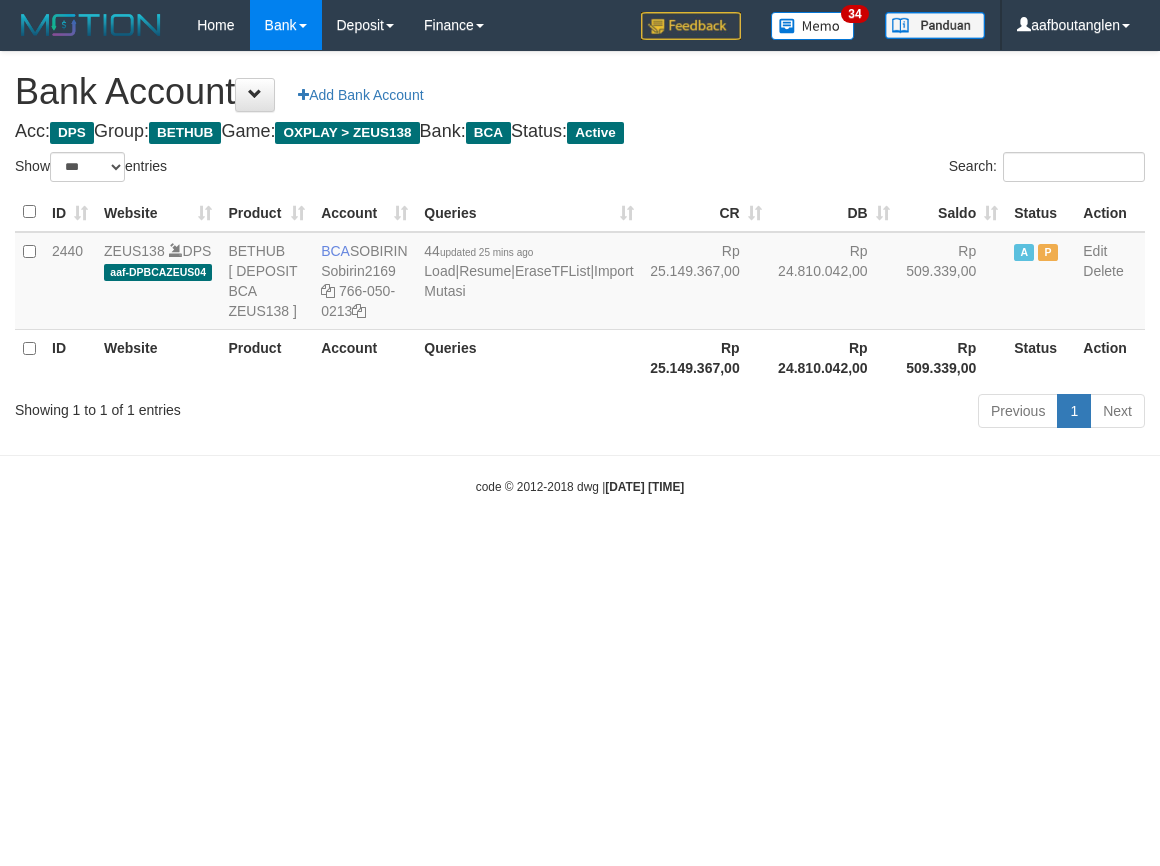 select on "***" 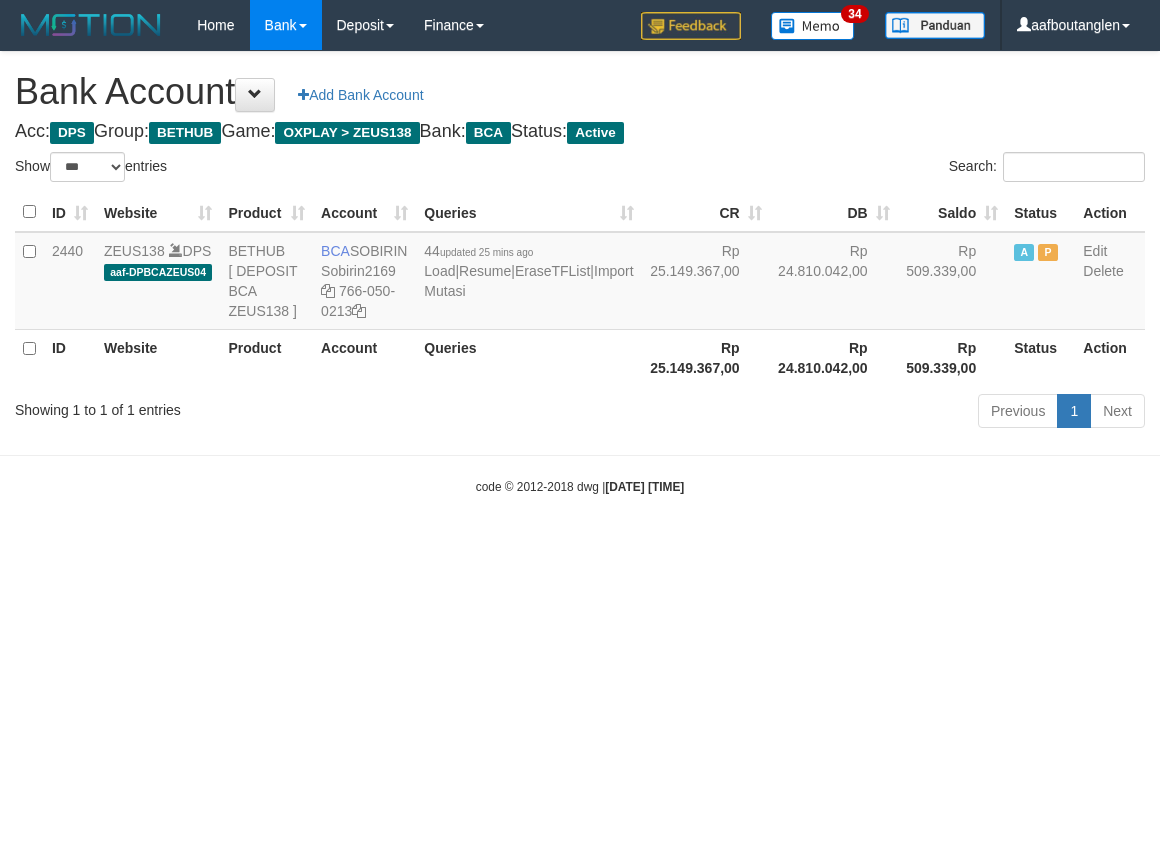 scroll, scrollTop: 0, scrollLeft: 0, axis: both 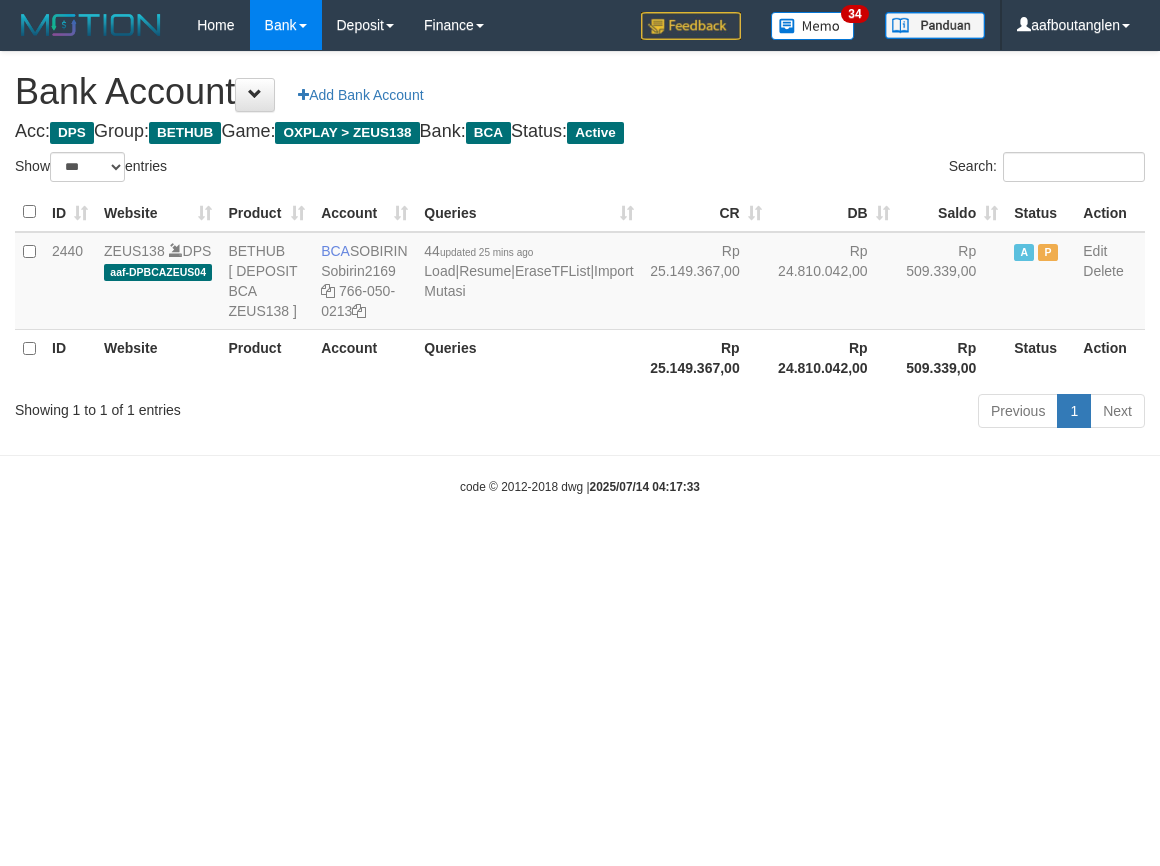 select on "***" 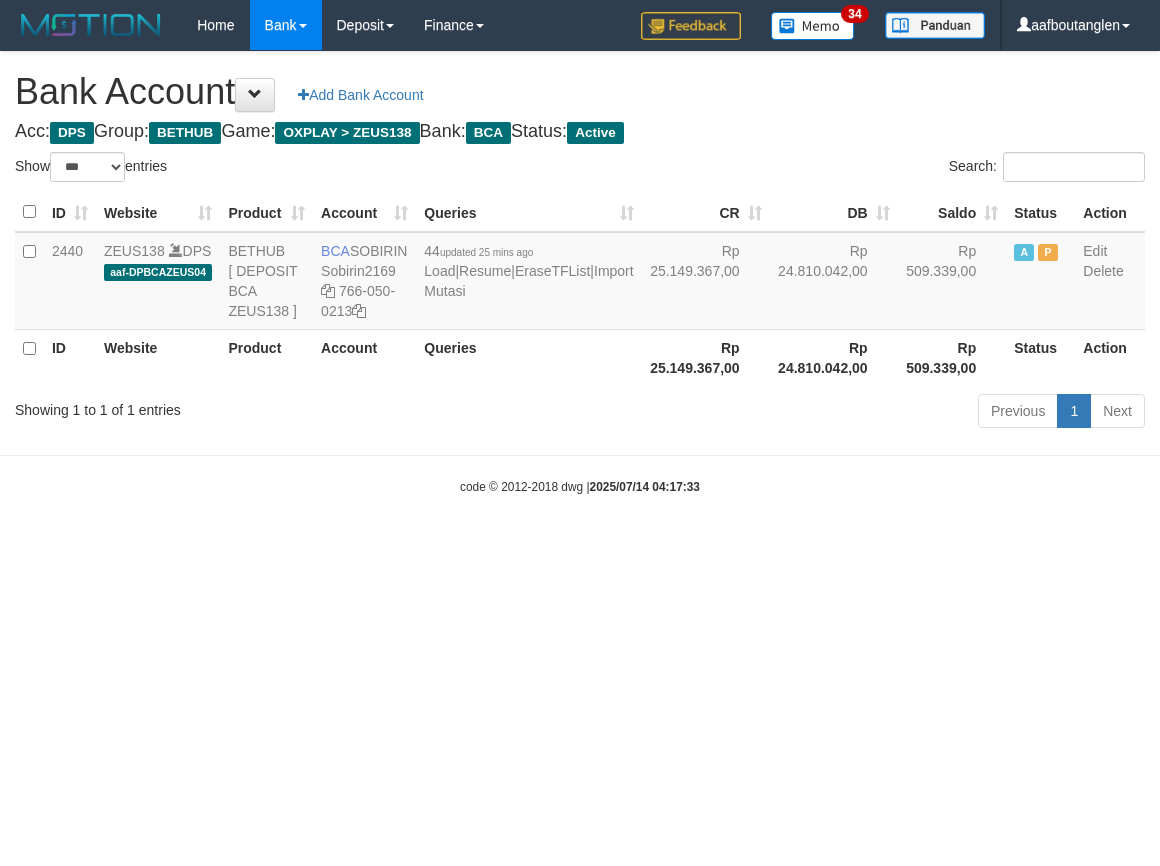 scroll, scrollTop: 0, scrollLeft: 0, axis: both 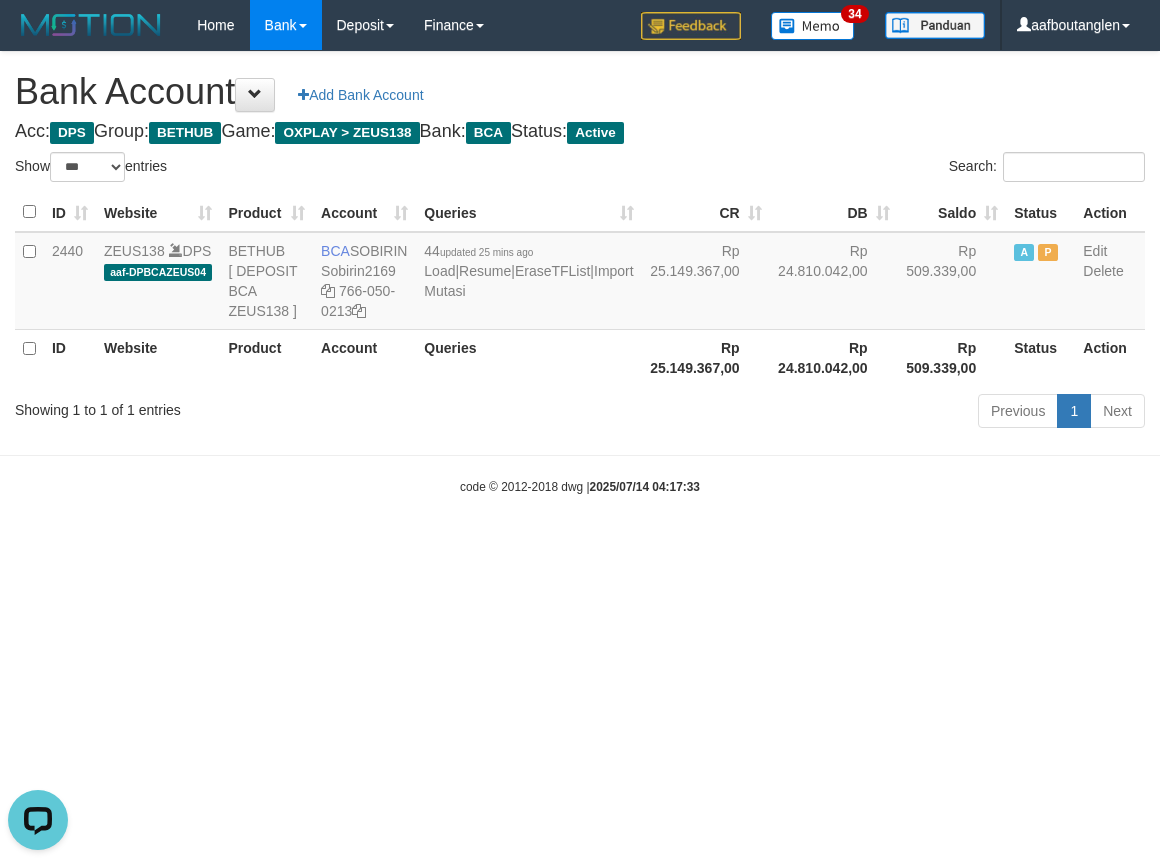 click on "code © 2012-2018 dwg |  2025/07/14 04:17:33" at bounding box center [580, 486] 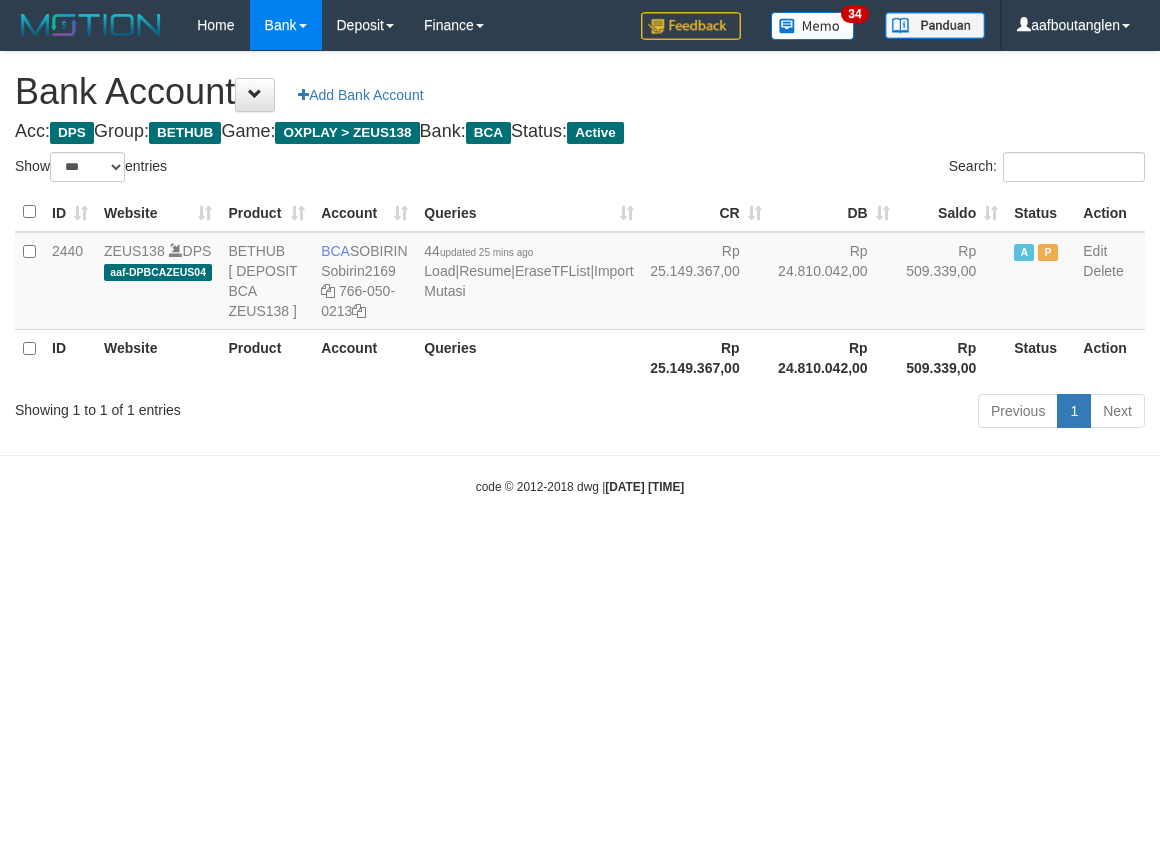 select on "***" 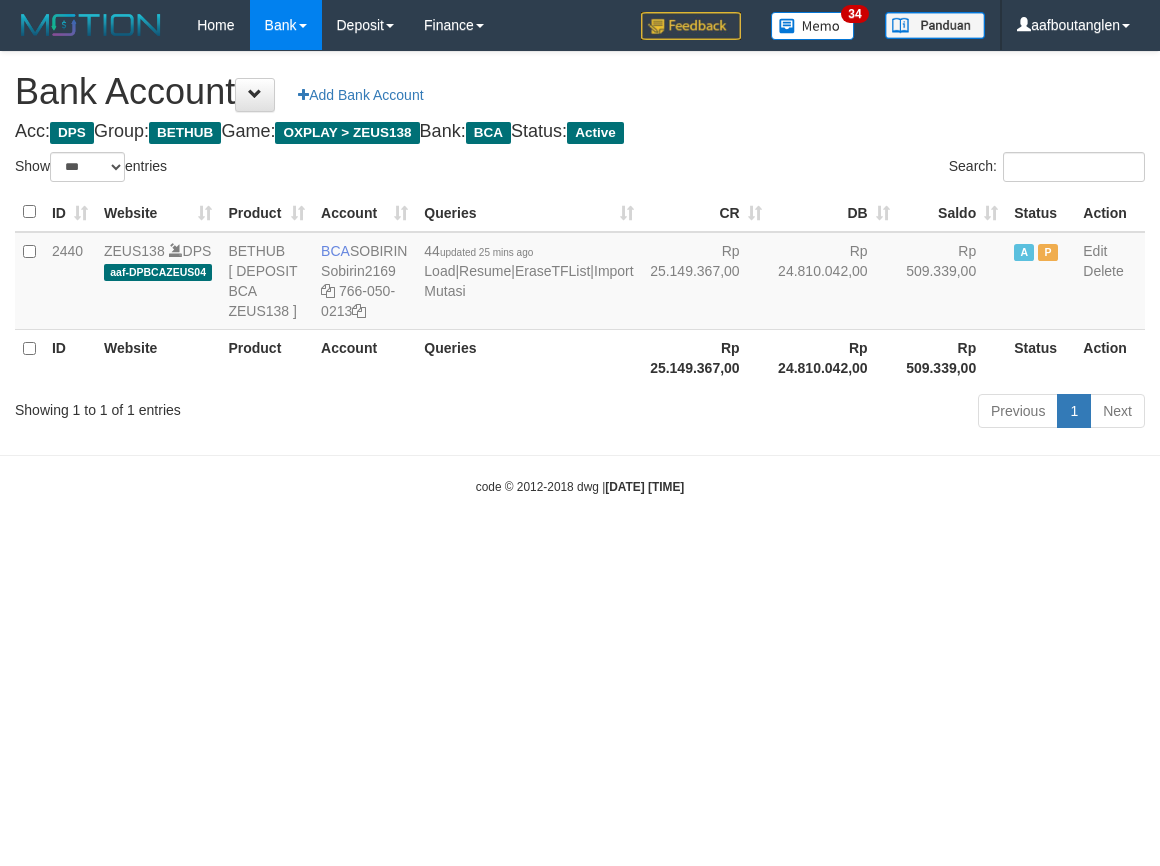 scroll, scrollTop: 0, scrollLeft: 0, axis: both 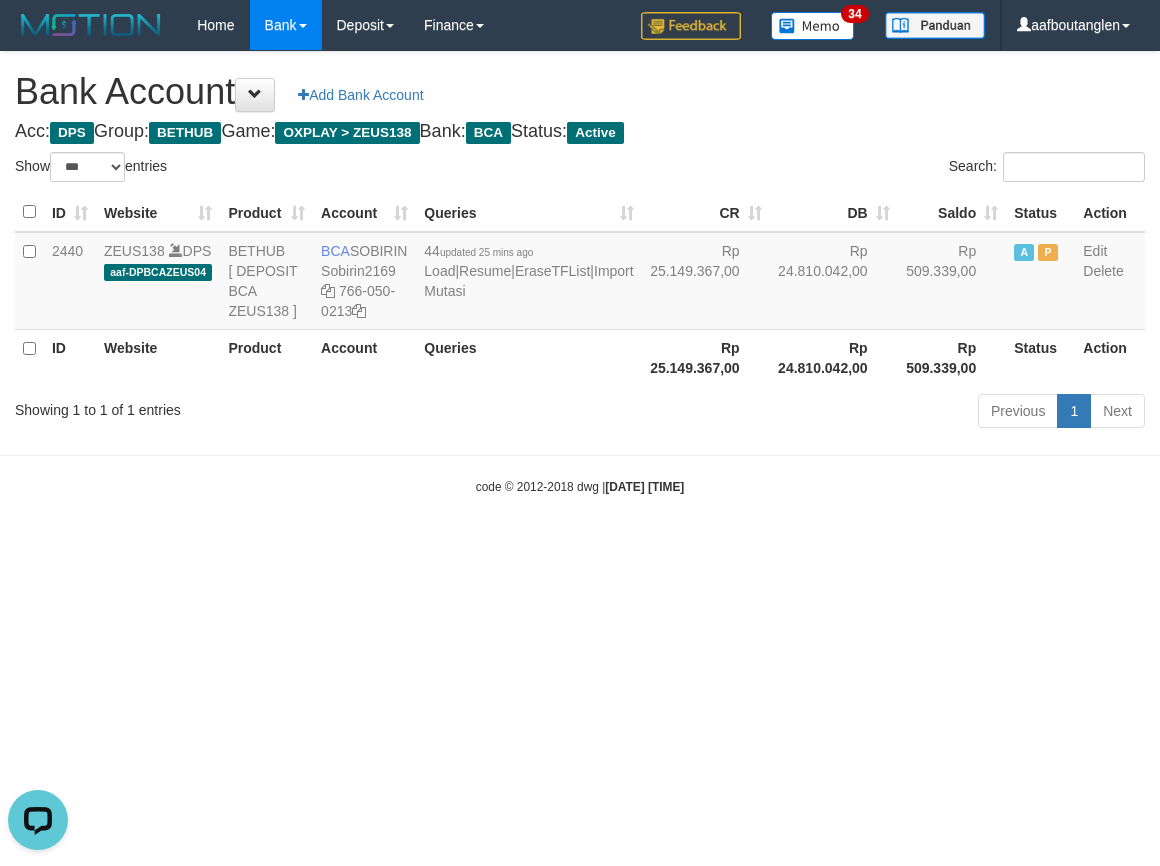 drag, startPoint x: 22, startPoint y: 594, endPoint x: 50, endPoint y: 587, distance: 28.86174 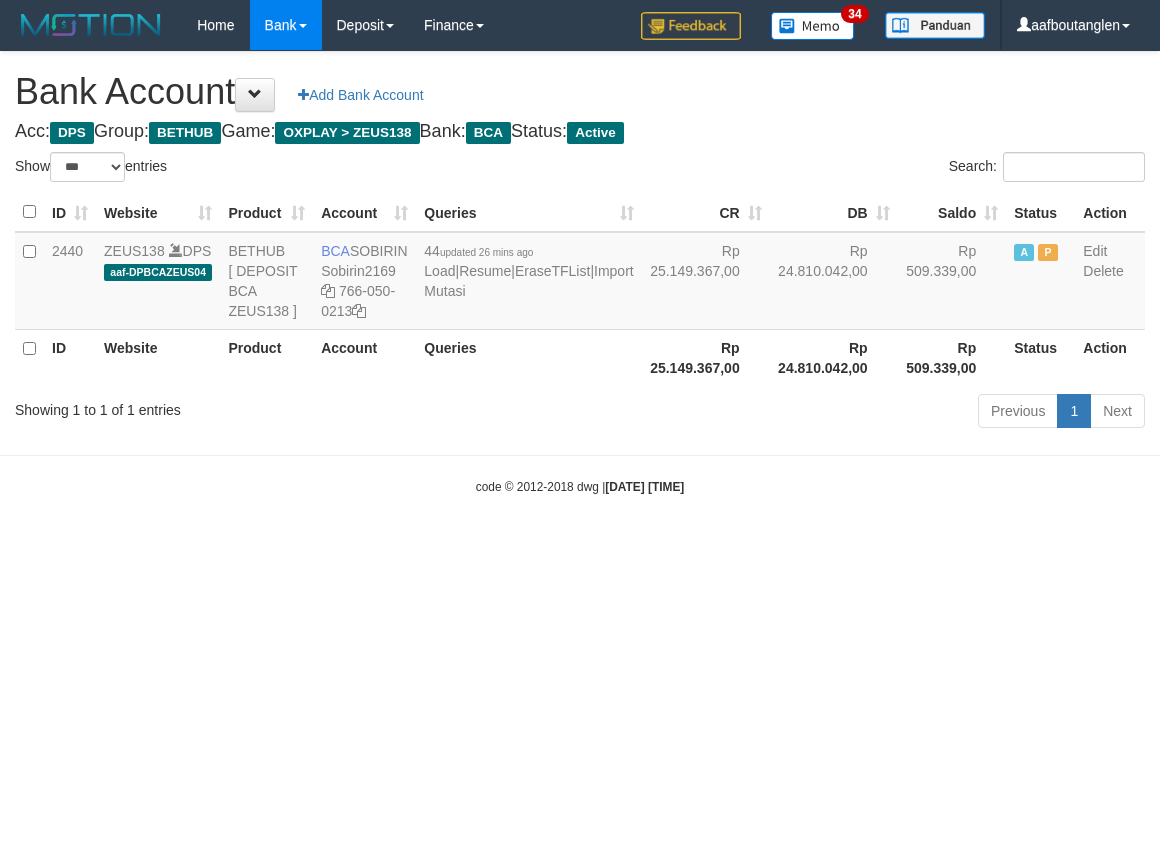 select on "***" 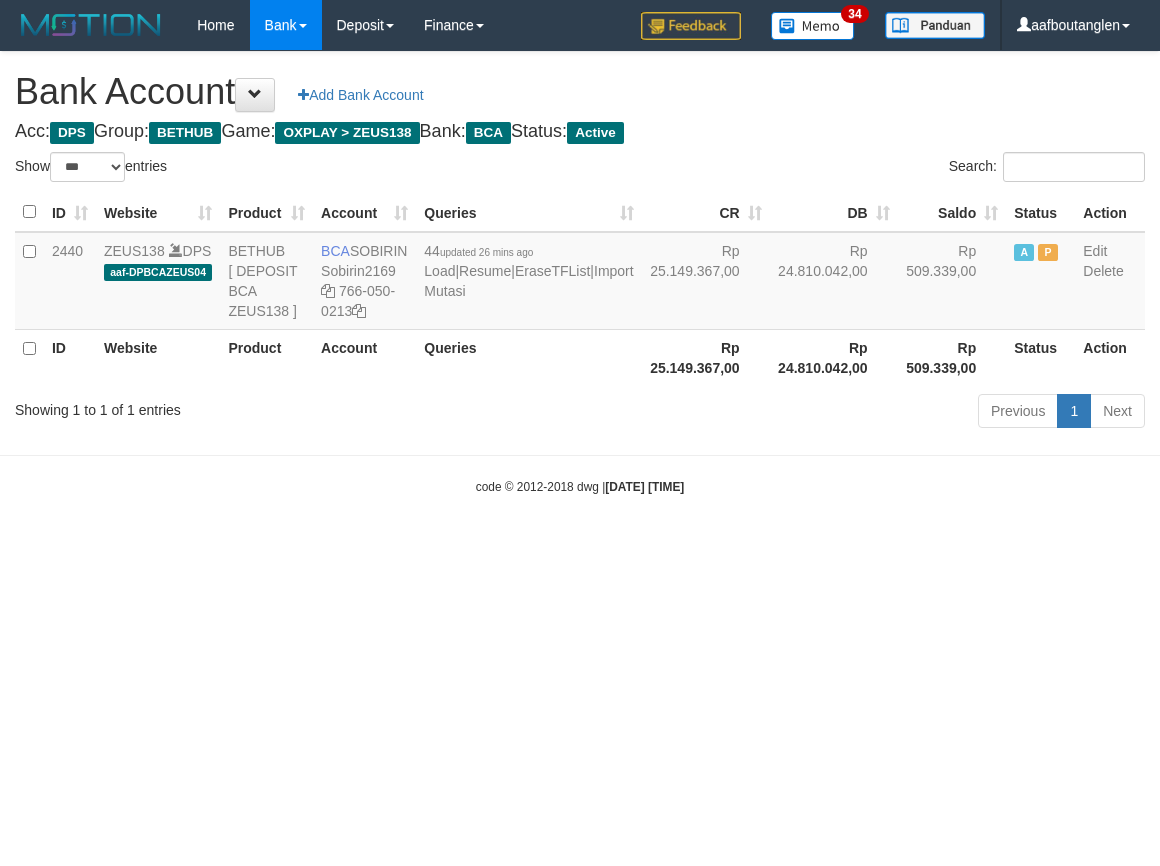 scroll, scrollTop: 0, scrollLeft: 0, axis: both 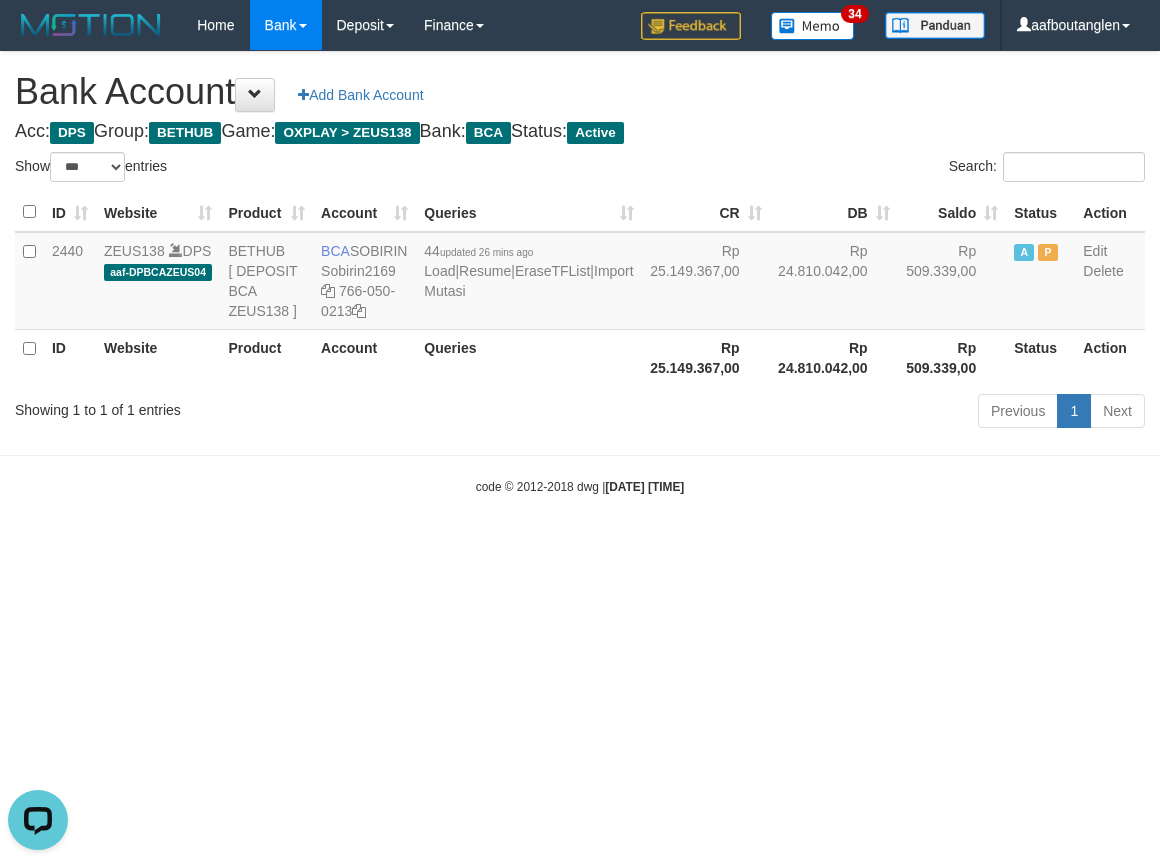 click on "code © 2012-2018 dwg |  2025/07/14 04:18:42" at bounding box center (580, 486) 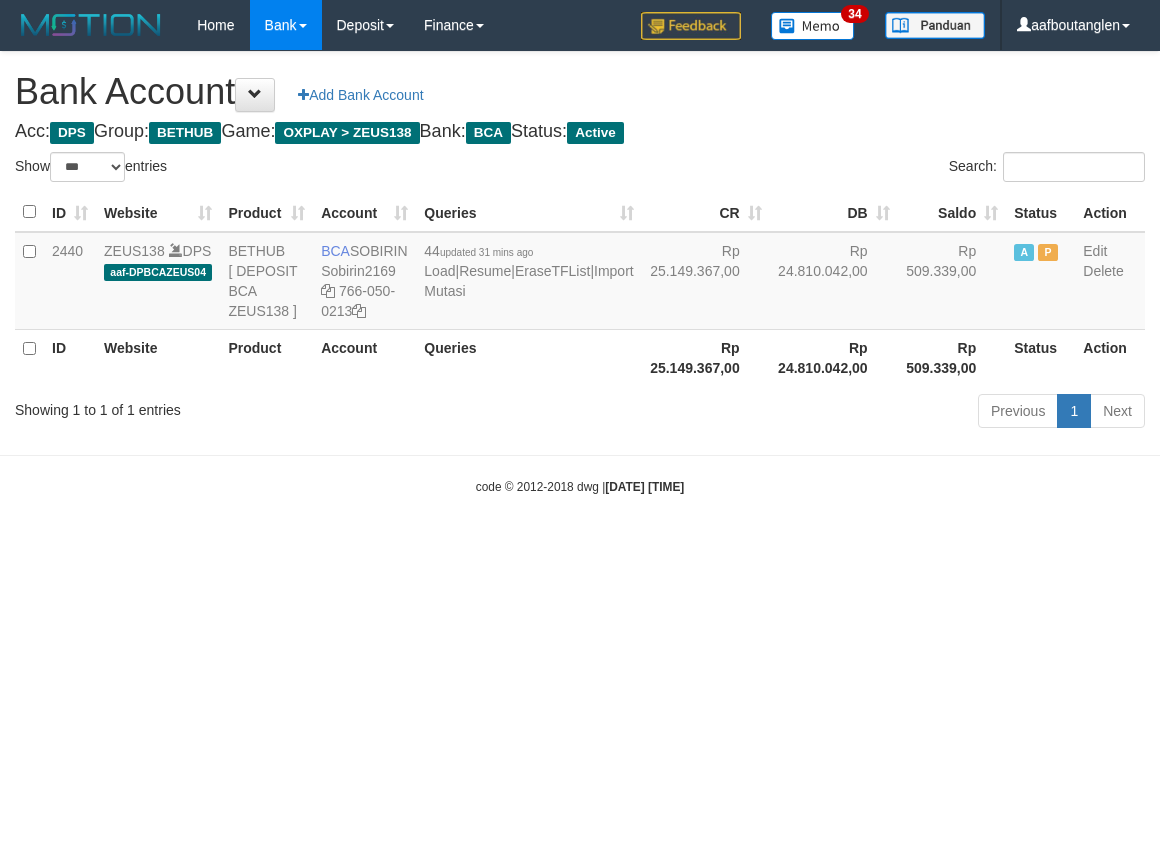 select on "***" 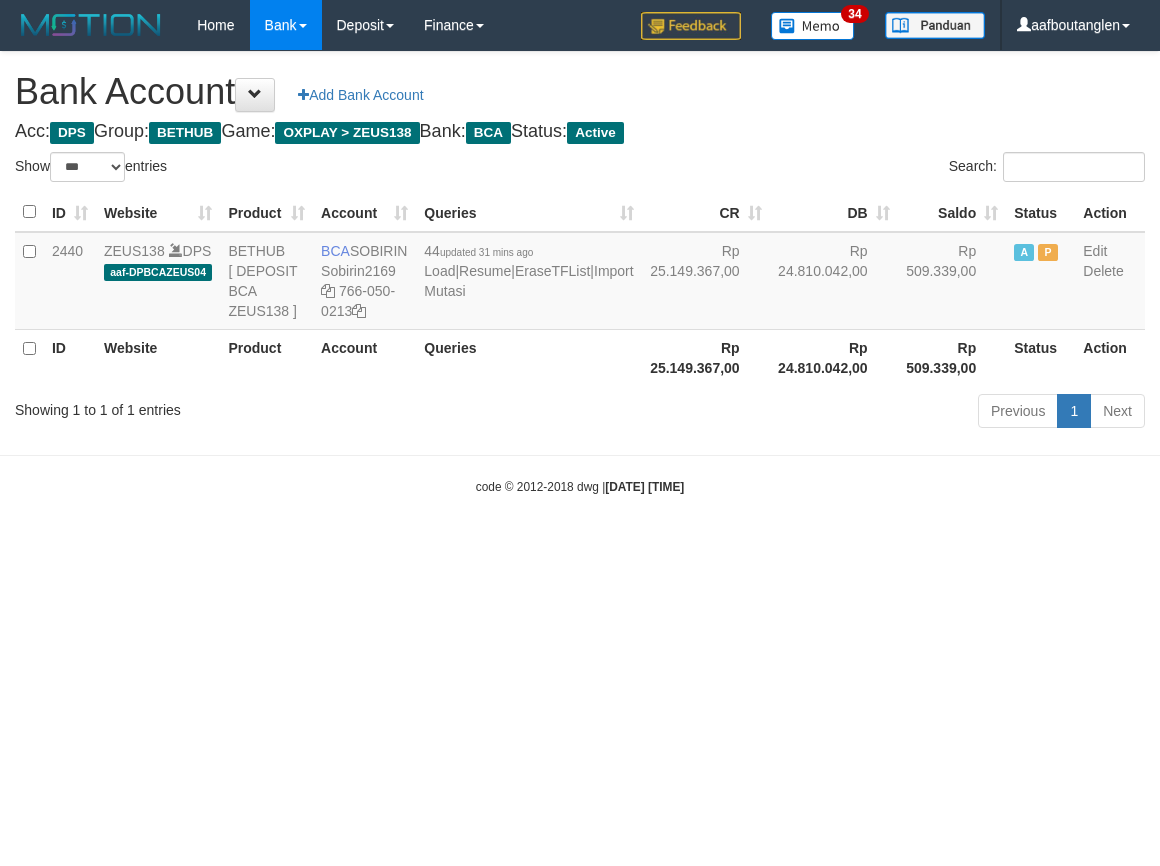 scroll, scrollTop: 0, scrollLeft: 0, axis: both 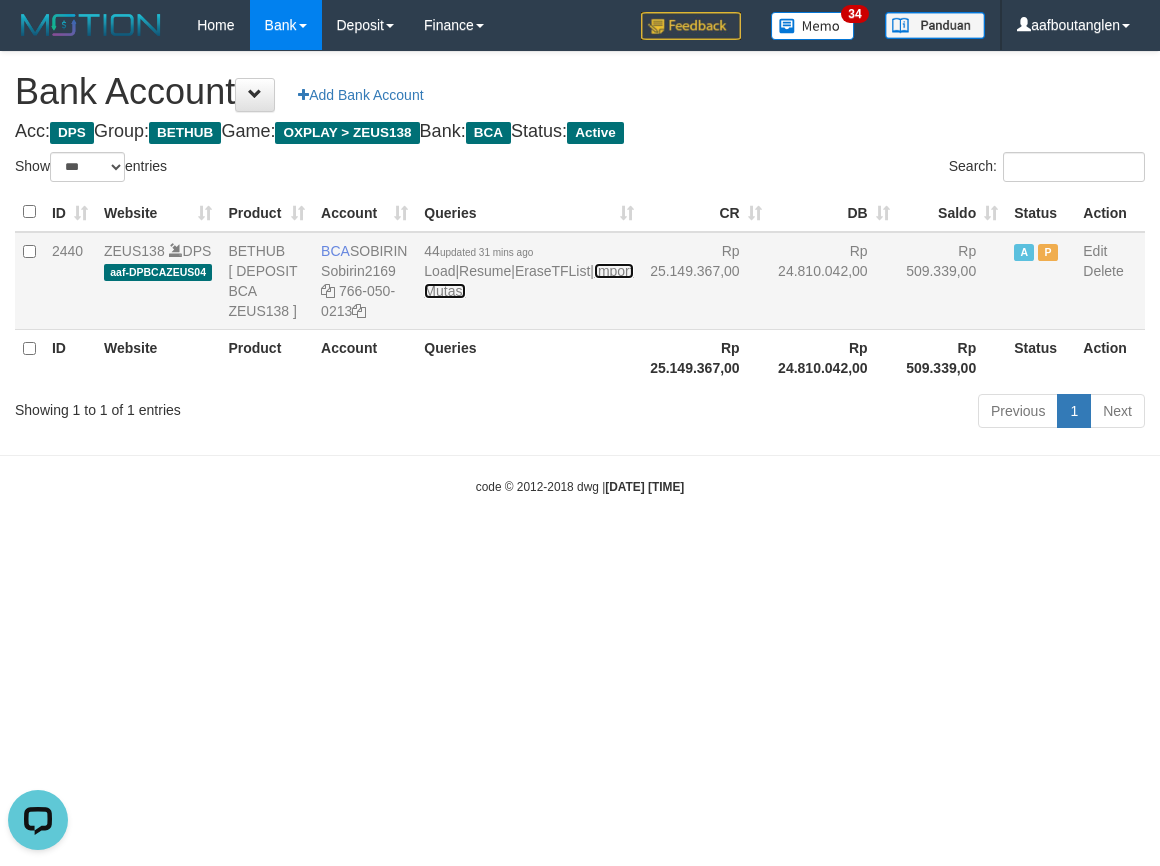 click on "Import Mutasi" at bounding box center (528, 281) 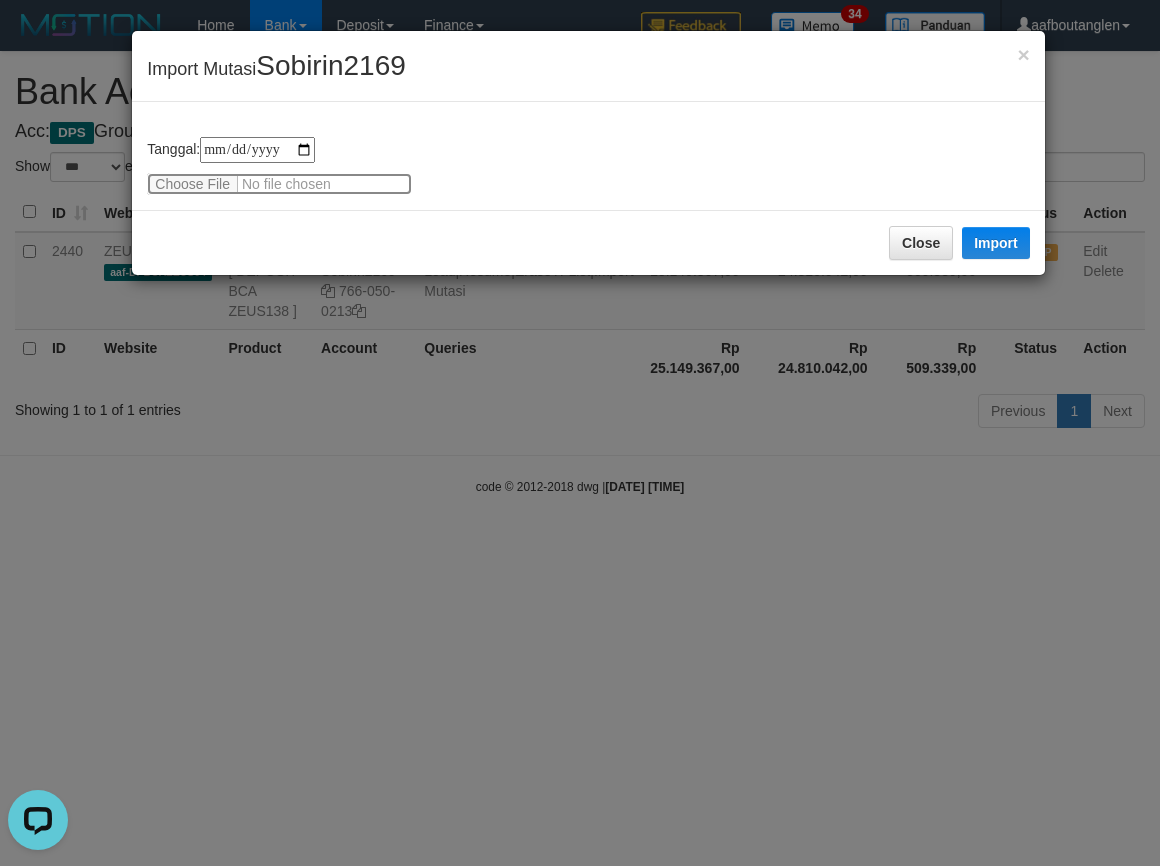 click at bounding box center [279, 184] 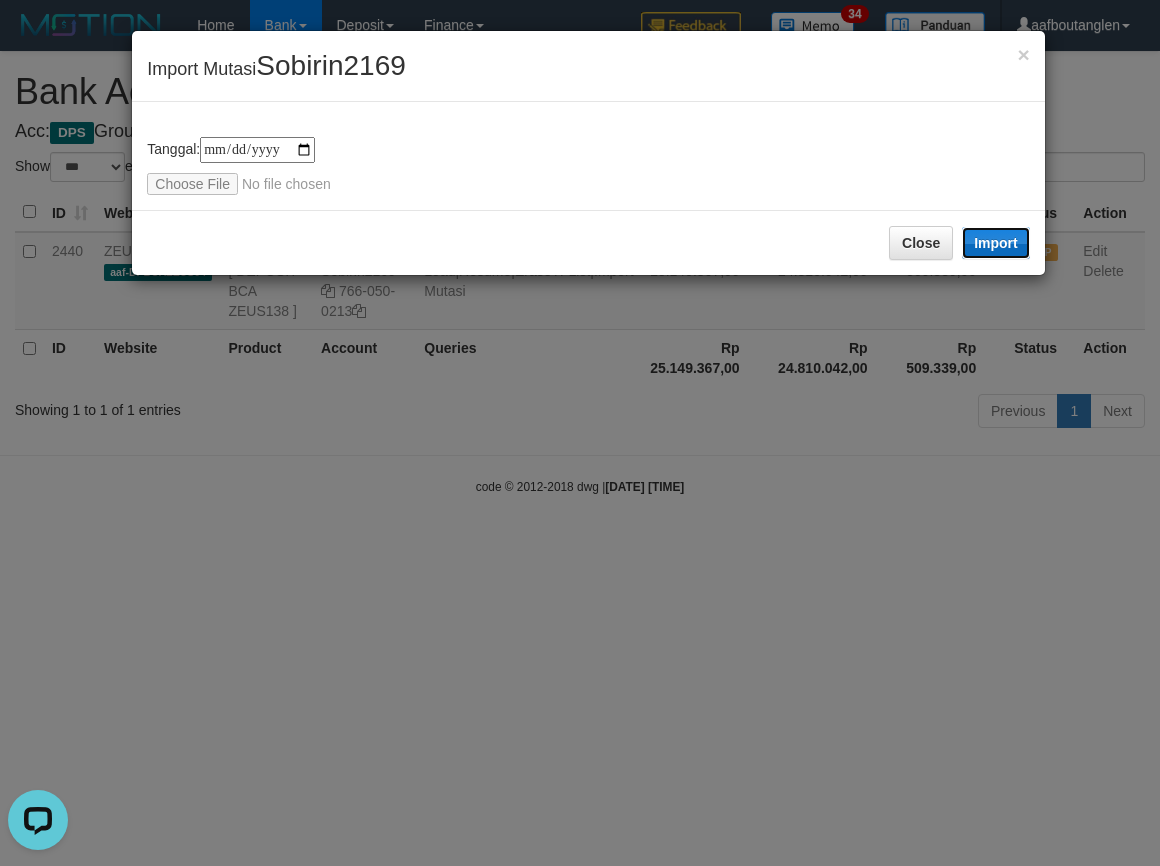 click on "Import" at bounding box center [996, 243] 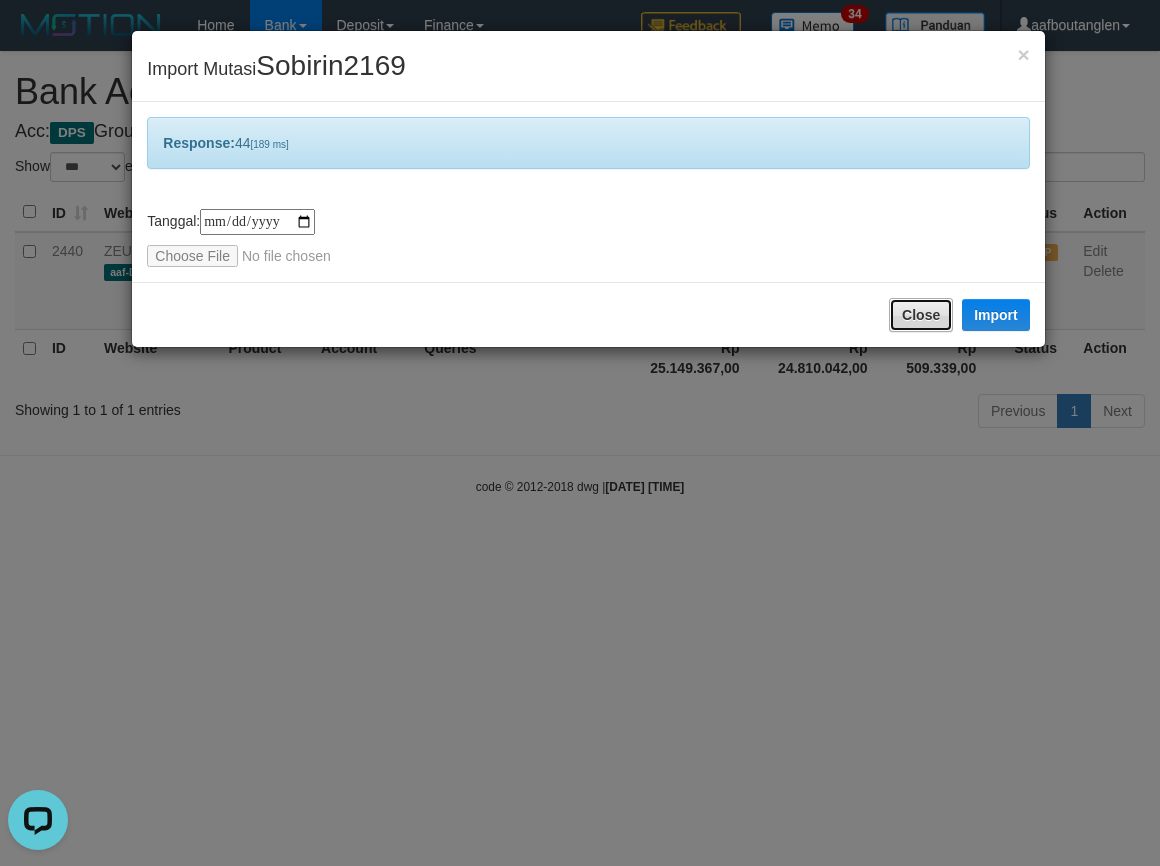click on "Close" at bounding box center [921, 315] 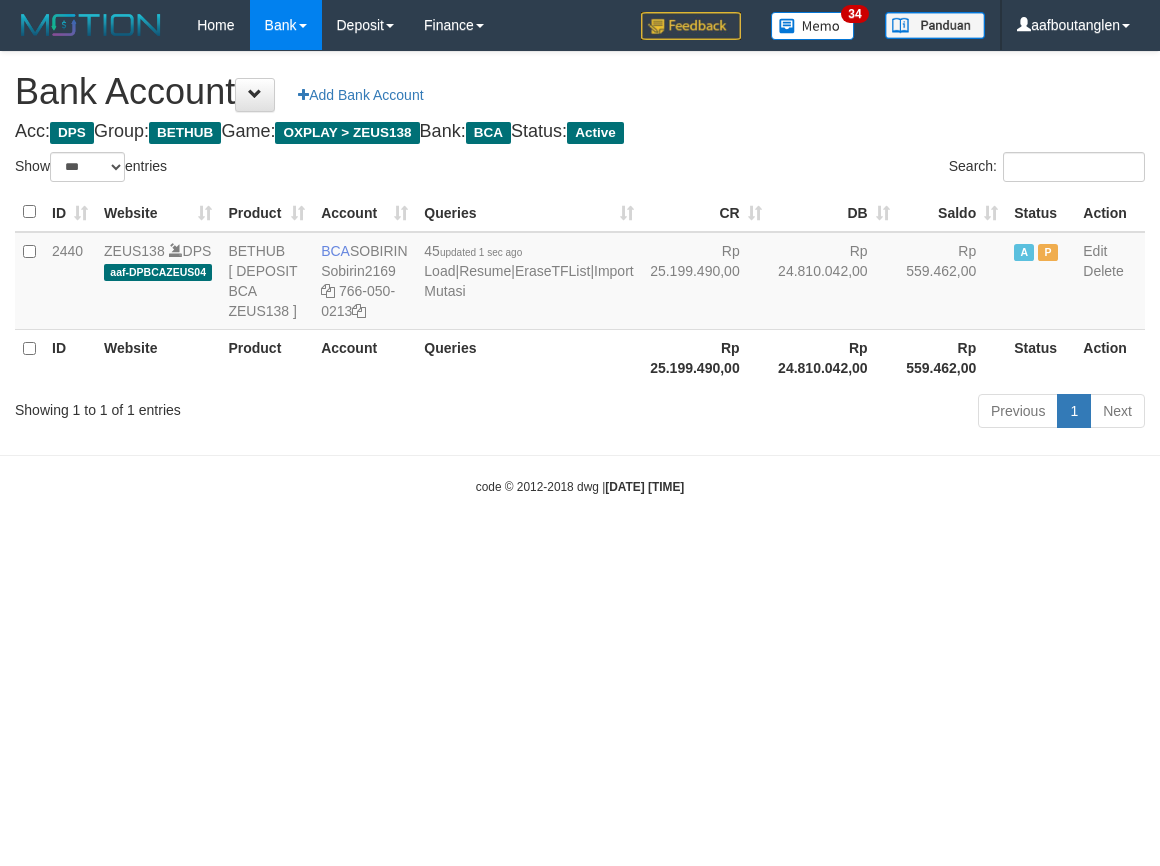 select on "***" 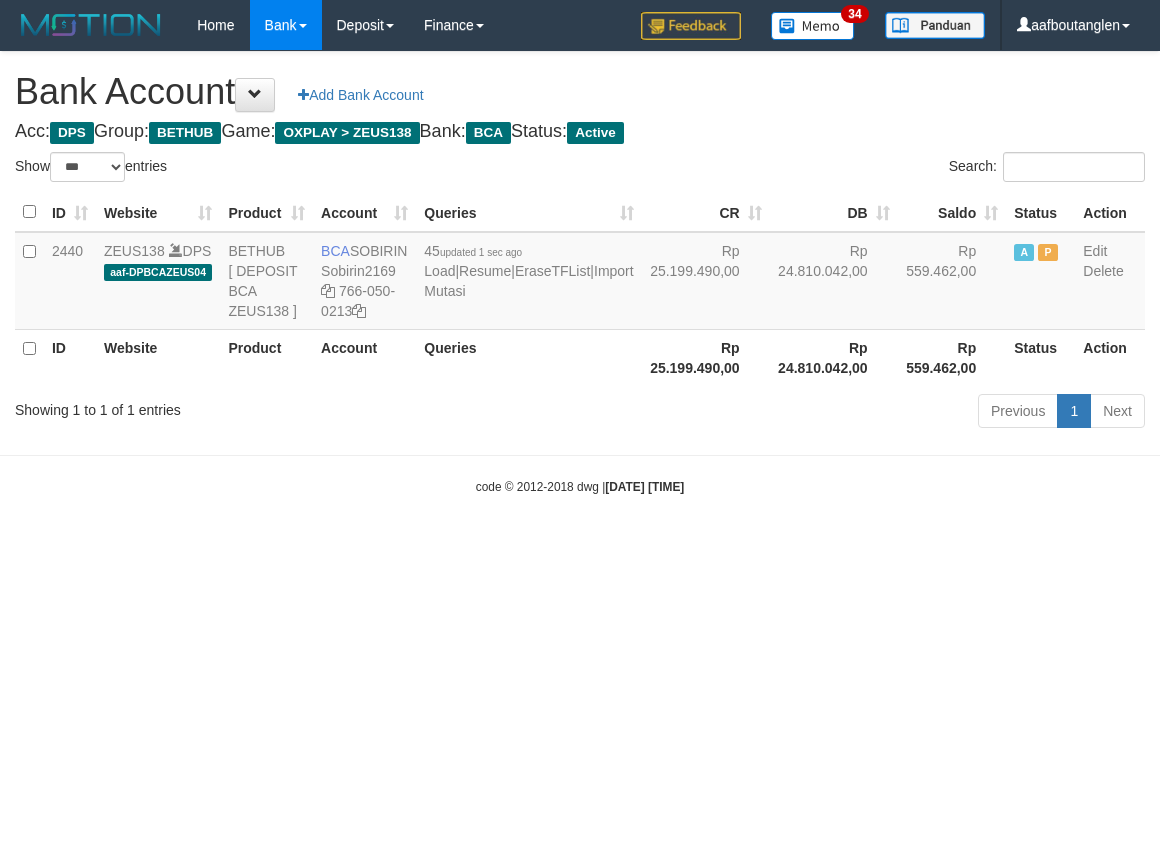 scroll, scrollTop: 0, scrollLeft: 0, axis: both 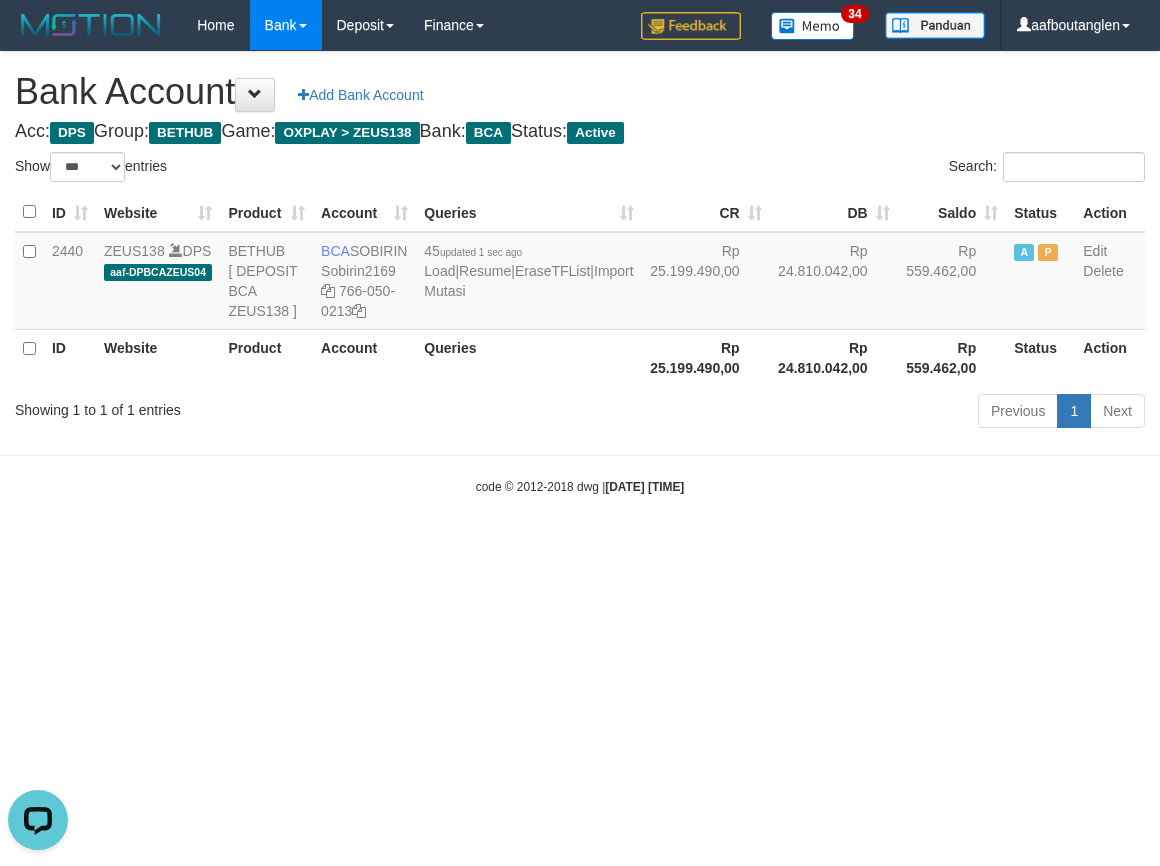 click on "Toggle navigation
Home
Bank
Account List
Deposit
DPS List
History
Note DPS
Finance
Financial Data
aafboutanglen
My Profile
Log Out
34" at bounding box center [580, 273] 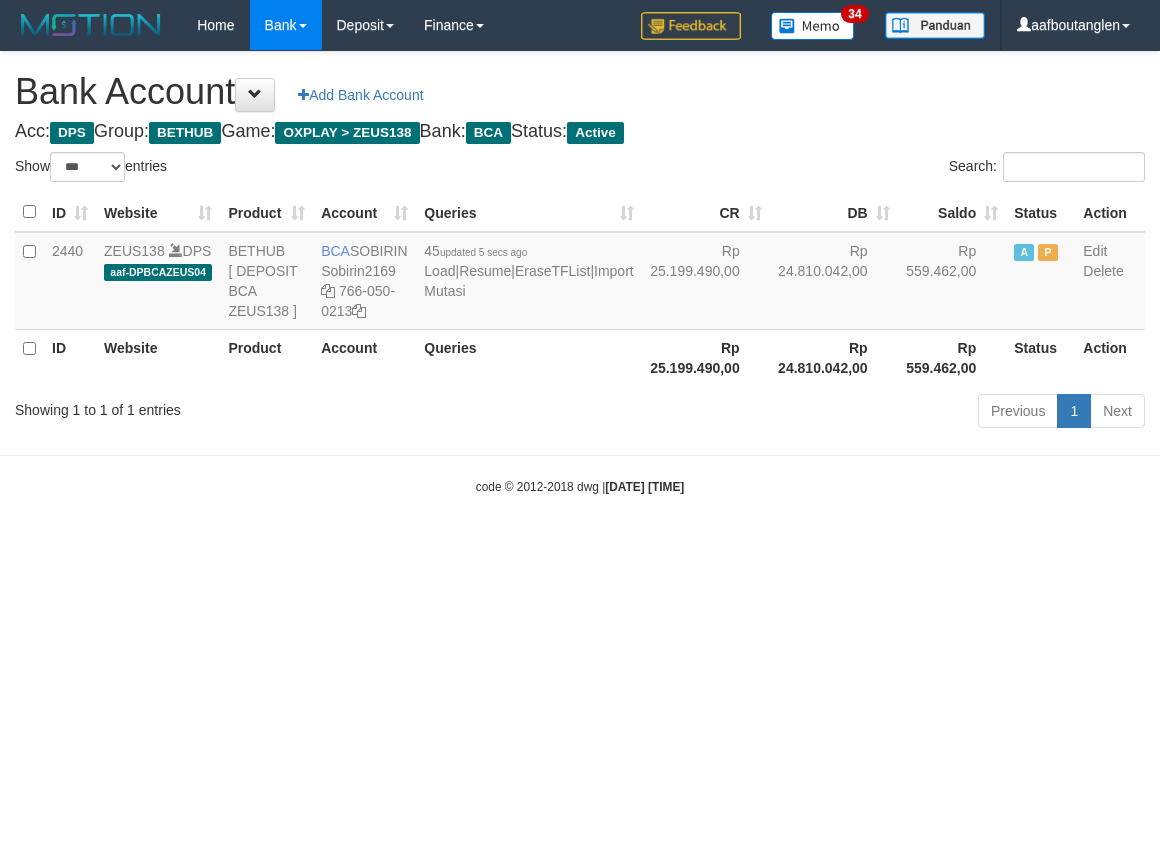 select on "***" 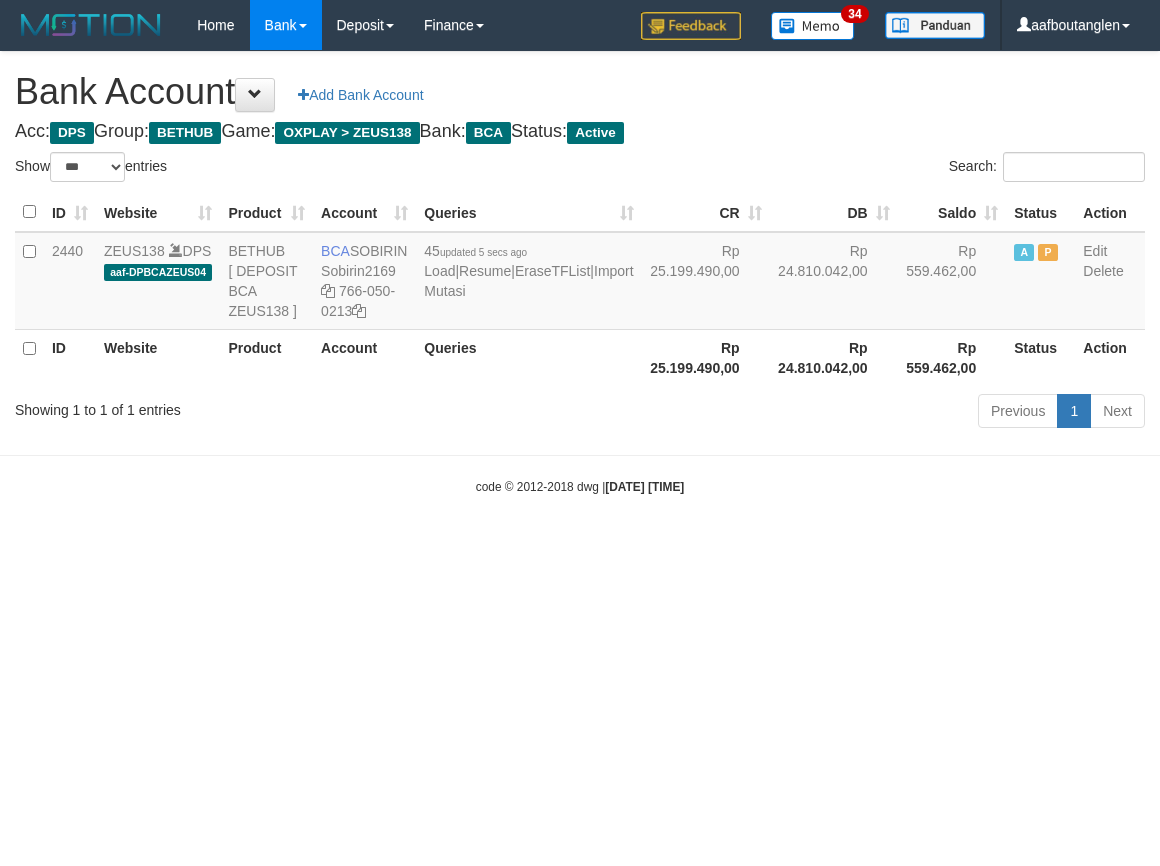 scroll, scrollTop: 0, scrollLeft: 0, axis: both 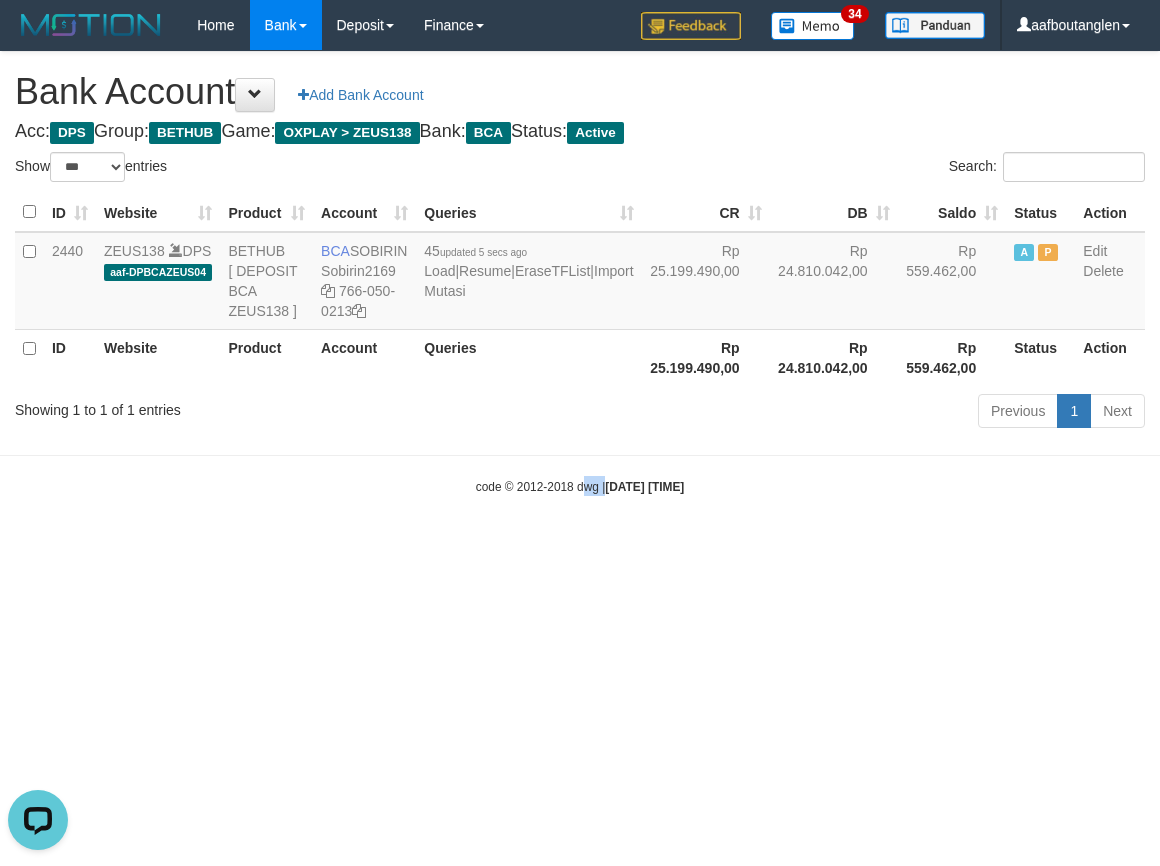 drag, startPoint x: 566, startPoint y: 578, endPoint x: 587, endPoint y: 581, distance: 21.213203 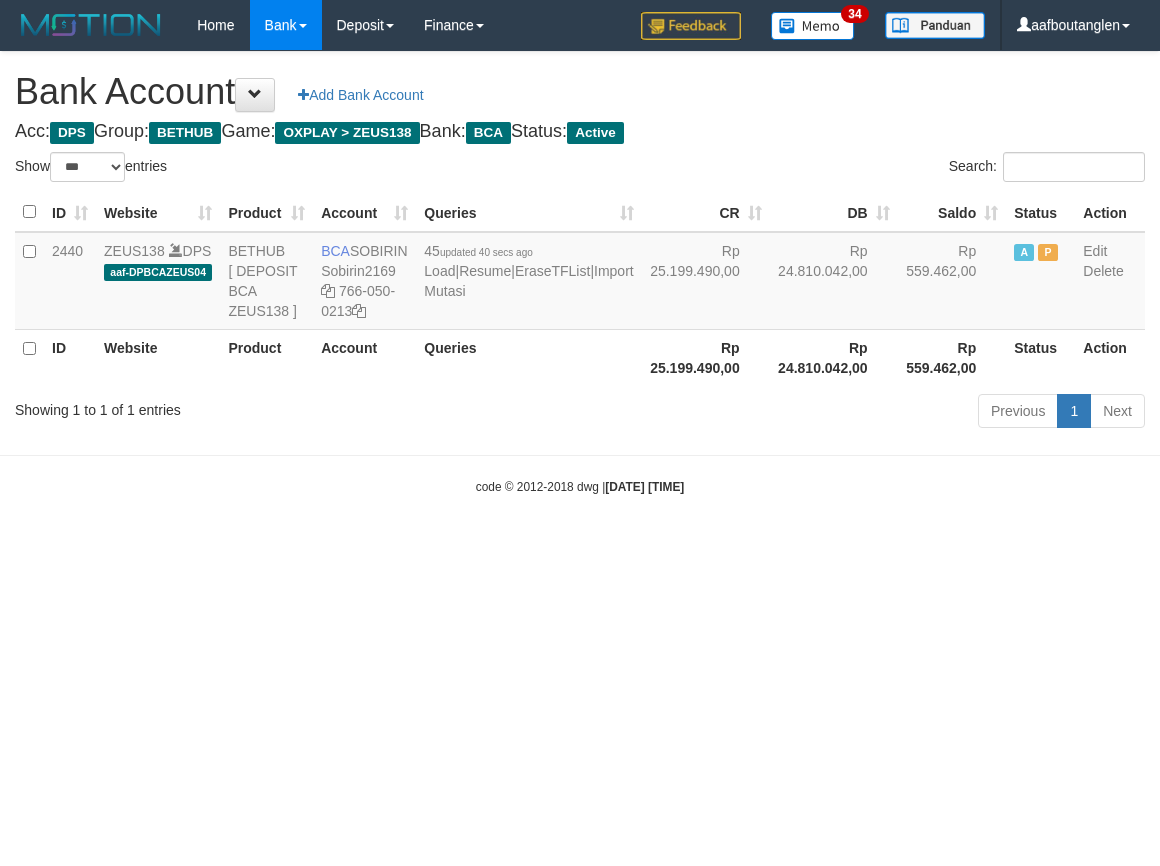 select on "***" 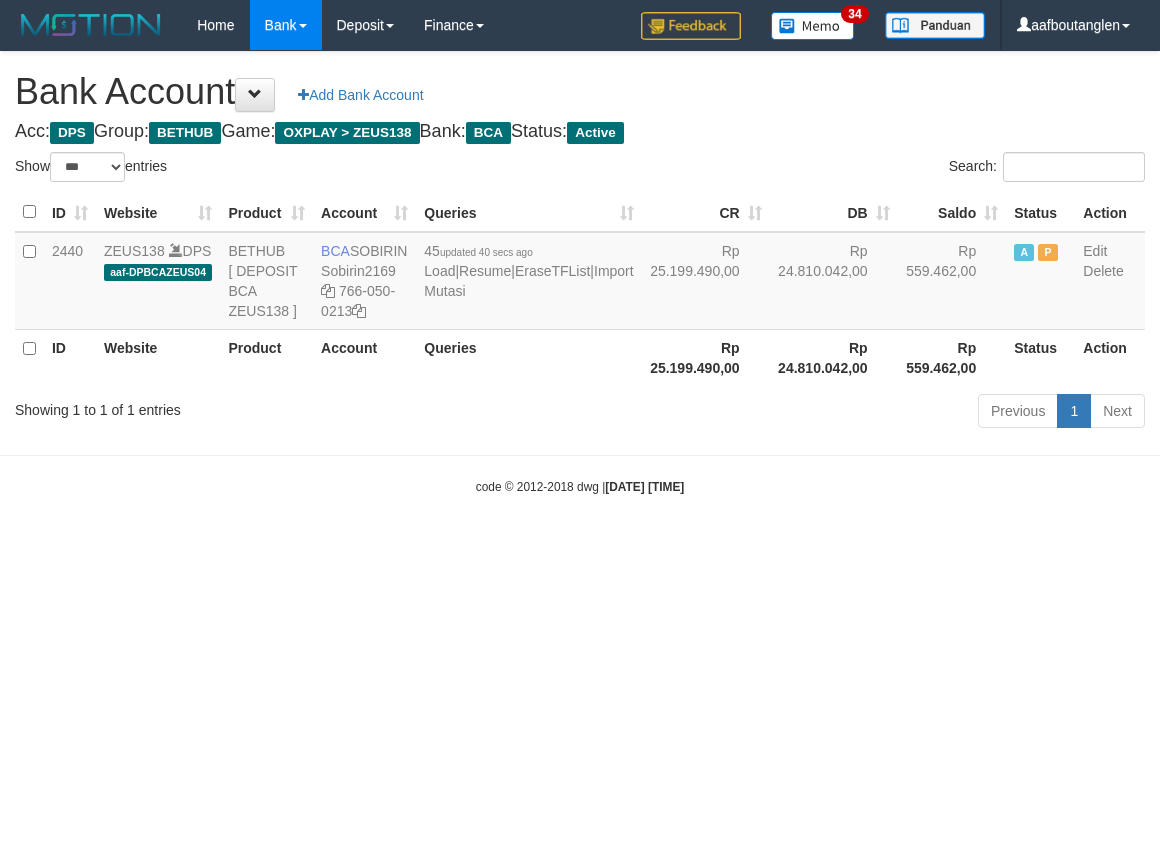scroll, scrollTop: 0, scrollLeft: 0, axis: both 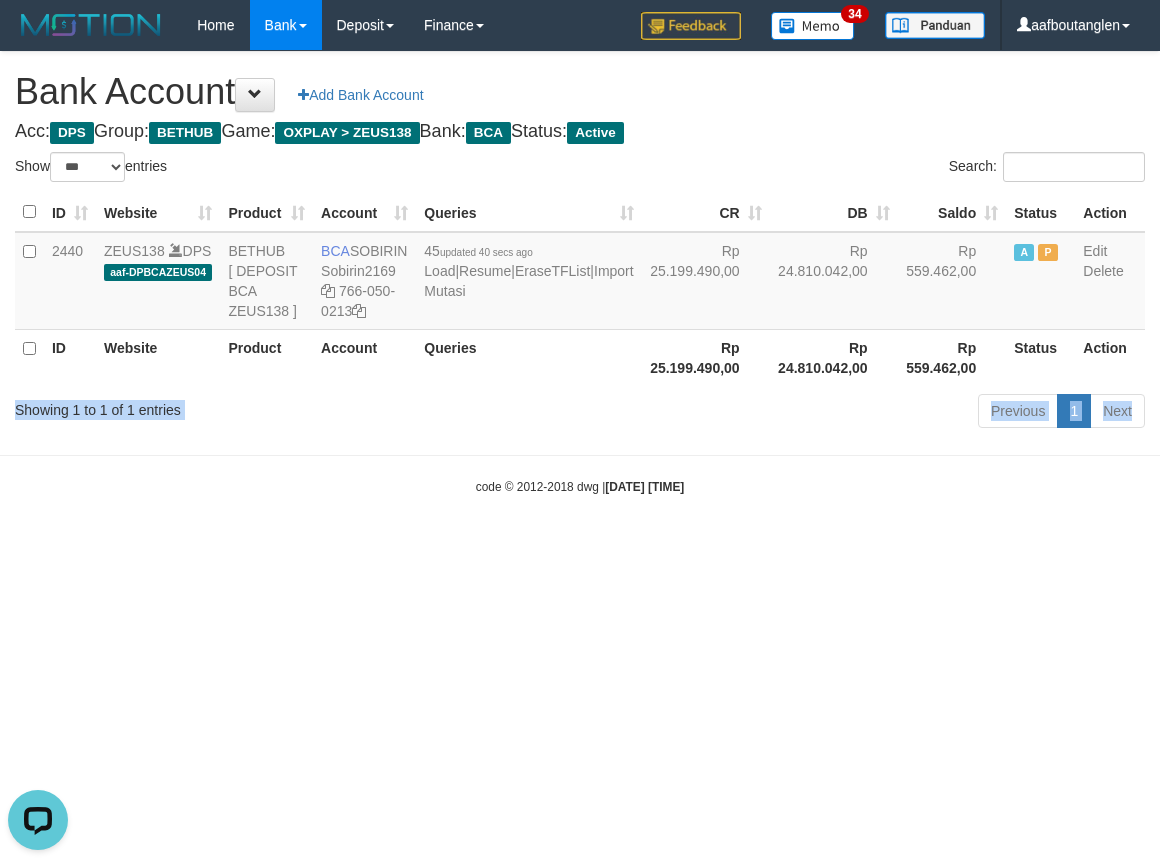drag, startPoint x: 16, startPoint y: 456, endPoint x: 0, endPoint y: 453, distance: 16.27882 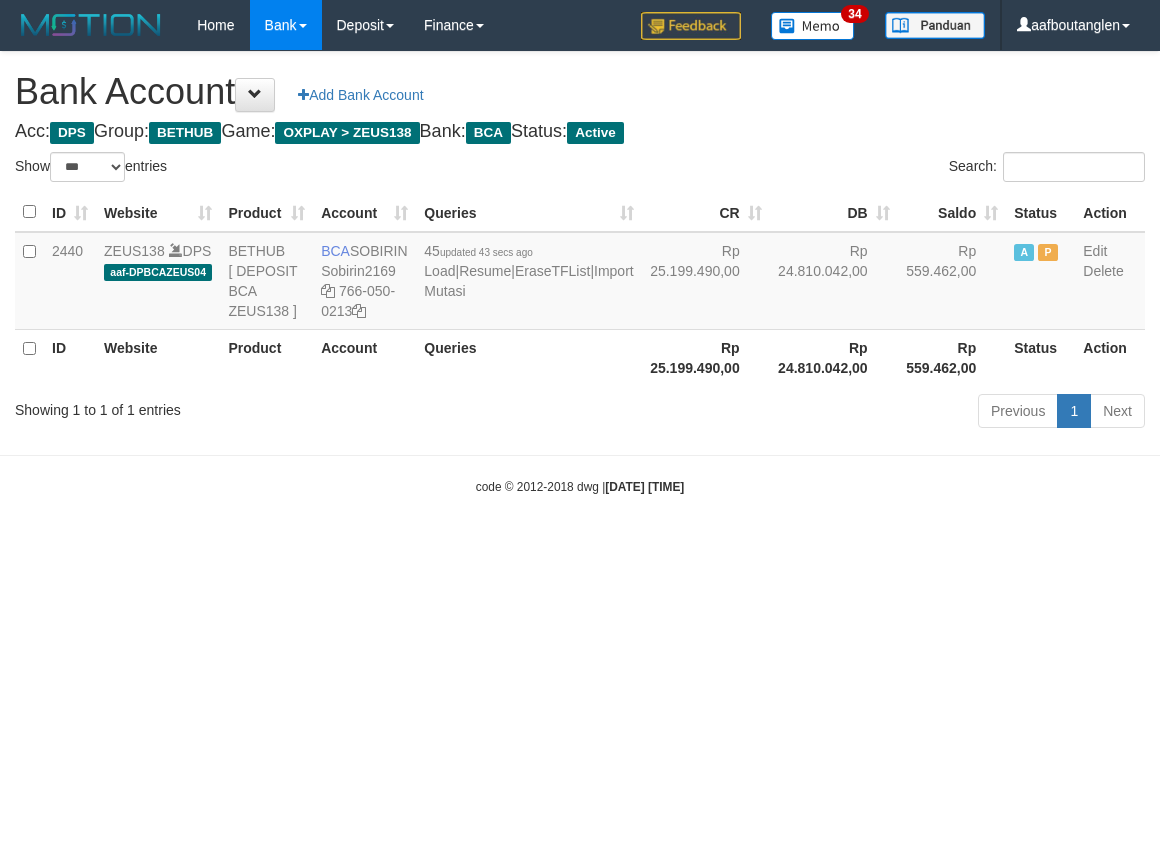 select on "***" 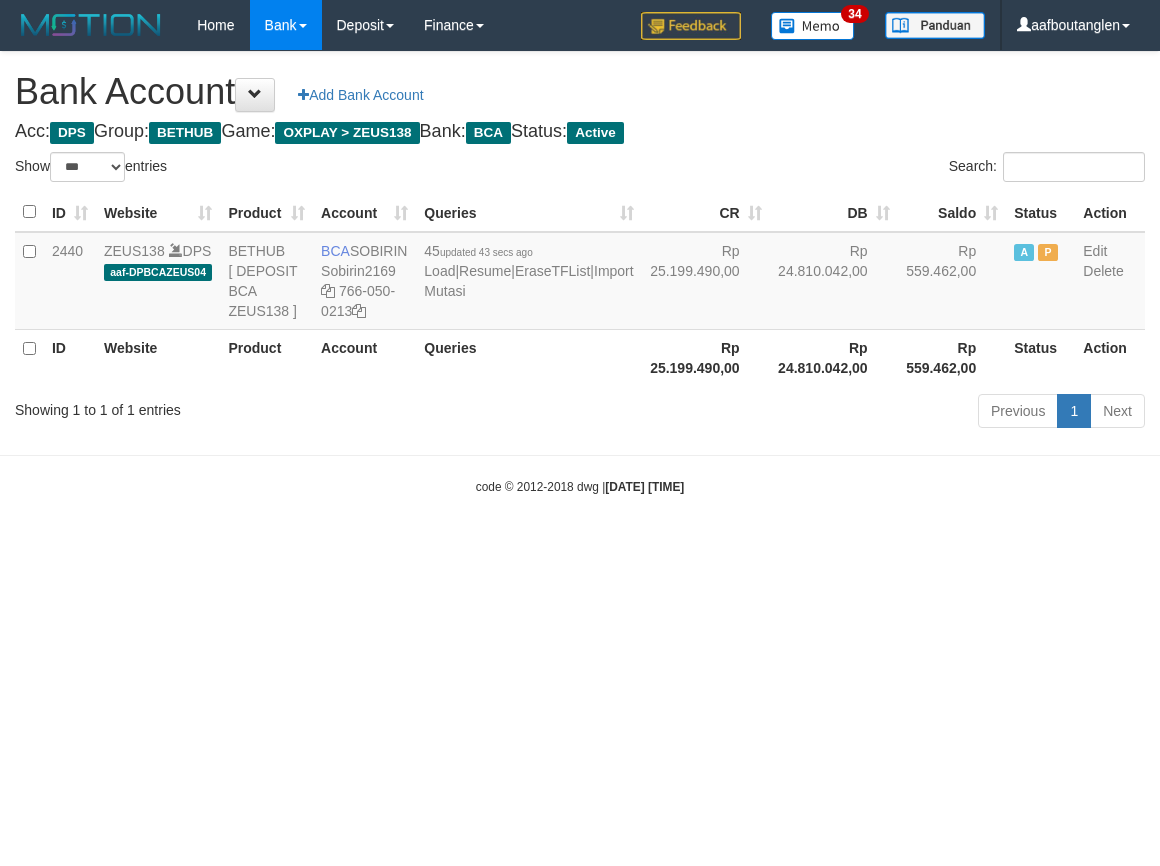 scroll, scrollTop: 0, scrollLeft: 0, axis: both 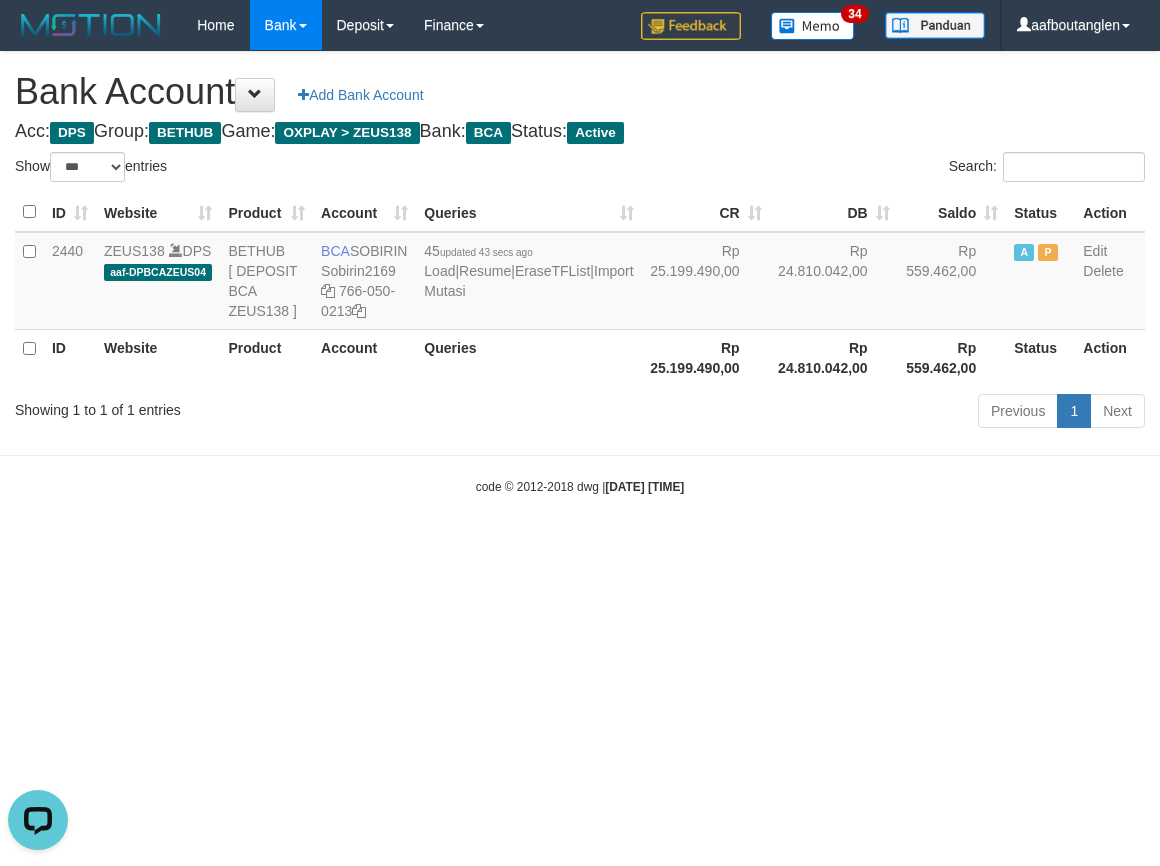 click on "code © 2012-2018 dwg |  2025/07/14 04:27:07" at bounding box center (580, 486) 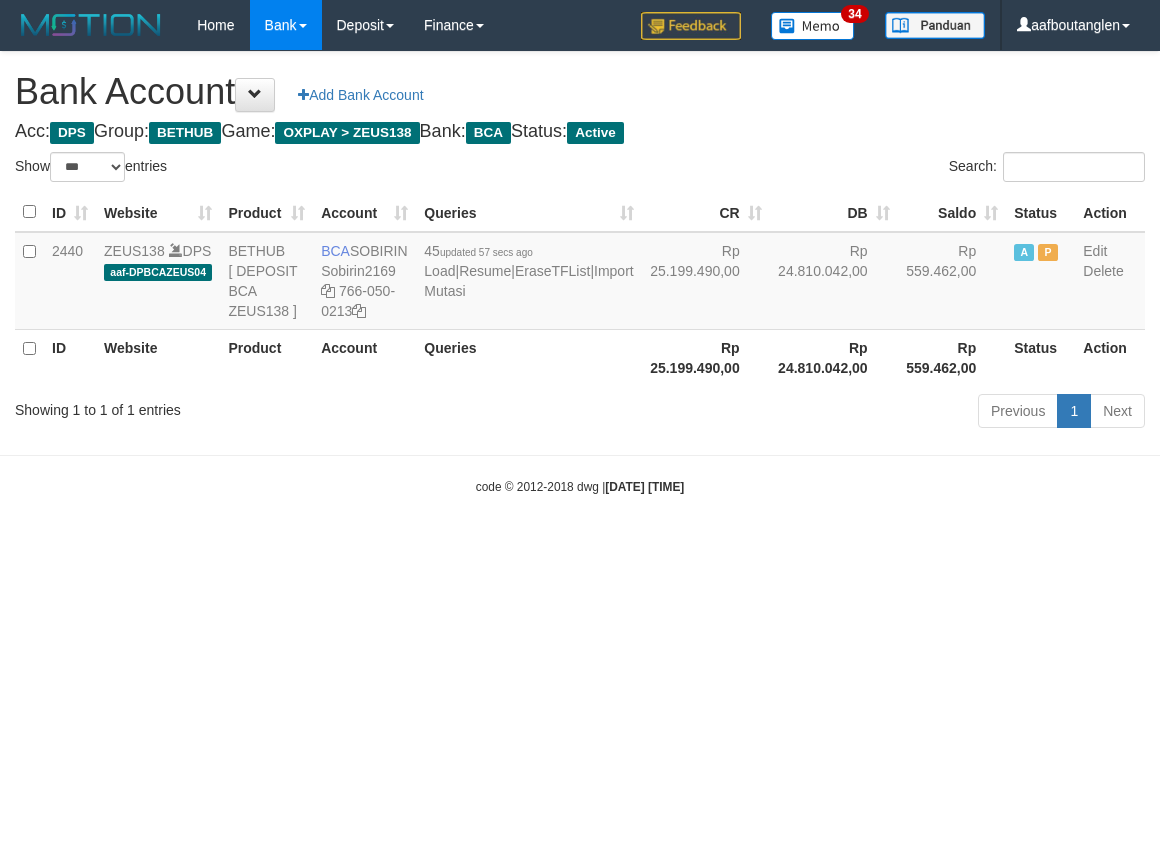 select on "***" 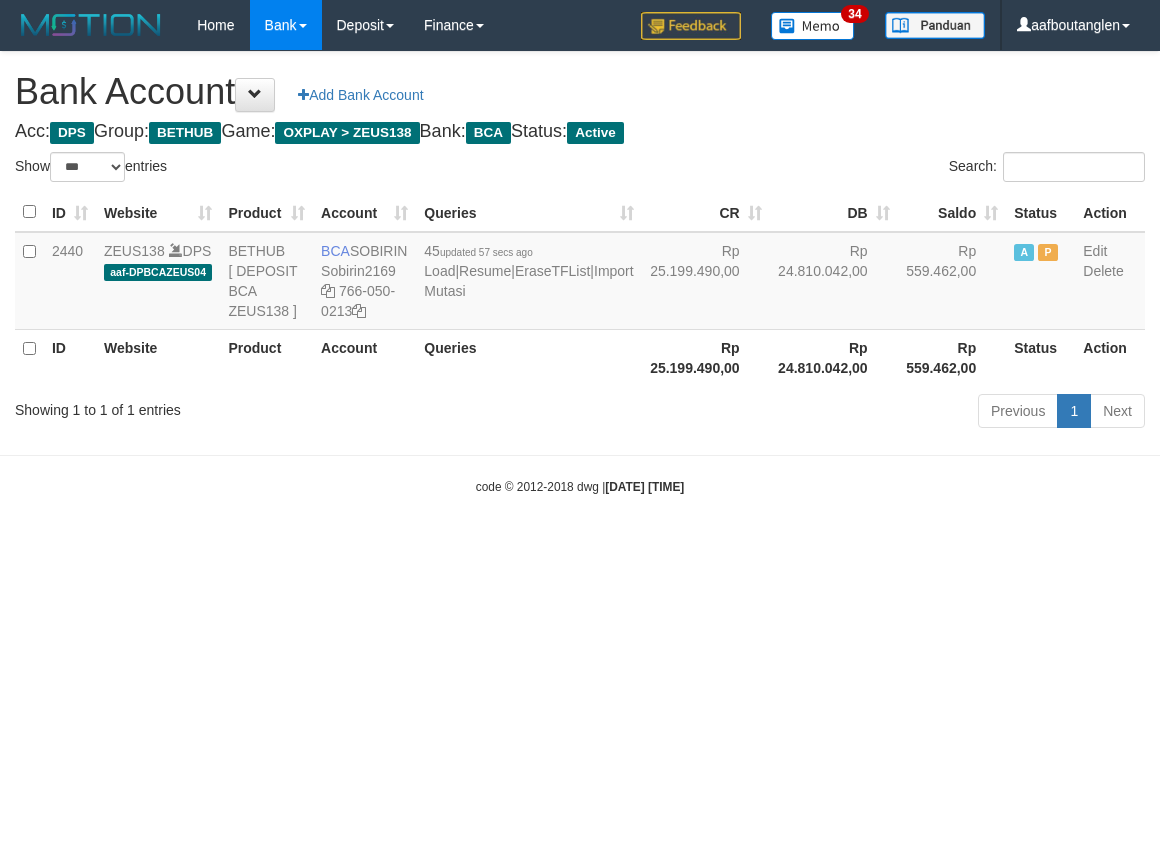 scroll, scrollTop: 0, scrollLeft: 0, axis: both 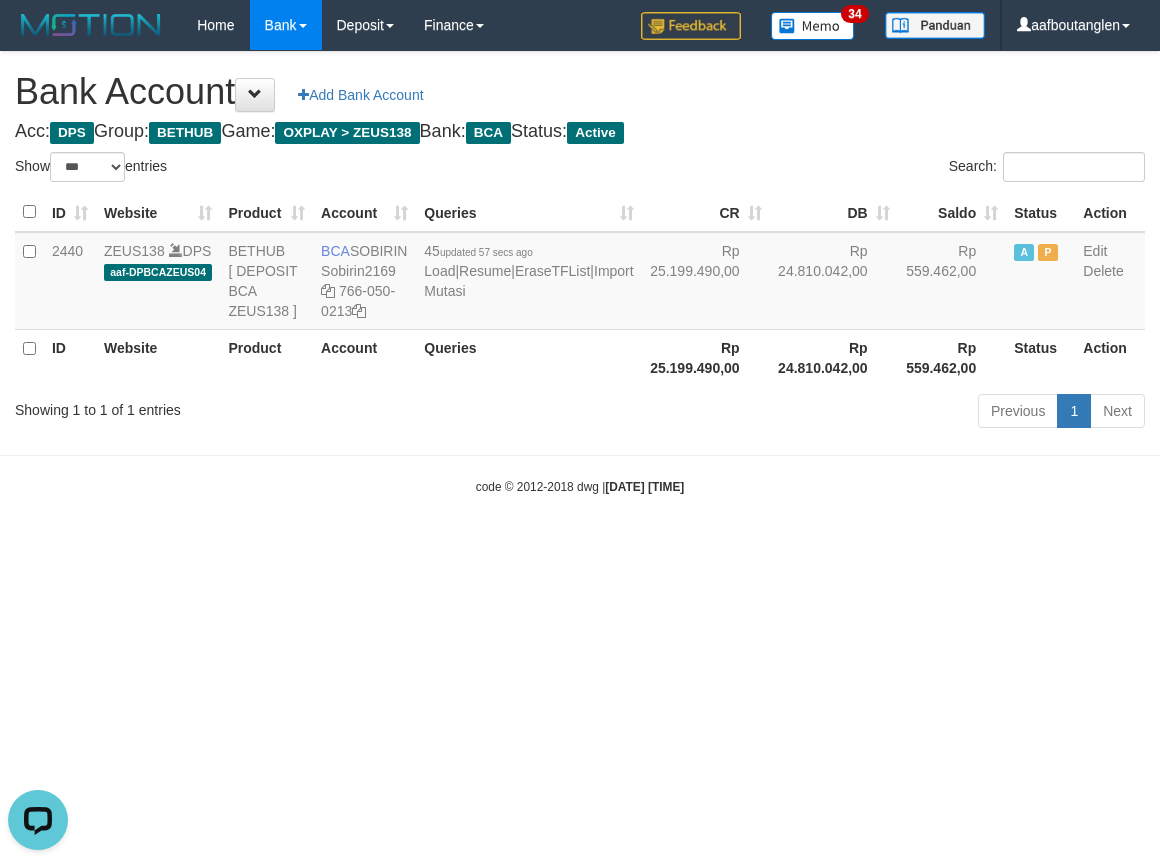 click on "Toggle navigation
Home
Bank
Account List
Deposit
DPS List
History
Note DPS
Finance
Financial Data
aafboutanglen
My Profile
Log Out
34" at bounding box center [580, 273] 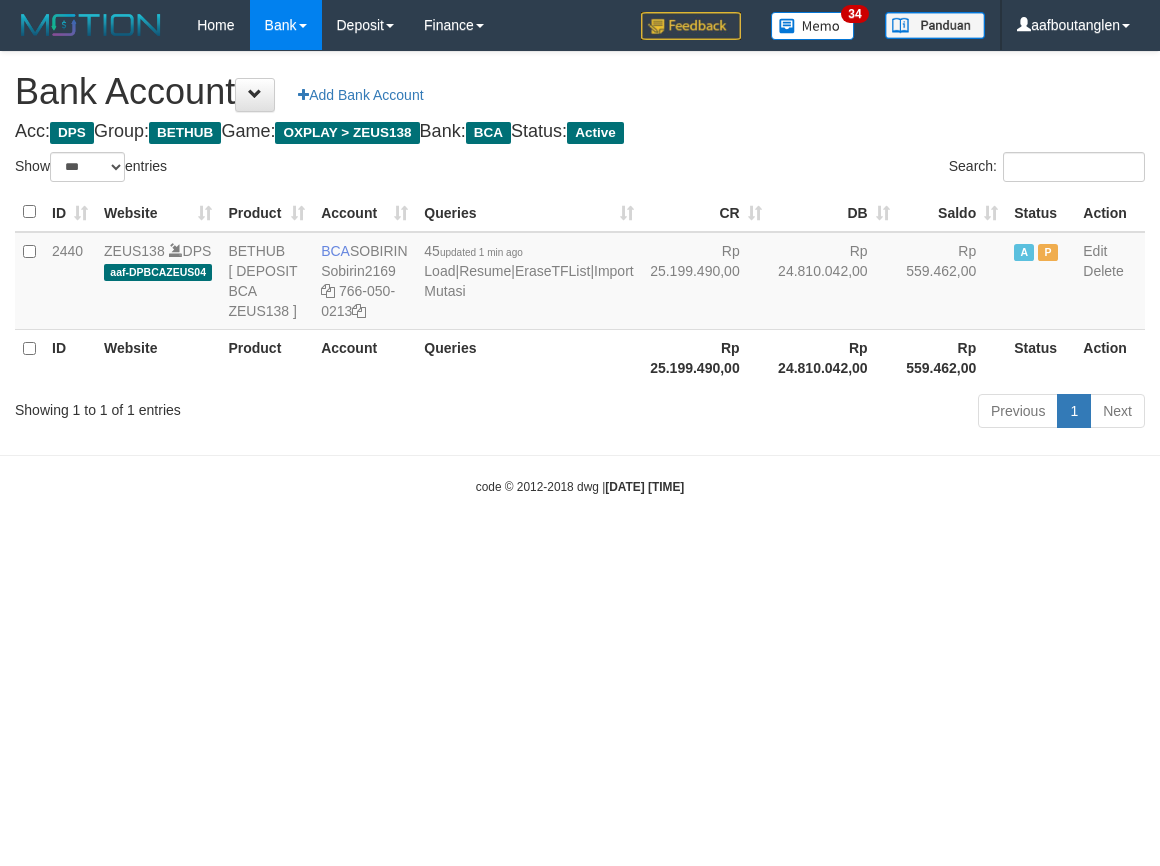 select on "***" 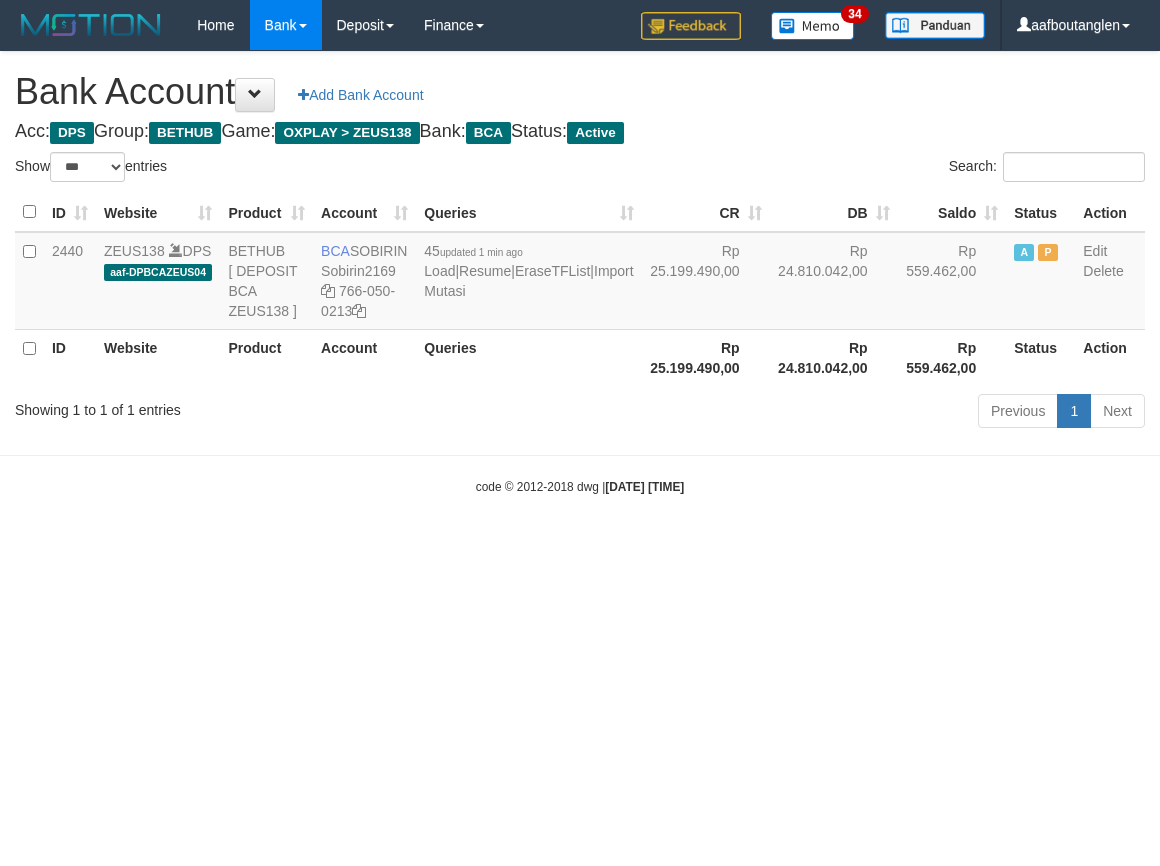 scroll, scrollTop: 0, scrollLeft: 0, axis: both 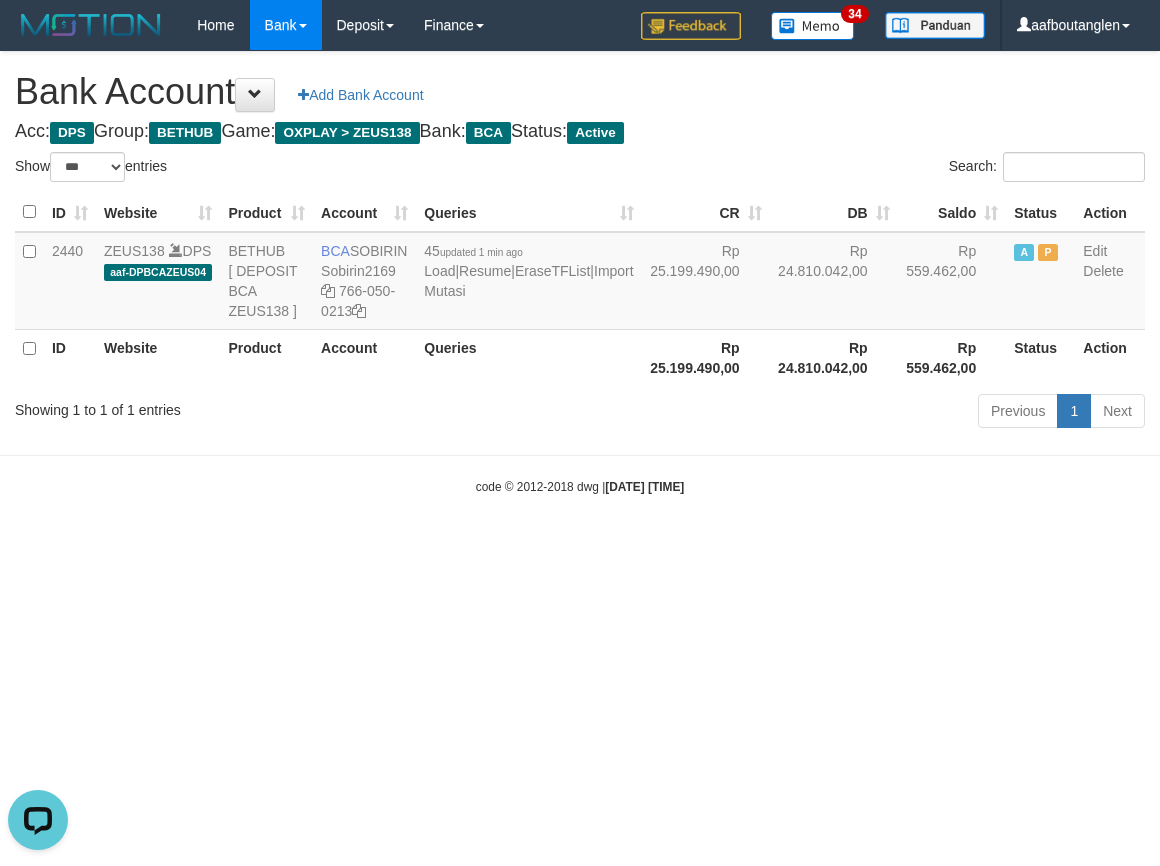 drag, startPoint x: 971, startPoint y: 625, endPoint x: 947, endPoint y: 617, distance: 25.298222 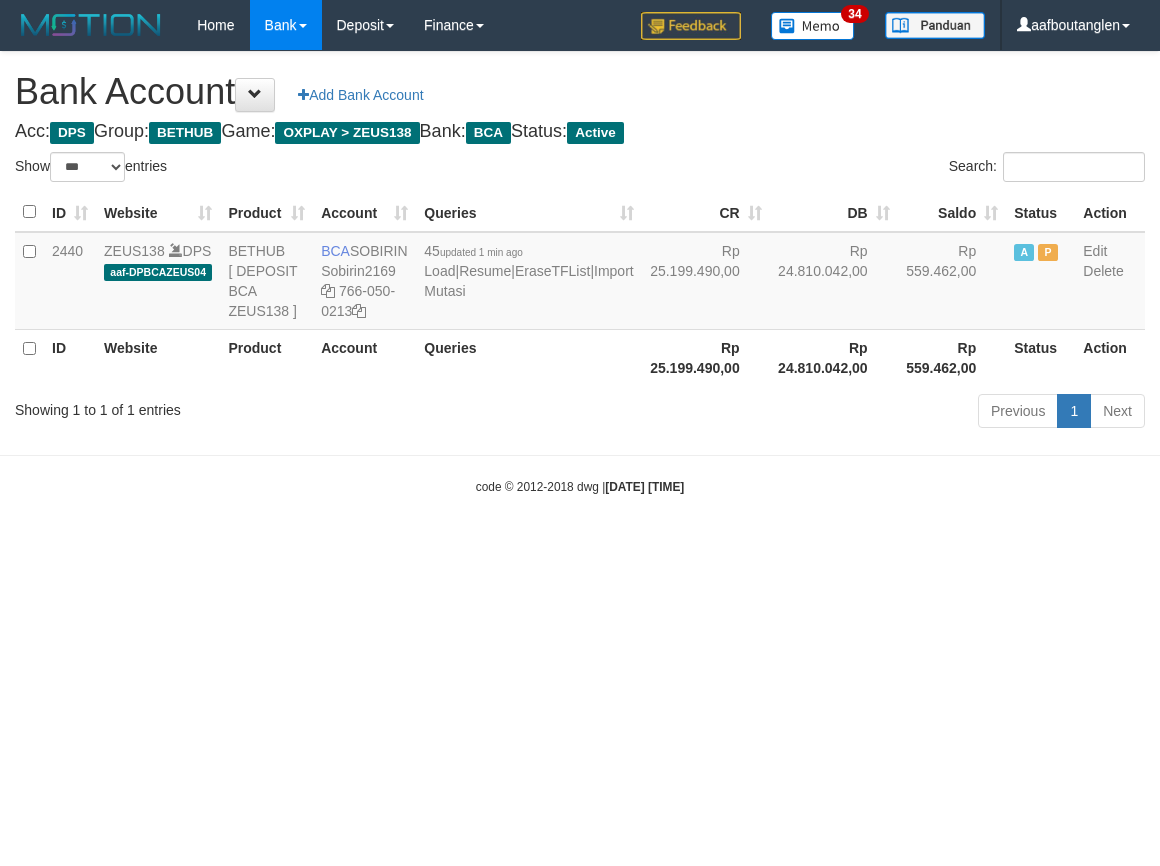 select on "***" 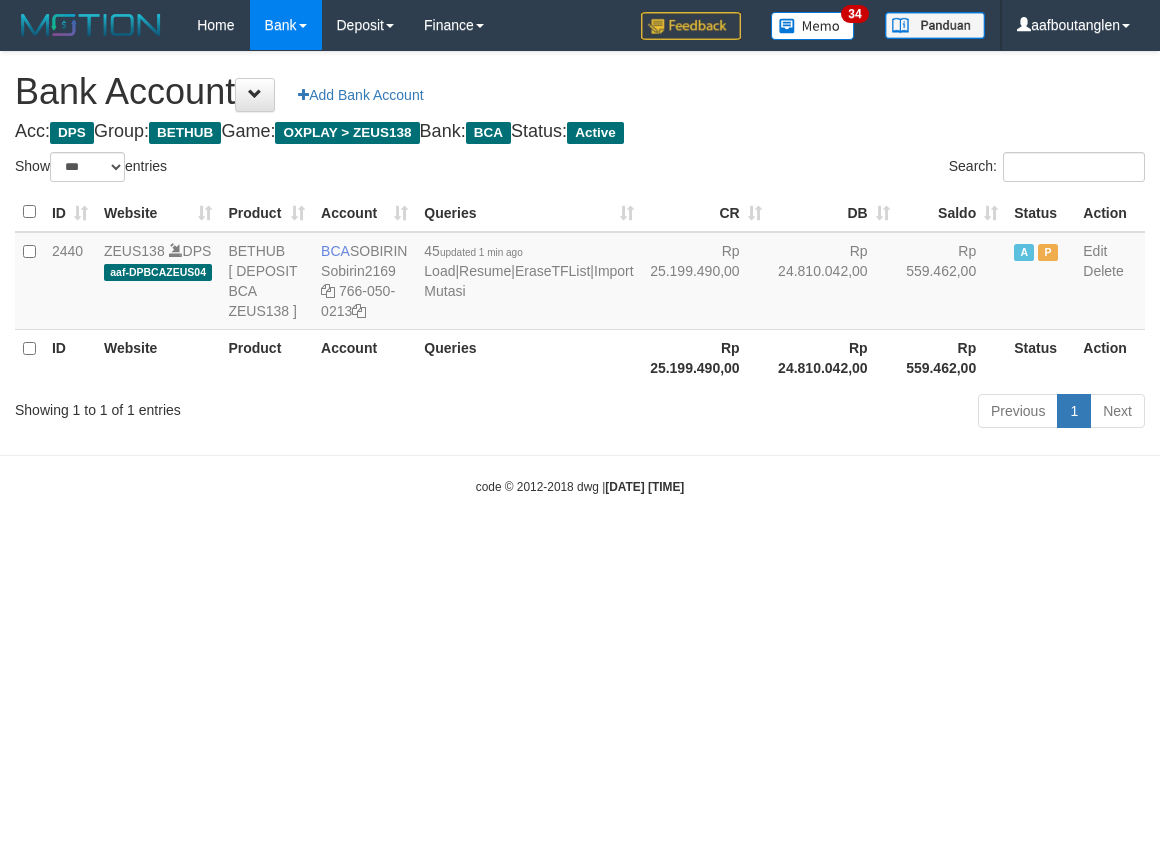 scroll, scrollTop: 0, scrollLeft: 0, axis: both 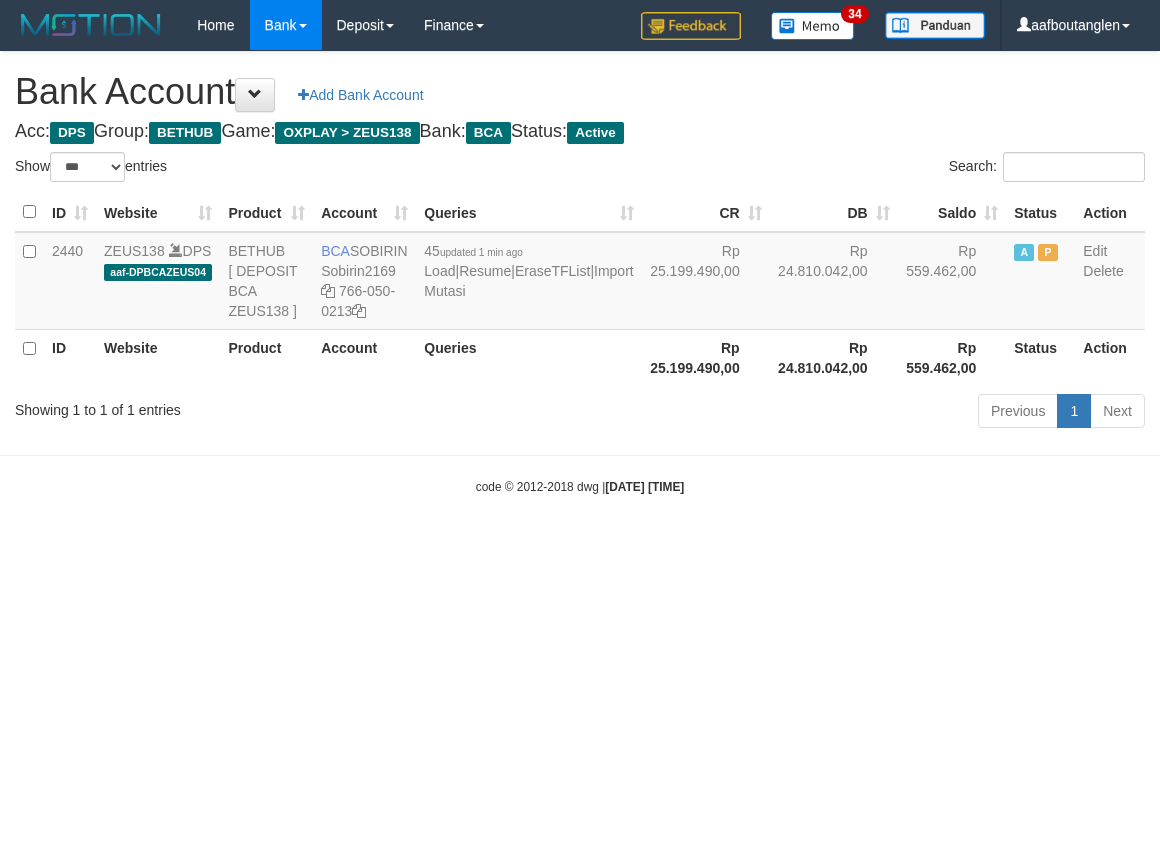 select on "***" 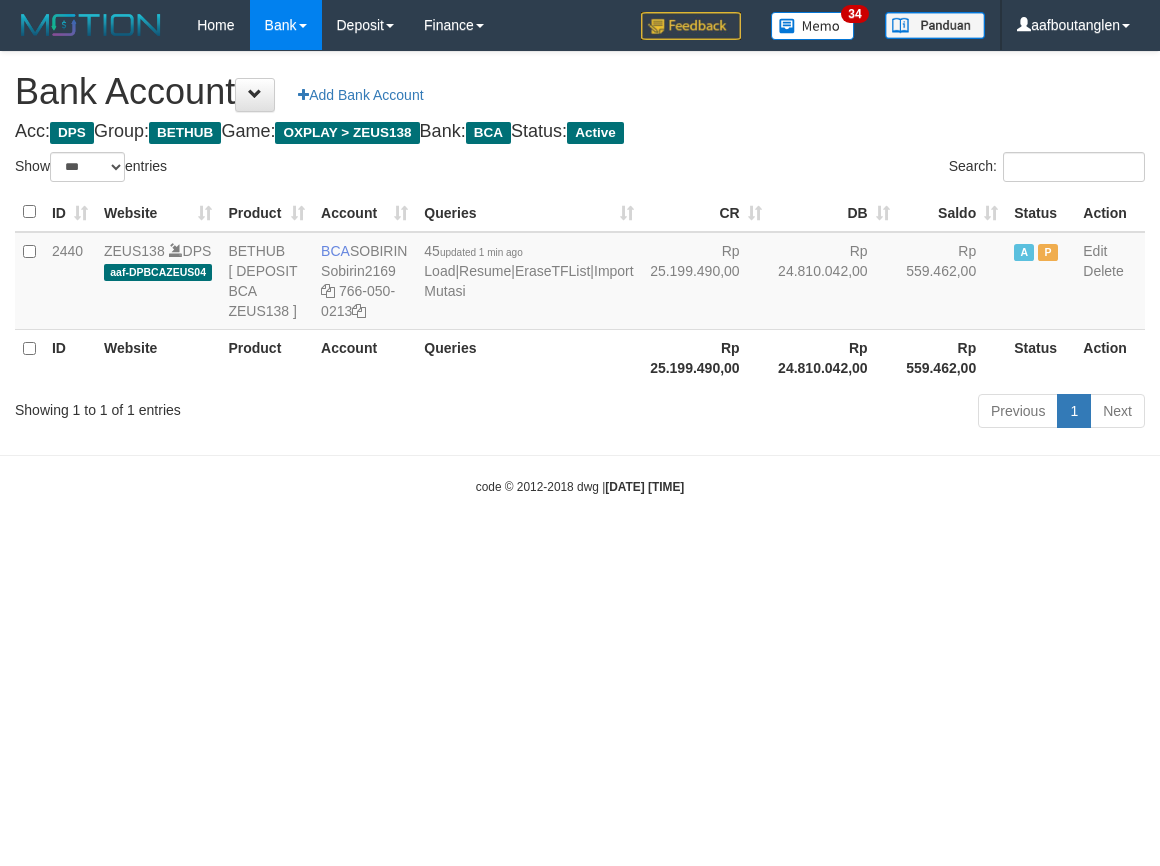 scroll, scrollTop: 0, scrollLeft: 0, axis: both 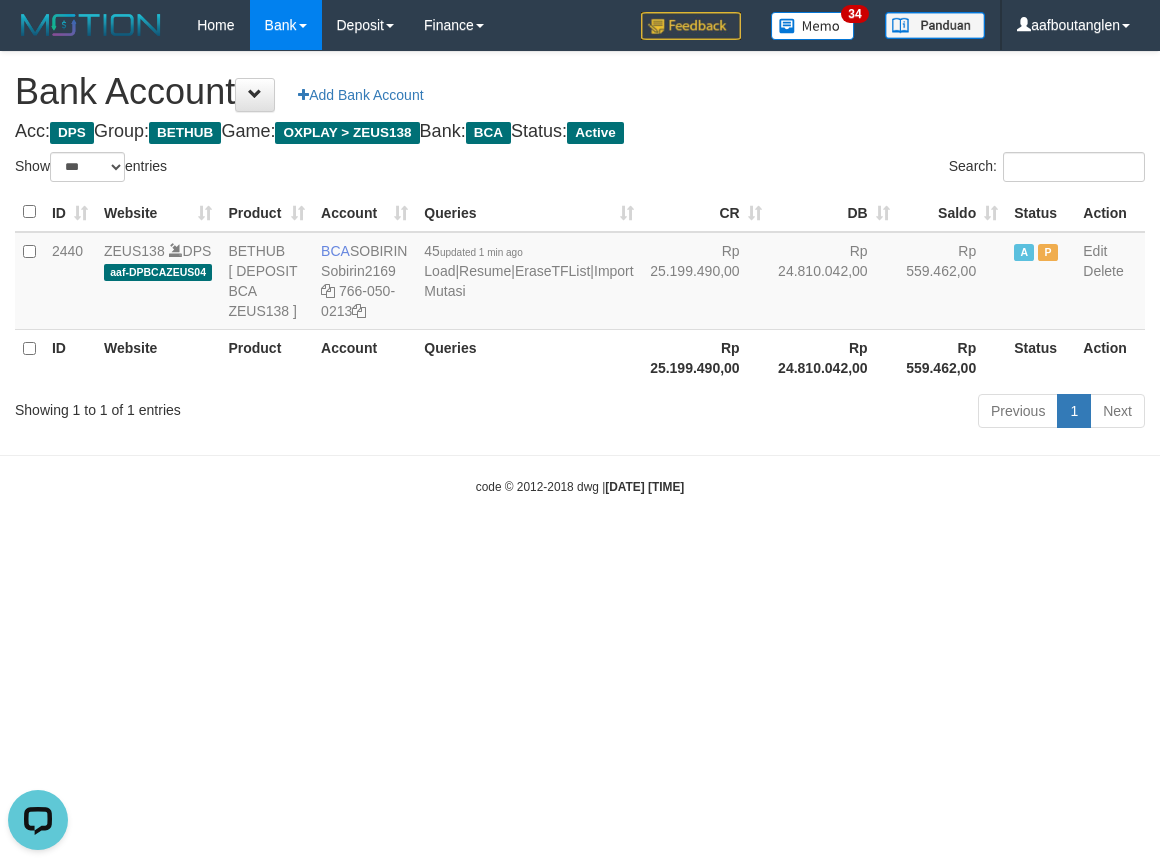 click on "Toggle navigation
Home
Bank
Account List
Deposit
DPS List
History
Note DPS
Finance
Financial Data
aafboutanglen
My Profile
Log Out
34" at bounding box center [580, 273] 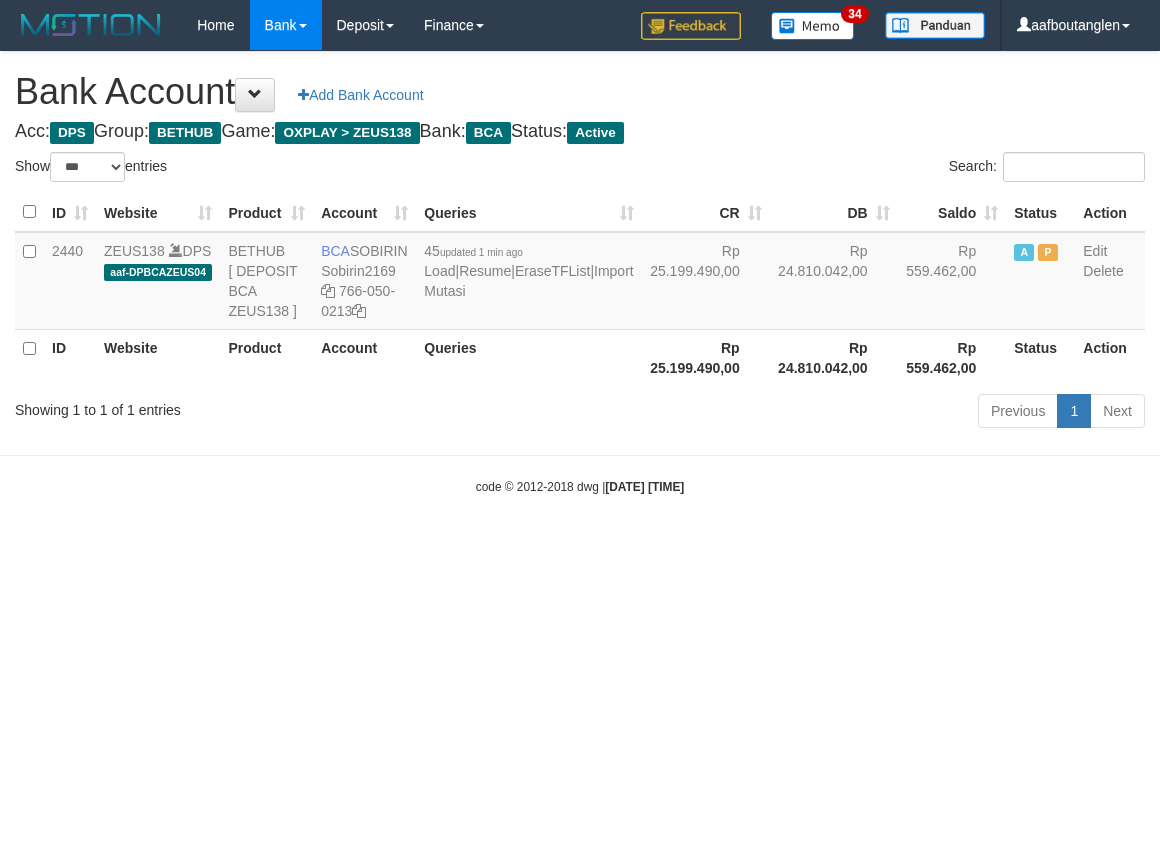 select on "***" 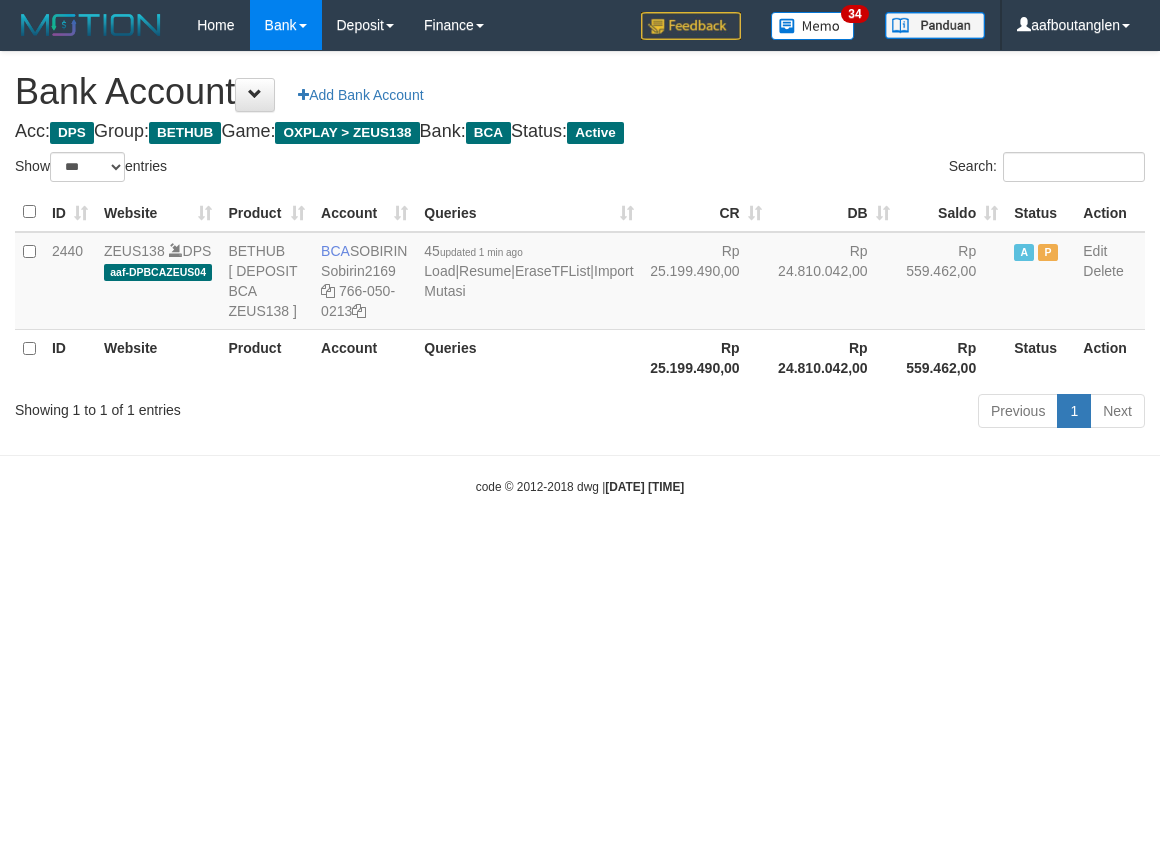 scroll, scrollTop: 0, scrollLeft: 0, axis: both 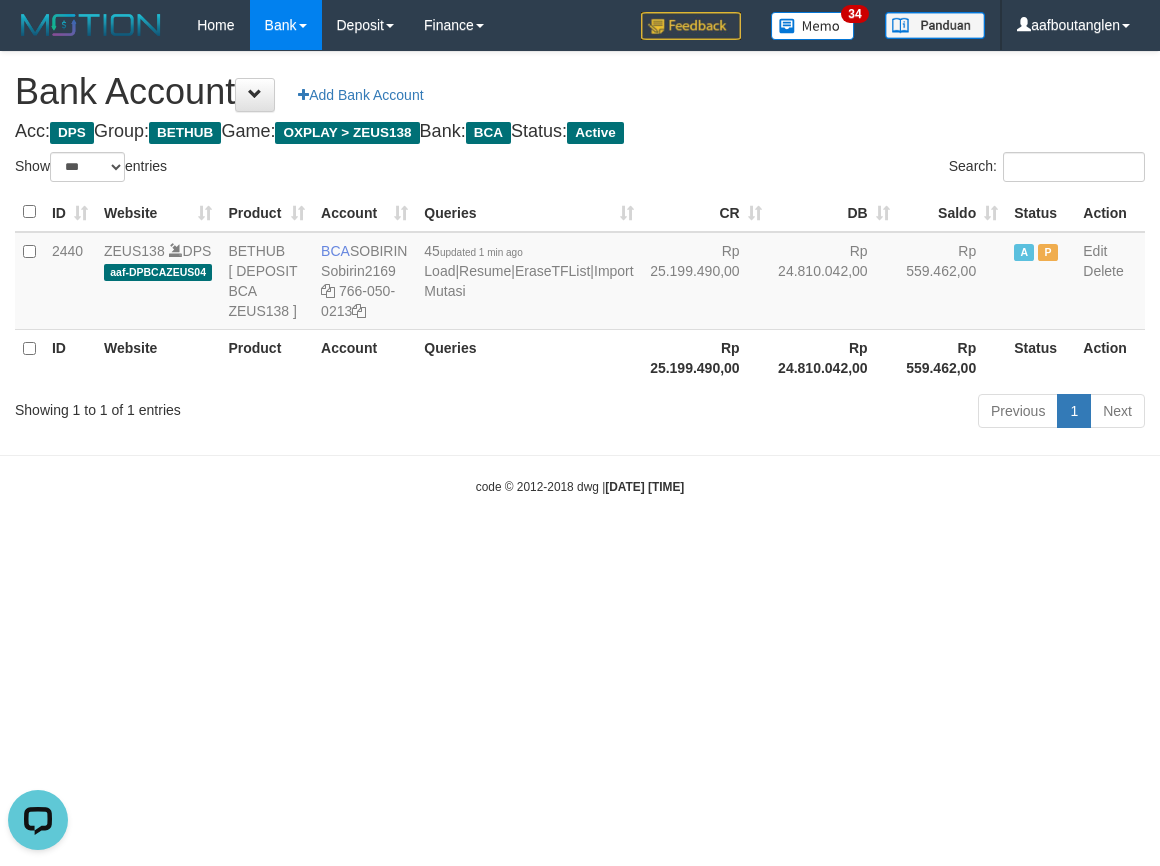 click on "Toggle navigation
Home
Bank
Account List
Deposit
DPS List
History
Note DPS
Finance
Financial Data
aafboutanglen
My Profile
Log Out
34" at bounding box center [580, 273] 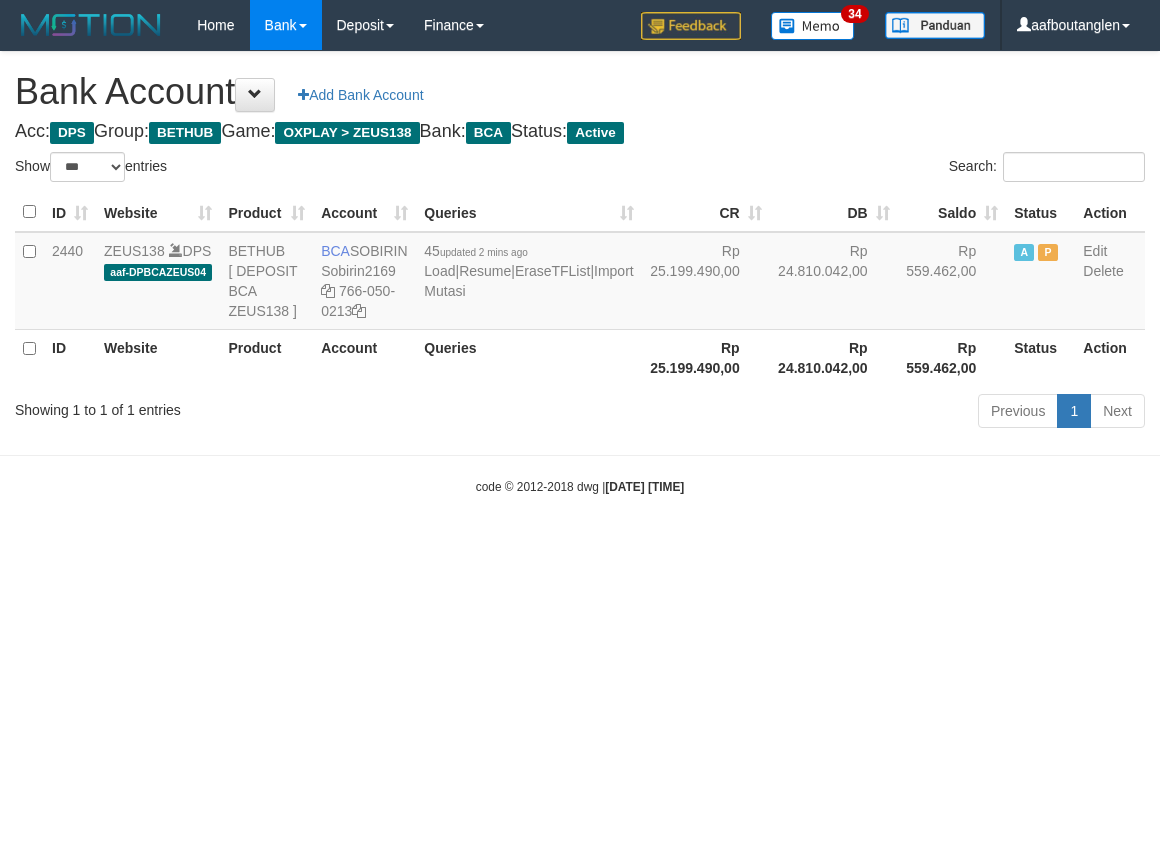 select on "***" 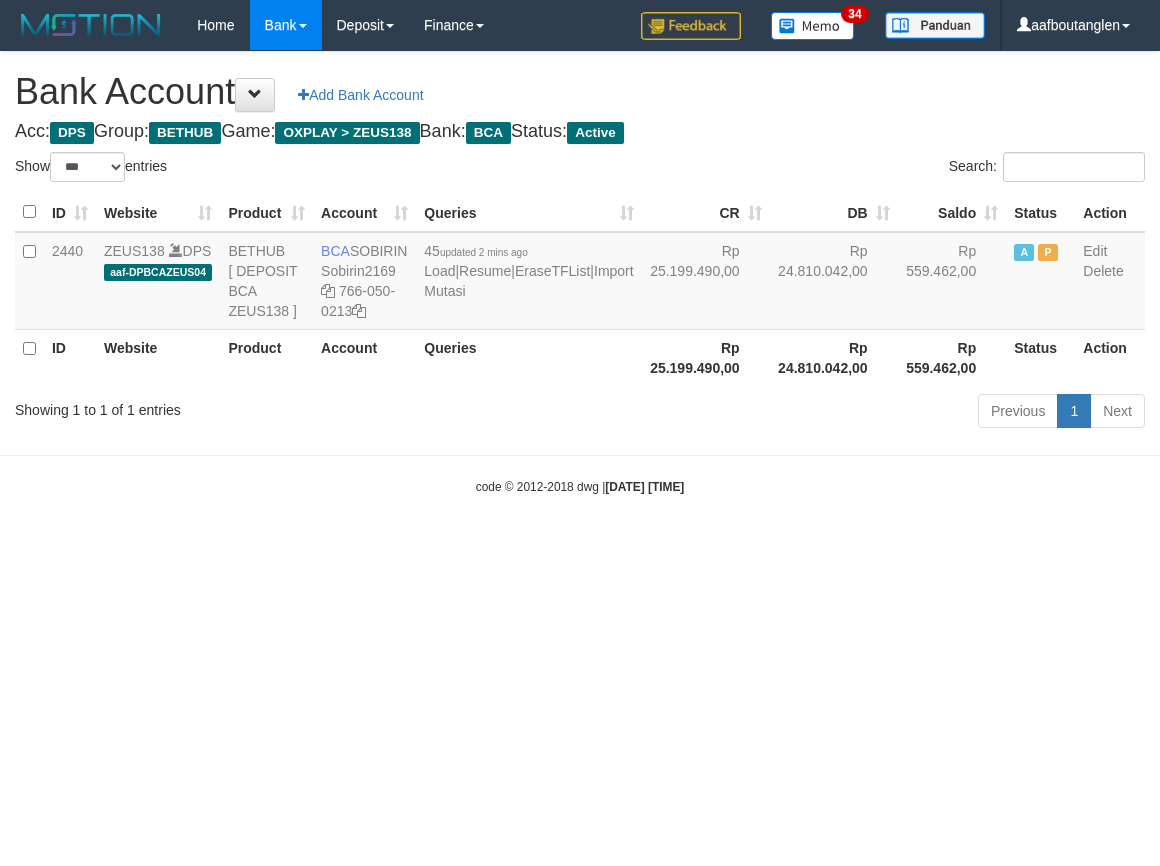scroll, scrollTop: 0, scrollLeft: 0, axis: both 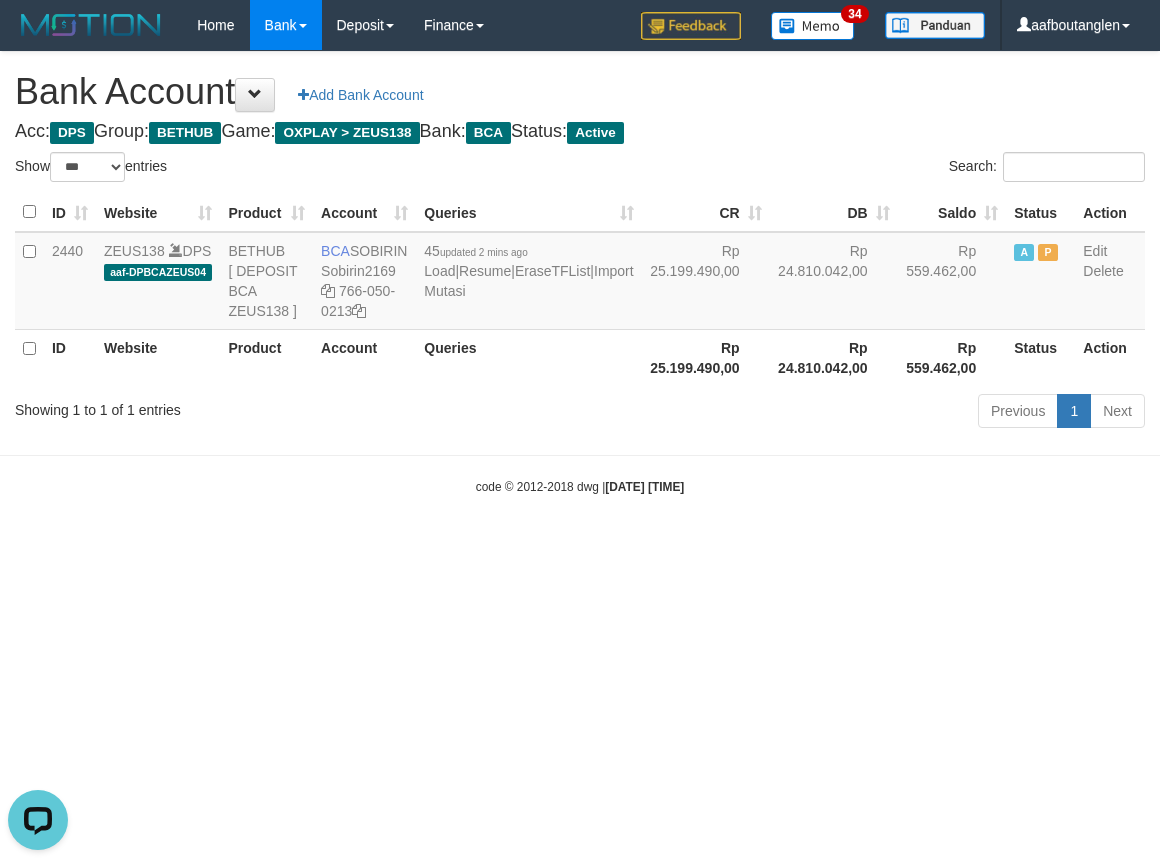 click on "Toggle navigation
Home
Bank
Account List
Deposit
DPS List
History
Note DPS
Finance
Financial Data
aafboutanglen
My Profile
Log Out
34" at bounding box center [580, 273] 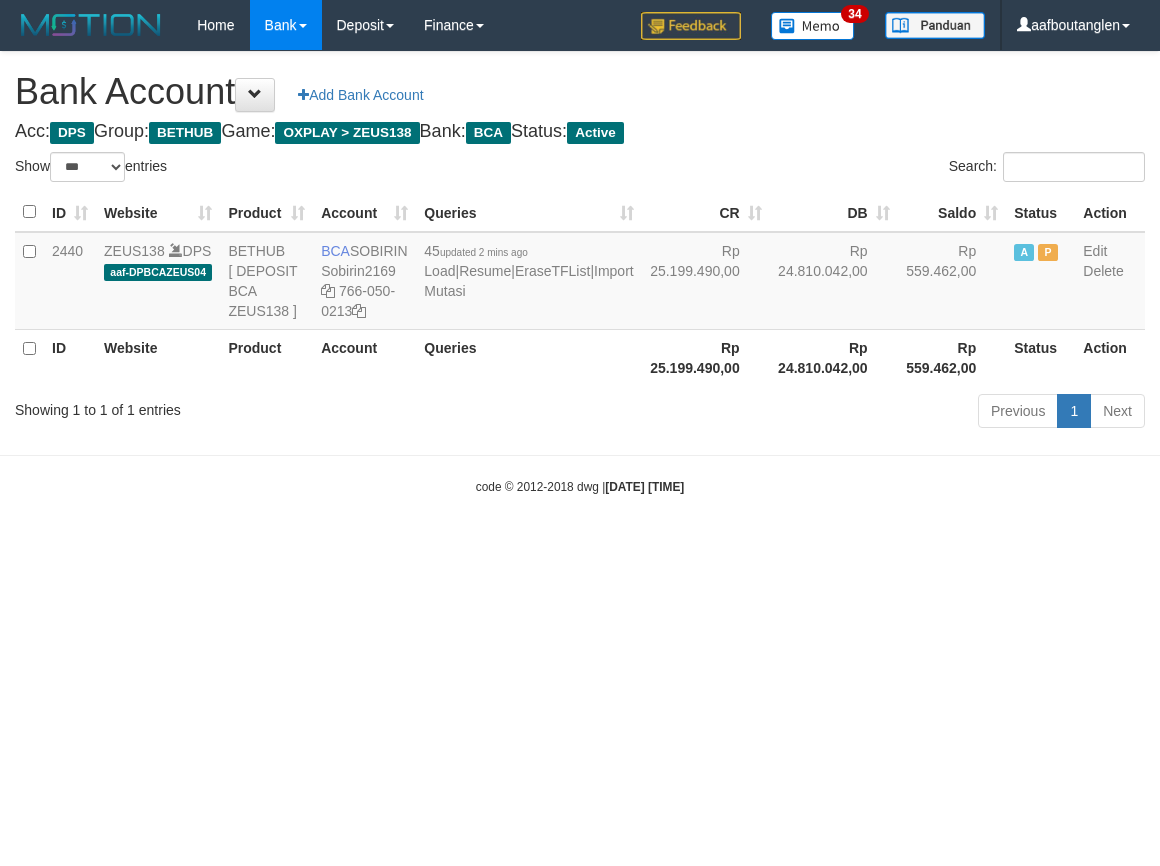 select on "***" 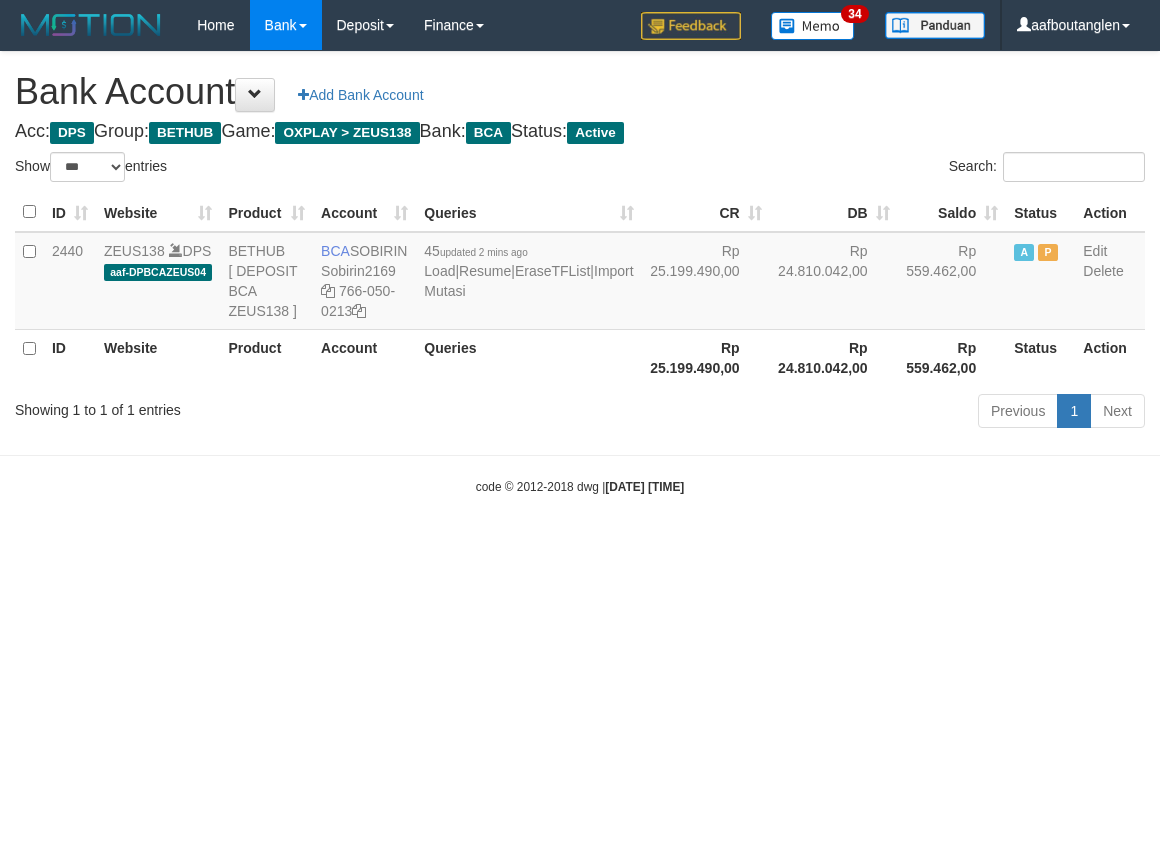 scroll, scrollTop: 0, scrollLeft: 0, axis: both 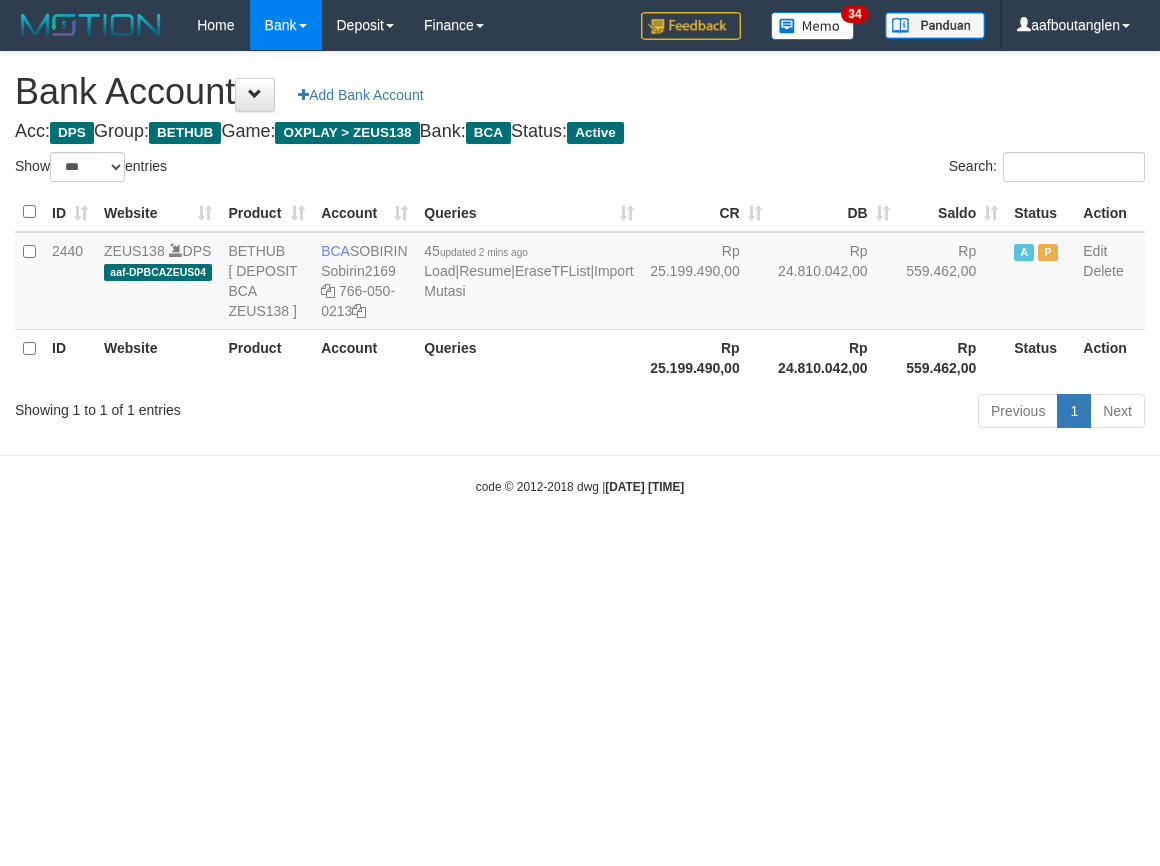 select on "***" 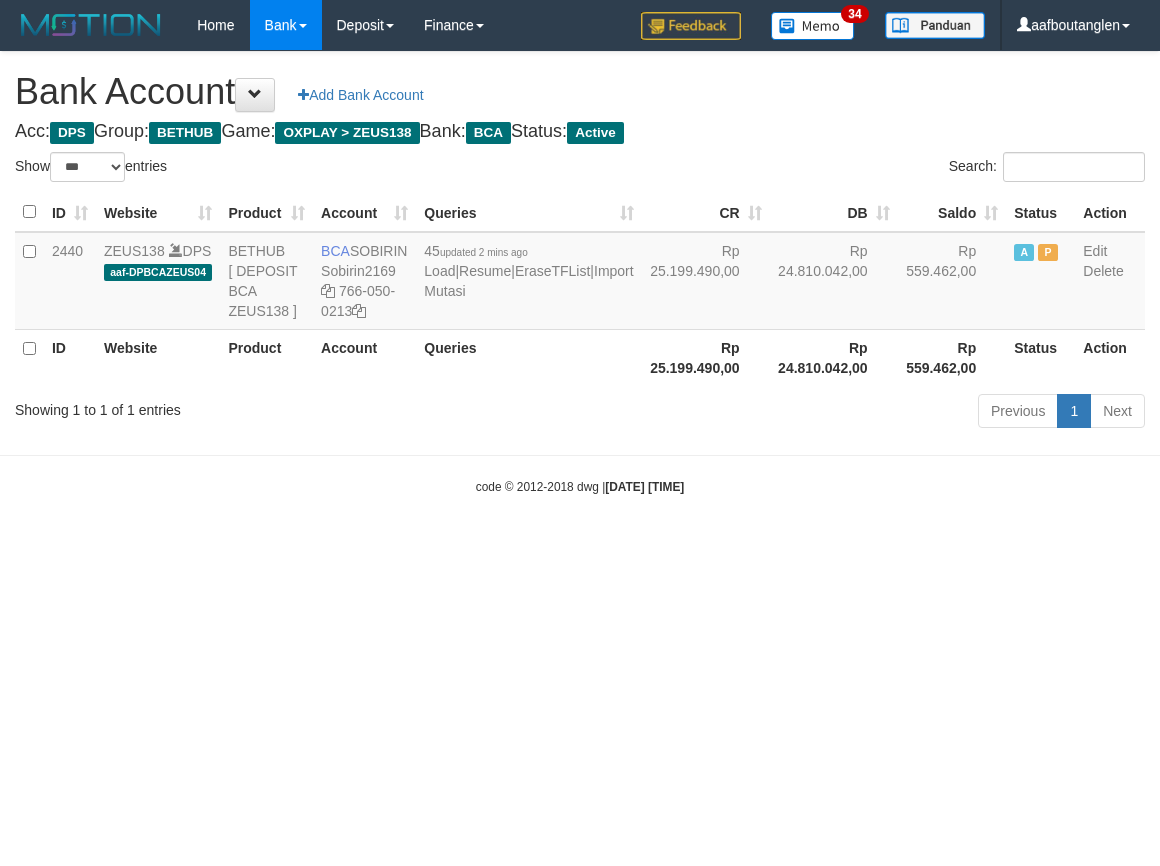 scroll, scrollTop: 0, scrollLeft: 0, axis: both 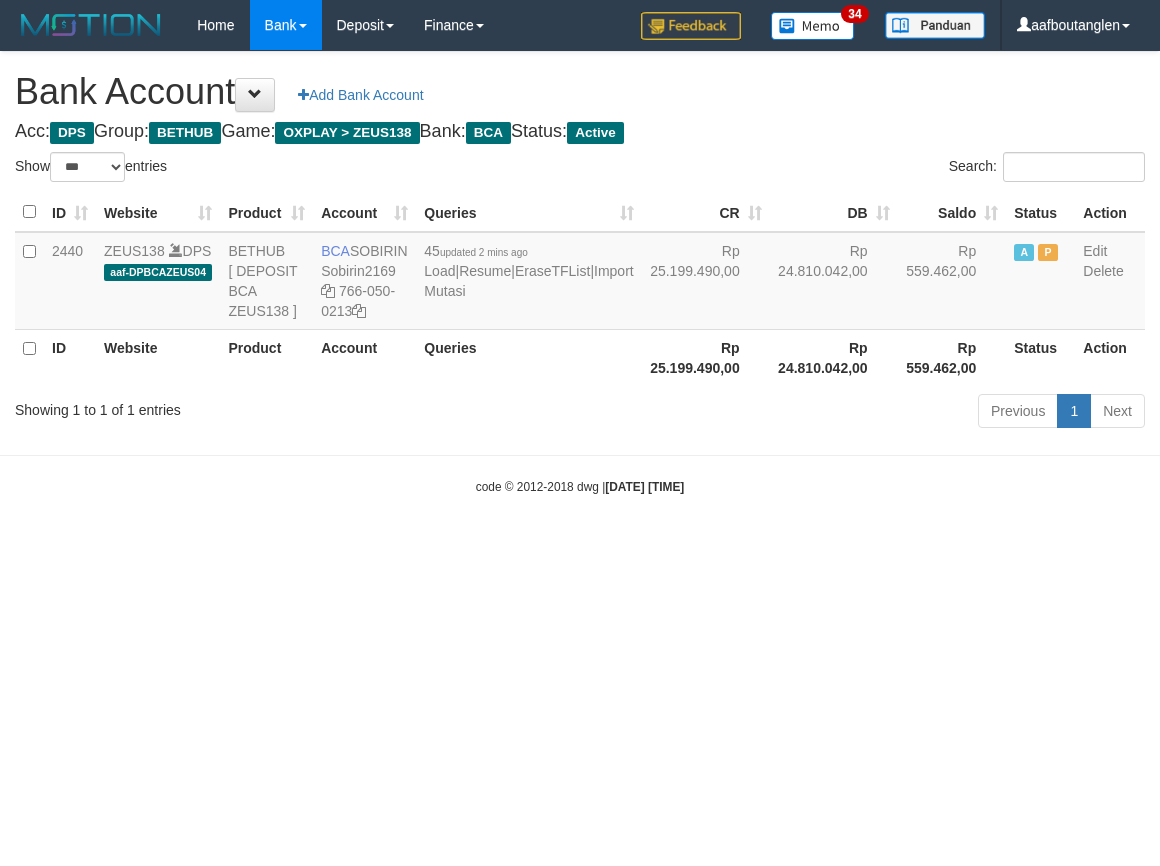 select on "***" 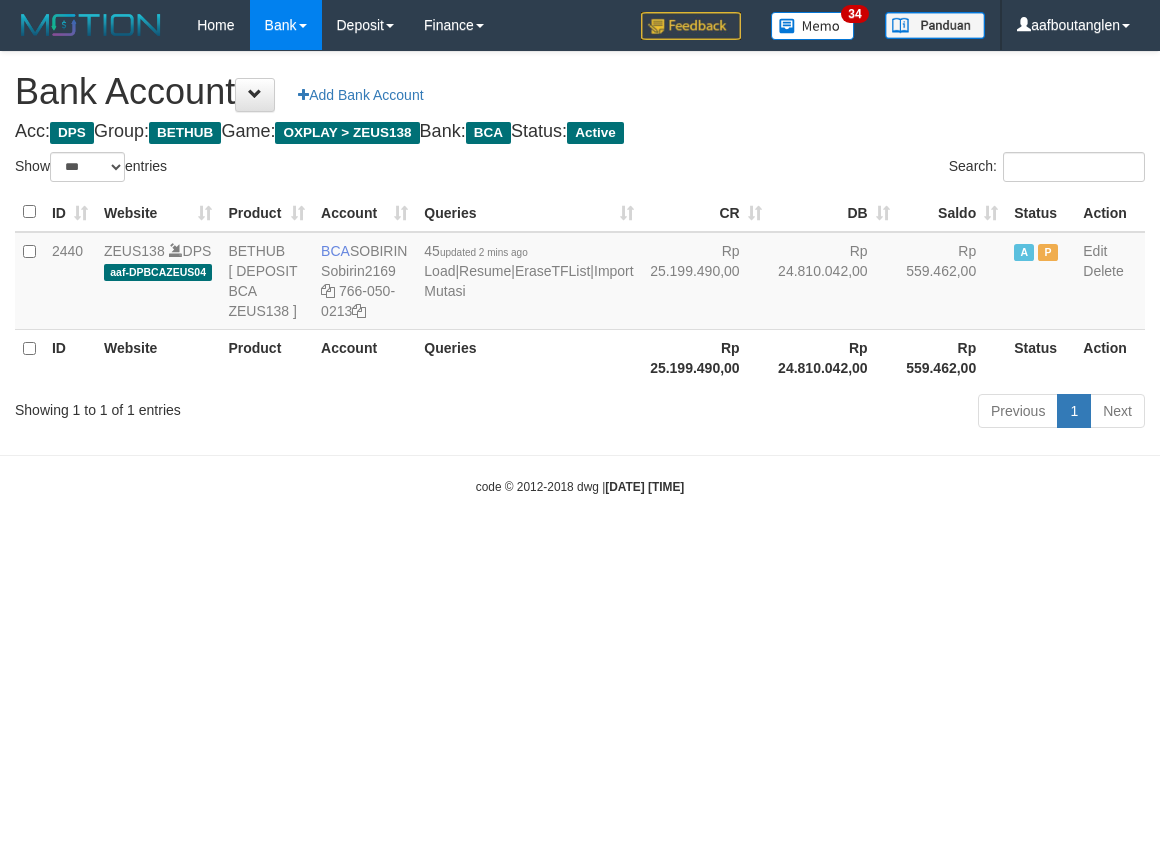 scroll, scrollTop: 0, scrollLeft: 0, axis: both 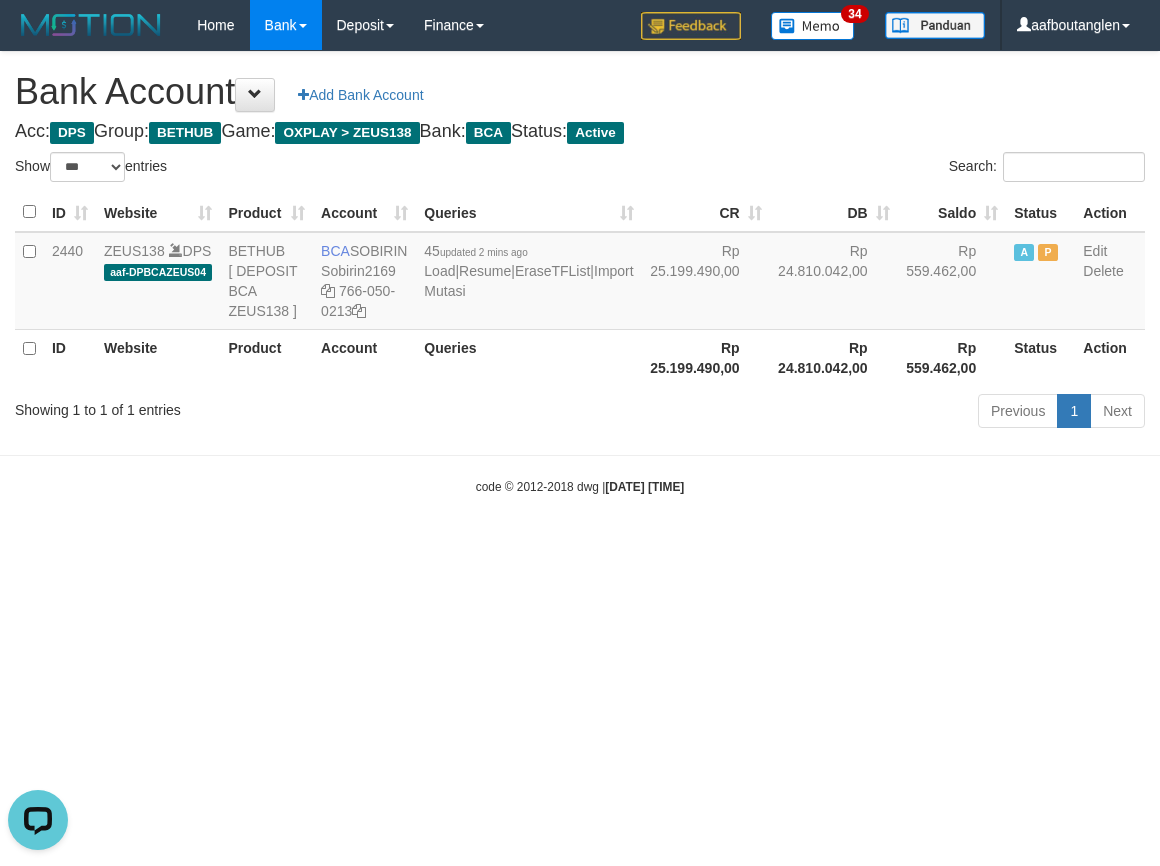 drag, startPoint x: 843, startPoint y: 571, endPoint x: 824, endPoint y: 566, distance: 19.646883 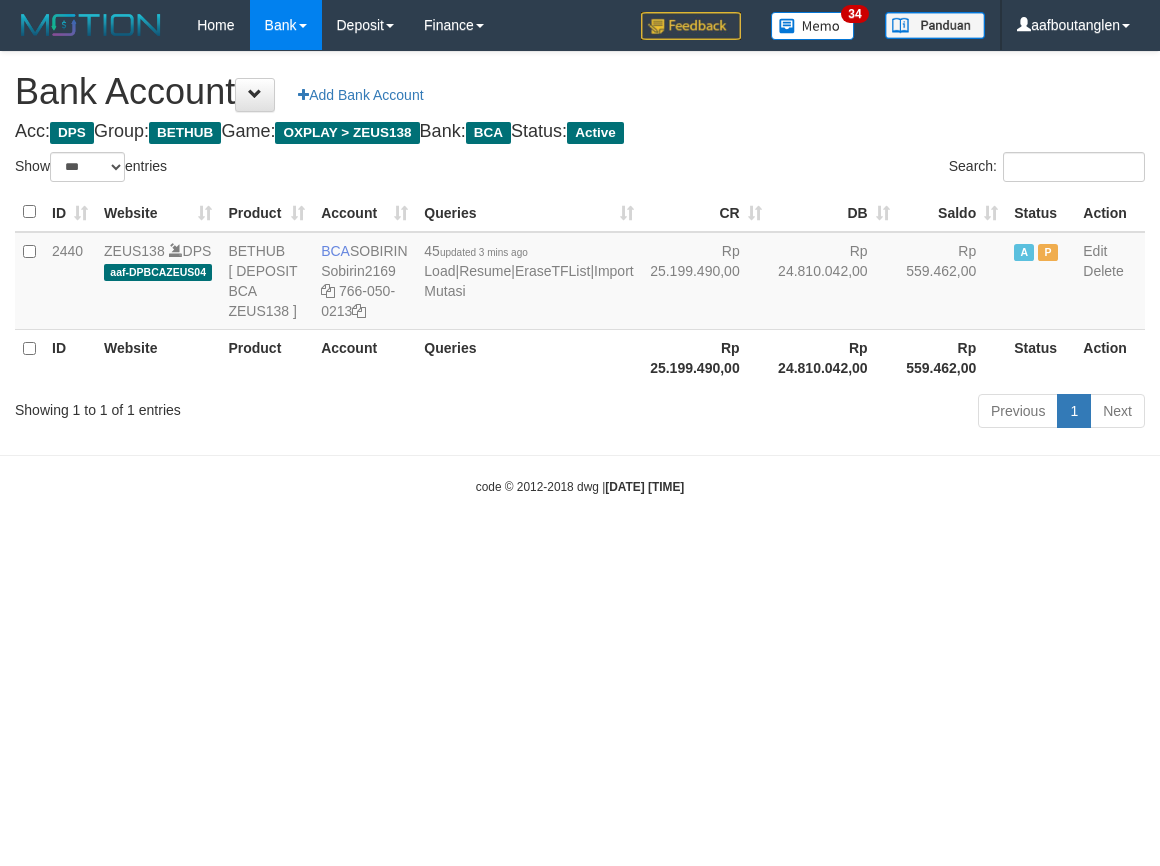 select on "***" 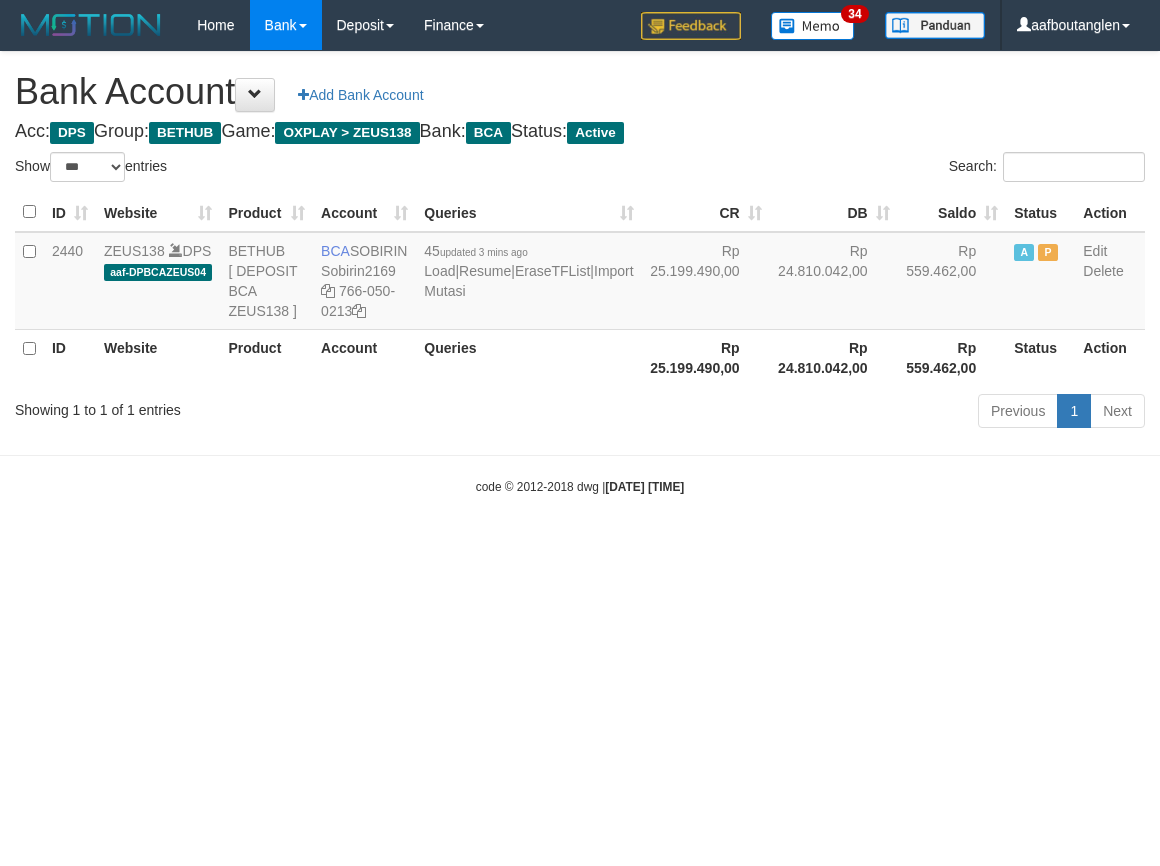 scroll, scrollTop: 0, scrollLeft: 0, axis: both 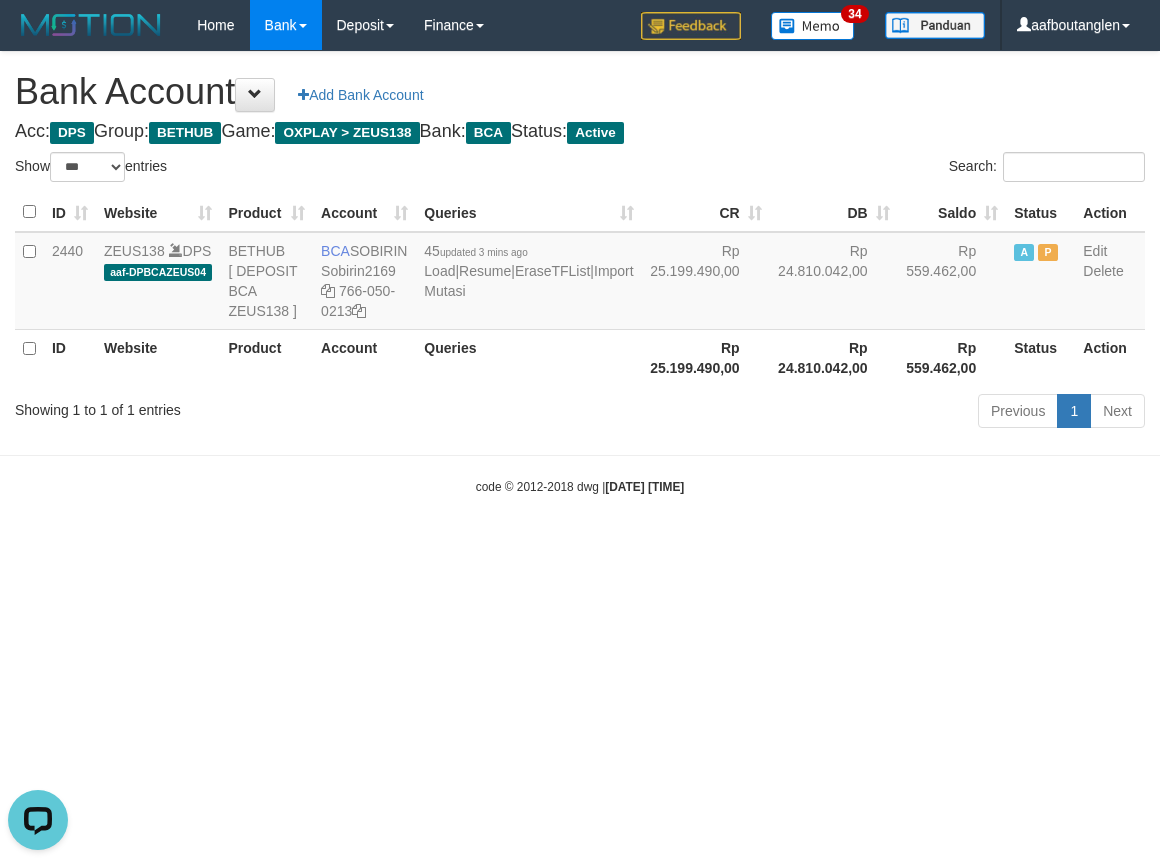 drag, startPoint x: 113, startPoint y: 546, endPoint x: 101, endPoint y: 534, distance: 16.970562 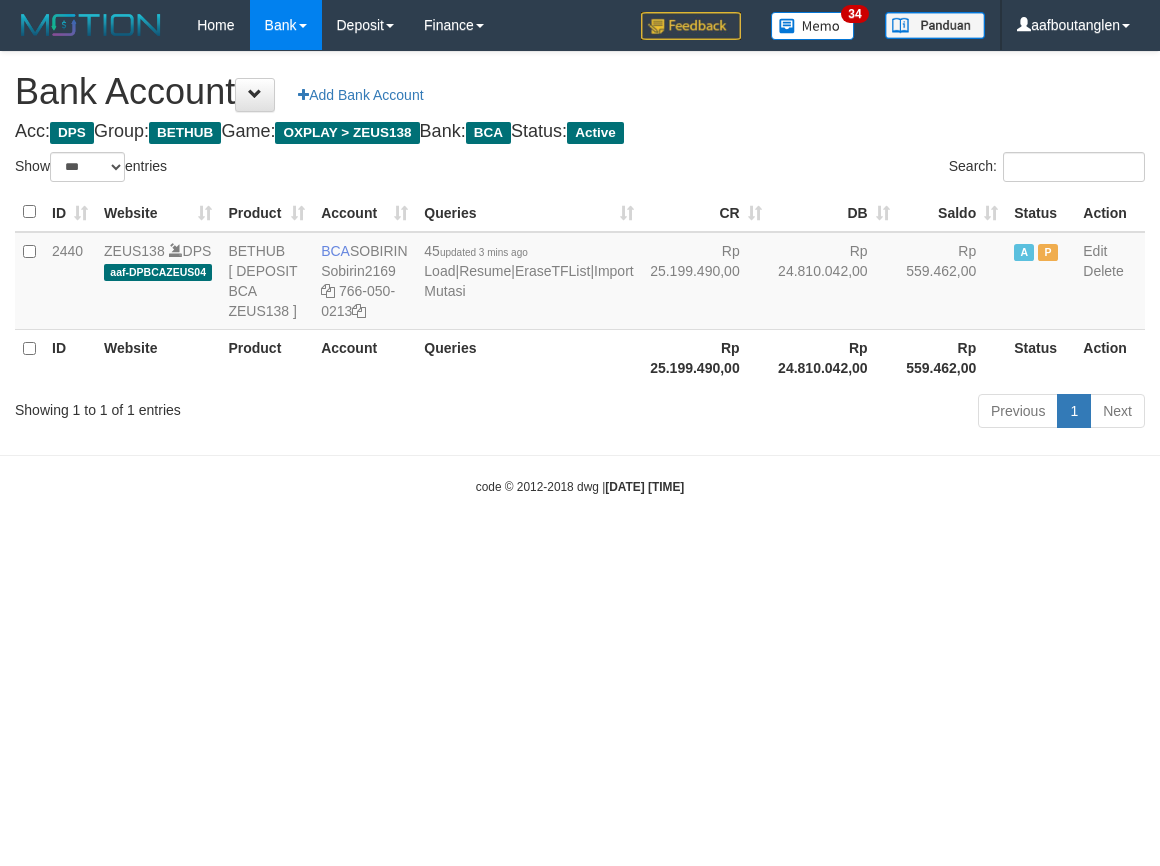 select on "***" 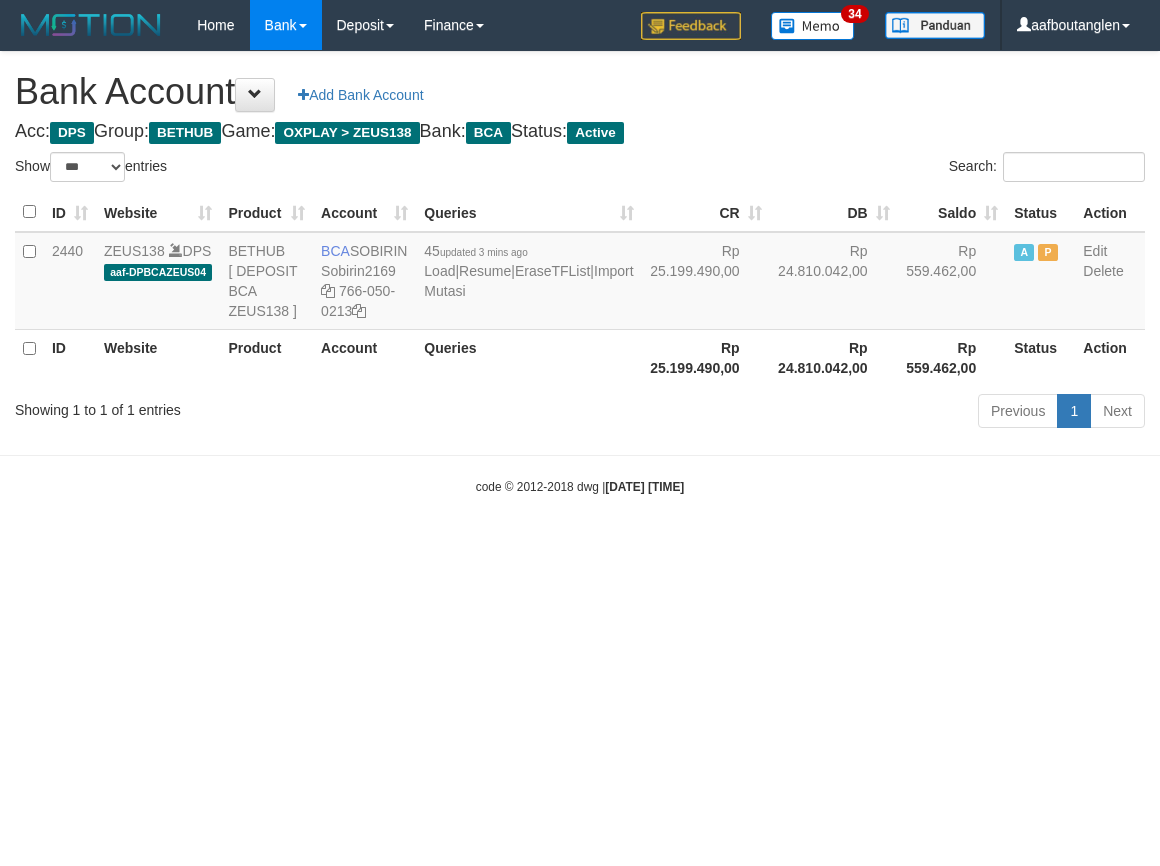 scroll, scrollTop: 0, scrollLeft: 0, axis: both 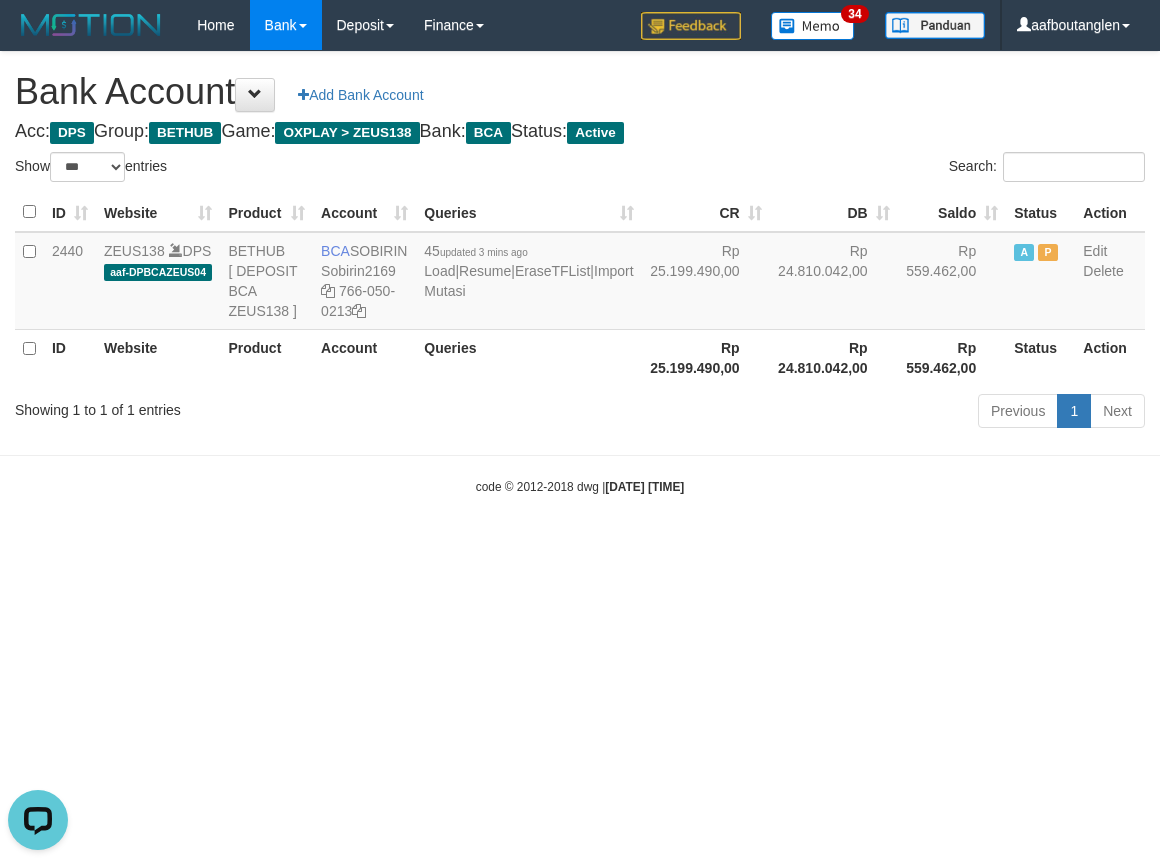 click on "Toggle navigation
Home
Bank
Account List
Deposit
DPS List
History
Note DPS
Finance
Financial Data
aafboutanglen
My Profile
Log Out
34" at bounding box center (580, 273) 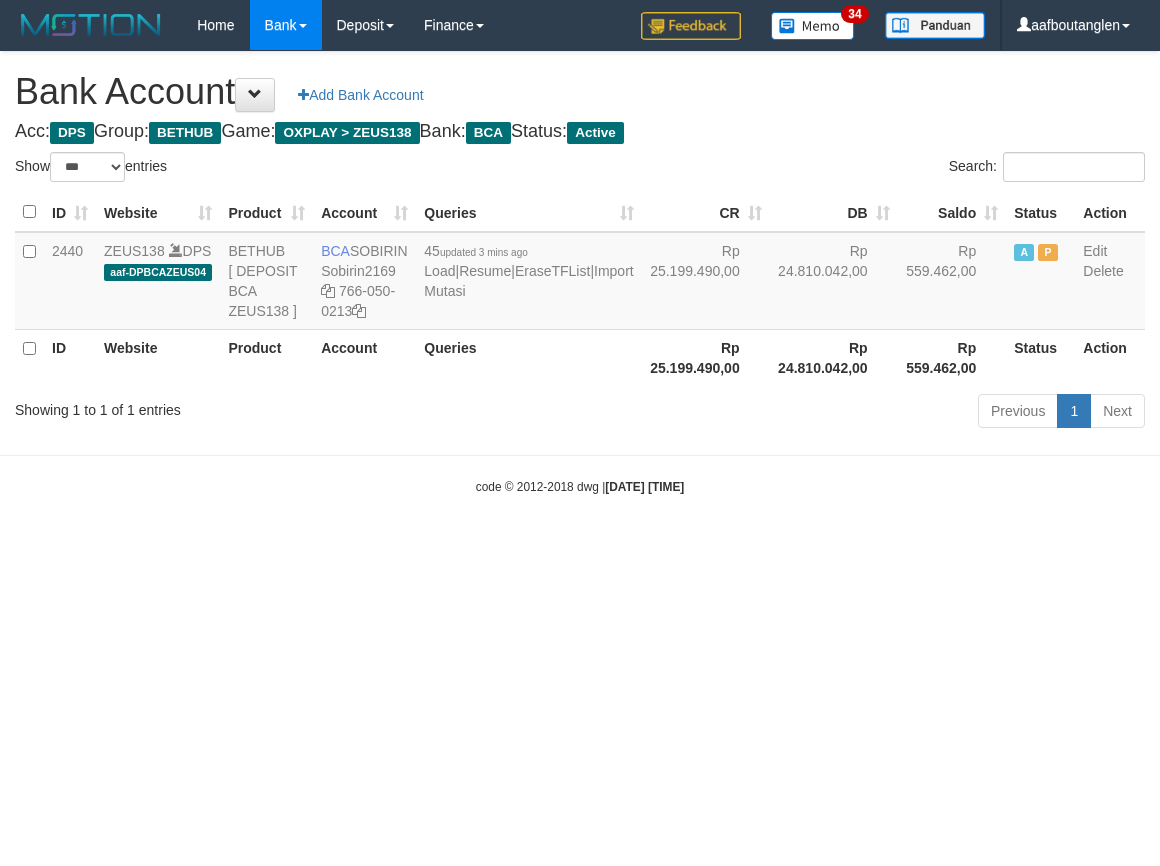 select on "***" 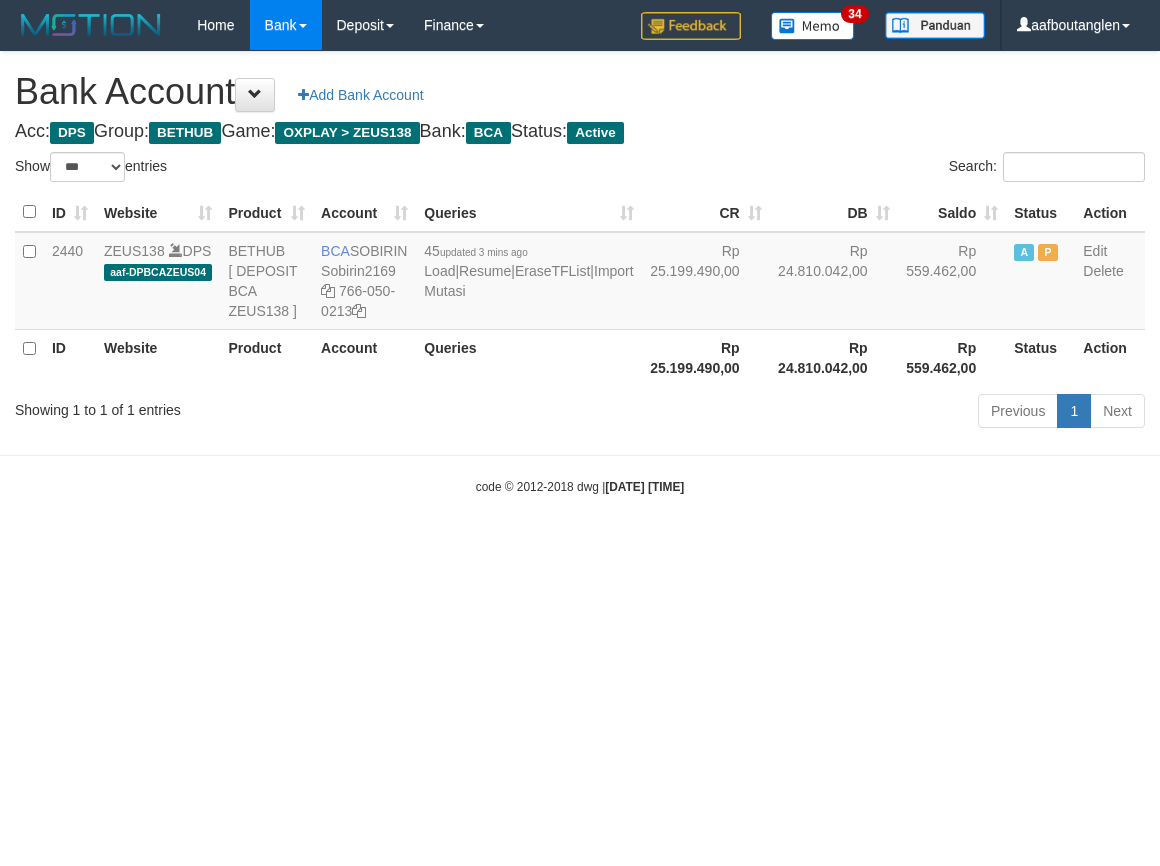 scroll, scrollTop: 0, scrollLeft: 0, axis: both 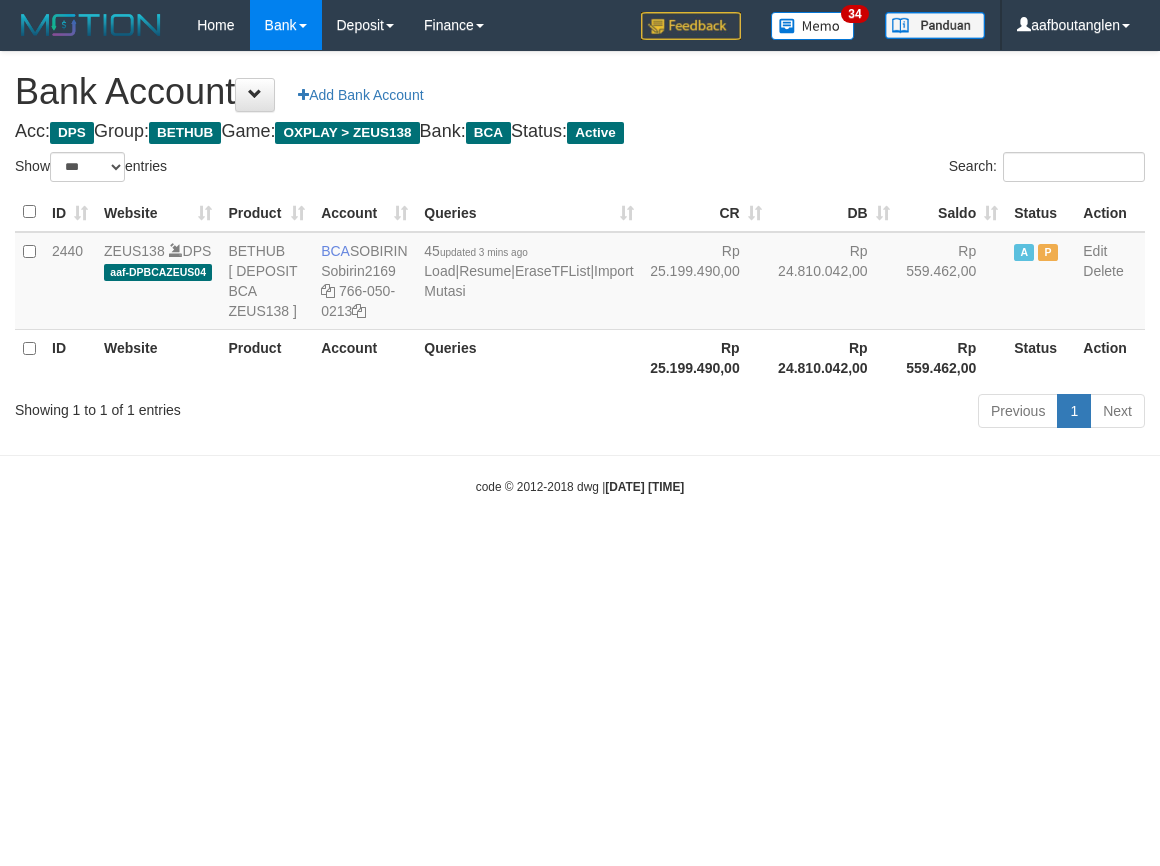 select on "***" 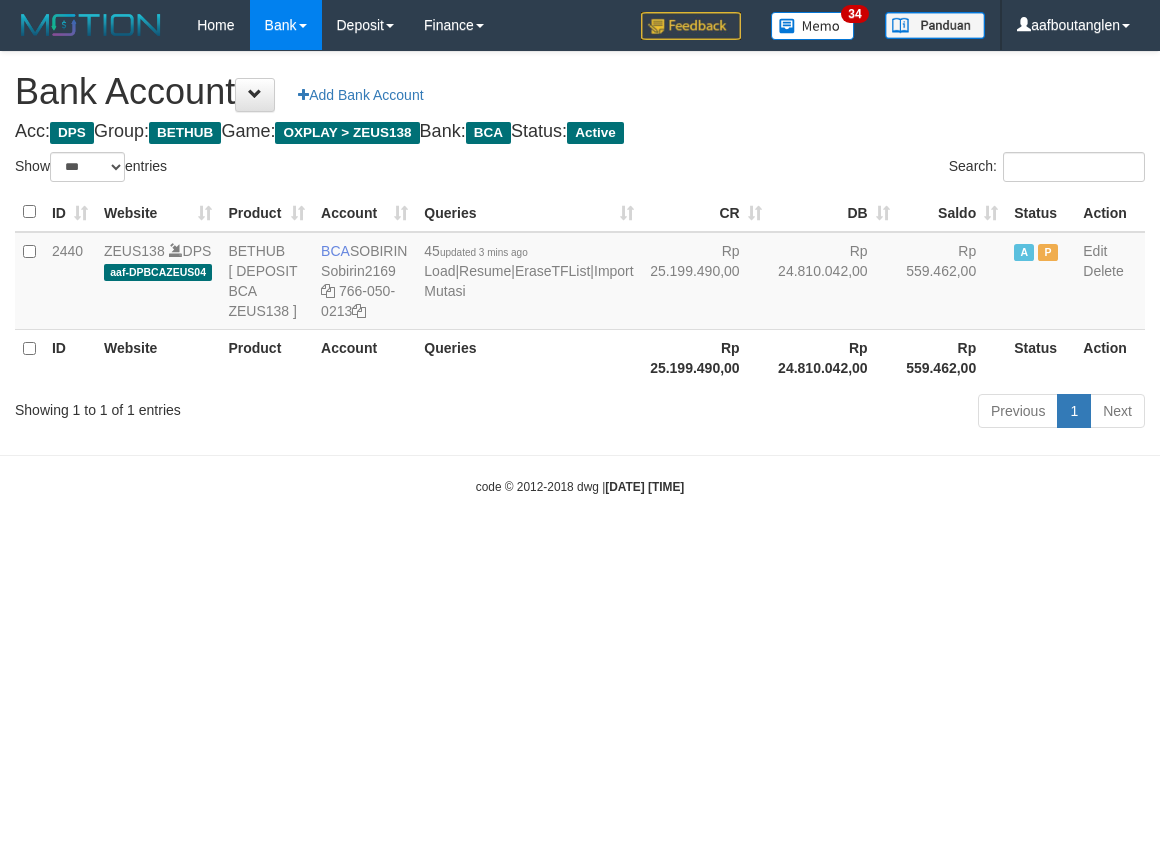 scroll, scrollTop: 0, scrollLeft: 0, axis: both 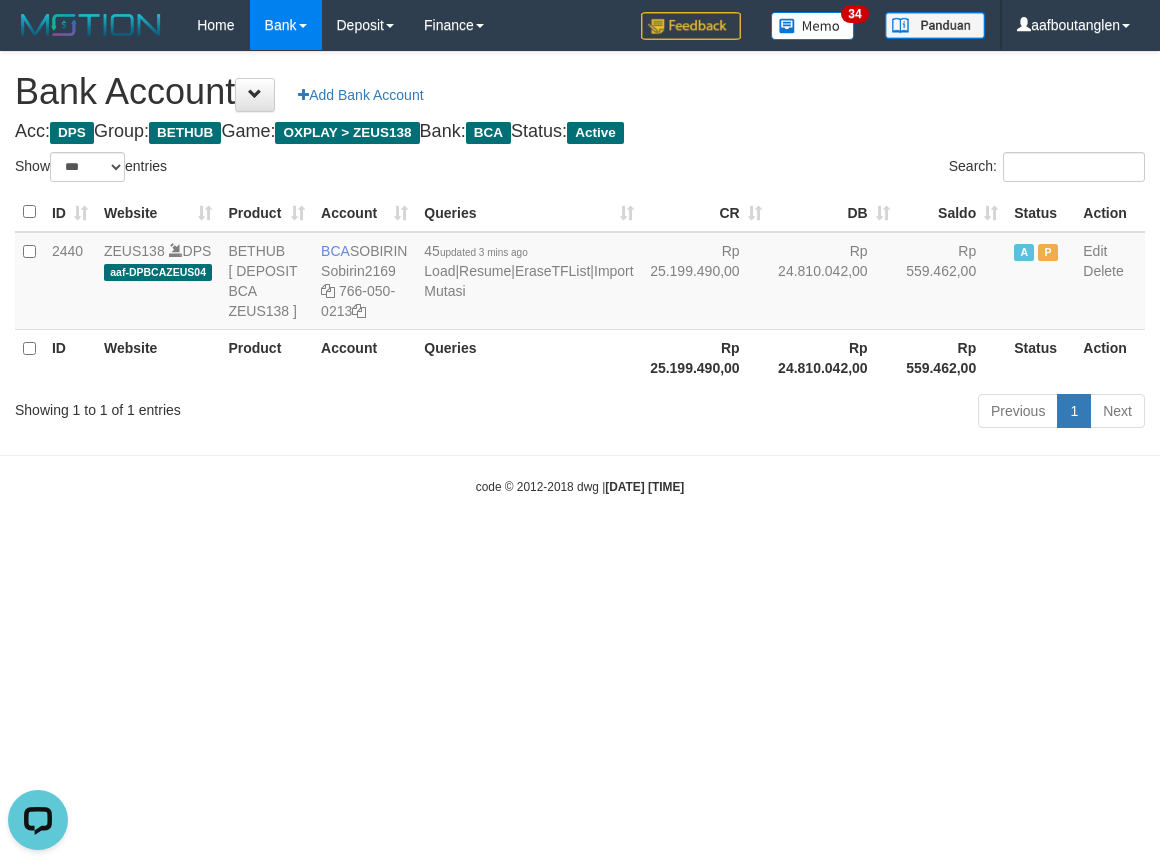 click on "Toggle navigation
Home
Bank
Account List
Deposit
DPS List
History
Note DPS
Finance
Financial Data
aafboutanglen
My Profile
Log Out
34" at bounding box center (580, 273) 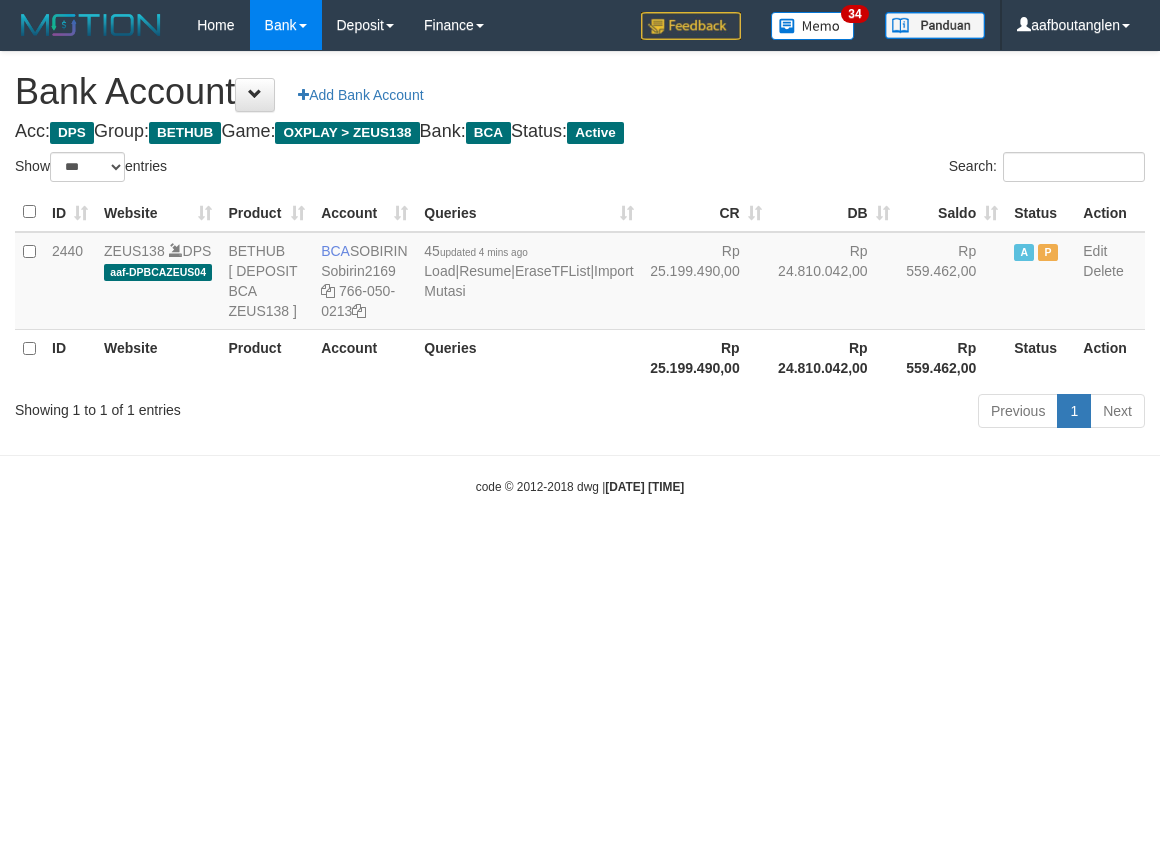 select on "***" 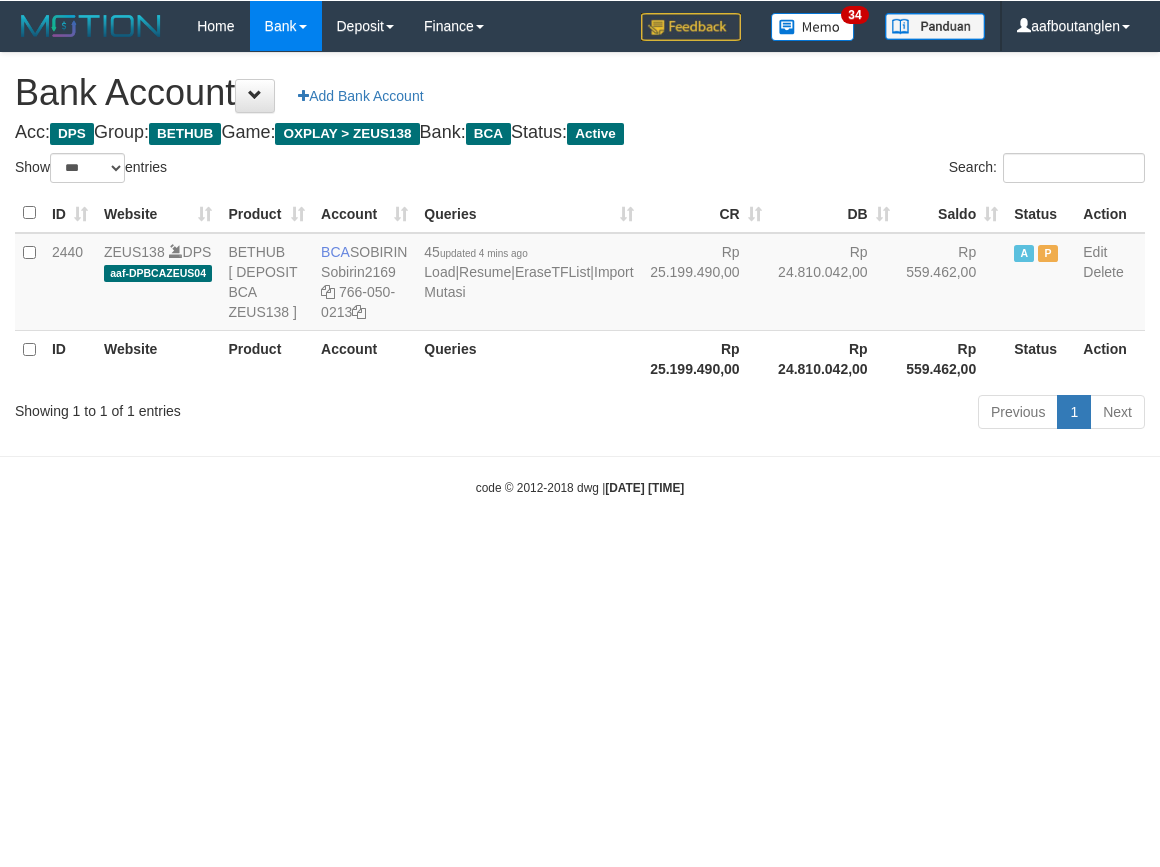 scroll, scrollTop: 0, scrollLeft: 0, axis: both 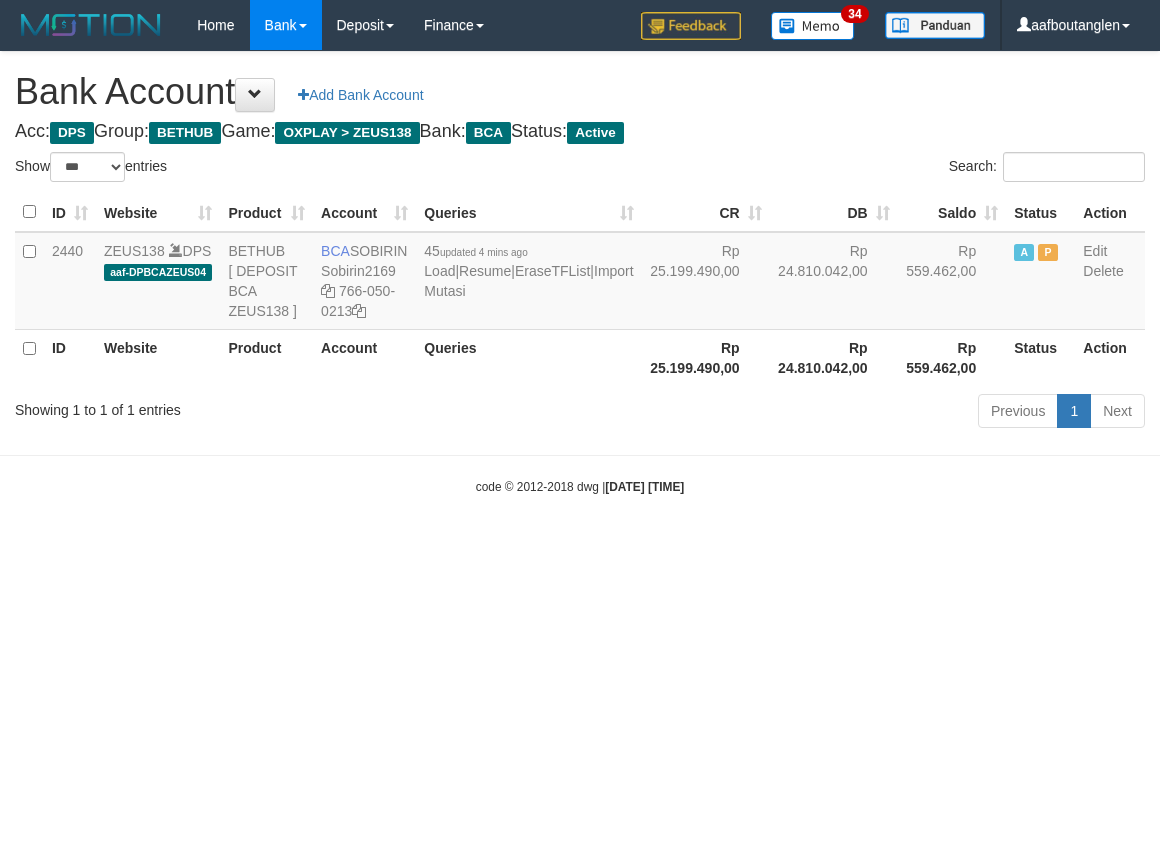 click on "Toggle navigation
Home
Bank
Account List
Deposit
DPS List
History
Note DPS
Finance
Financial Data
aafboutanglen
My Profile
Log Out
34" at bounding box center [580, 273] 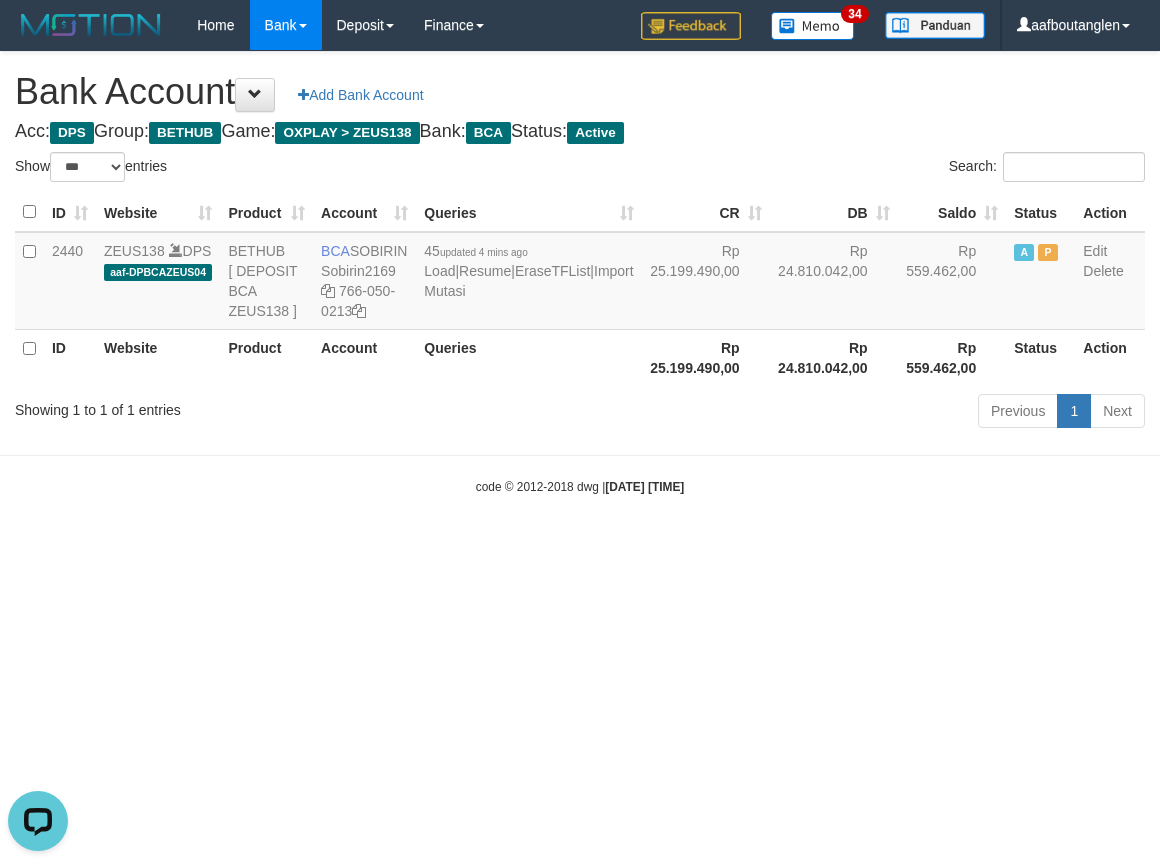 scroll, scrollTop: 0, scrollLeft: 0, axis: both 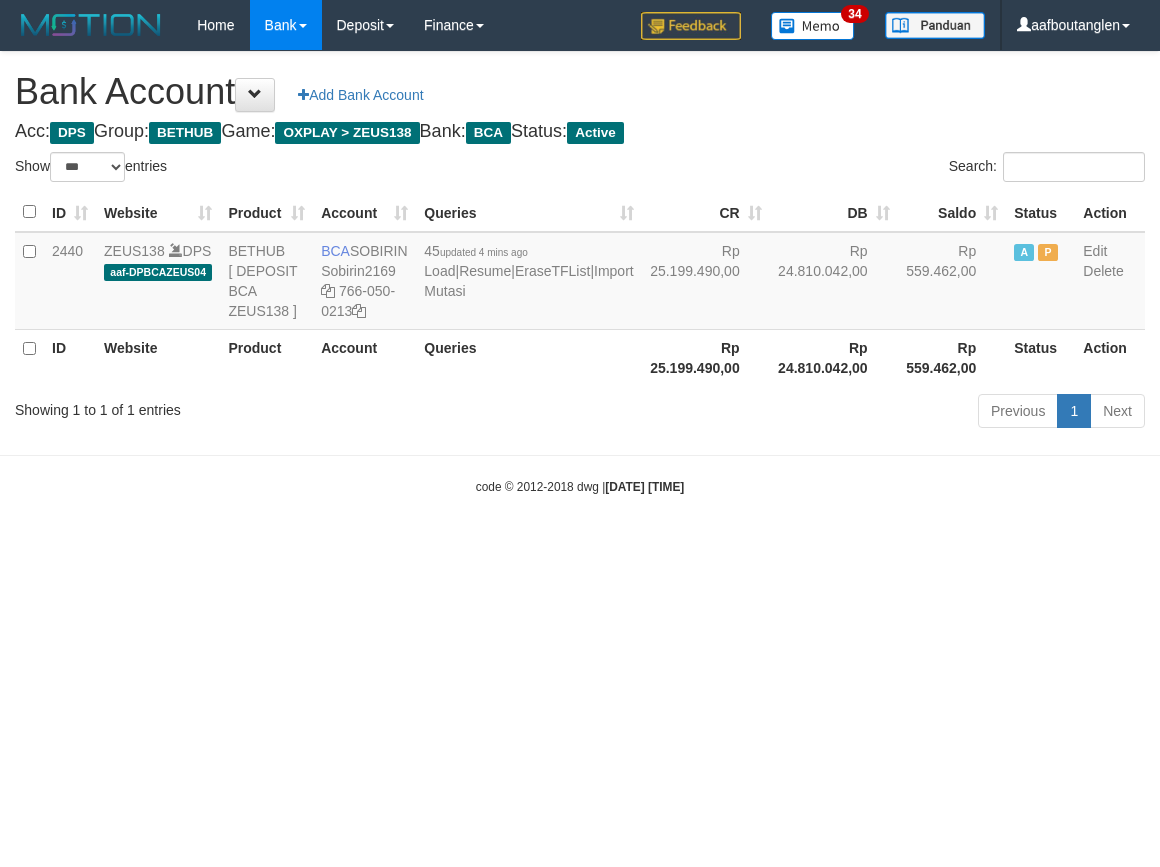 select on "***" 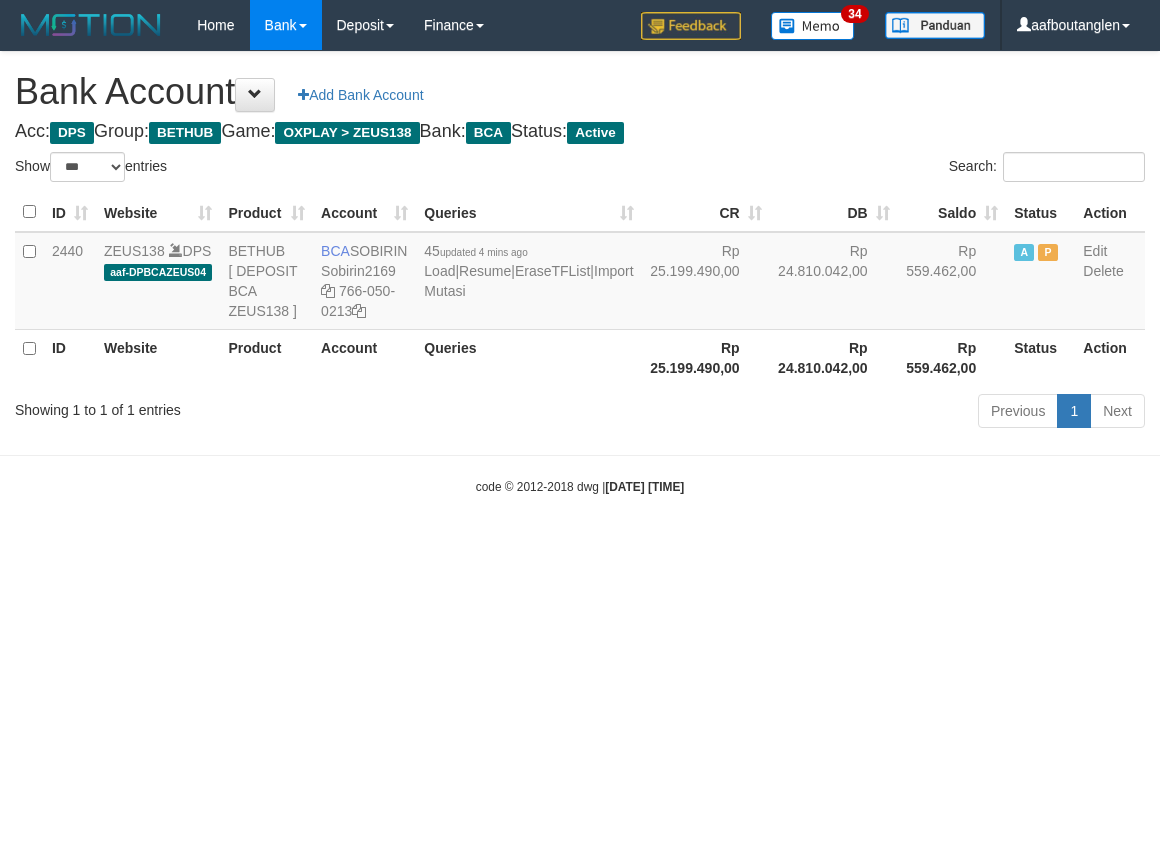 scroll, scrollTop: 0, scrollLeft: 0, axis: both 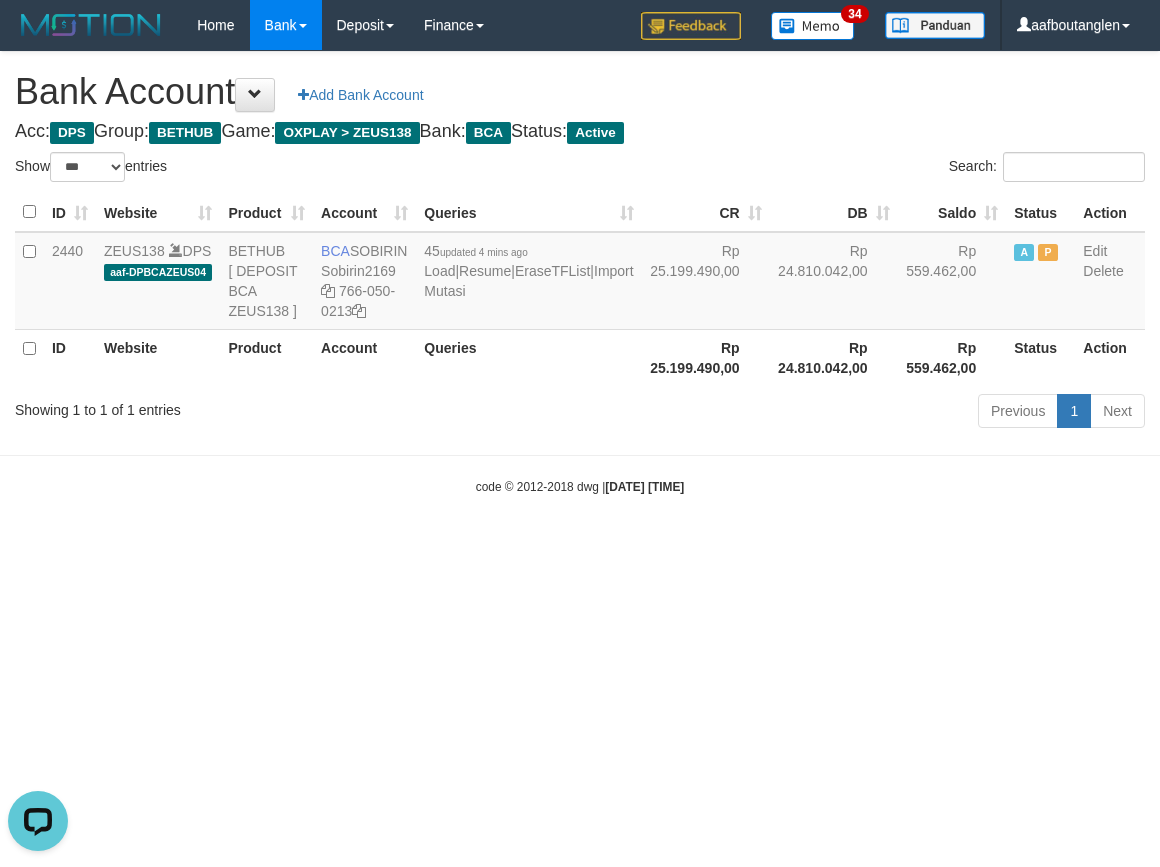 drag, startPoint x: 260, startPoint y: 506, endPoint x: 274, endPoint y: 500, distance: 15.231546 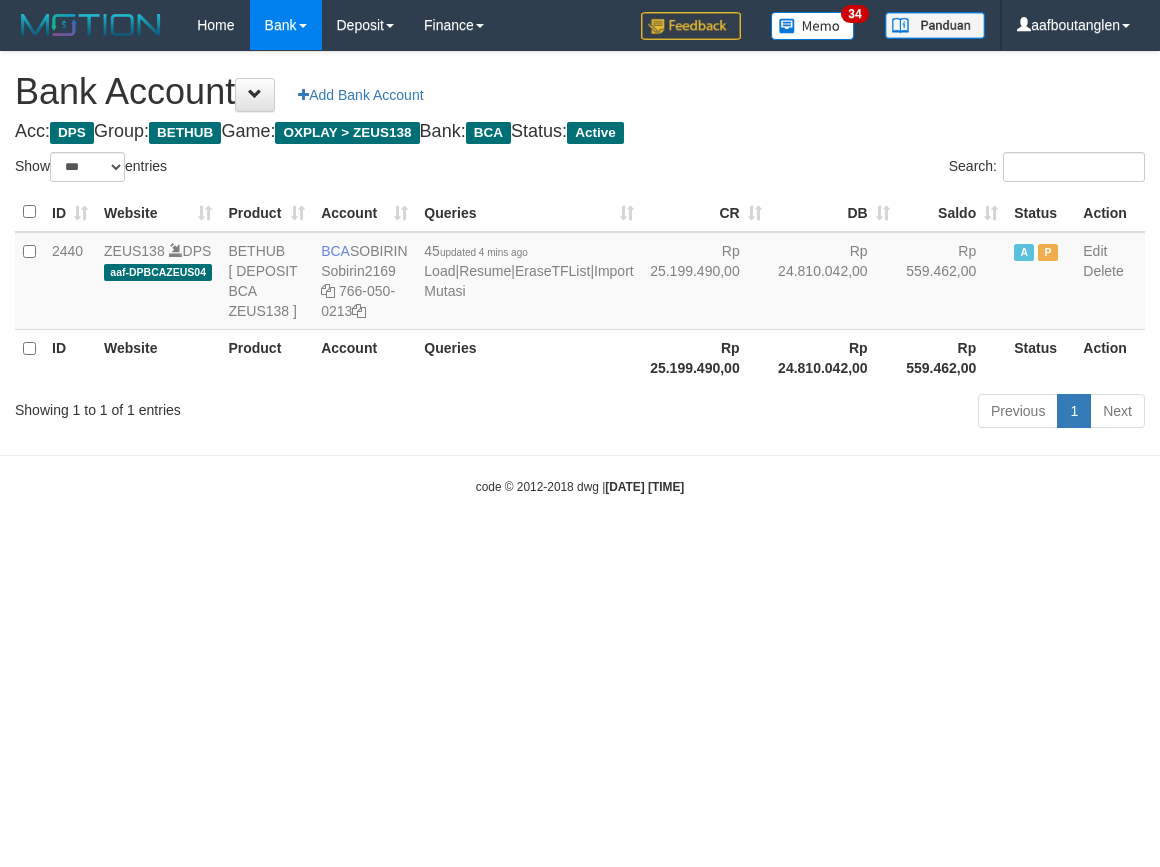select on "***" 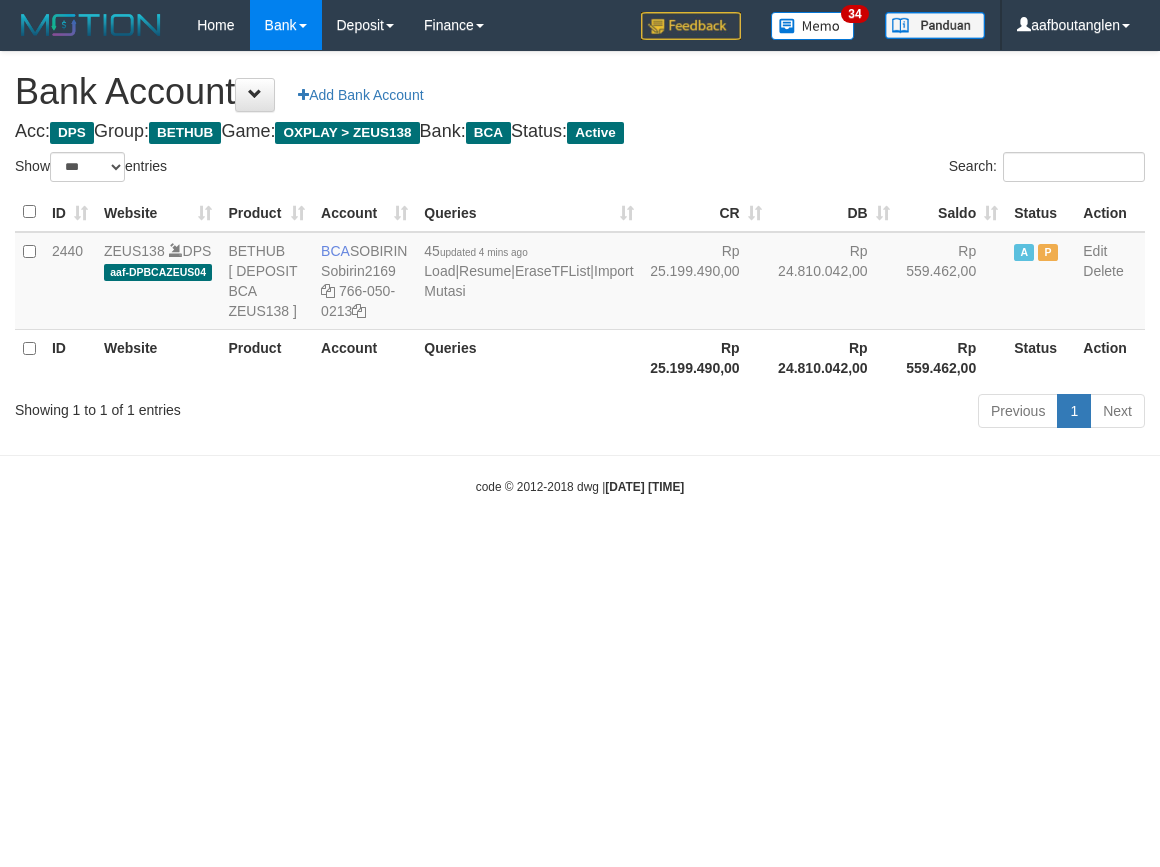 scroll, scrollTop: 0, scrollLeft: 0, axis: both 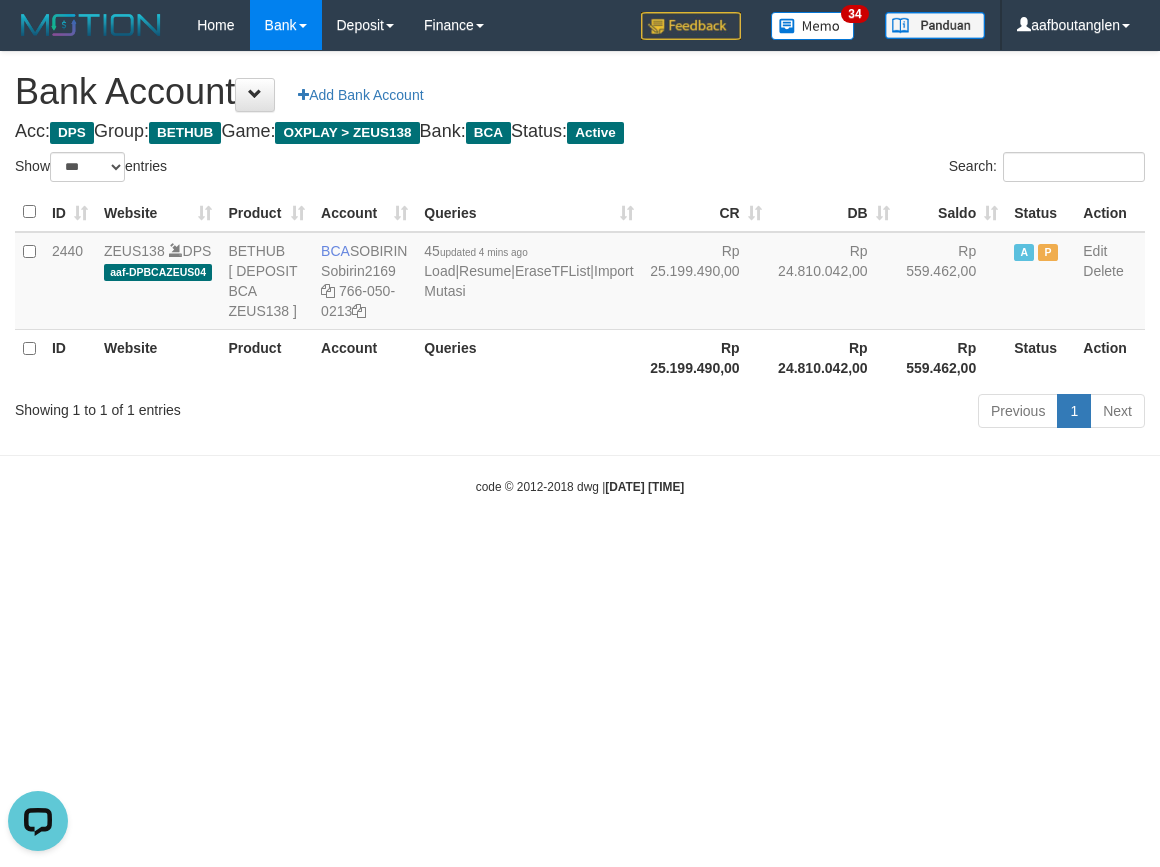 click on "Toggle navigation
Home
Bank
Account List
Deposit
DPS List
History
Note DPS
Finance
Financial Data
aafboutanglen
My Profile
Log Out
34" at bounding box center (580, 273) 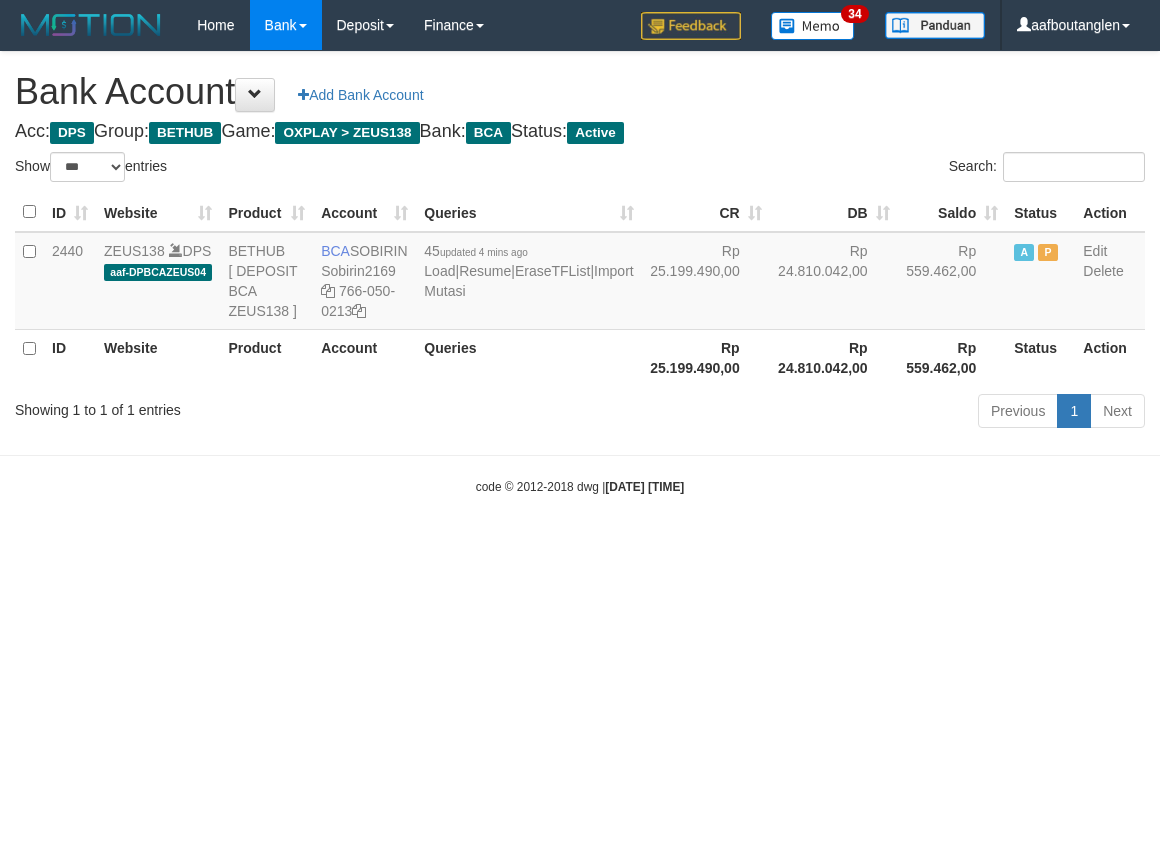 select on "***" 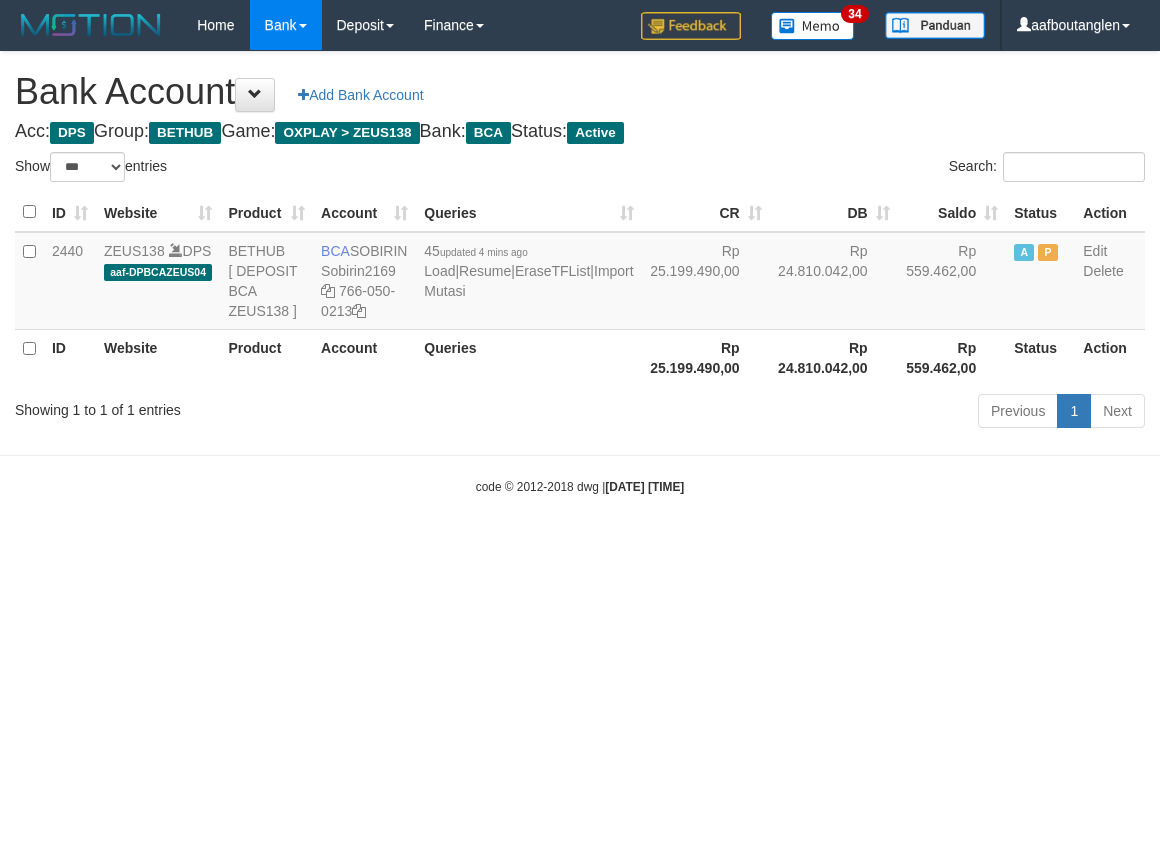 scroll, scrollTop: 0, scrollLeft: 0, axis: both 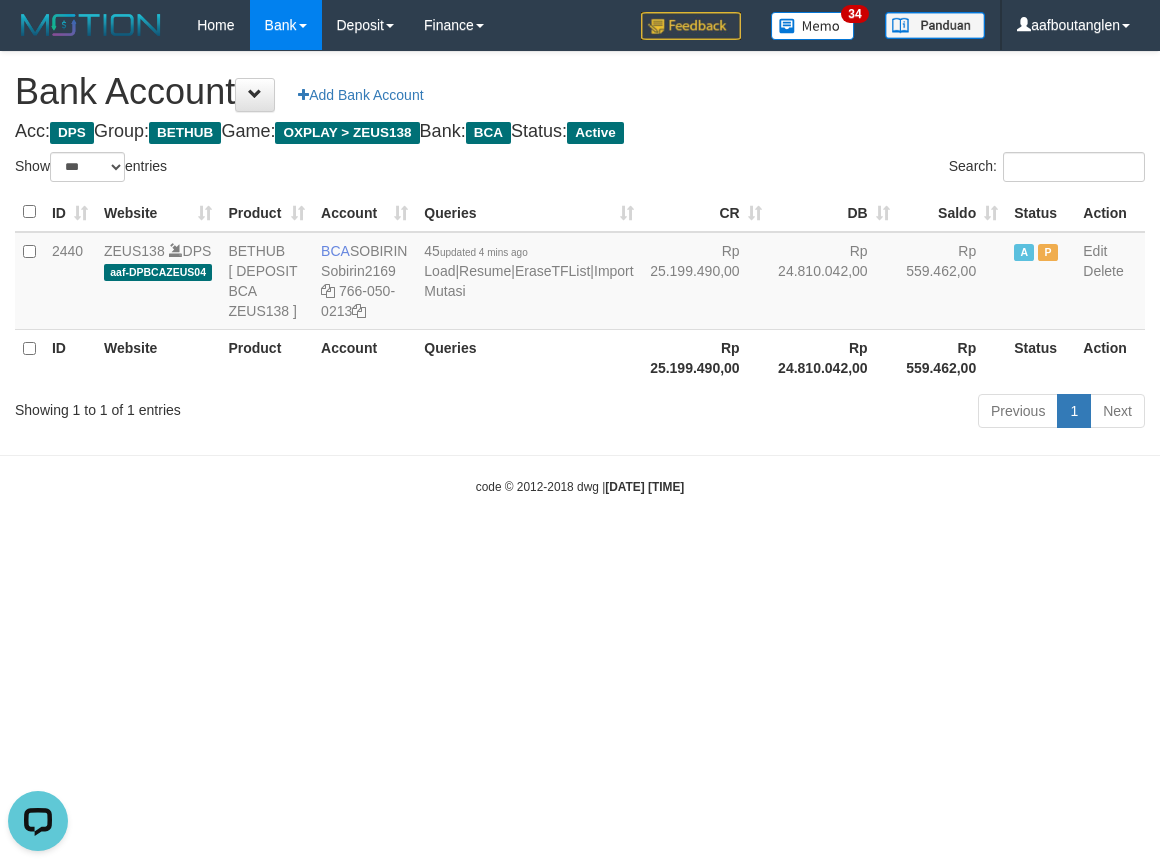 click on "Toggle navigation
Home
Bank
Account List
Deposit
DPS List
History
Note DPS
Finance
Financial Data
aafboutanglen
My Profile
Log Out
34" at bounding box center [580, 273] 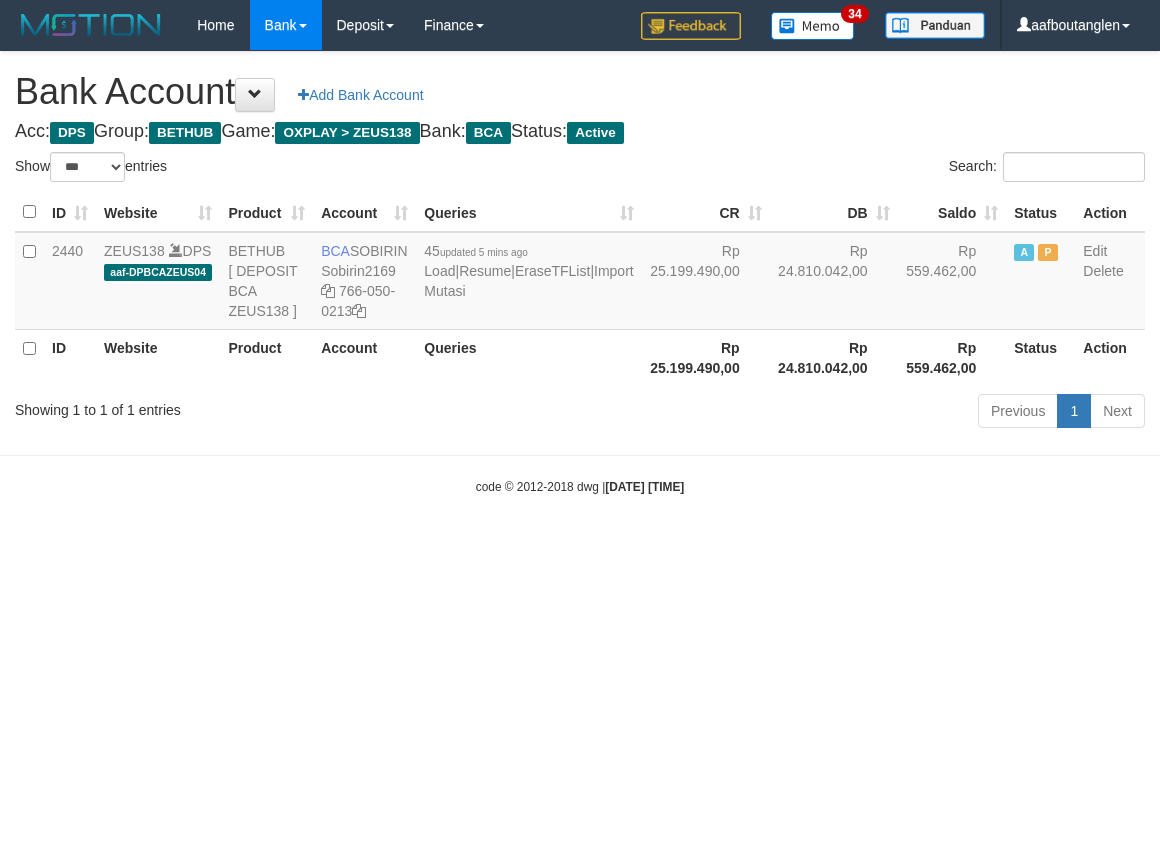 select on "***" 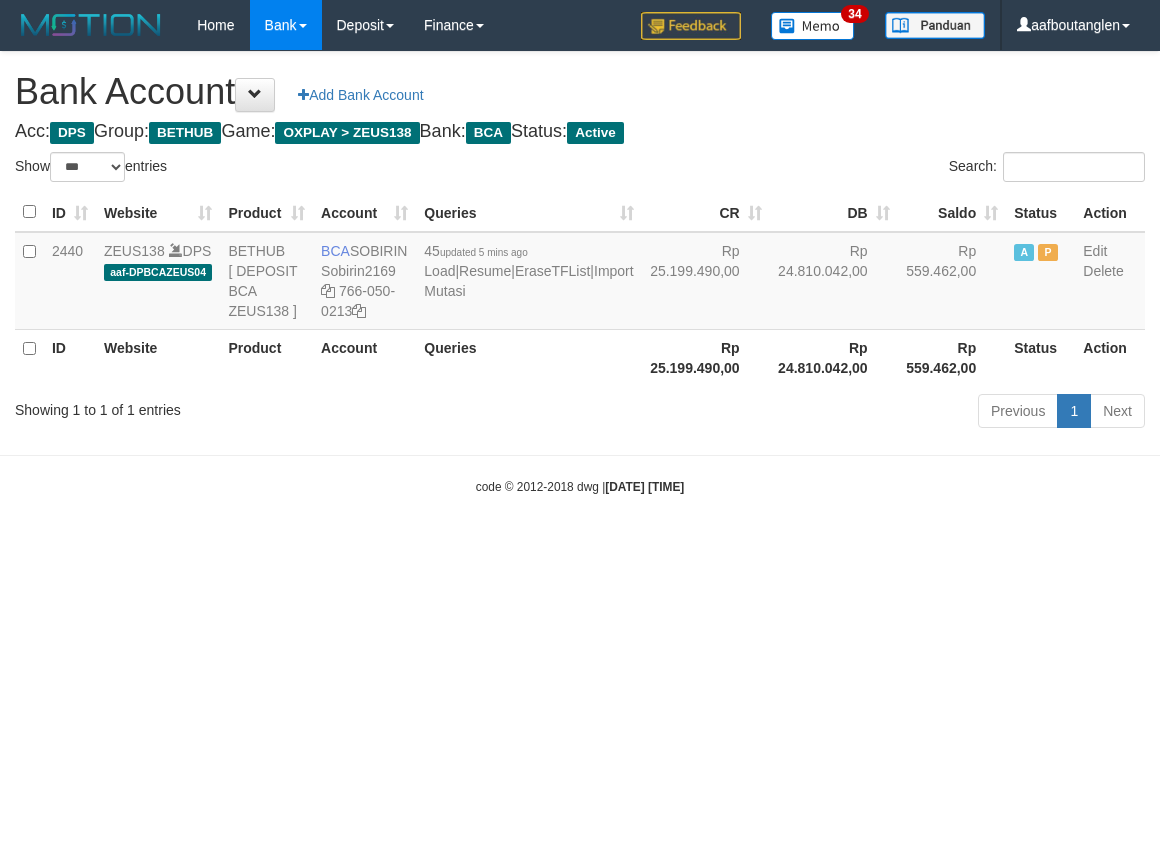 scroll, scrollTop: 0, scrollLeft: 0, axis: both 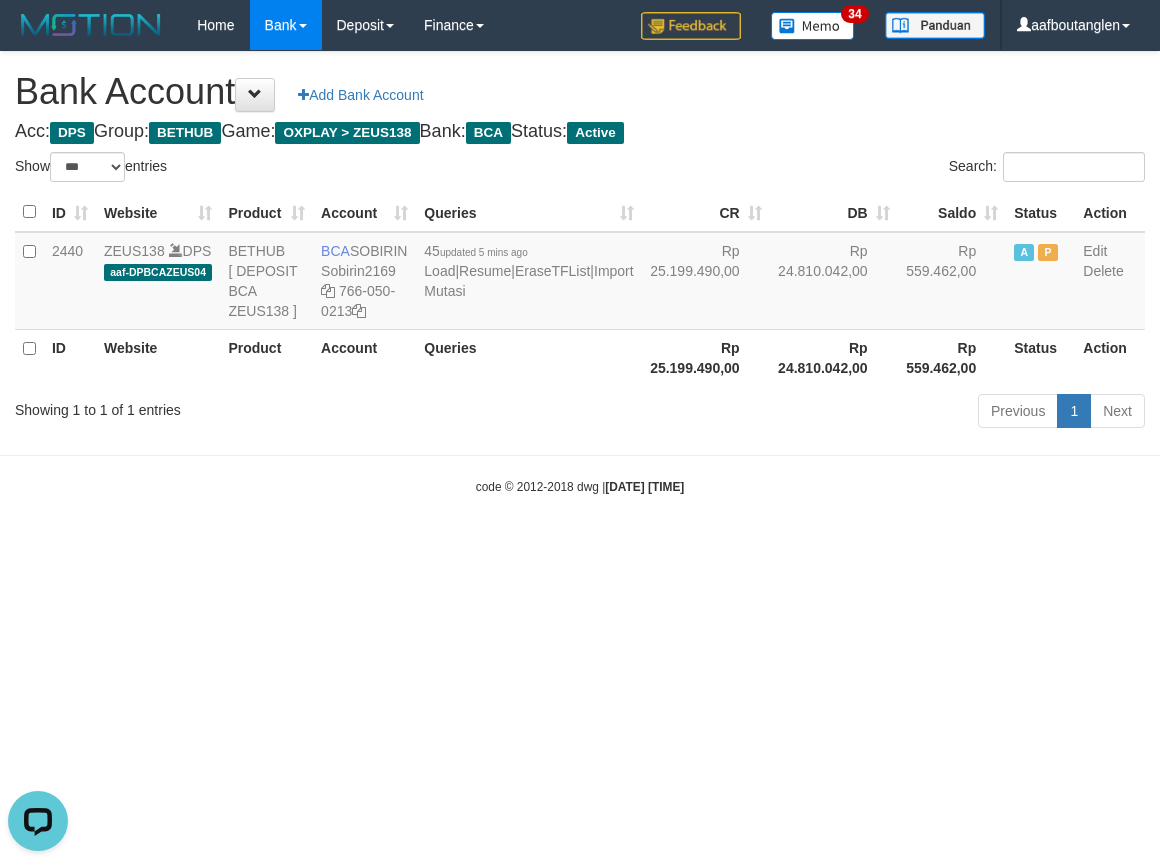 drag, startPoint x: 25, startPoint y: 560, endPoint x: 37, endPoint y: 557, distance: 12.369317 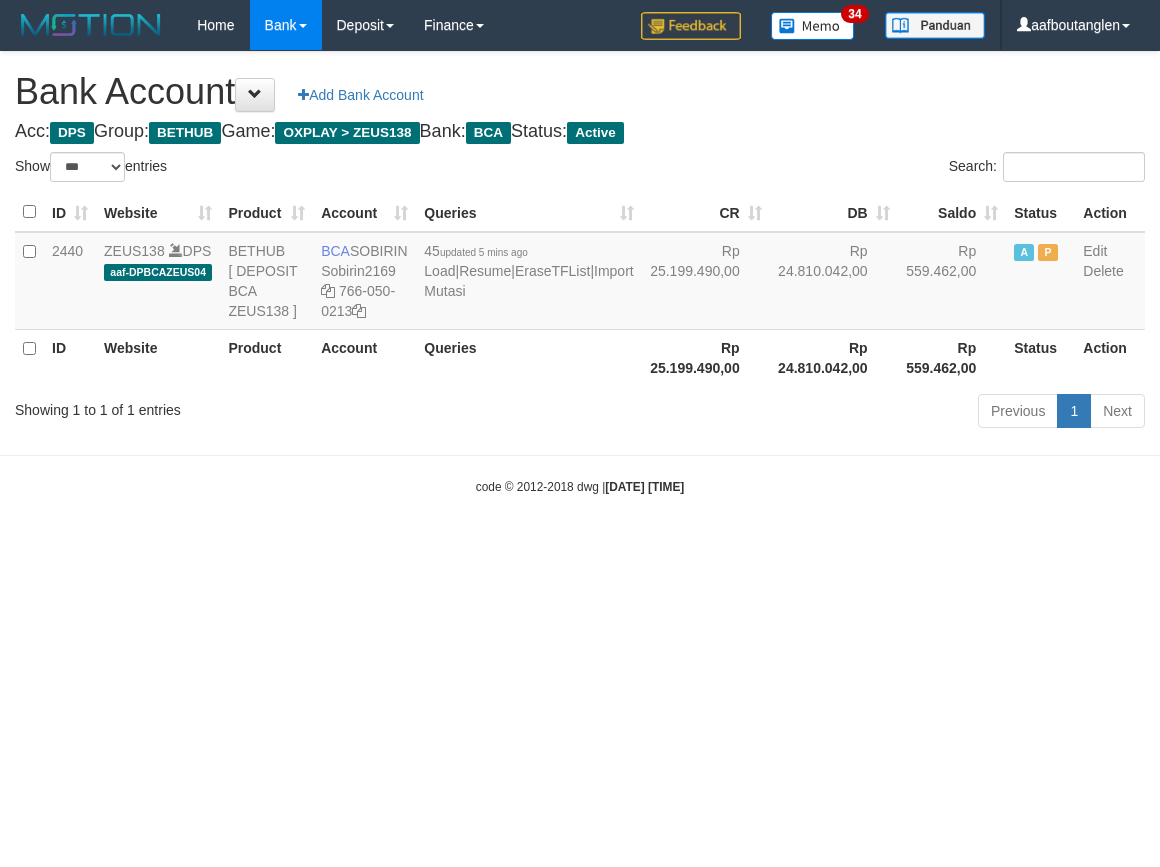 select on "***" 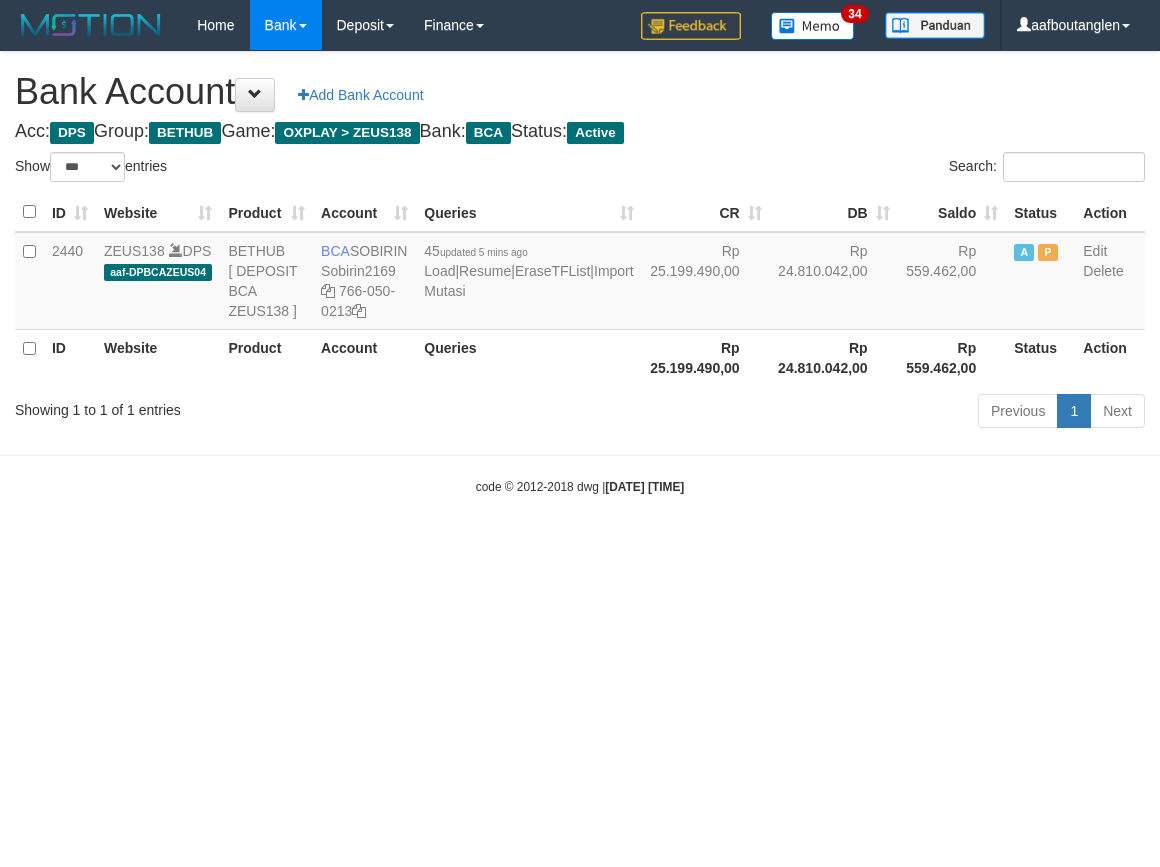 scroll, scrollTop: 0, scrollLeft: 0, axis: both 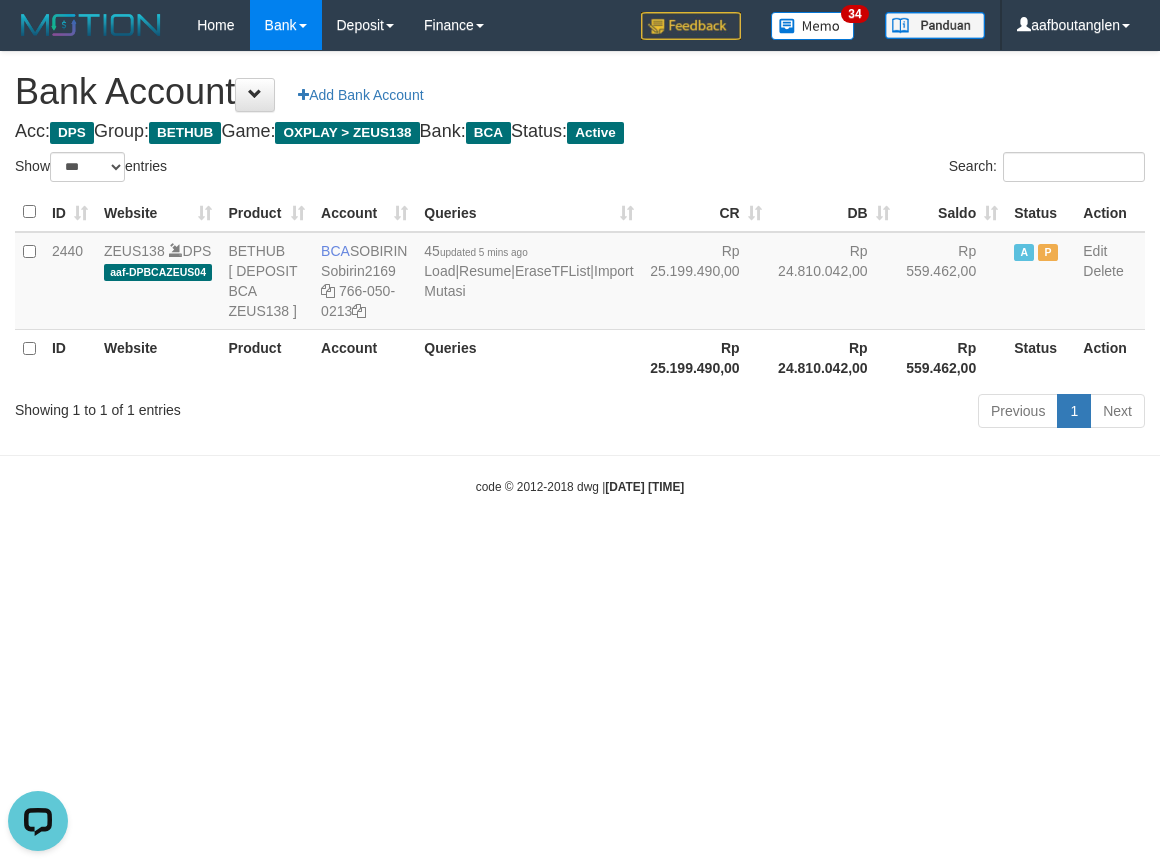 click on "Showing 1 to 1 of 1 entries Previous 1 Next" at bounding box center [580, 413] 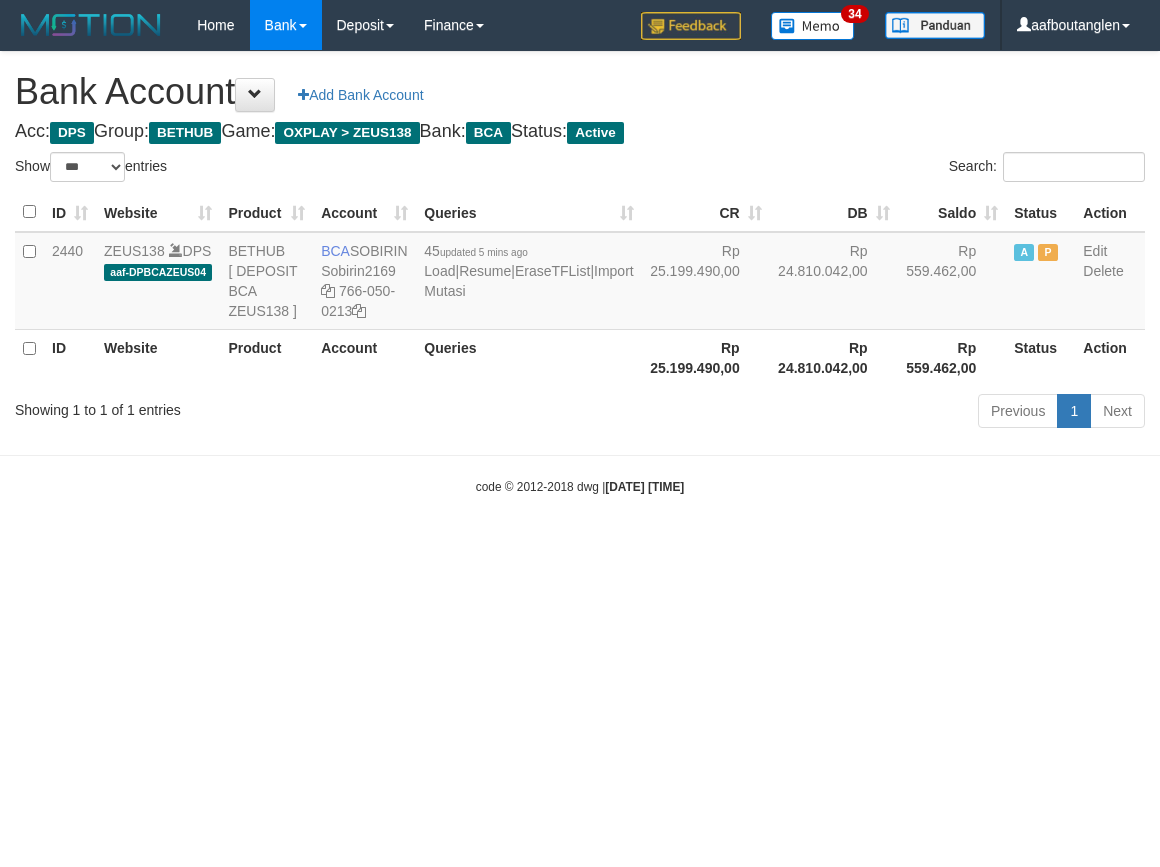 select on "***" 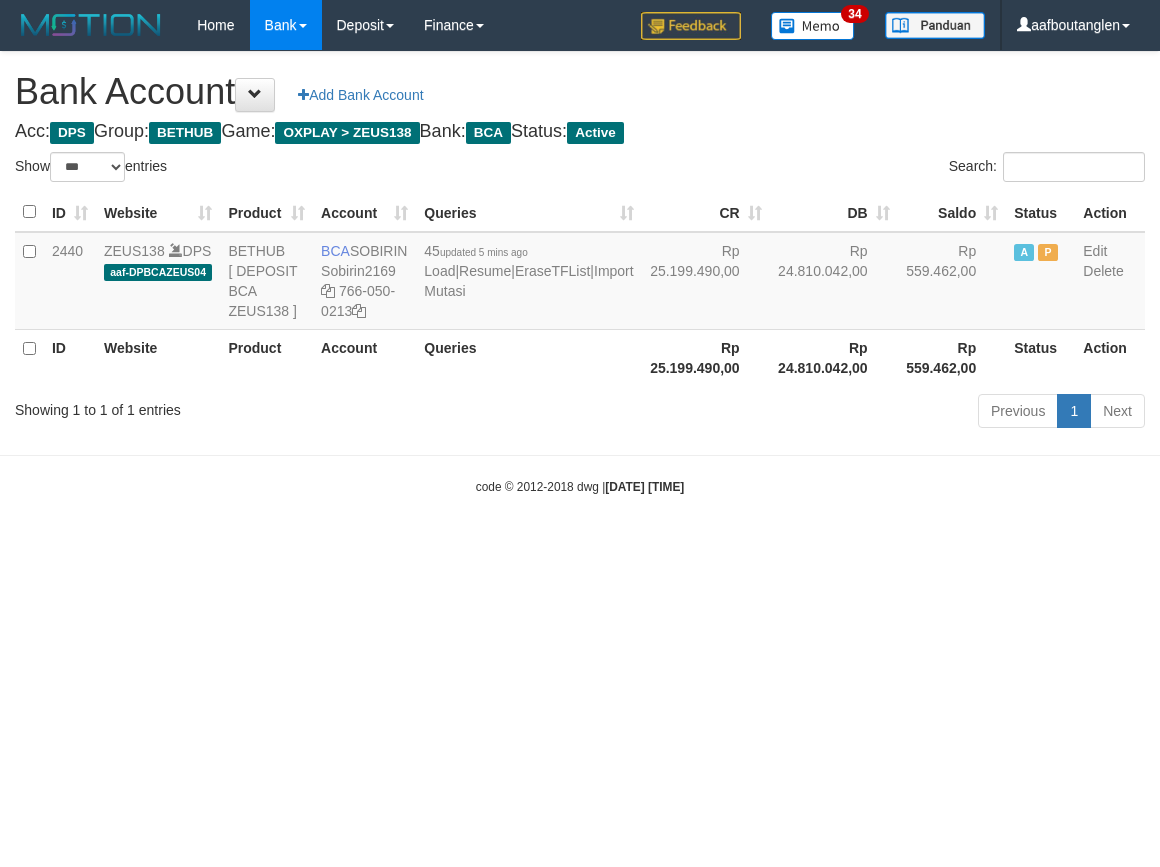 scroll, scrollTop: 0, scrollLeft: 0, axis: both 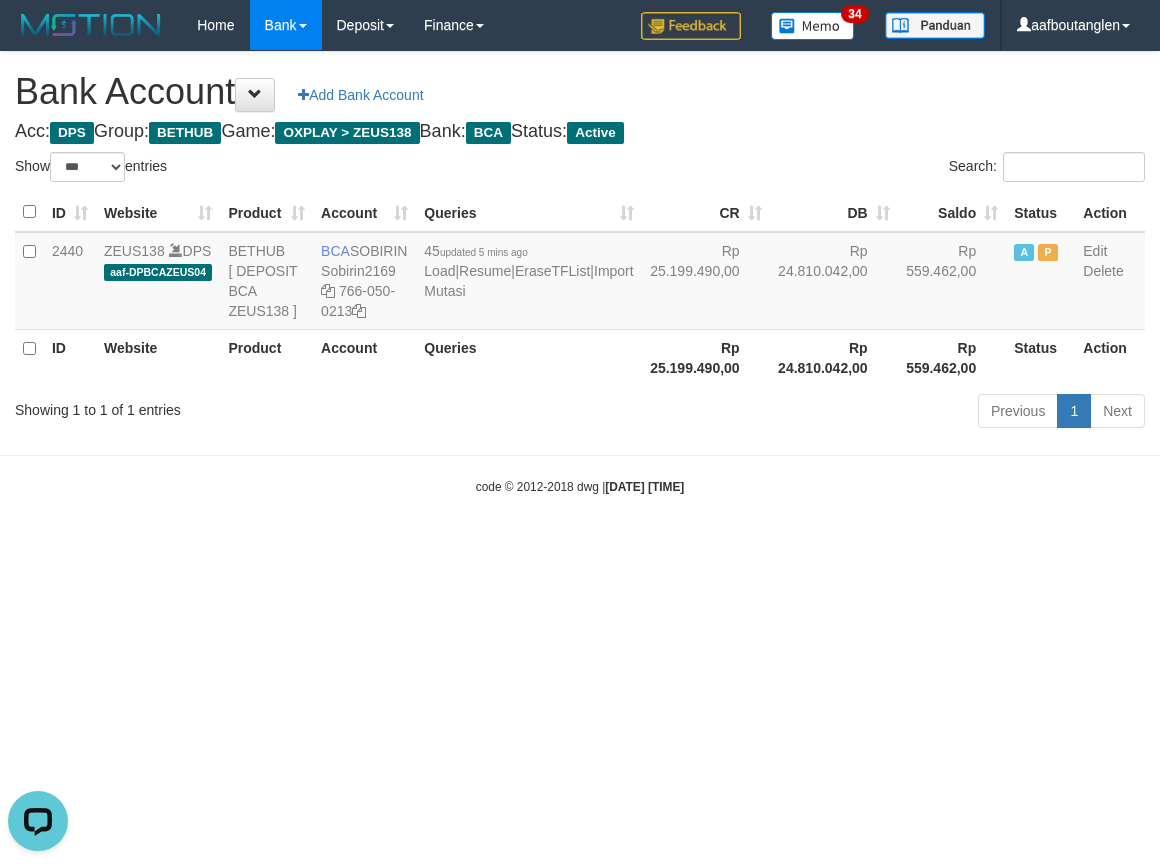 drag, startPoint x: 815, startPoint y: 703, endPoint x: 1111, endPoint y: 763, distance: 302.01987 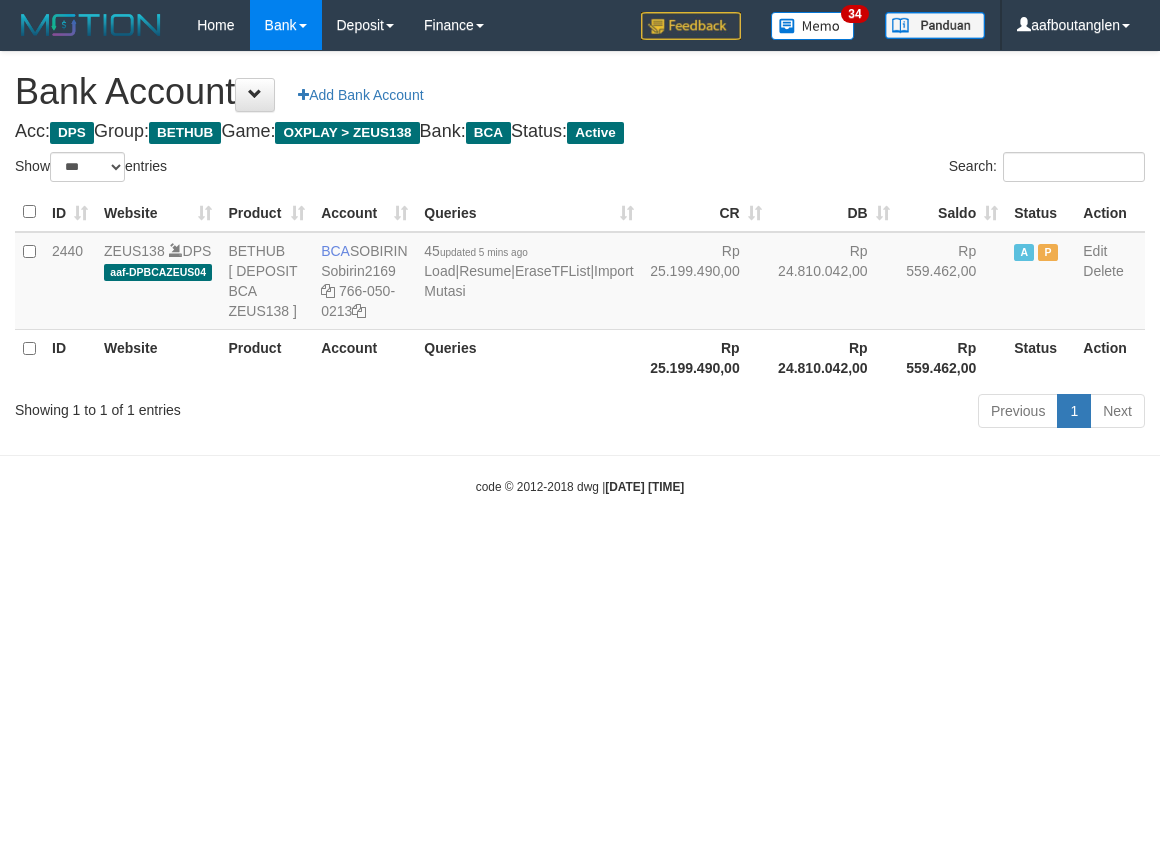 select on "***" 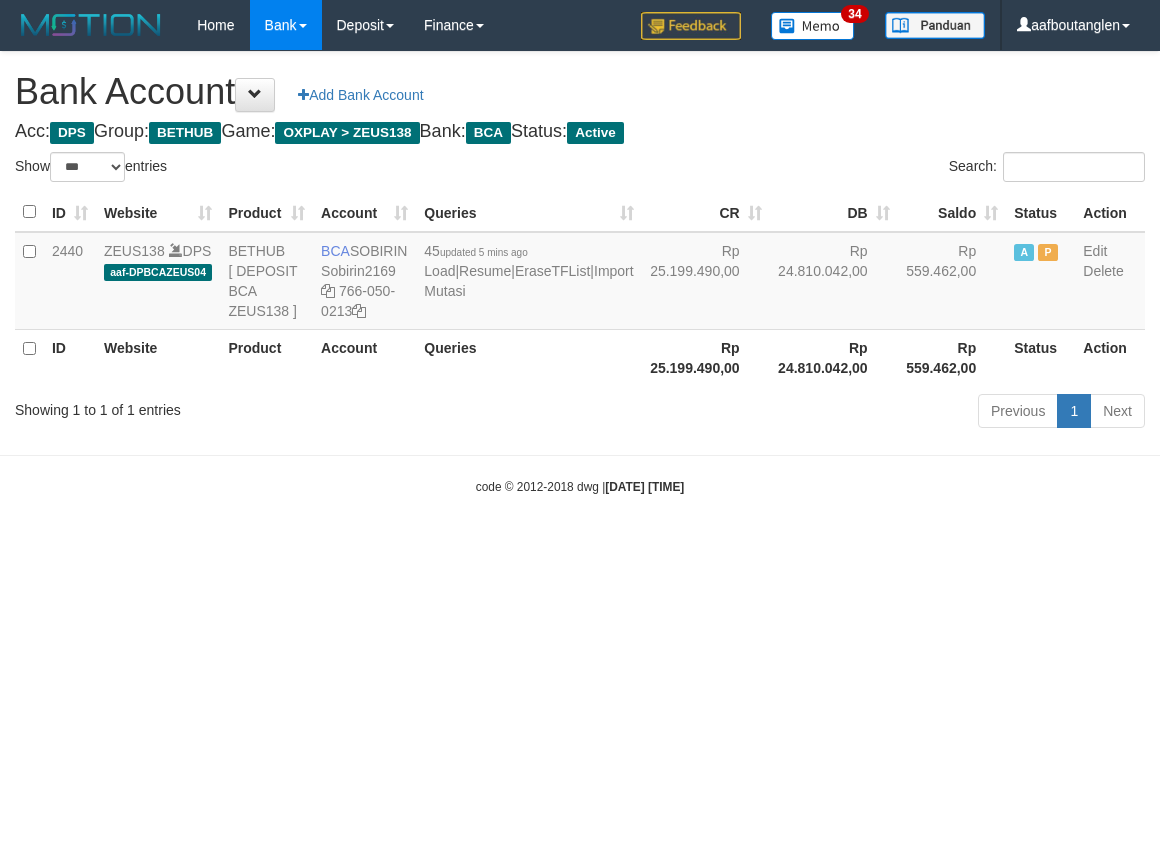 scroll, scrollTop: 0, scrollLeft: 0, axis: both 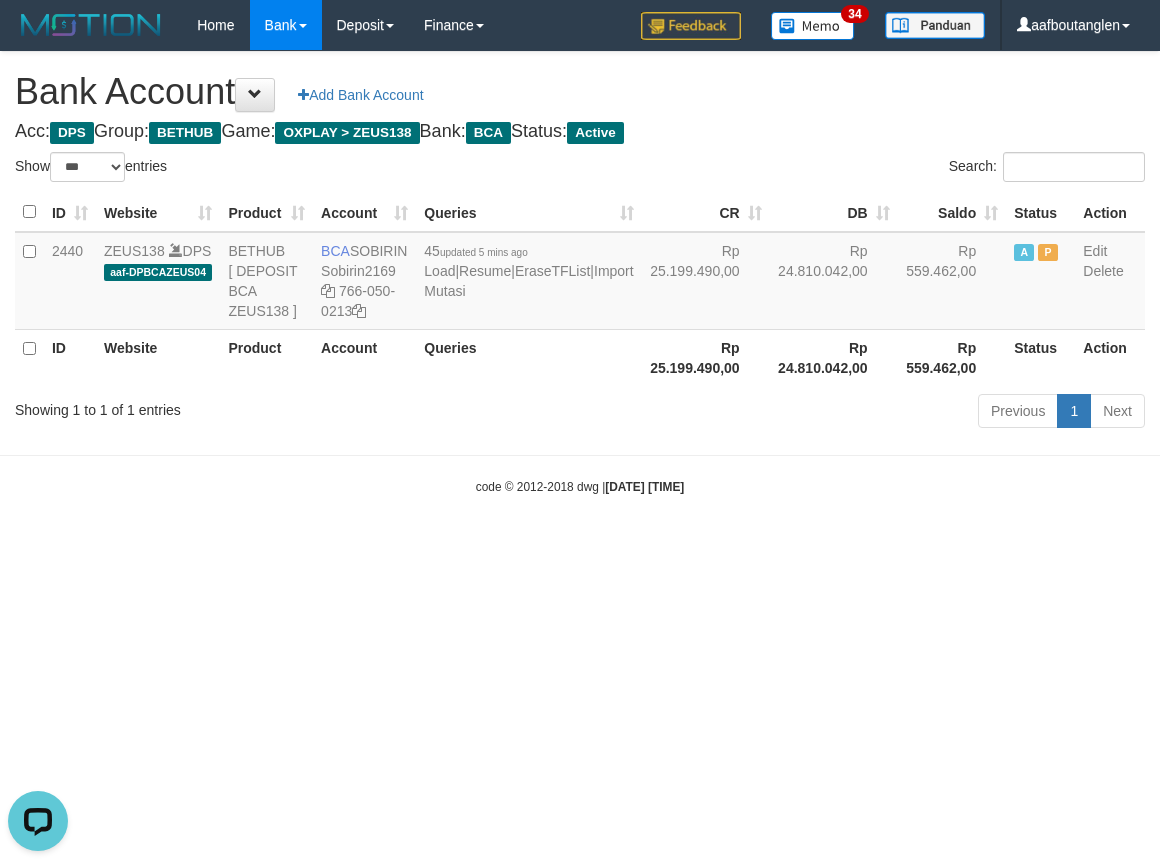 click on "Toggle navigation
Home
Bank
Account List
Deposit
DPS List
History
Note DPS
Finance
Financial Data
aafboutanglen
My Profile
Log Out
34" at bounding box center [580, 273] 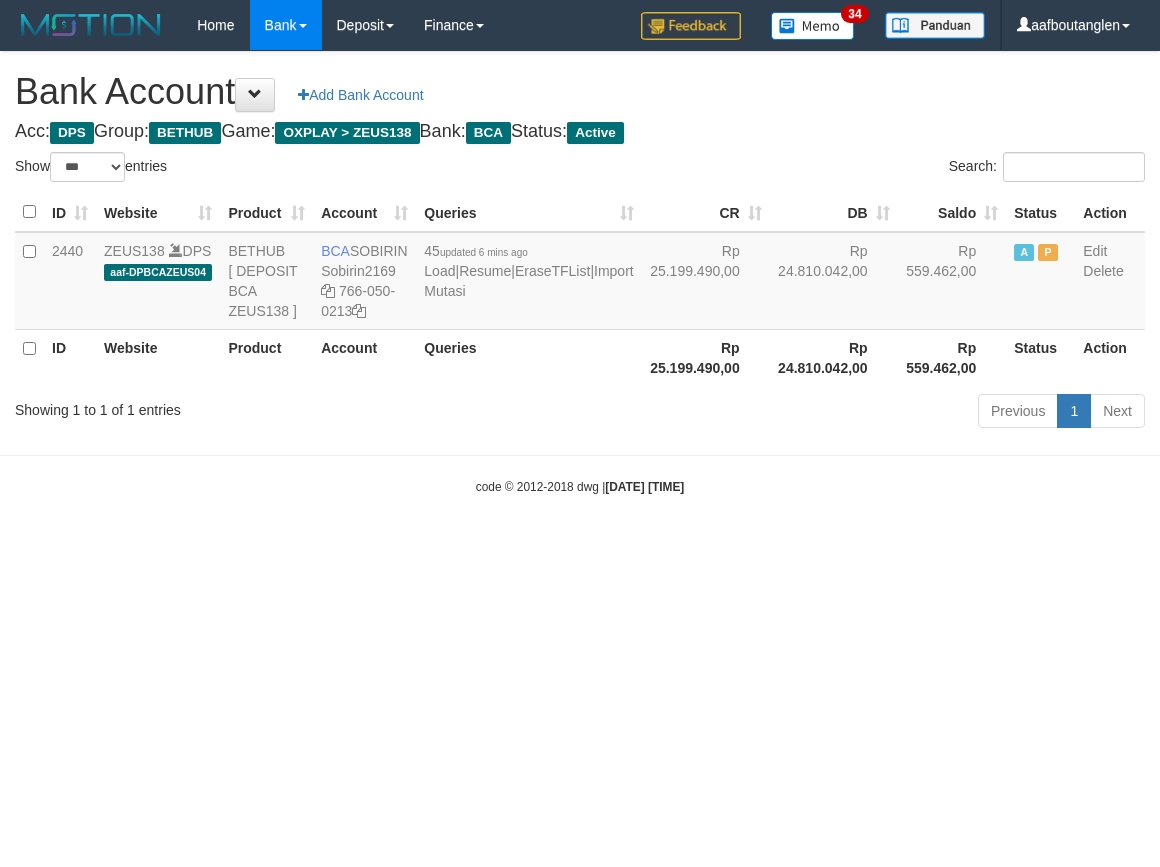 select on "***" 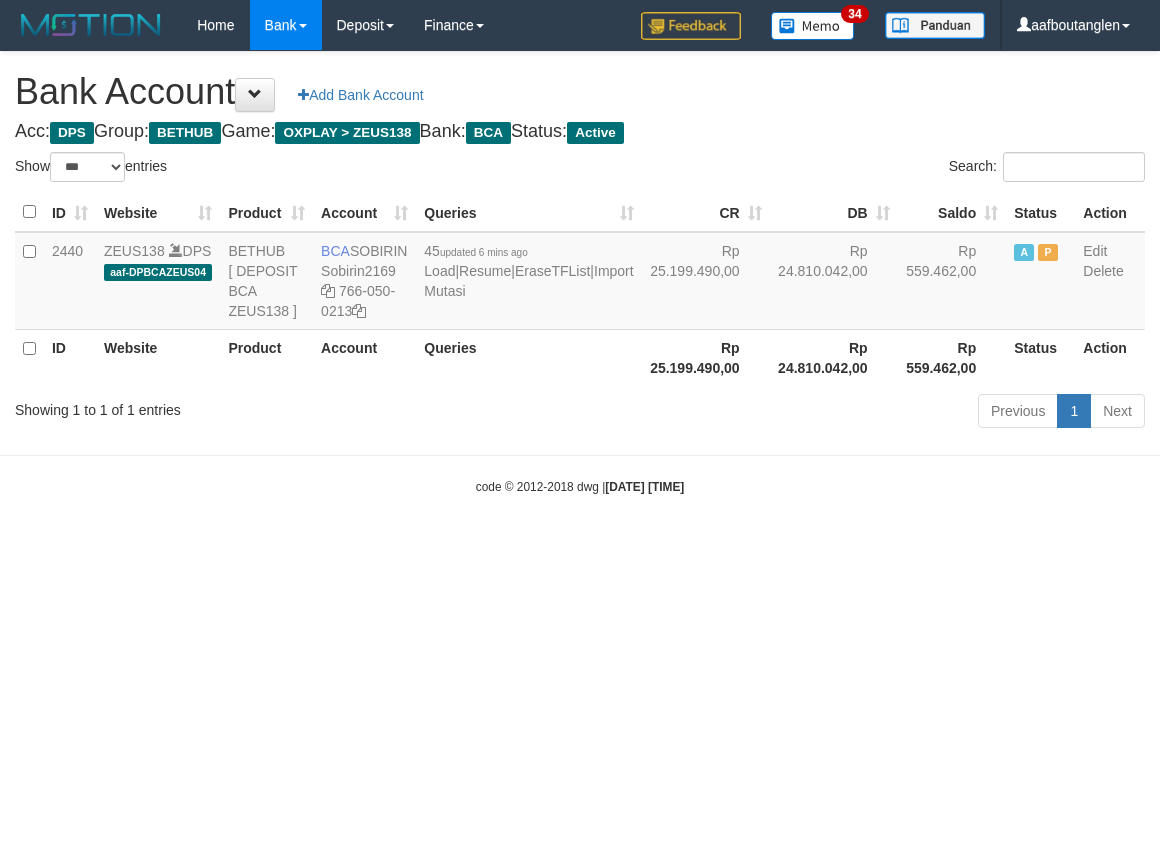 scroll, scrollTop: 0, scrollLeft: 0, axis: both 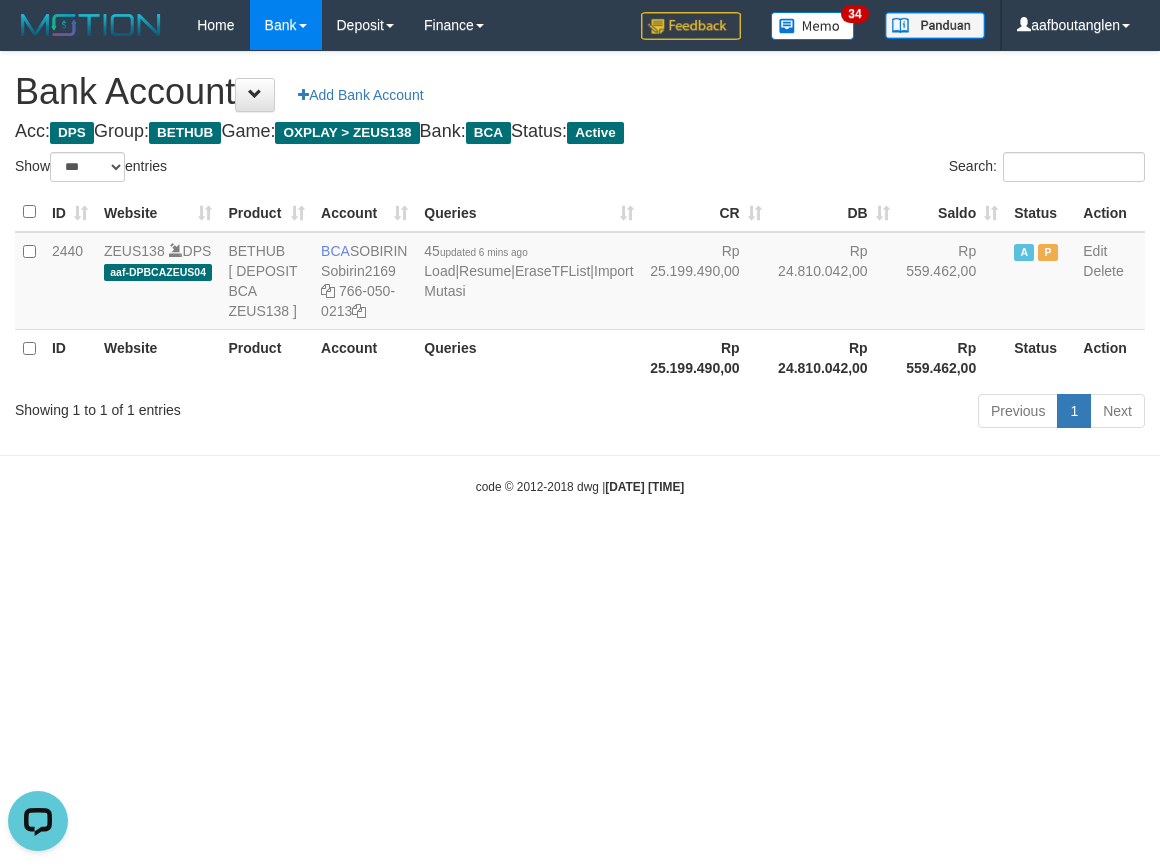 click on "Toggle navigation
Home
Bank
Account List
Deposit
DPS List
History
Note DPS
Finance
Financial Data
aafboutanglen
My Profile
Log Out
34" at bounding box center (580, 273) 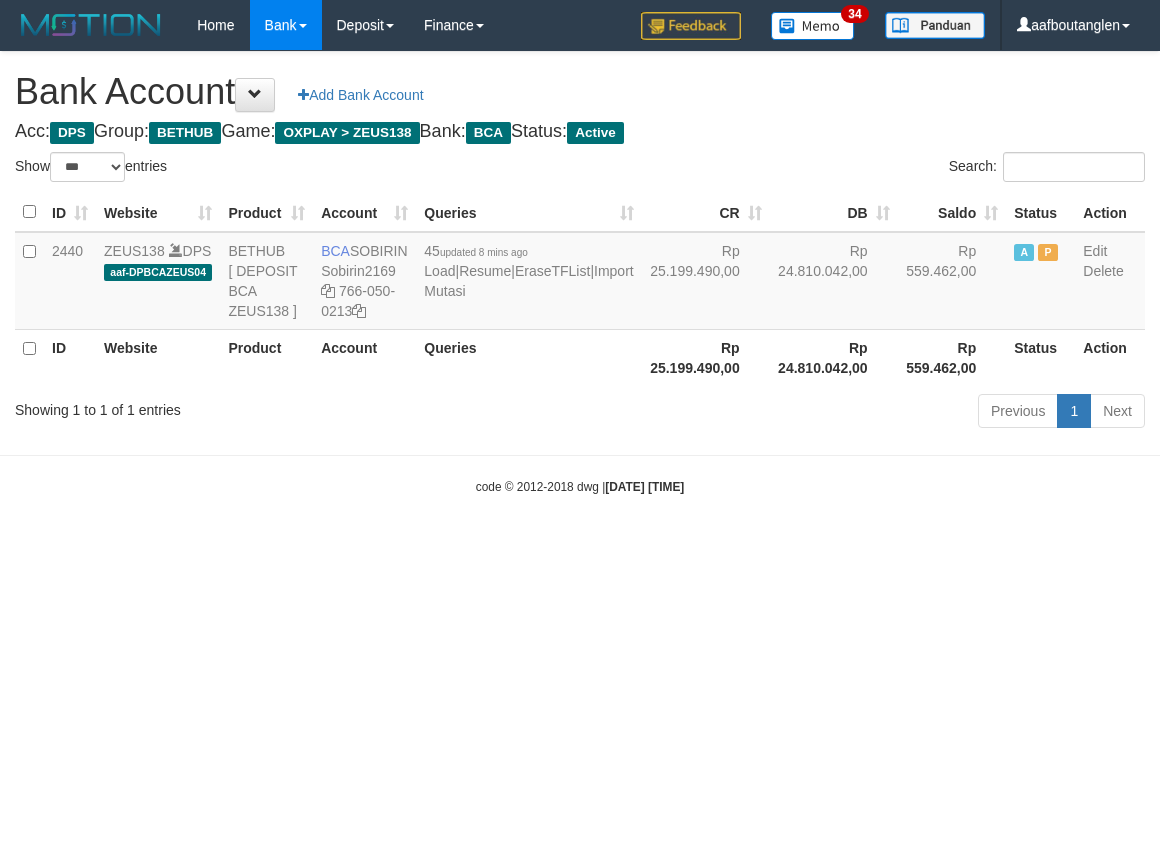 select on "***" 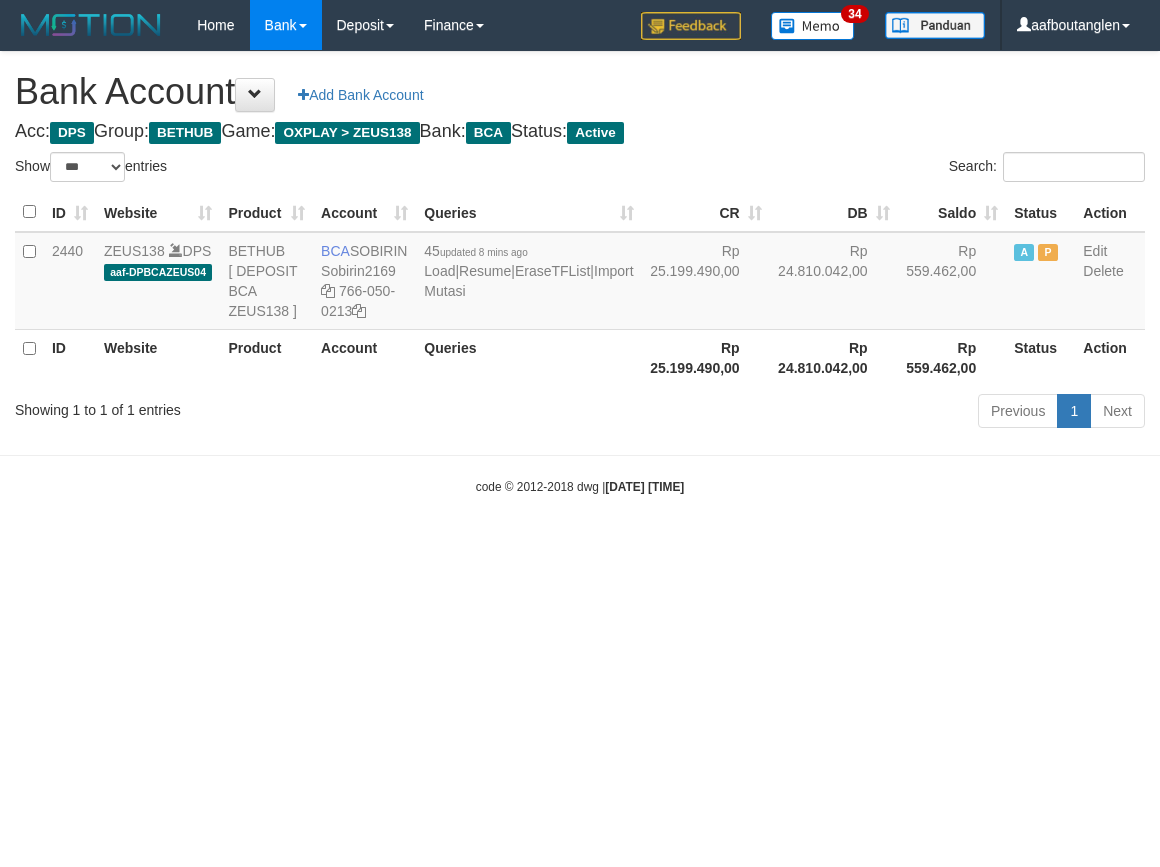 scroll, scrollTop: 0, scrollLeft: 0, axis: both 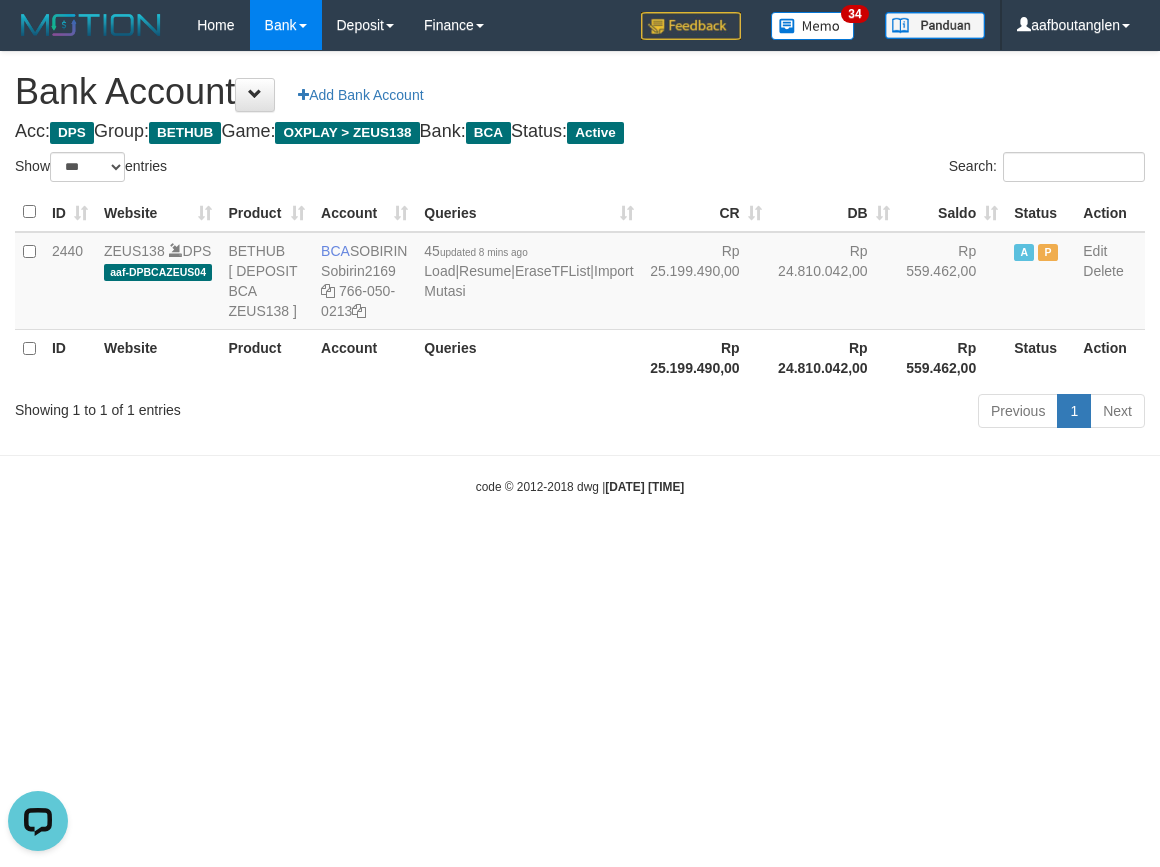 click on "Queries" at bounding box center (528, 357) 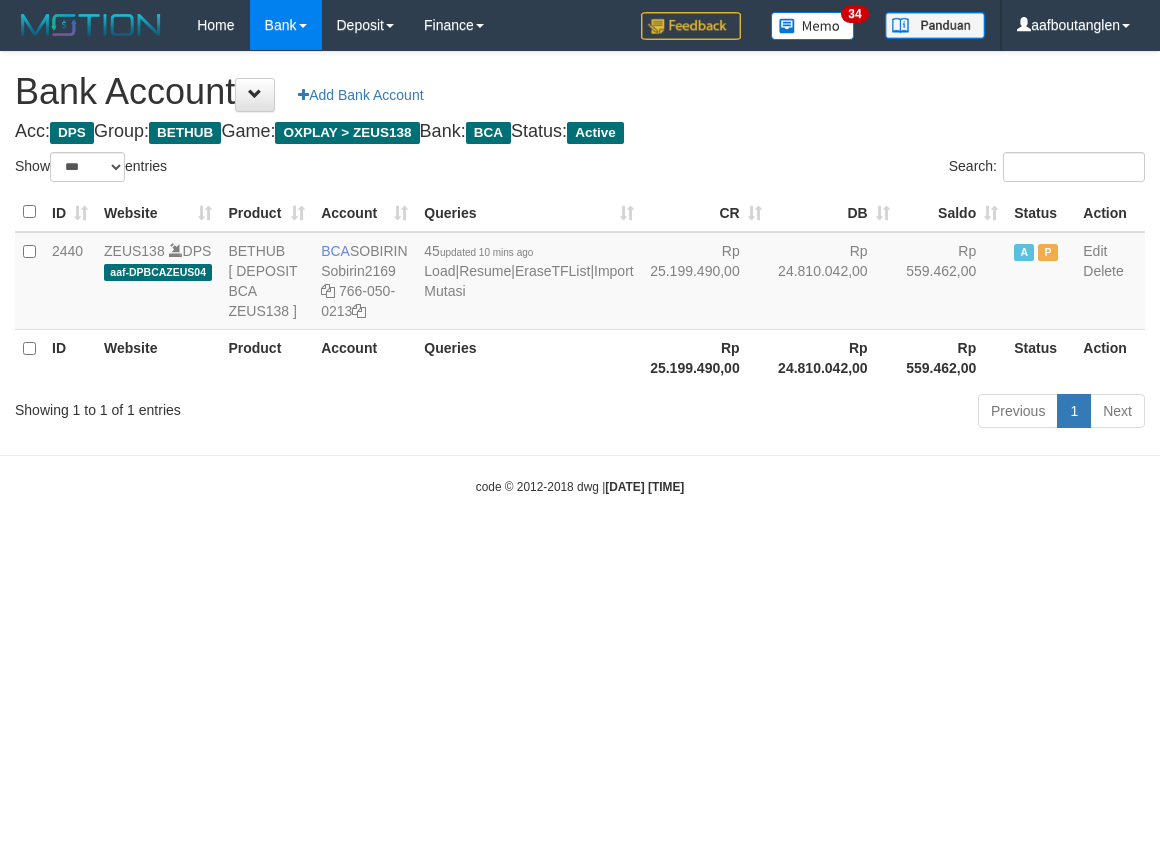 select on "***" 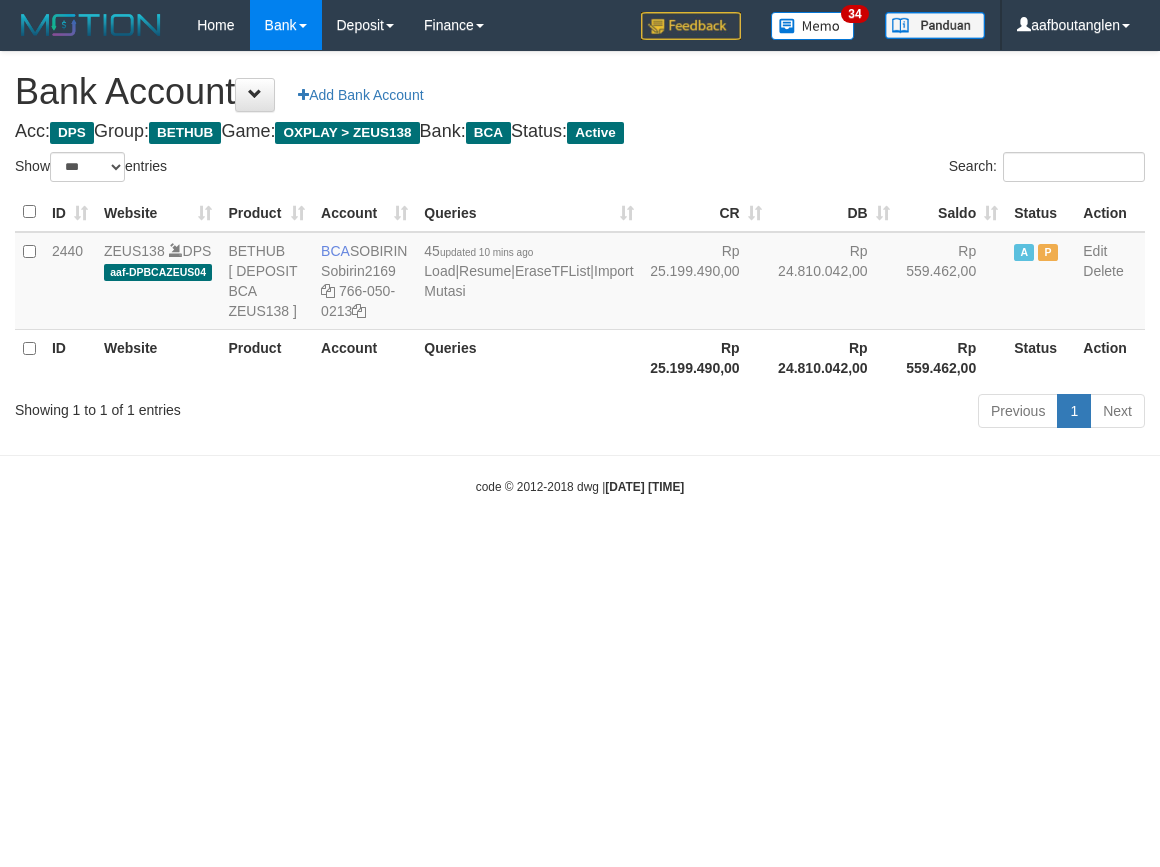 scroll, scrollTop: 0, scrollLeft: 0, axis: both 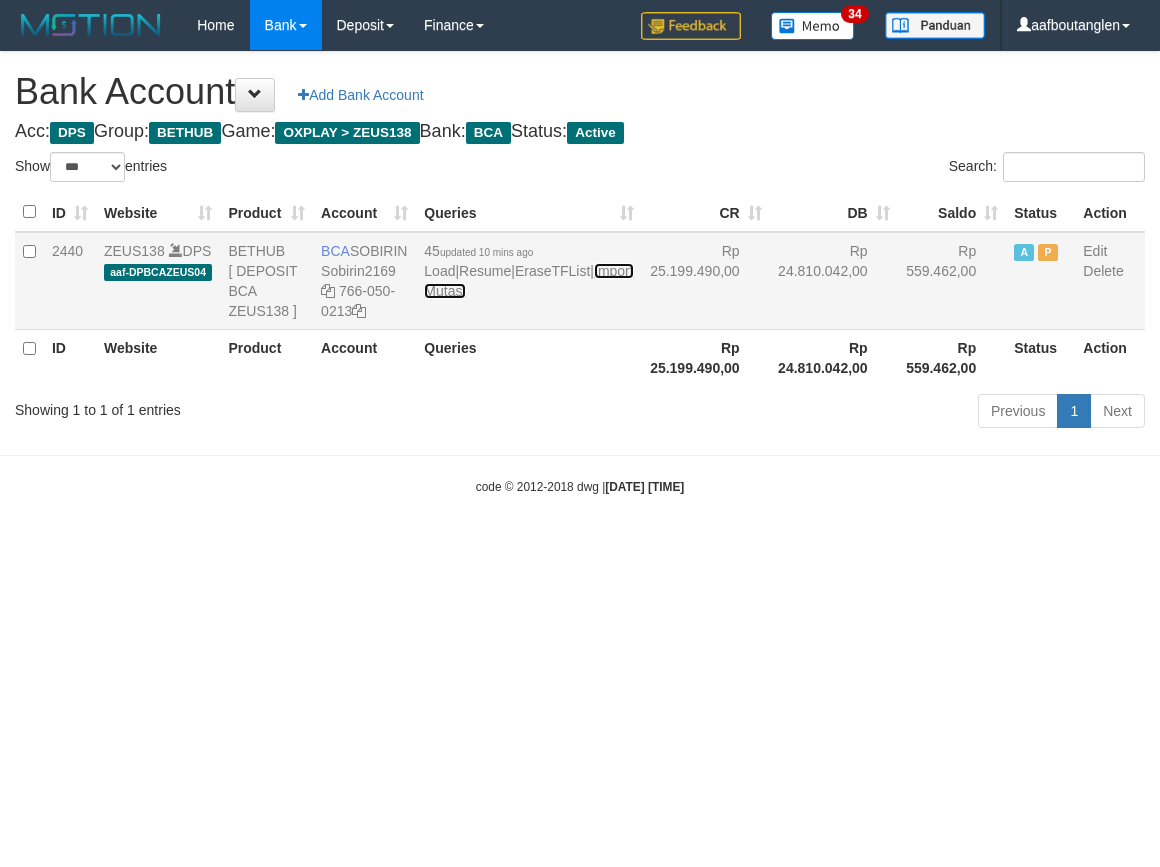 click on "Import Mutasi" at bounding box center (528, 281) 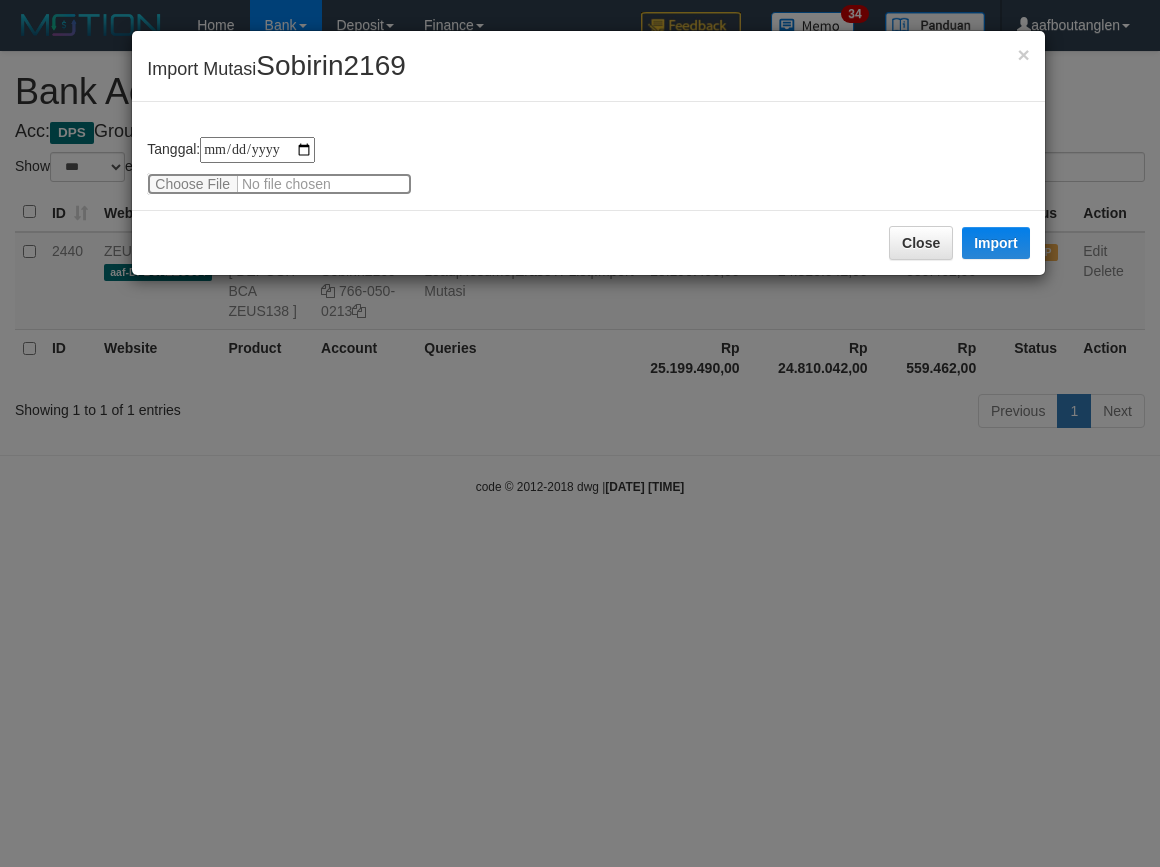 click at bounding box center [279, 184] 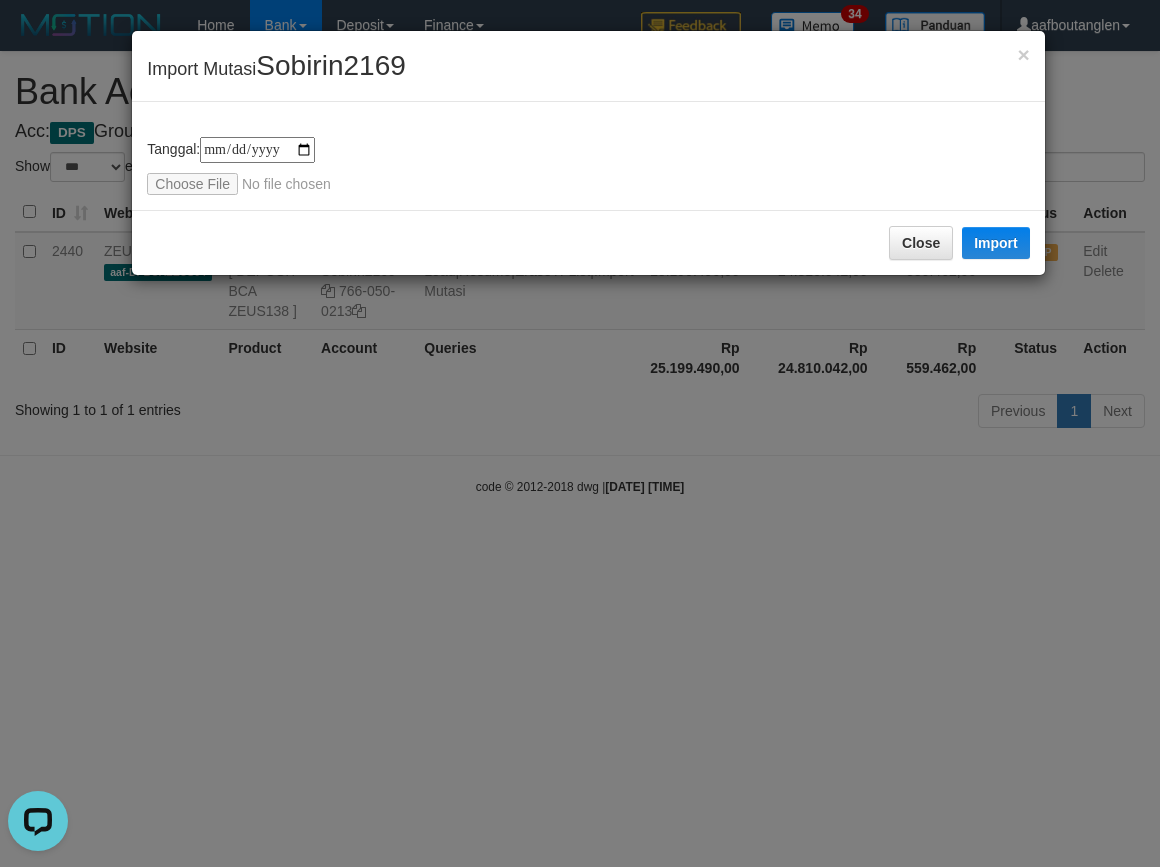 scroll, scrollTop: 0, scrollLeft: 0, axis: both 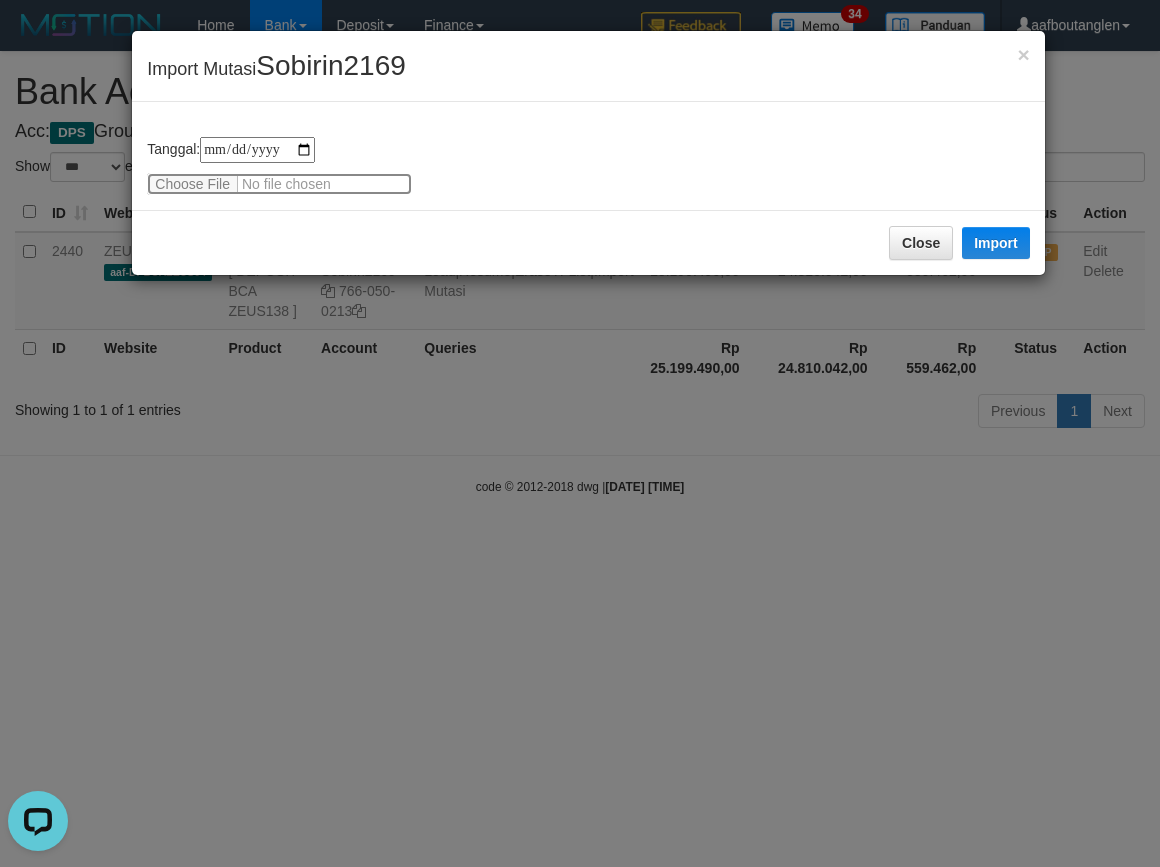 type on "**********" 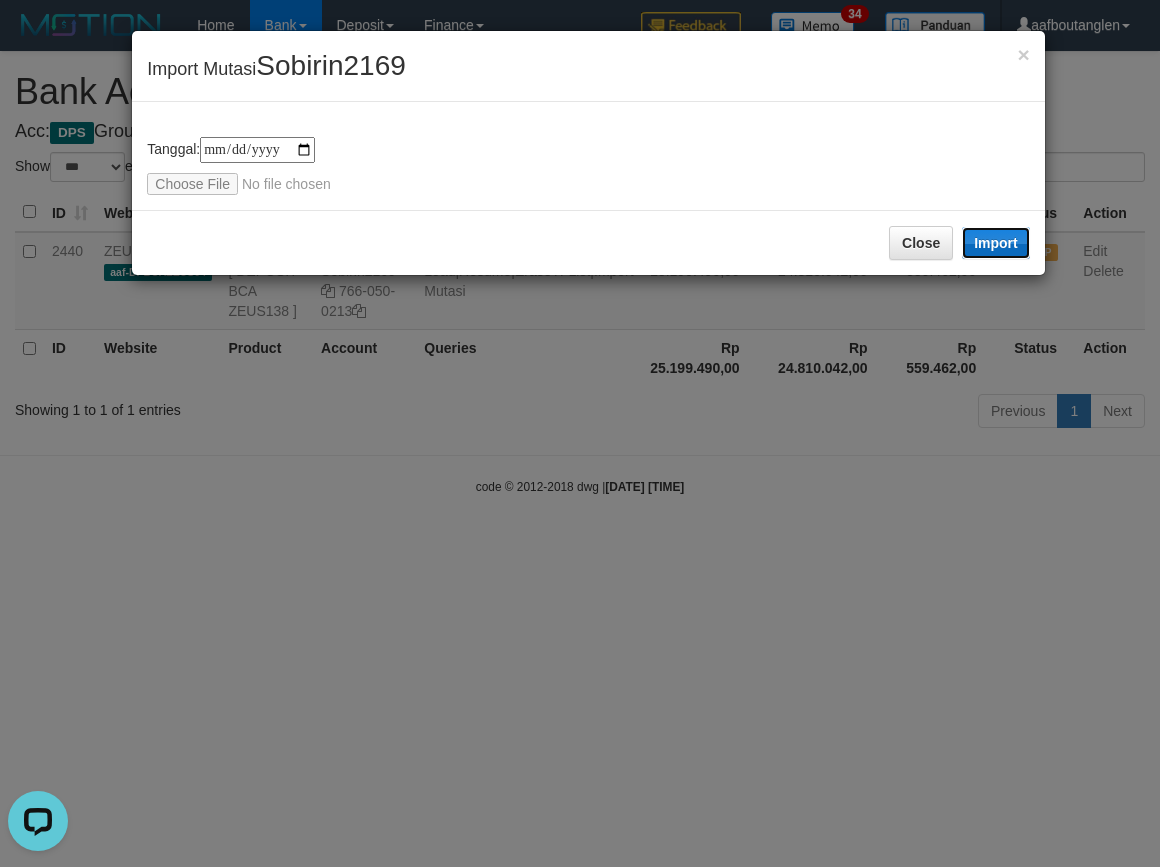 click on "Import" at bounding box center (996, 243) 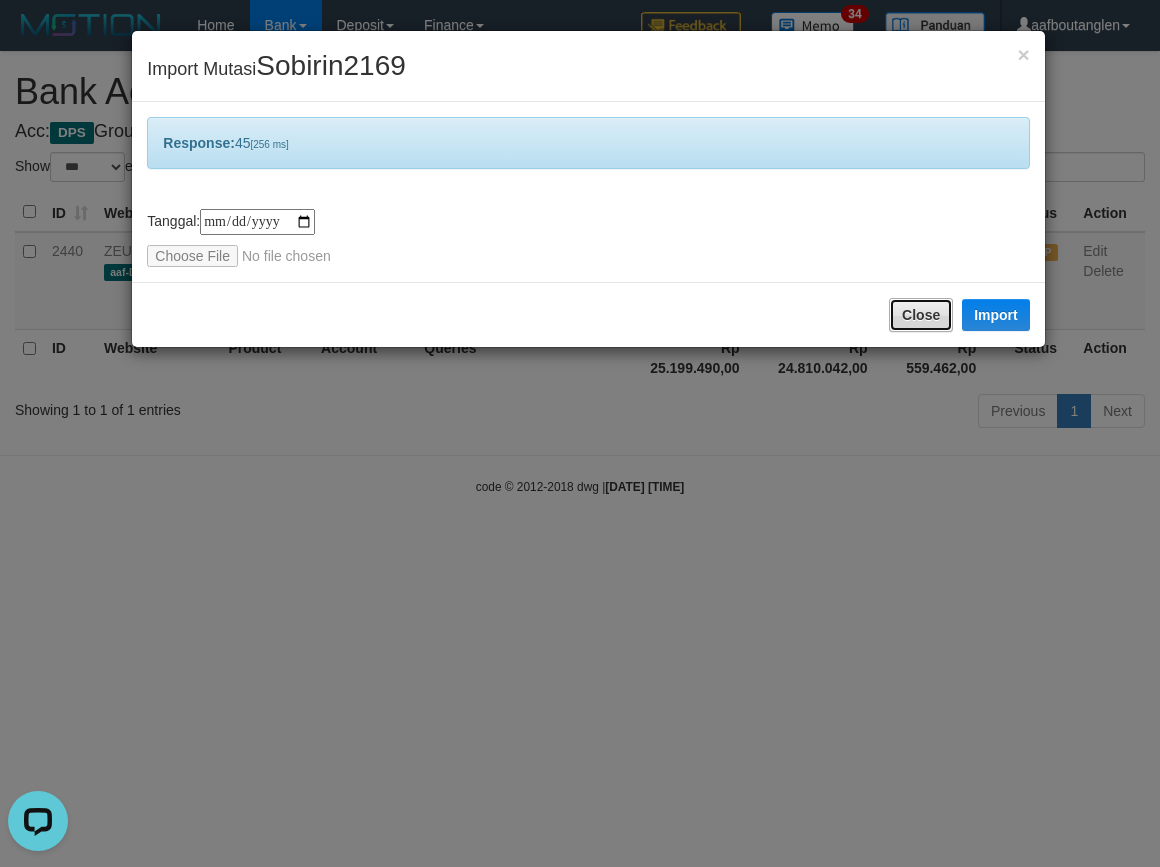 click on "Close" at bounding box center [921, 315] 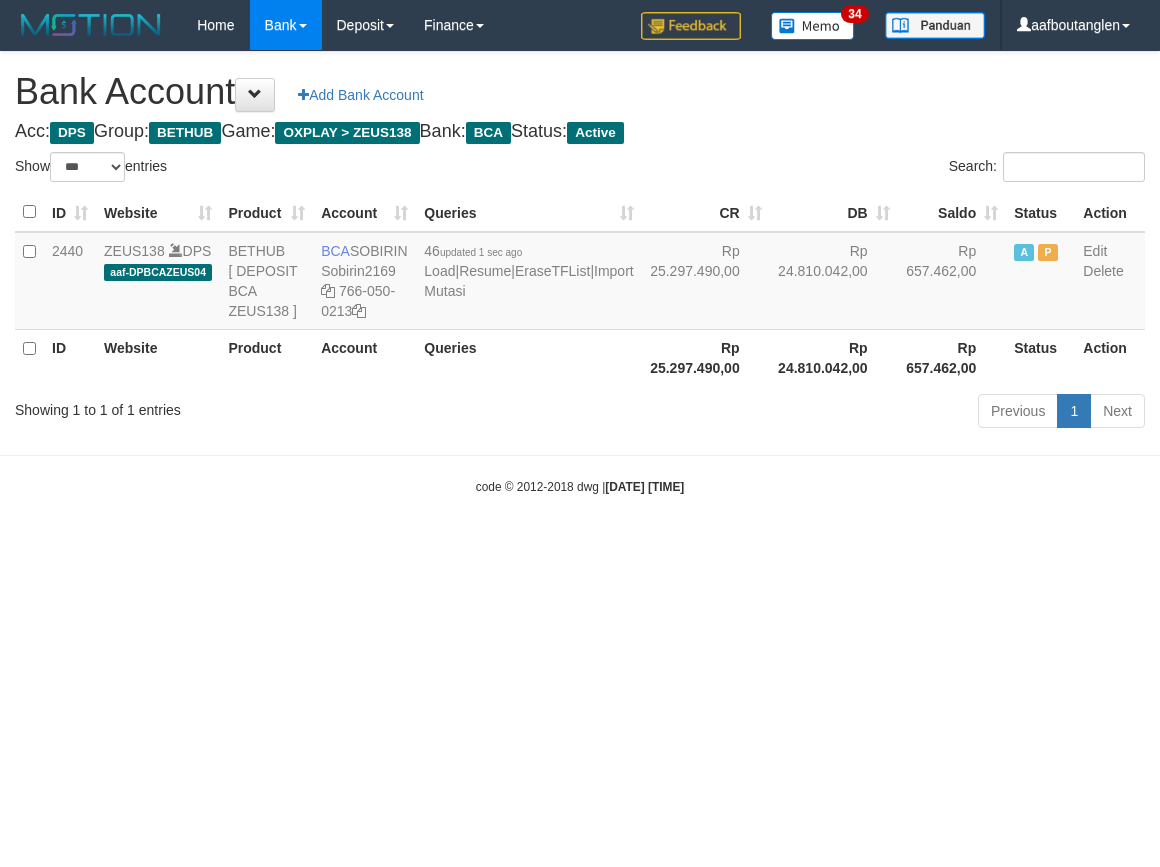select on "***" 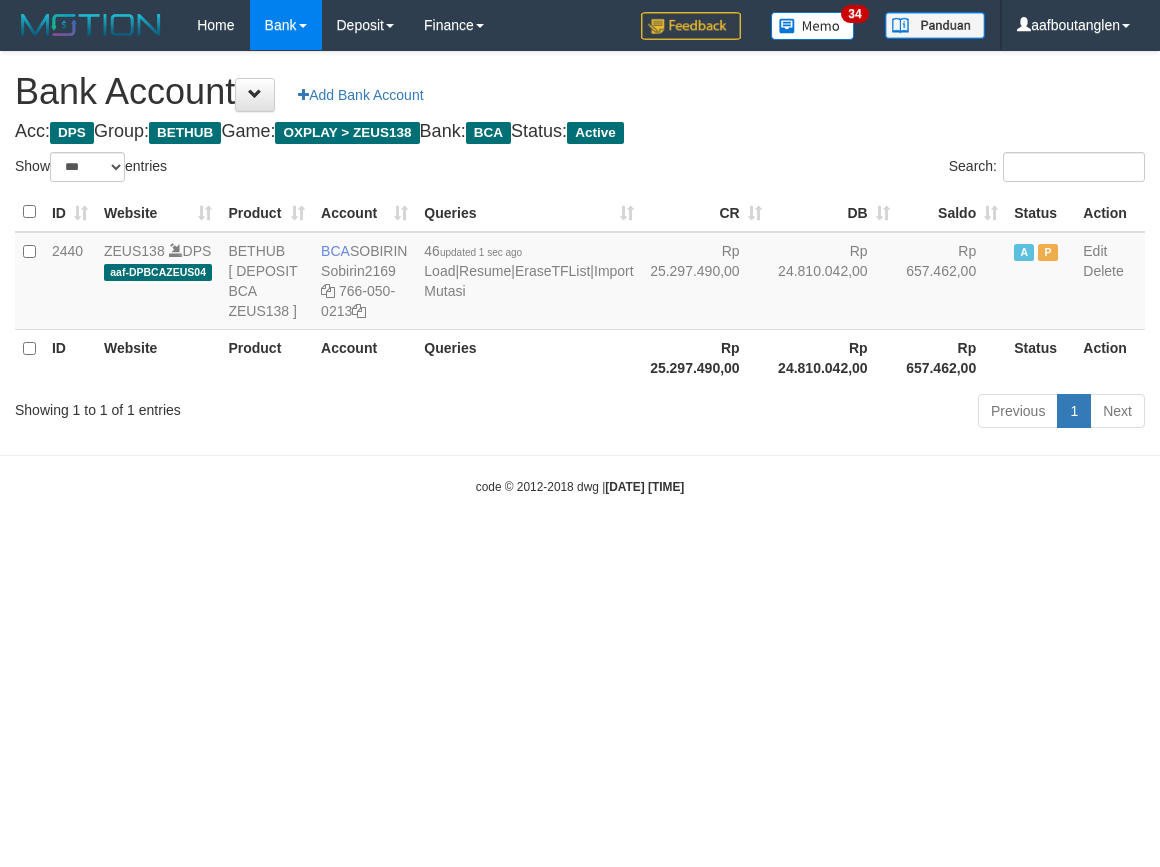 scroll, scrollTop: 0, scrollLeft: 0, axis: both 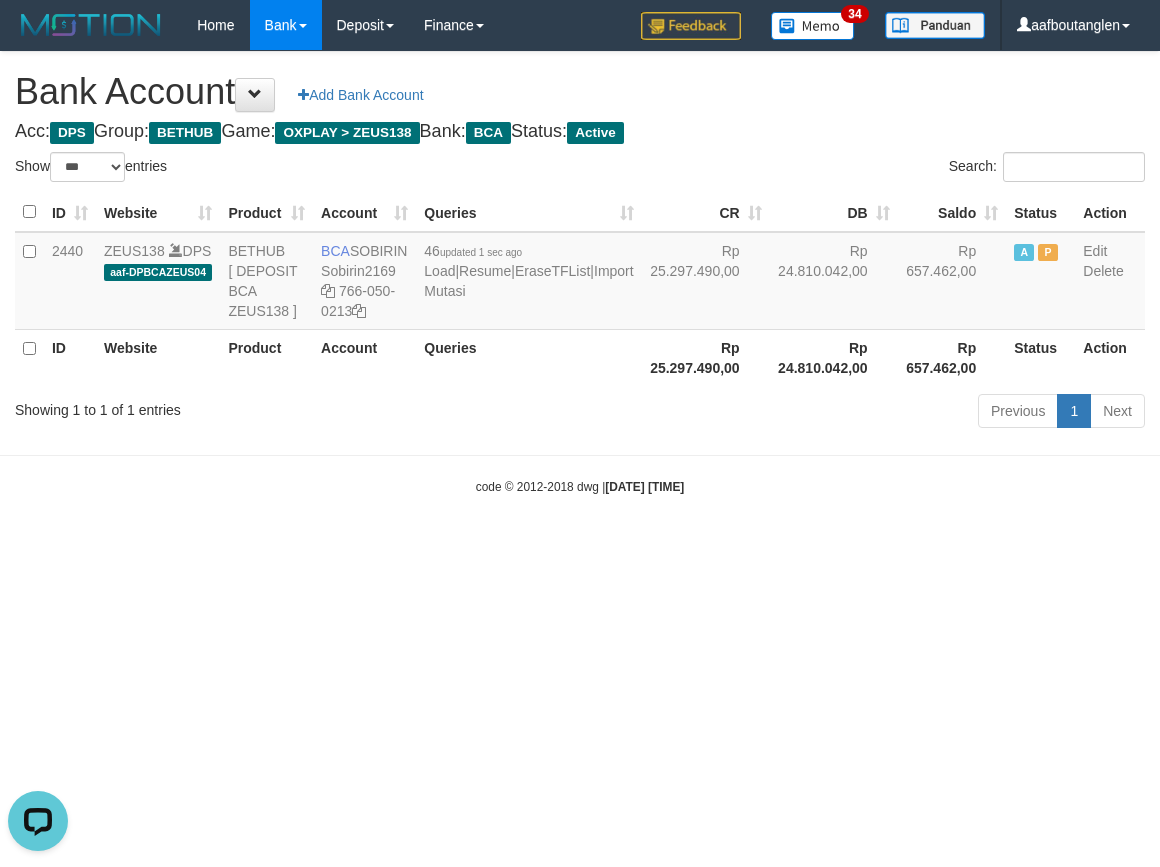 click on "Toggle navigation
Home
Bank
Account List
Deposit
DPS List
History
Note DPS
Finance
Financial Data
aafboutanglen
My Profile
Log Out
34" at bounding box center [580, 273] 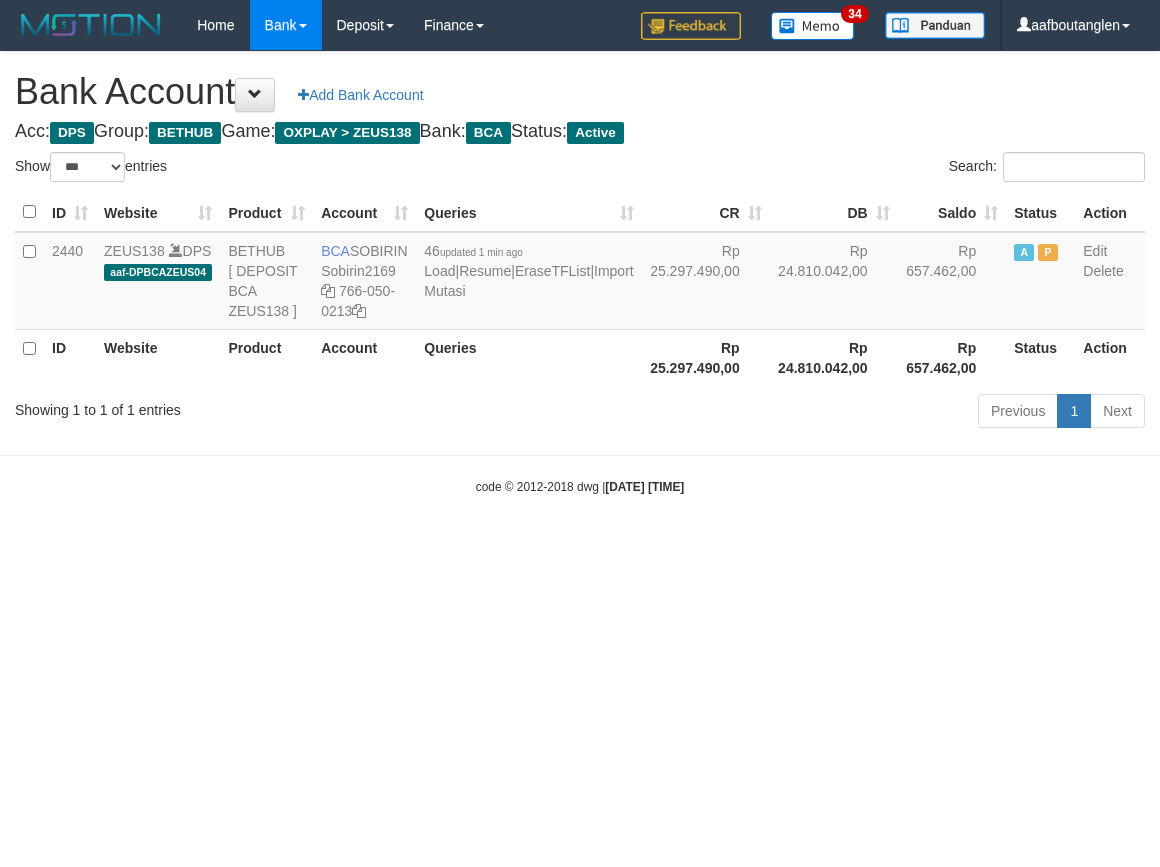 select on "***" 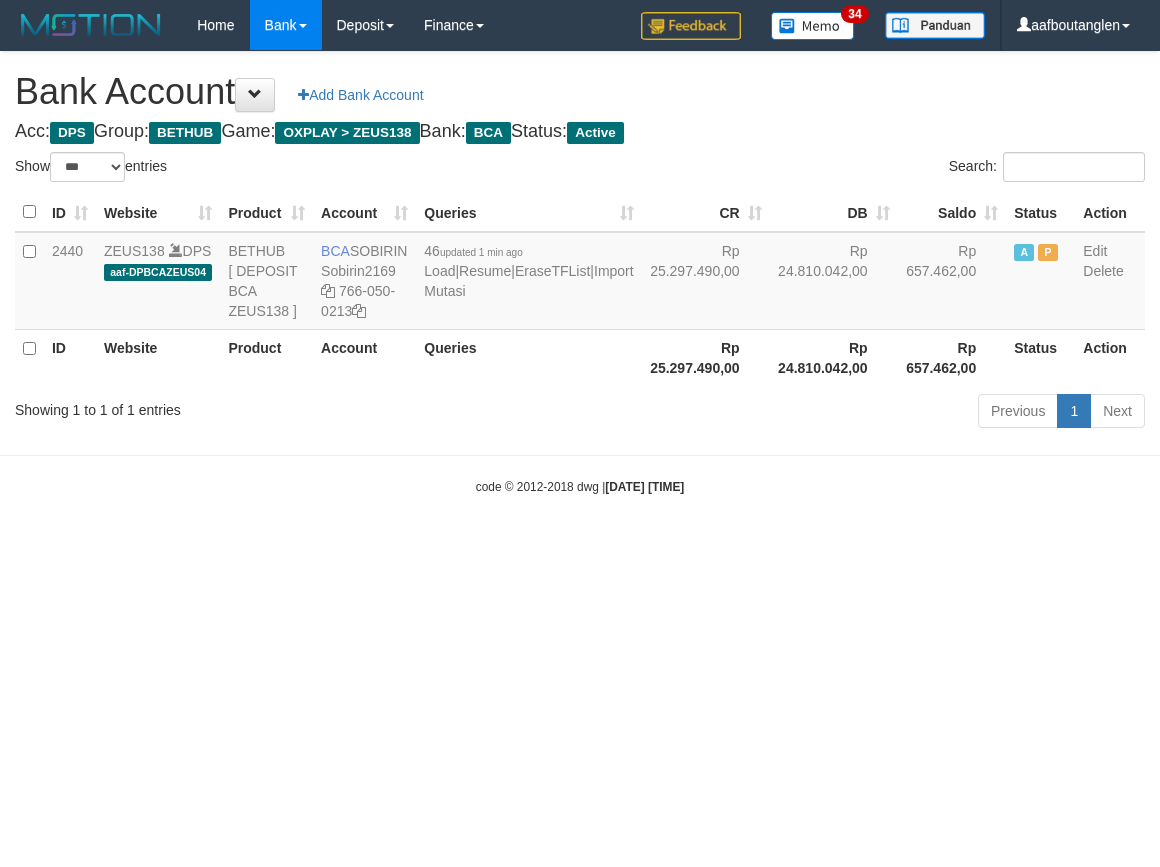 scroll, scrollTop: 0, scrollLeft: 0, axis: both 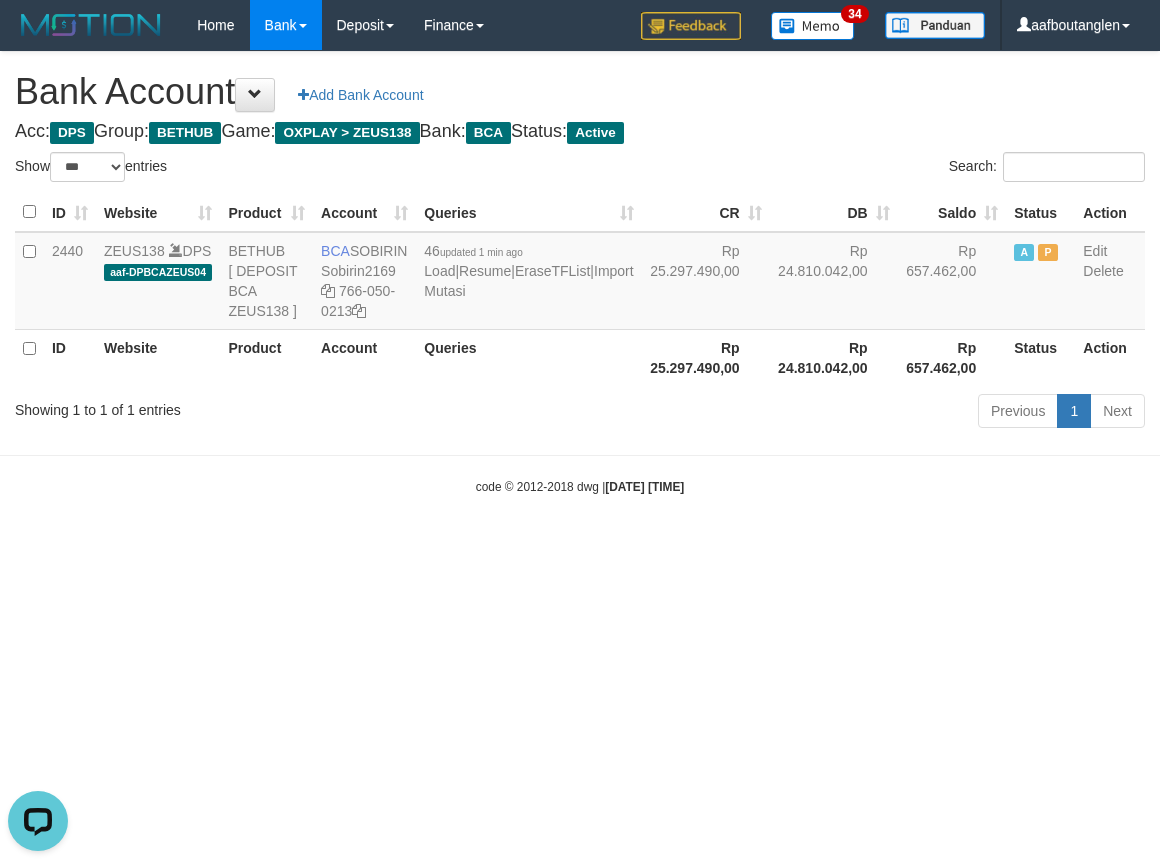 click on "code © 2012-2018 dwg |  [DATE] [TIME]" at bounding box center (580, 486) 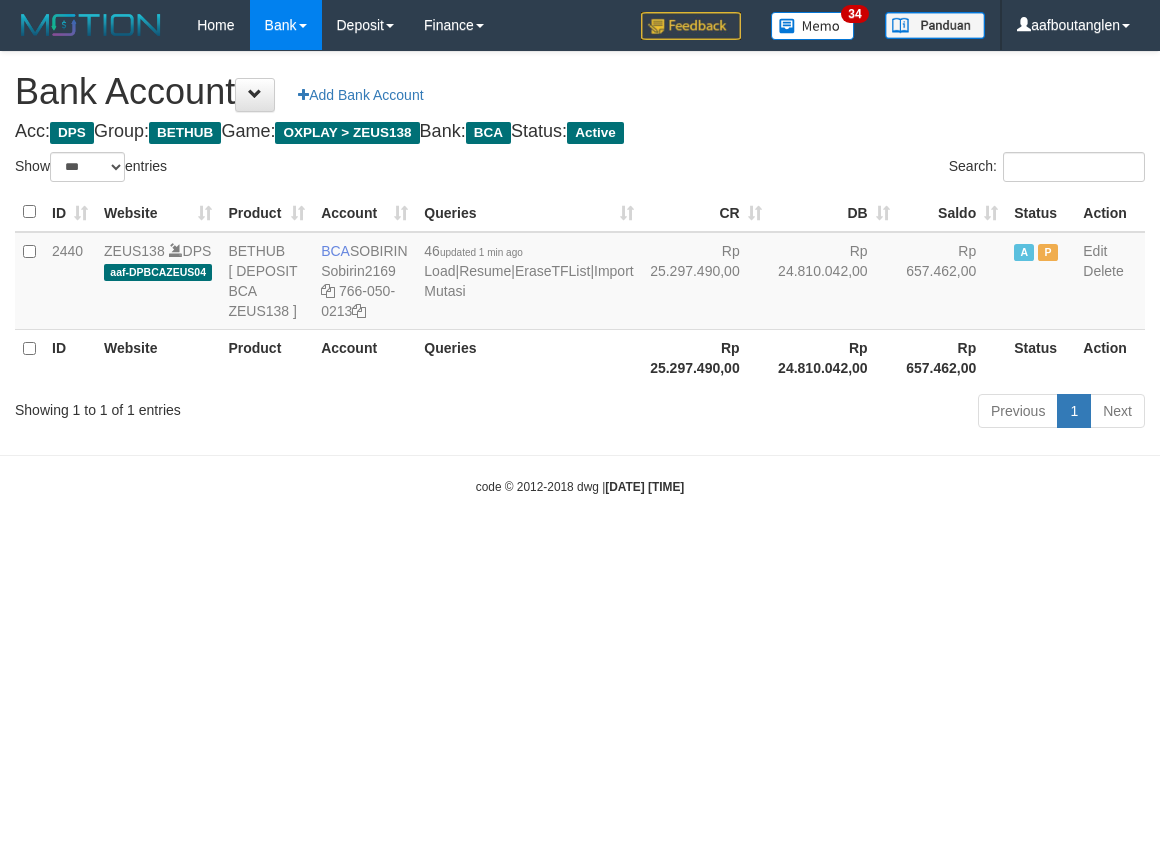 select on "***" 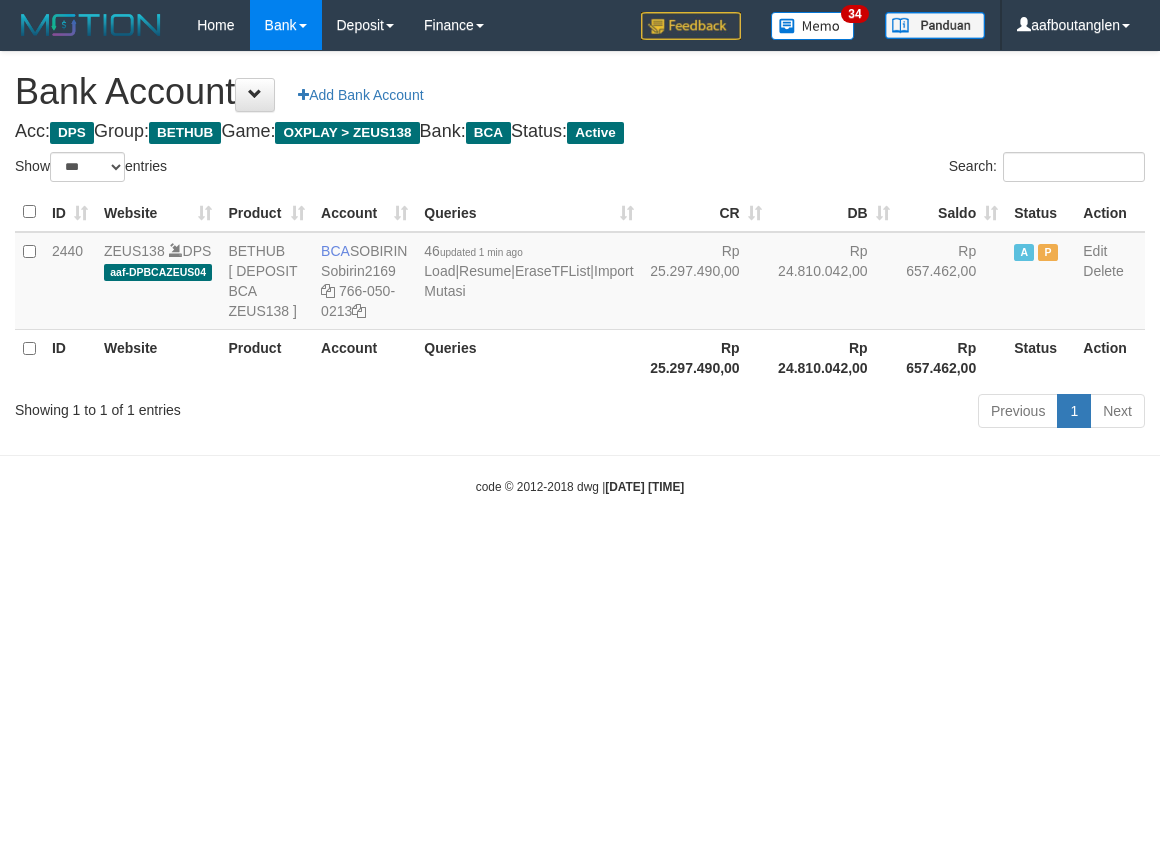scroll, scrollTop: 0, scrollLeft: 0, axis: both 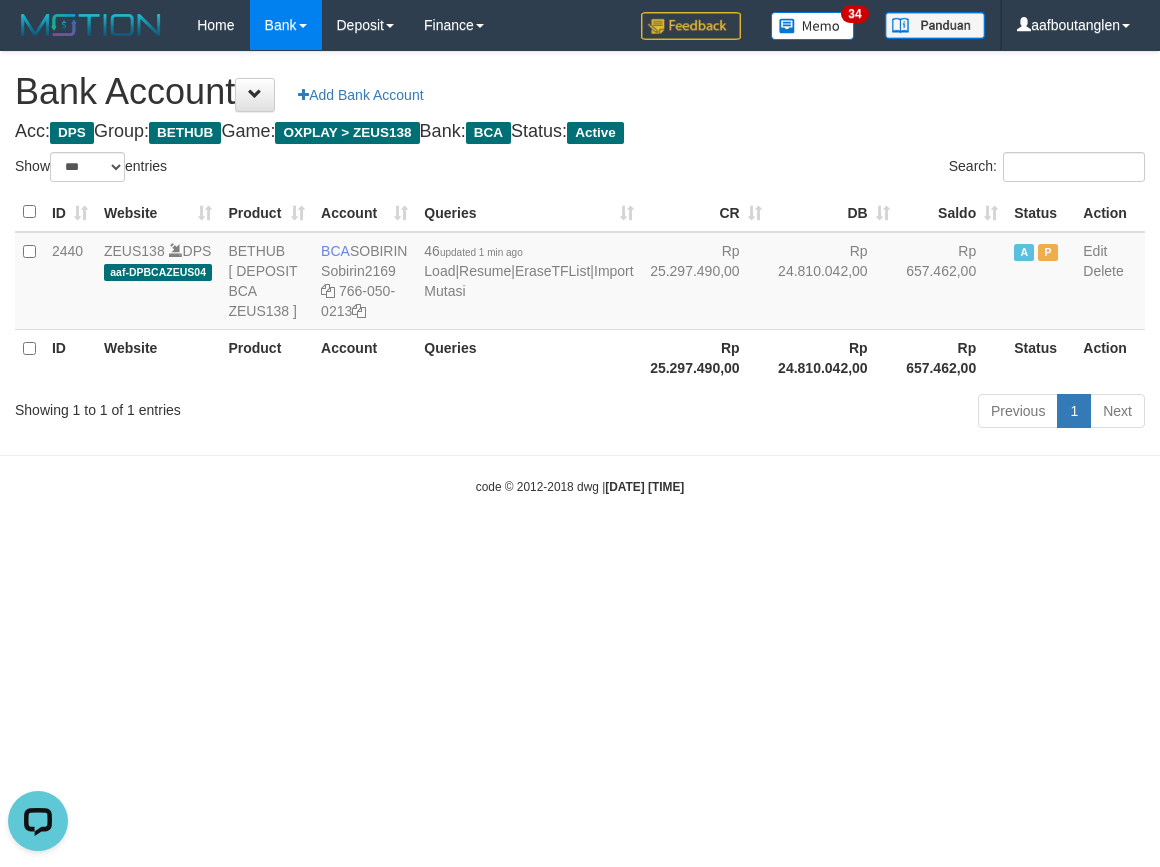 drag, startPoint x: 884, startPoint y: 576, endPoint x: 817, endPoint y: 746, distance: 182.72658 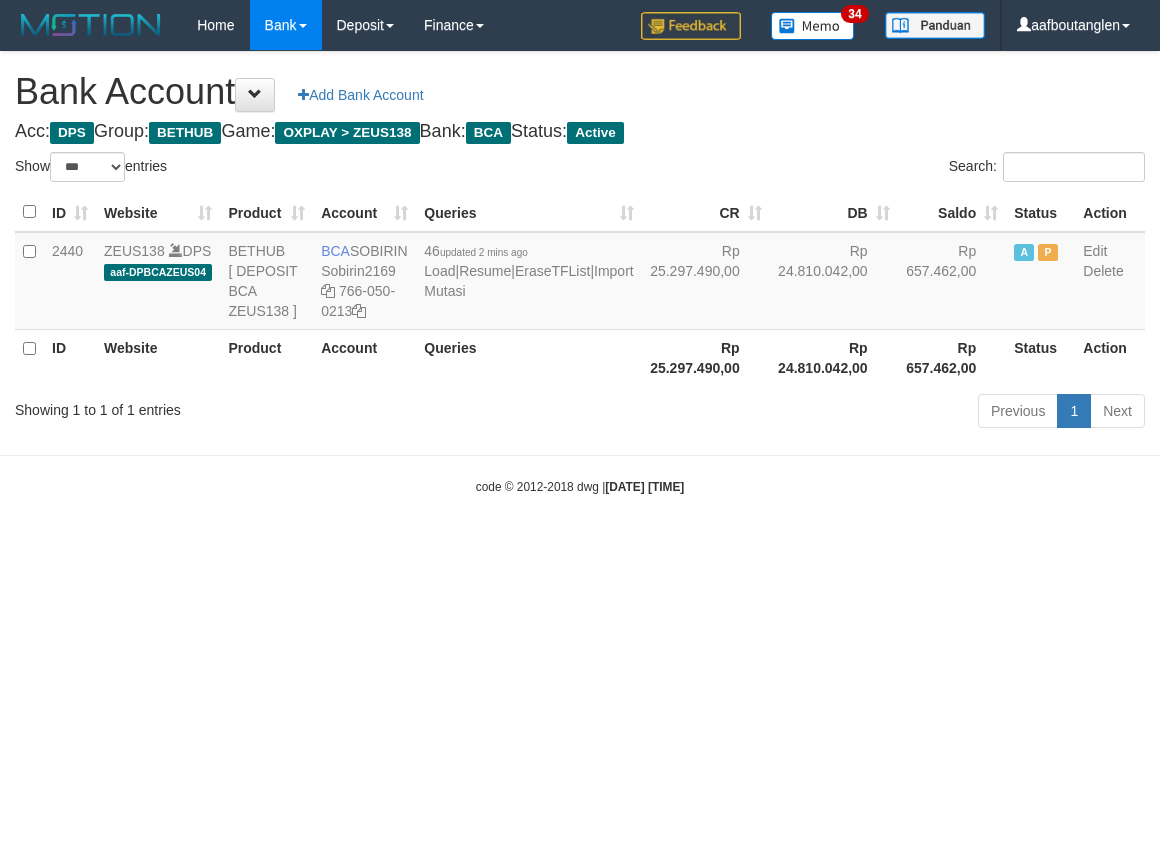 select on "***" 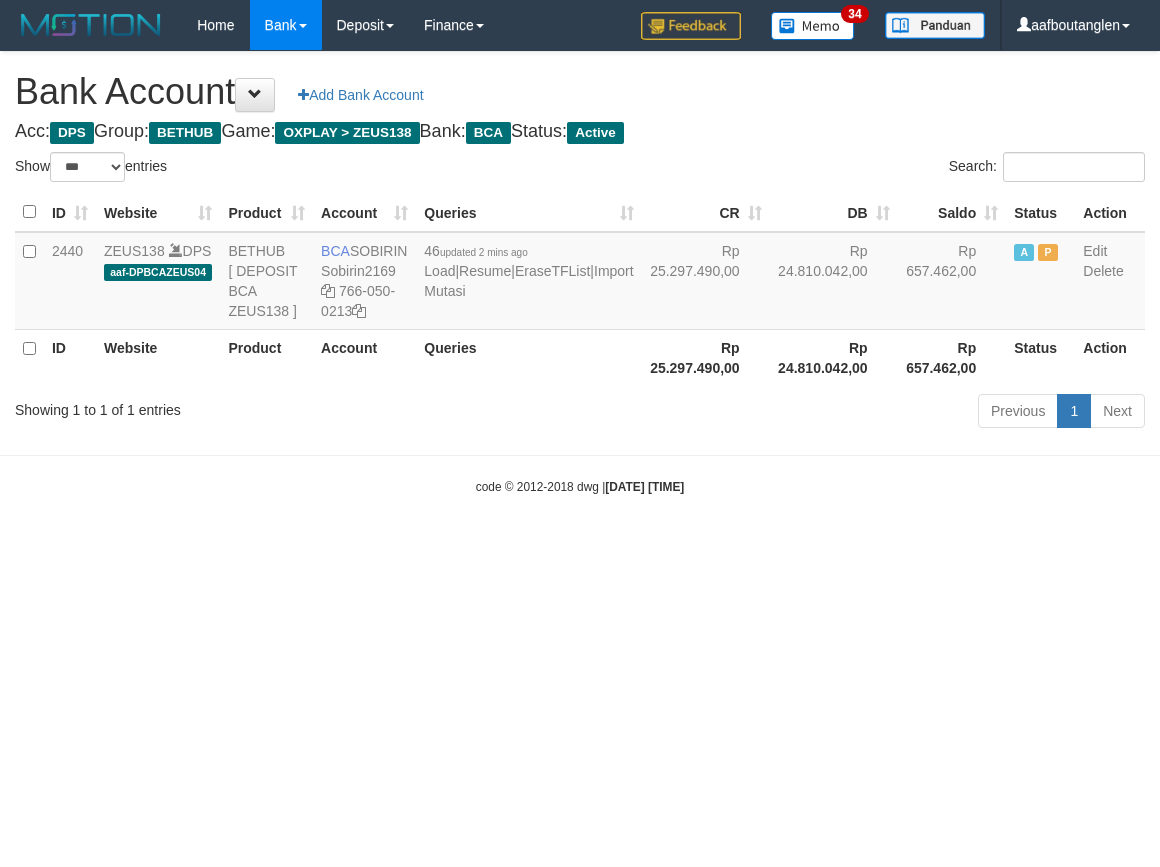 scroll, scrollTop: 0, scrollLeft: 0, axis: both 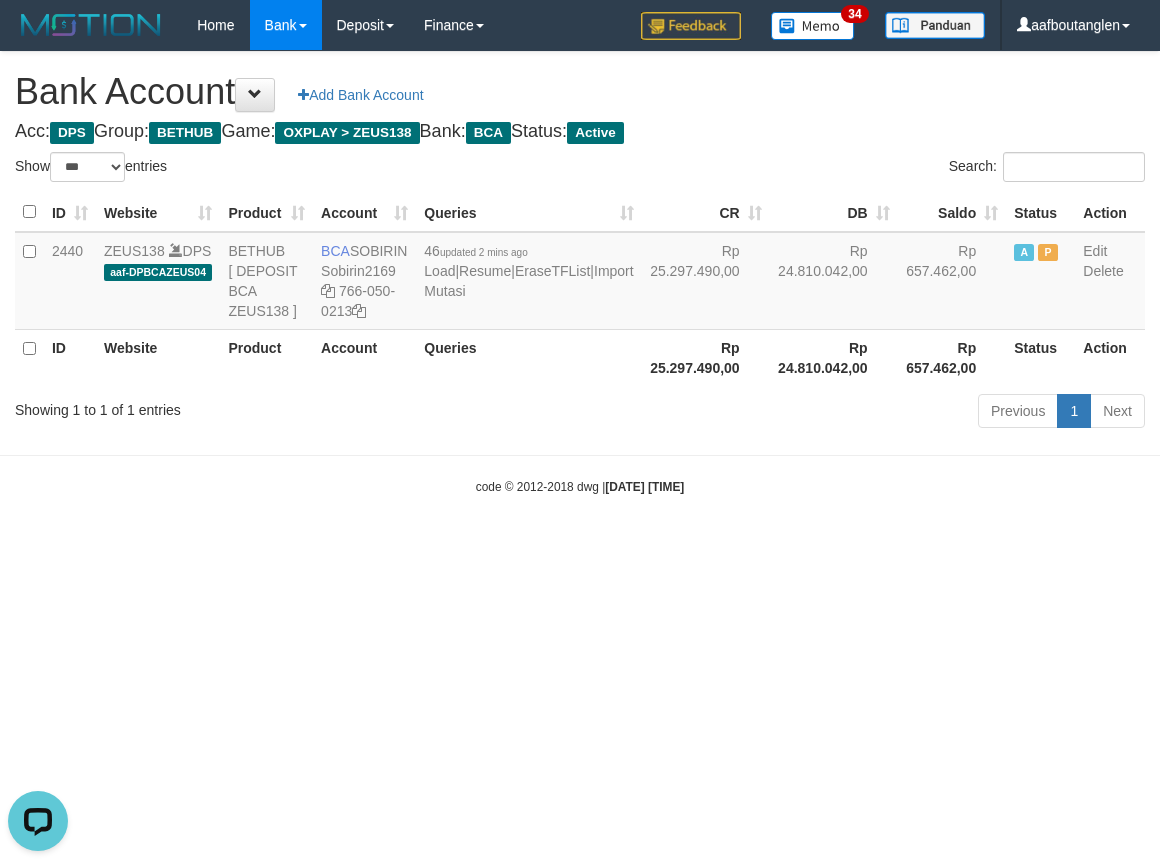 drag, startPoint x: 60, startPoint y: 522, endPoint x: 78, endPoint y: 512, distance: 20.59126 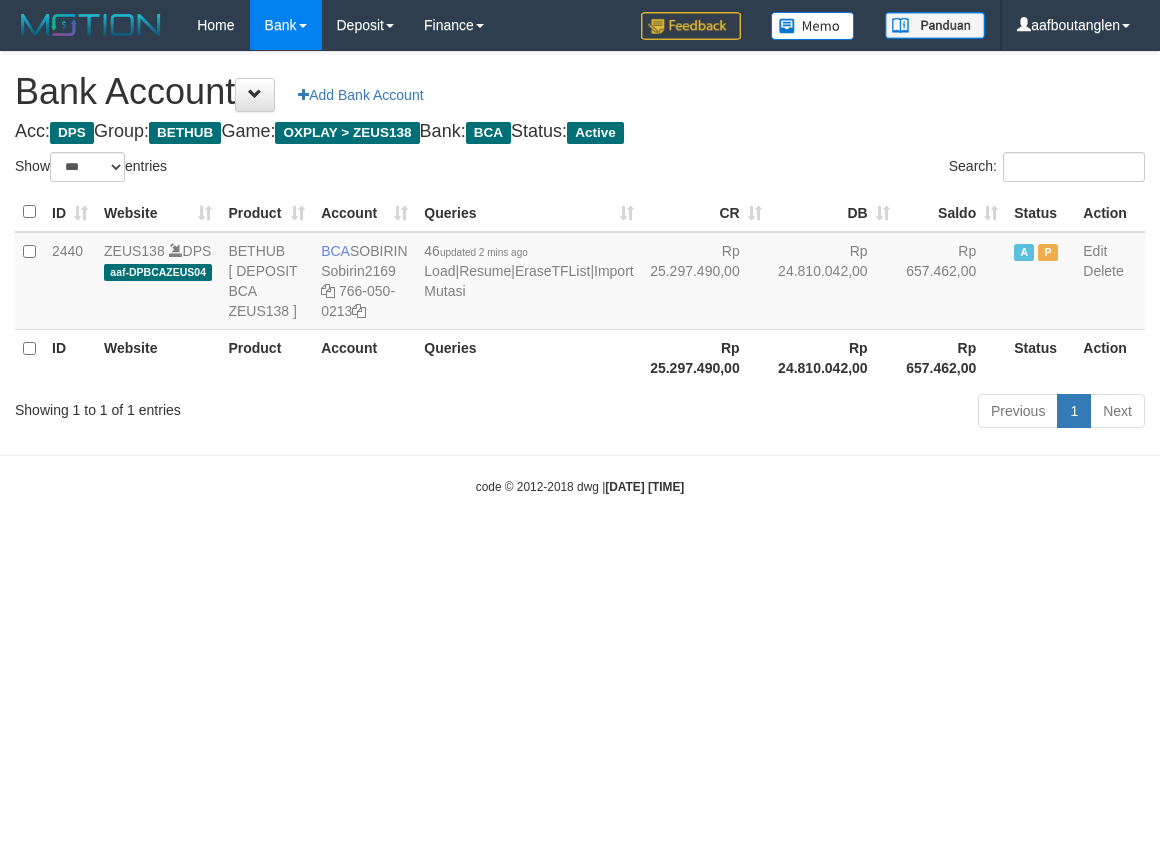 select on "***" 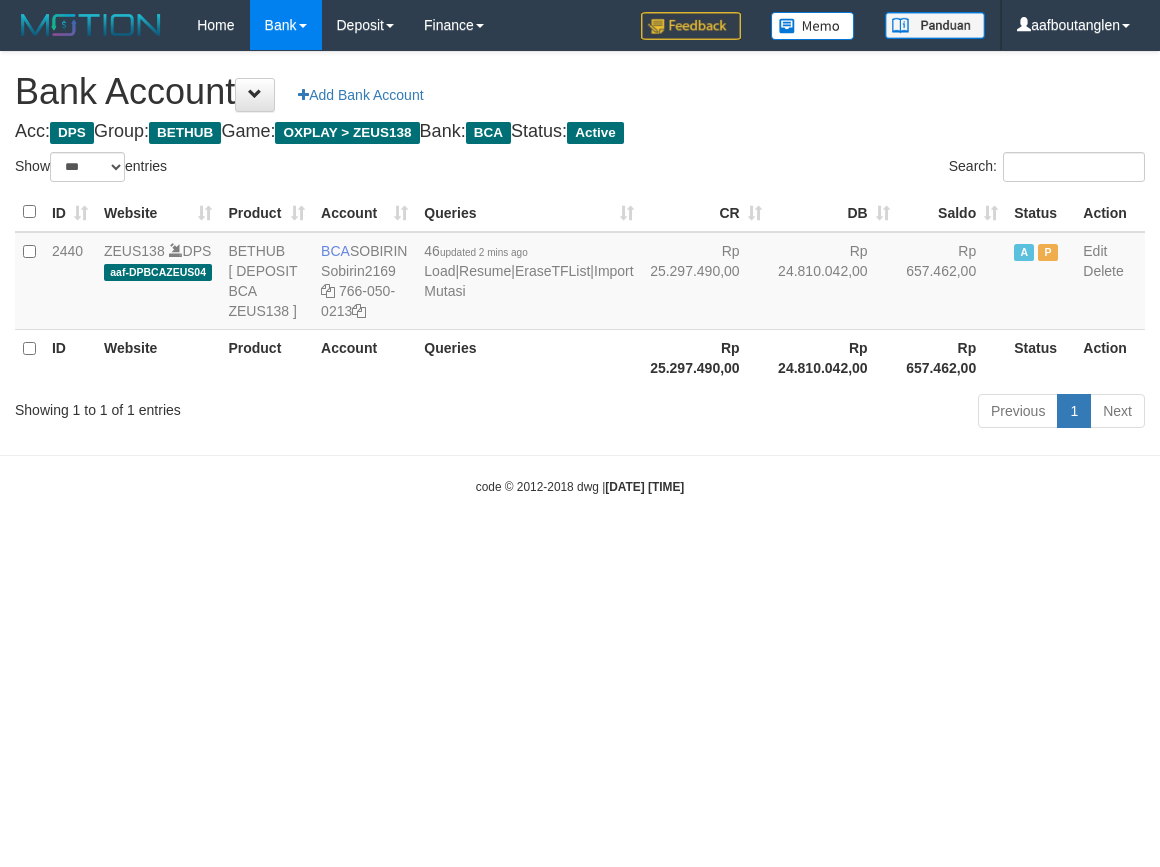 scroll, scrollTop: 0, scrollLeft: 0, axis: both 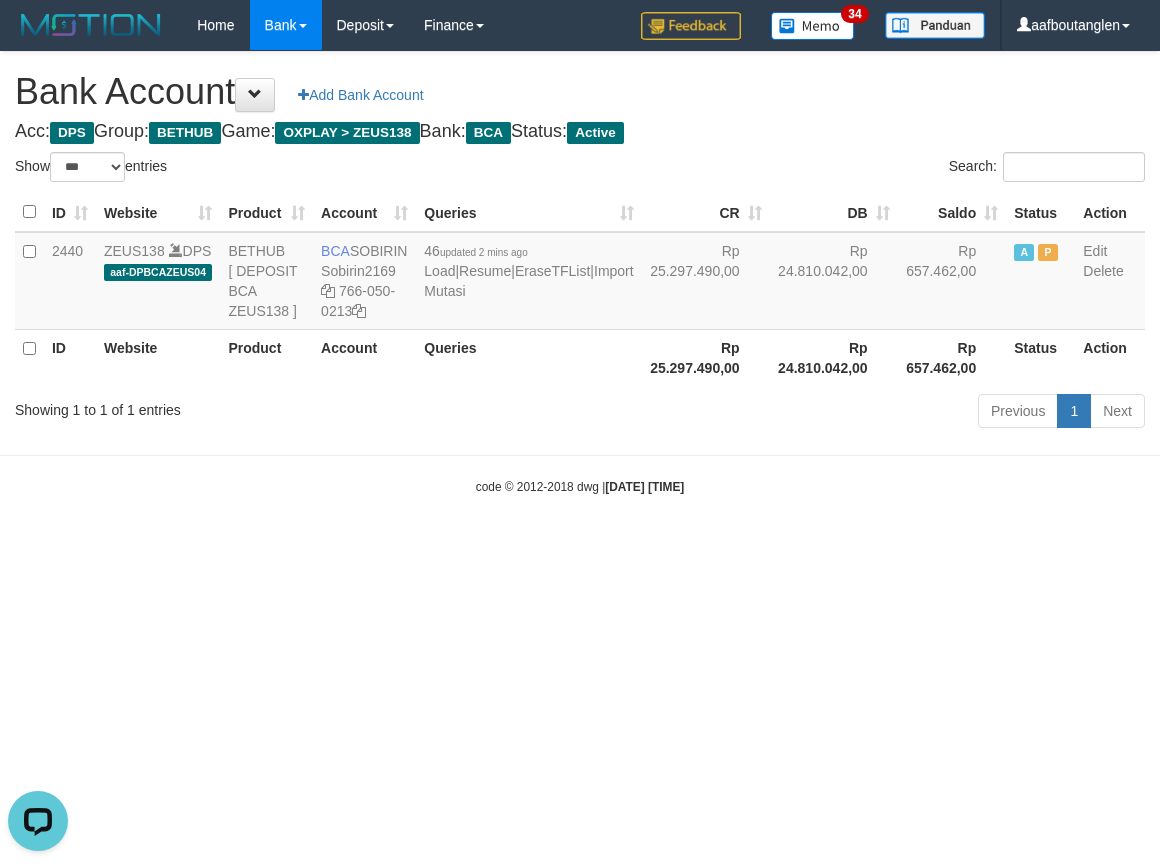drag, startPoint x: 411, startPoint y: 507, endPoint x: 527, endPoint y: 477, distance: 119.81653 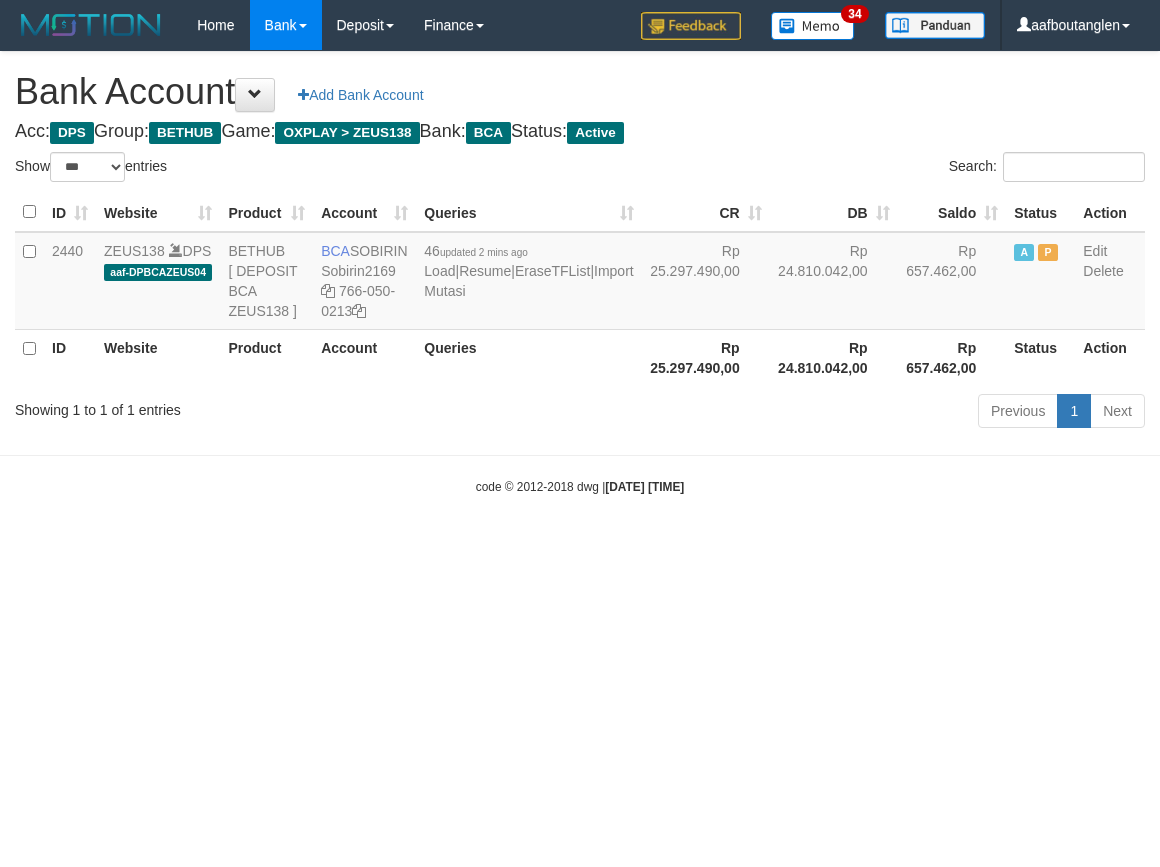 select on "***" 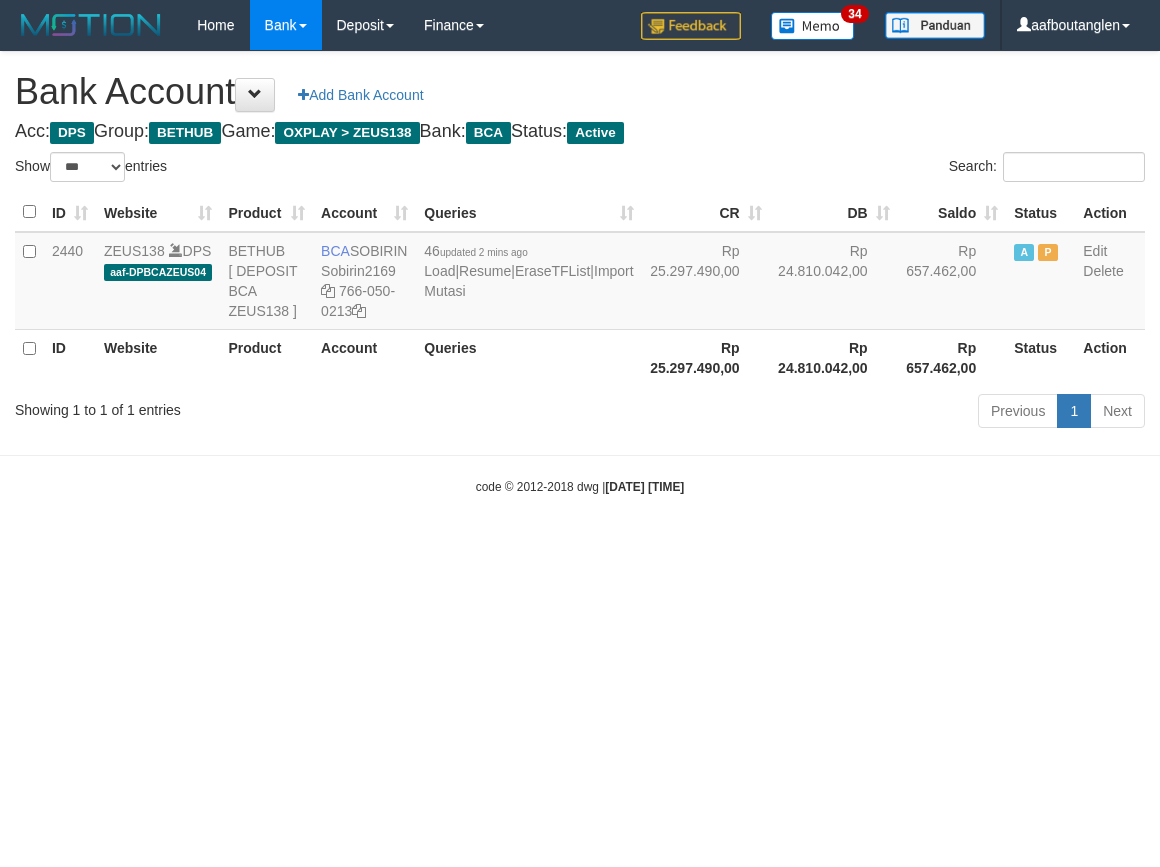 scroll, scrollTop: 0, scrollLeft: 0, axis: both 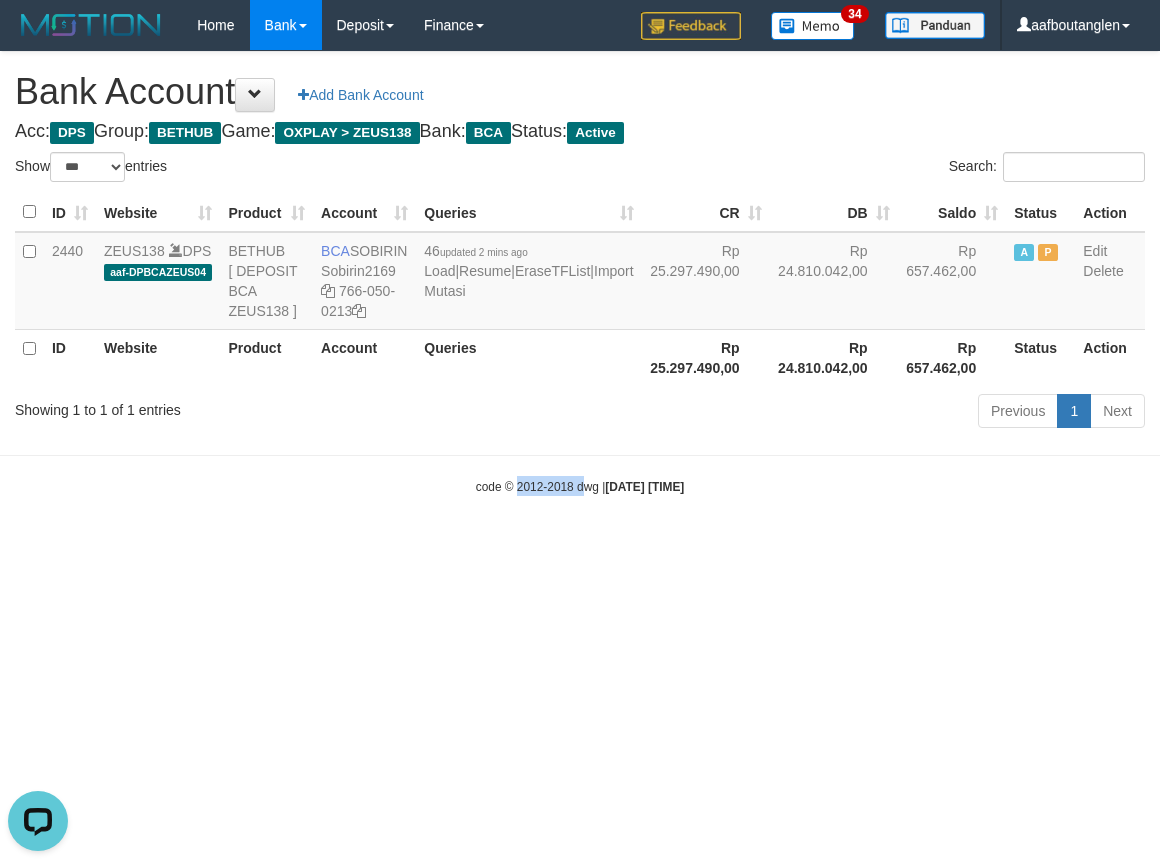 click on "Toggle navigation
Home
Bank
Account List
Deposit
DPS List
History
Note DPS
Finance
Financial Data
aafboutanglen
My Profile
Log Out
34" at bounding box center (580, 273) 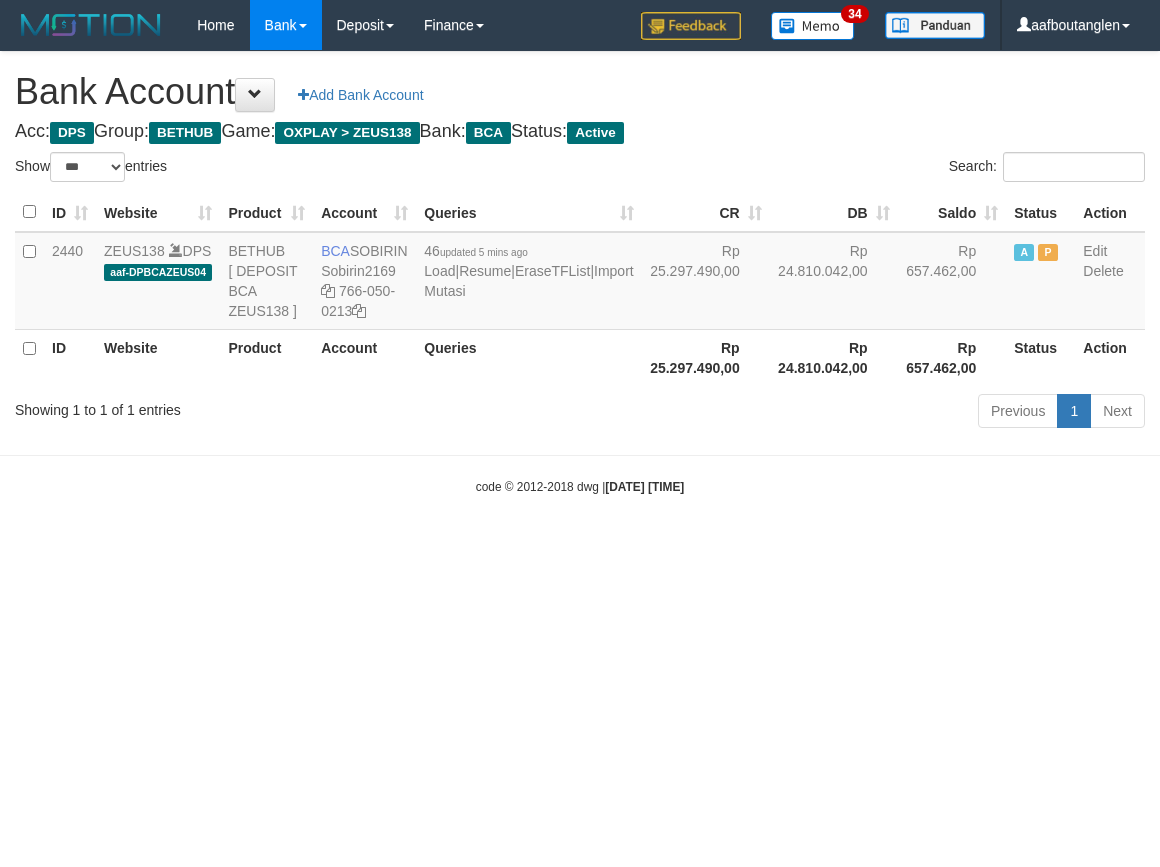 select on "***" 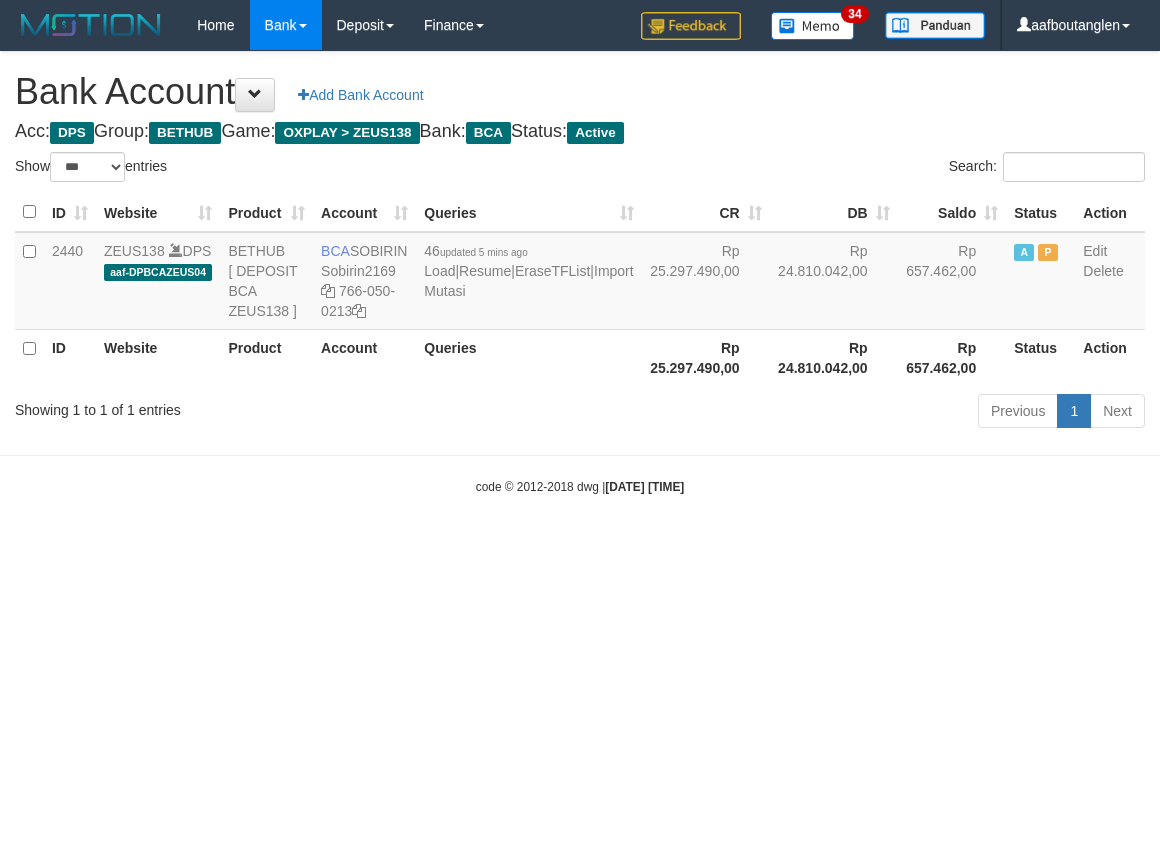 scroll, scrollTop: 0, scrollLeft: 0, axis: both 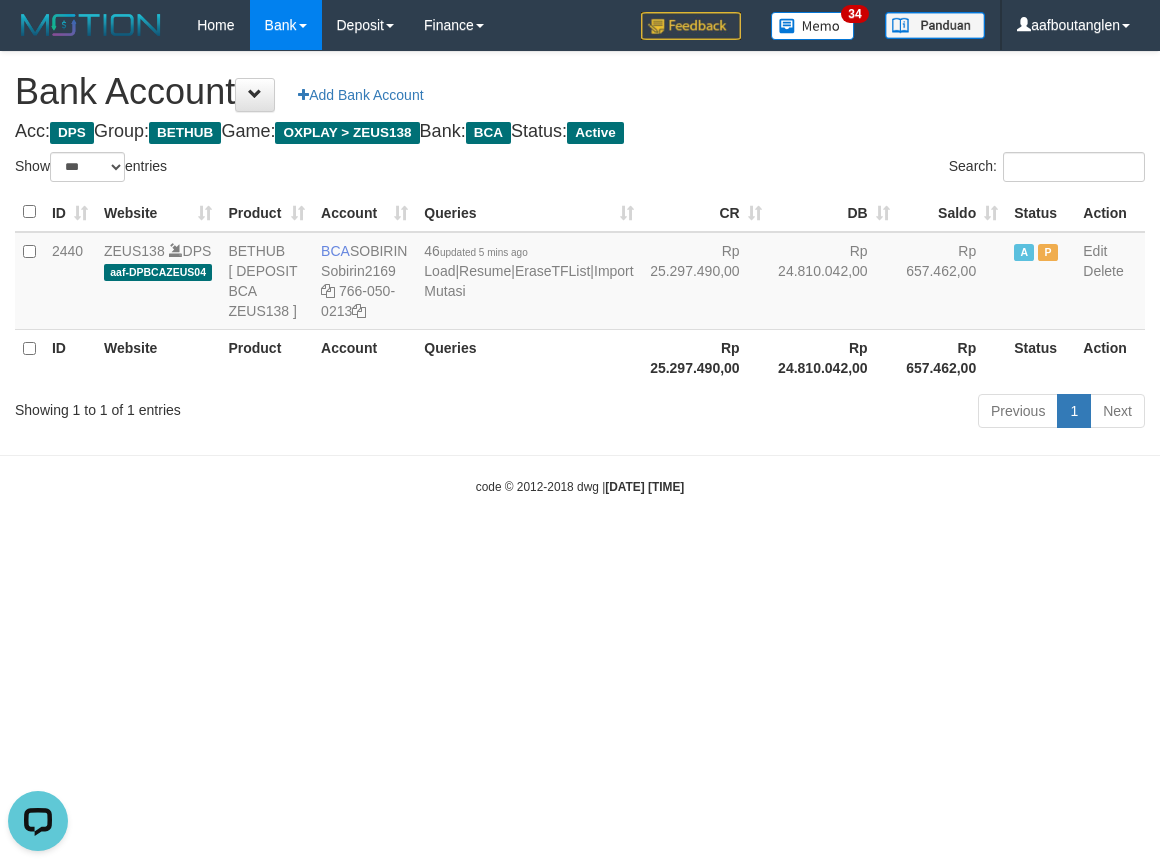 drag, startPoint x: 801, startPoint y: 614, endPoint x: 774, endPoint y: 601, distance: 29.966648 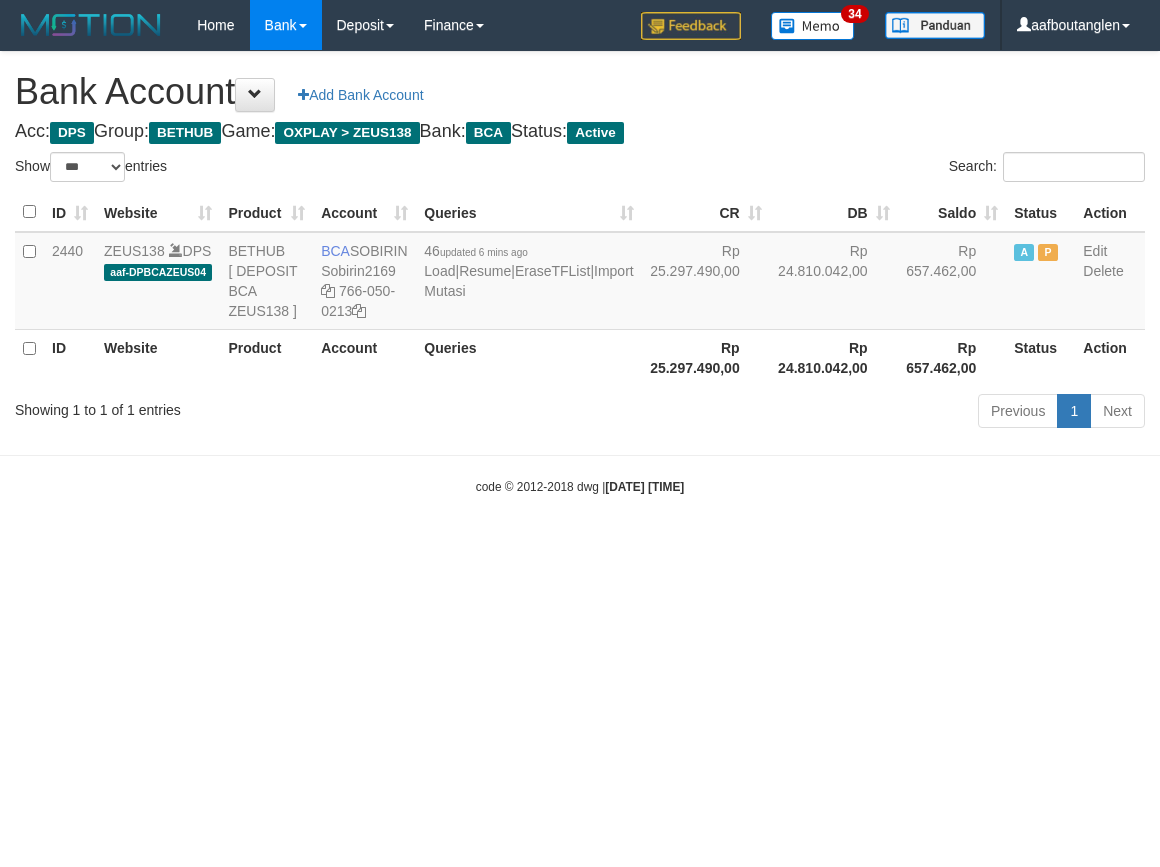 select on "***" 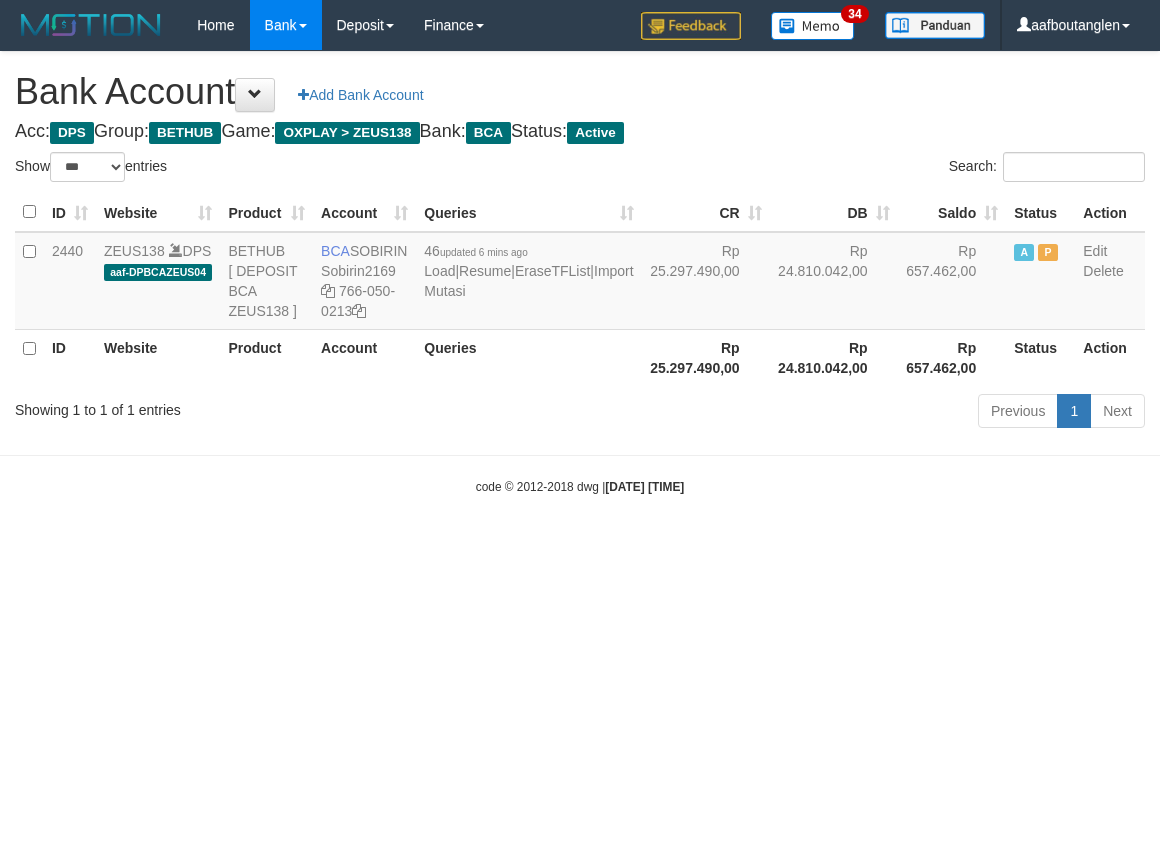 scroll, scrollTop: 0, scrollLeft: 0, axis: both 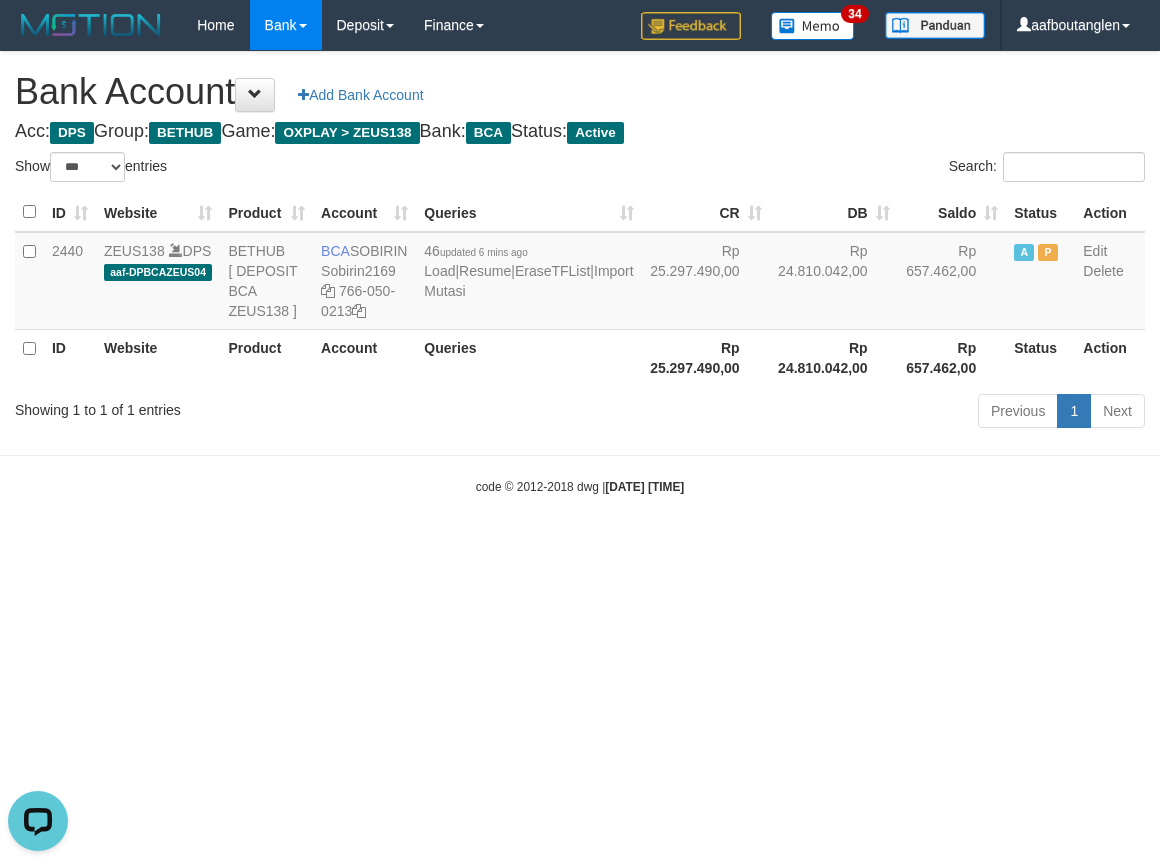 click on "Toggle navigation
Home
Bank
Account List
Deposit
DPS List
History
Note DPS
Finance
Financial Data
aafboutanglen
My Profile
Log Out
34" at bounding box center [580, 273] 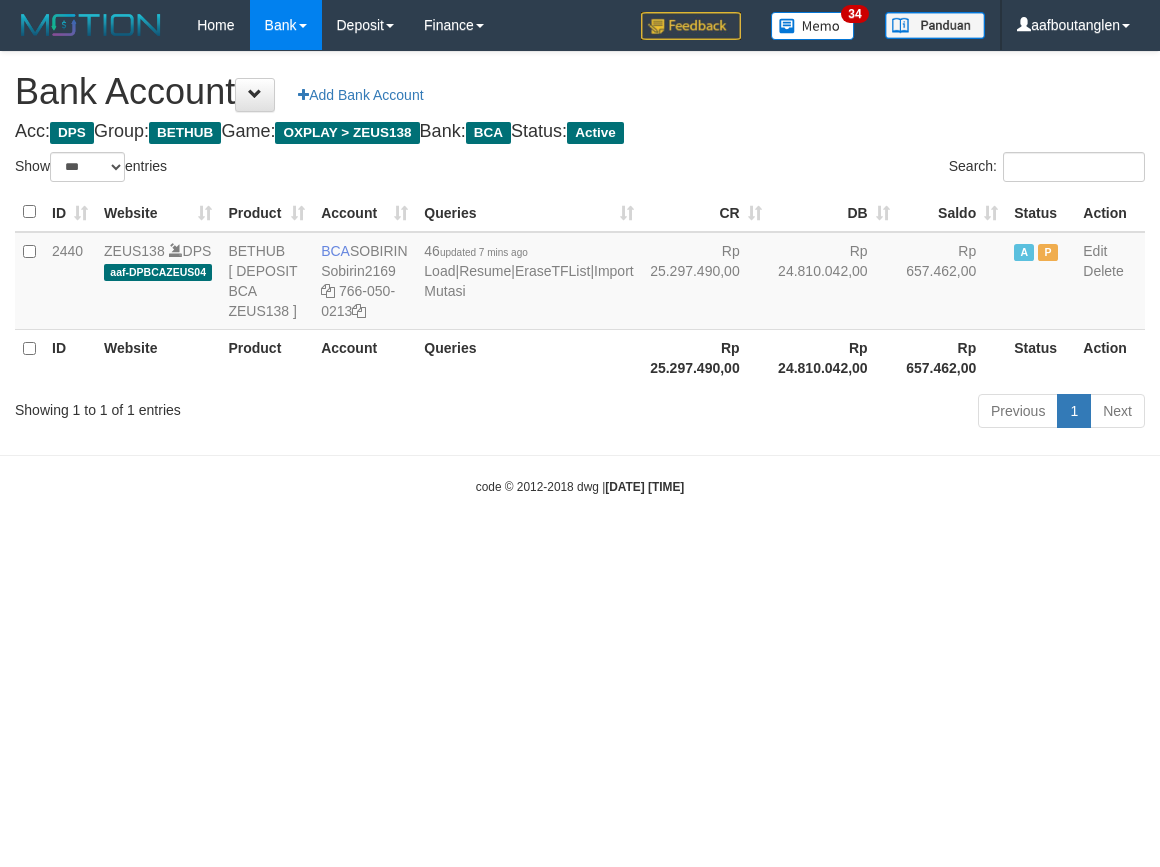 select on "***" 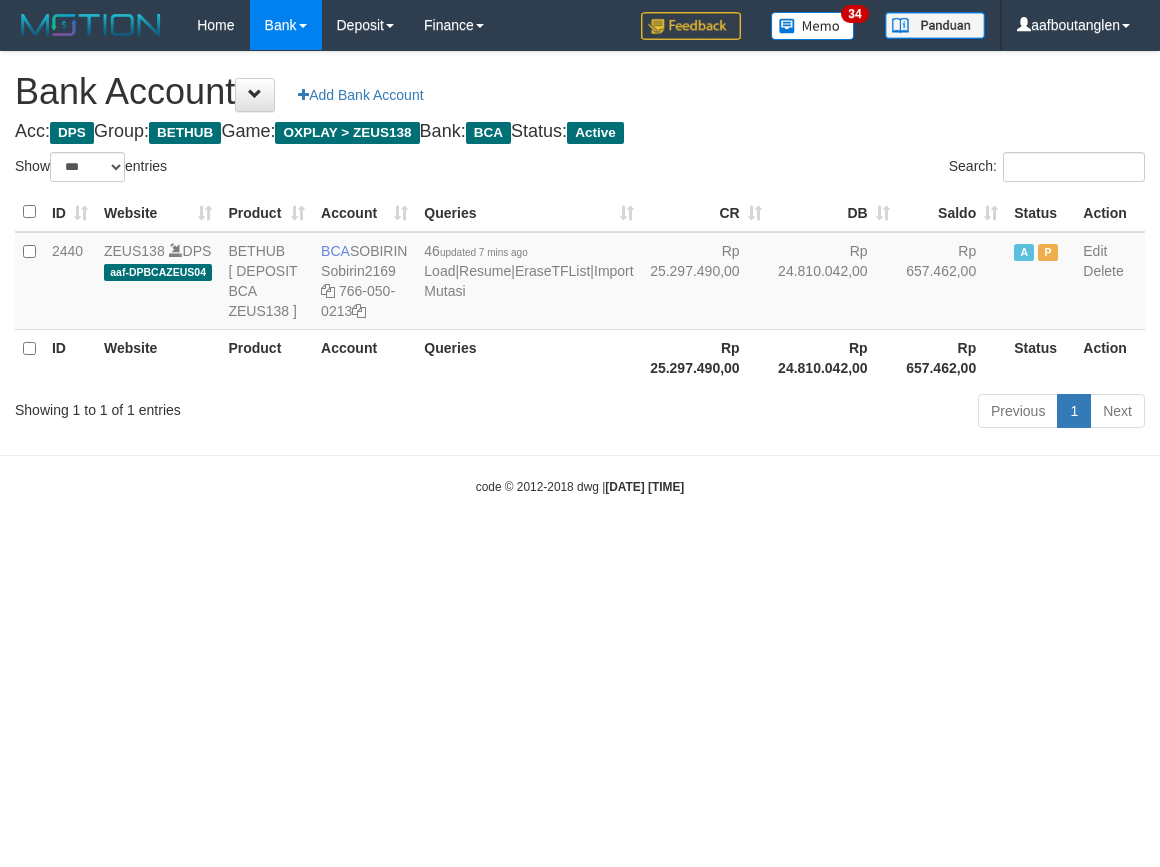 scroll, scrollTop: 0, scrollLeft: 0, axis: both 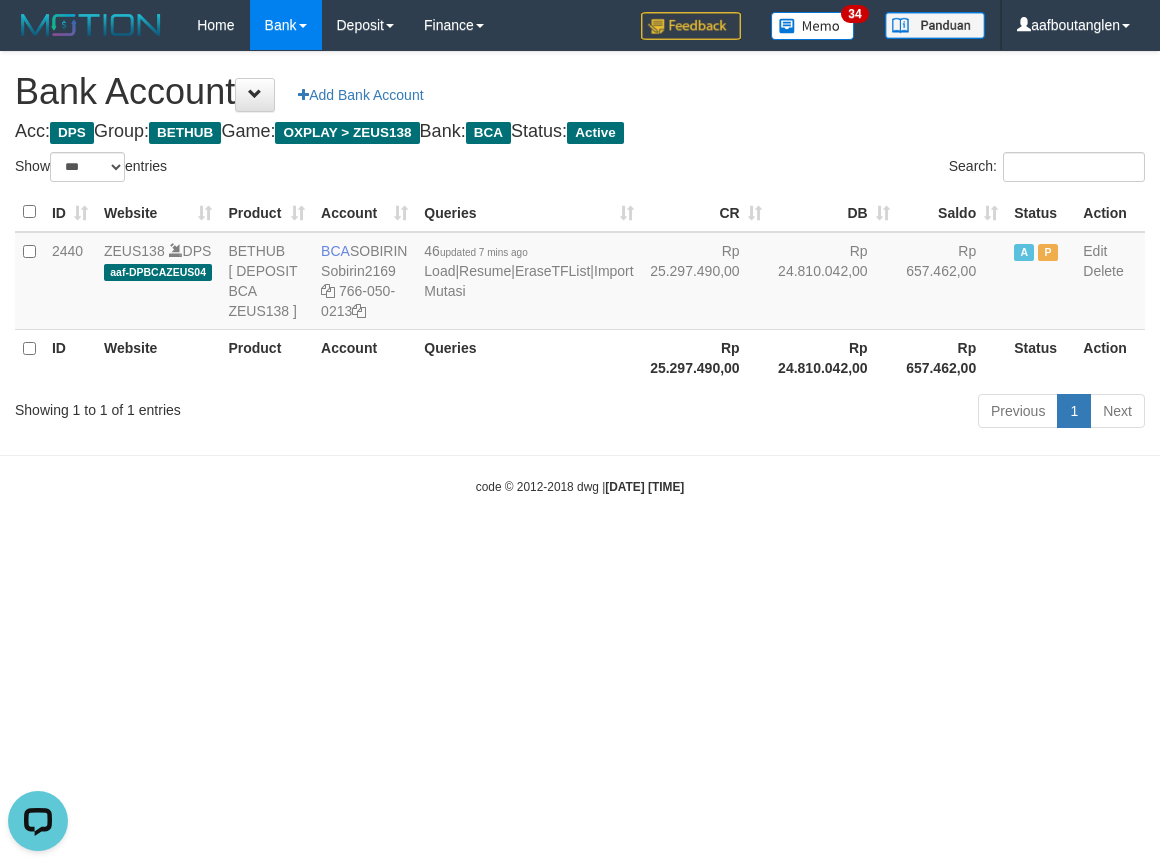 click on "Toggle navigation
Home
Bank
Account List
Deposit
DPS List
History
Note DPS
Finance
Financial Data
aafboutanglen
My Profile
Log Out
34" at bounding box center [580, 273] 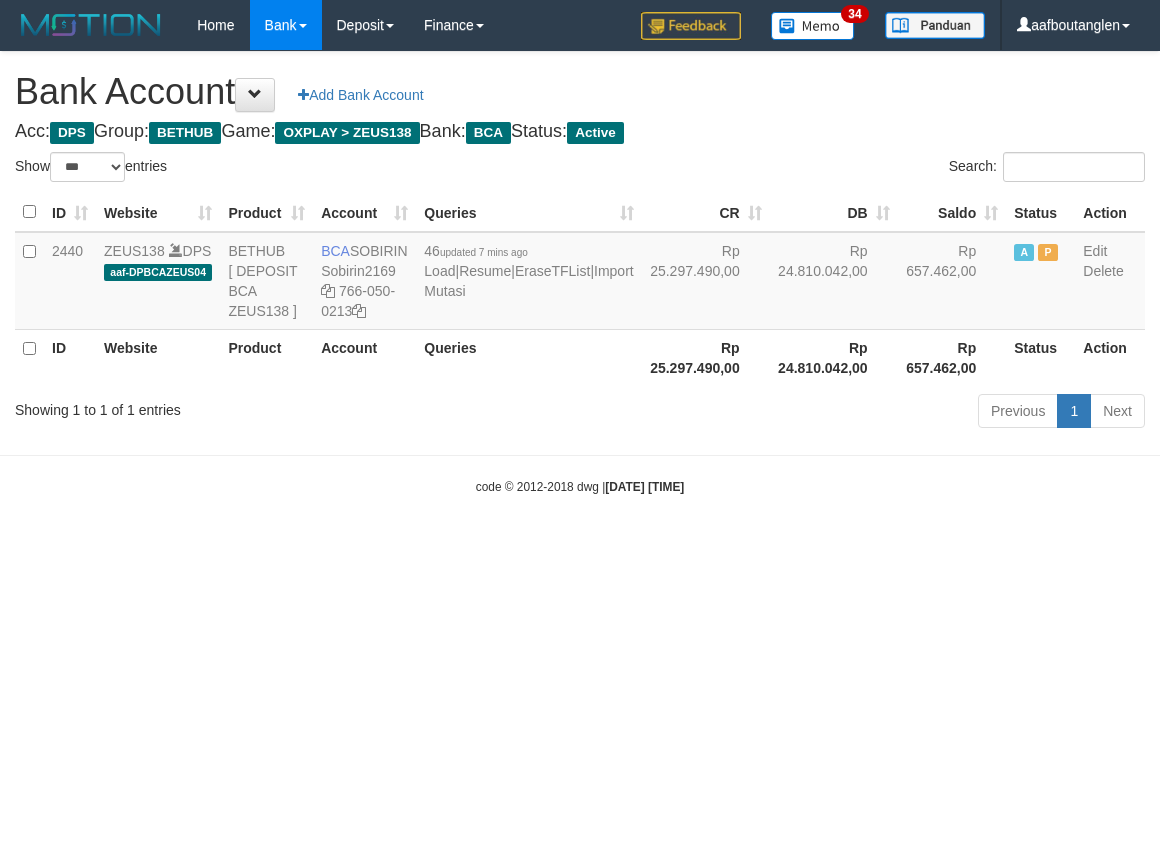 select on "***" 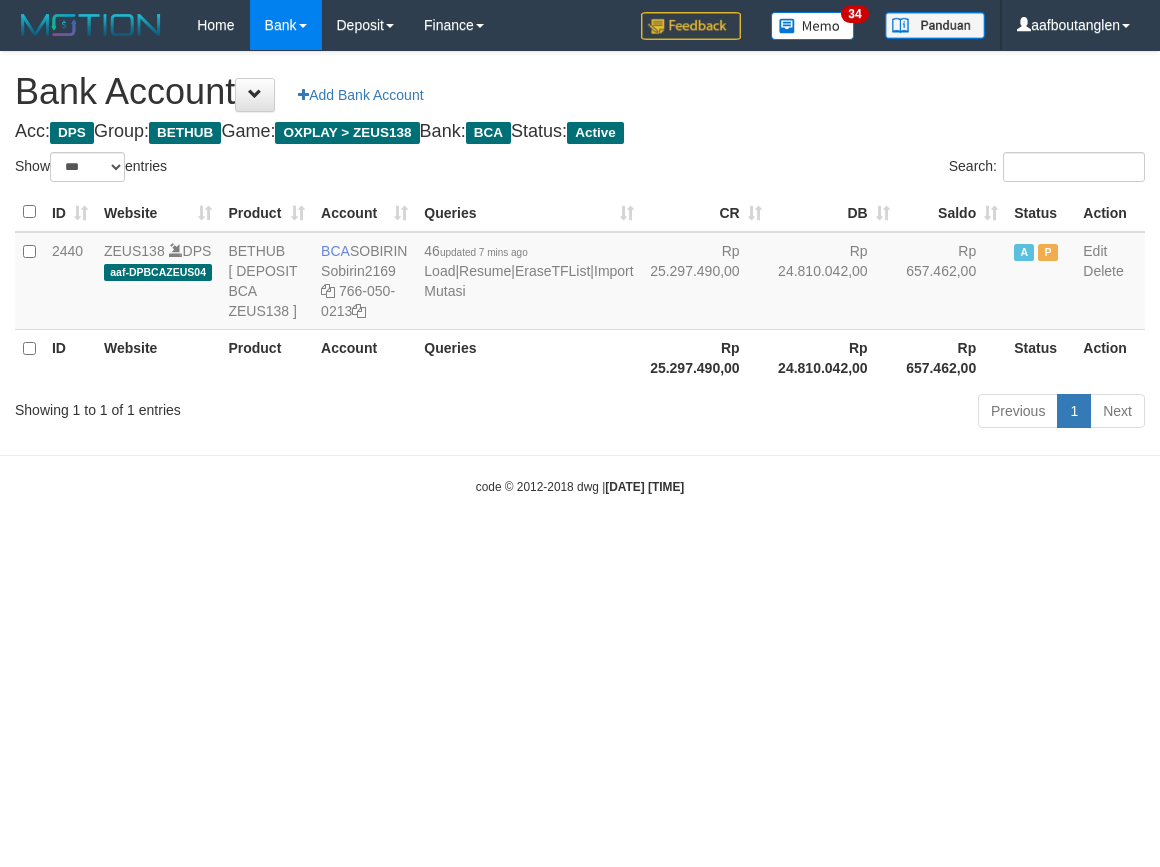 scroll, scrollTop: 0, scrollLeft: 0, axis: both 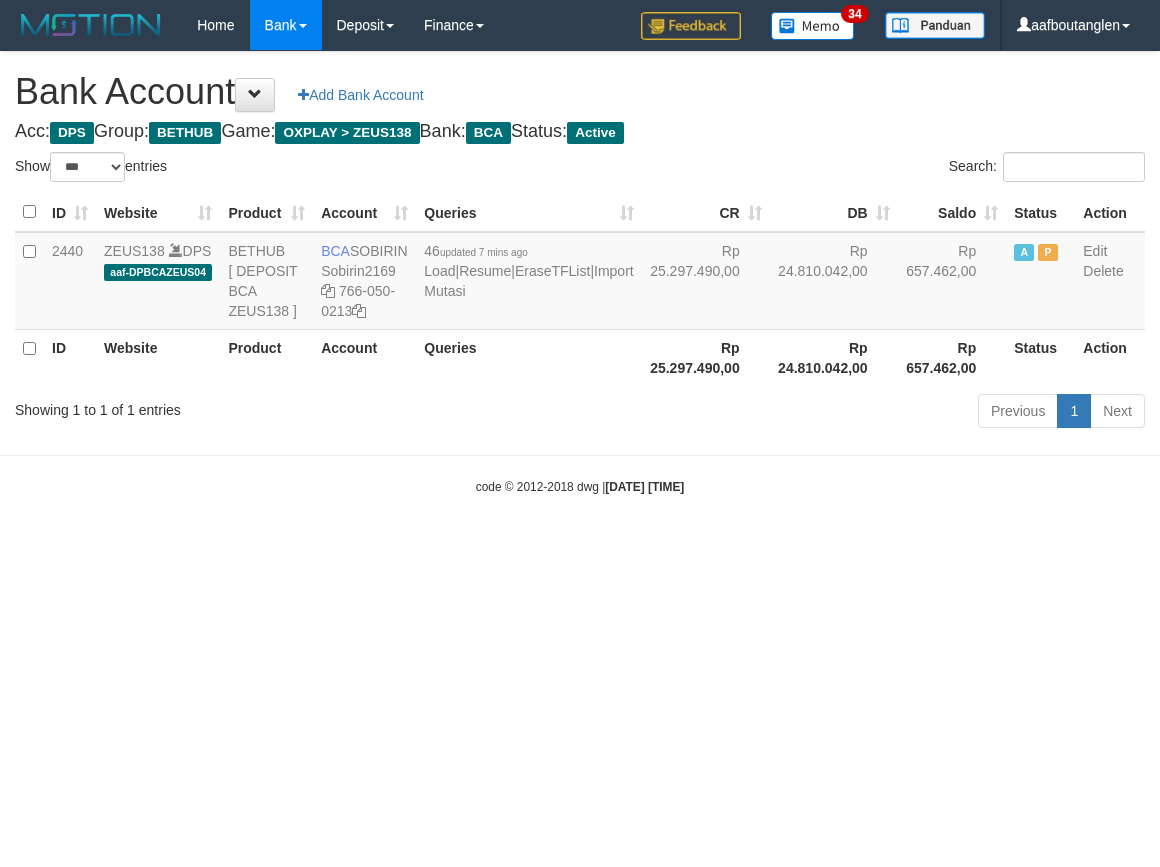 select on "***" 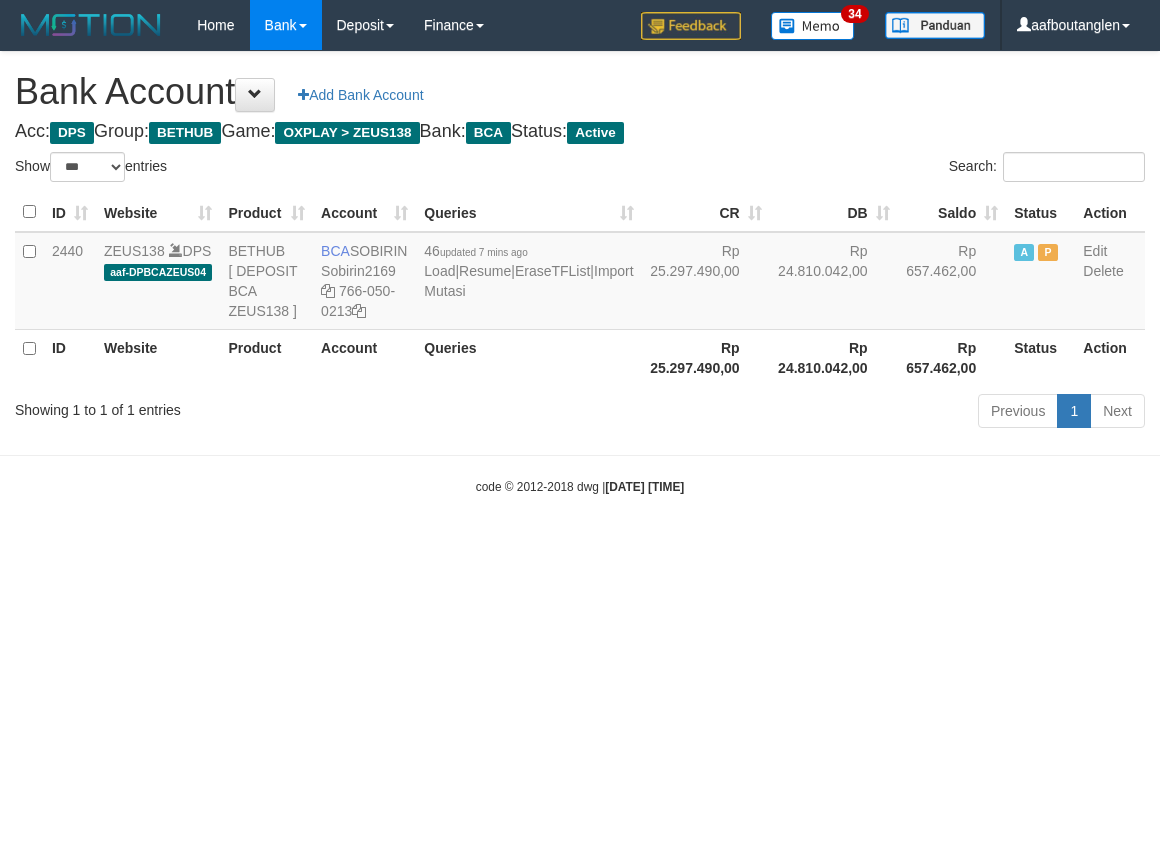 scroll, scrollTop: 0, scrollLeft: 0, axis: both 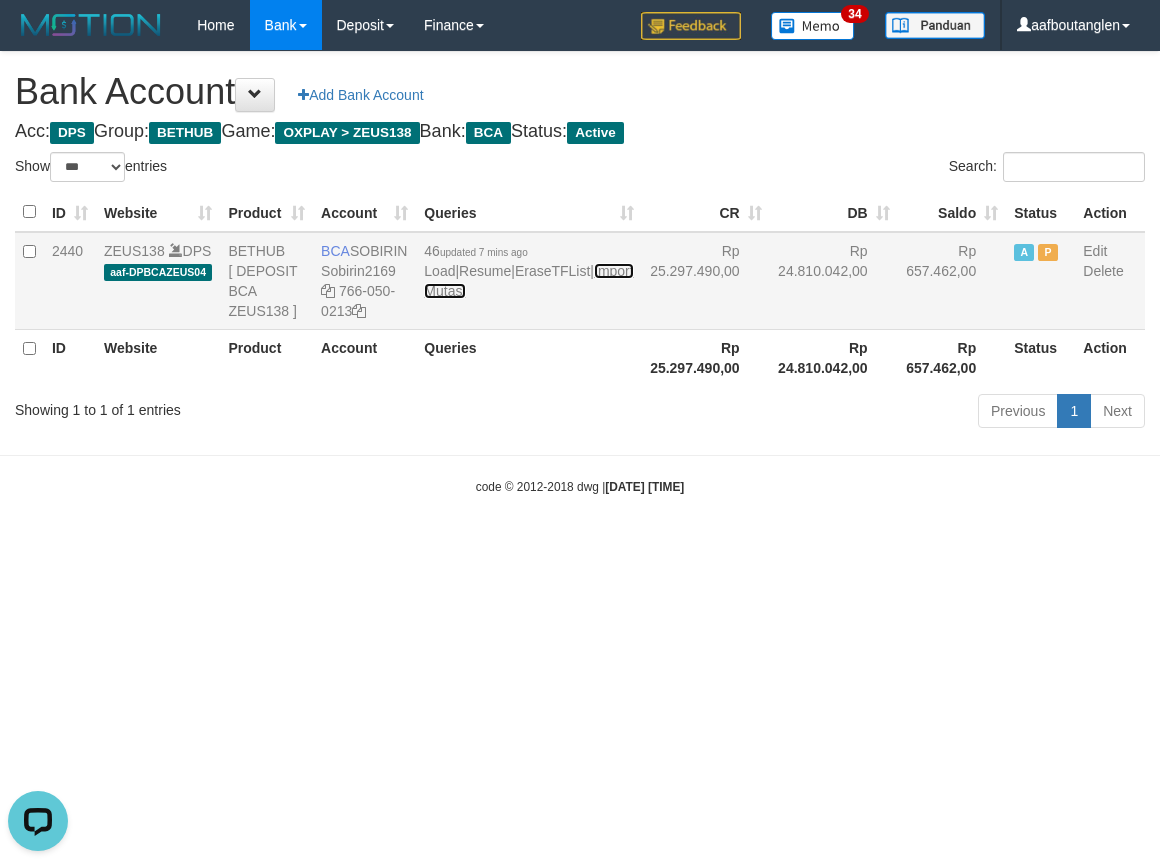 click on "Import Mutasi" at bounding box center [528, 281] 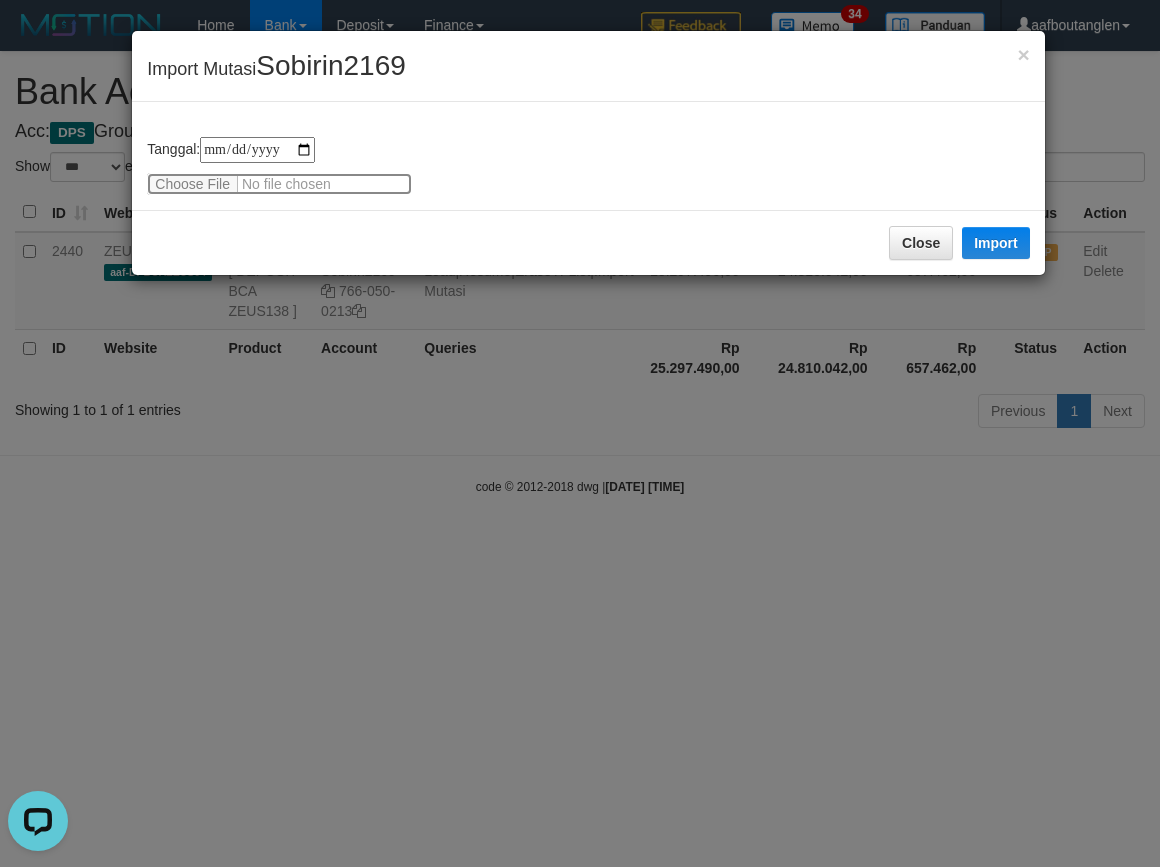 click at bounding box center [279, 184] 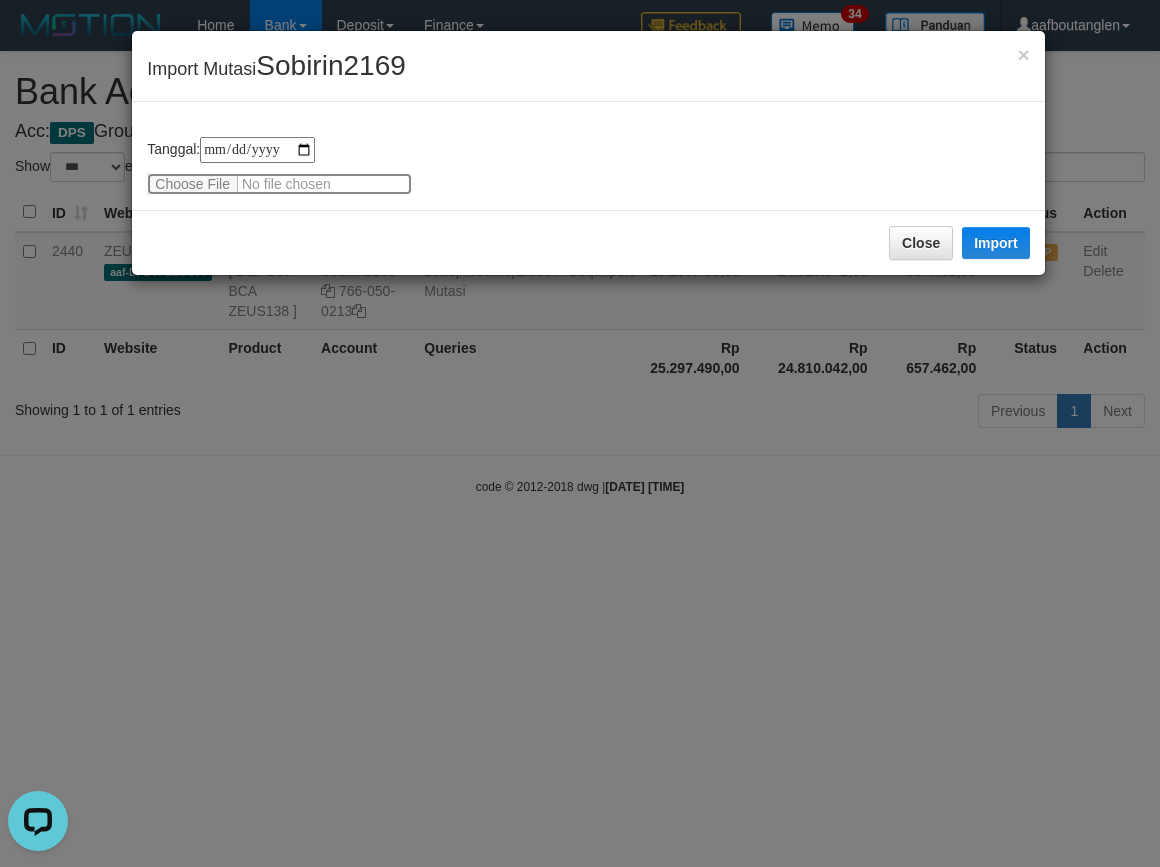 type on "**********" 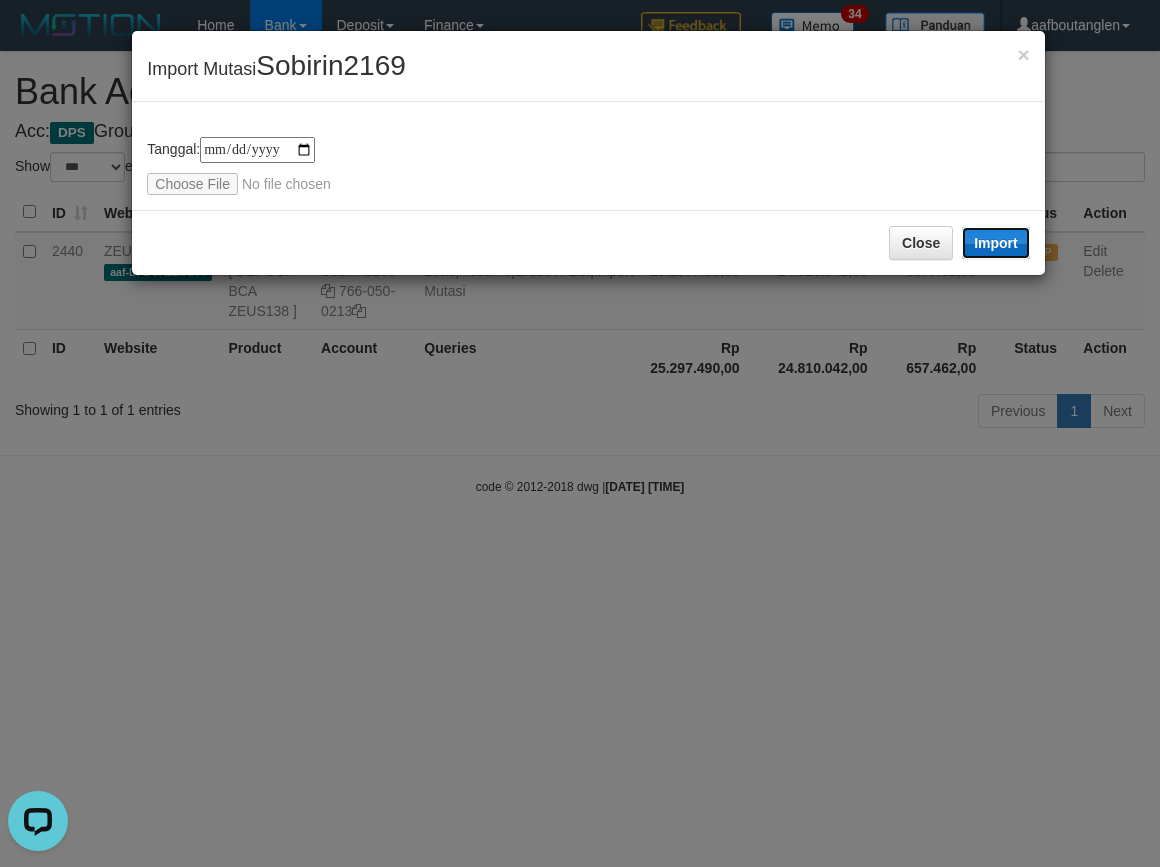 click on "Import" at bounding box center (996, 243) 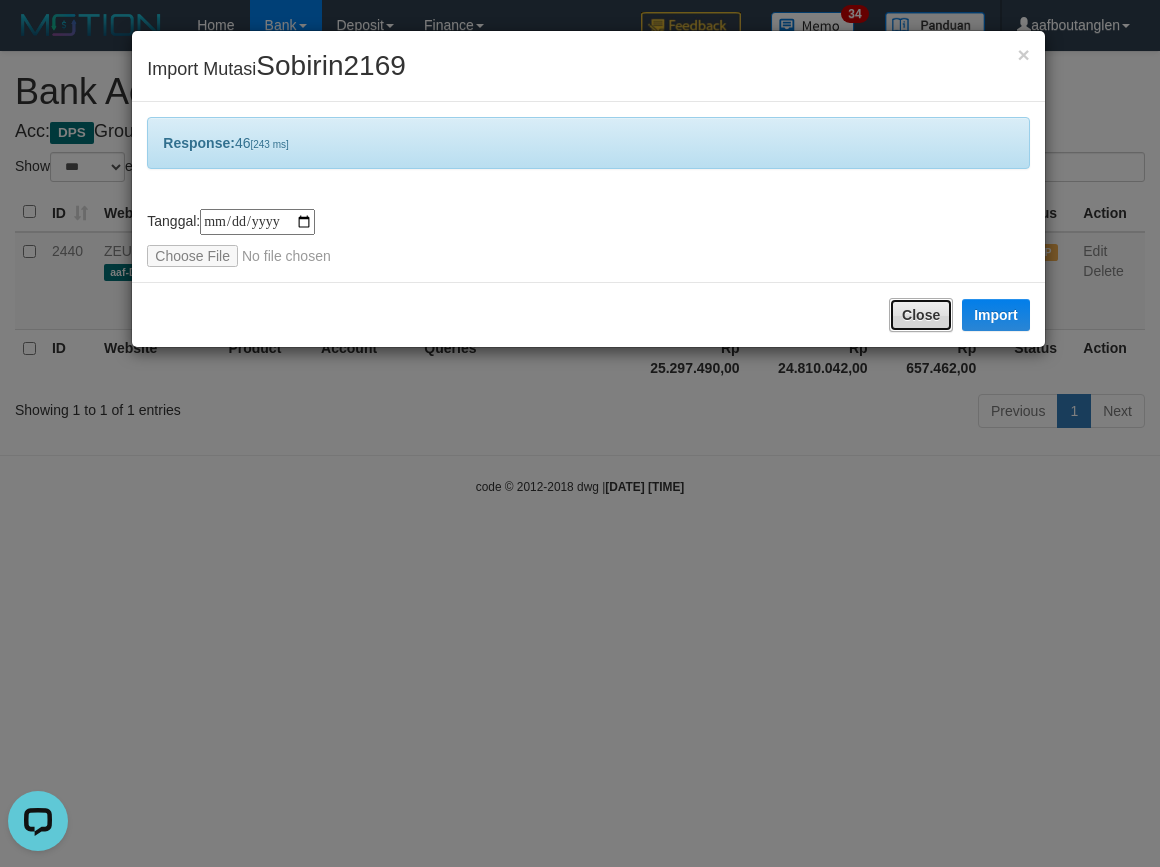 click on "Close" at bounding box center (921, 315) 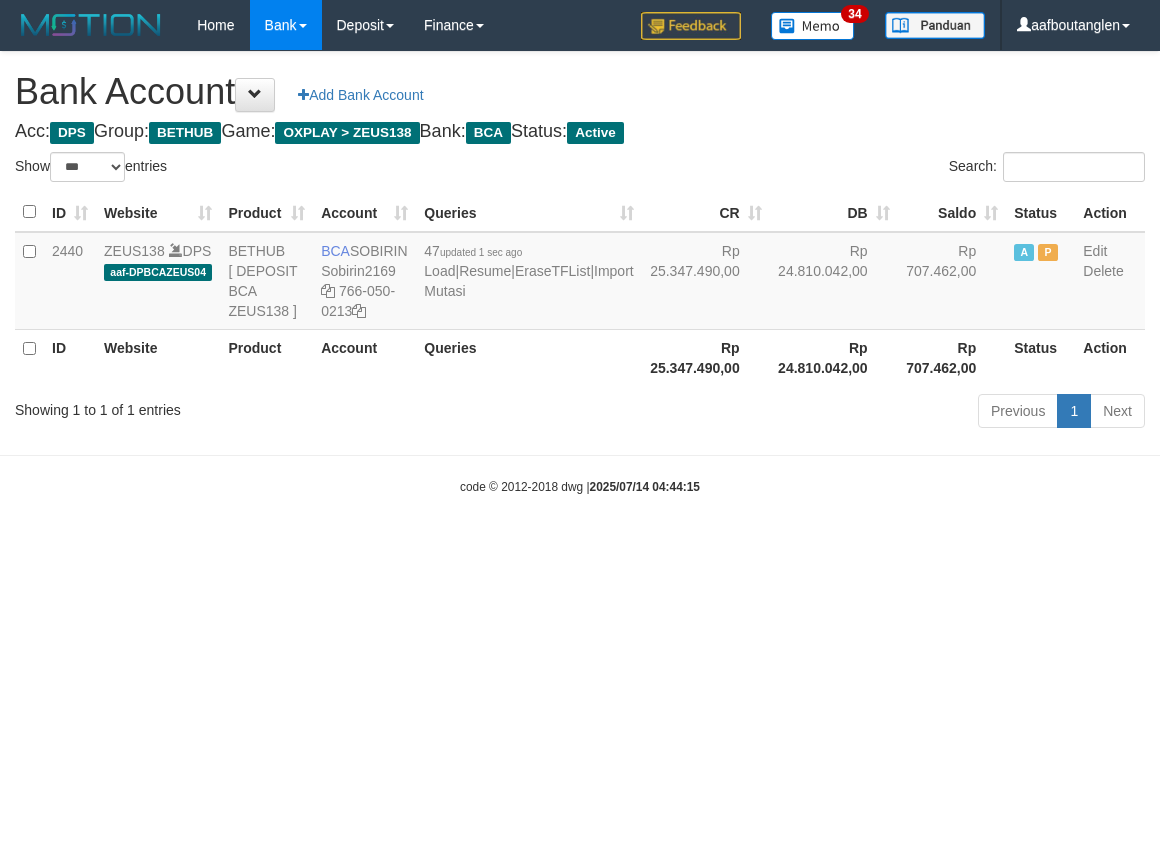 select on "***" 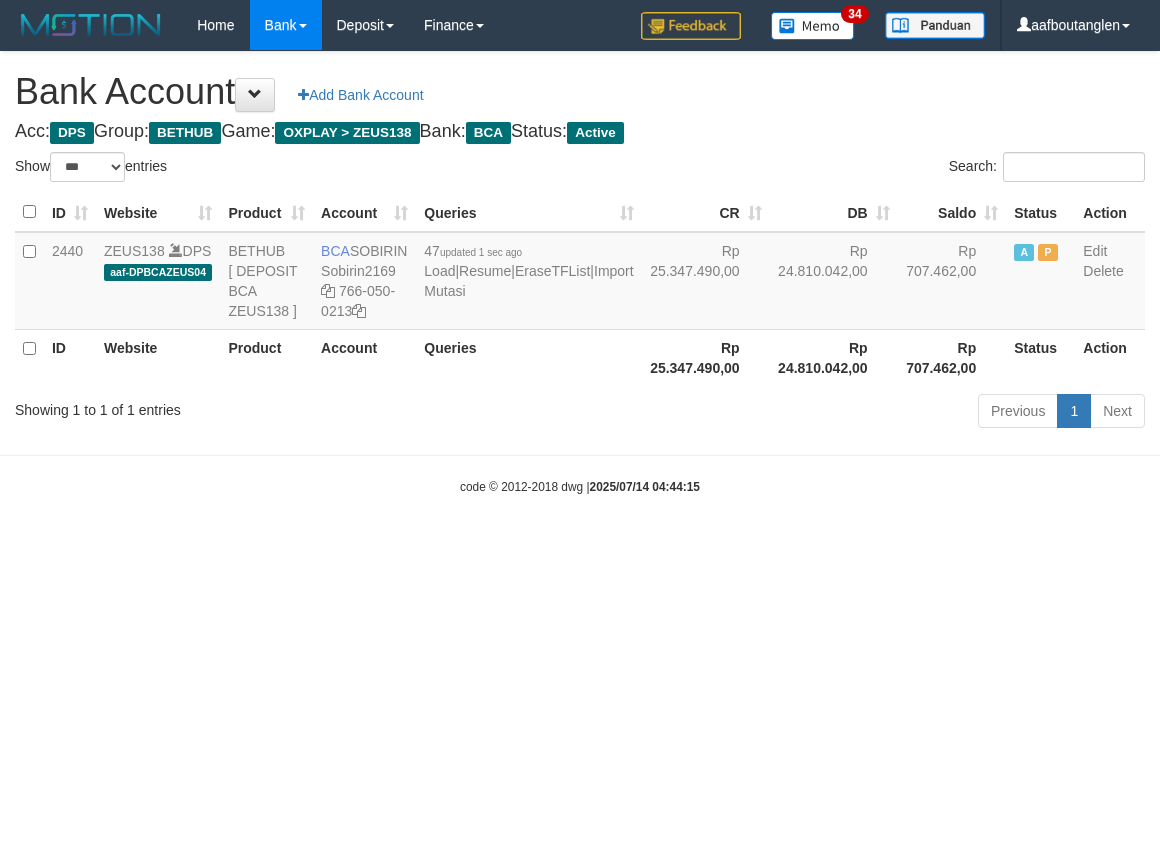 scroll, scrollTop: 0, scrollLeft: 0, axis: both 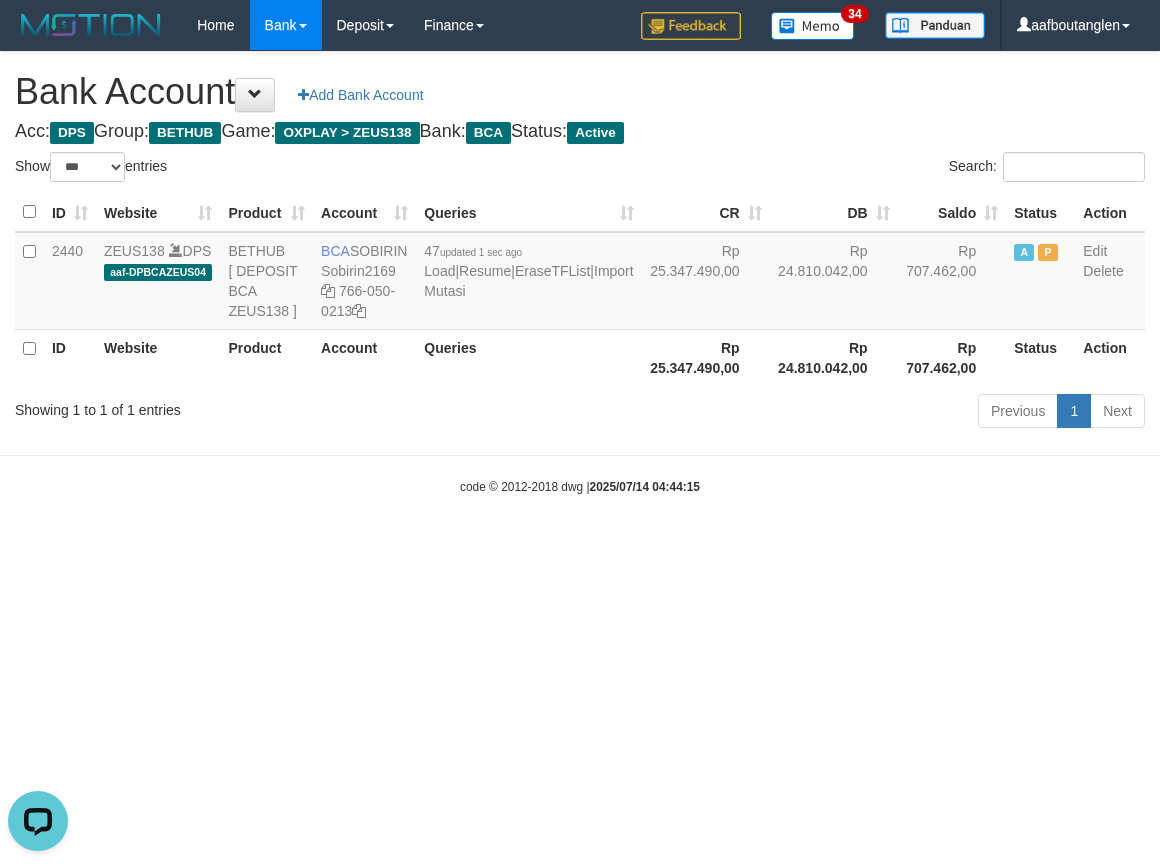 click on "Toggle navigation
Home
Bank
Account List
Deposit
DPS List
History
Note DPS
Finance
Financial Data
aafboutanglen
My Profile
Log Out
34" at bounding box center [580, 273] 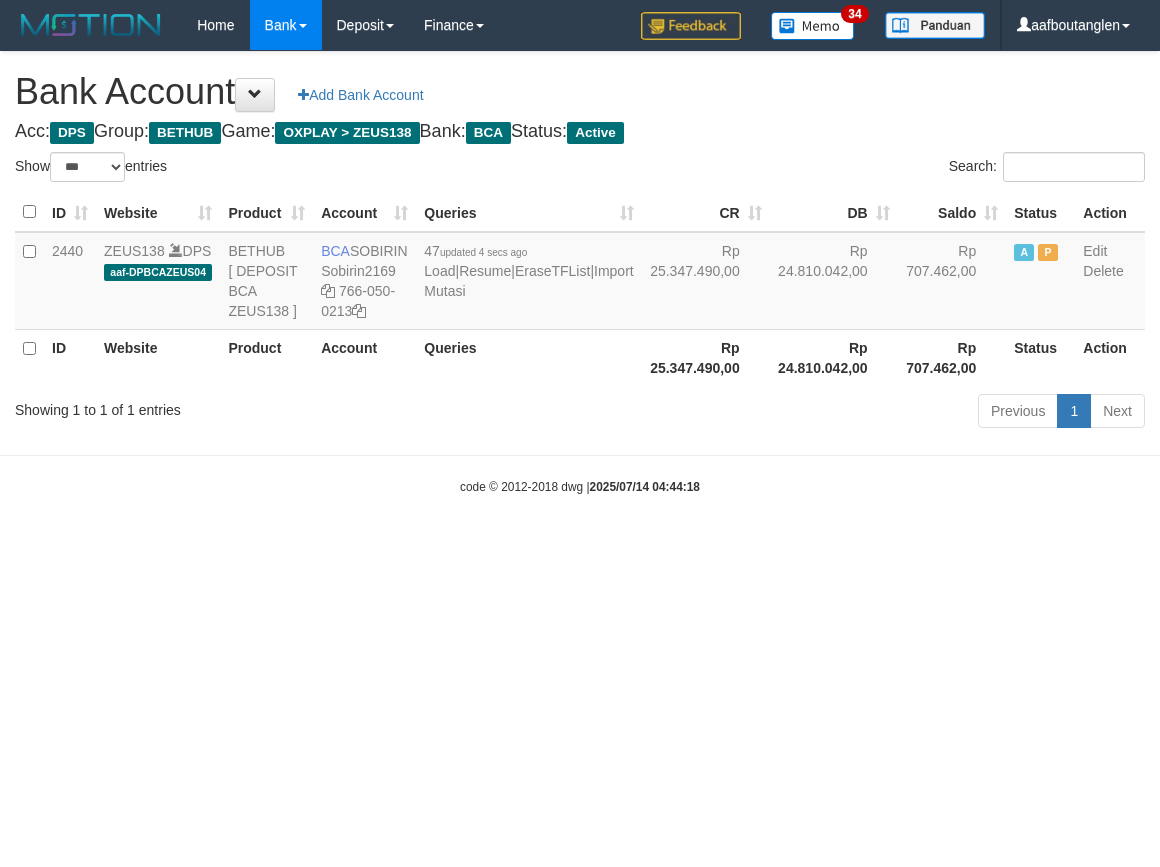 select on "***" 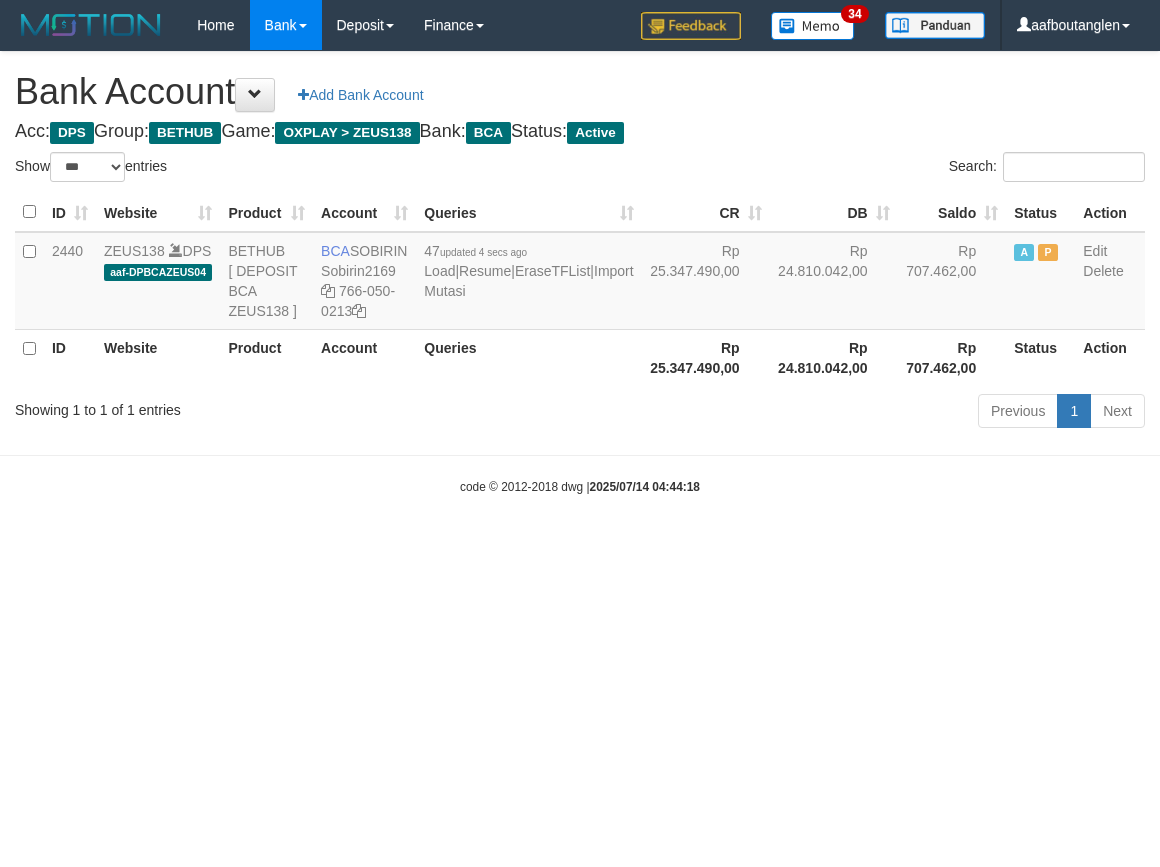 scroll, scrollTop: 0, scrollLeft: 0, axis: both 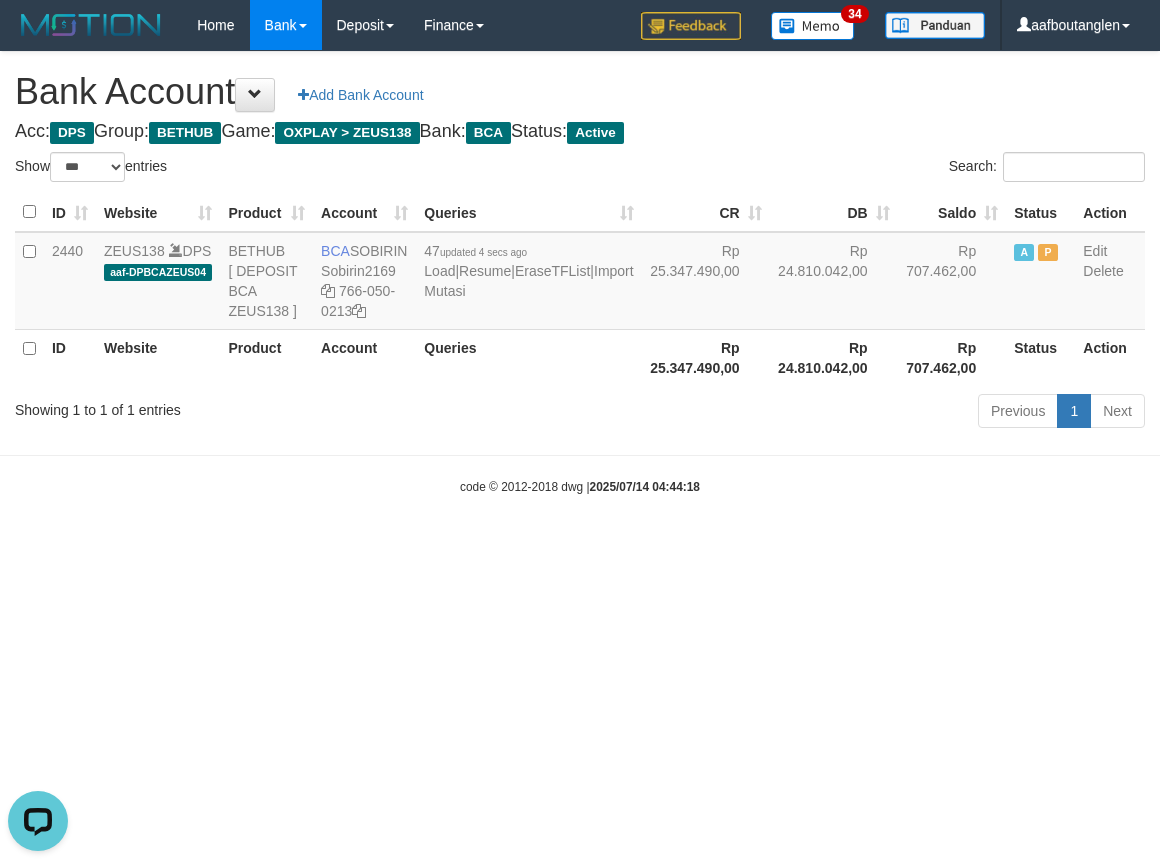 click on "Toggle navigation
Home
Bank
Account List
Deposit
DPS List
History
Note DPS
Finance
Financial Data
aafboutanglen
My Profile
Log Out
34" at bounding box center [580, 273] 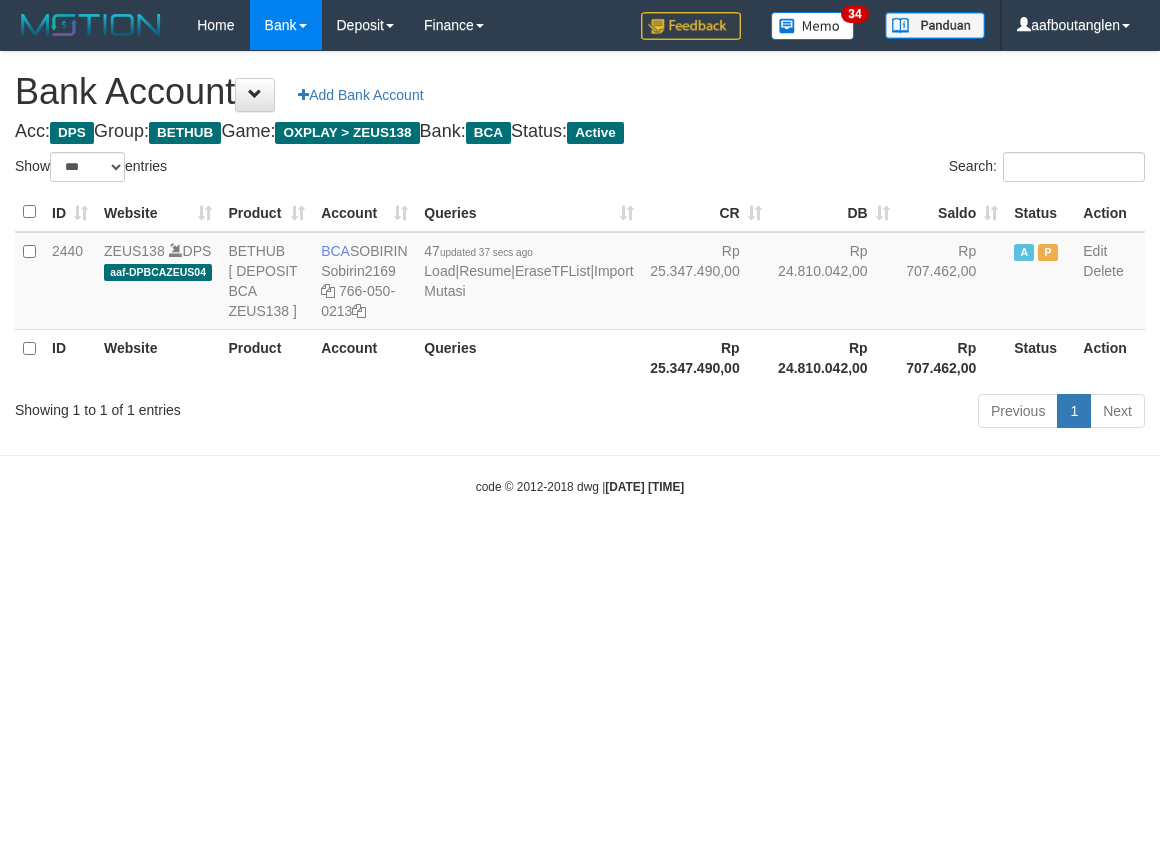 select on "***" 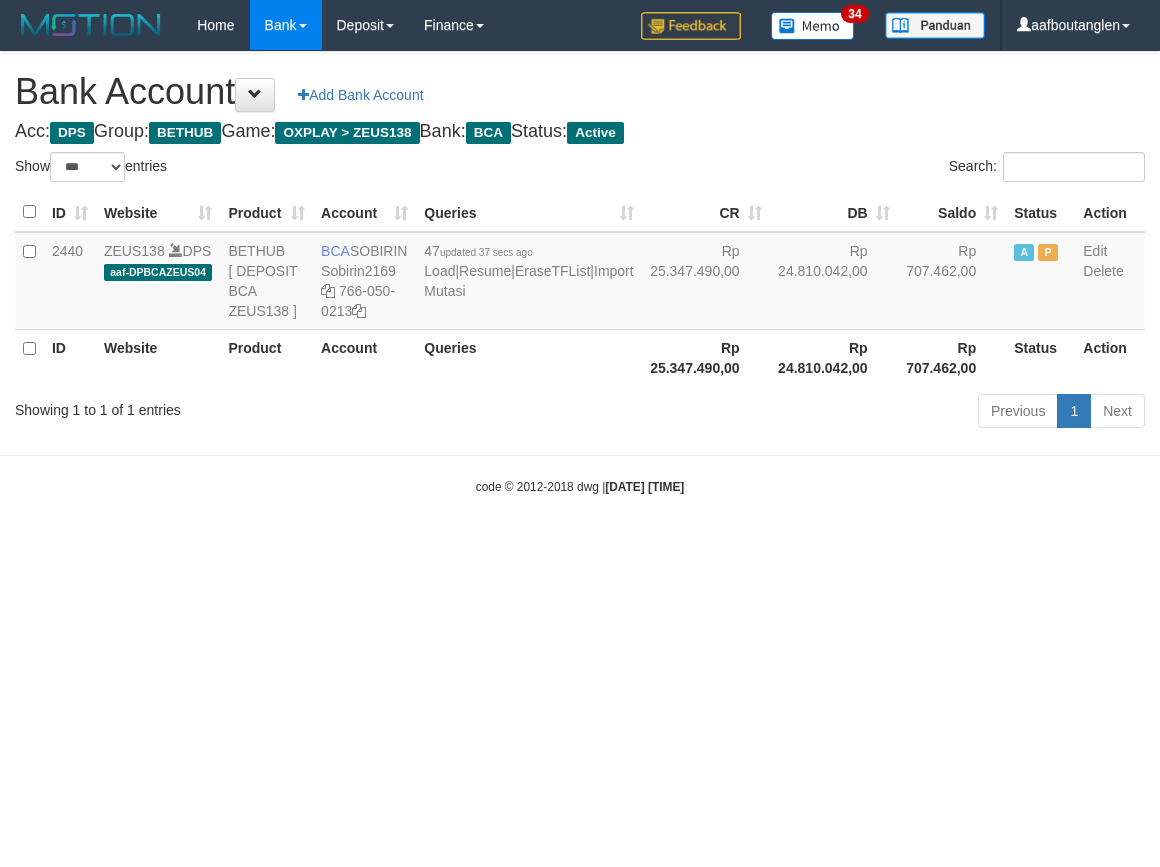 scroll, scrollTop: 0, scrollLeft: 0, axis: both 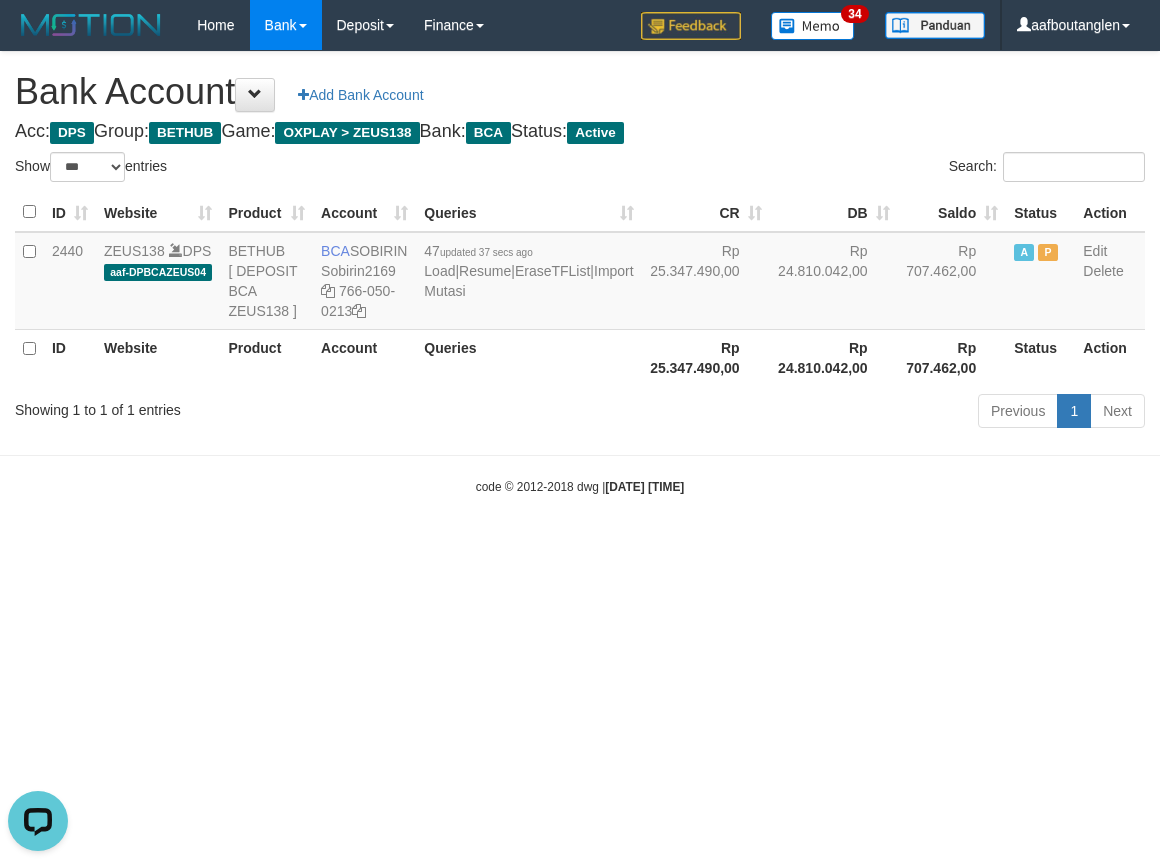 drag, startPoint x: 856, startPoint y: 624, endPoint x: 1007, endPoint y: 635, distance: 151.40013 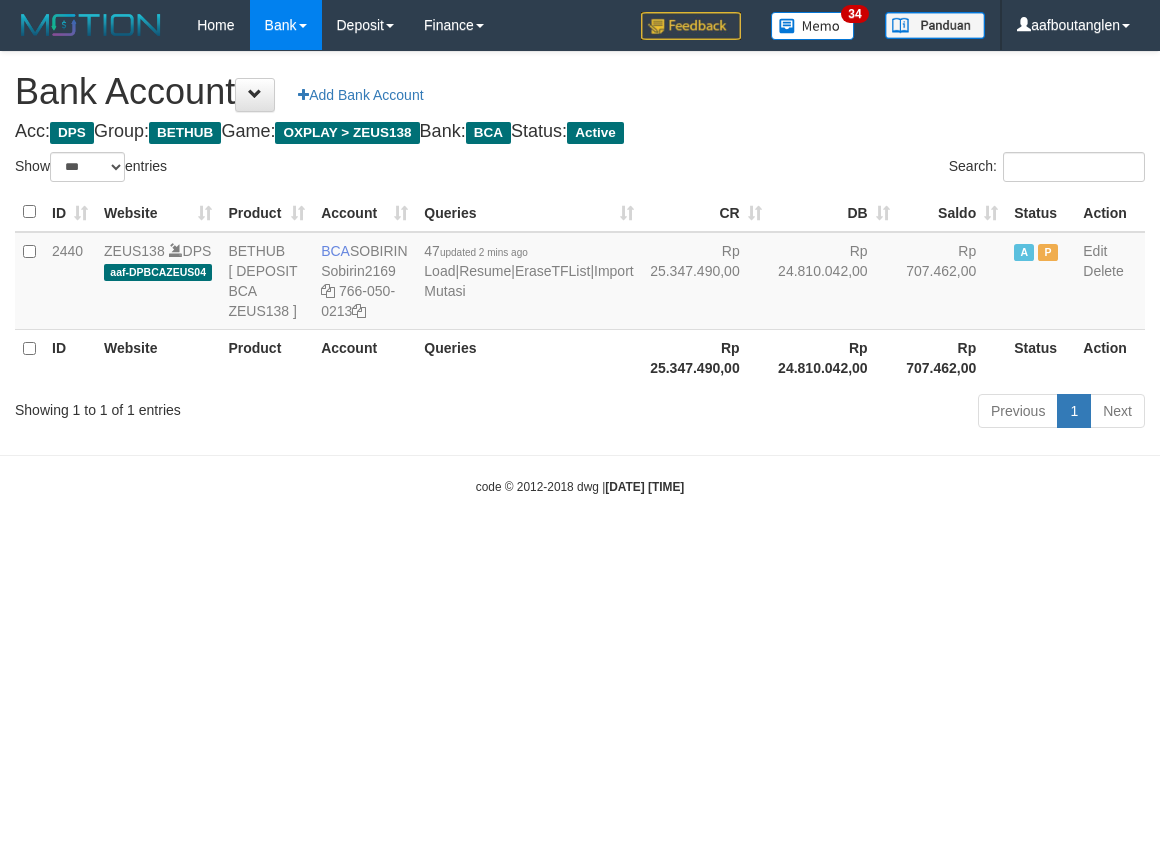 select on "***" 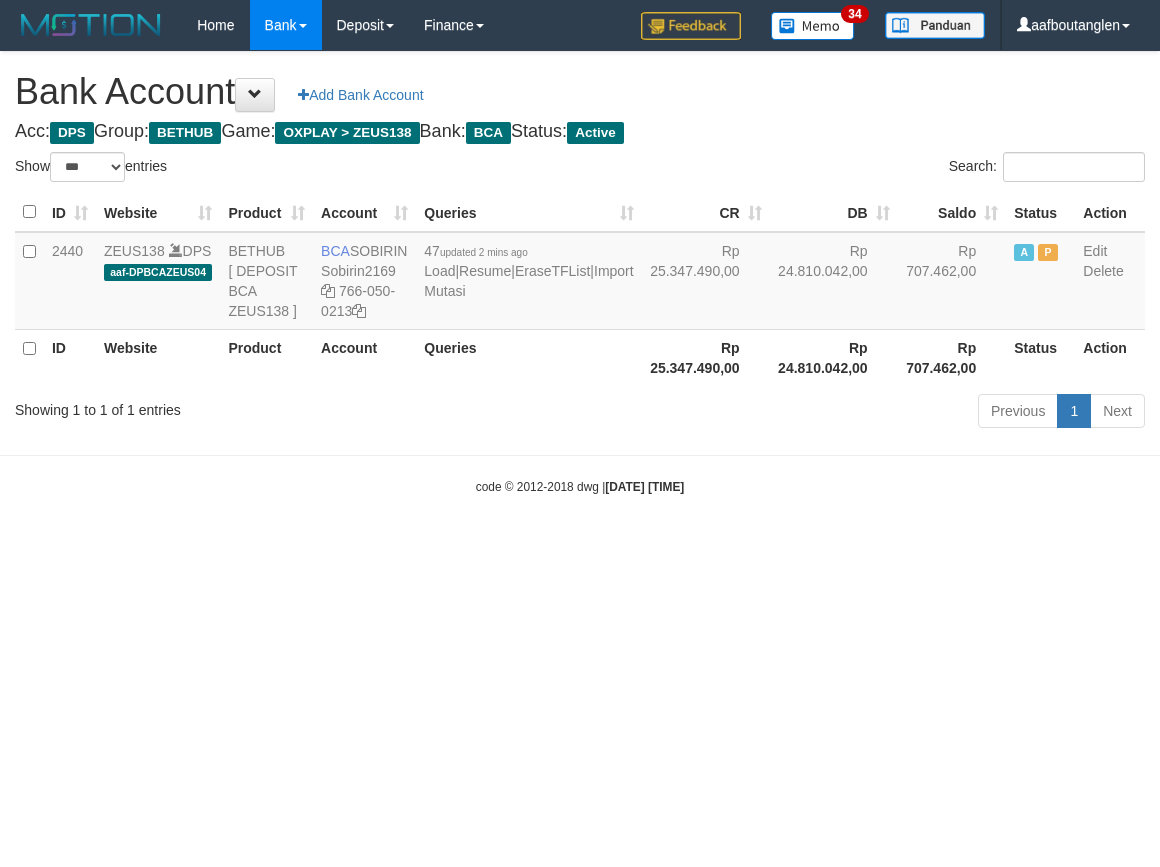 scroll, scrollTop: 0, scrollLeft: 0, axis: both 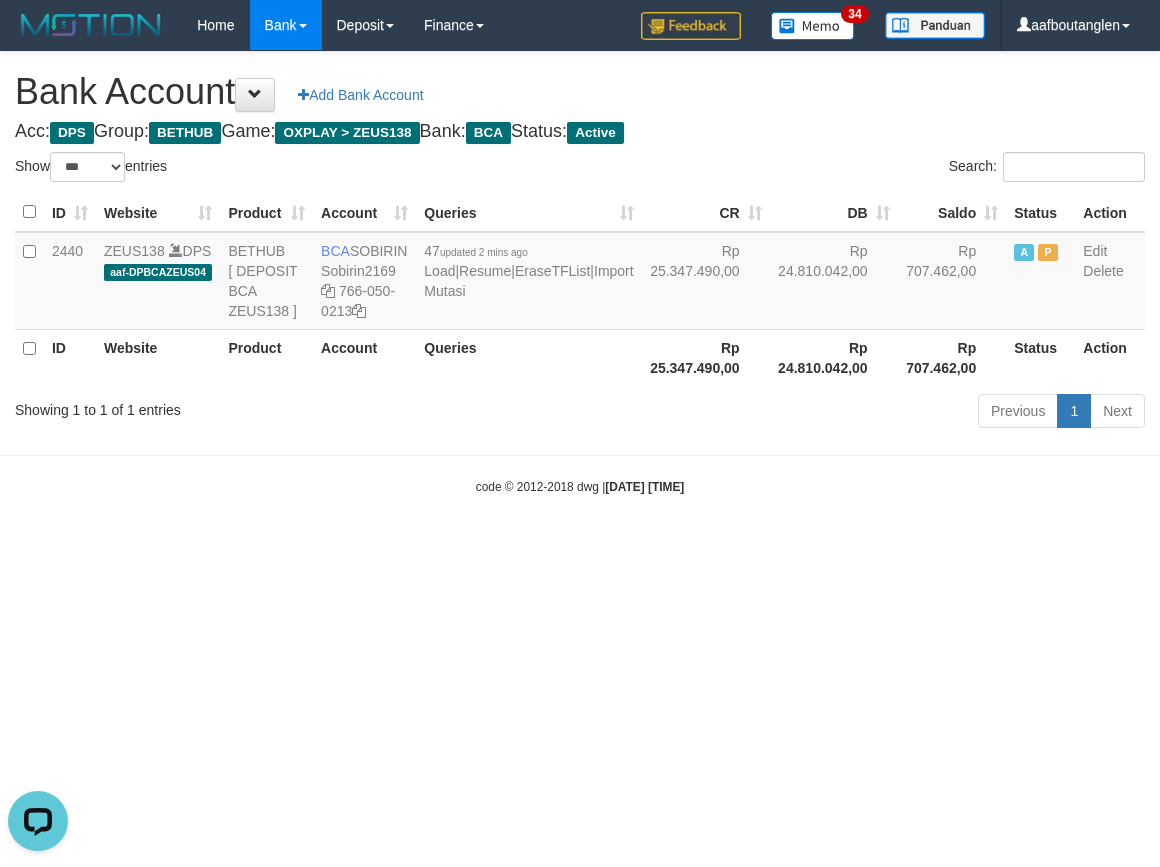 drag, startPoint x: 800, startPoint y: 472, endPoint x: 816, endPoint y: 485, distance: 20.615528 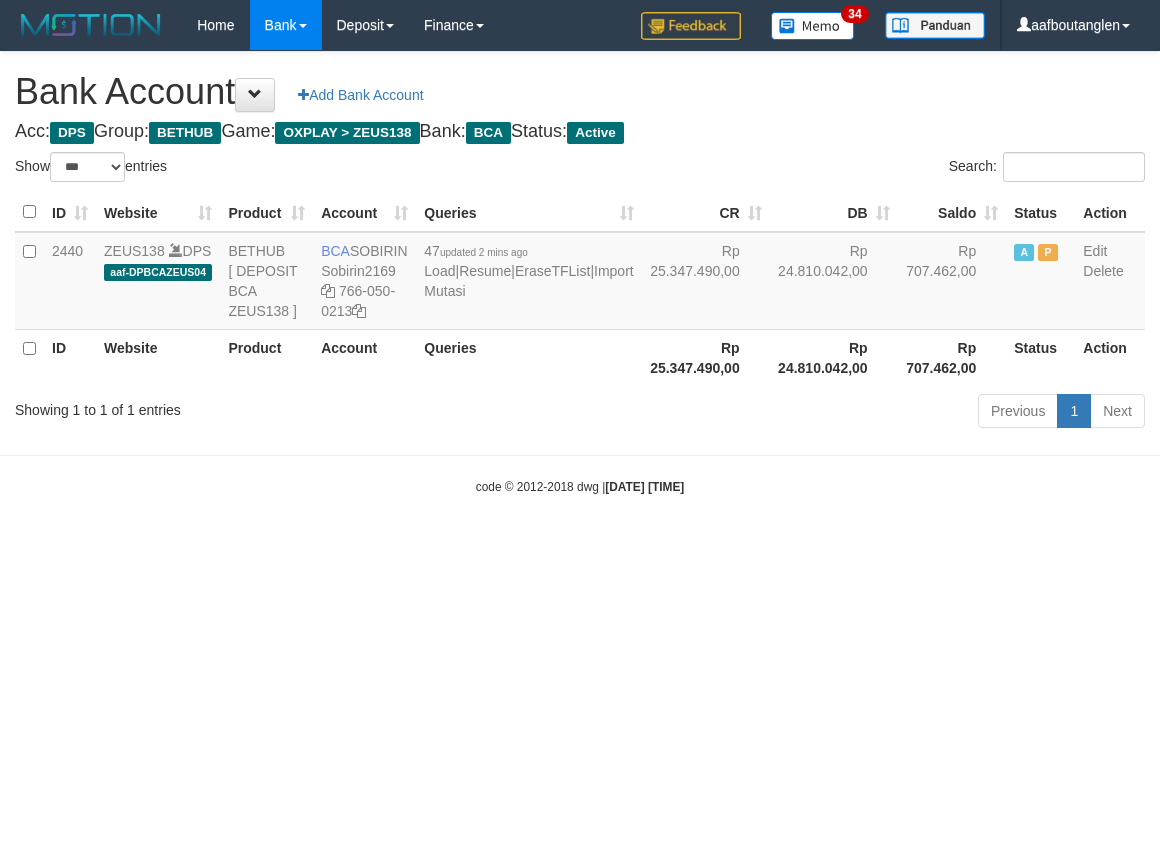 select on "***" 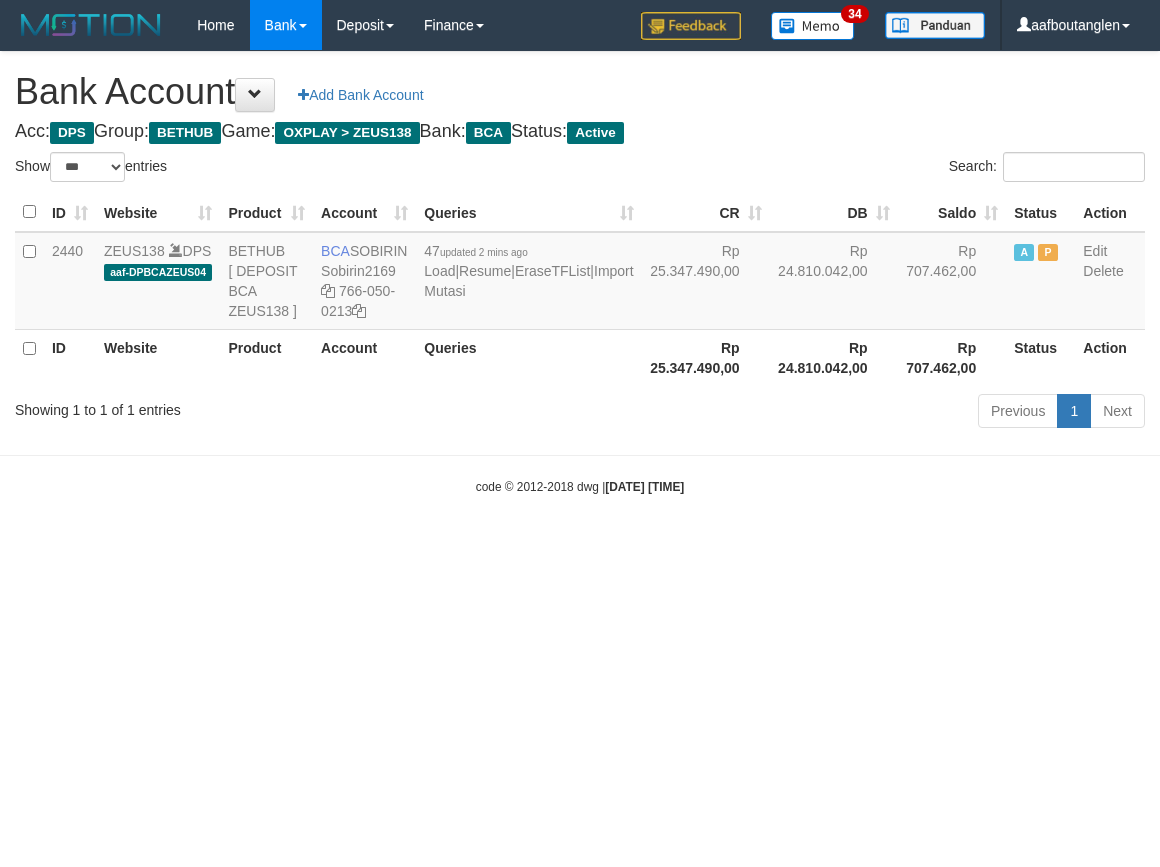 scroll, scrollTop: 0, scrollLeft: 0, axis: both 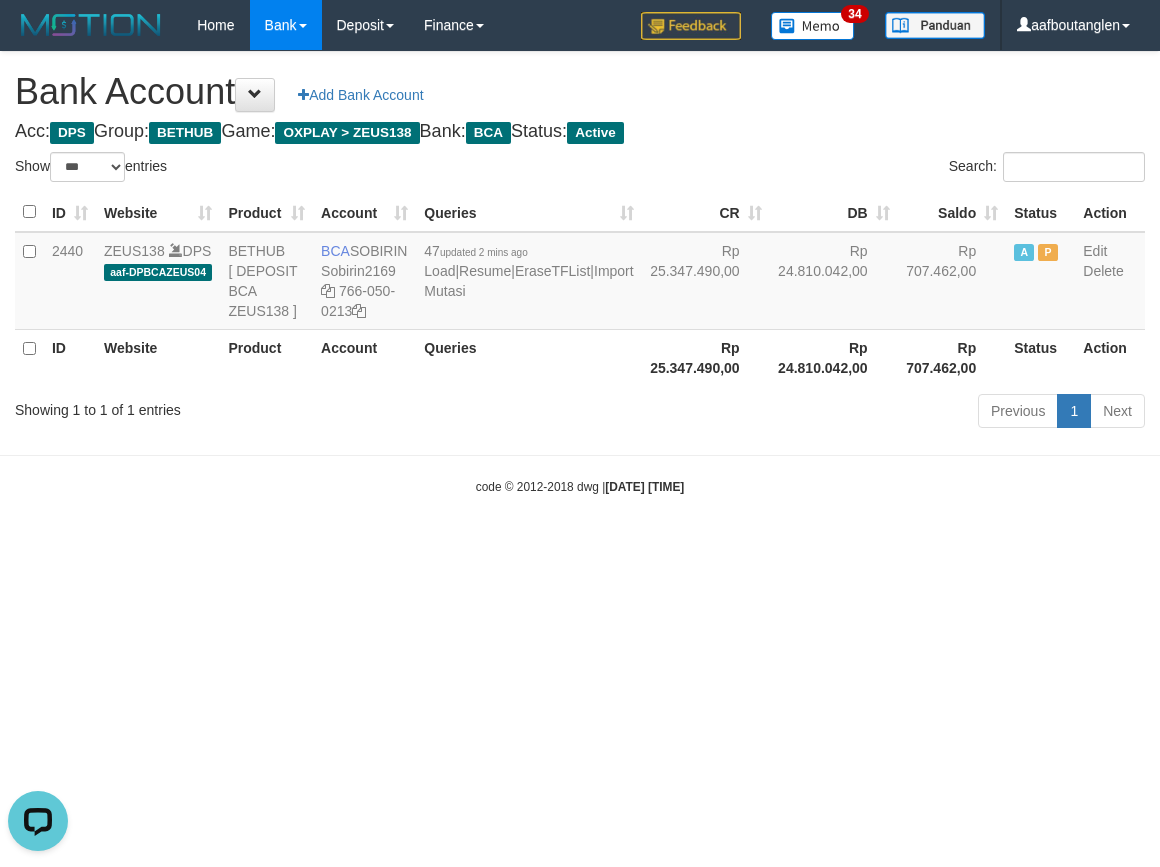 click on "Toggle navigation
Home
Bank
Account List
Deposit
DPS List
History
Note DPS
Finance
Financial Data
aafboutanglen
My Profile
Log Out
34" at bounding box center [580, 273] 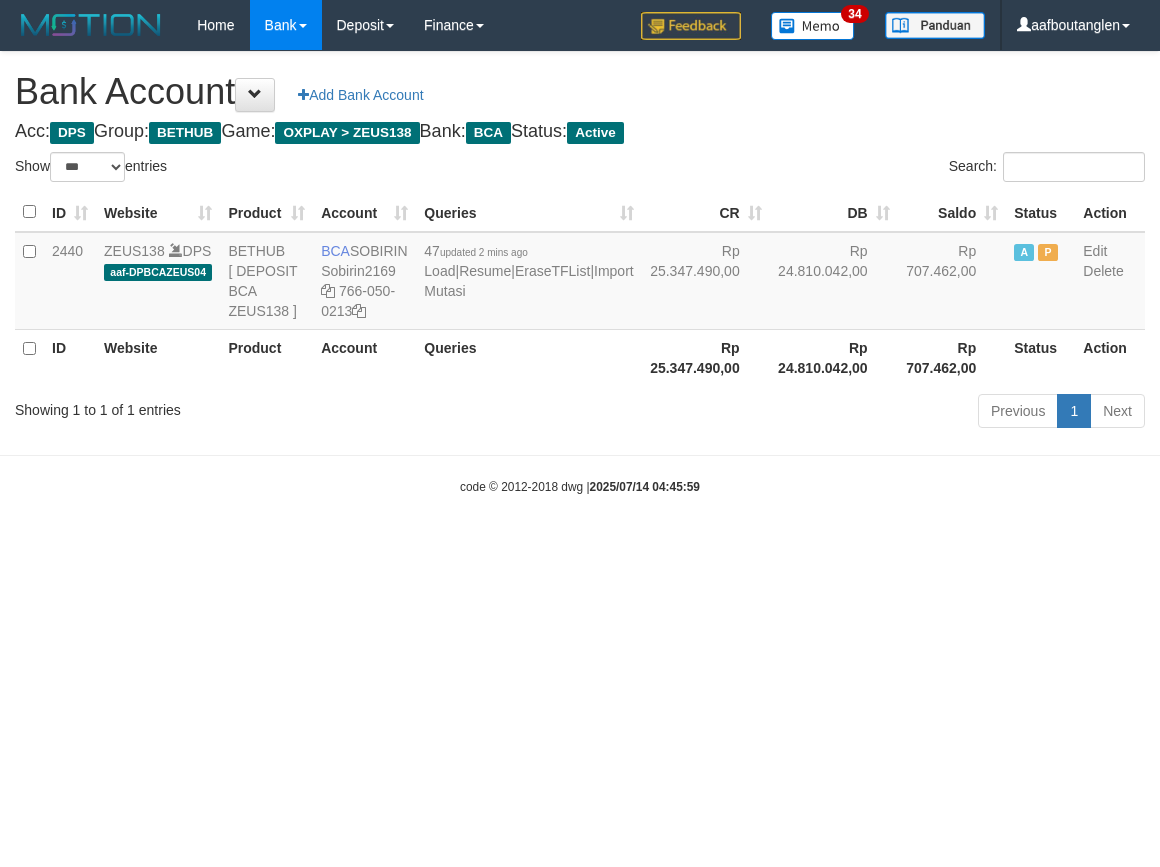 select on "***" 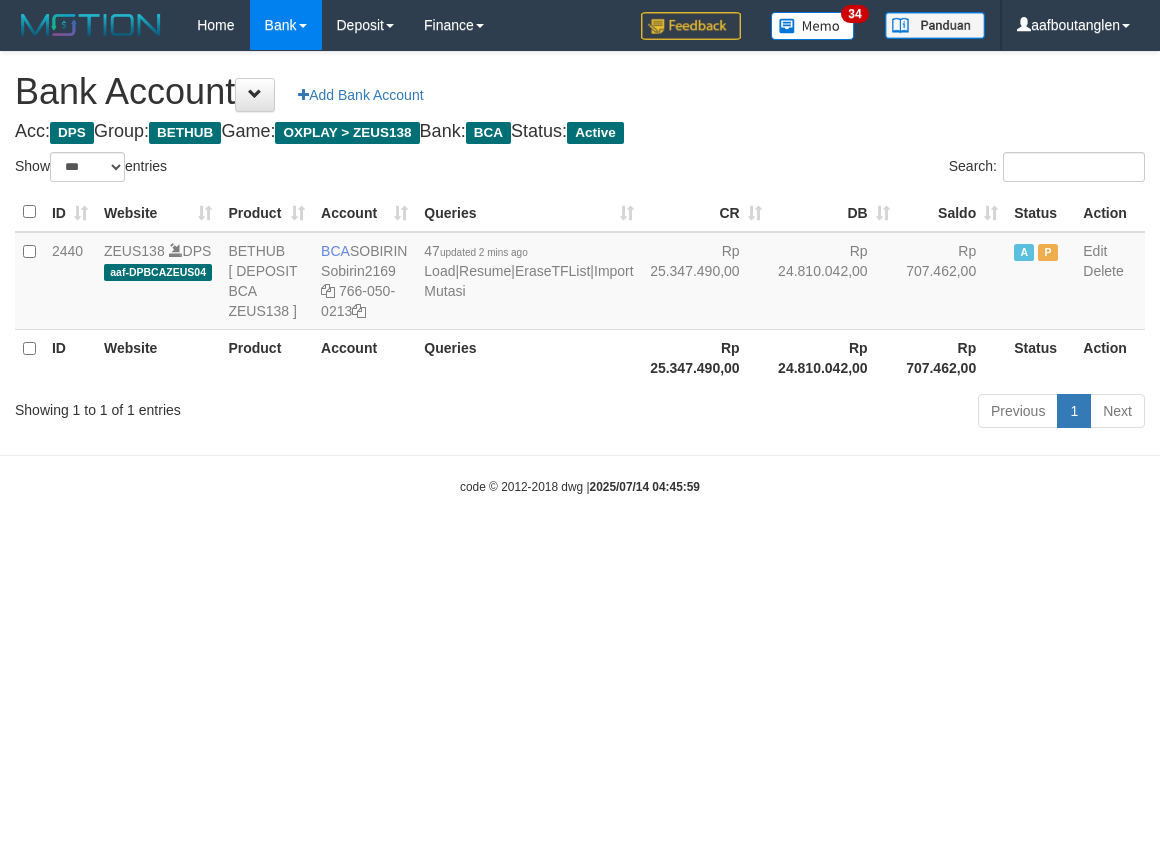 scroll, scrollTop: 0, scrollLeft: 0, axis: both 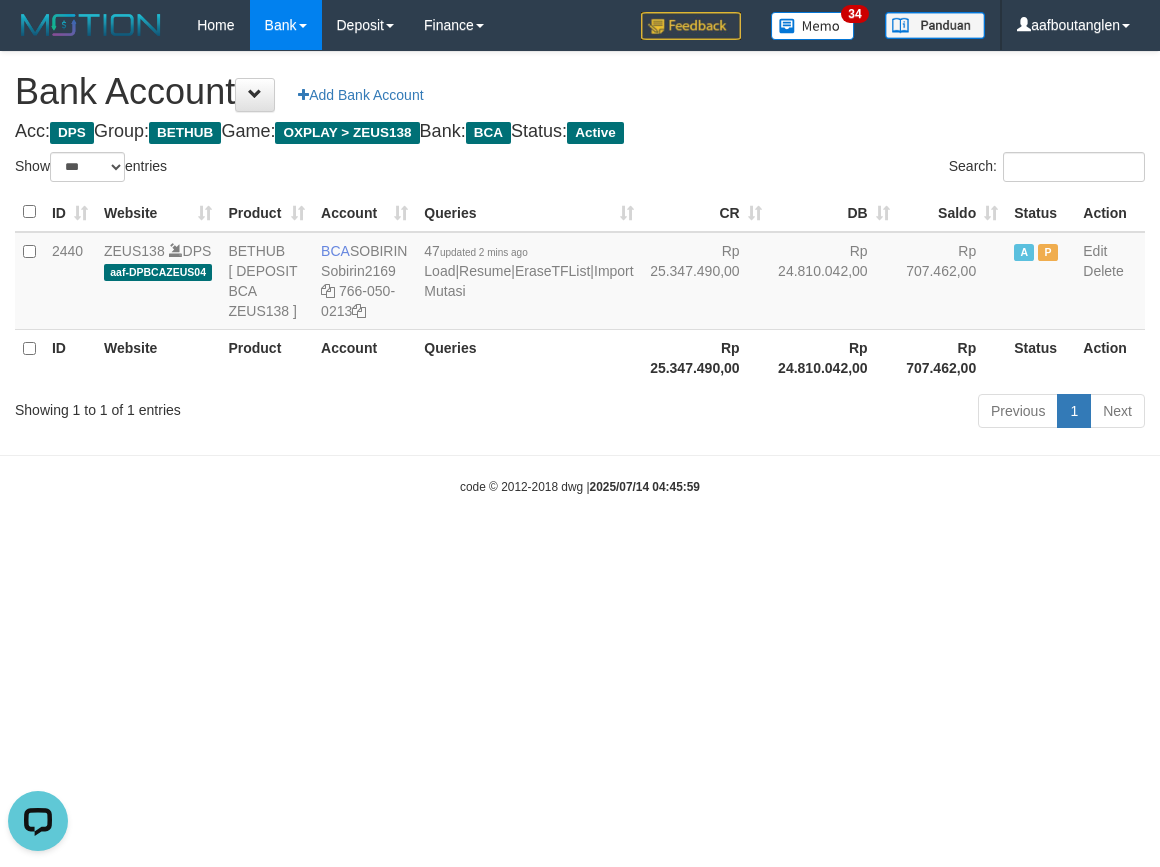 drag, startPoint x: 842, startPoint y: 637, endPoint x: 813, endPoint y: 642, distance: 29.427877 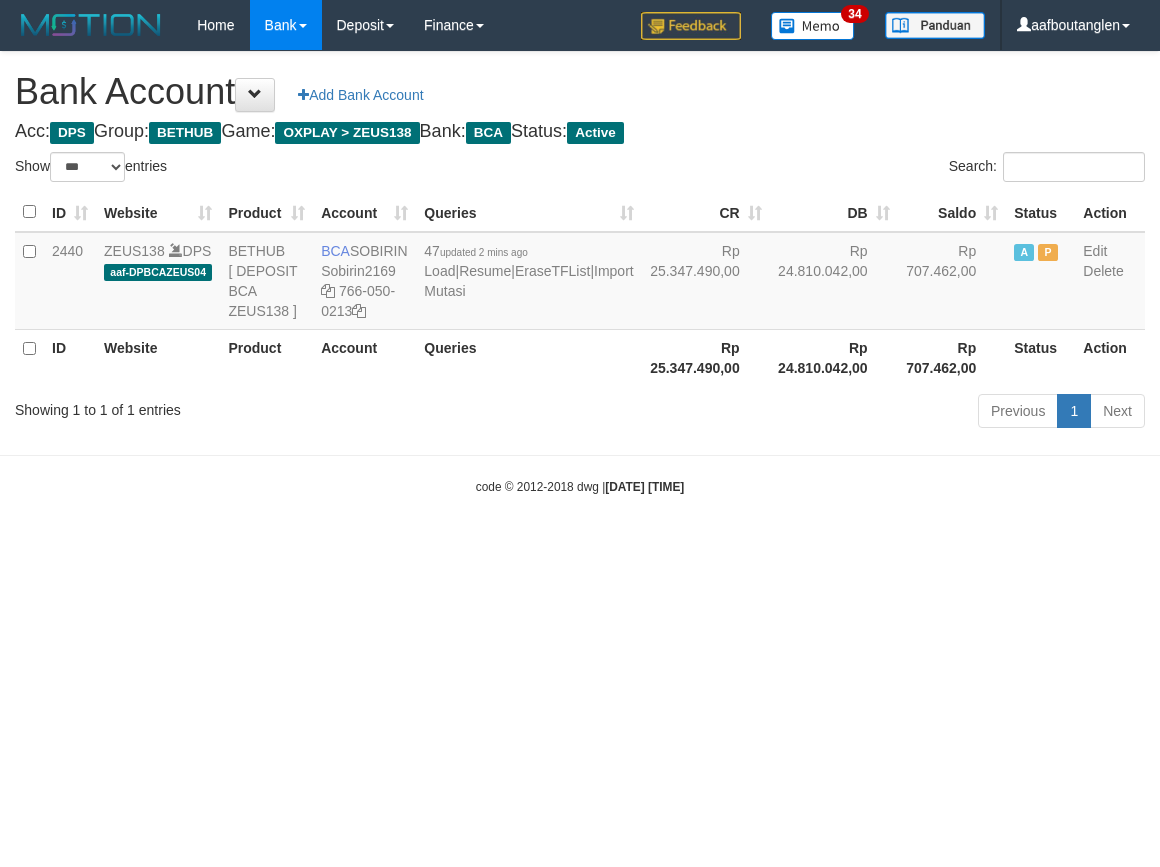 select on "***" 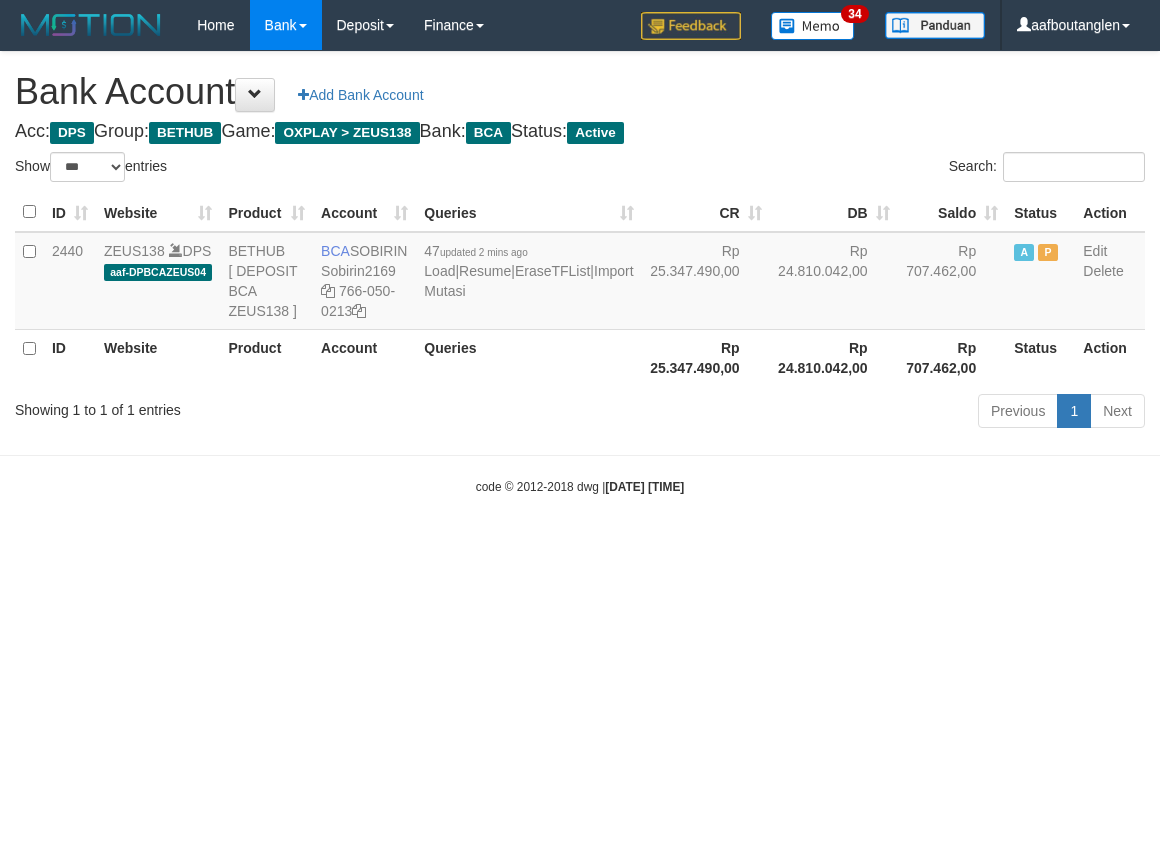 scroll, scrollTop: 0, scrollLeft: 0, axis: both 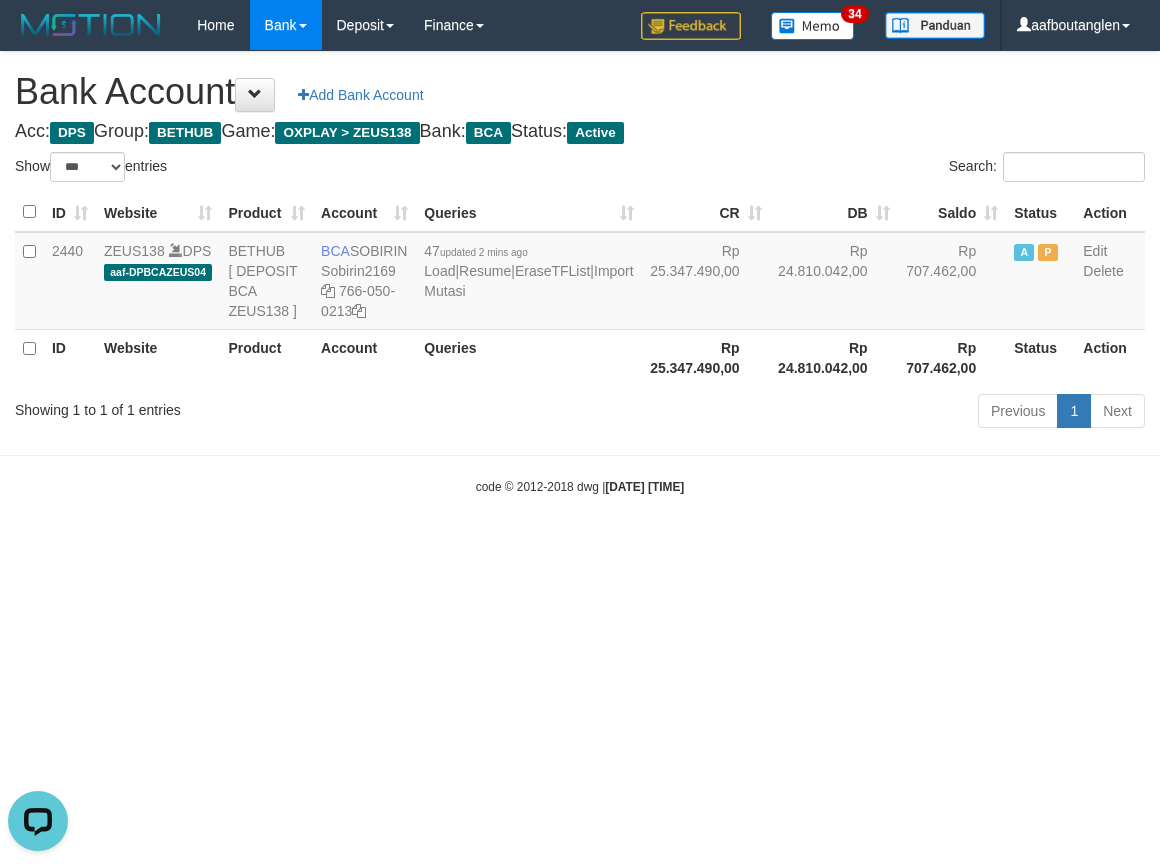 click on "Toggle navigation
Home
Bank
Account List
Deposit
DPS List
History
Note DPS
Finance
Financial Data
aafboutanglen
My Profile
Log Out
34" at bounding box center (580, 273) 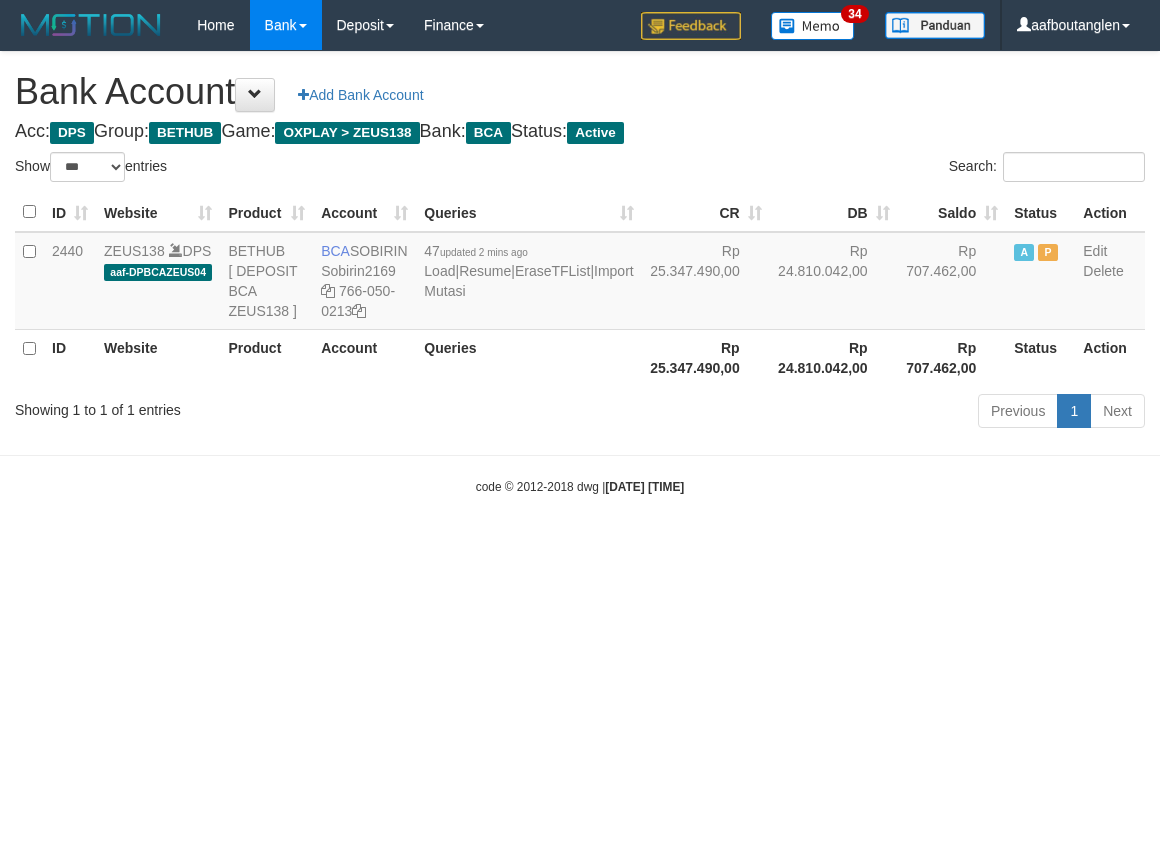 select on "***" 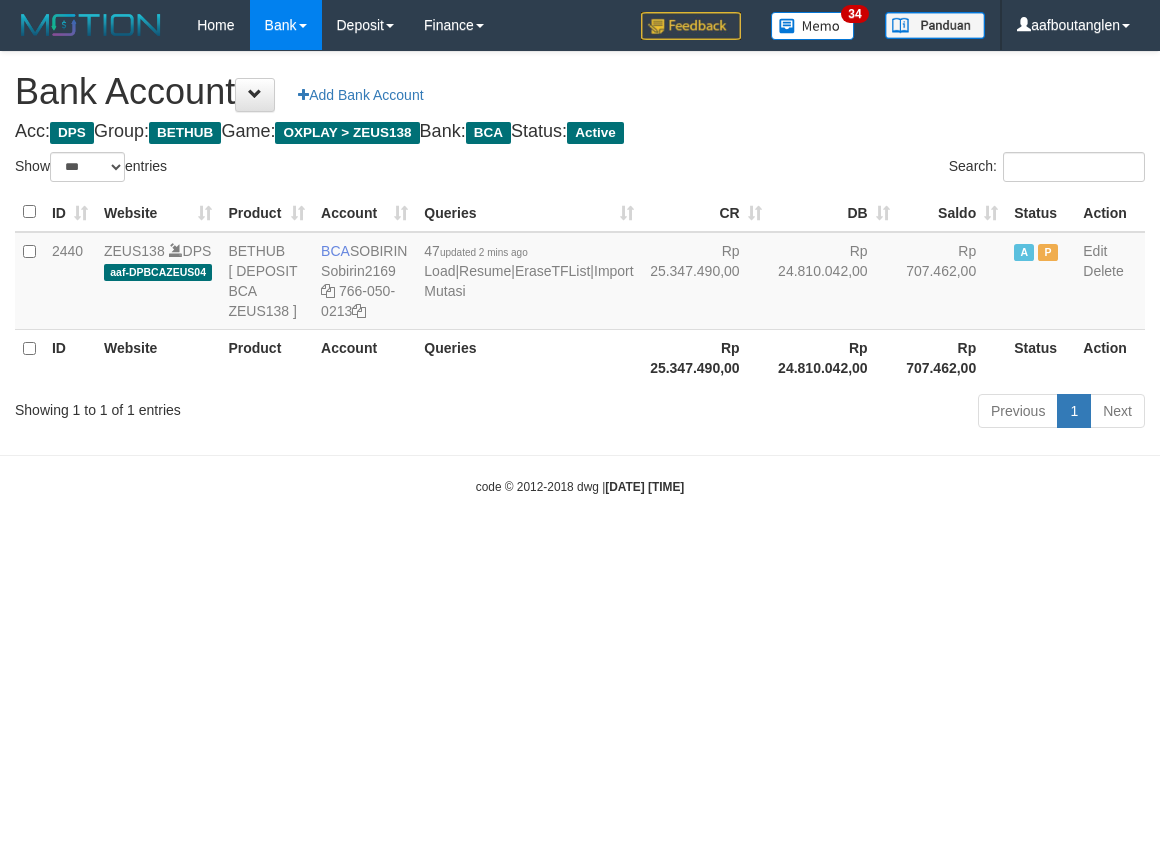 scroll, scrollTop: 0, scrollLeft: 0, axis: both 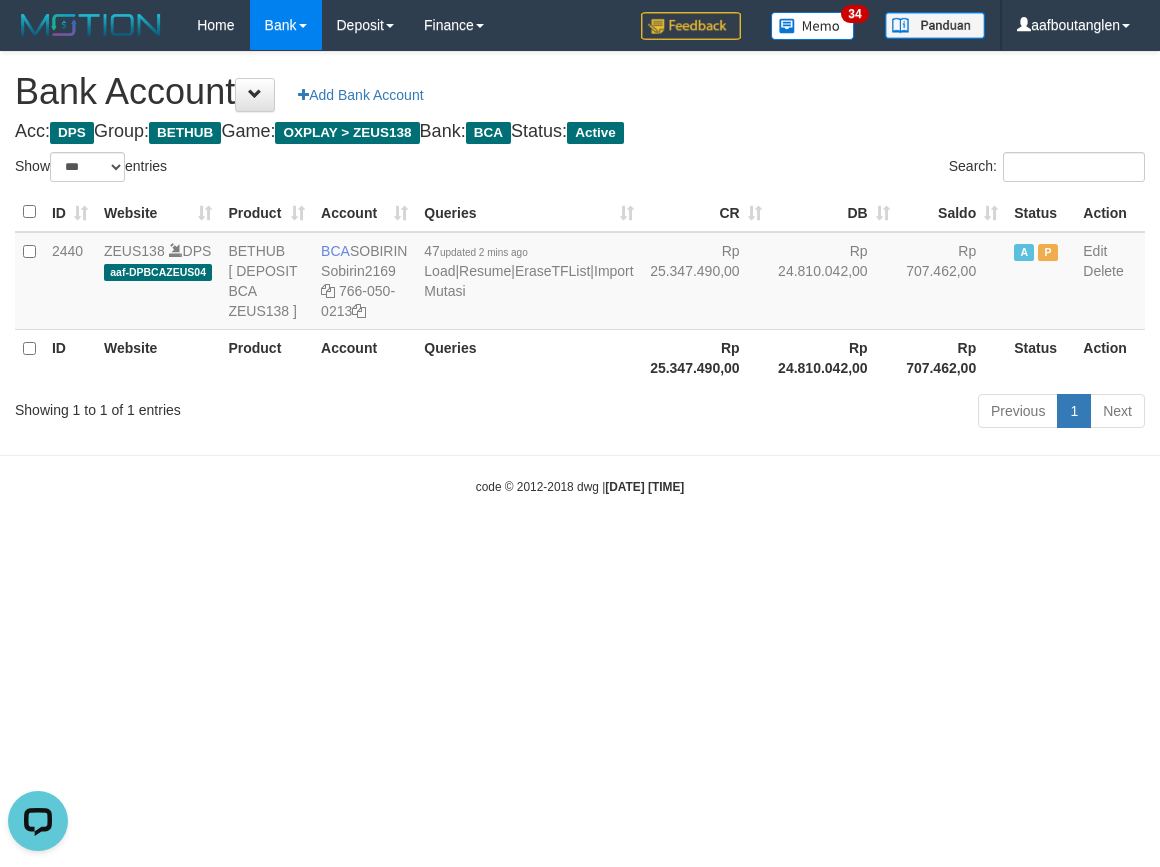 drag, startPoint x: 790, startPoint y: 606, endPoint x: 813, endPoint y: 598, distance: 24.351591 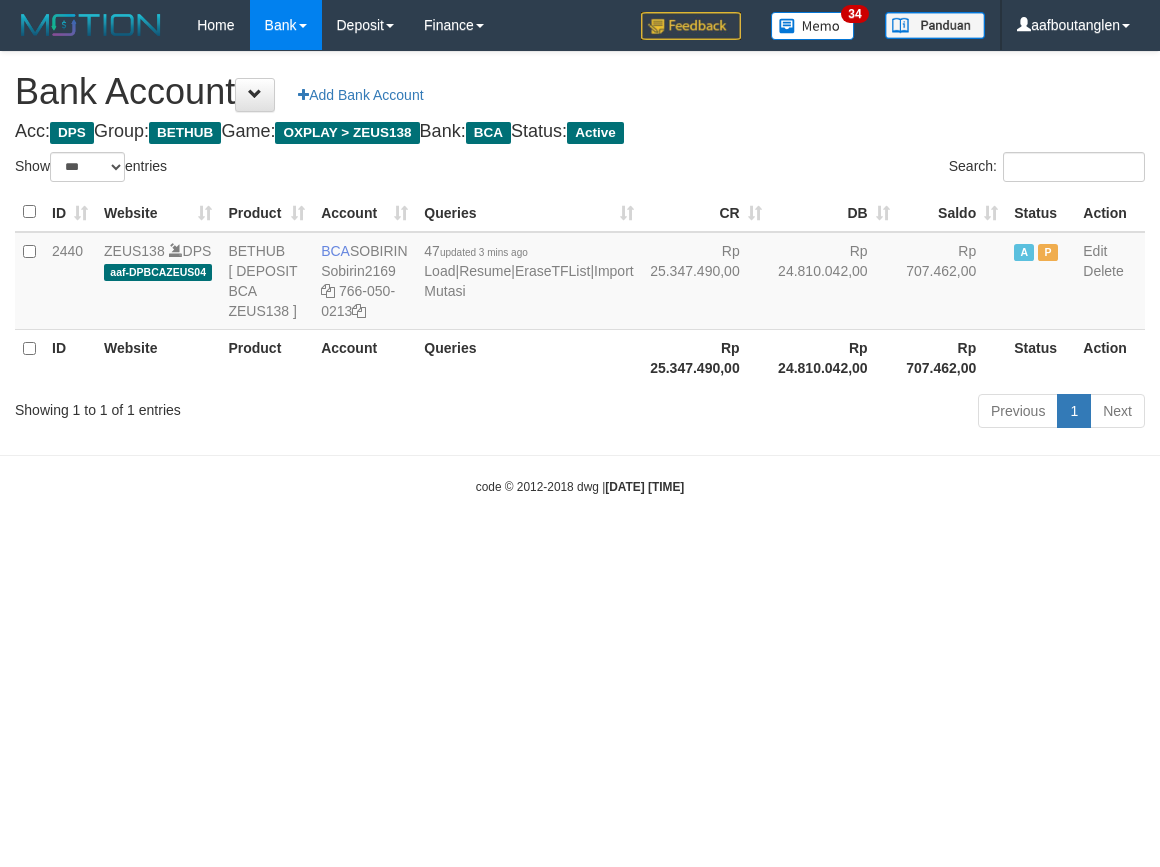 select on "***" 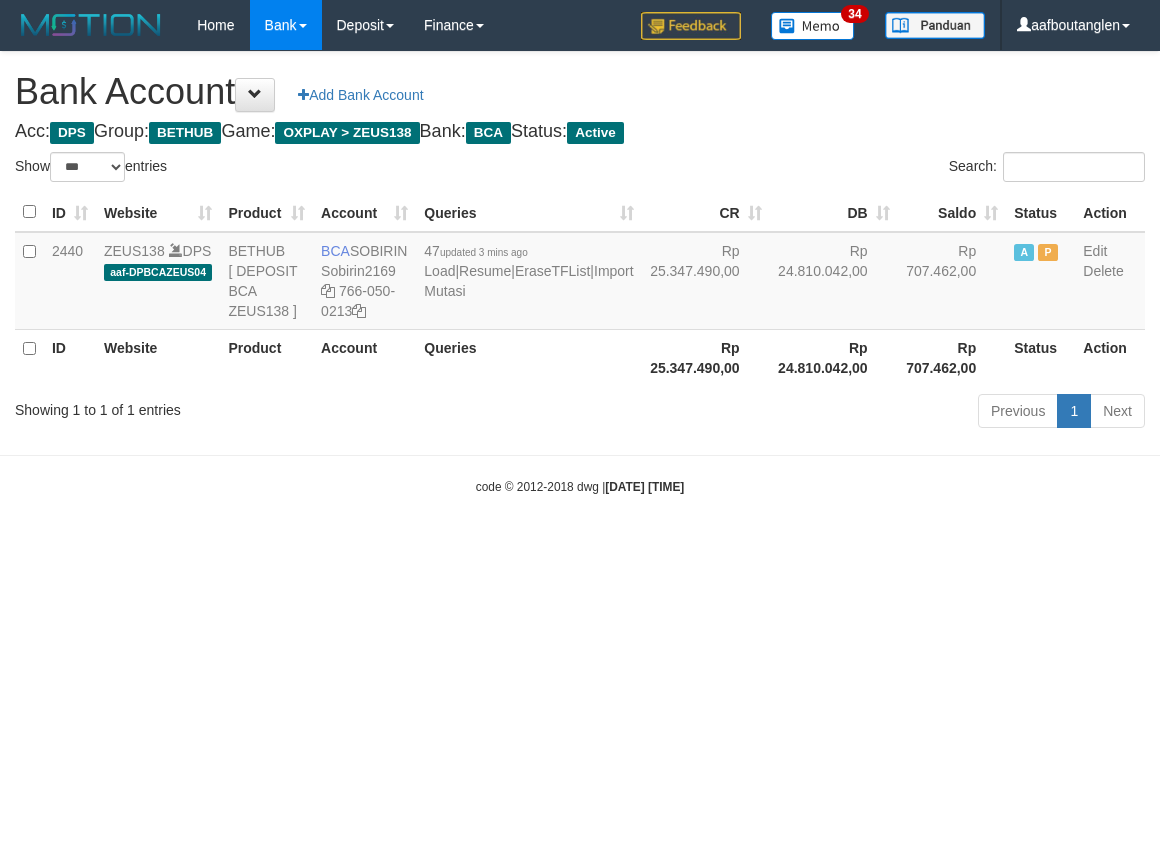 scroll, scrollTop: 0, scrollLeft: 0, axis: both 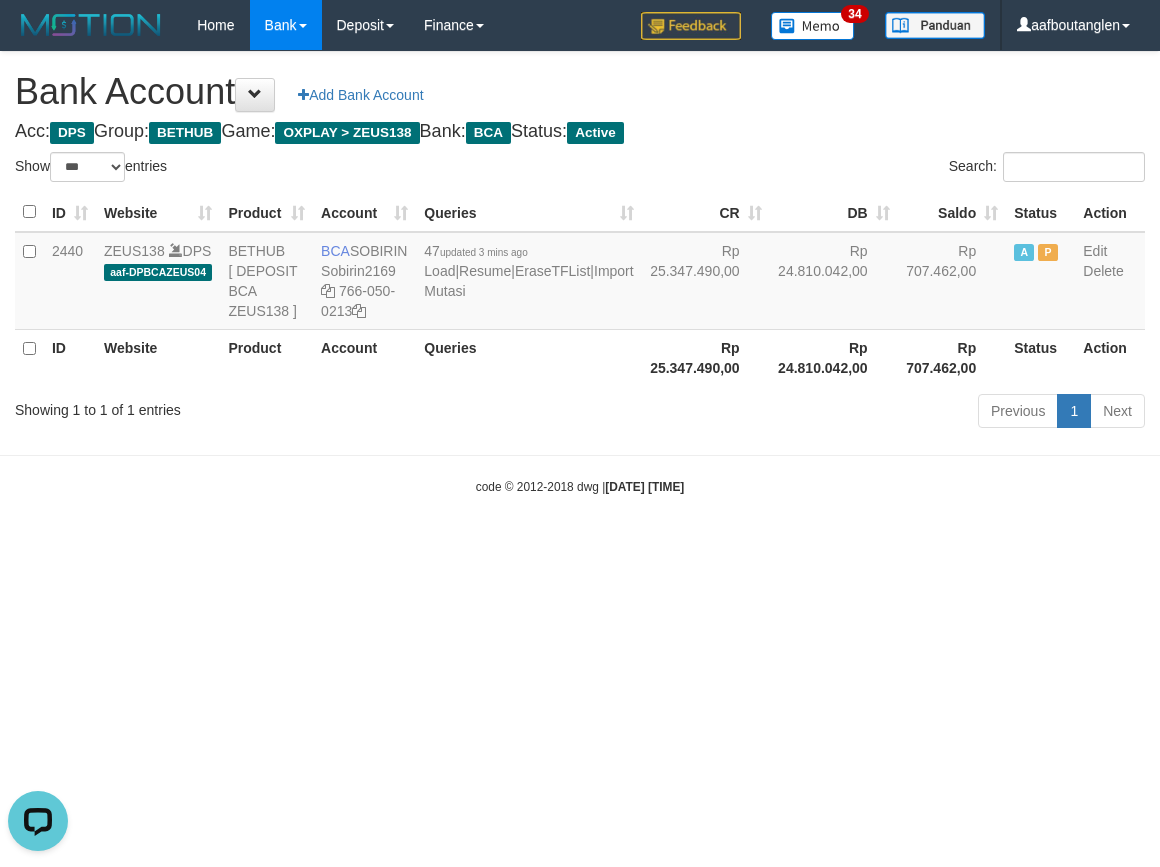 drag, startPoint x: 921, startPoint y: 528, endPoint x: 874, endPoint y: 507, distance: 51.47815 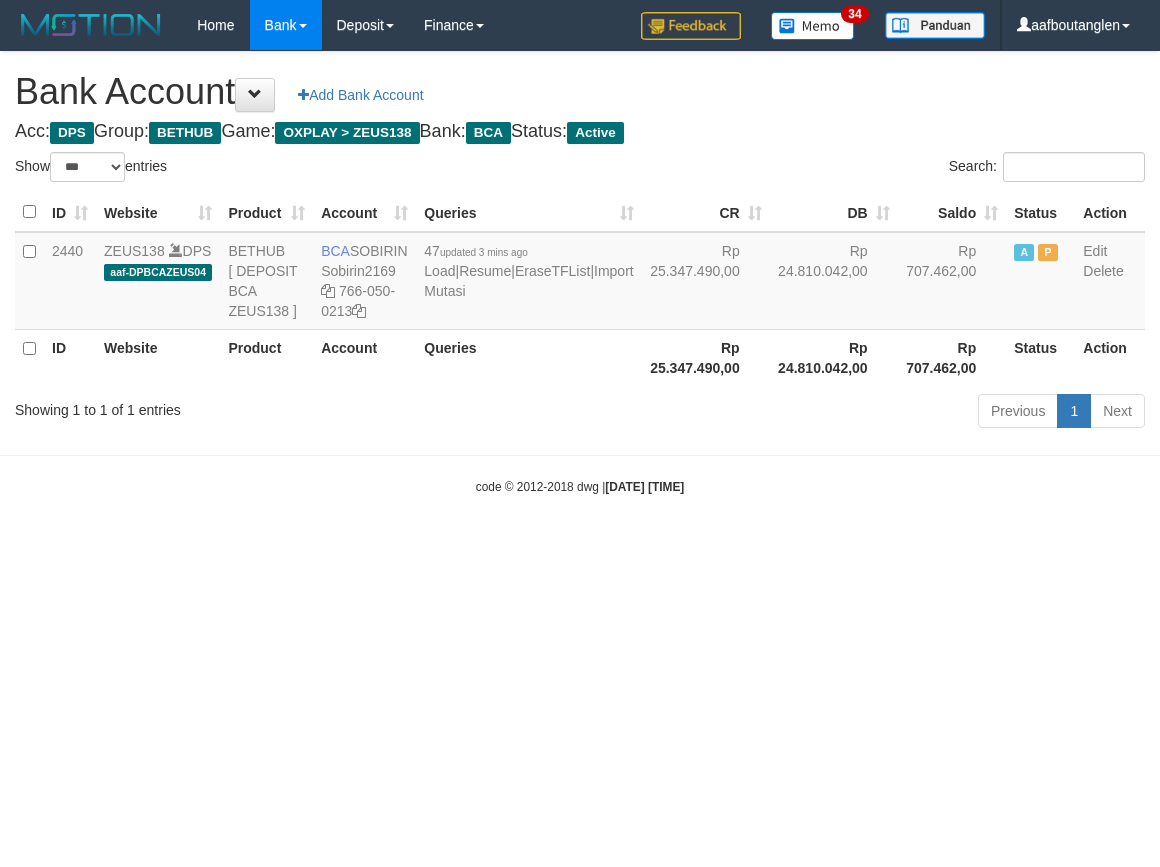 select on "***" 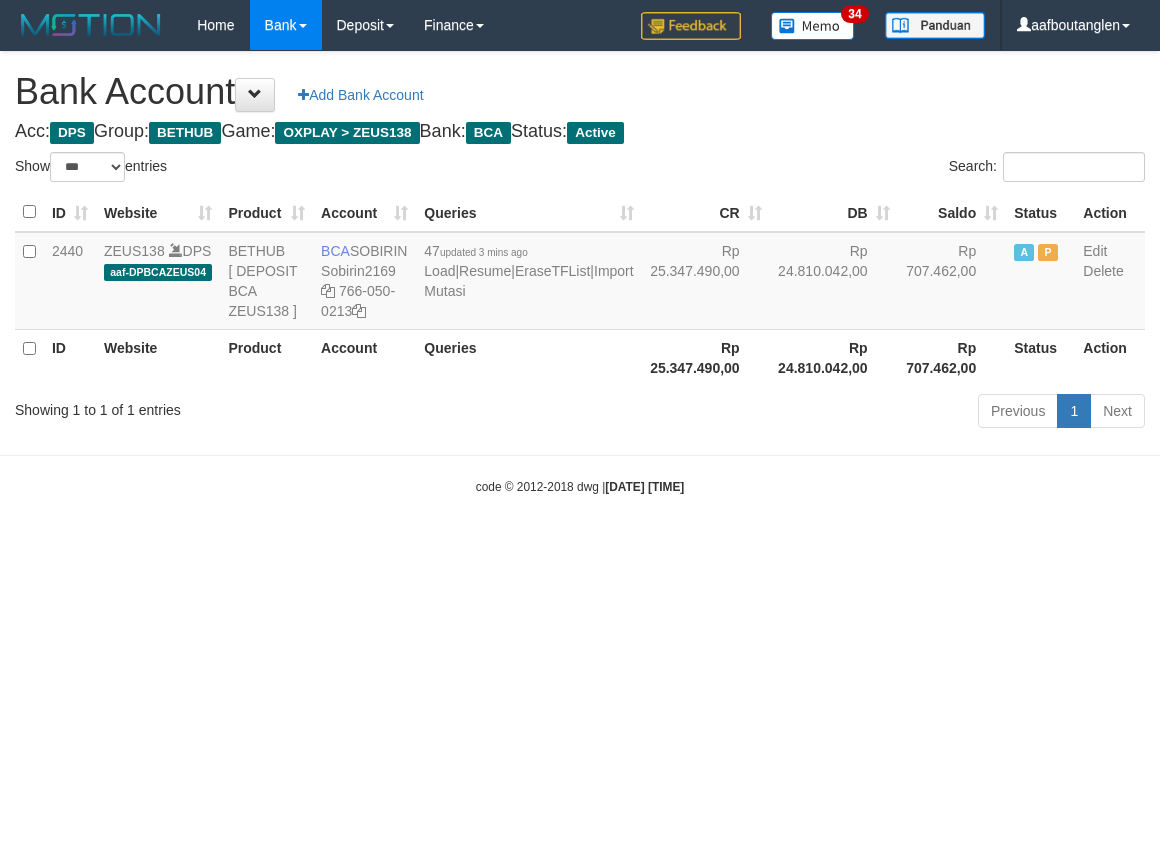 scroll, scrollTop: 0, scrollLeft: 0, axis: both 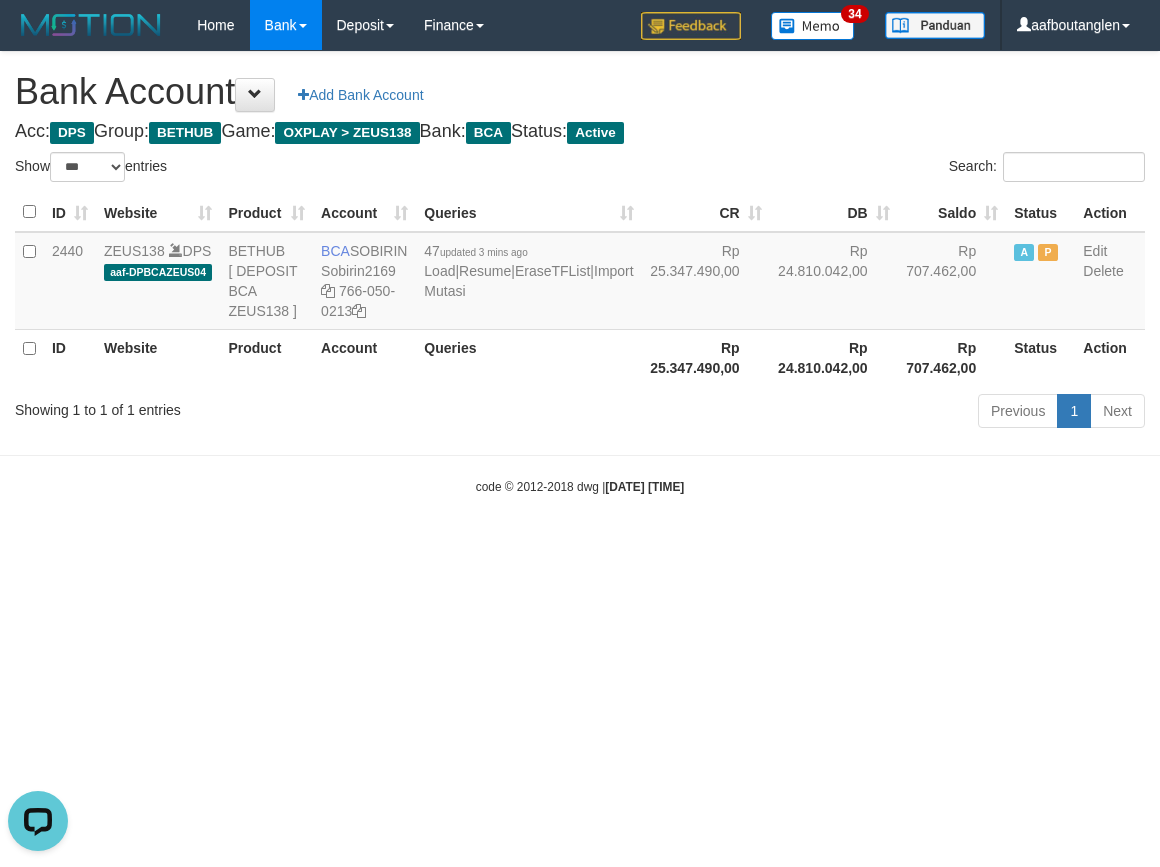 drag, startPoint x: 171, startPoint y: 565, endPoint x: 222, endPoint y: 551, distance: 52.886673 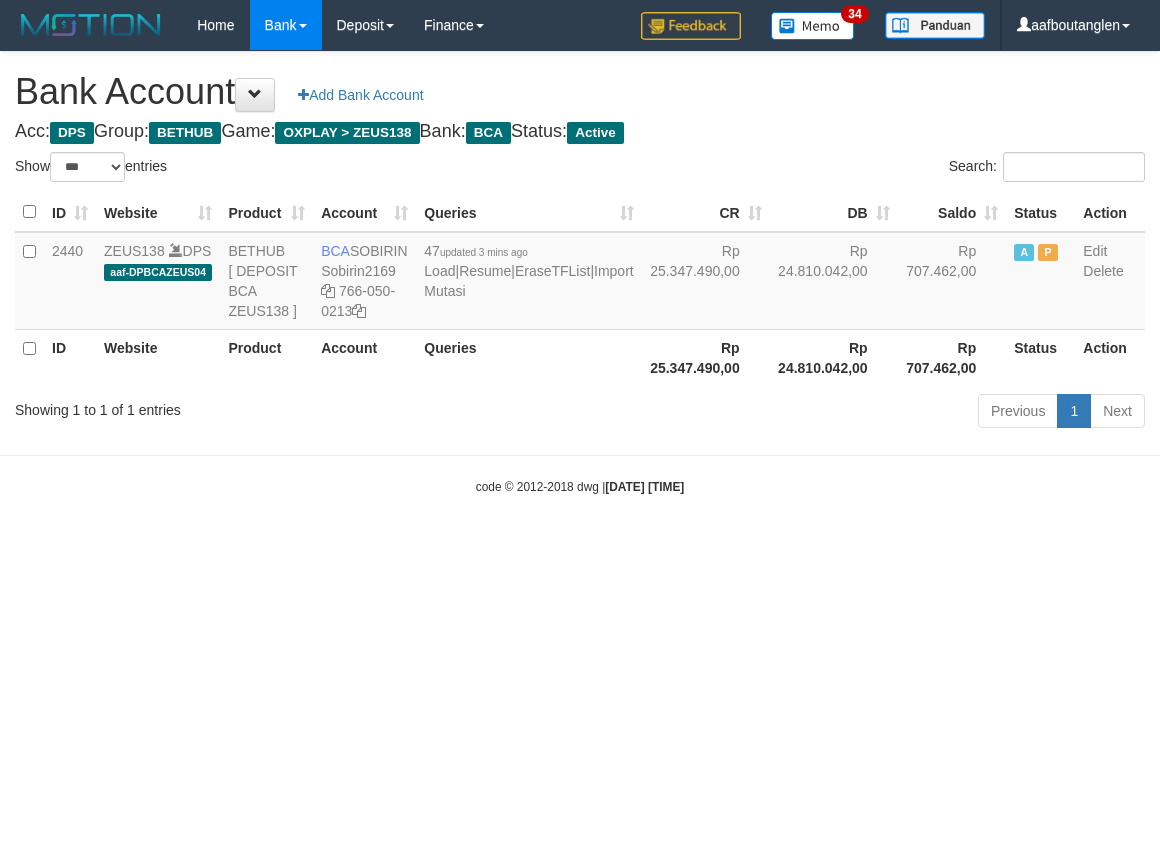 select on "***" 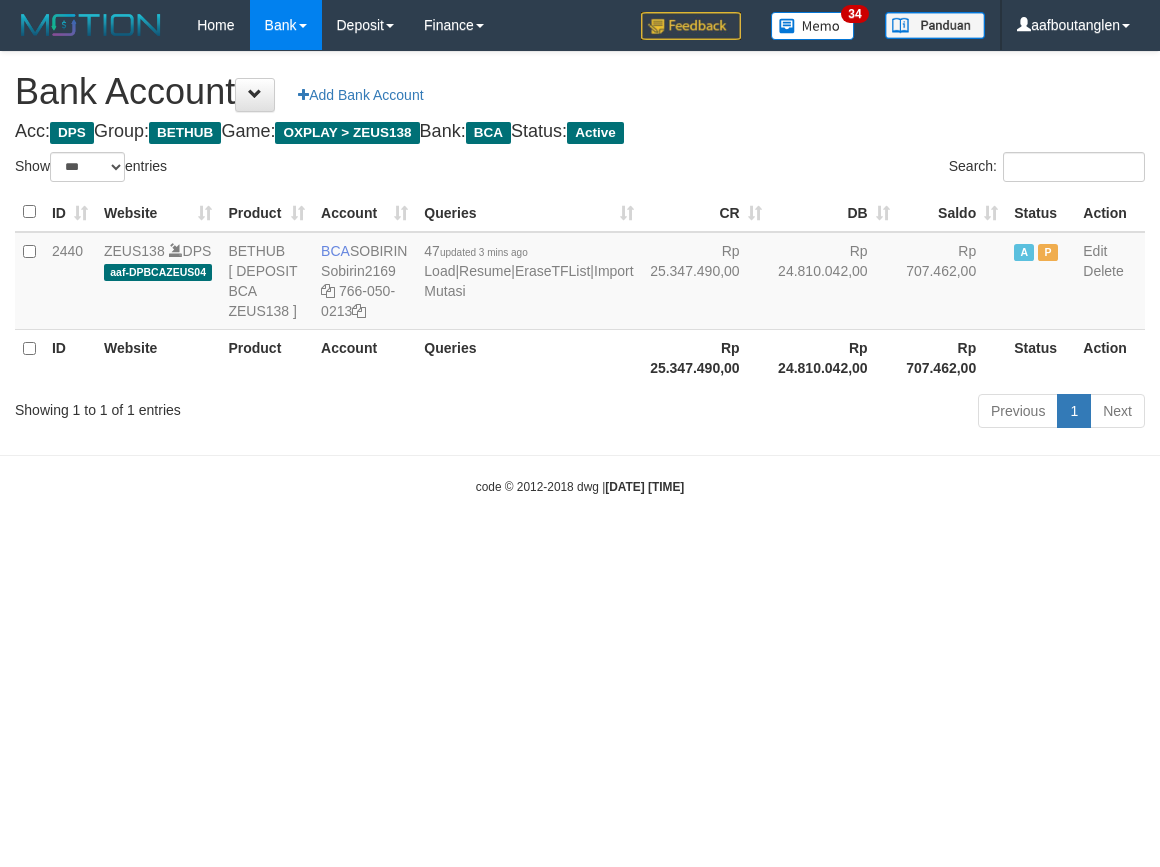 scroll, scrollTop: 0, scrollLeft: 0, axis: both 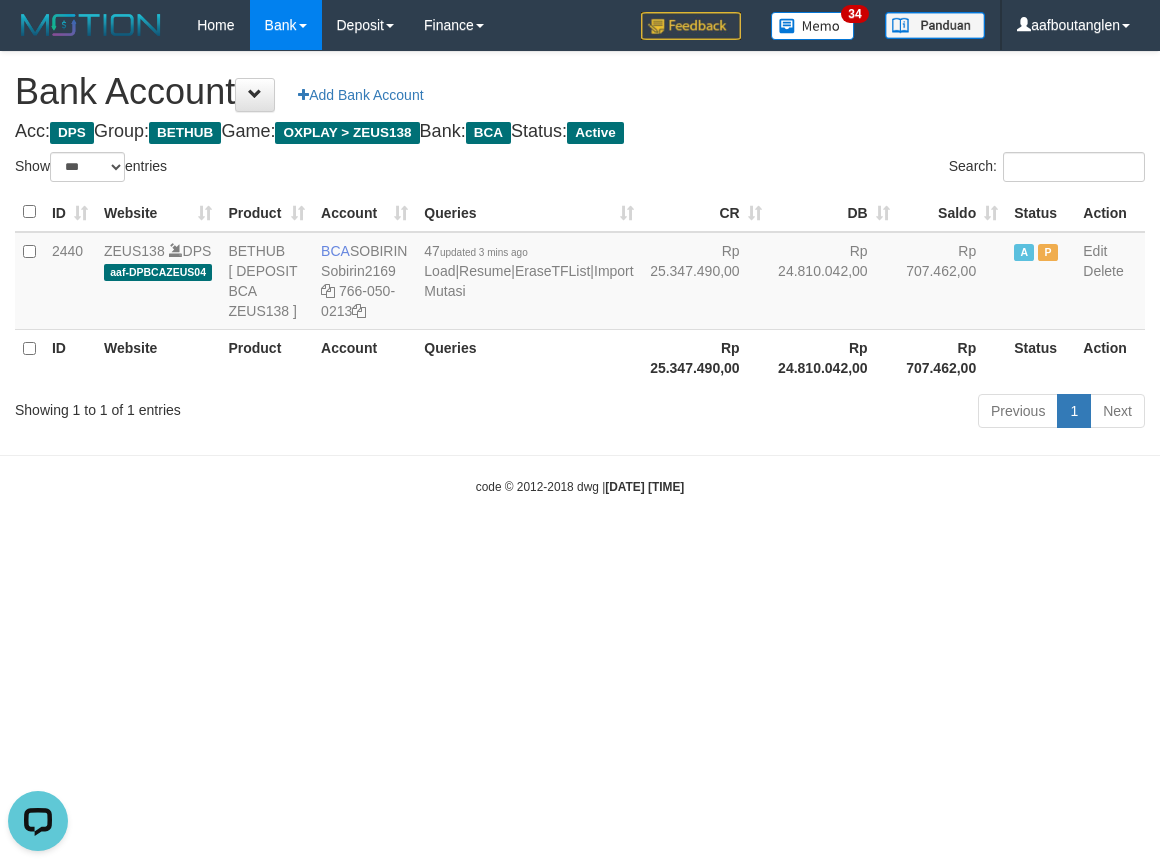 click on "Toggle navigation
Home
Bank
Account List
Deposit
DPS List
History
Note DPS
Finance
Financial Data
aafboutanglen
My Profile
Log Out
34" at bounding box center (580, 273) 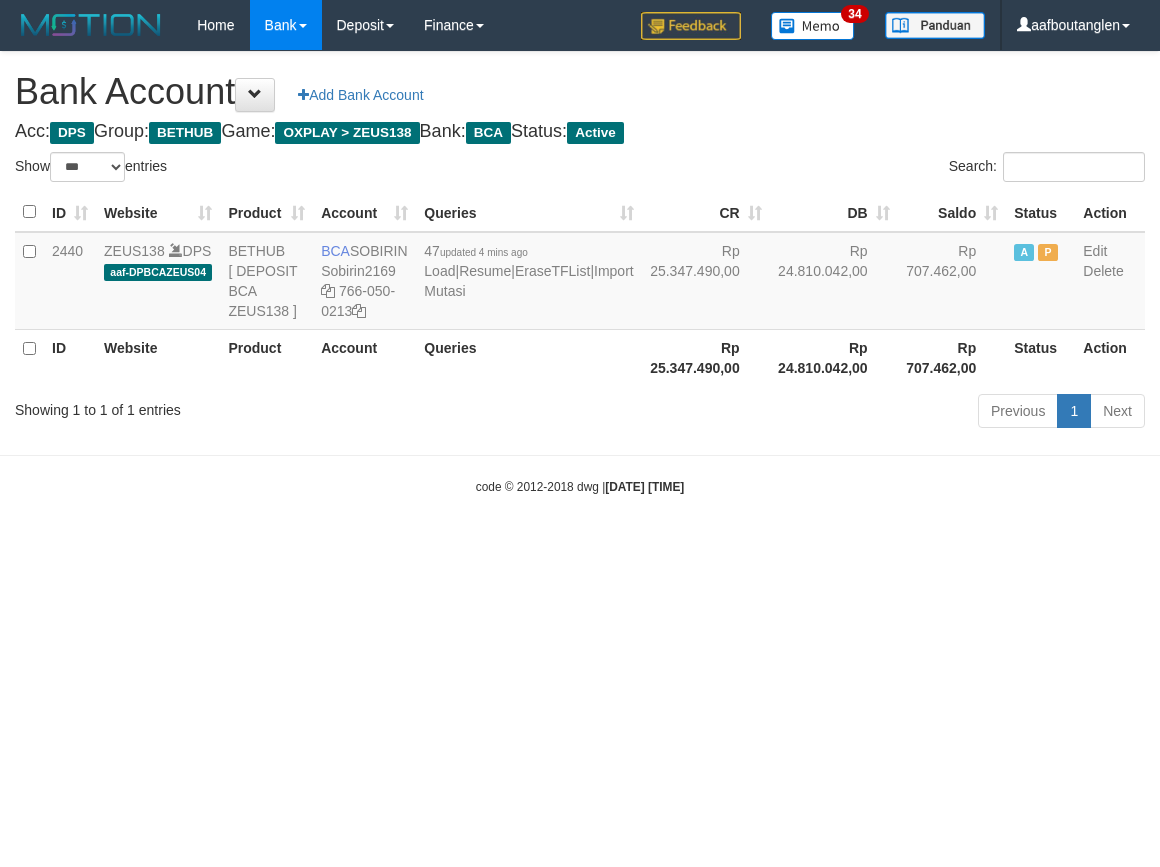 select on "***" 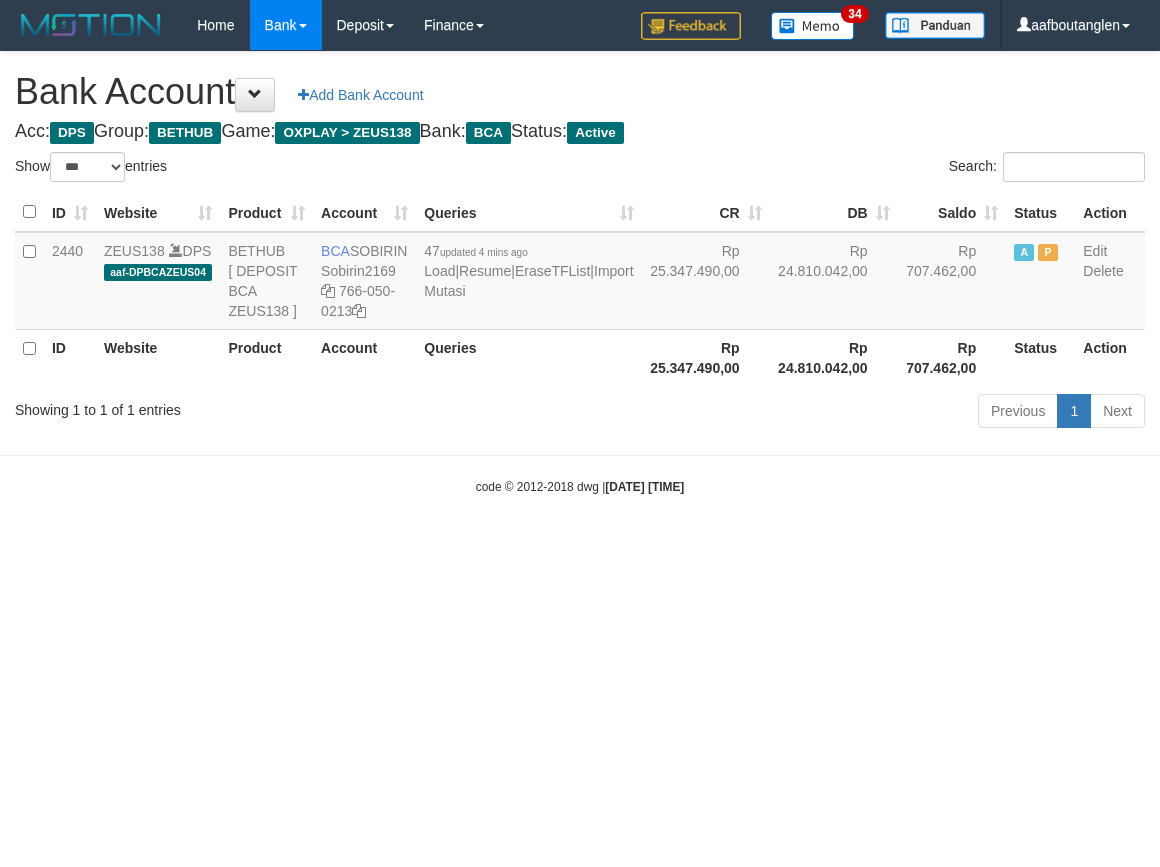 scroll, scrollTop: 0, scrollLeft: 0, axis: both 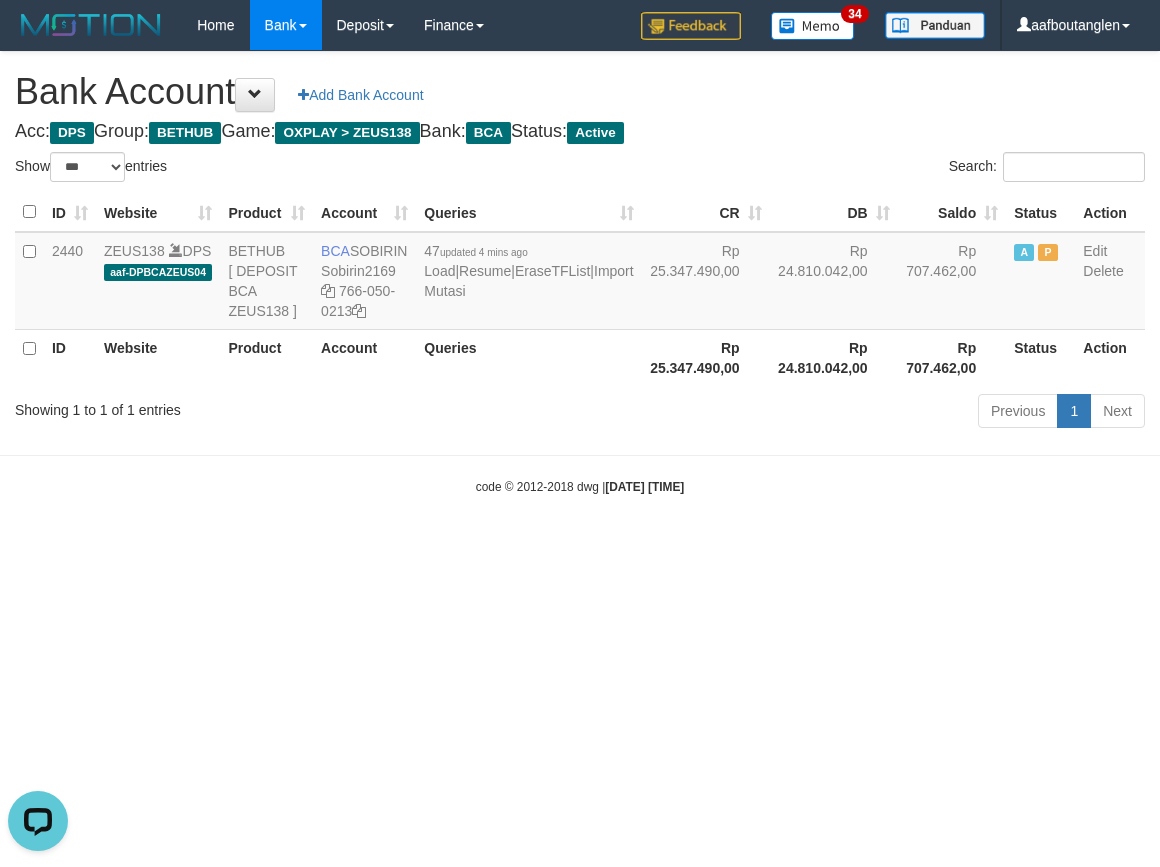 drag, startPoint x: 414, startPoint y: 591, endPoint x: 557, endPoint y: 568, distance: 144.83784 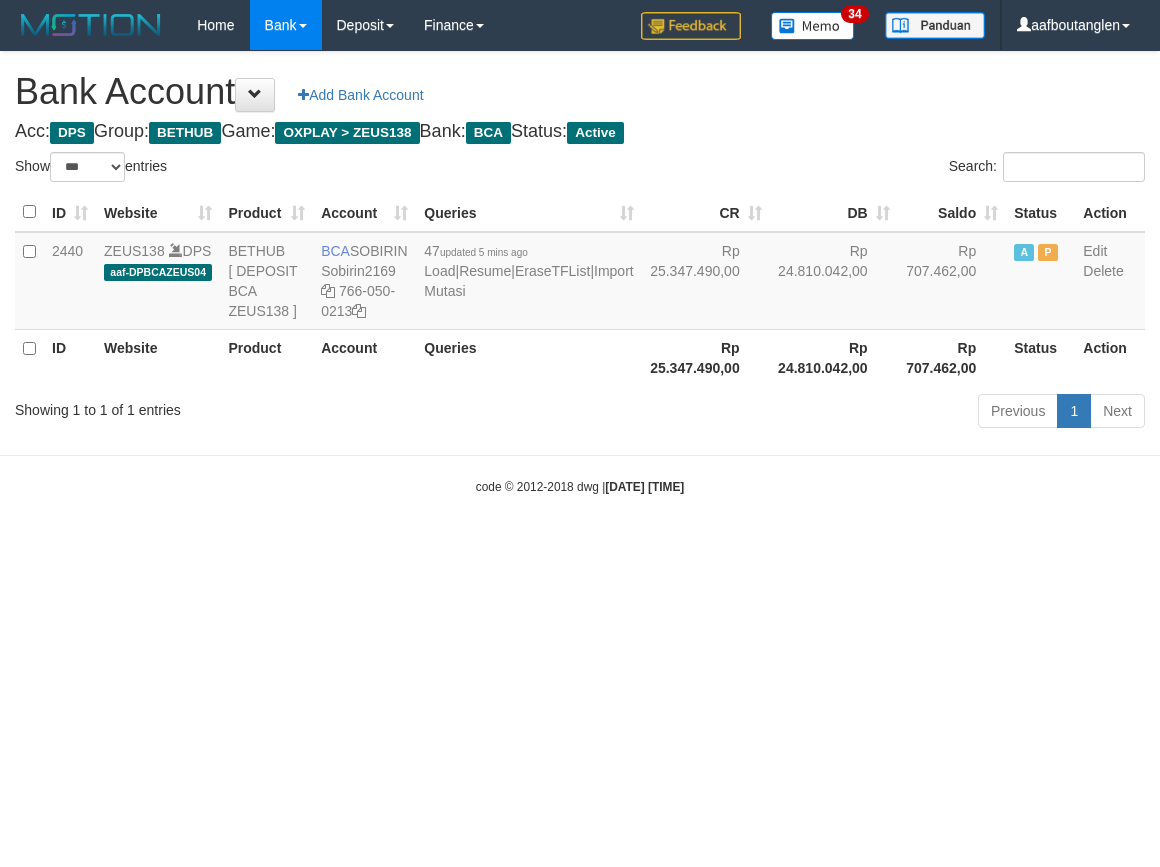 select on "***" 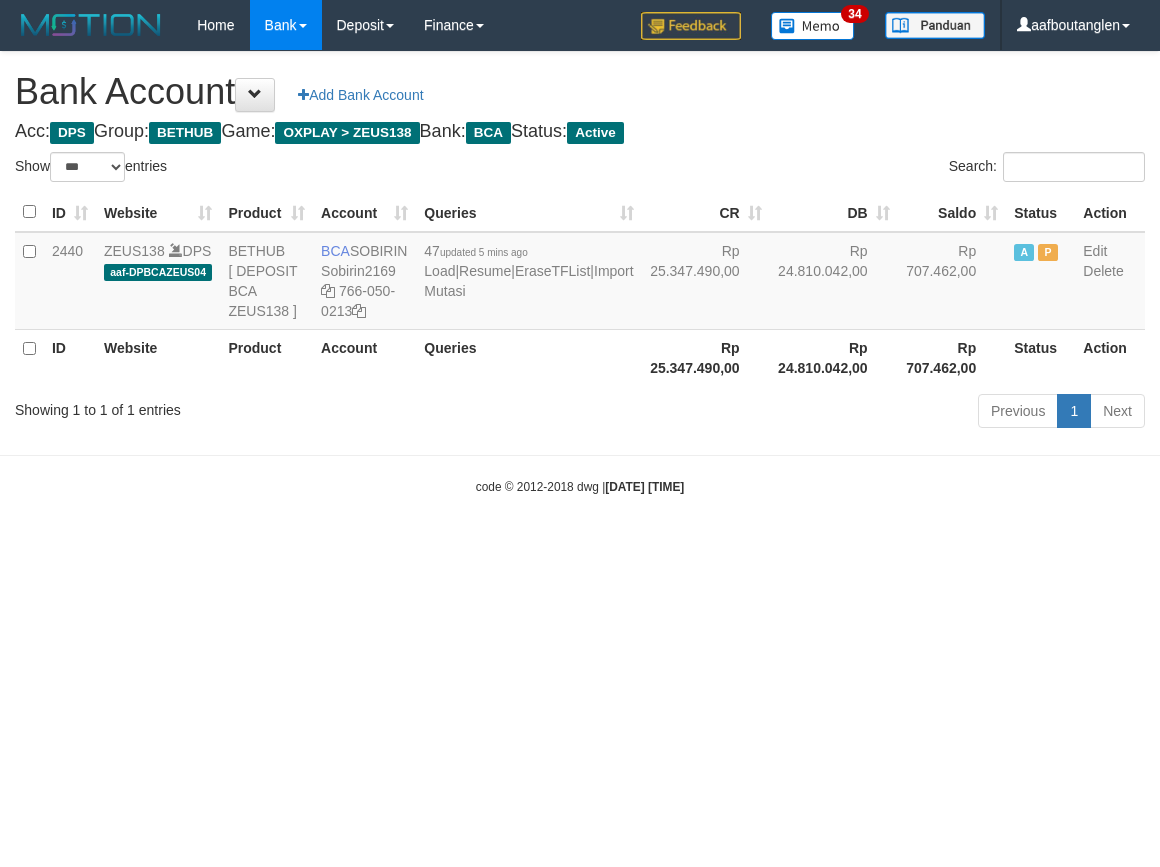 scroll, scrollTop: 0, scrollLeft: 0, axis: both 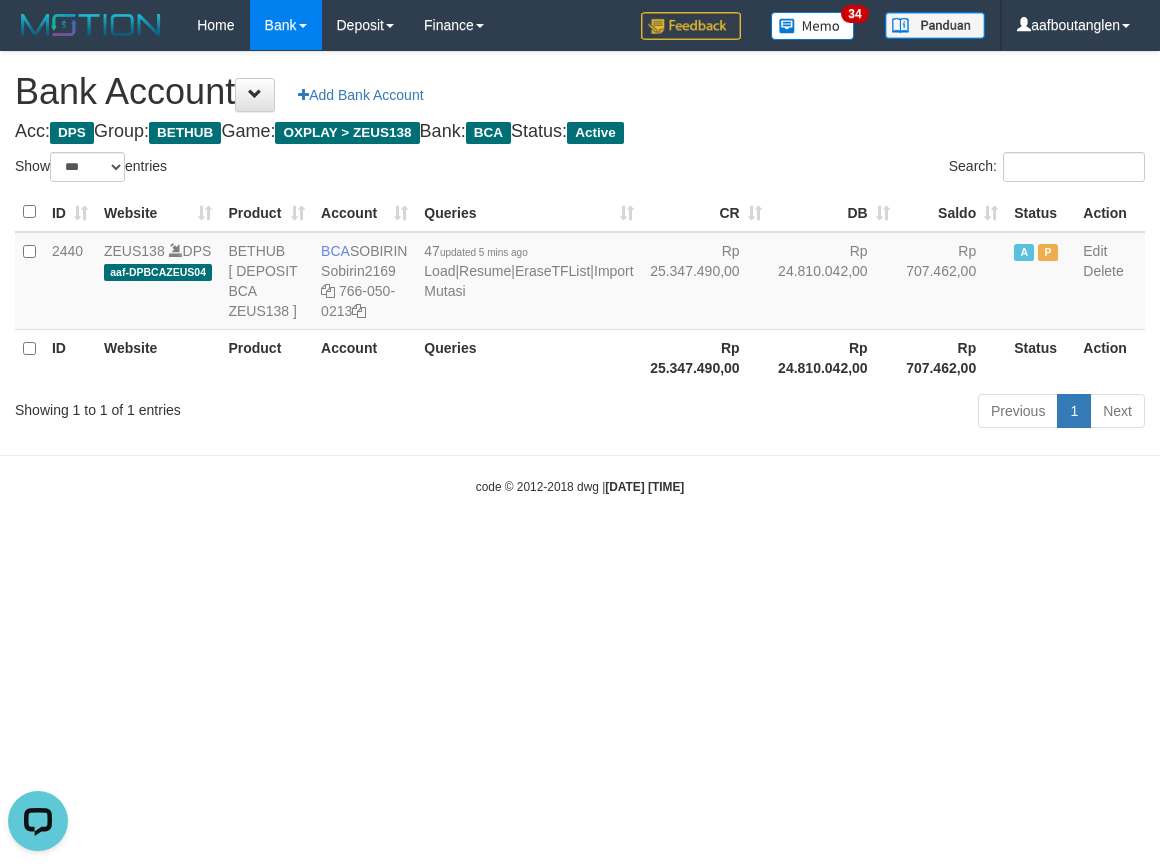 drag, startPoint x: 751, startPoint y: 603, endPoint x: 734, endPoint y: 605, distance: 17.117243 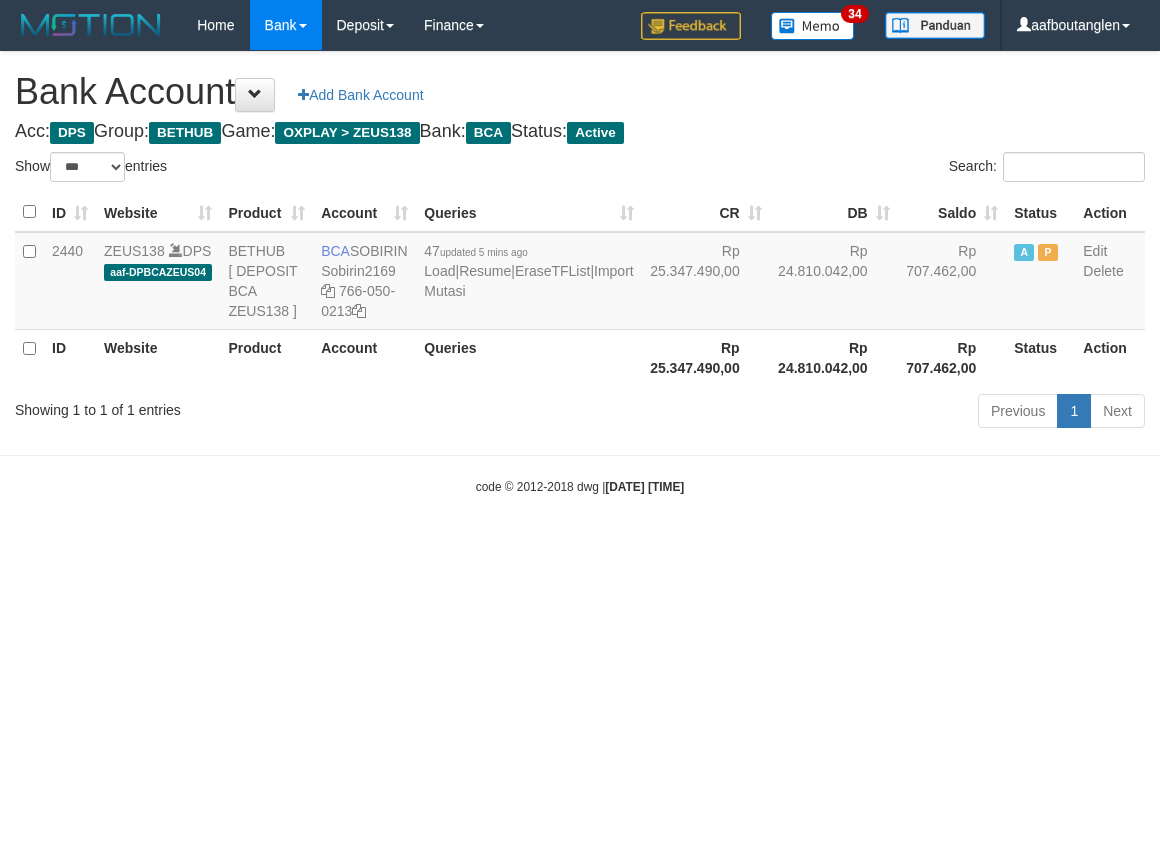select on "***" 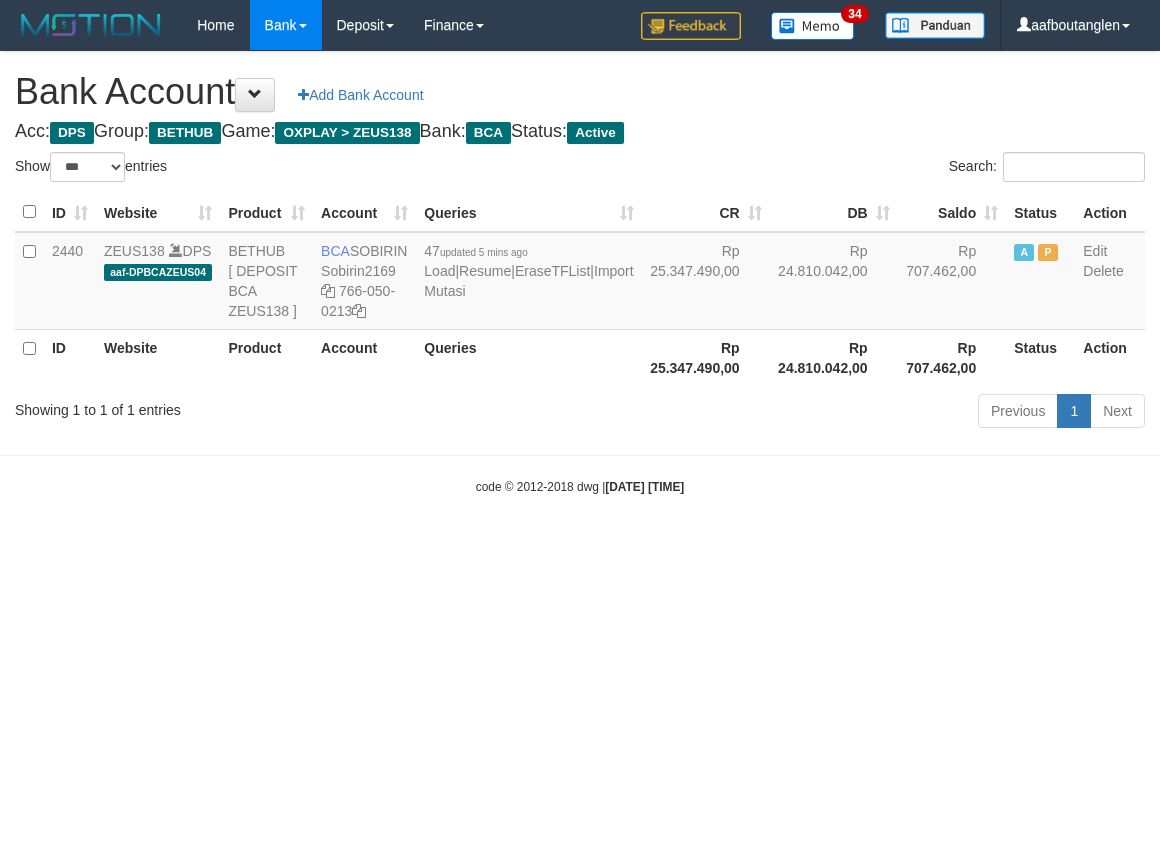 scroll, scrollTop: 0, scrollLeft: 0, axis: both 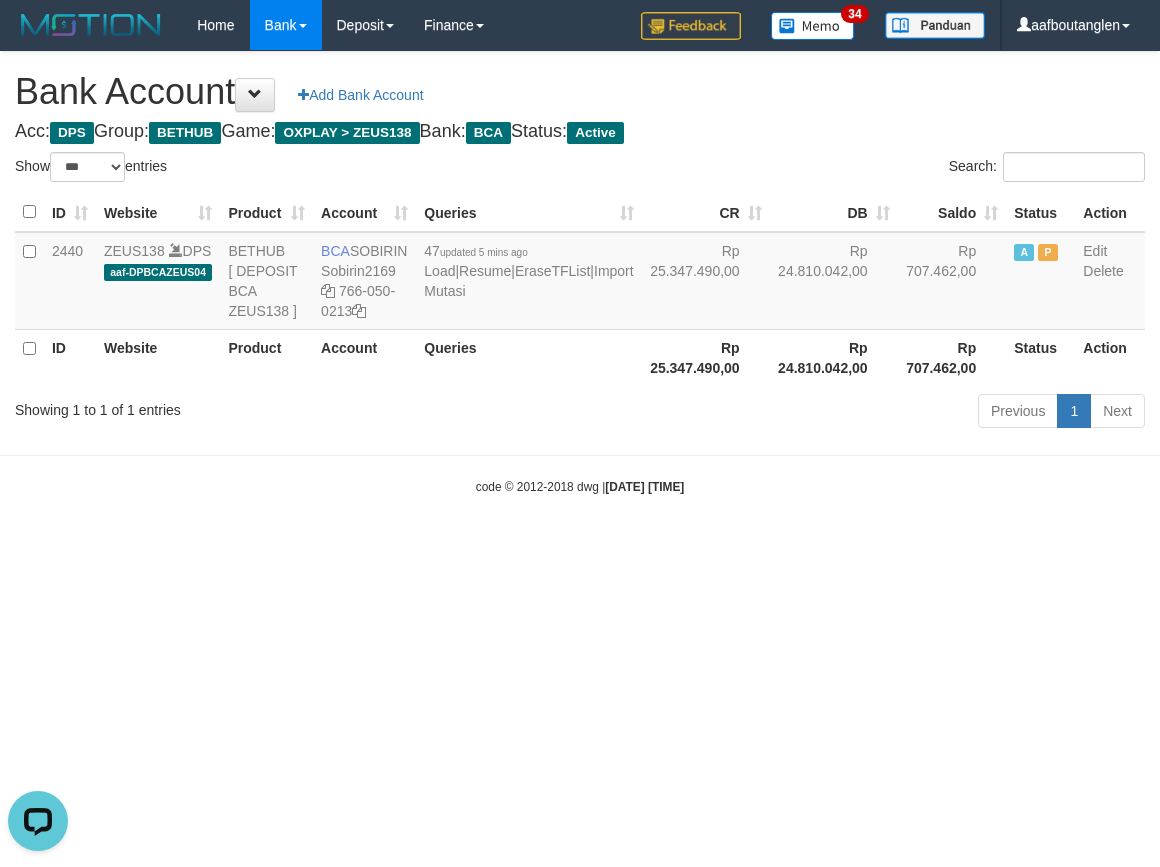 click on "Toggle navigation
Home
Bank
Account List
Deposit
DPS List
History
Note DPS
Finance
Financial Data
aafboutanglen
My Profile
Log Out
34" at bounding box center [580, 273] 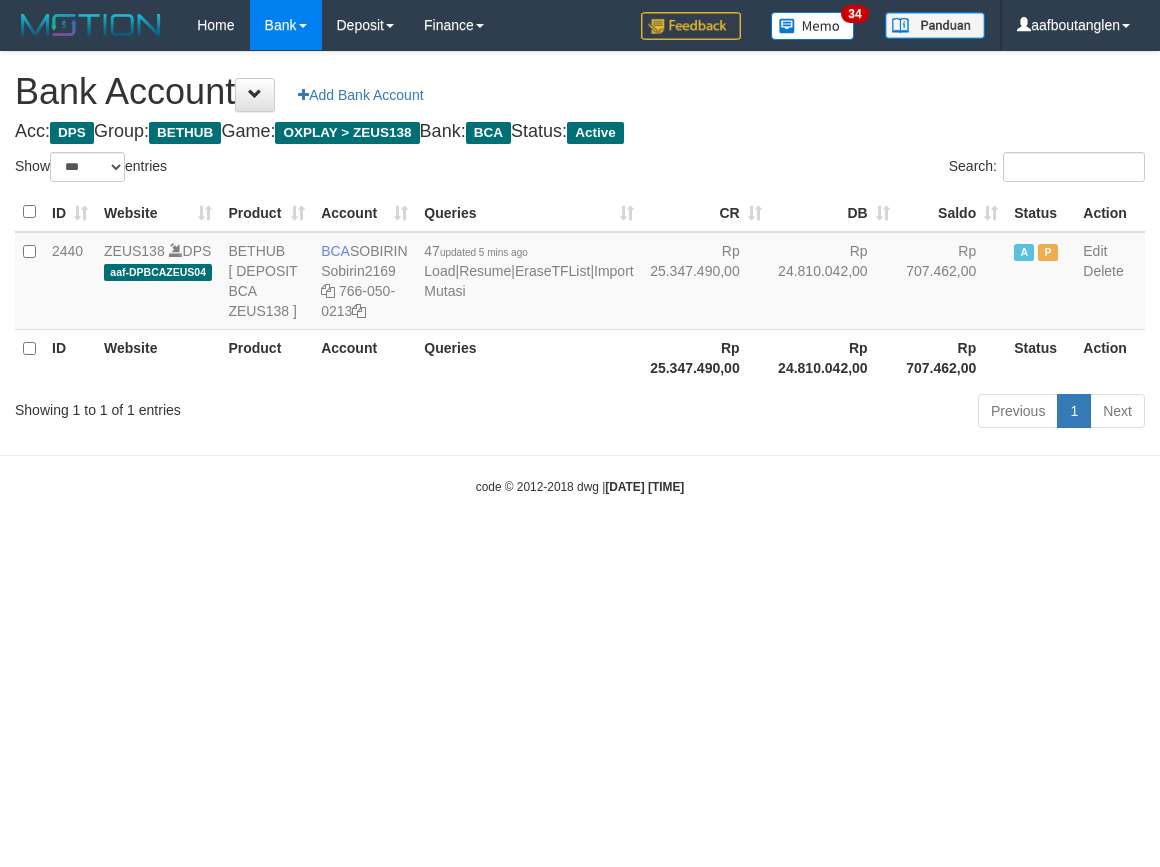 select on "***" 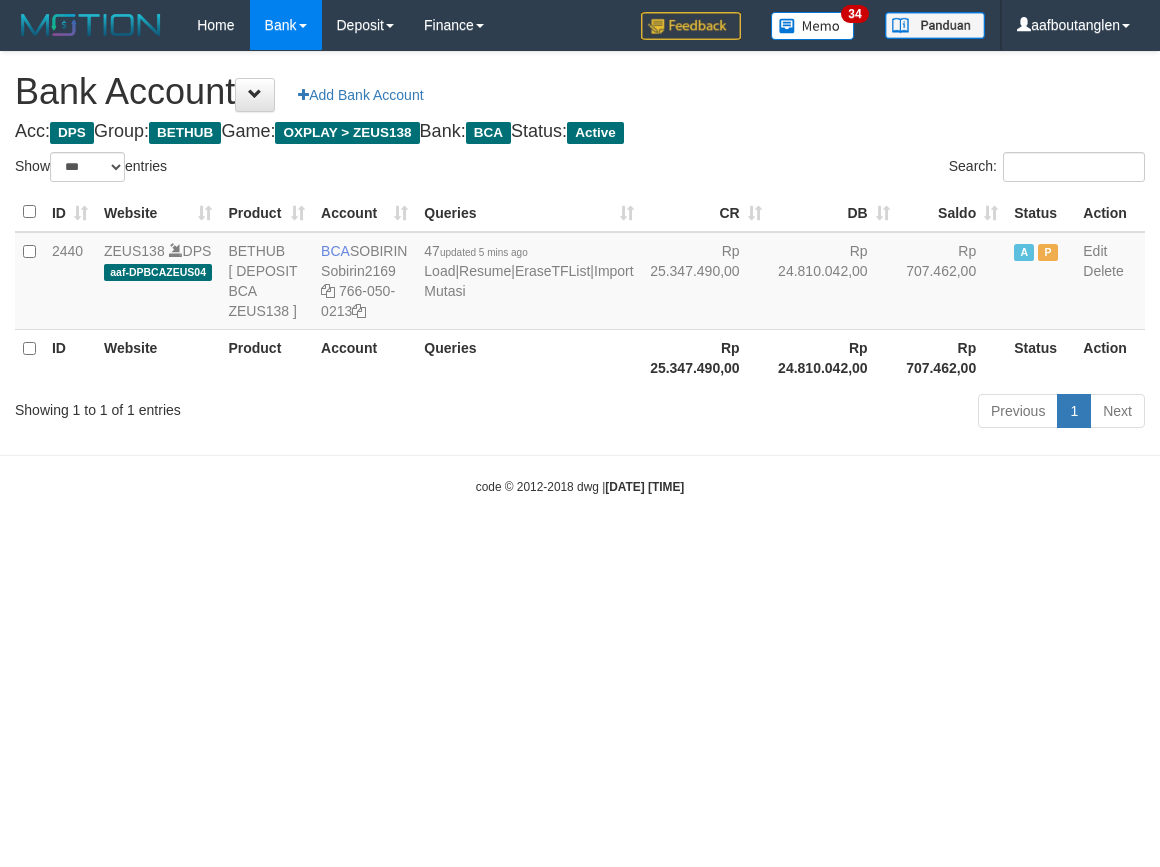 scroll, scrollTop: 0, scrollLeft: 0, axis: both 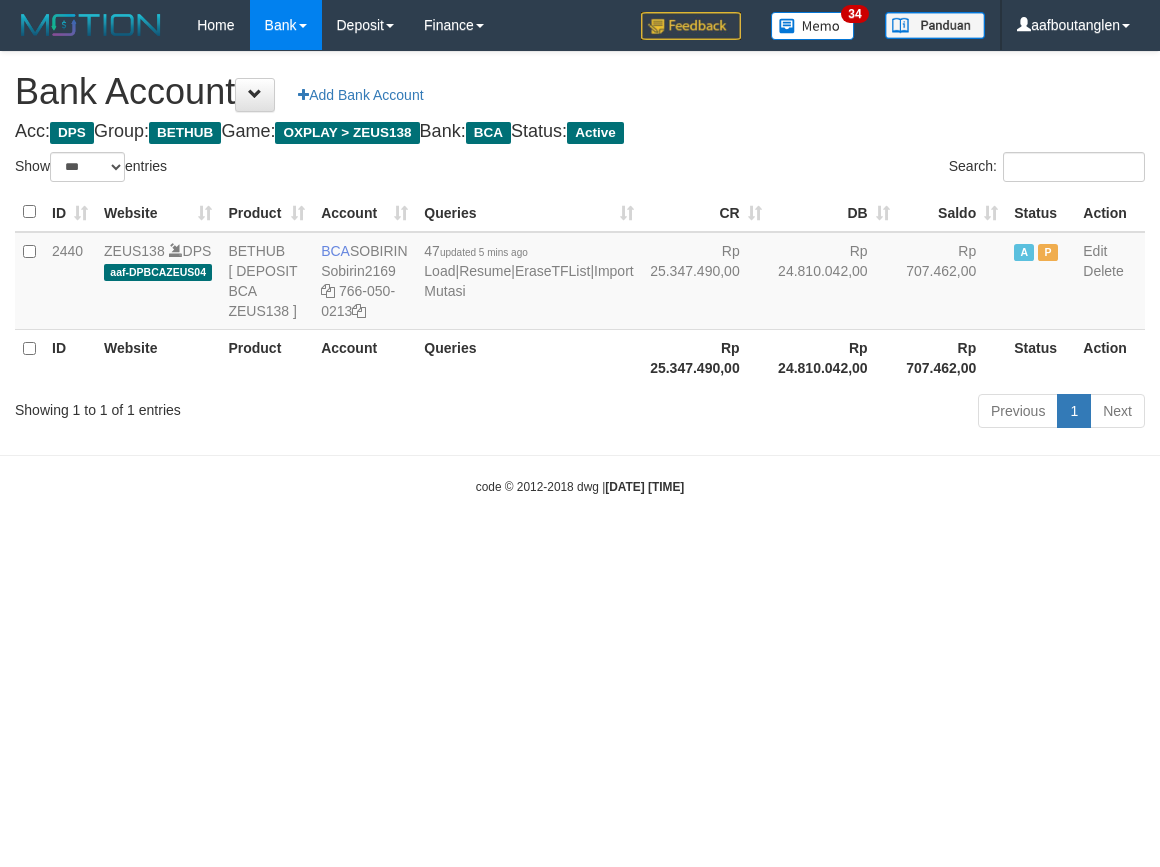 select on "***" 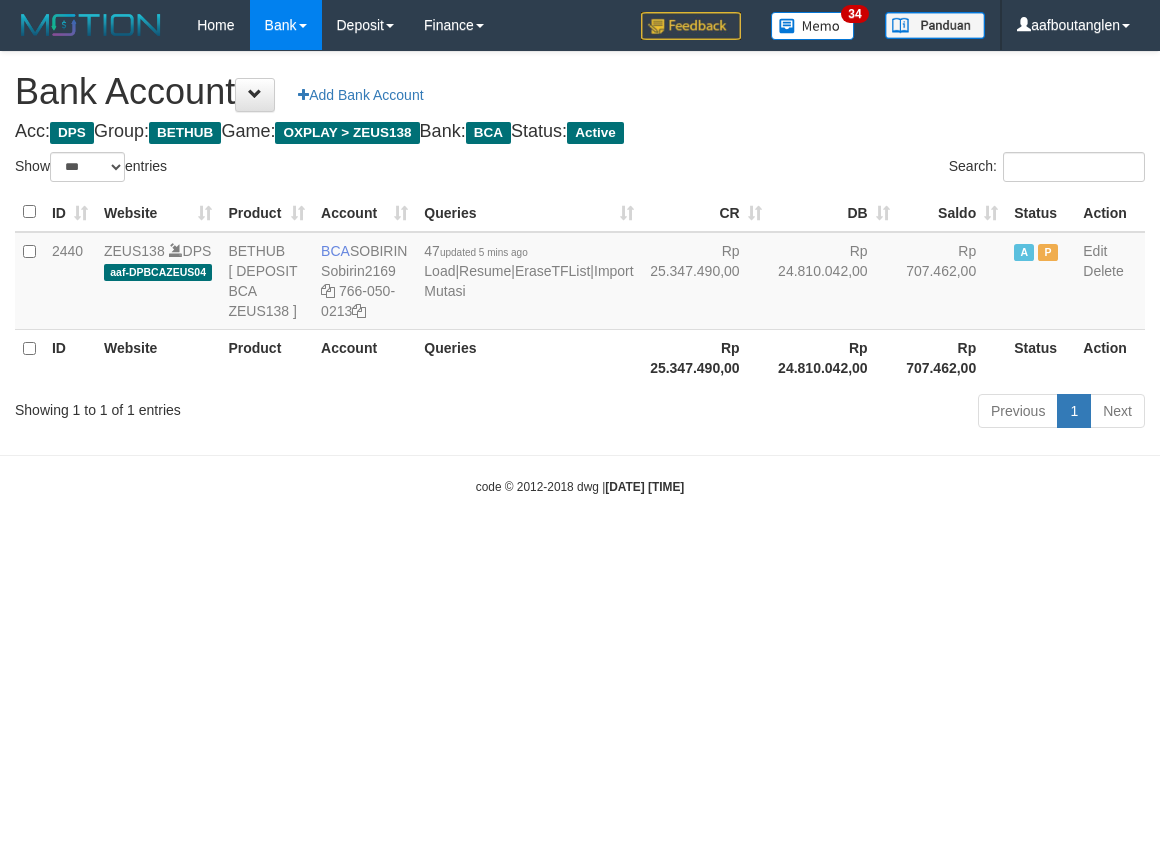 scroll, scrollTop: 0, scrollLeft: 0, axis: both 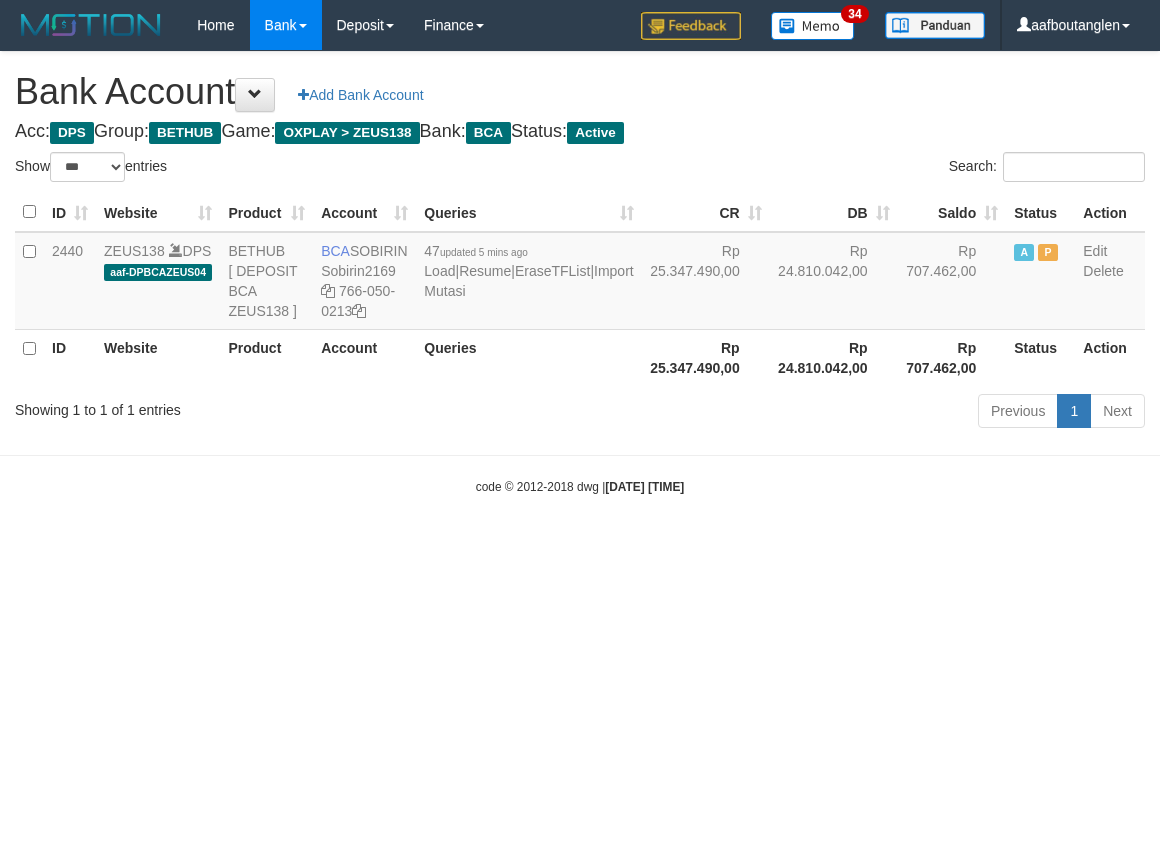 select on "***" 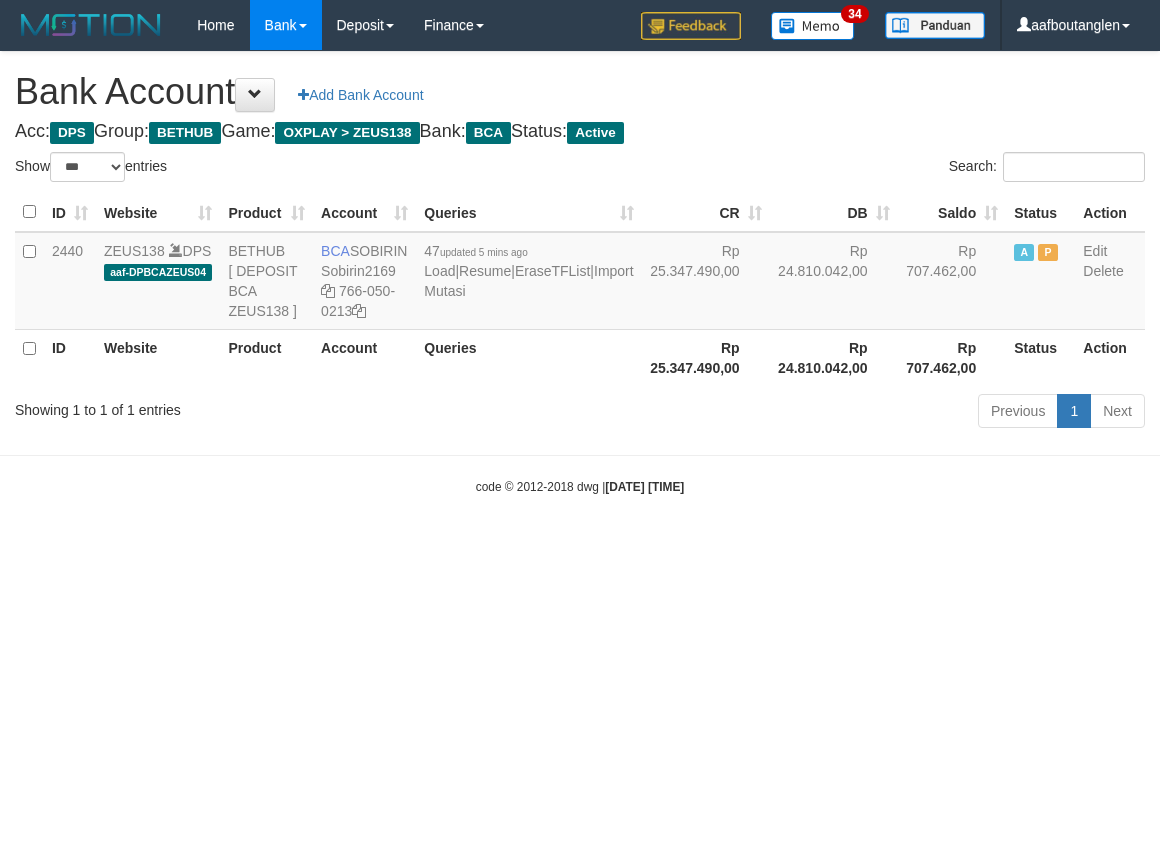 scroll, scrollTop: 0, scrollLeft: 0, axis: both 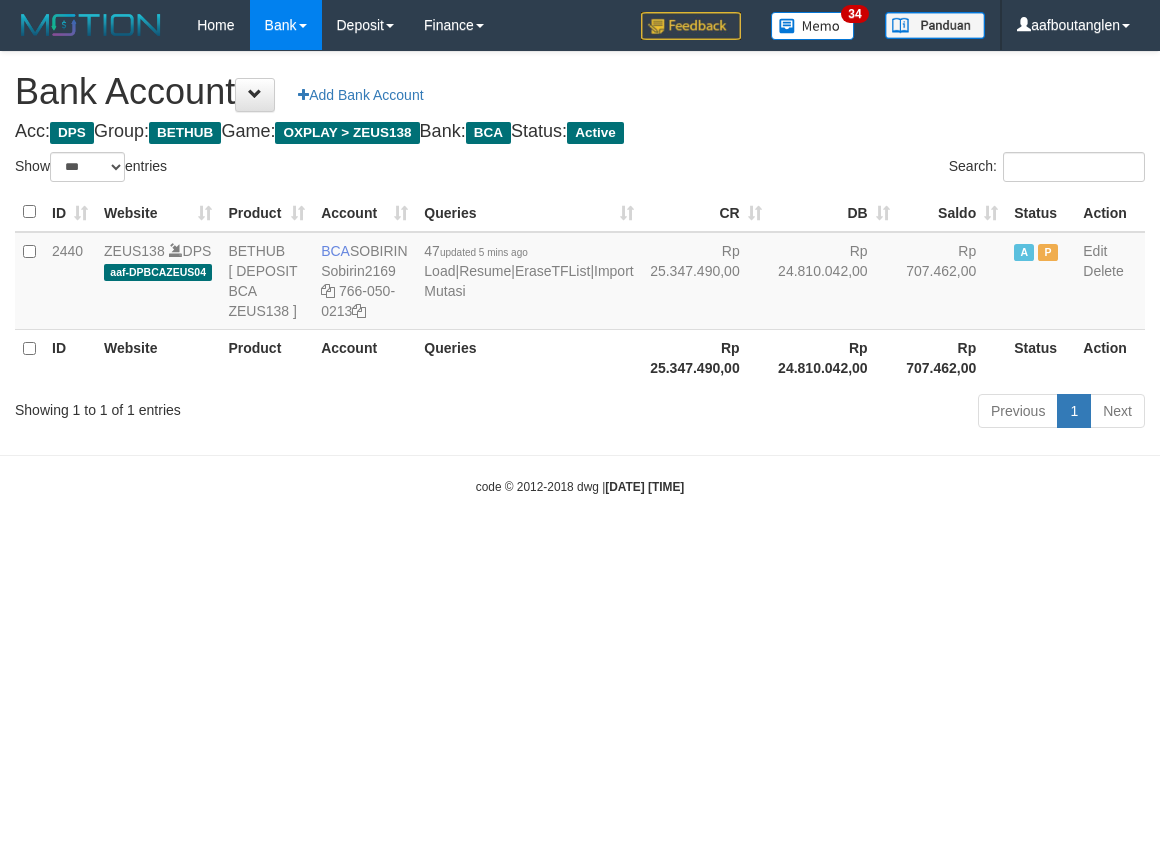 select on "***" 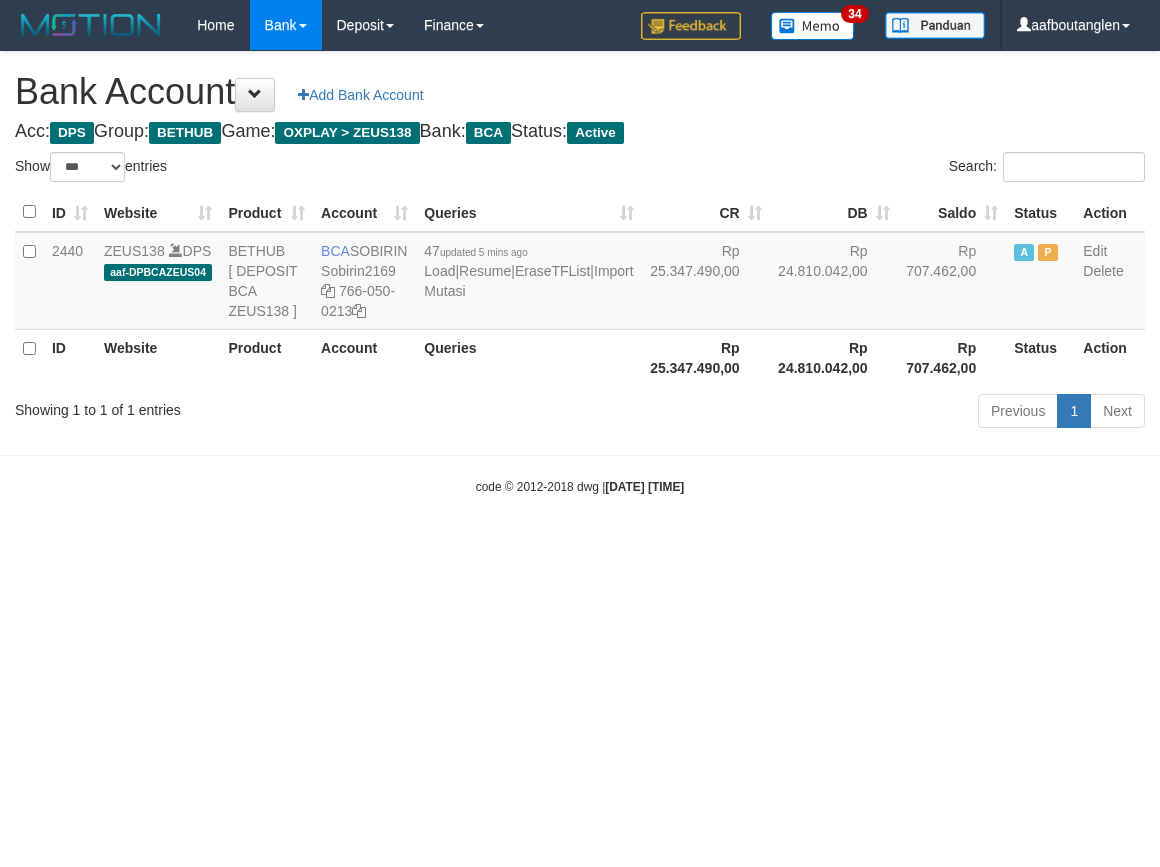 scroll, scrollTop: 0, scrollLeft: 0, axis: both 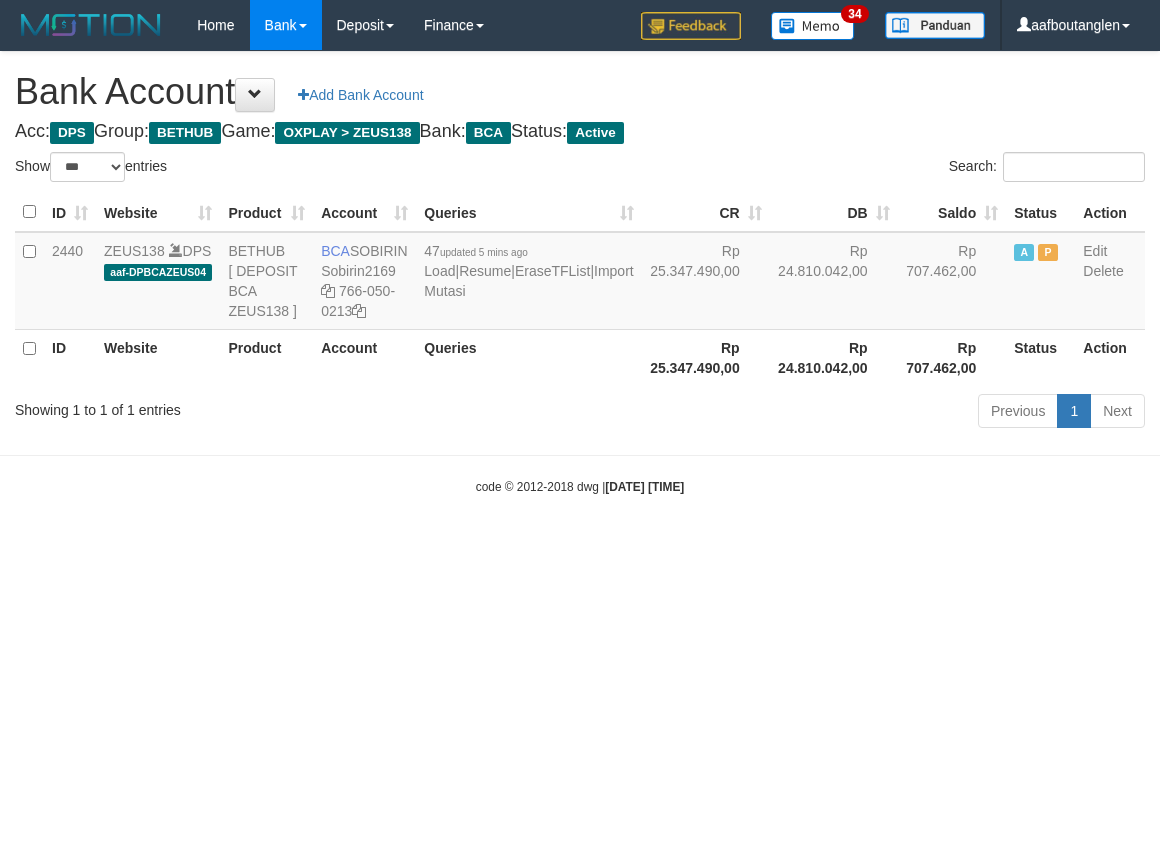 select on "***" 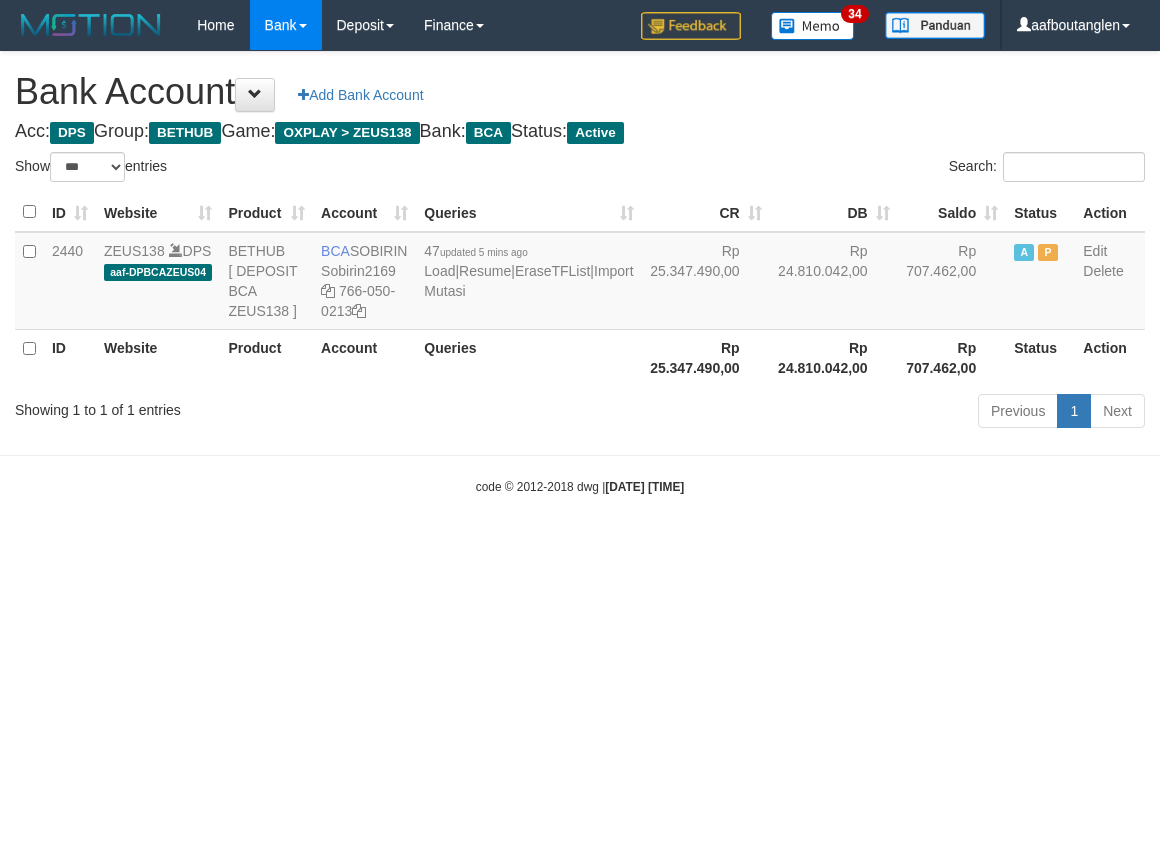 scroll, scrollTop: 0, scrollLeft: 0, axis: both 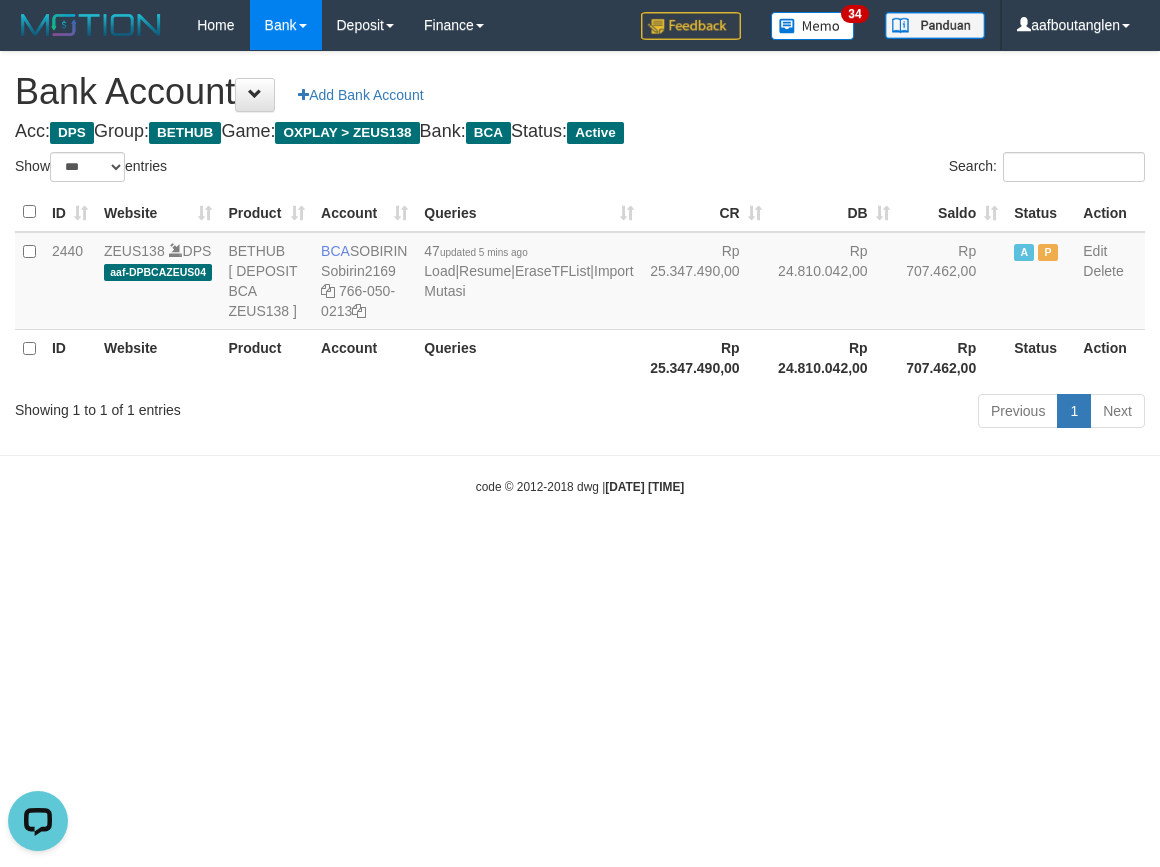 drag, startPoint x: 407, startPoint y: 583, endPoint x: 455, endPoint y: 577, distance: 48.373547 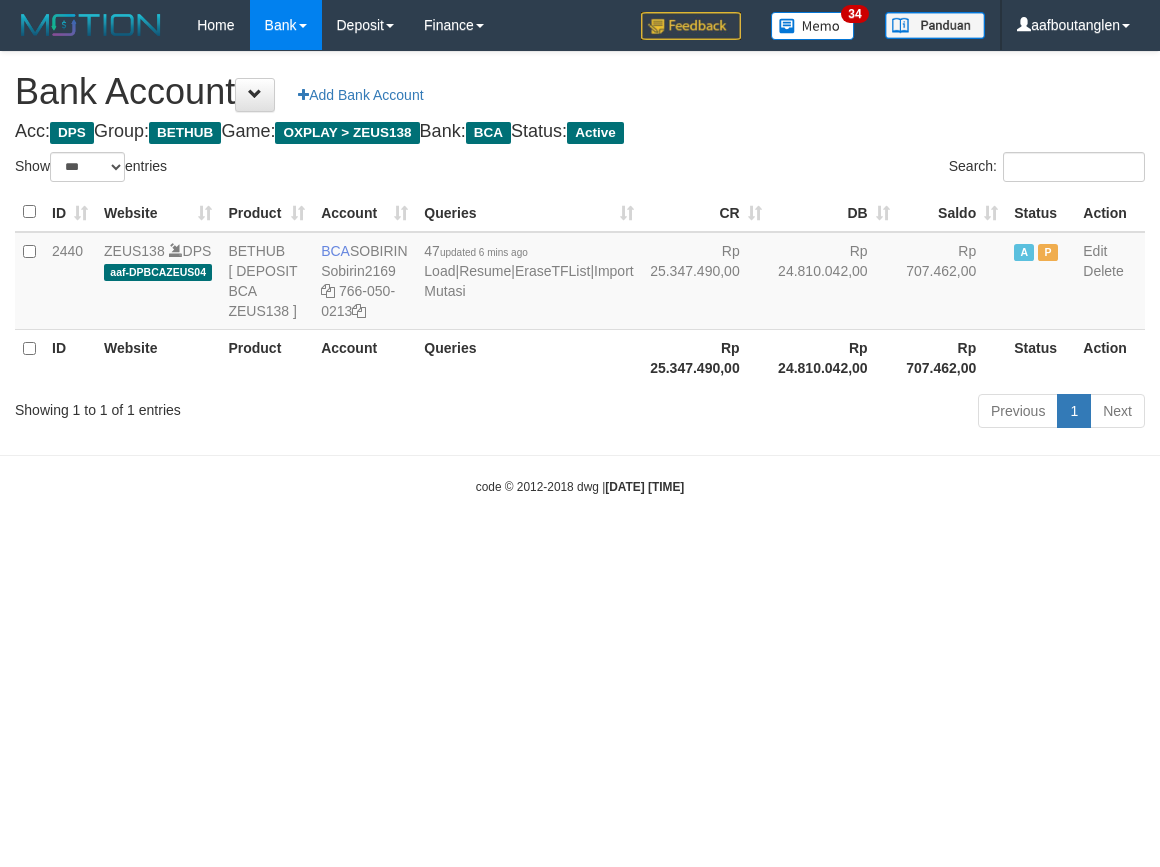 select on "***" 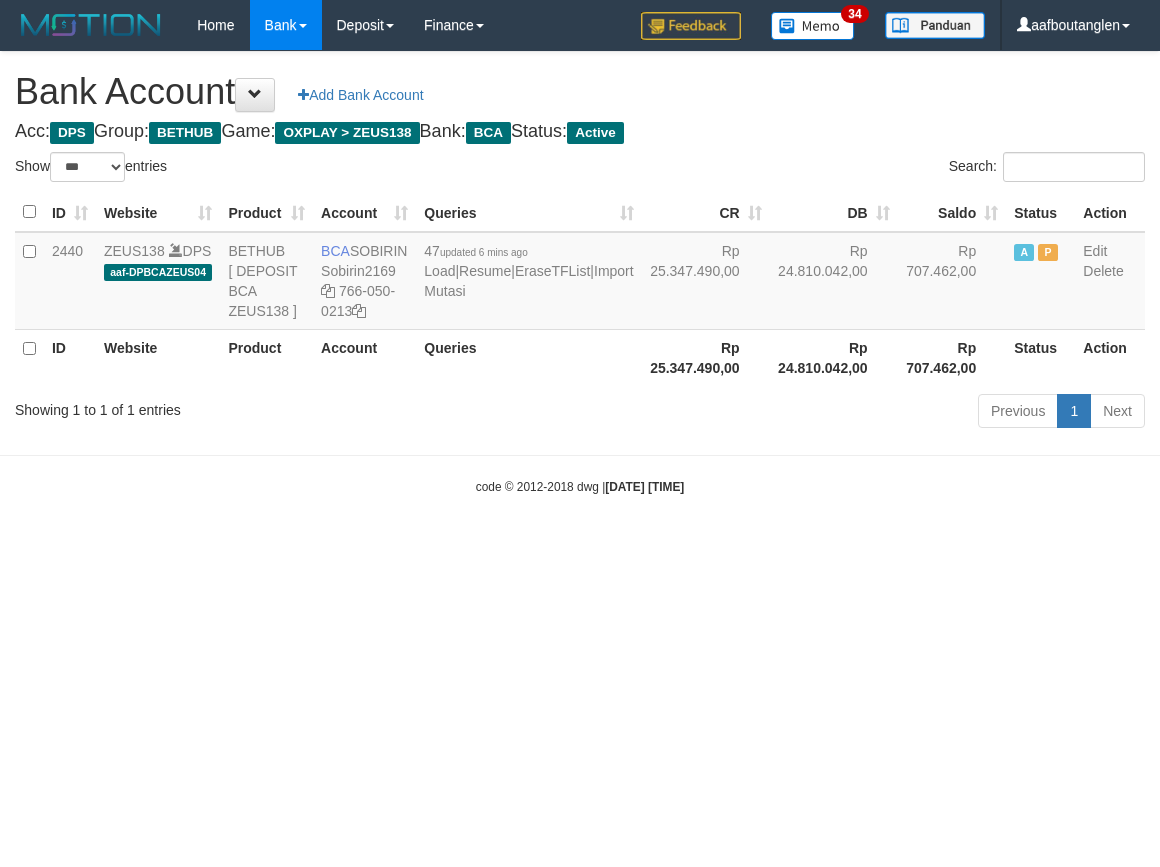 scroll, scrollTop: 0, scrollLeft: 0, axis: both 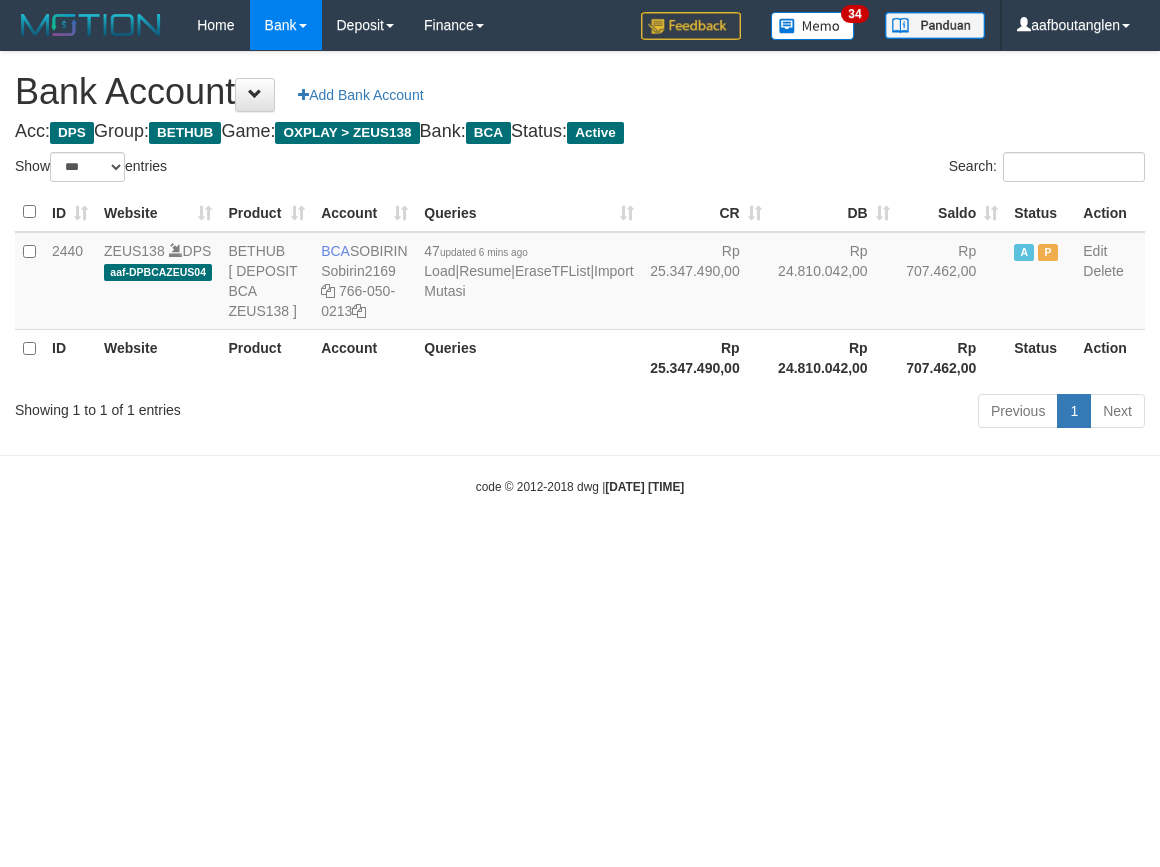 select on "***" 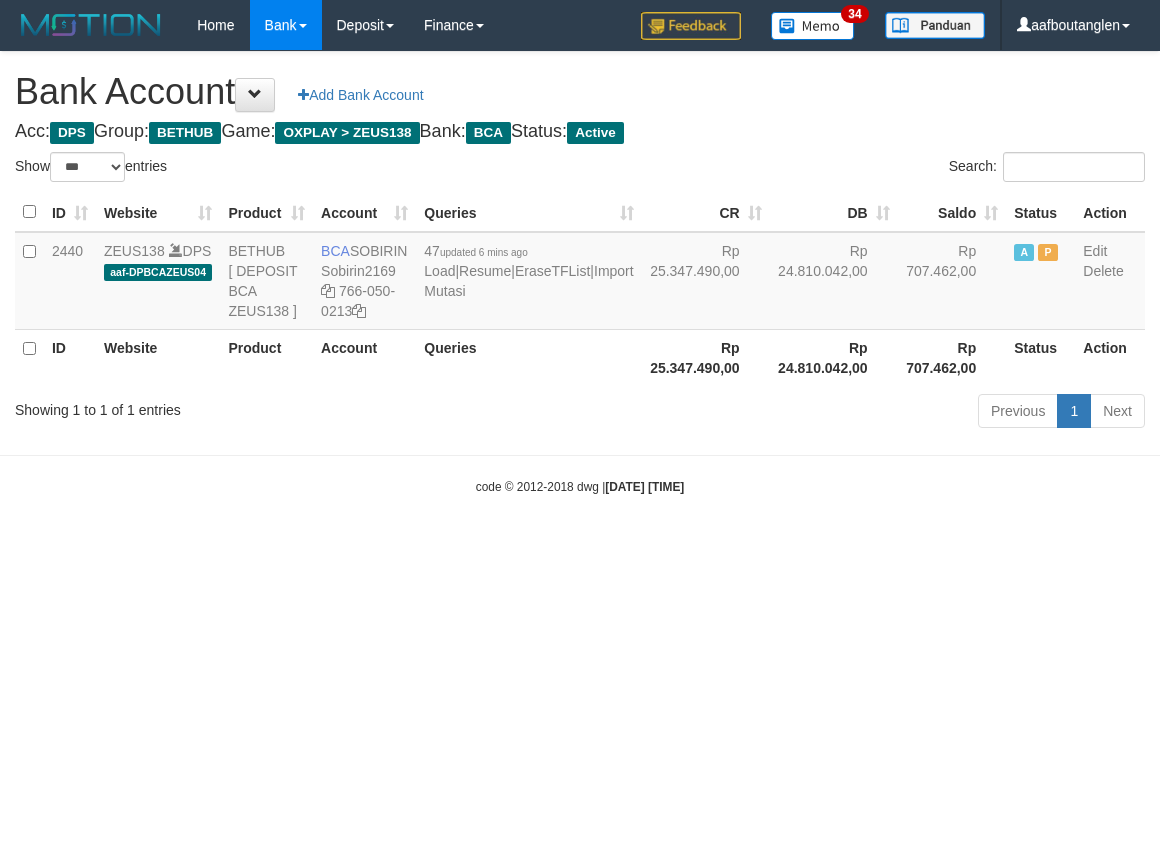 scroll, scrollTop: 0, scrollLeft: 0, axis: both 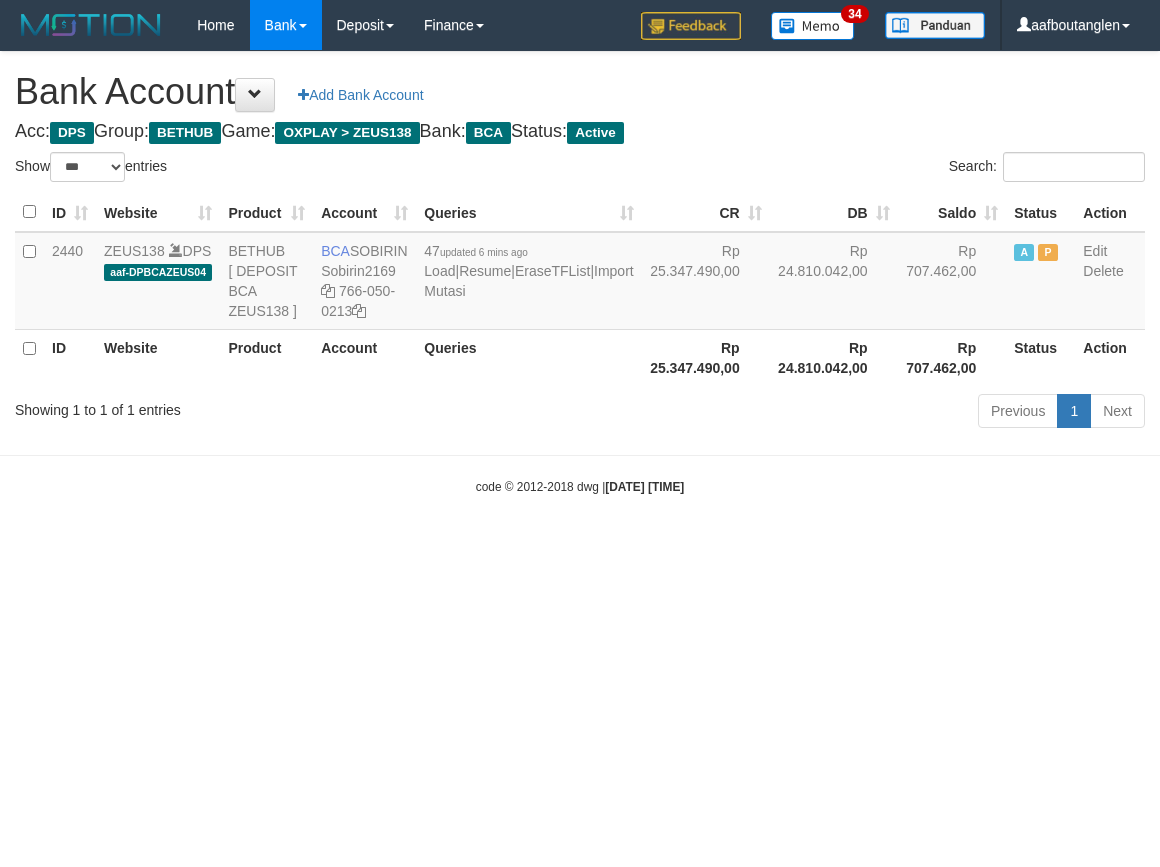 select on "***" 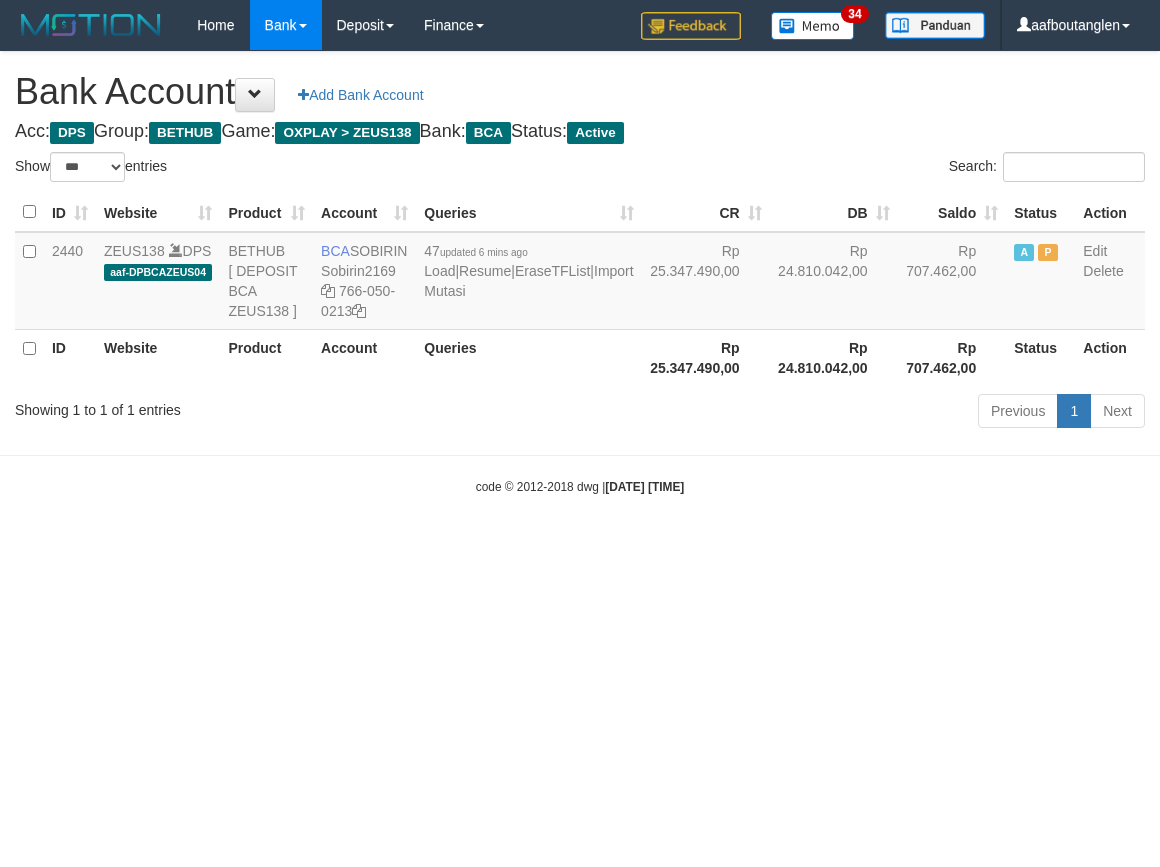 scroll, scrollTop: 0, scrollLeft: 0, axis: both 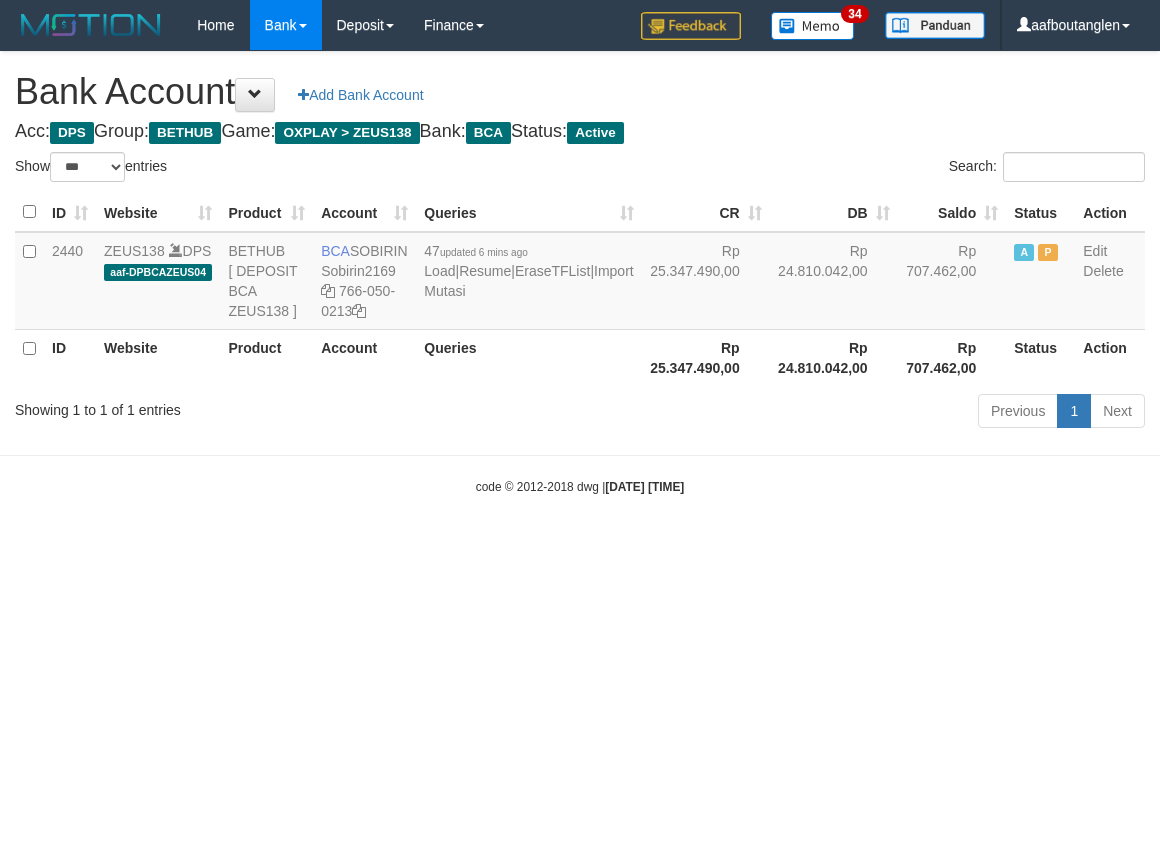 select on "***" 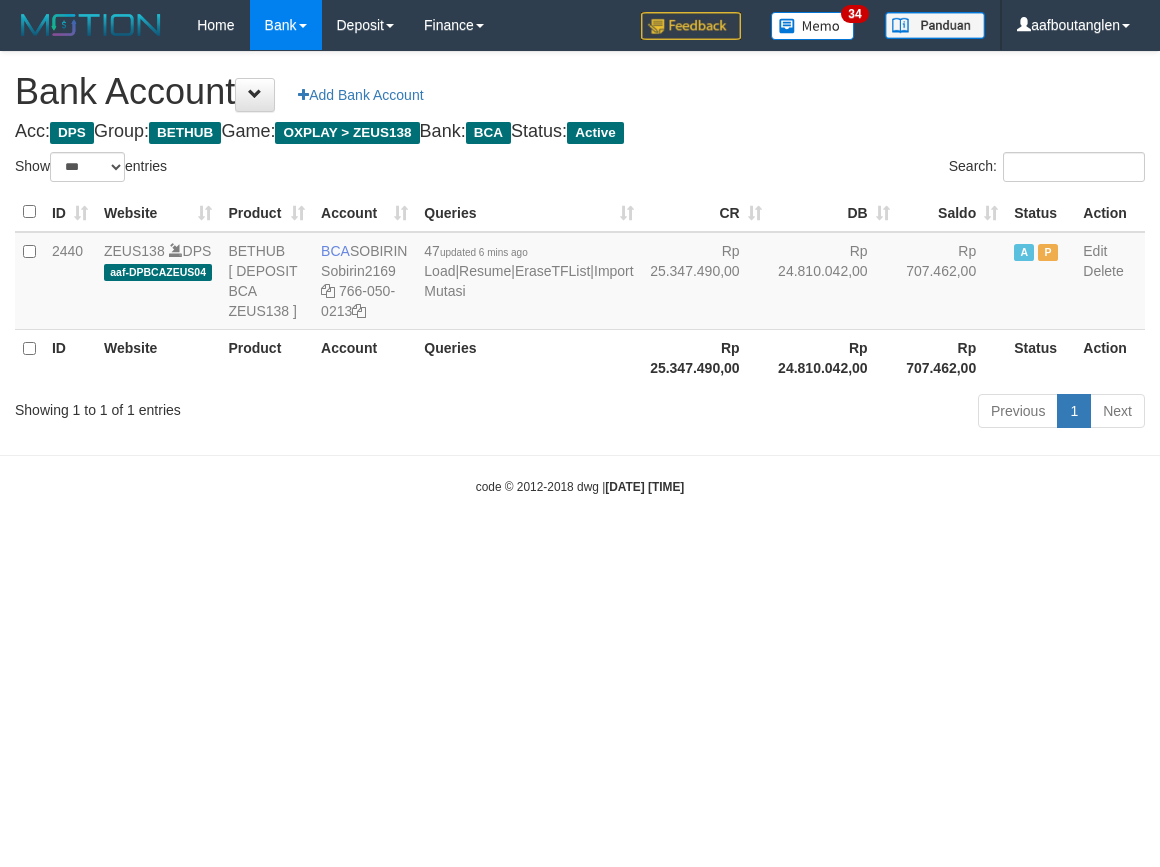 scroll, scrollTop: 0, scrollLeft: 0, axis: both 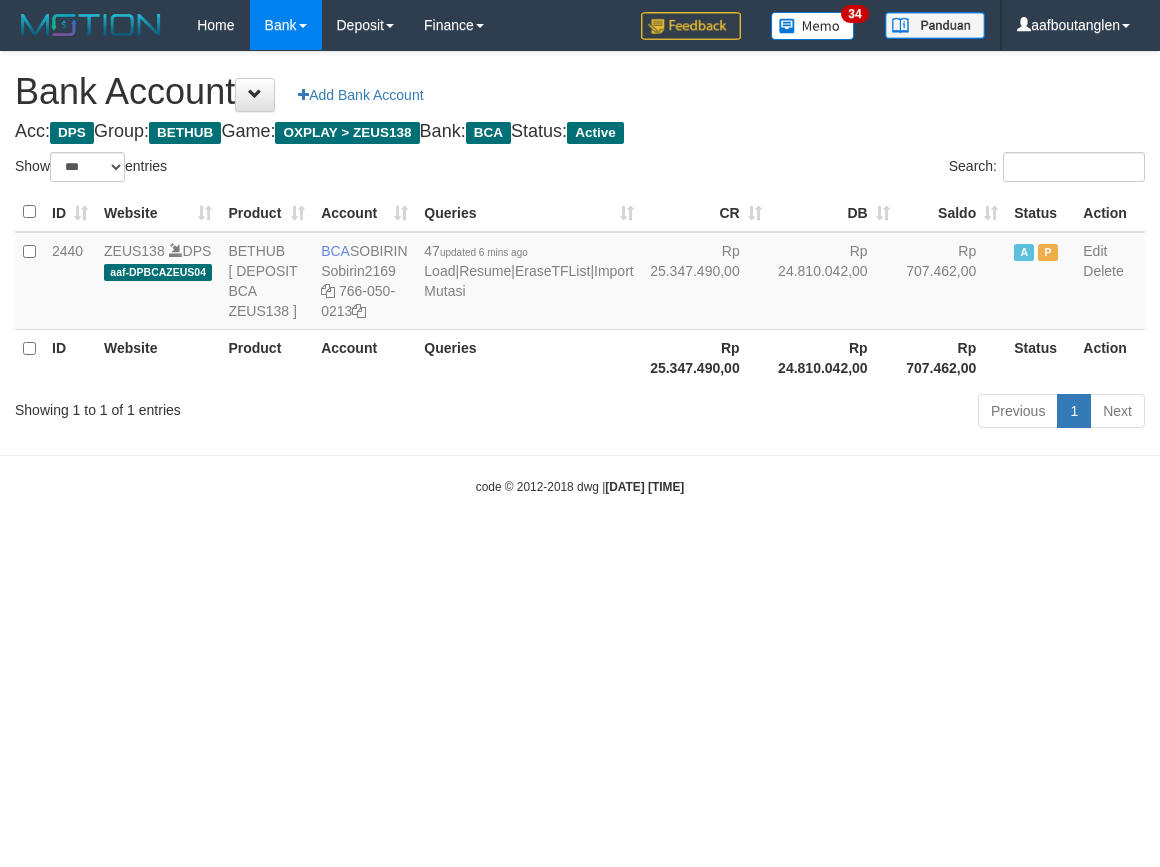 select on "***" 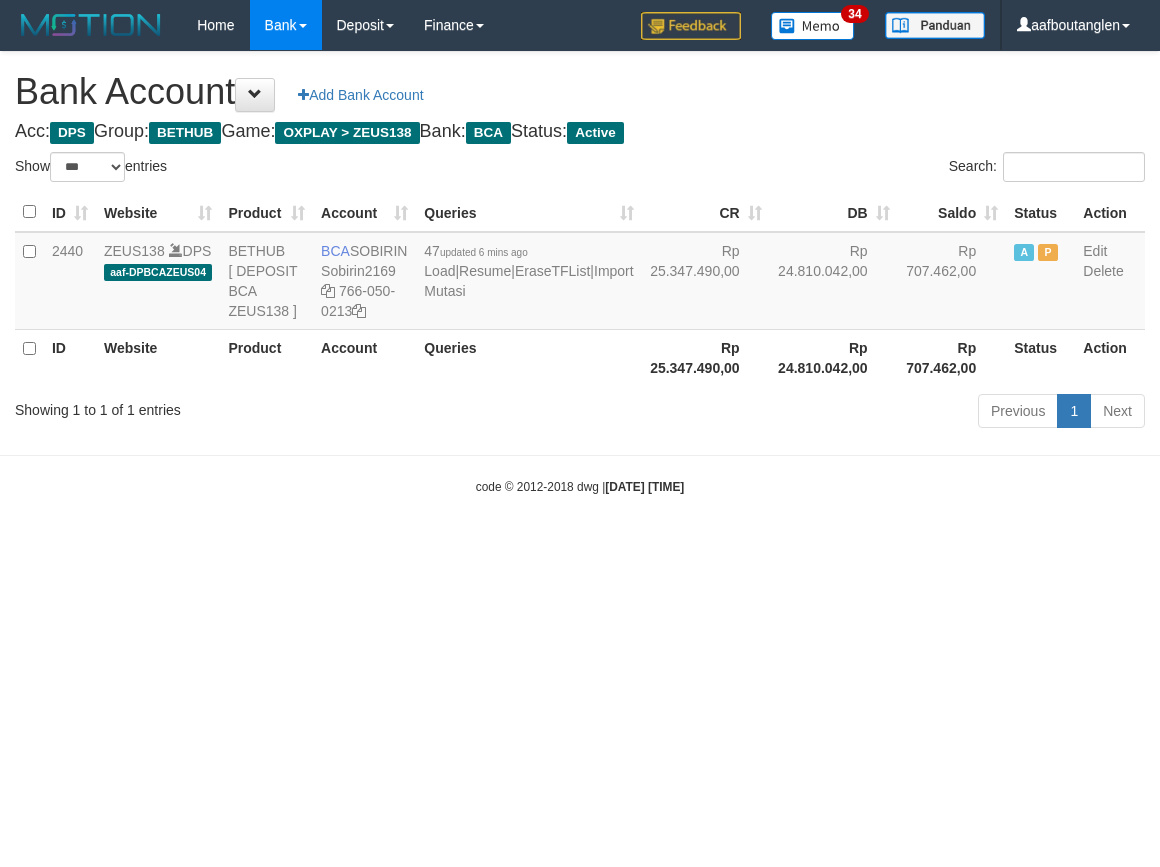 scroll, scrollTop: 0, scrollLeft: 0, axis: both 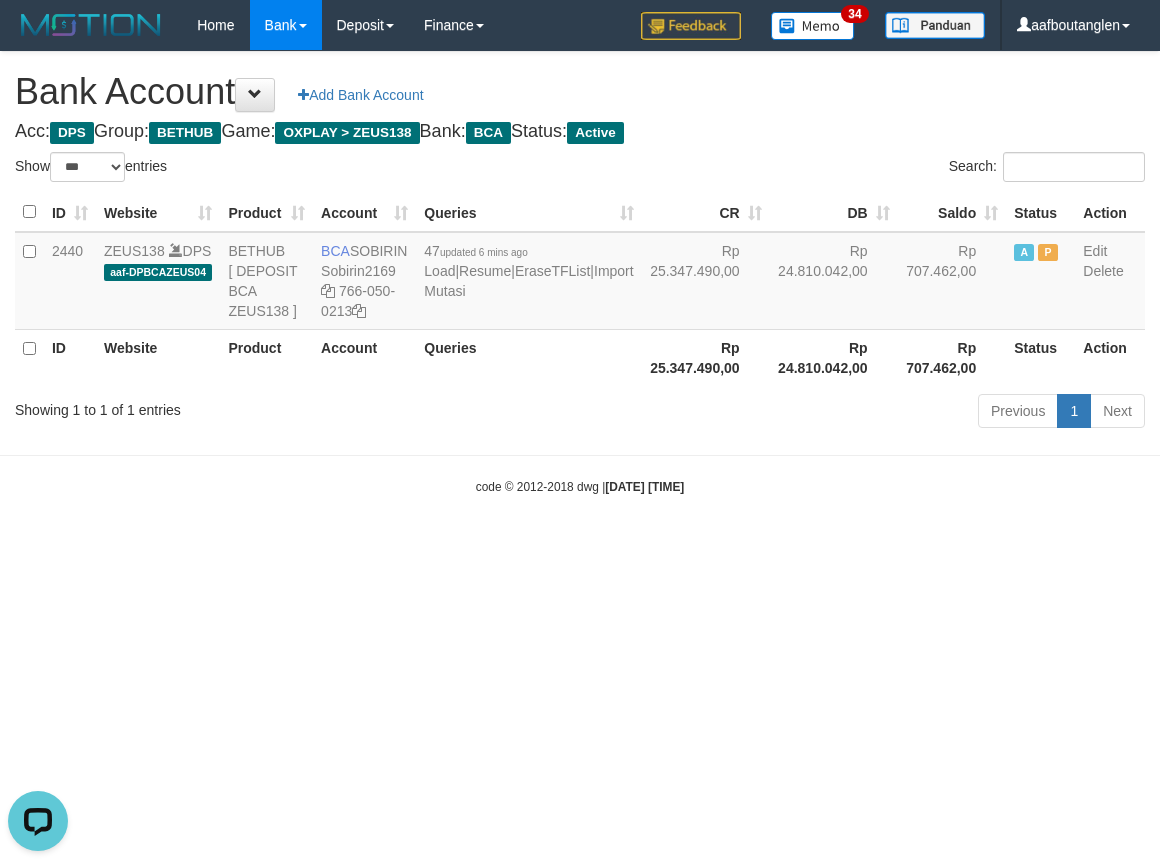 click on "code © 2012-2018 dwg |  2025/07/14 04:50:00" at bounding box center [580, 486] 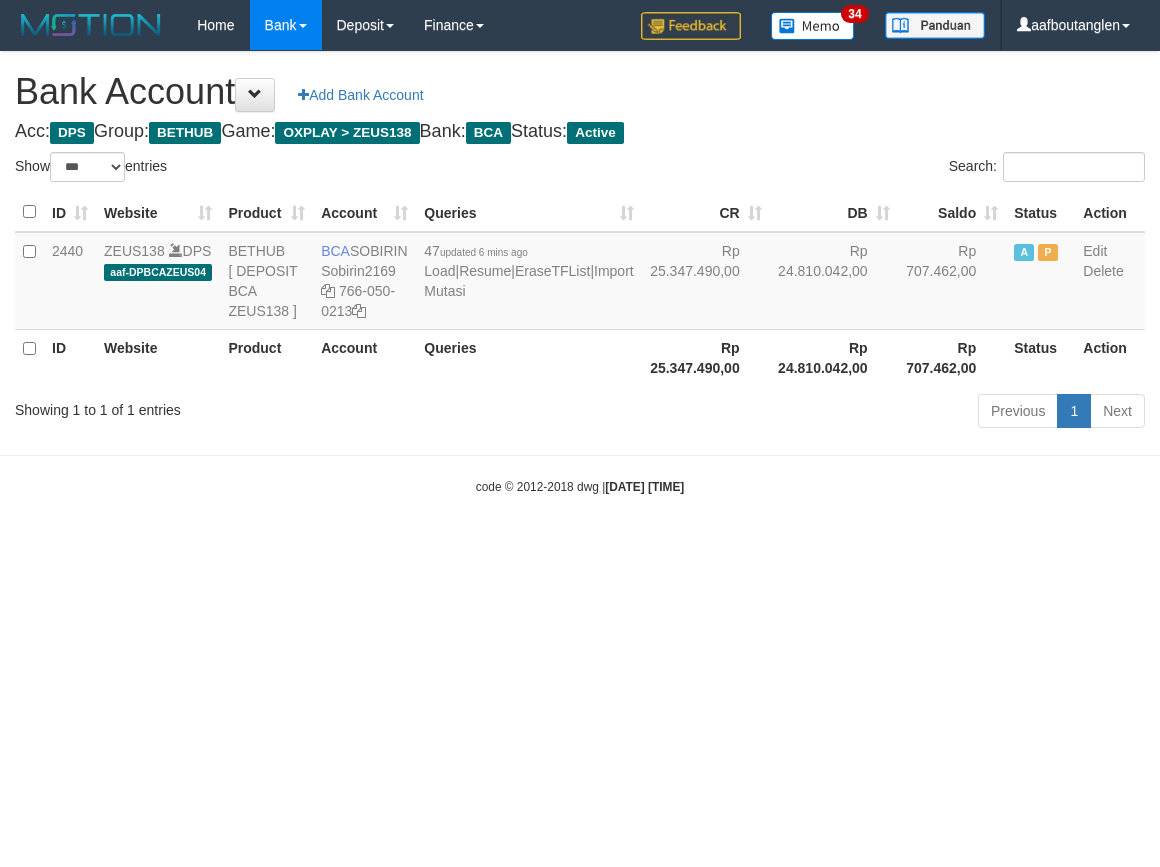 select on "***" 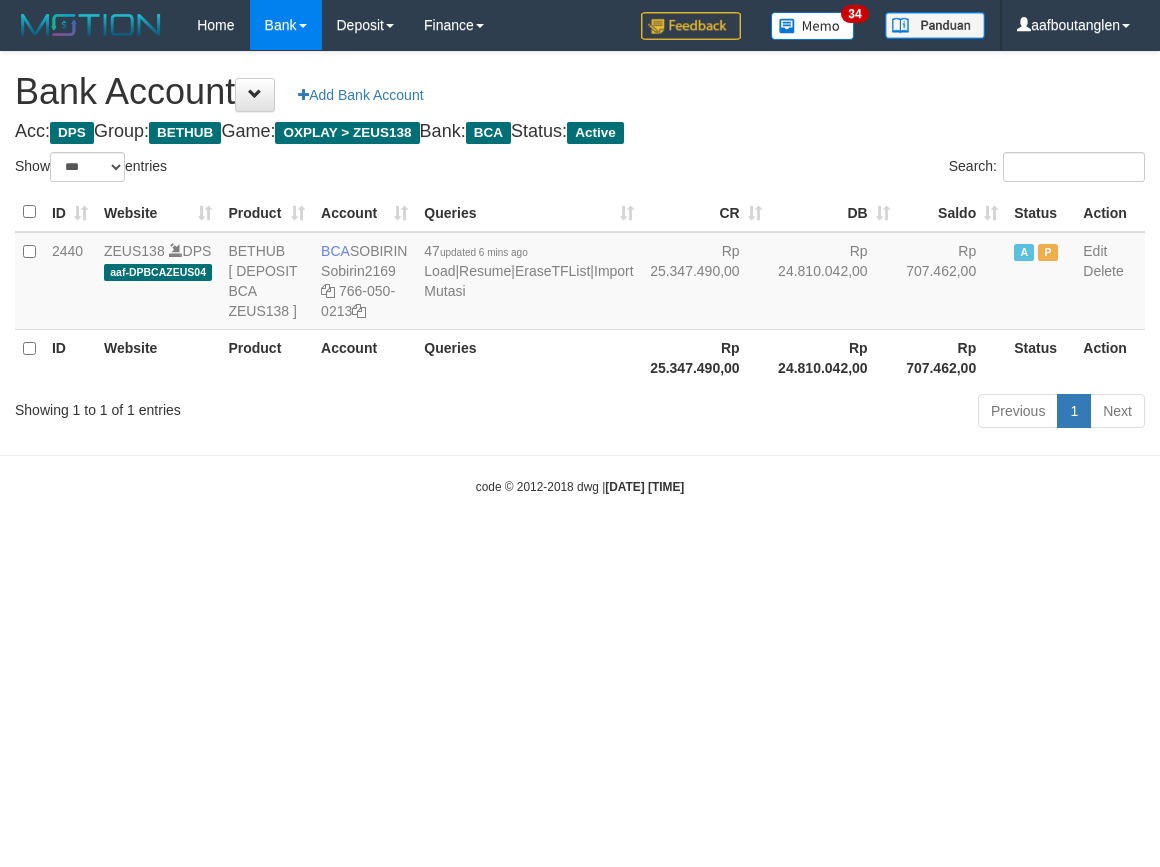 scroll, scrollTop: 0, scrollLeft: 0, axis: both 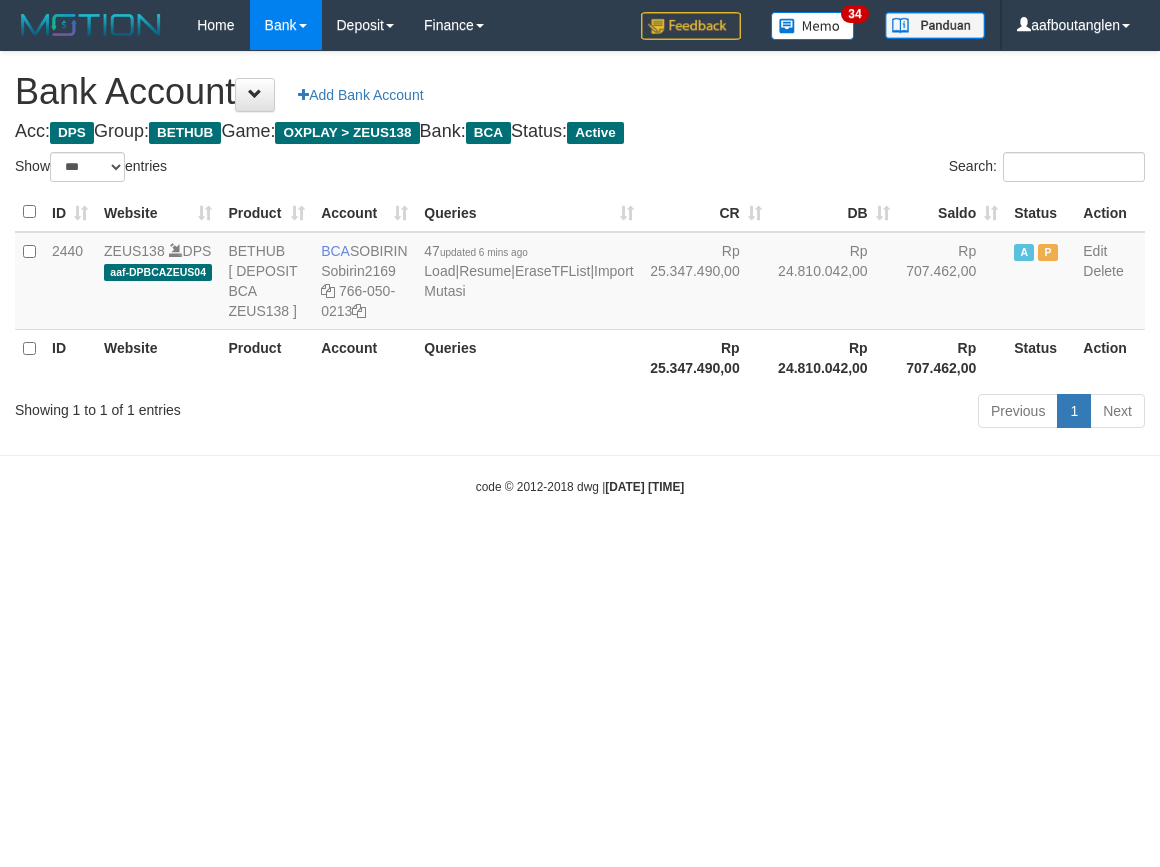 select on "***" 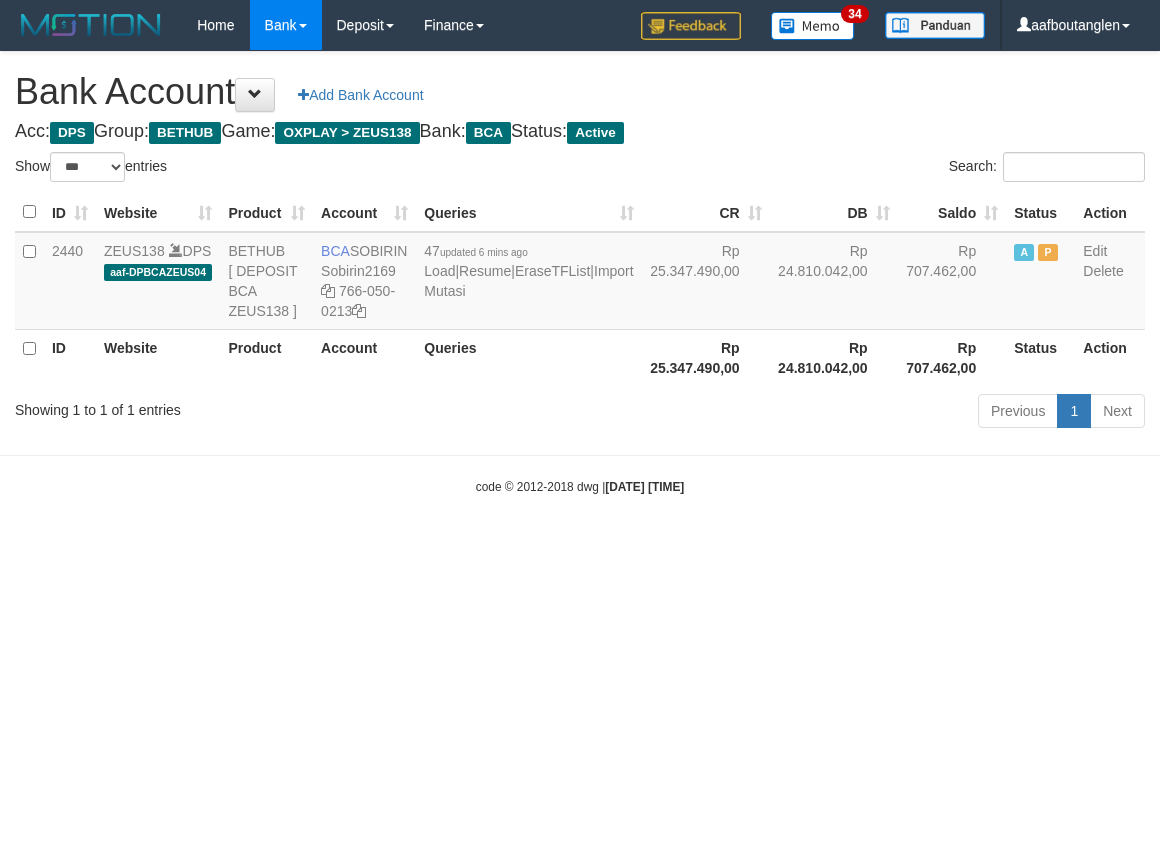 scroll, scrollTop: 0, scrollLeft: 0, axis: both 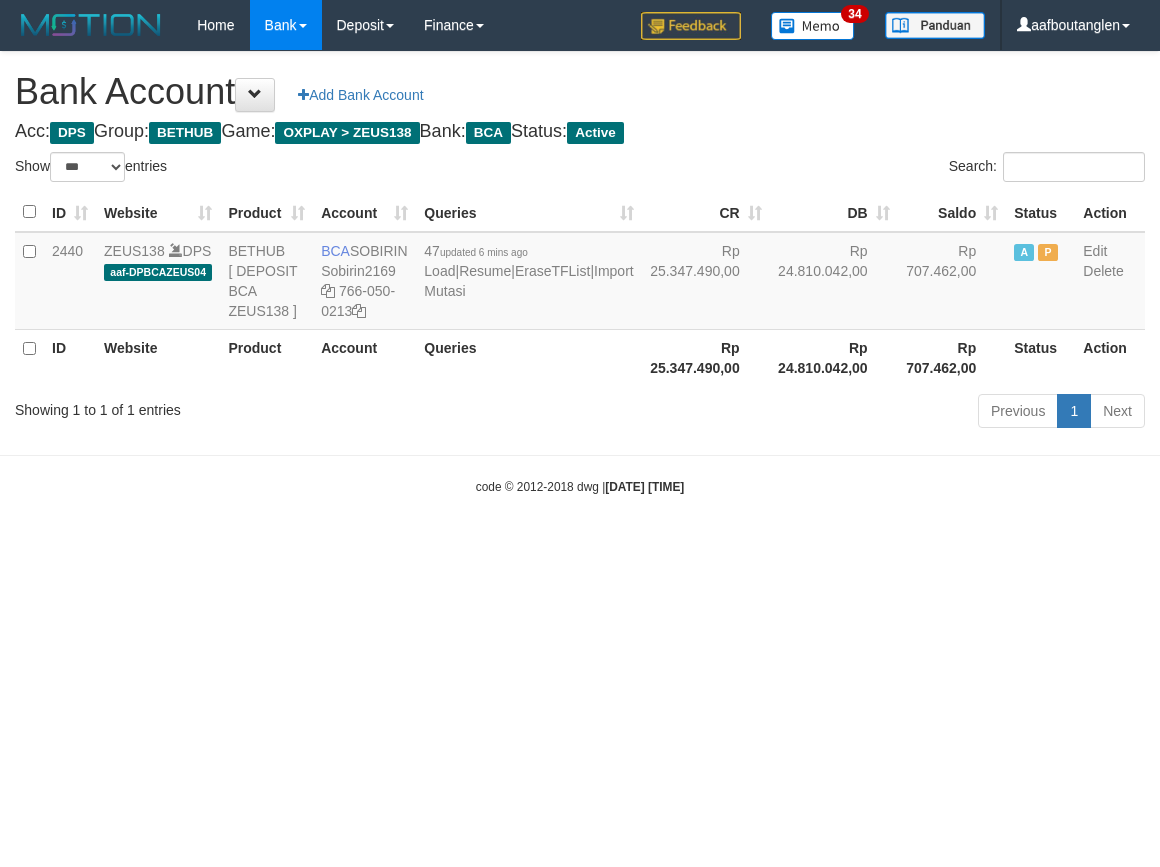 select on "***" 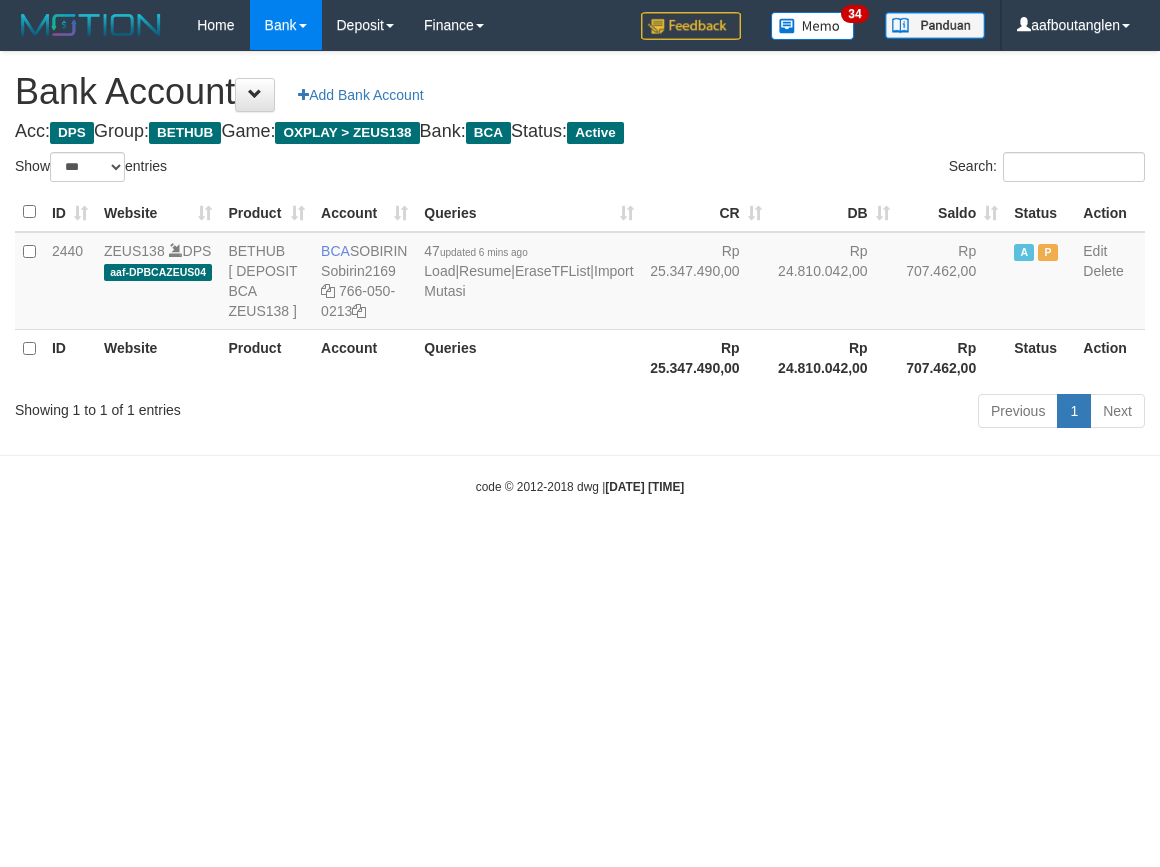 scroll, scrollTop: 0, scrollLeft: 0, axis: both 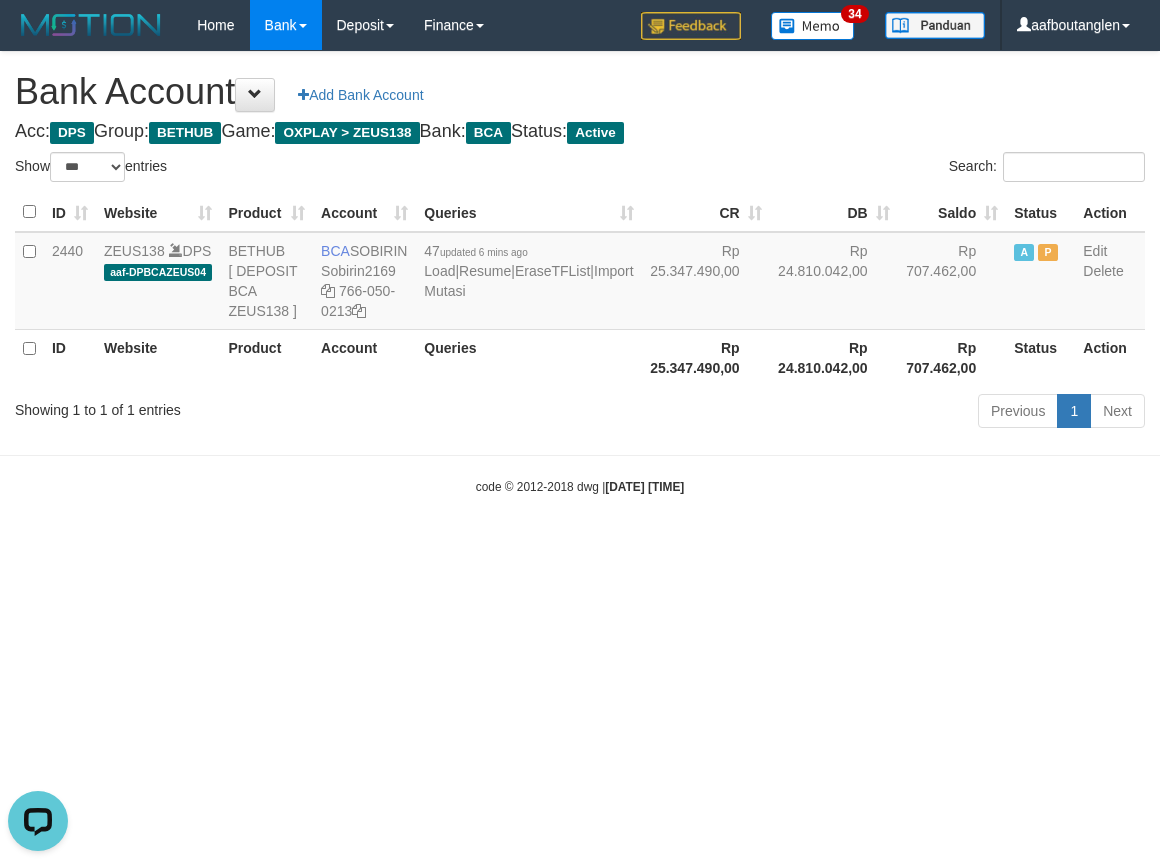 drag, startPoint x: 681, startPoint y: 541, endPoint x: 568, endPoint y: 560, distance: 114.58621 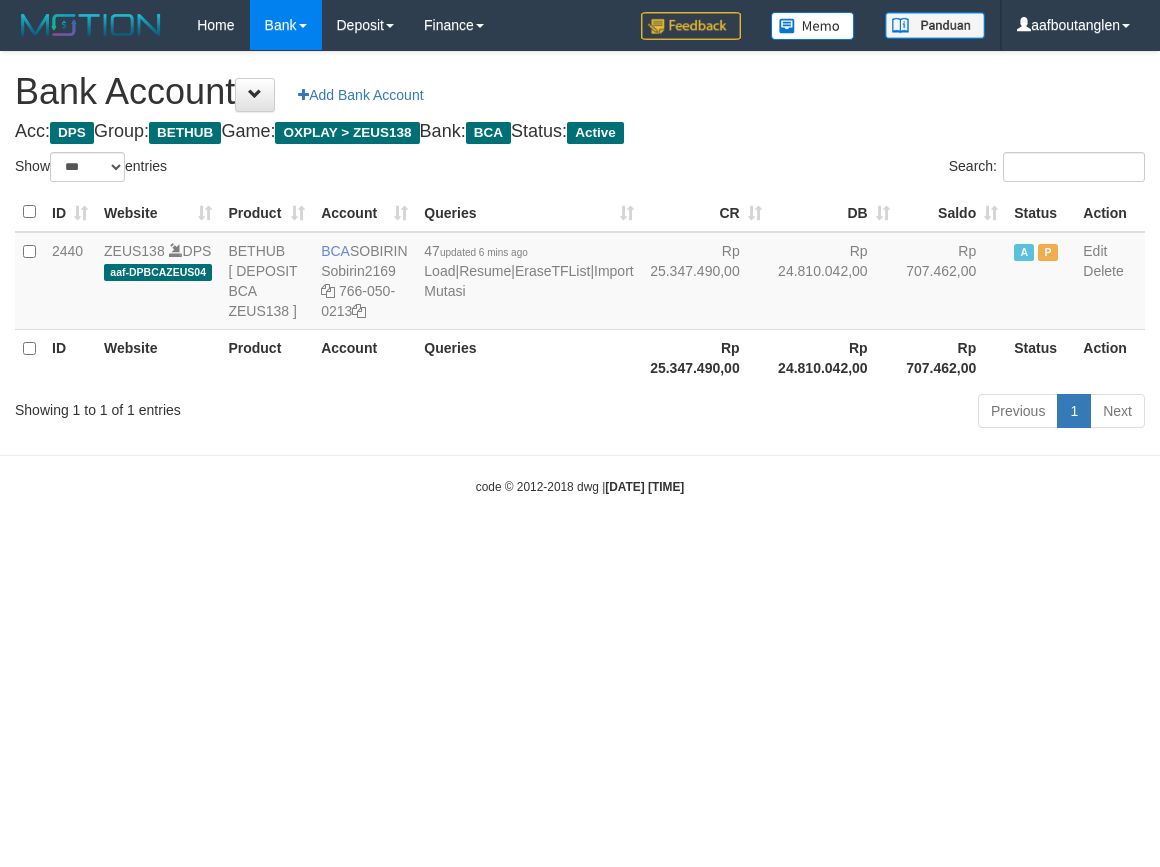 select on "***" 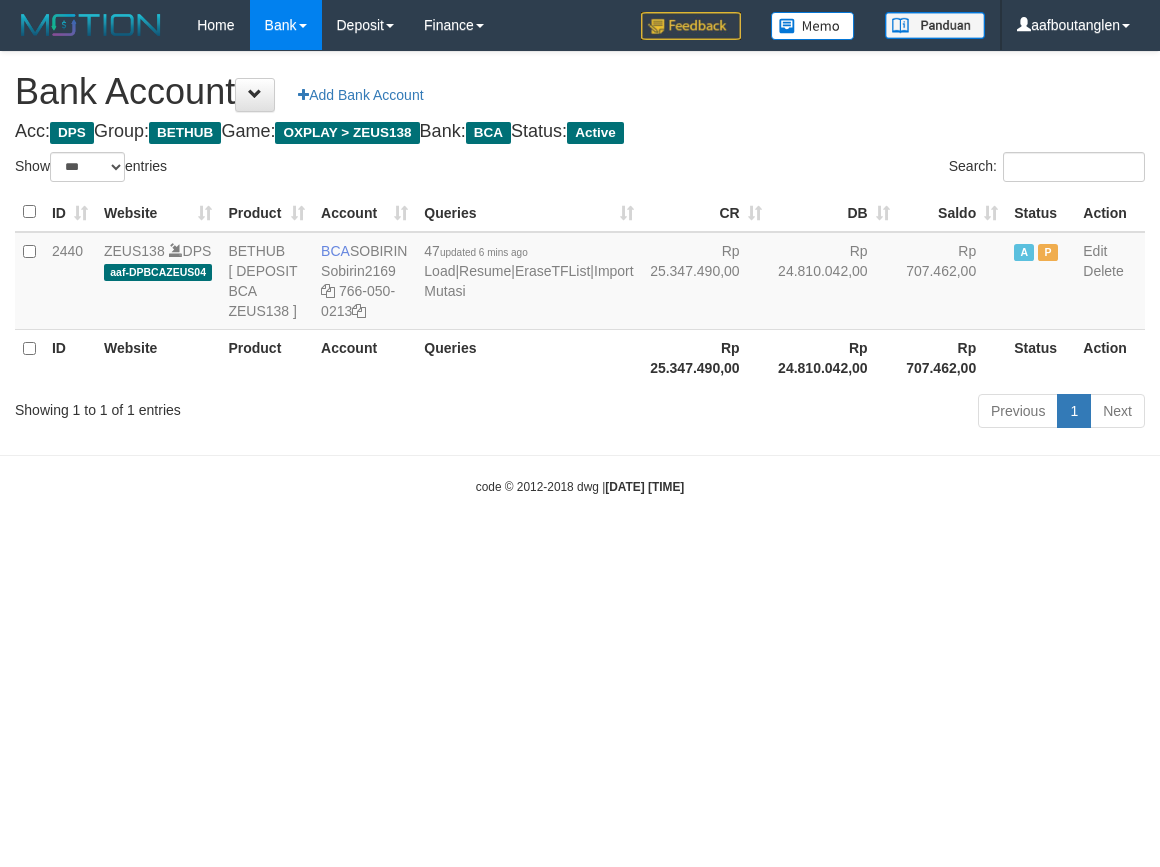 scroll, scrollTop: 0, scrollLeft: 0, axis: both 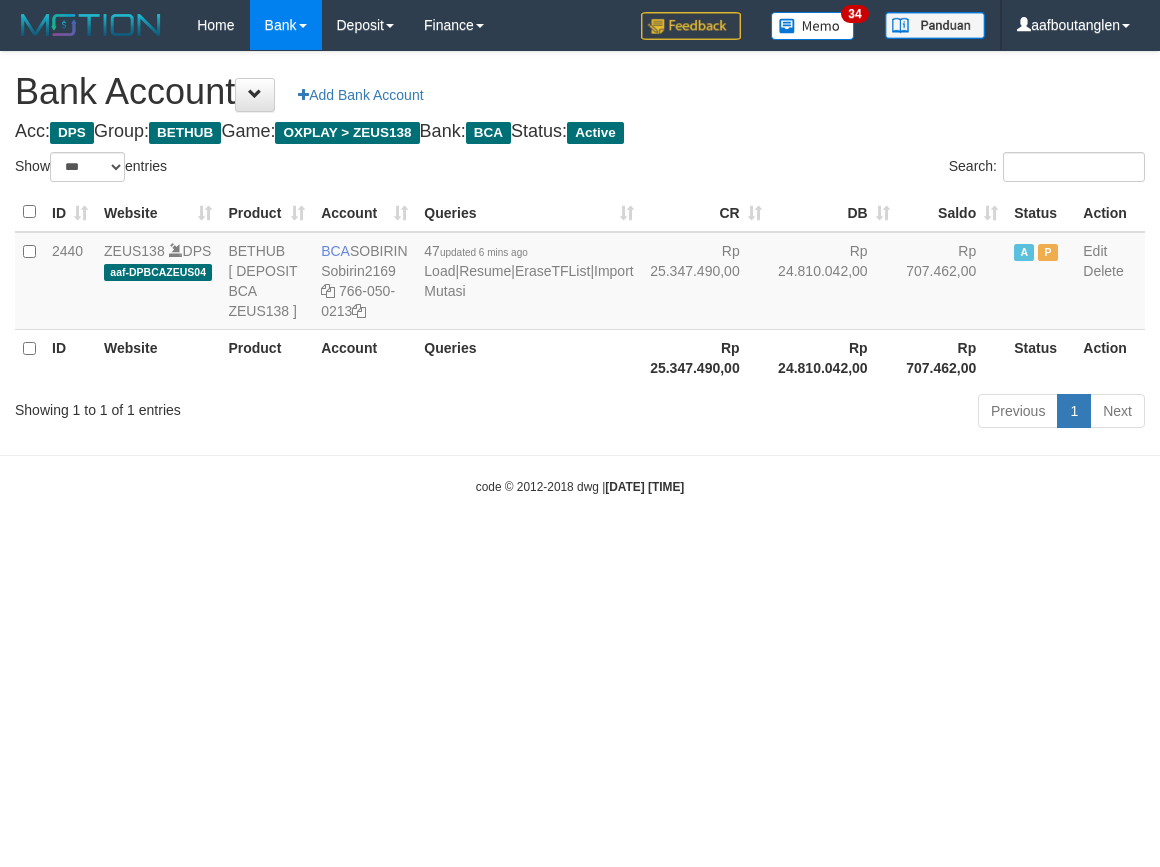 select on "***" 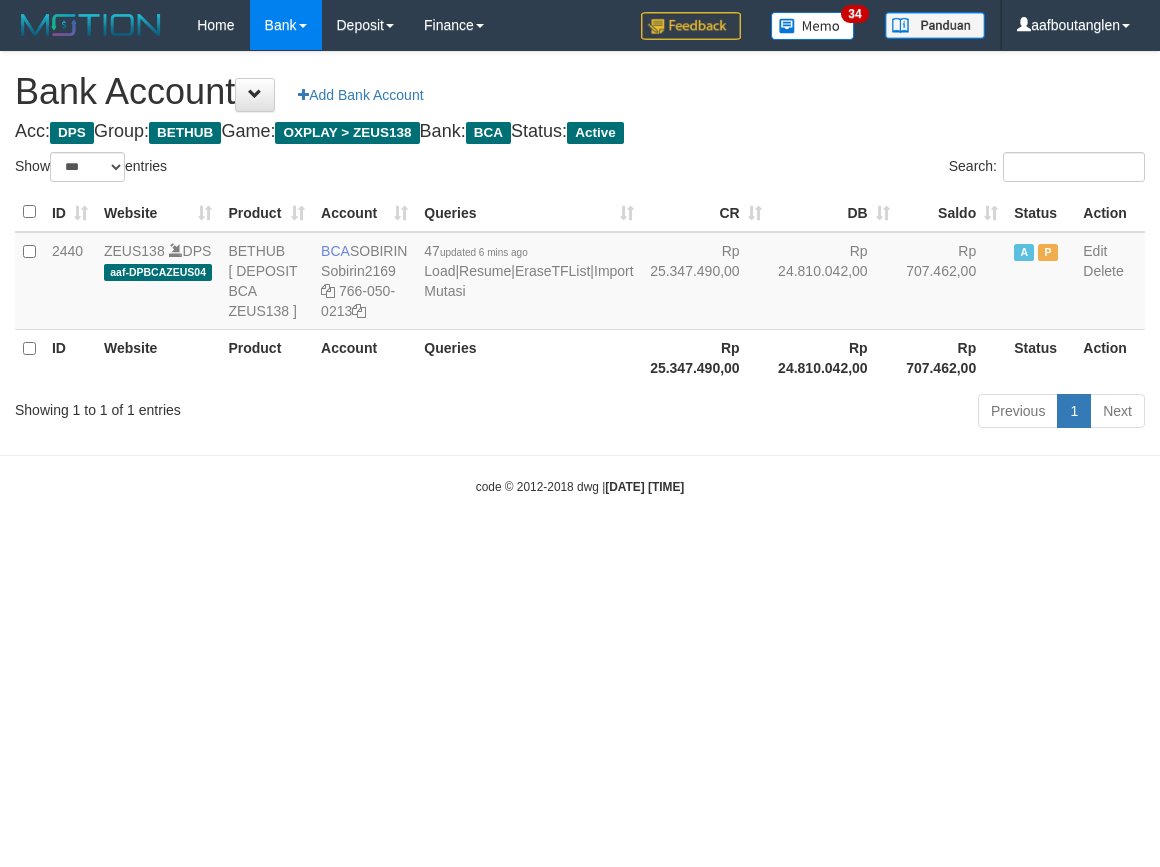 scroll, scrollTop: 0, scrollLeft: 0, axis: both 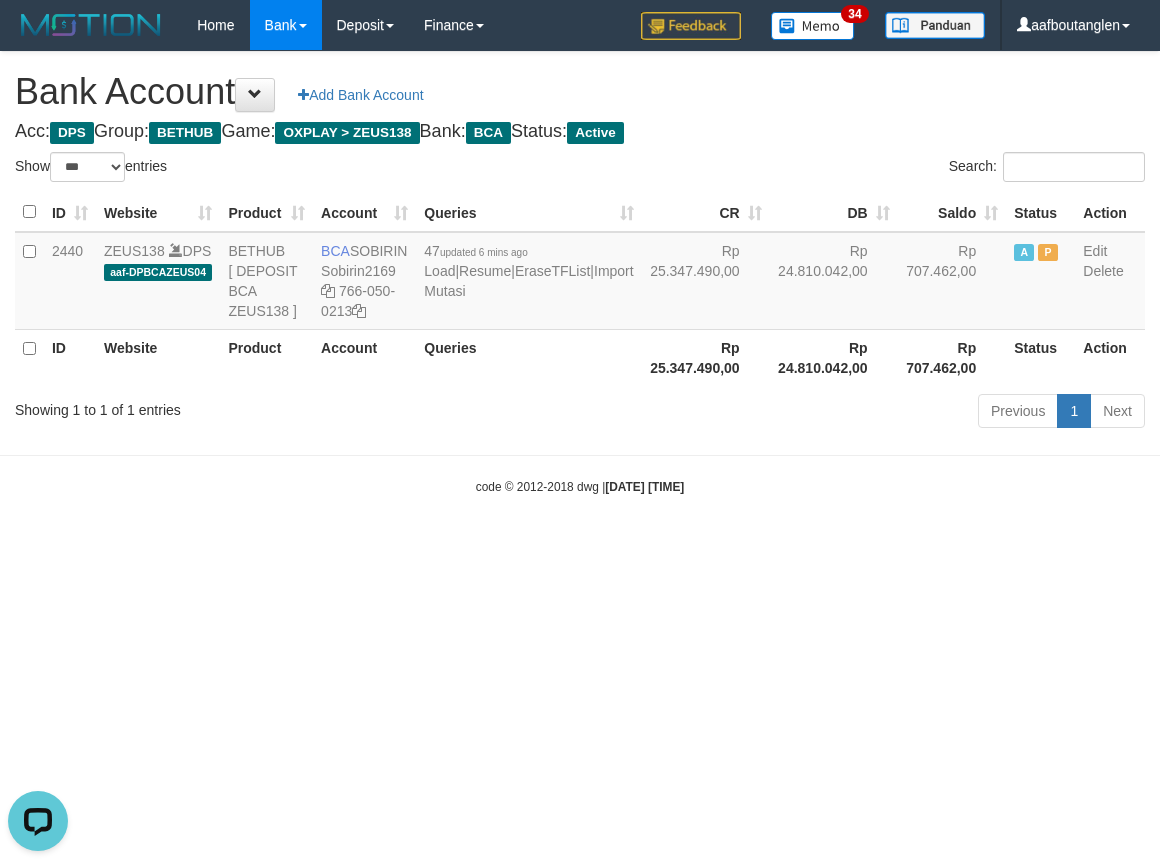 click on "Toggle navigation
Home
Bank
Account List
Deposit
DPS List
History
Note DPS
Finance
Financial Data
aafboutanglen
My Profile
Log Out
34" at bounding box center (580, 273) 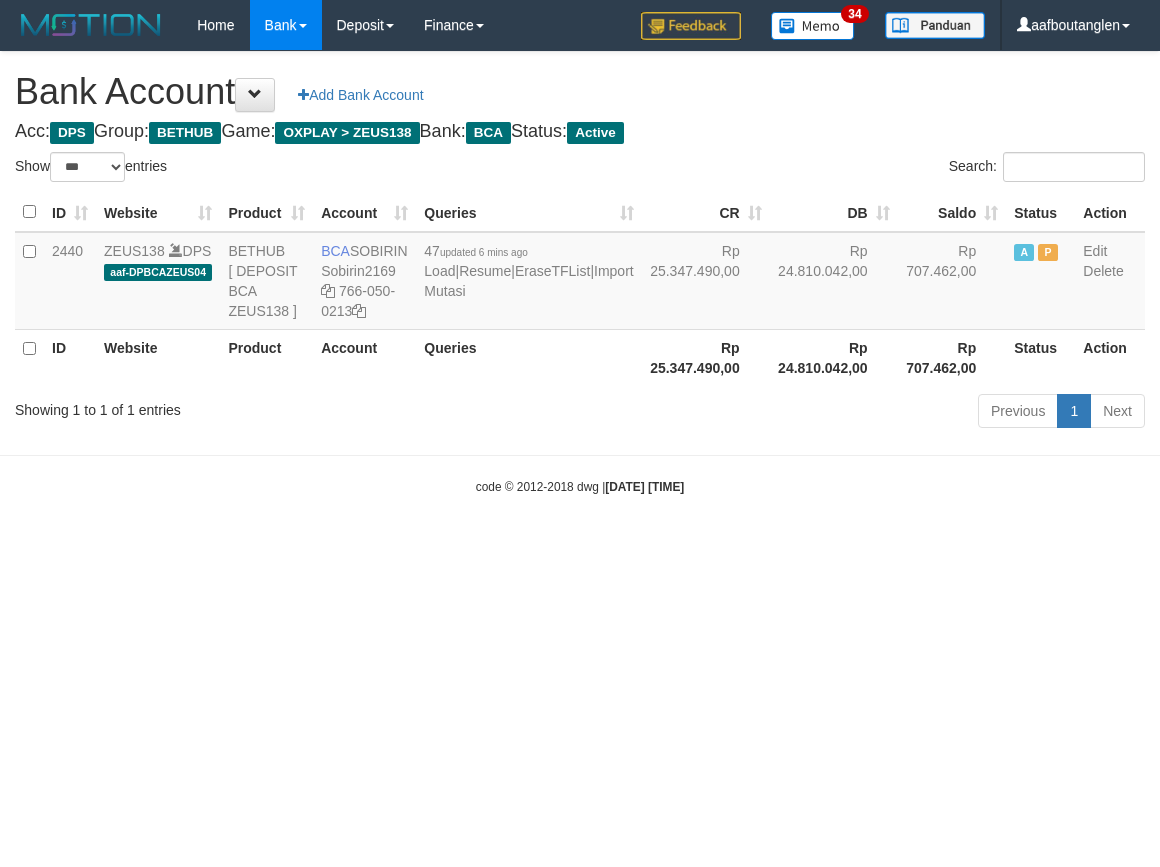 select on "***" 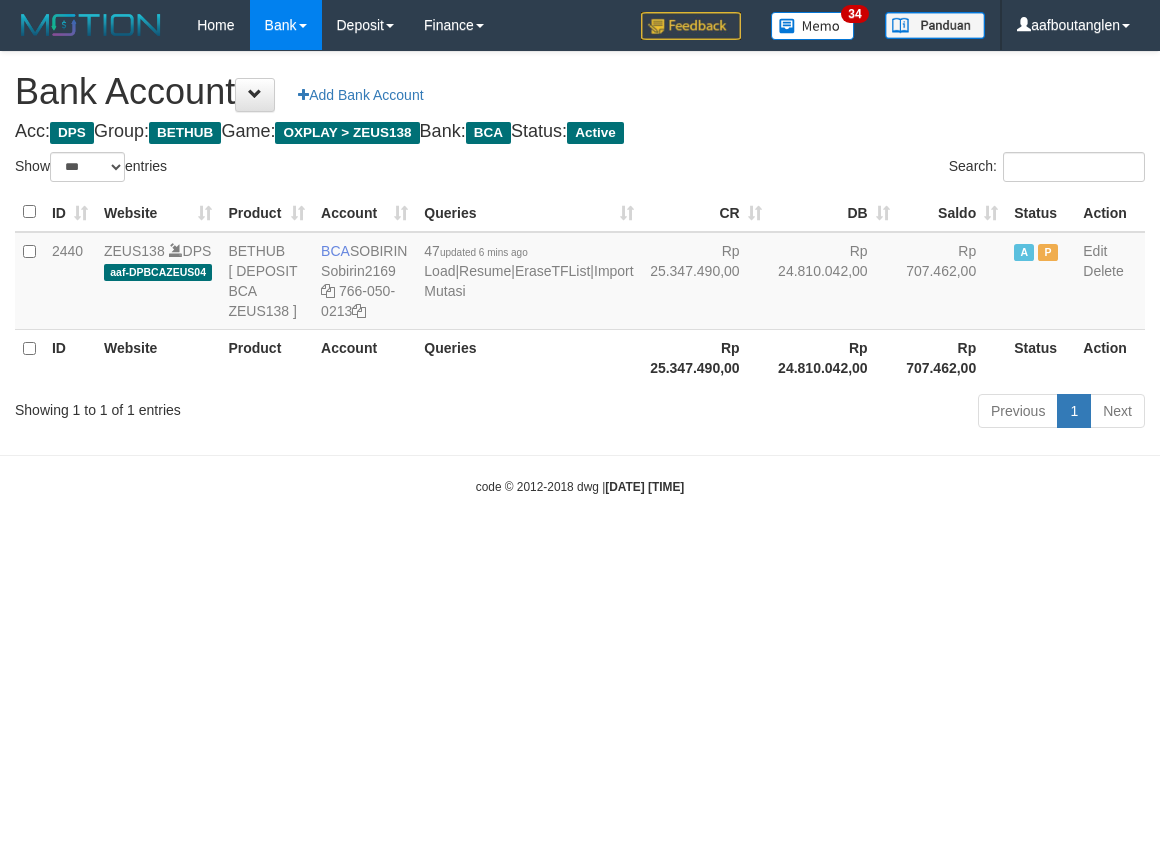 scroll, scrollTop: 0, scrollLeft: 0, axis: both 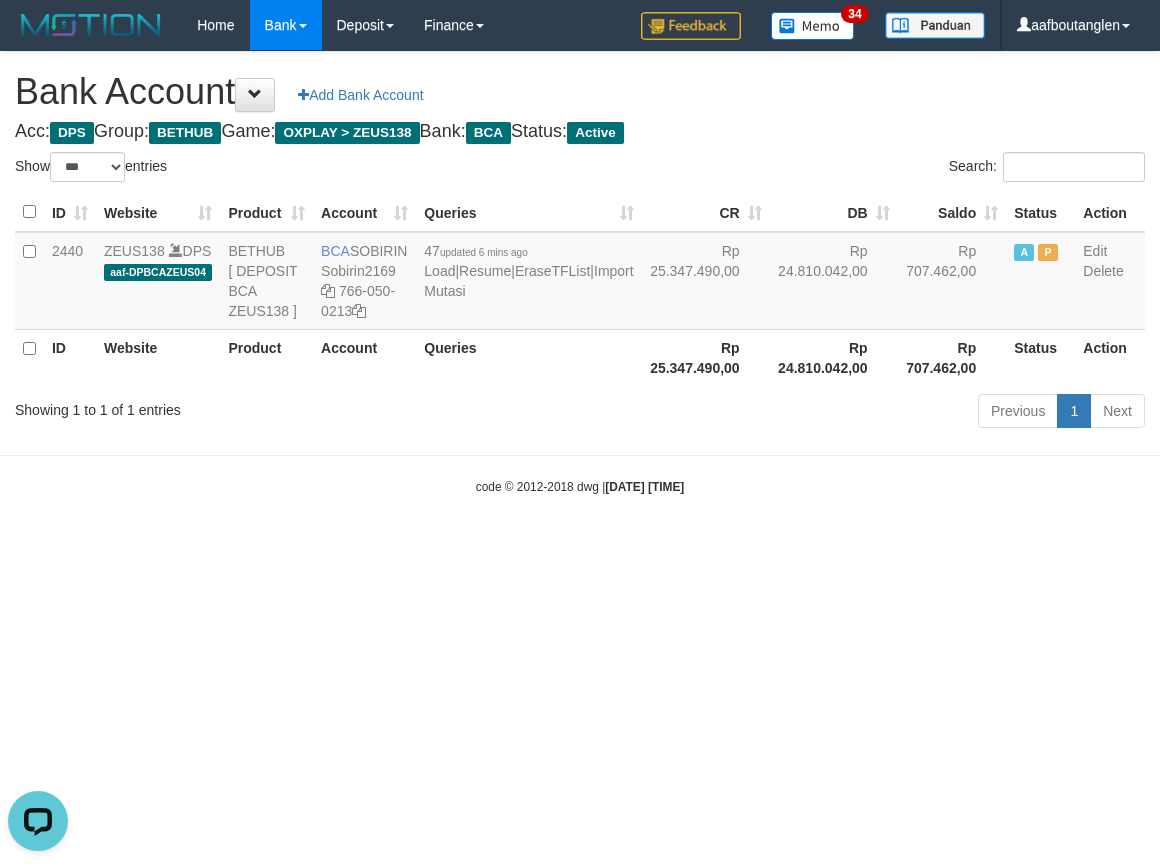 drag, startPoint x: 890, startPoint y: 626, endPoint x: 965, endPoint y: 622, distance: 75.10659 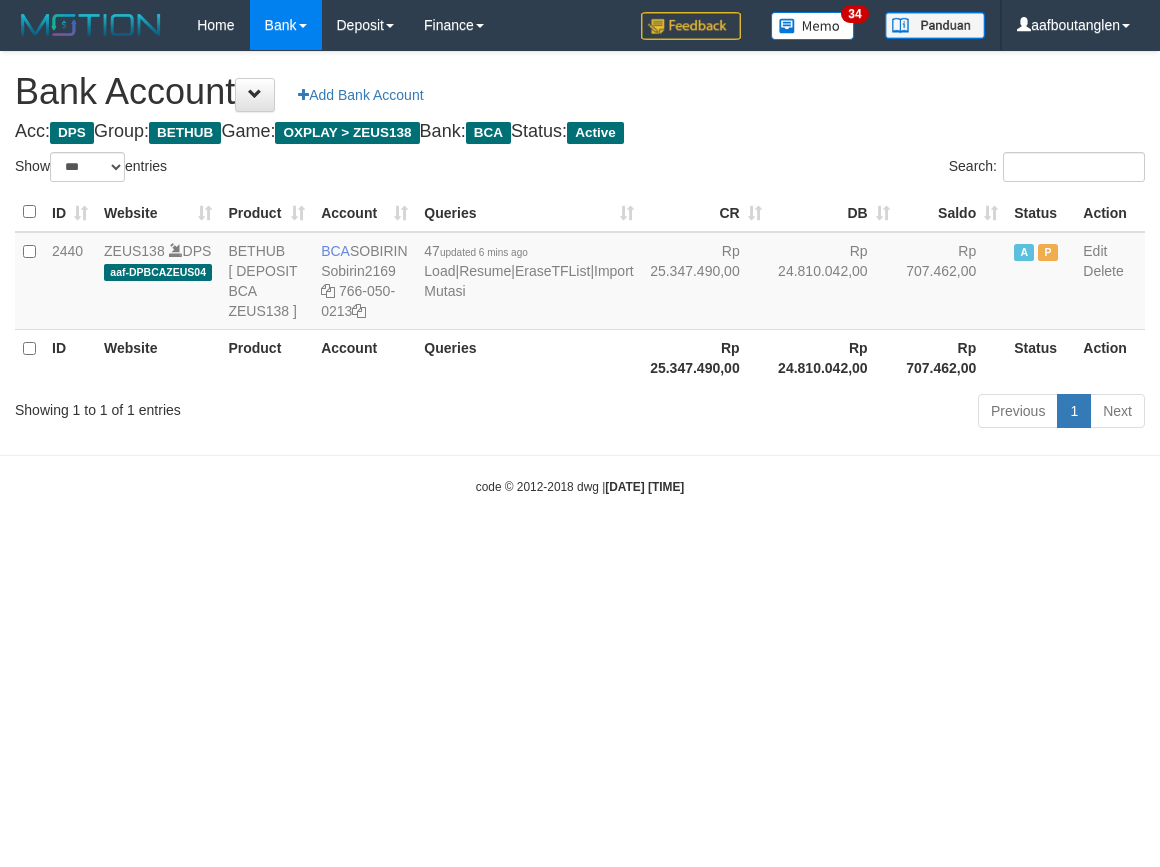 select on "***" 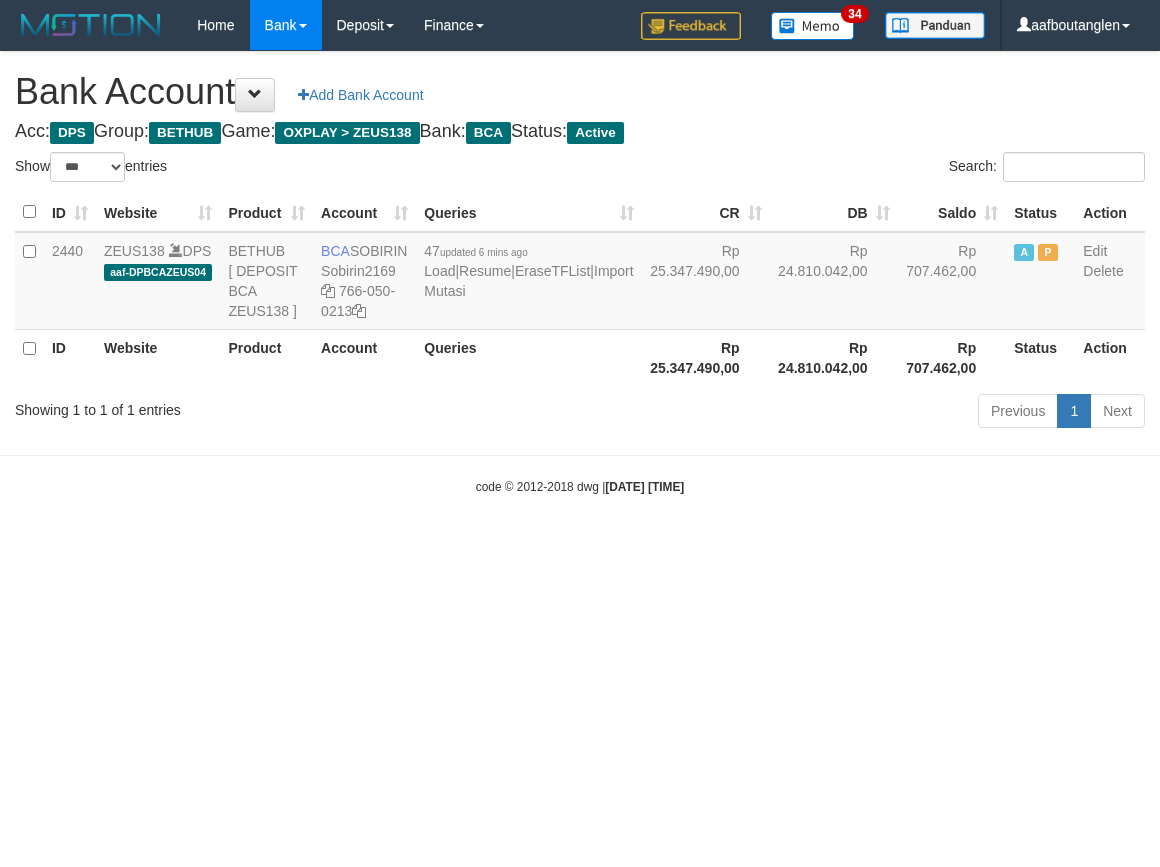 scroll, scrollTop: 0, scrollLeft: 0, axis: both 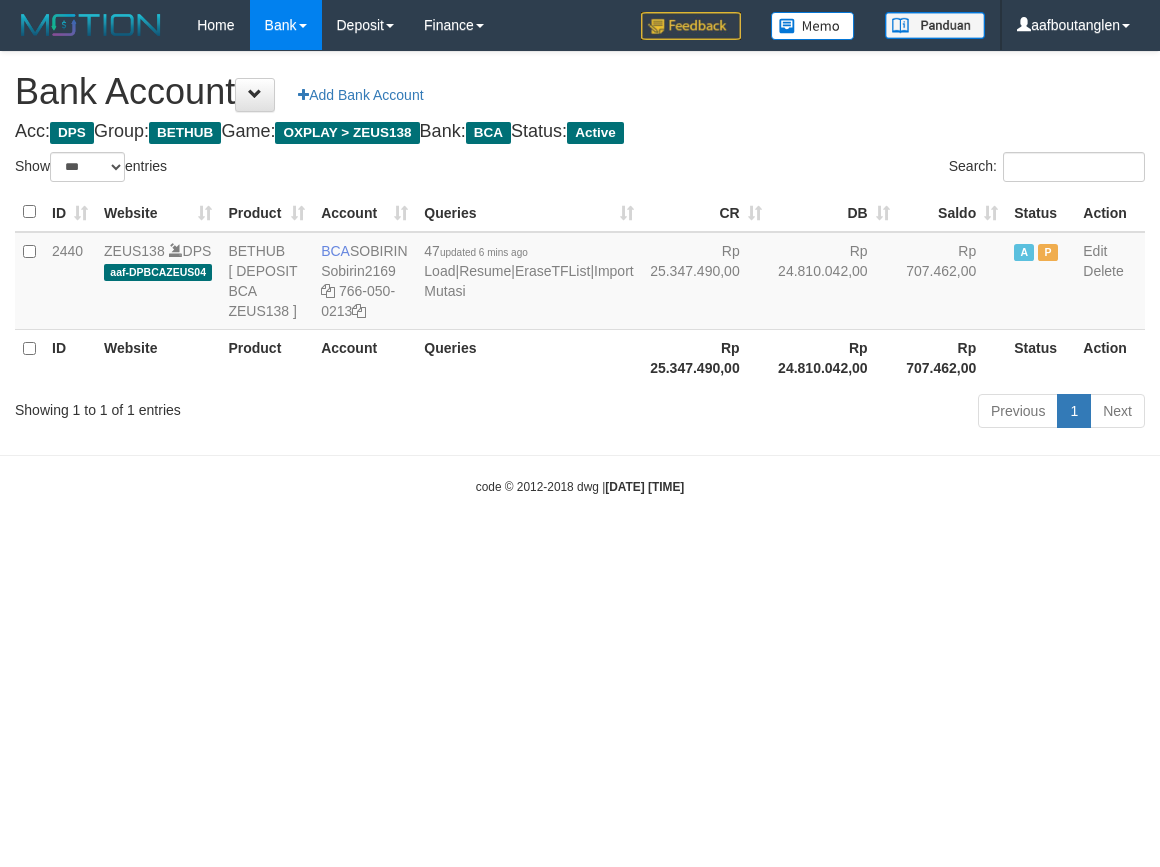 select on "***" 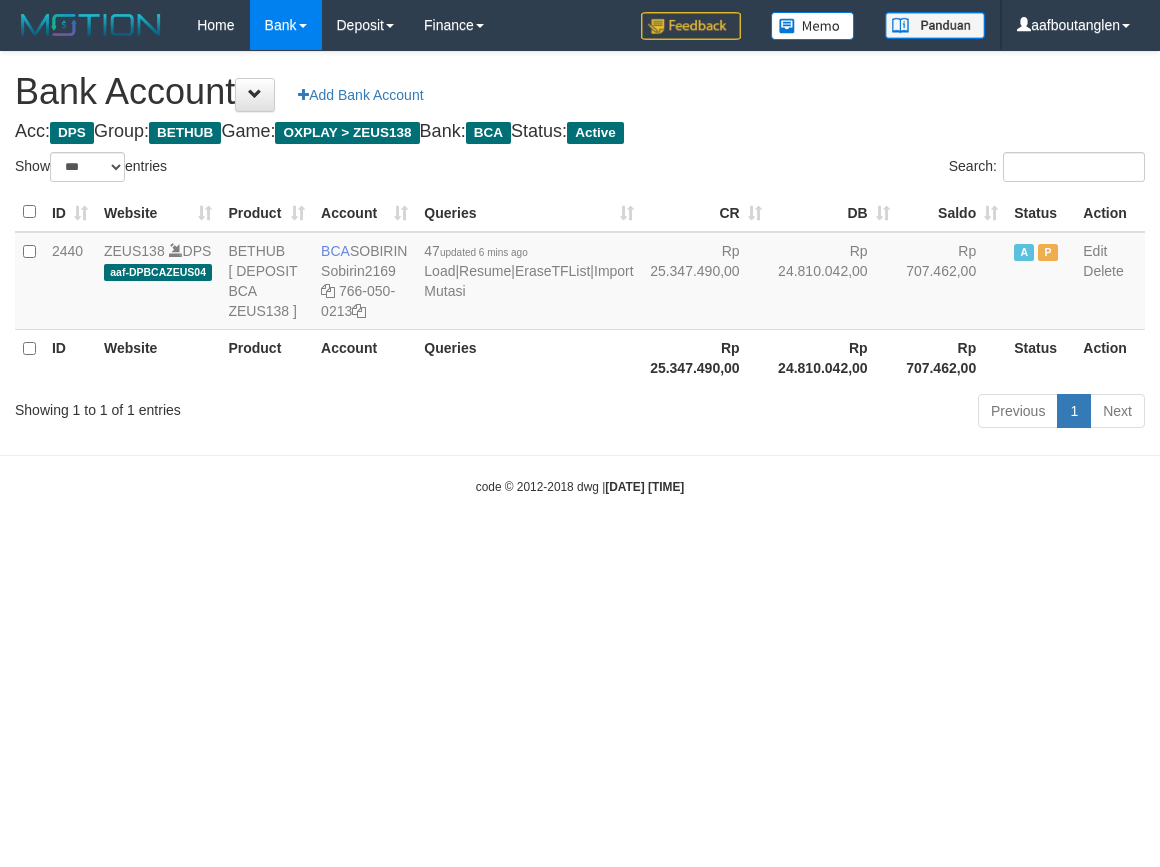 scroll, scrollTop: 0, scrollLeft: 0, axis: both 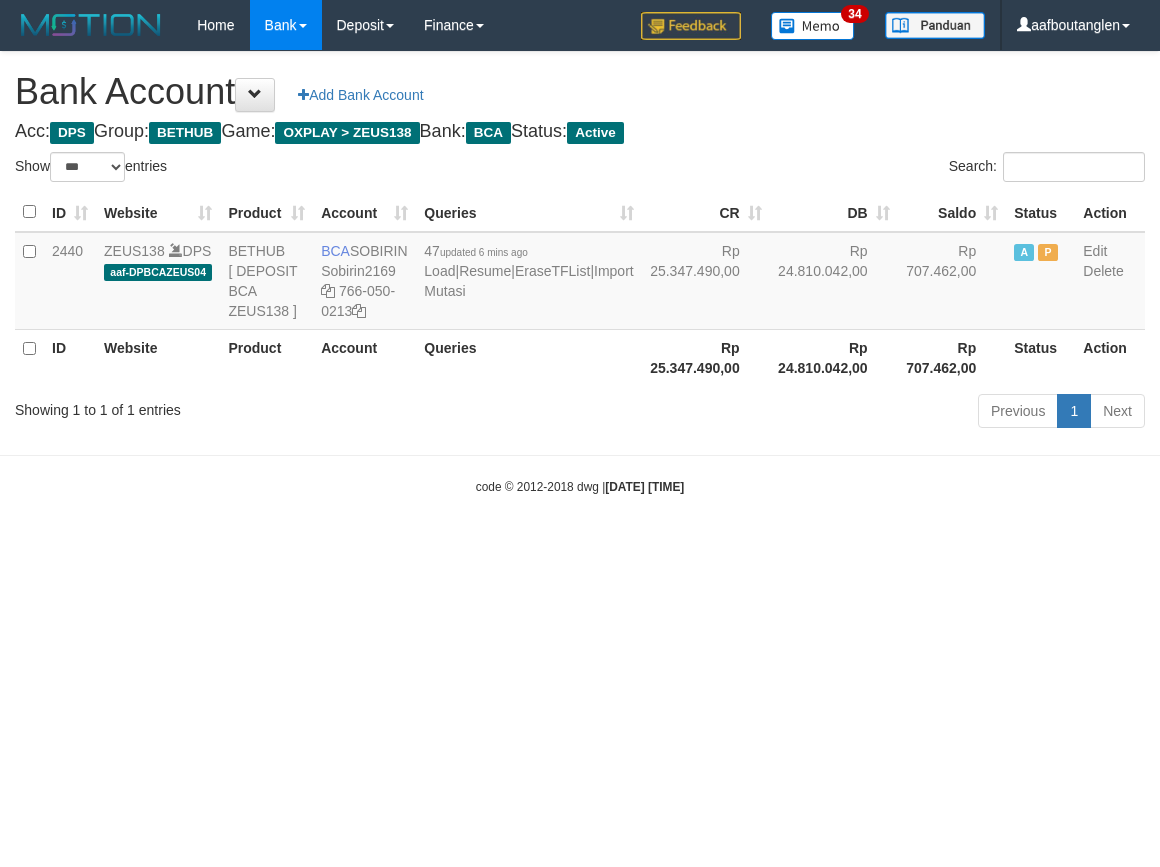 select on "***" 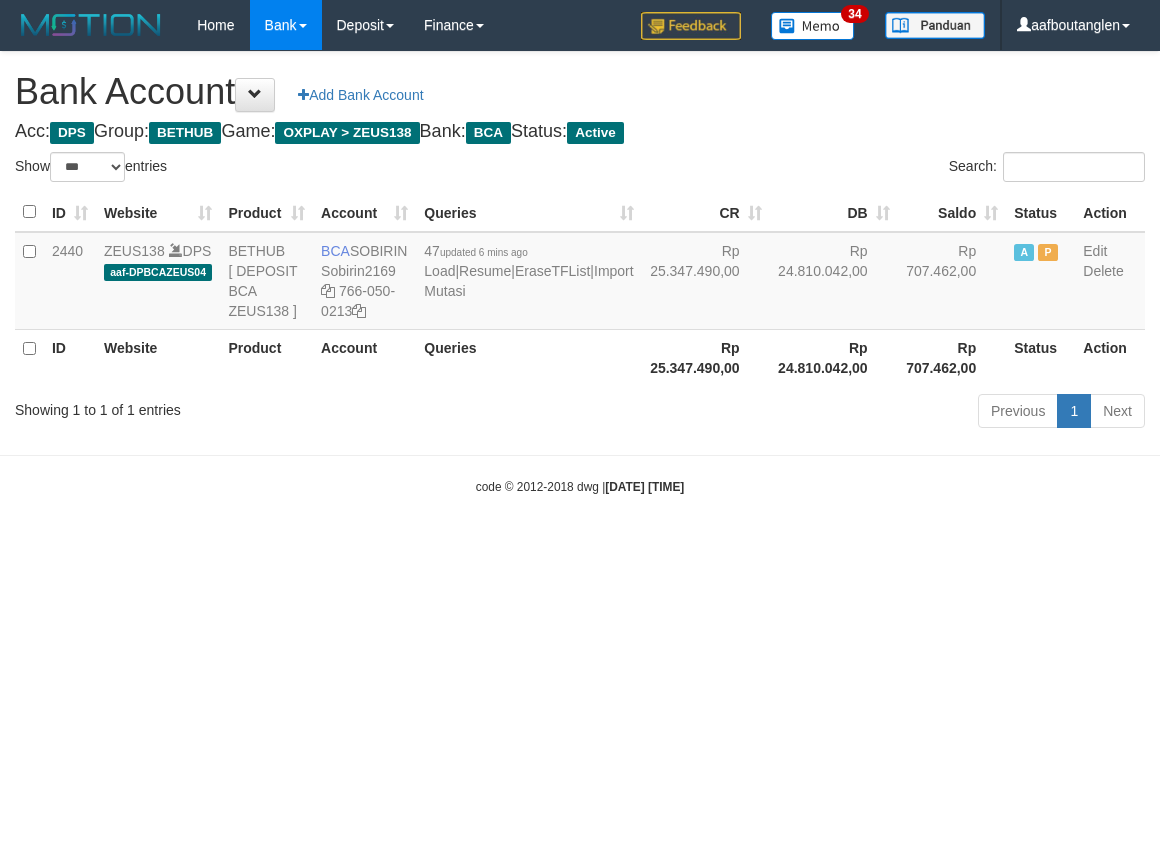 scroll, scrollTop: 0, scrollLeft: 0, axis: both 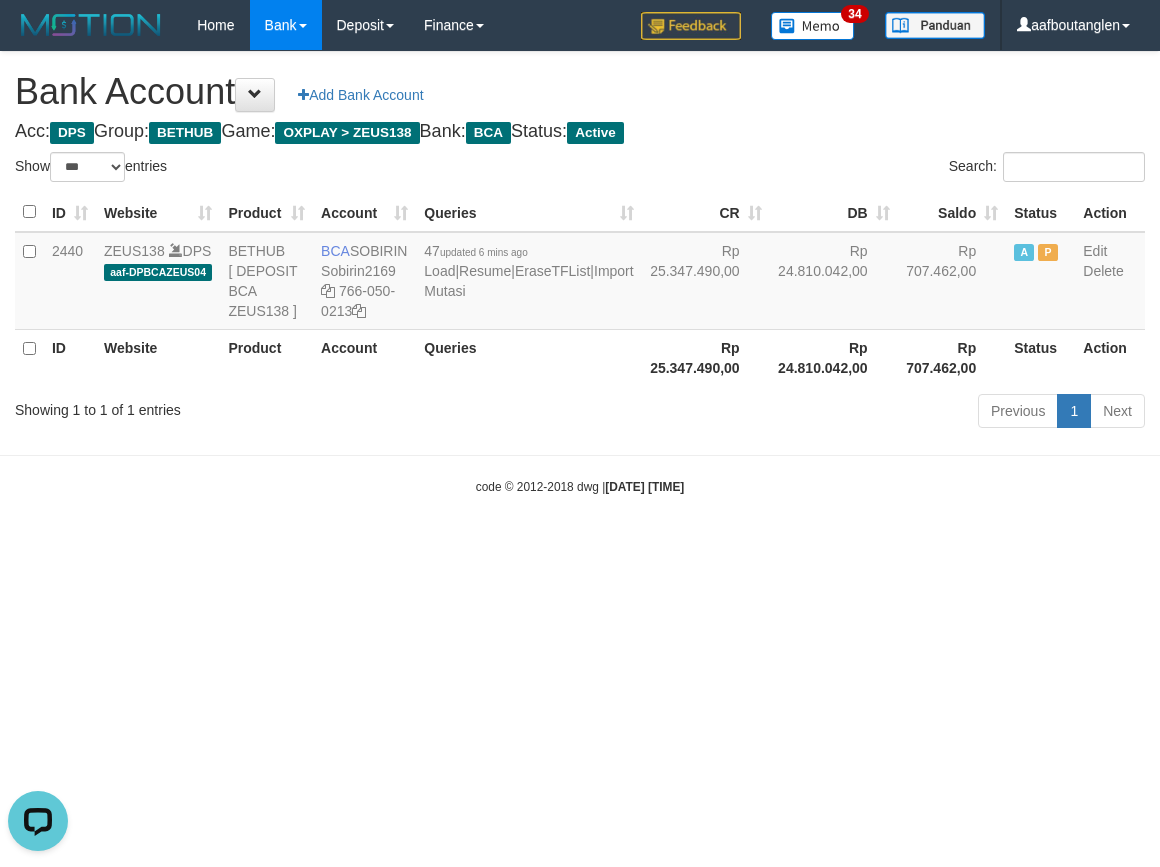 click on "Toggle navigation
Home
Bank
Account List
Deposit
DPS List
History
Note DPS
Finance
Financial Data
aafboutanglen
My Profile
Log Out
34" at bounding box center (580, 273) 